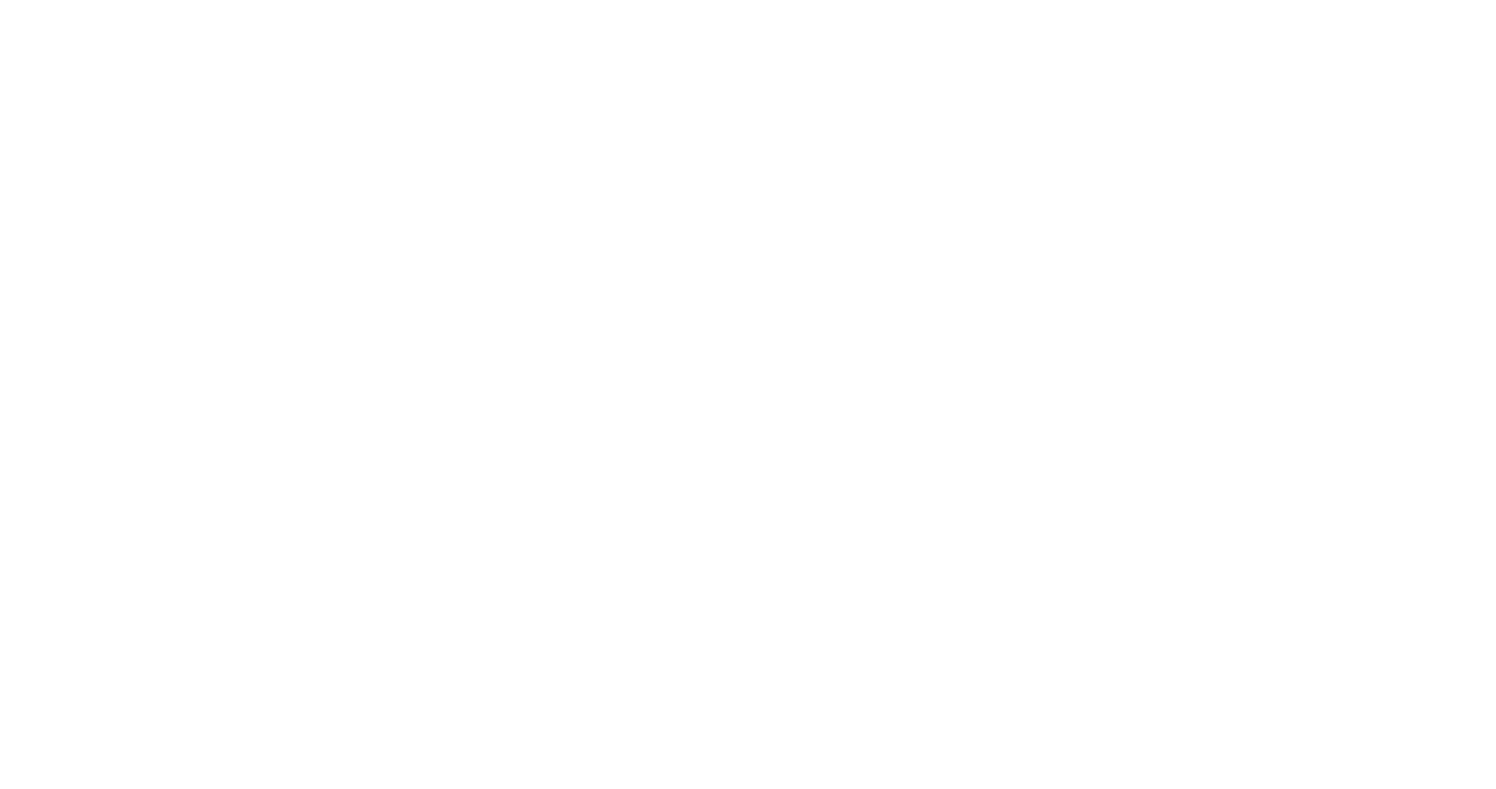 scroll, scrollTop: 0, scrollLeft: 0, axis: both 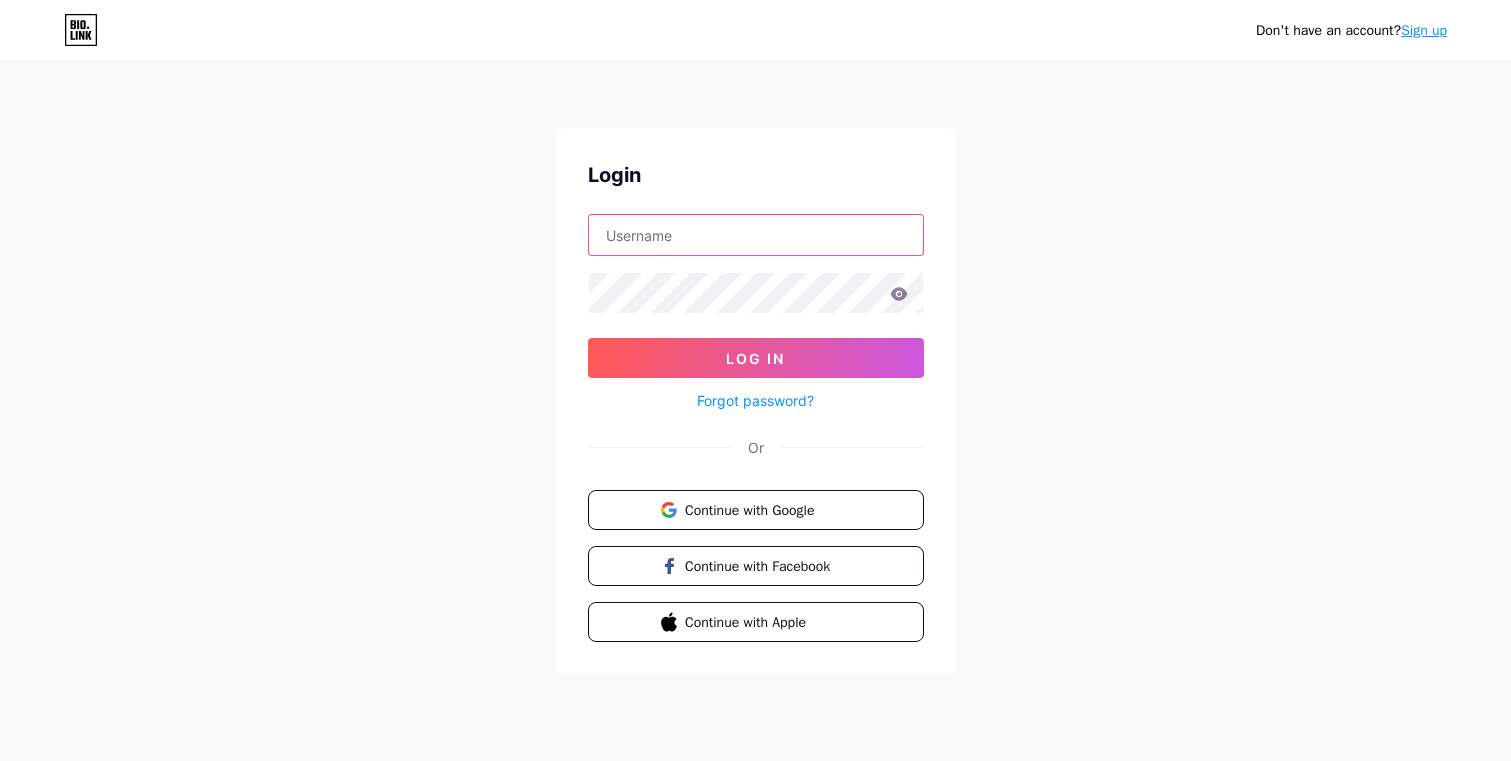type on "daunus" 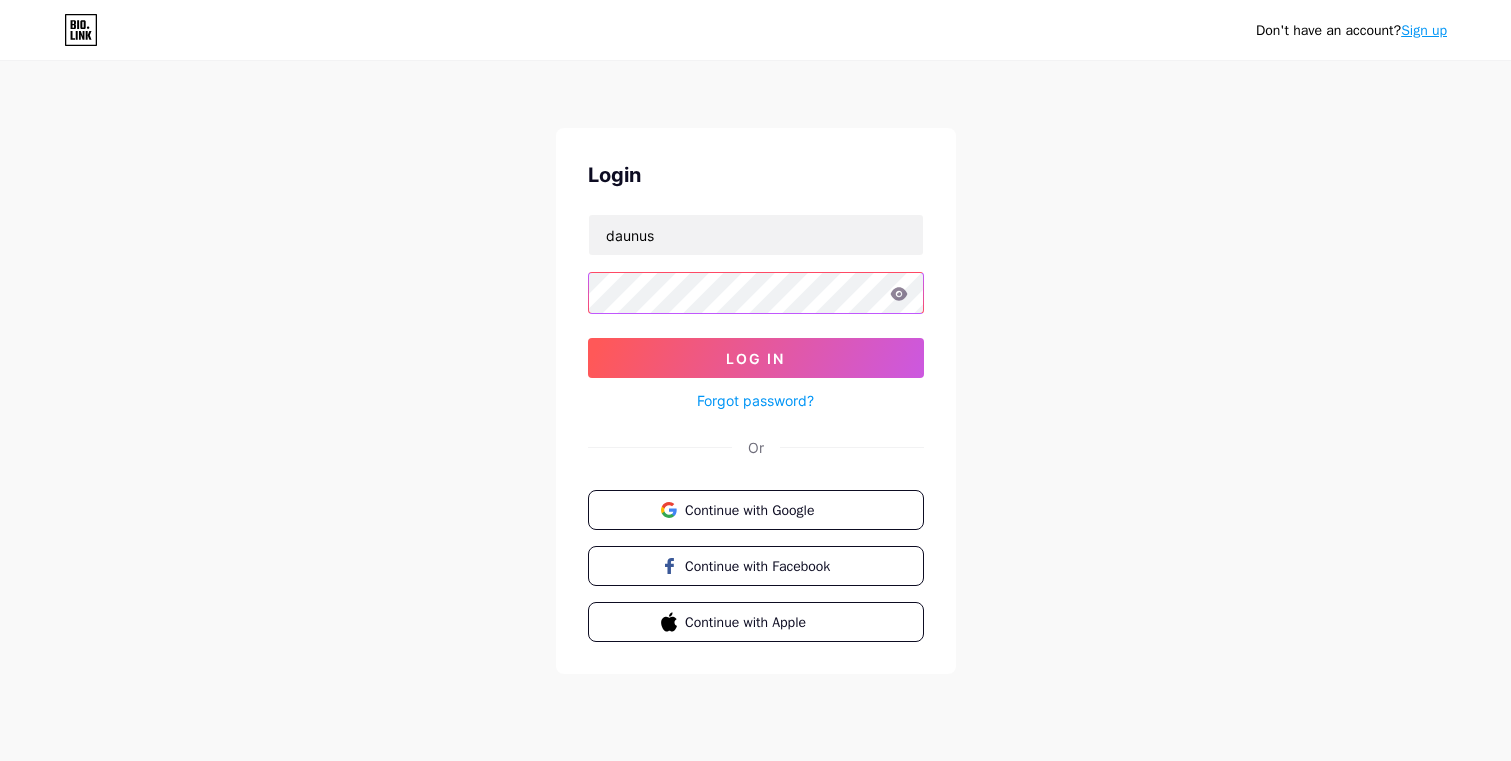 click on "Log In" at bounding box center (756, 358) 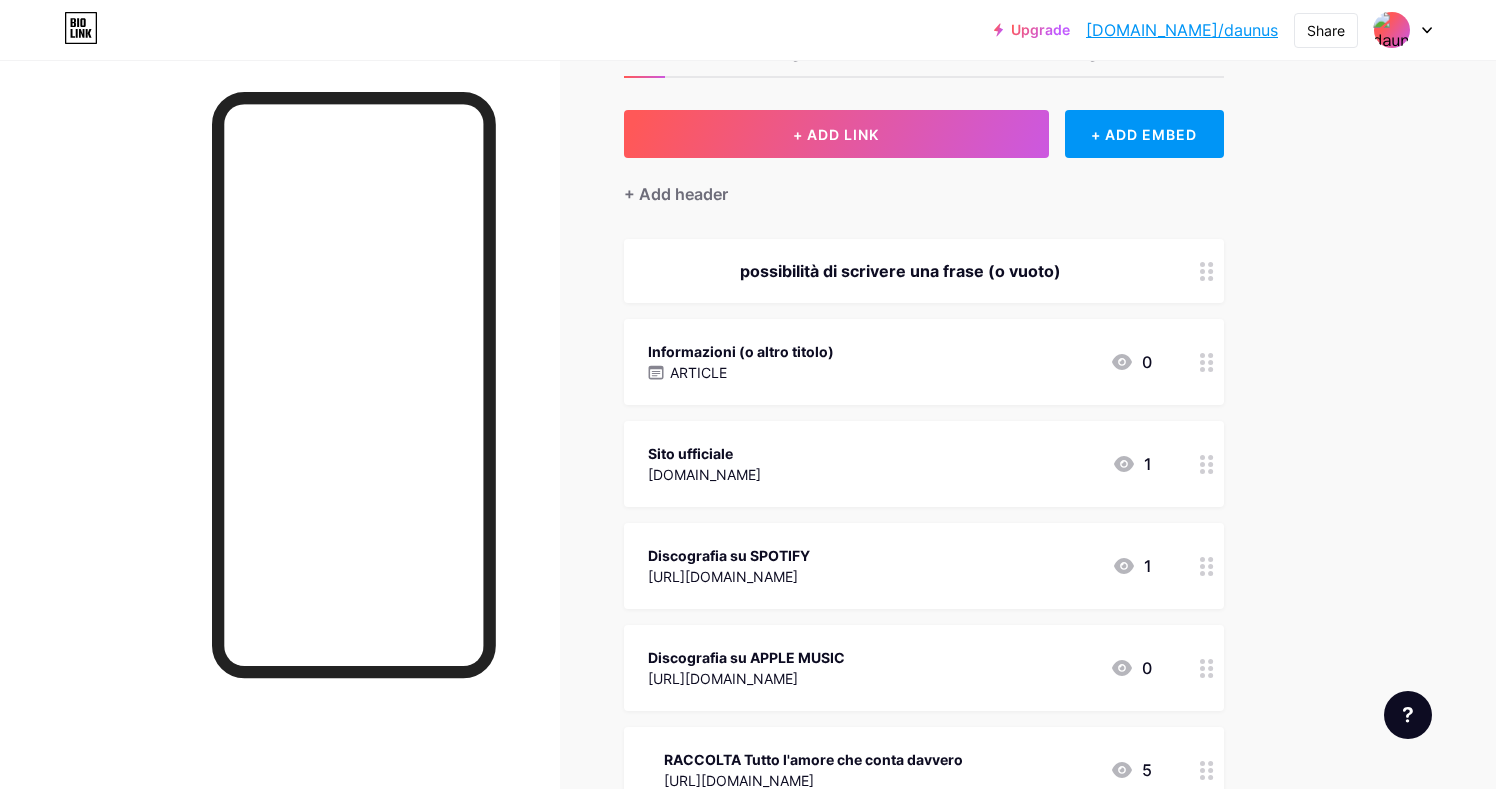 scroll, scrollTop: 0, scrollLeft: 0, axis: both 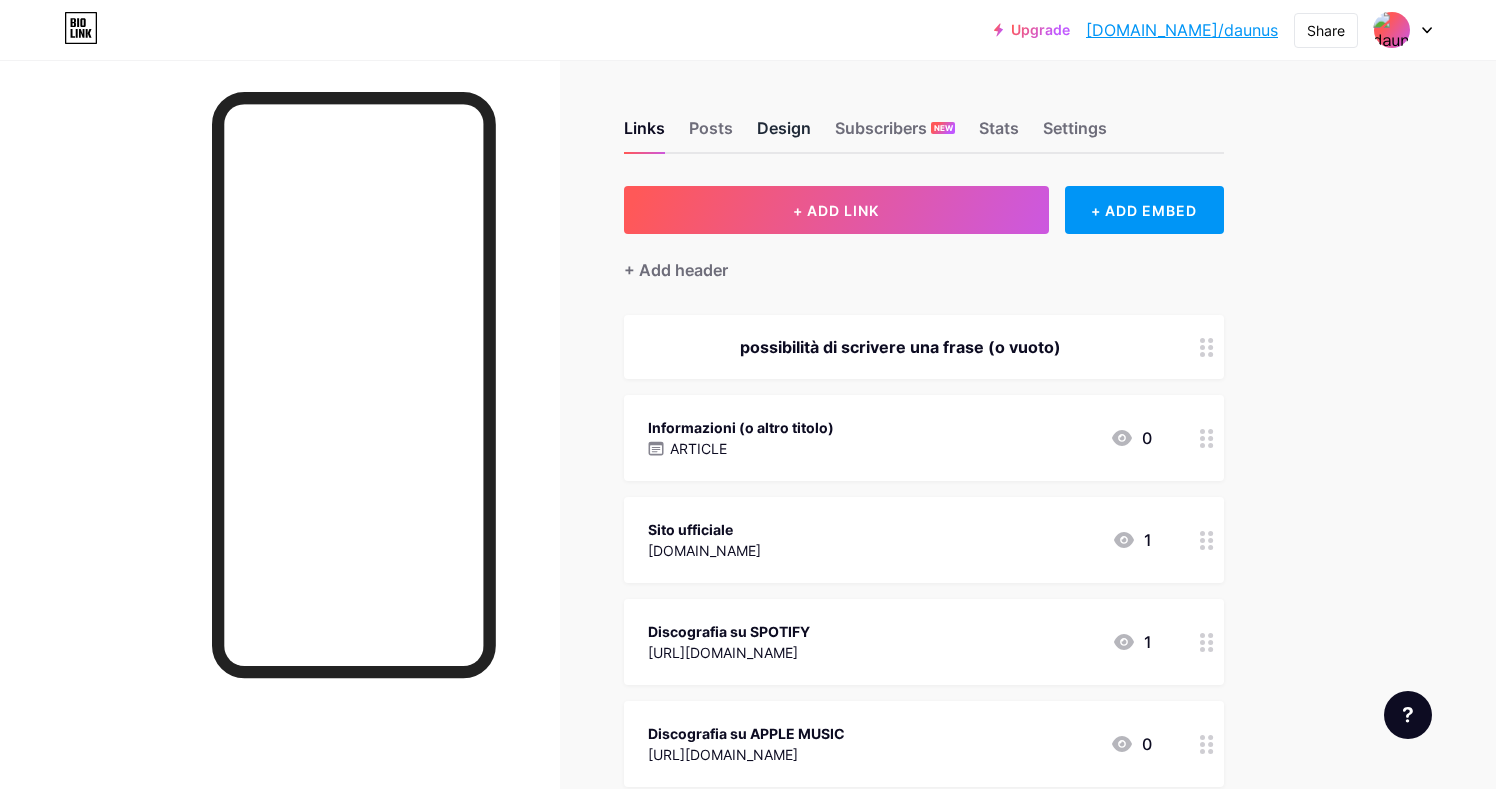 click on "Design" at bounding box center (784, 134) 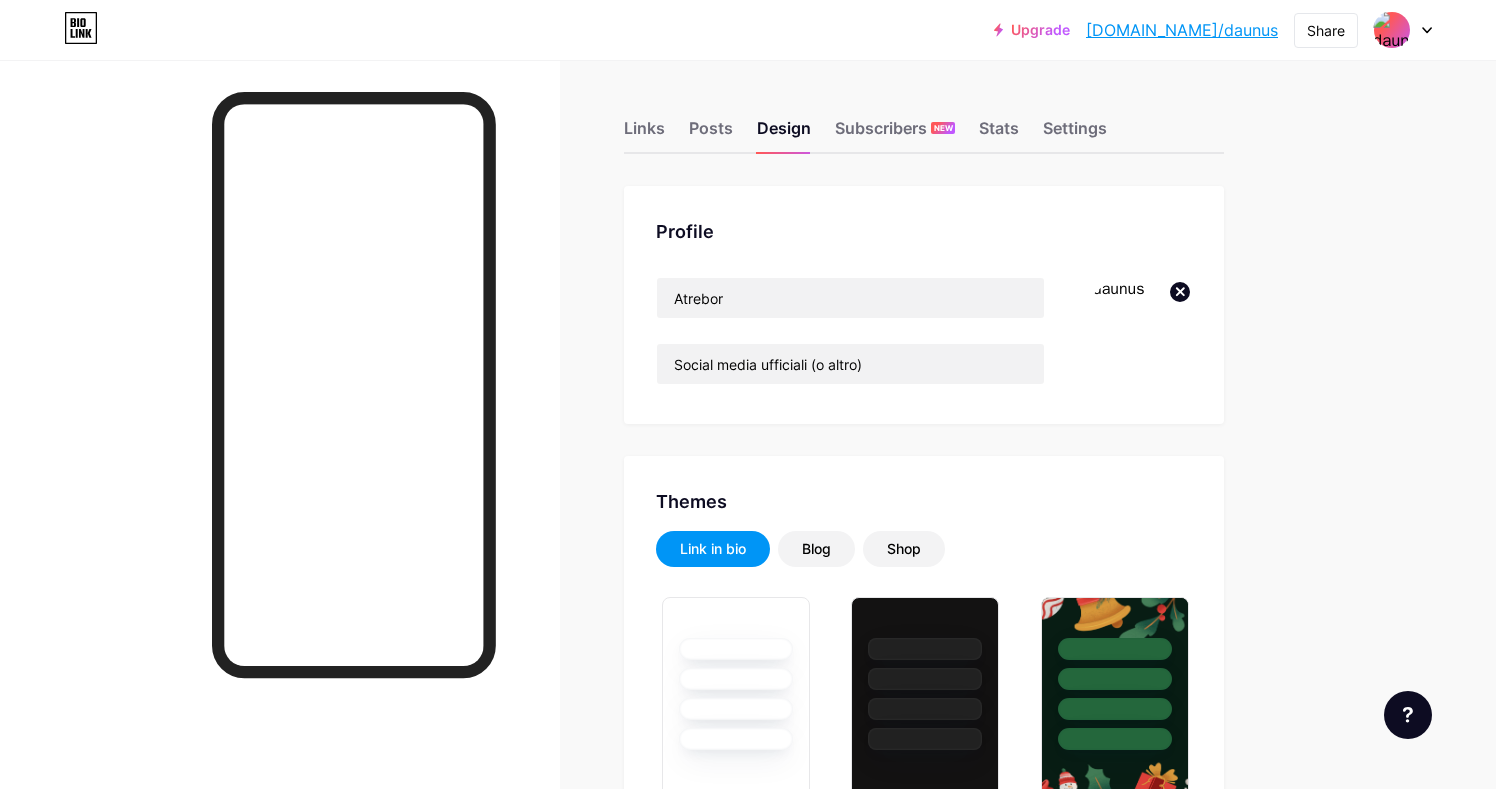 type on "#ffffff" 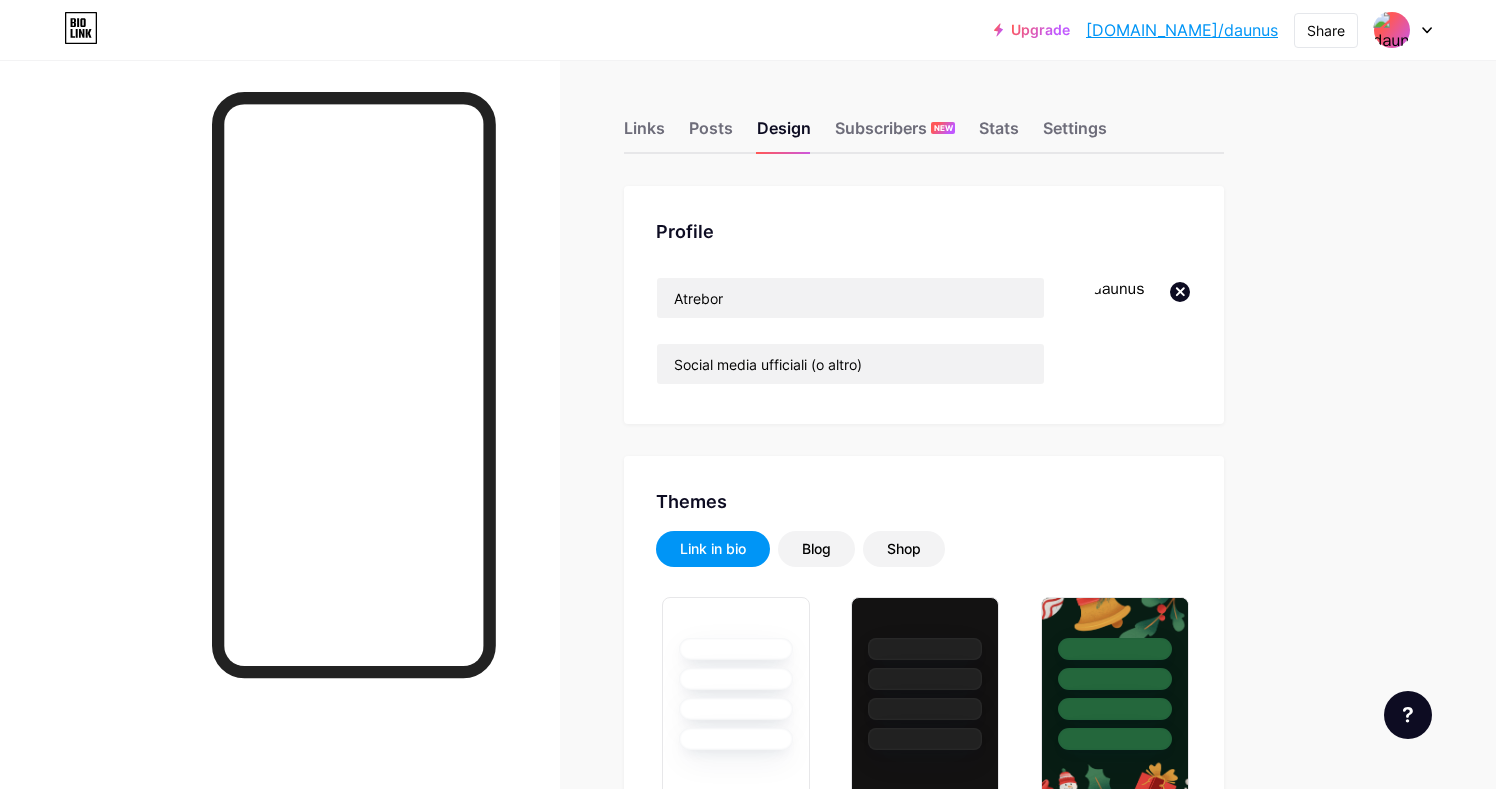 type on "#efefef" 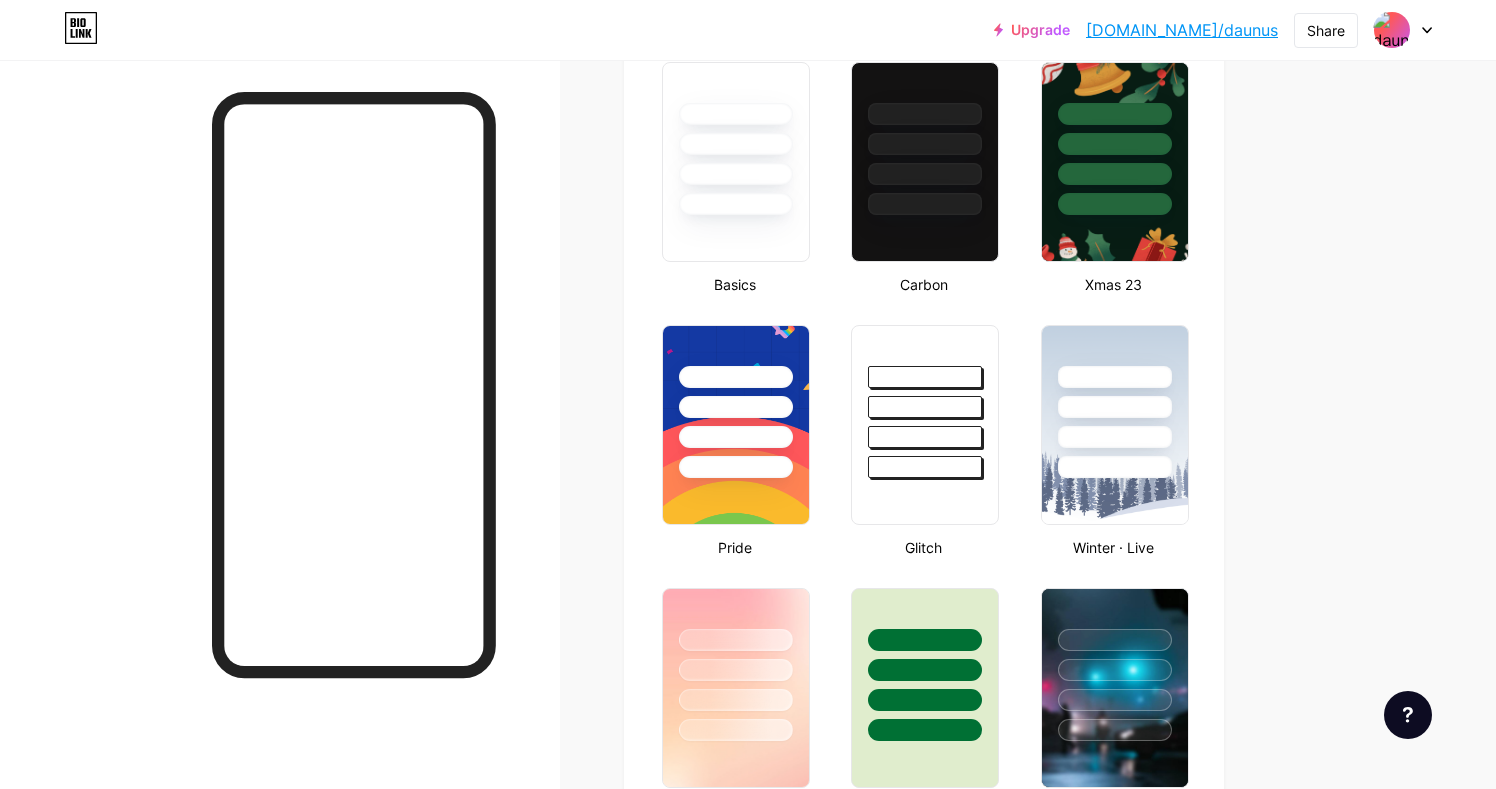 scroll, scrollTop: 38, scrollLeft: 0, axis: vertical 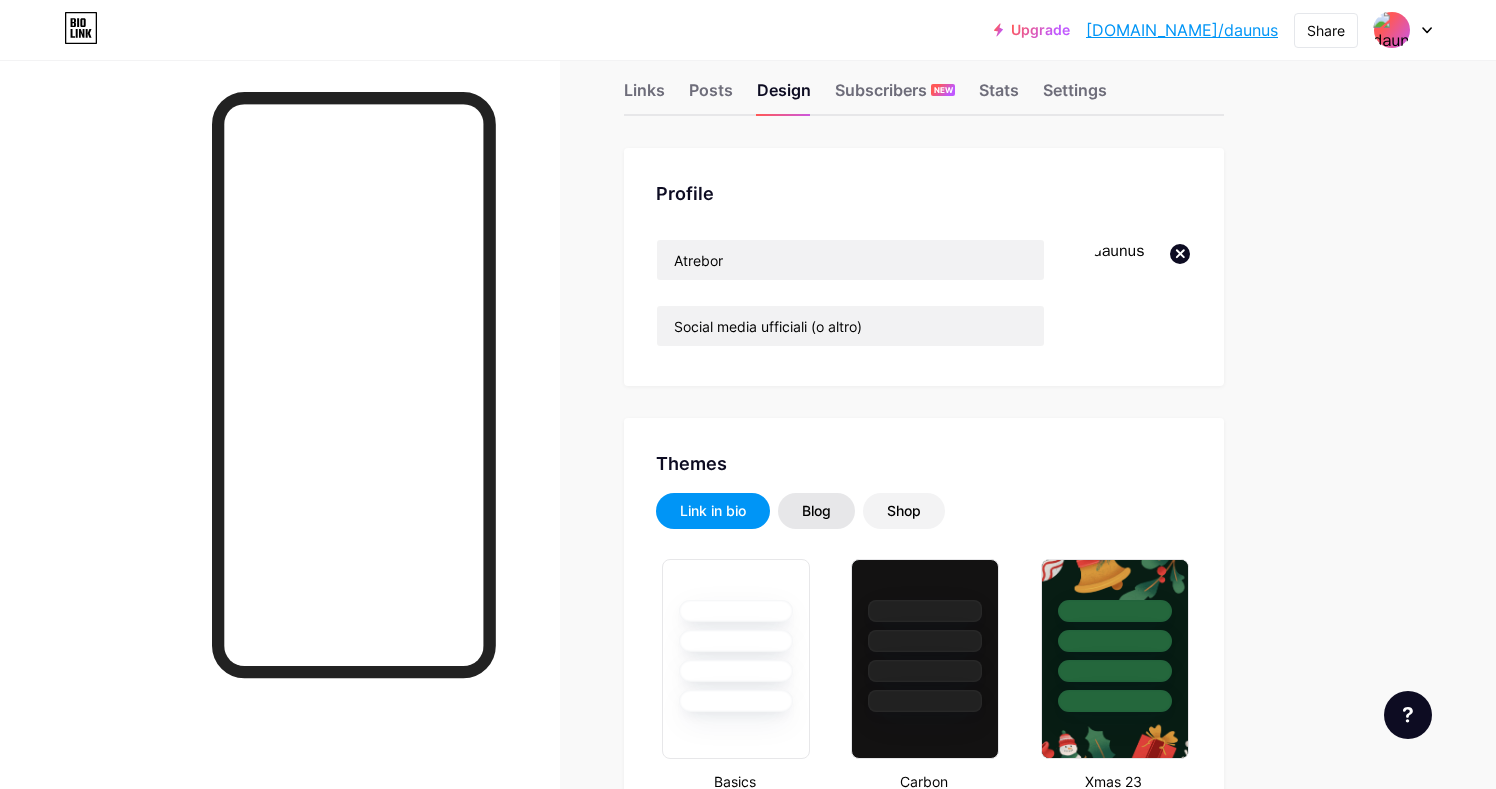 click on "Blog" at bounding box center (816, 511) 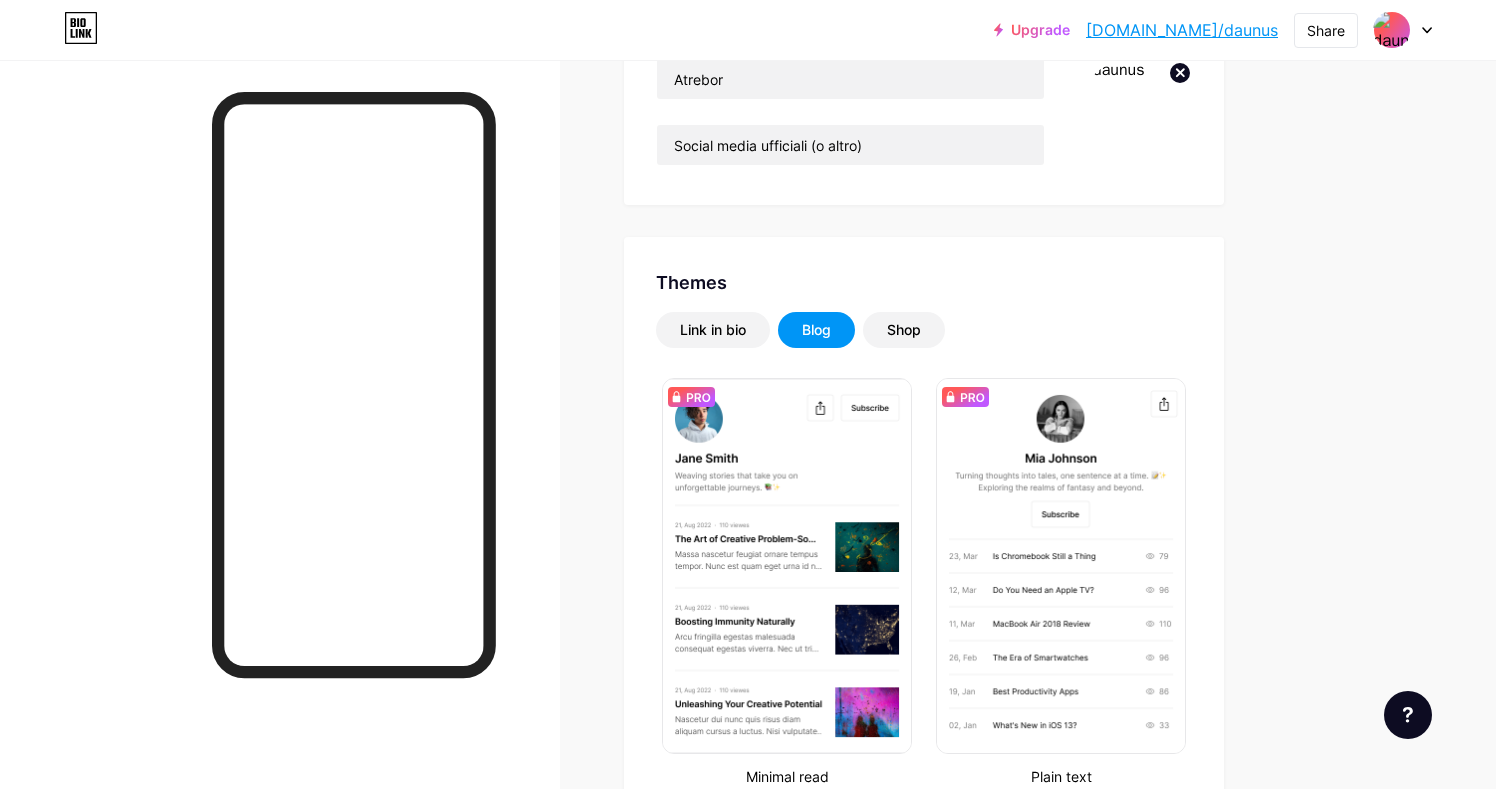 scroll, scrollTop: 0, scrollLeft: 0, axis: both 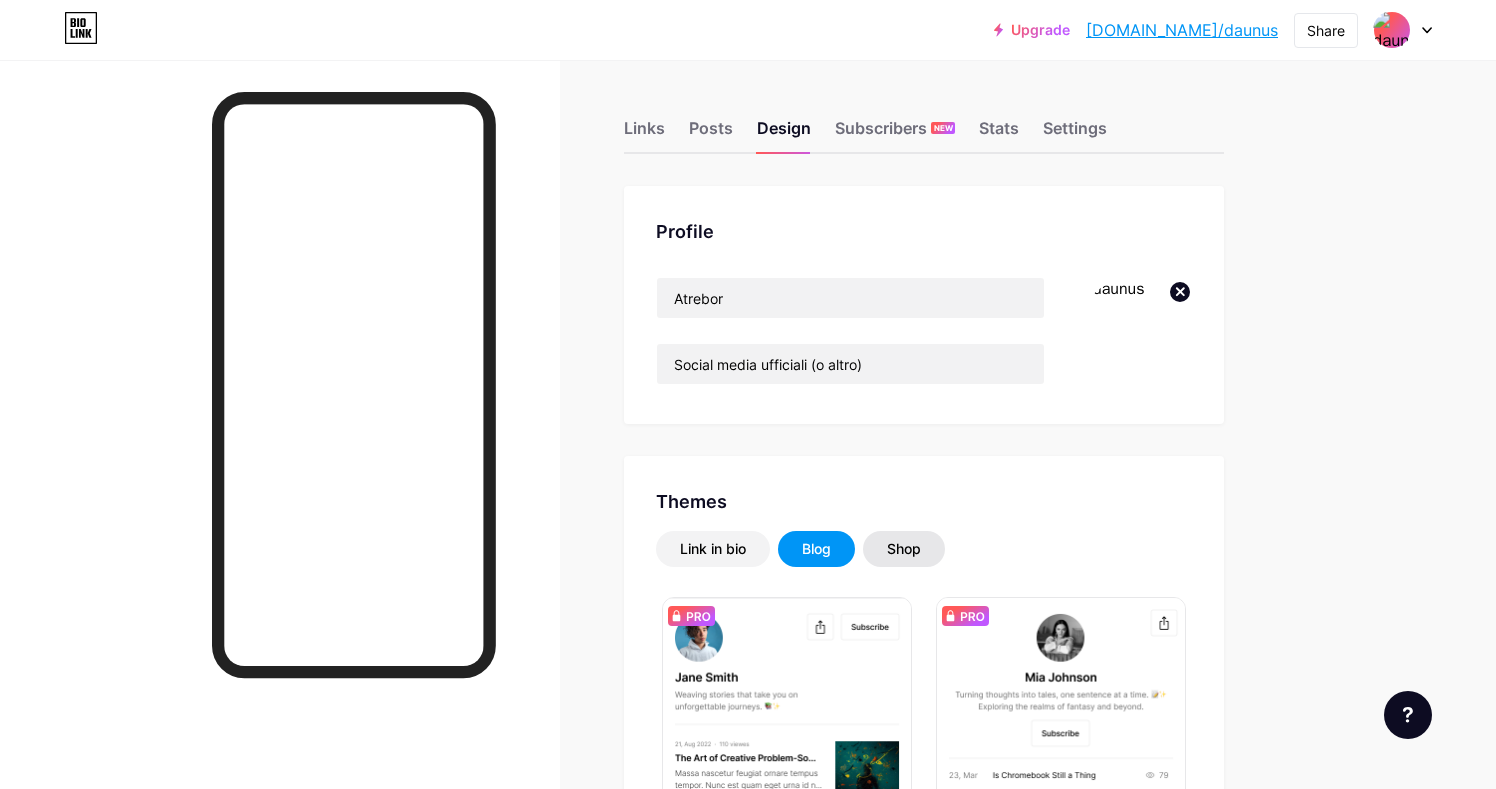 click on "Shop" at bounding box center [904, 549] 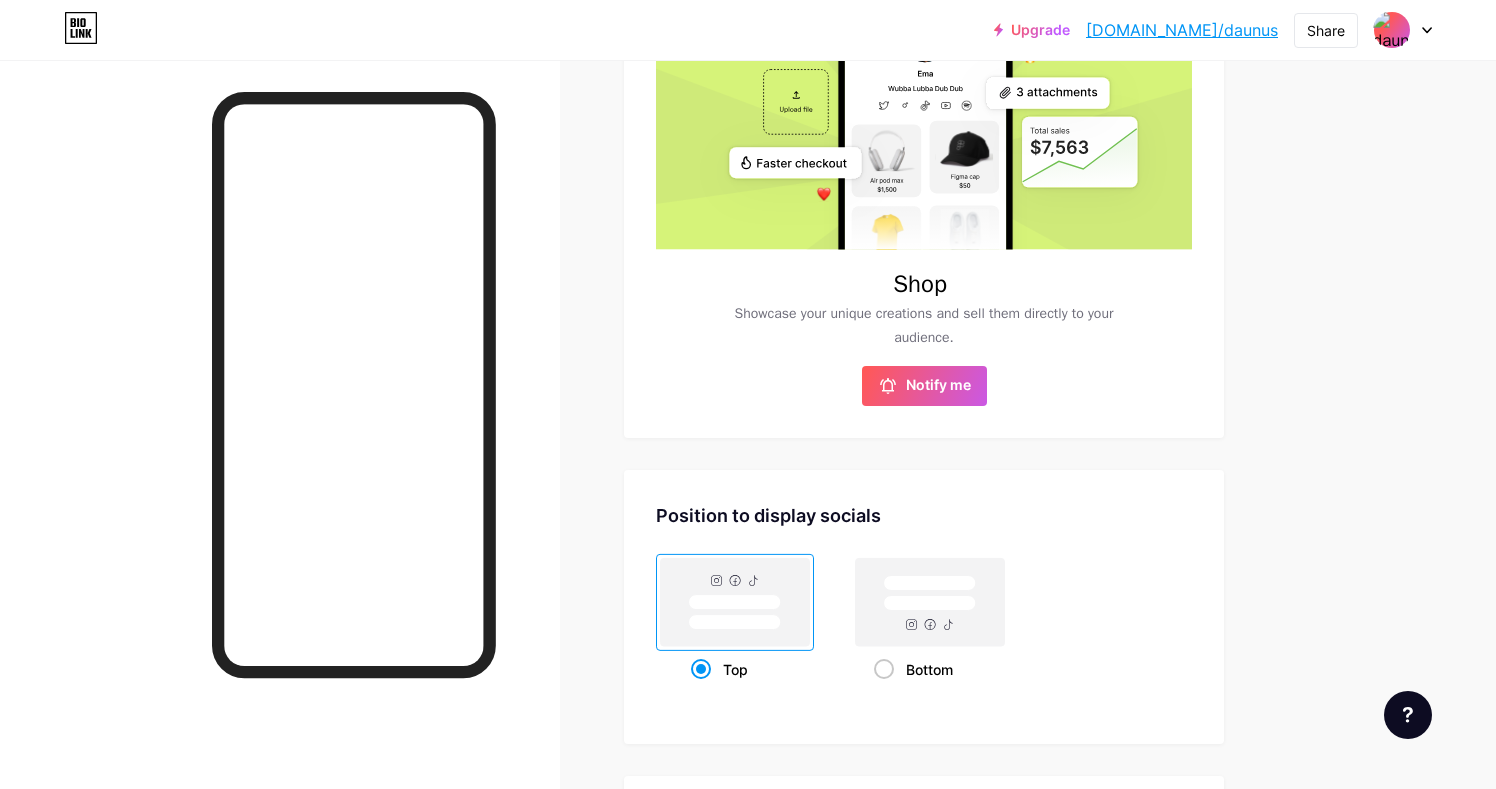 scroll, scrollTop: 725, scrollLeft: 0, axis: vertical 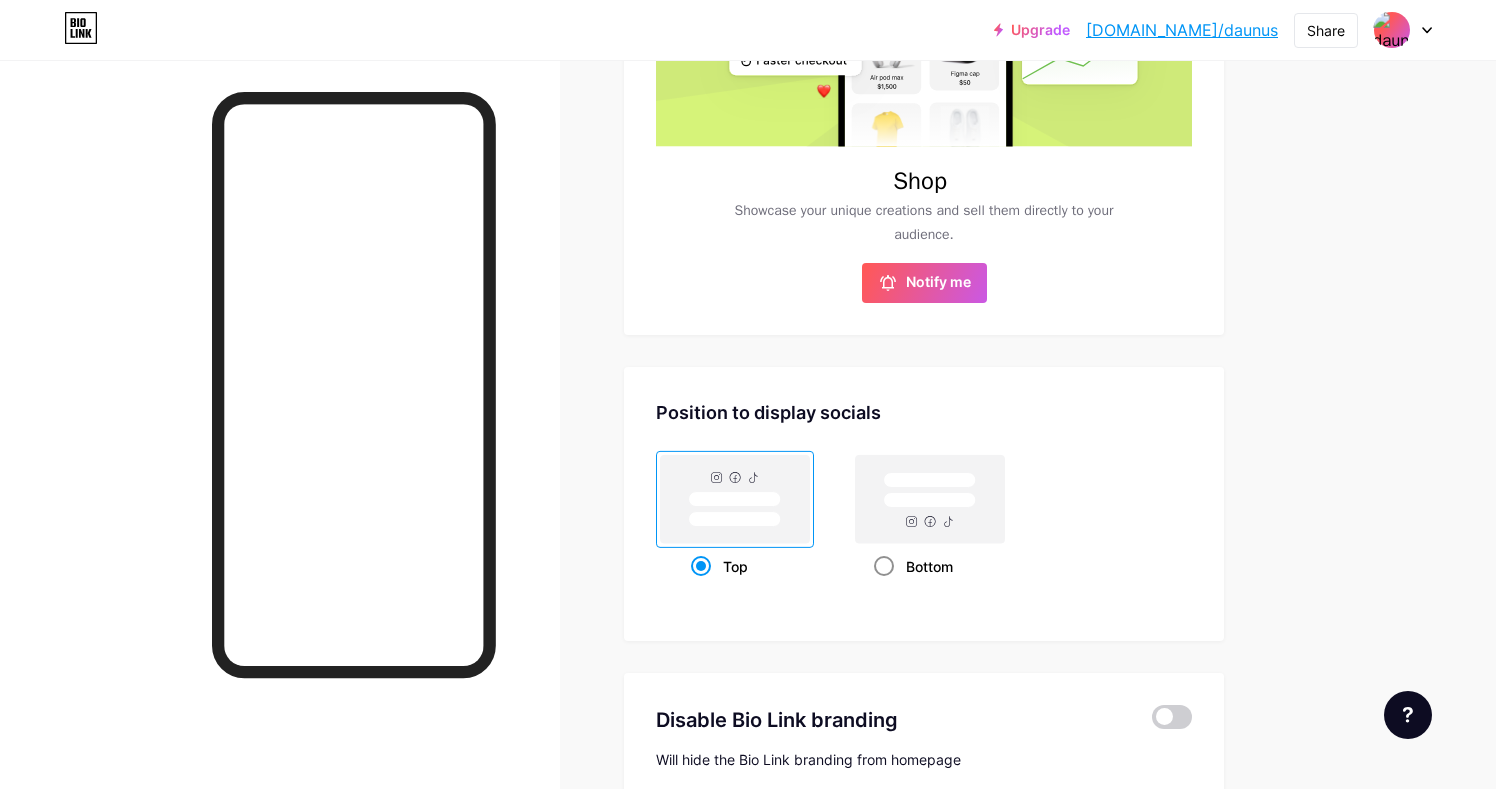 click at bounding box center [884, 566] 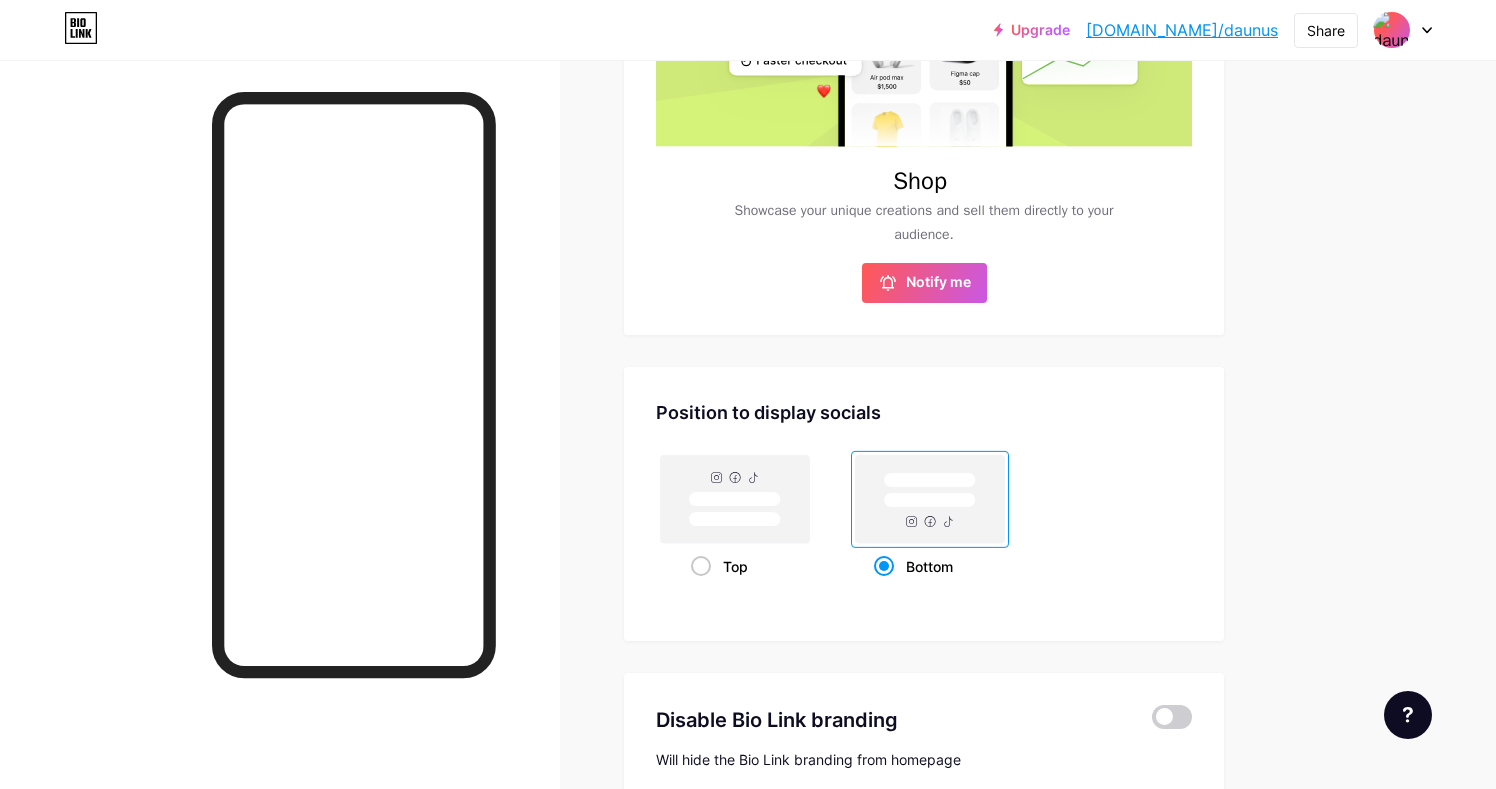 scroll, scrollTop: 545, scrollLeft: 0, axis: vertical 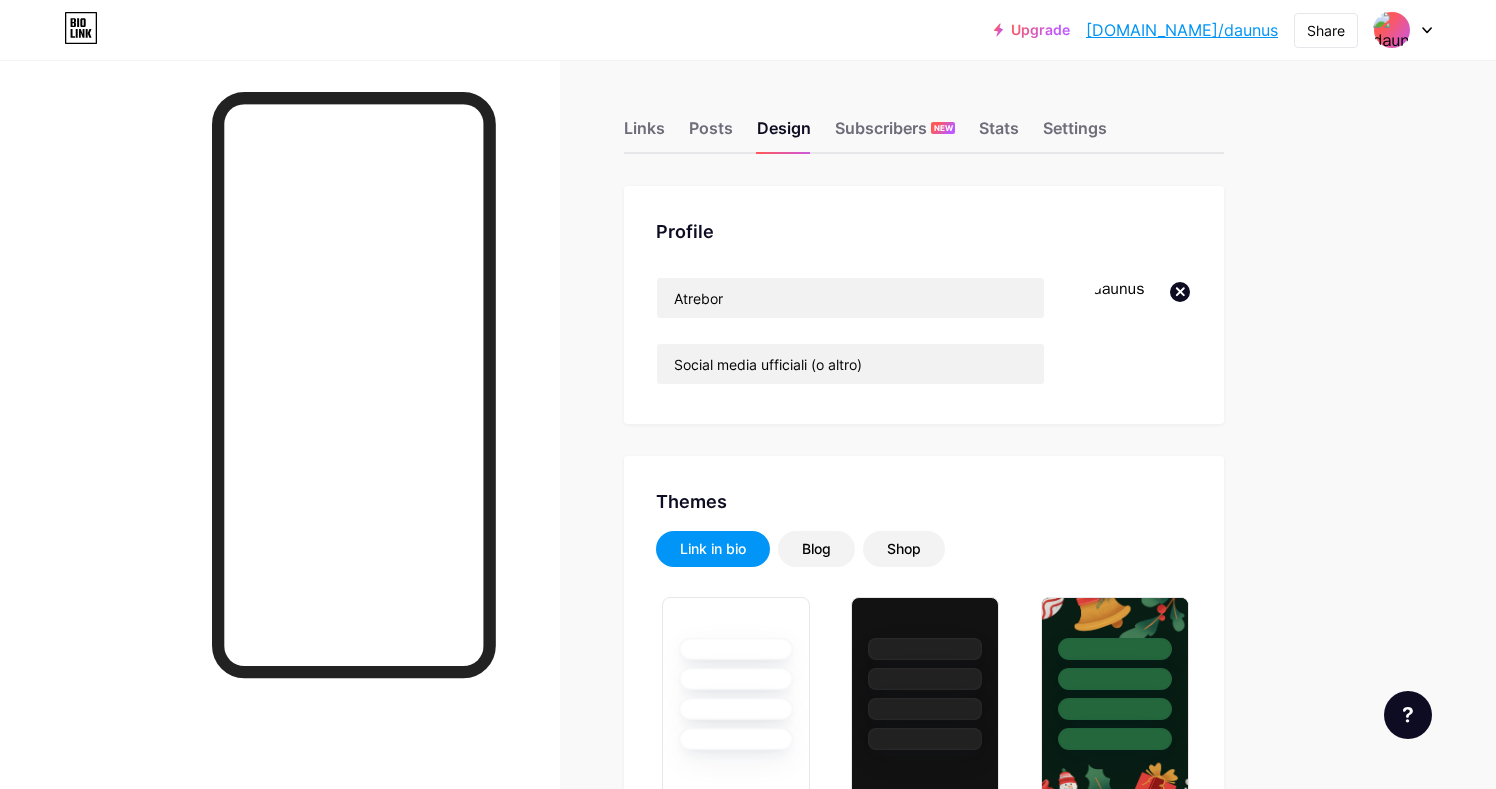 type on "#ffffff" 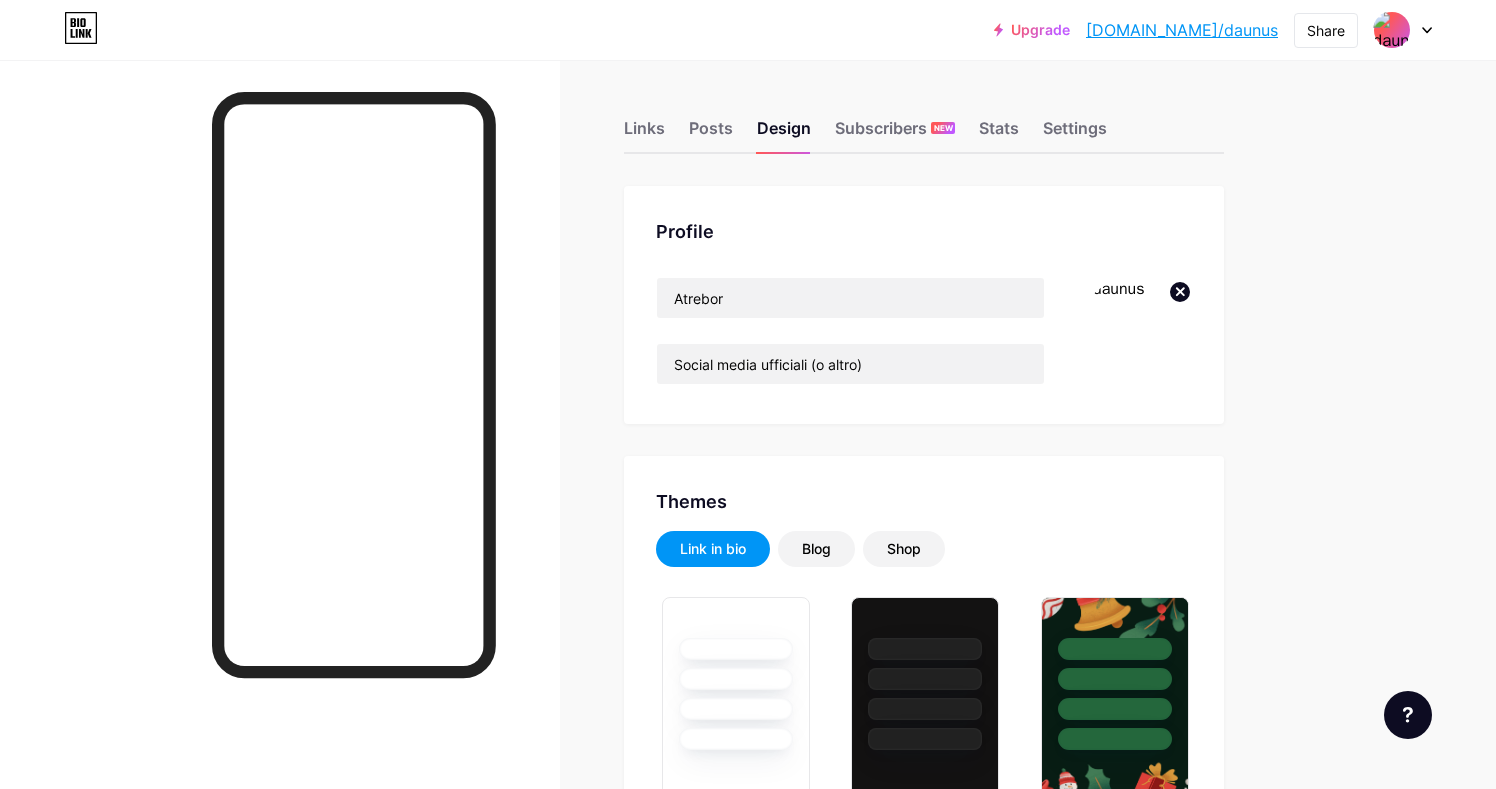 type on "#efefef" 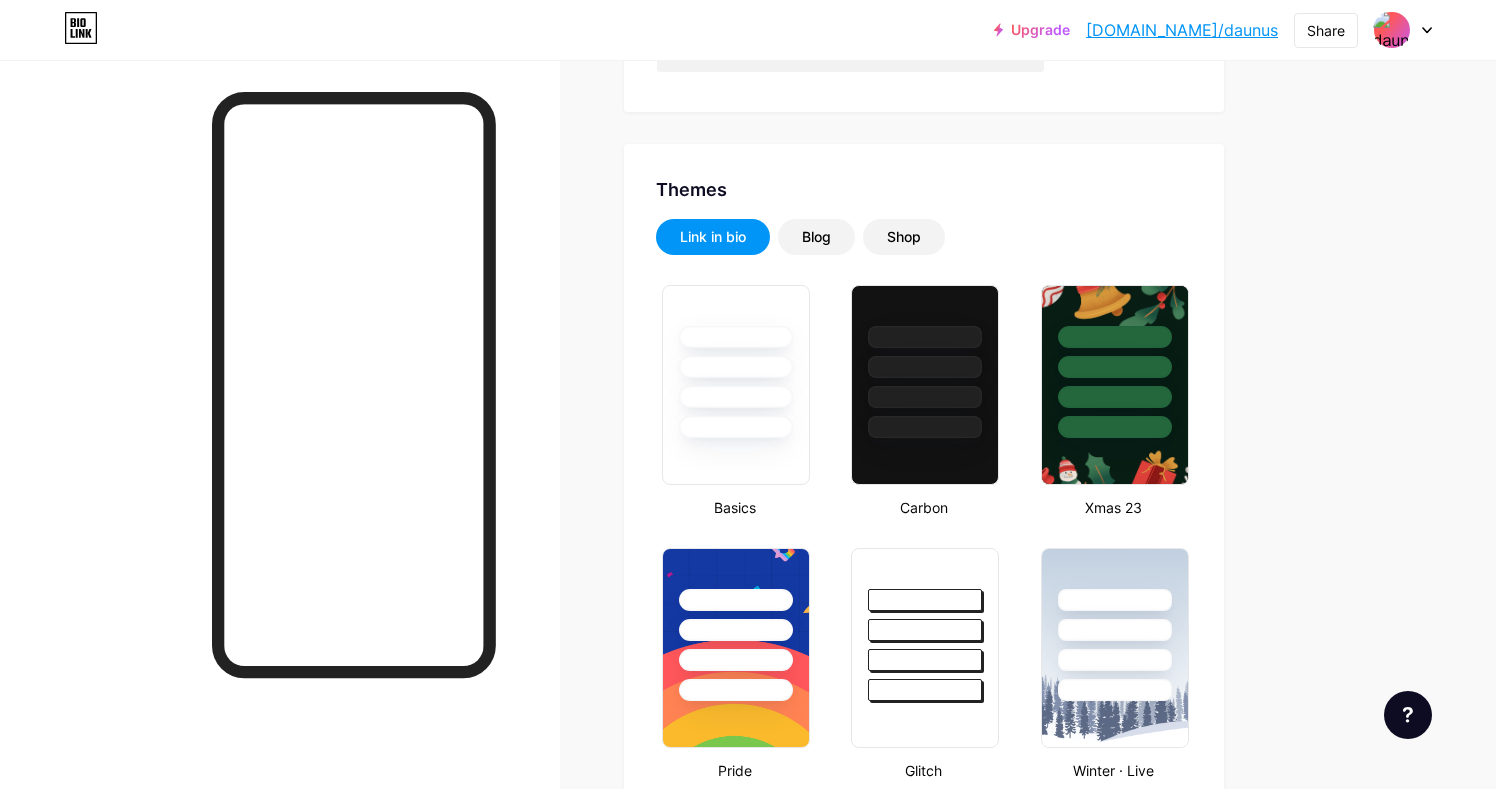 scroll, scrollTop: 209, scrollLeft: 0, axis: vertical 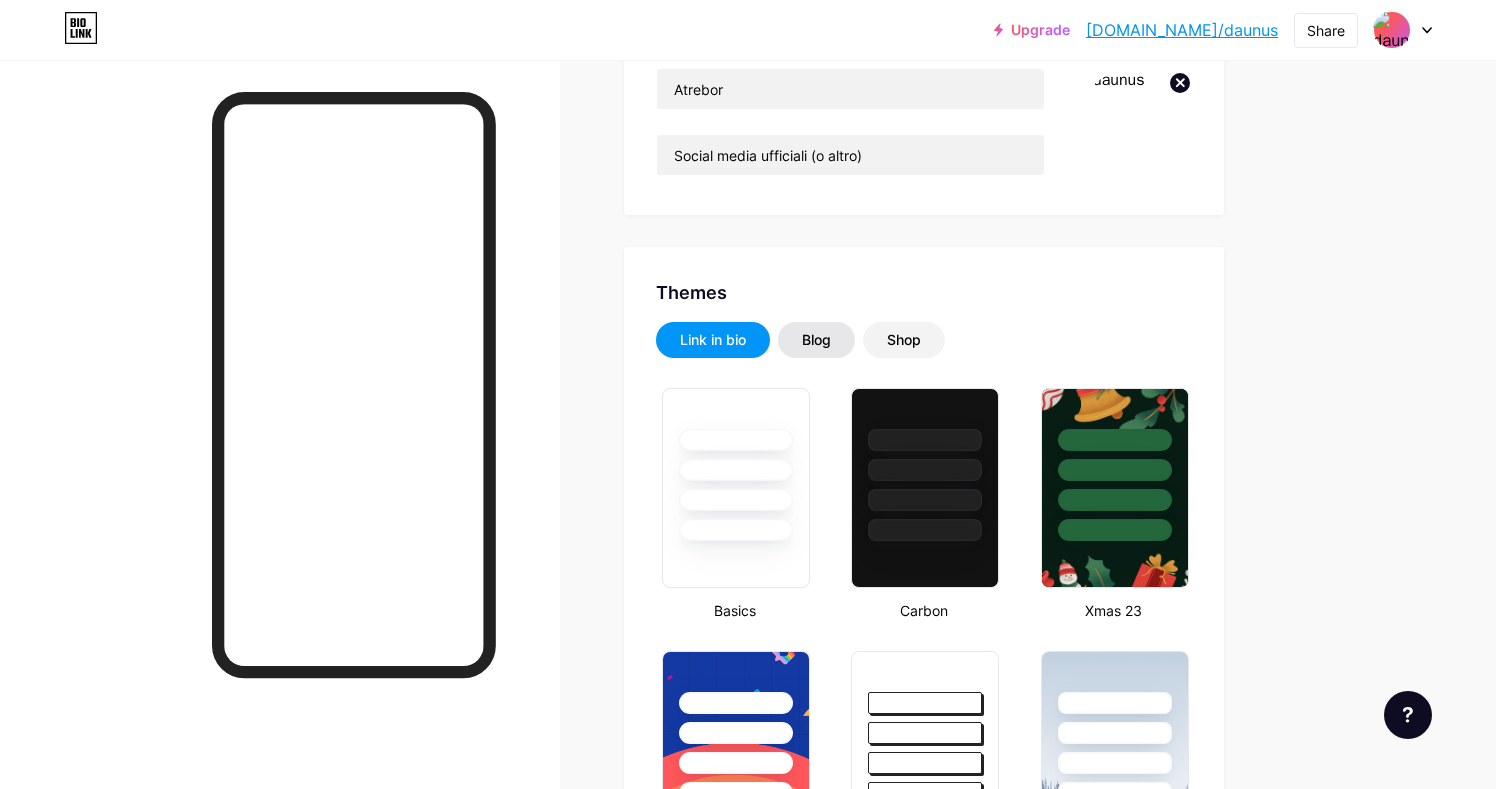 click on "Blog" at bounding box center [816, 340] 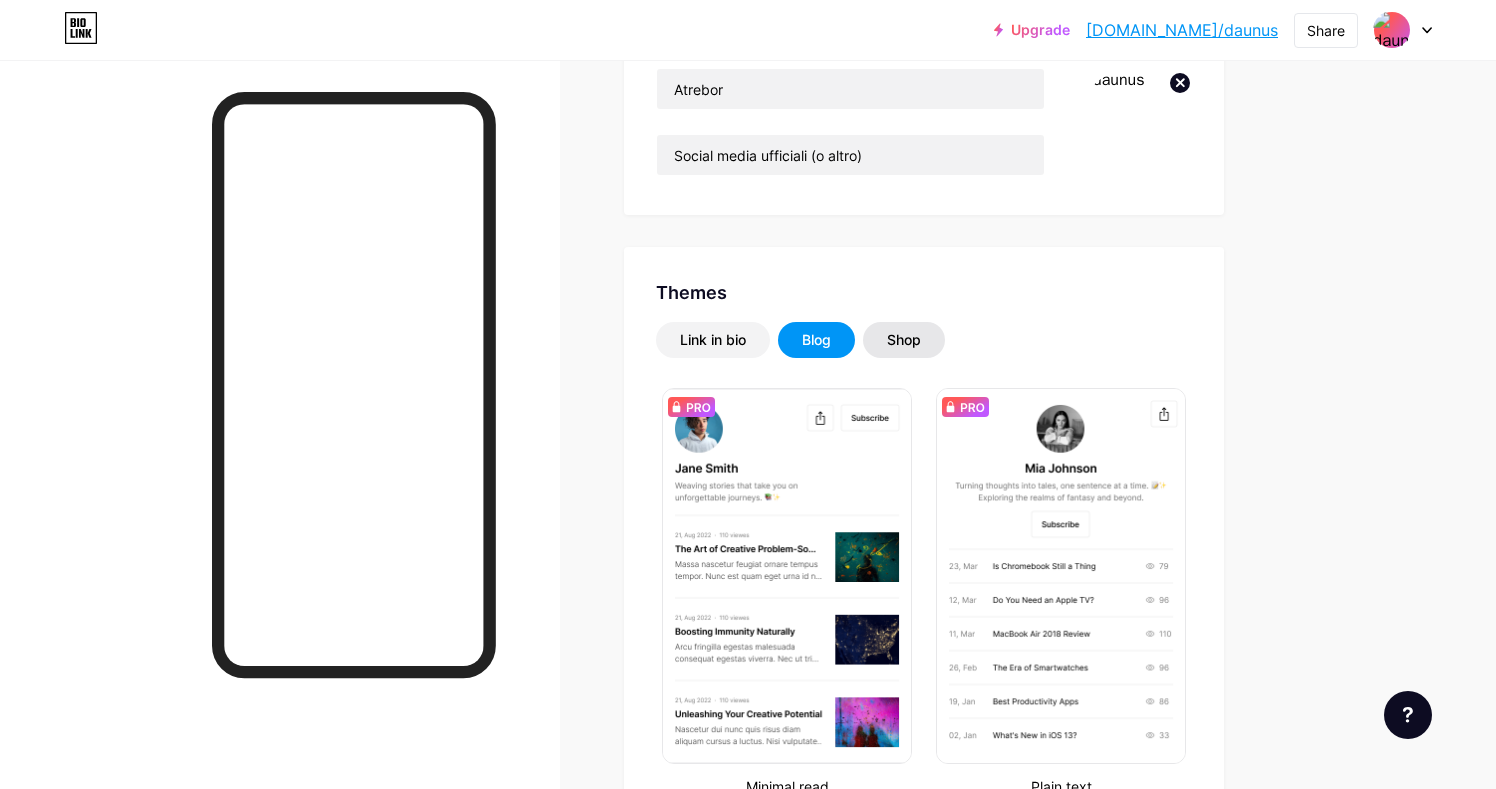 click on "Shop" at bounding box center (904, 340) 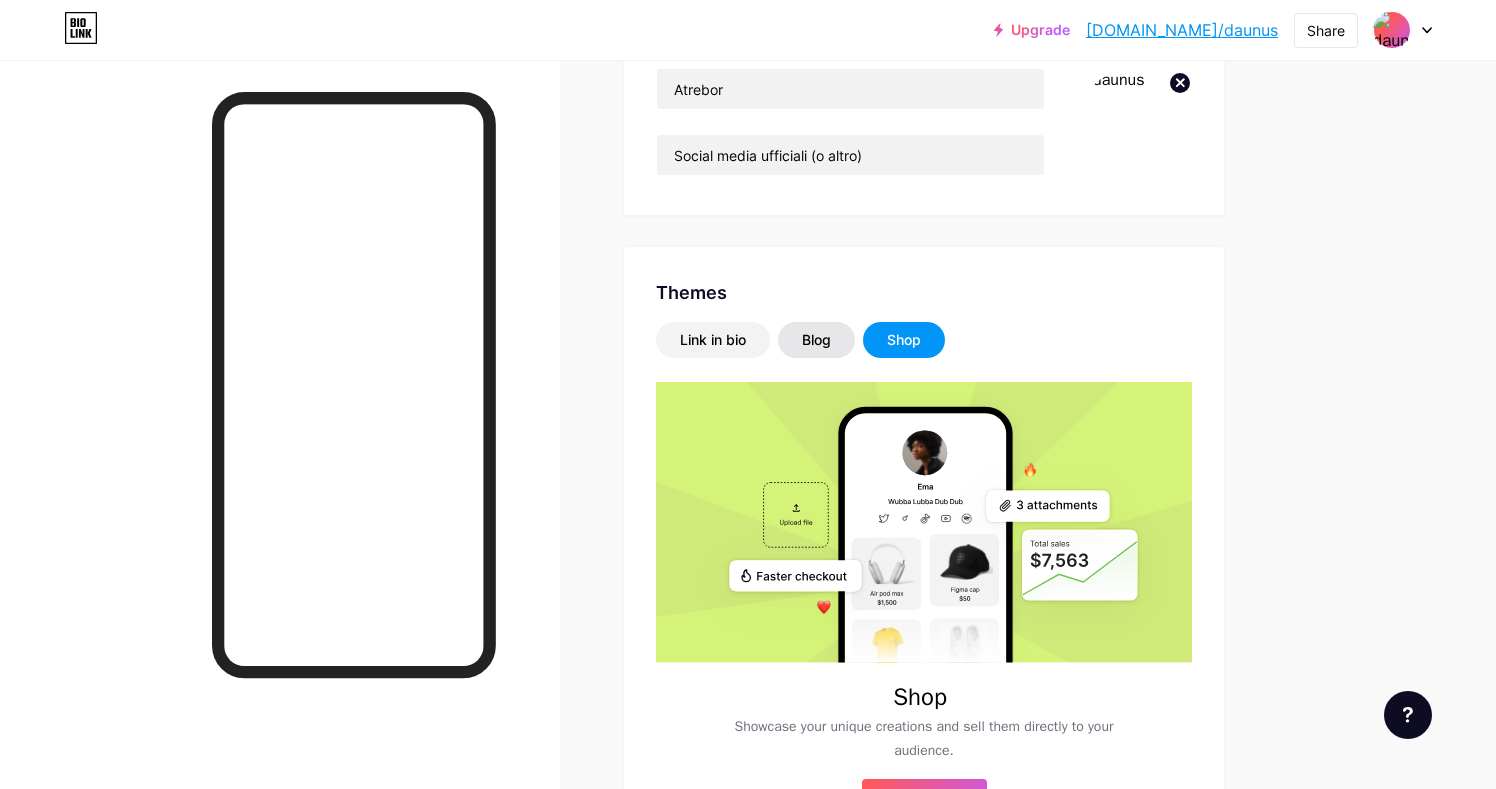 click on "Blog" at bounding box center (816, 340) 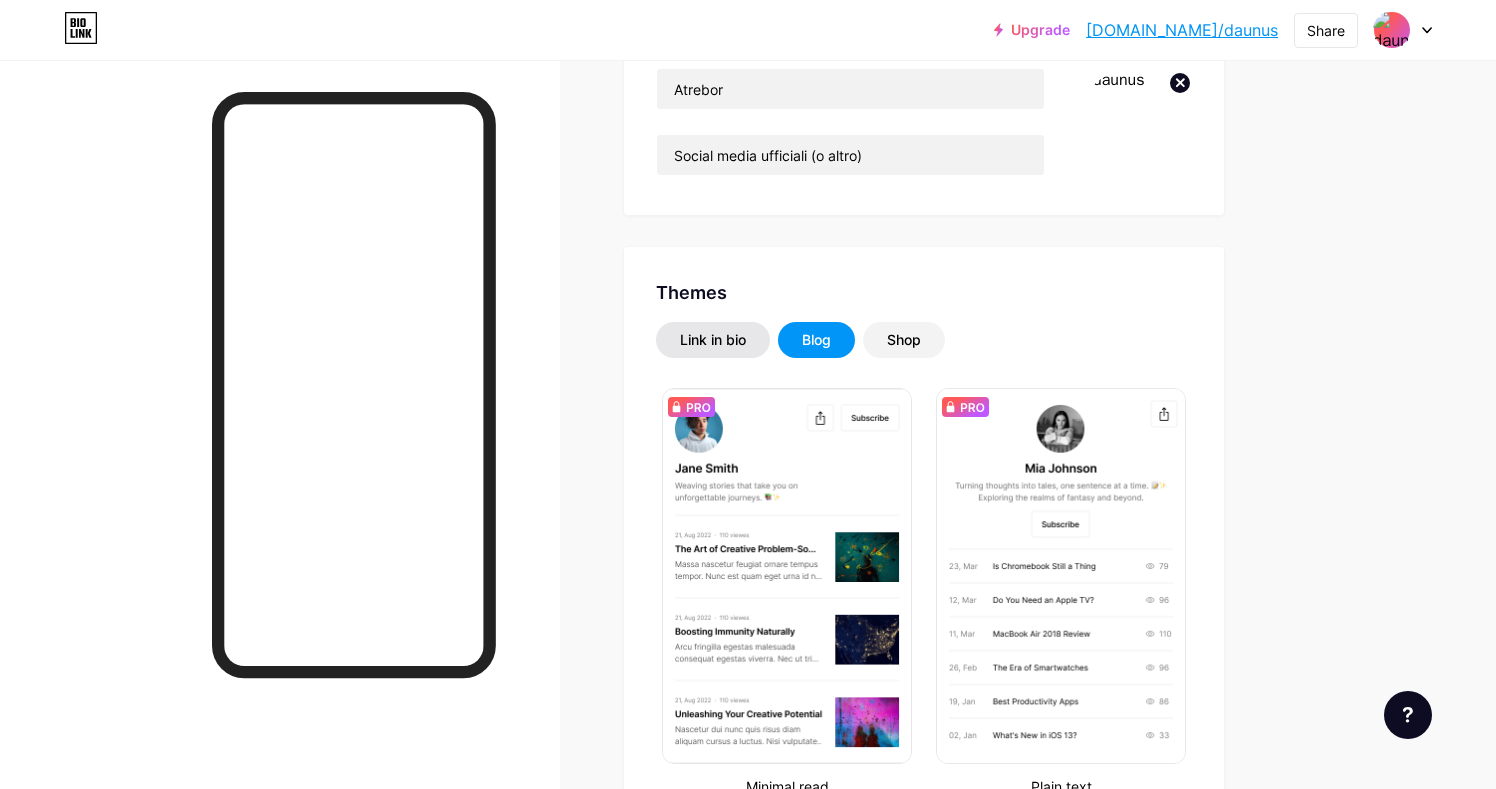 click on "Link in bio" at bounding box center (713, 340) 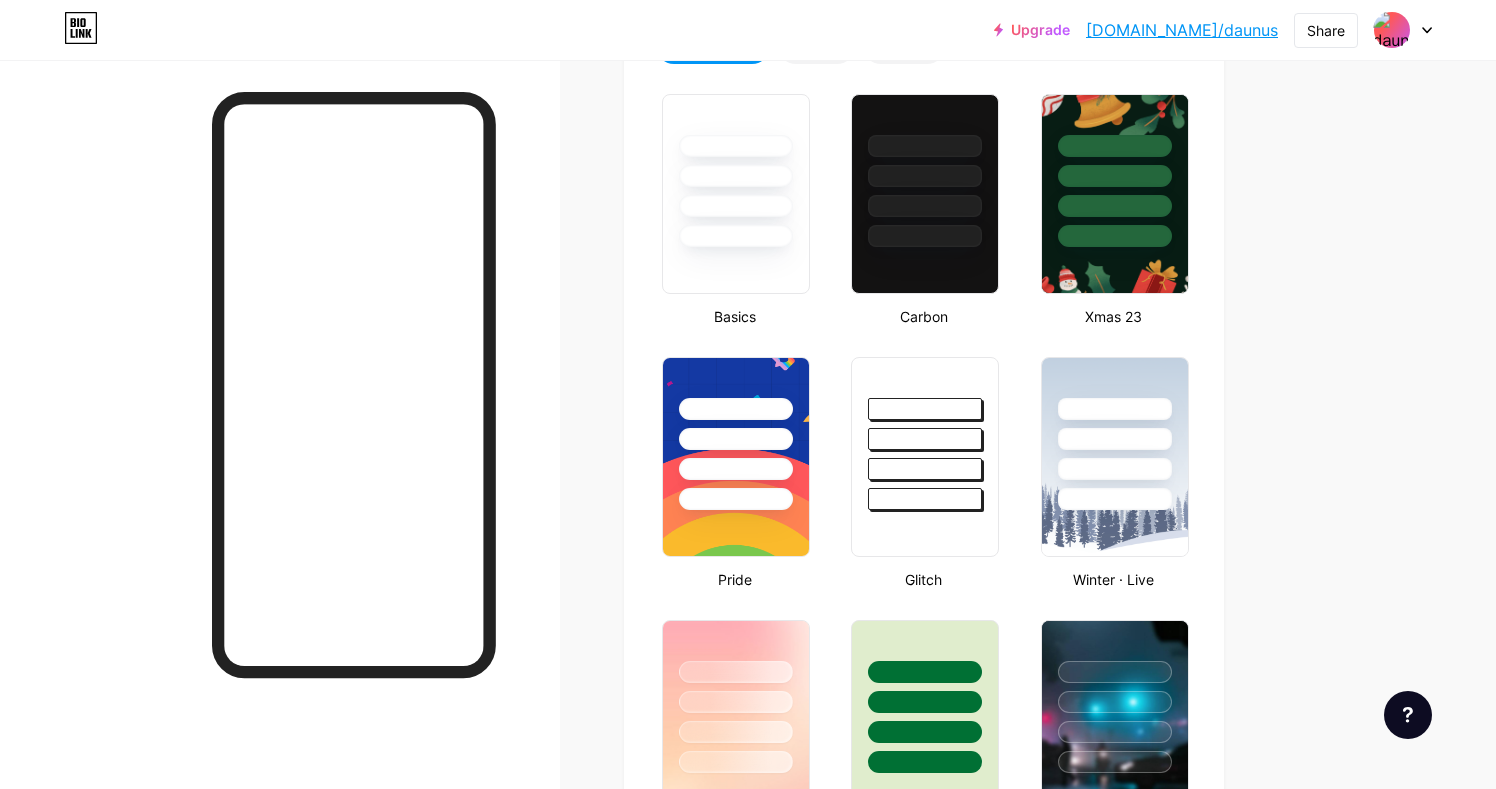 scroll, scrollTop: 113, scrollLeft: 0, axis: vertical 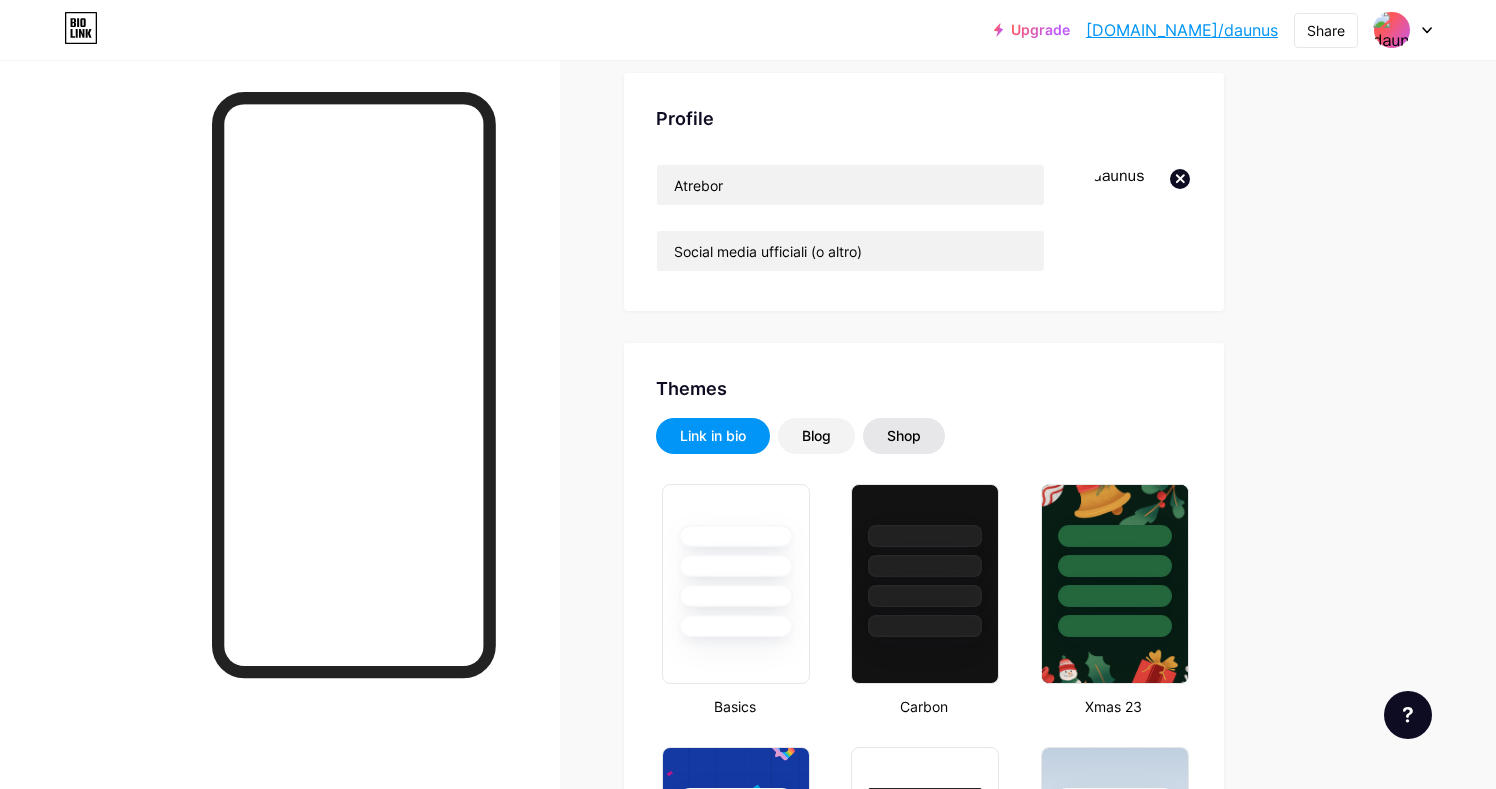 click on "Shop" at bounding box center [904, 436] 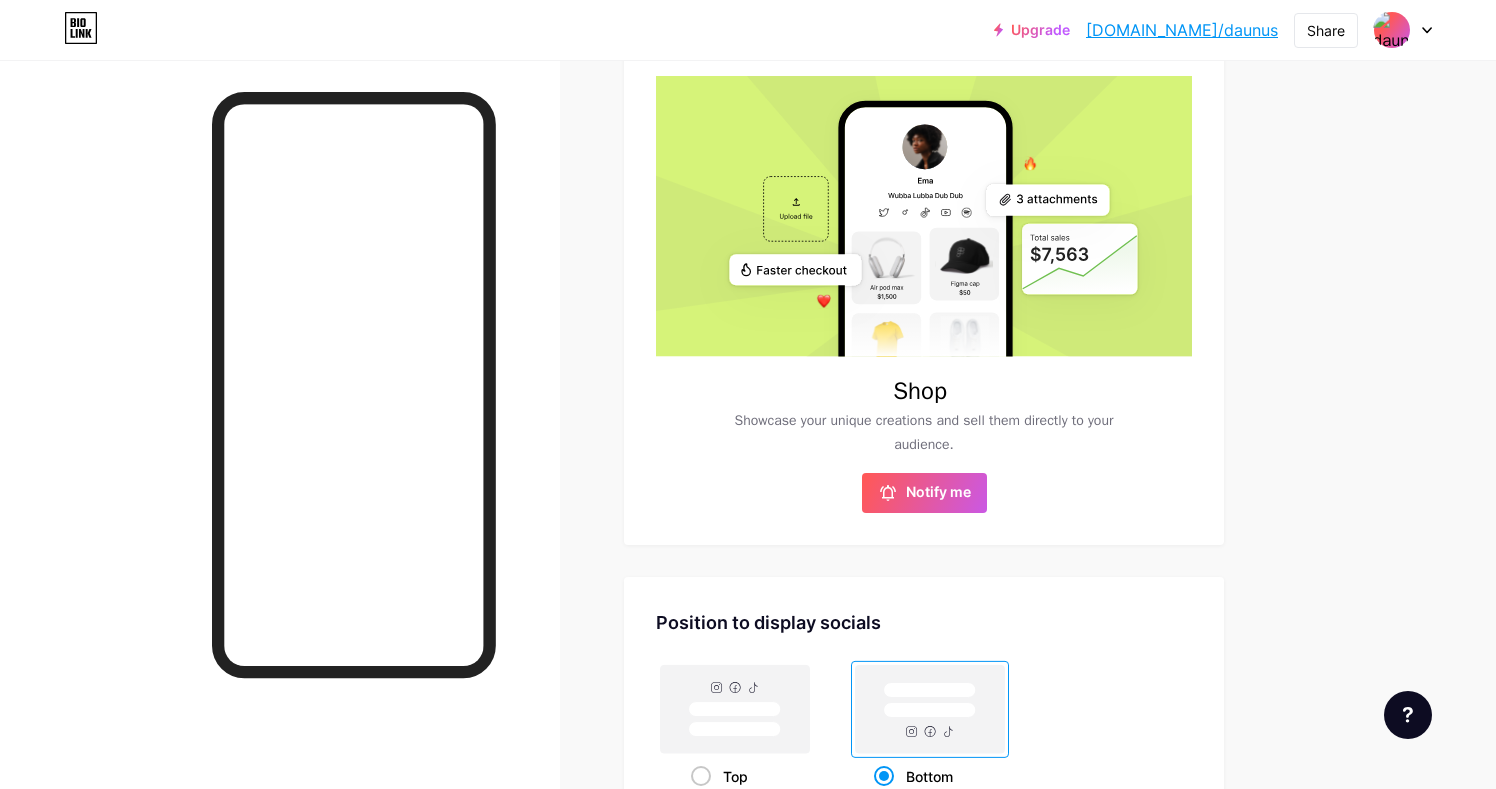 scroll, scrollTop: 849, scrollLeft: 0, axis: vertical 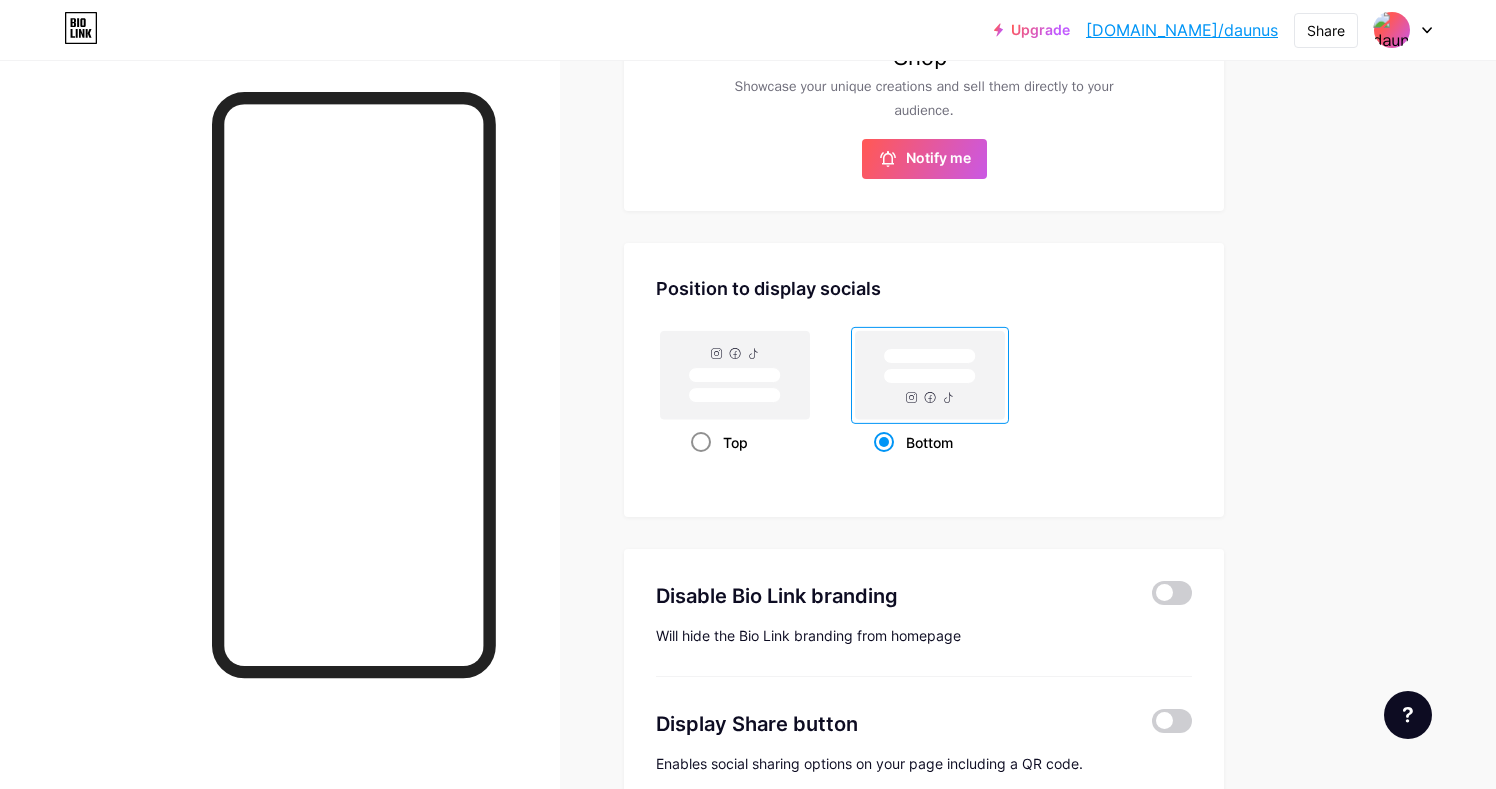 click on "Top" at bounding box center (735, 442) 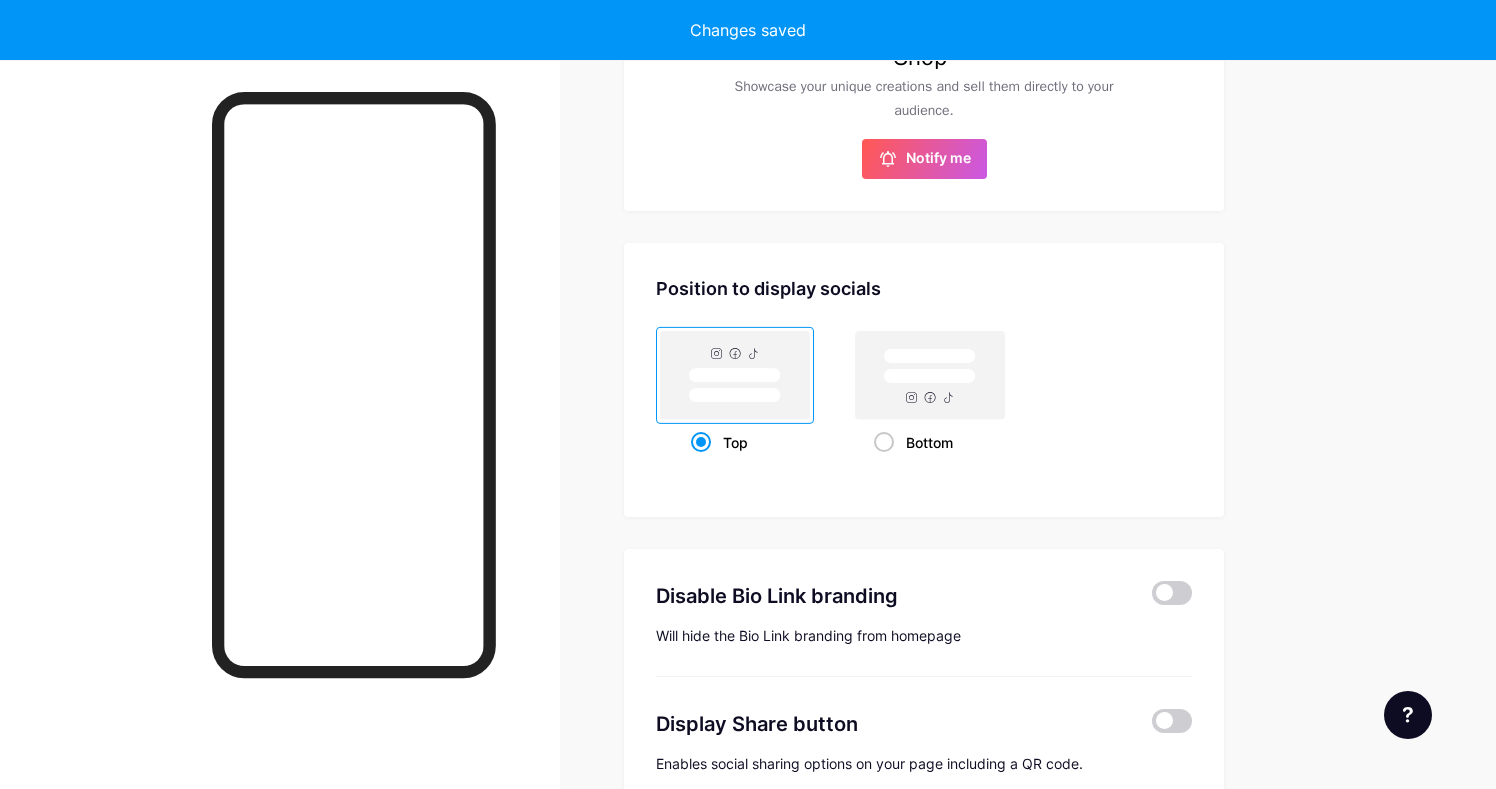 scroll, scrollTop: 965, scrollLeft: 0, axis: vertical 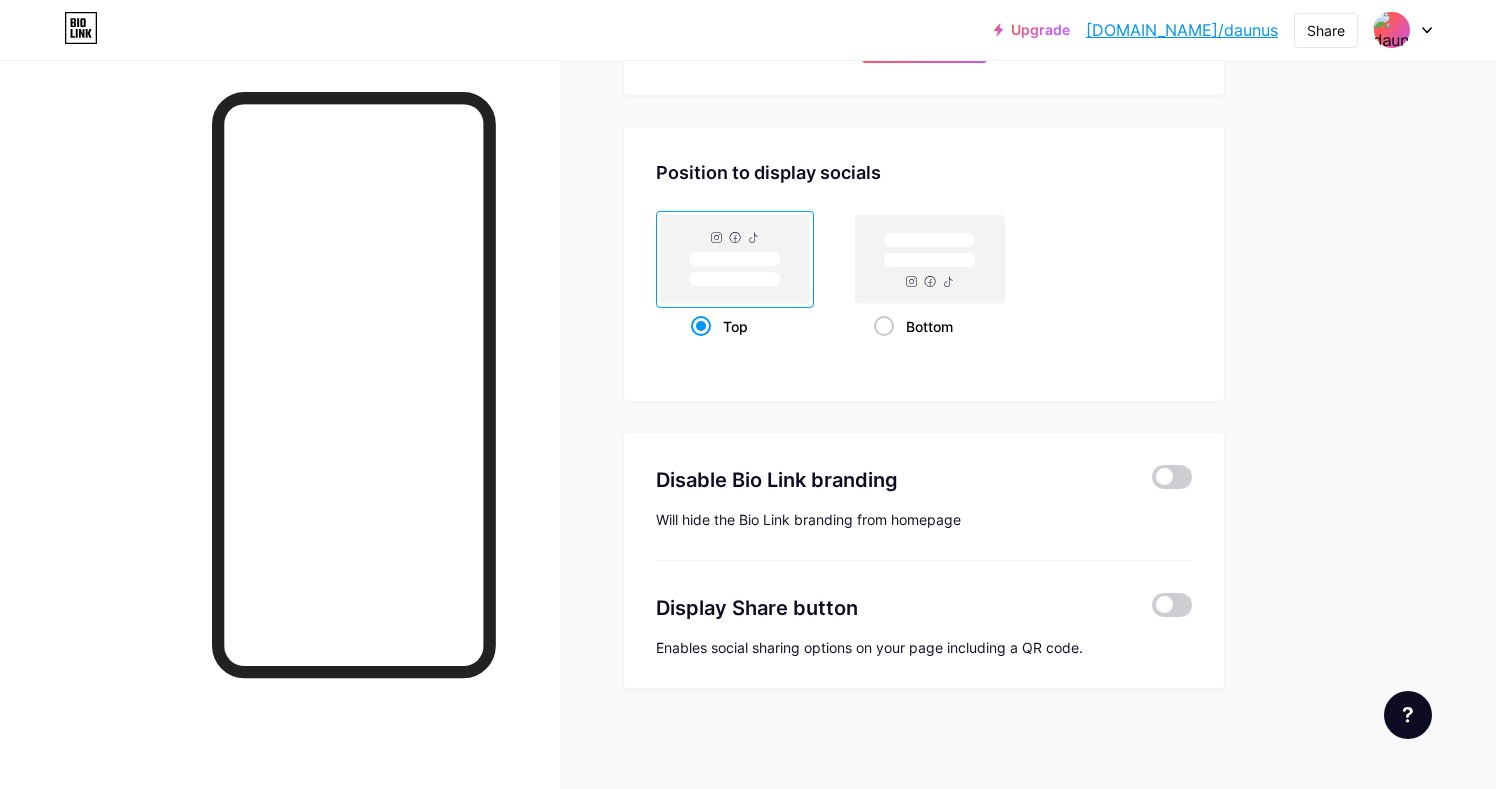 click on "Top                     Bottom" at bounding box center (924, 277) 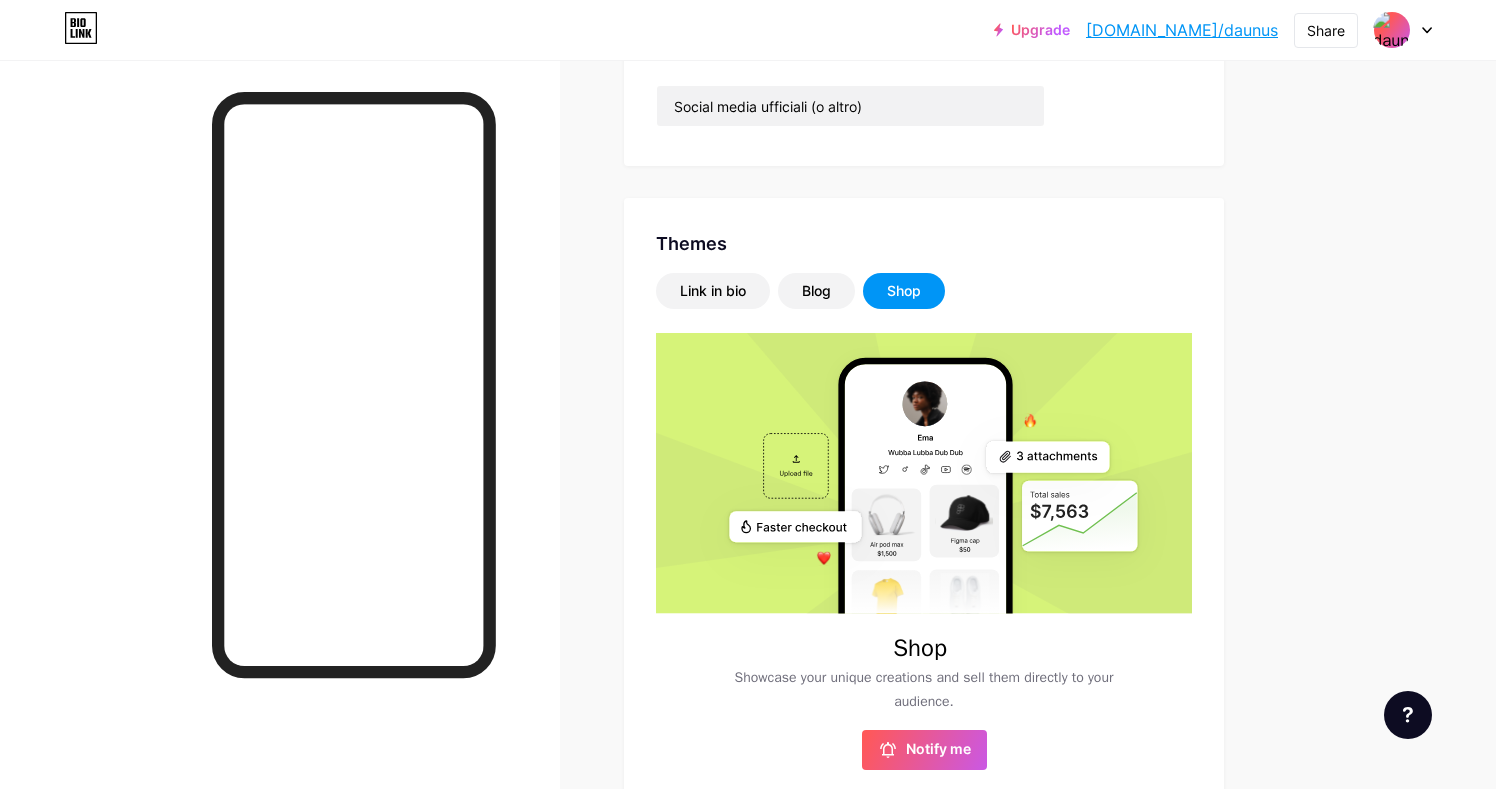 scroll, scrollTop: 0, scrollLeft: 0, axis: both 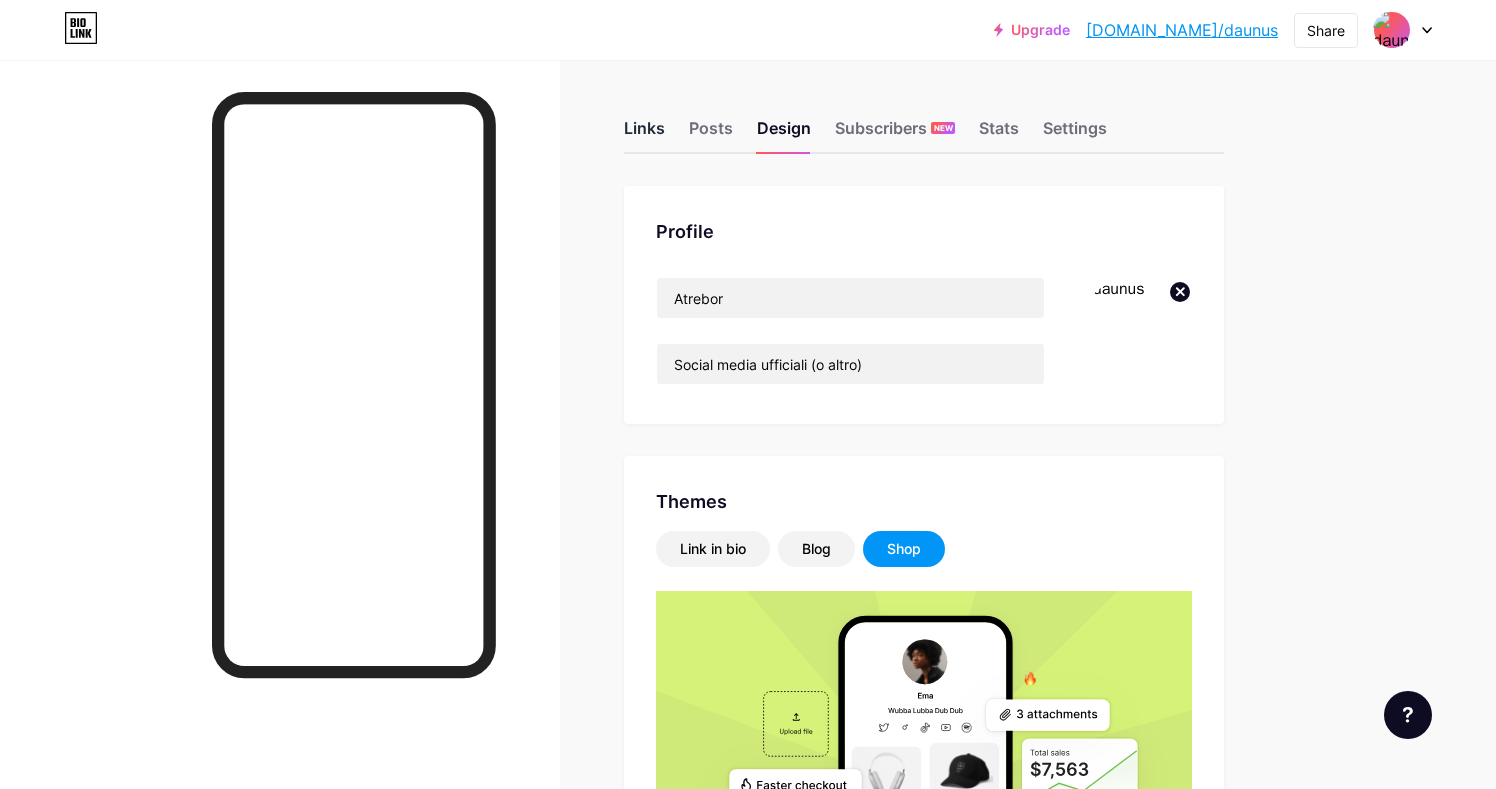 click on "Links" at bounding box center [644, 134] 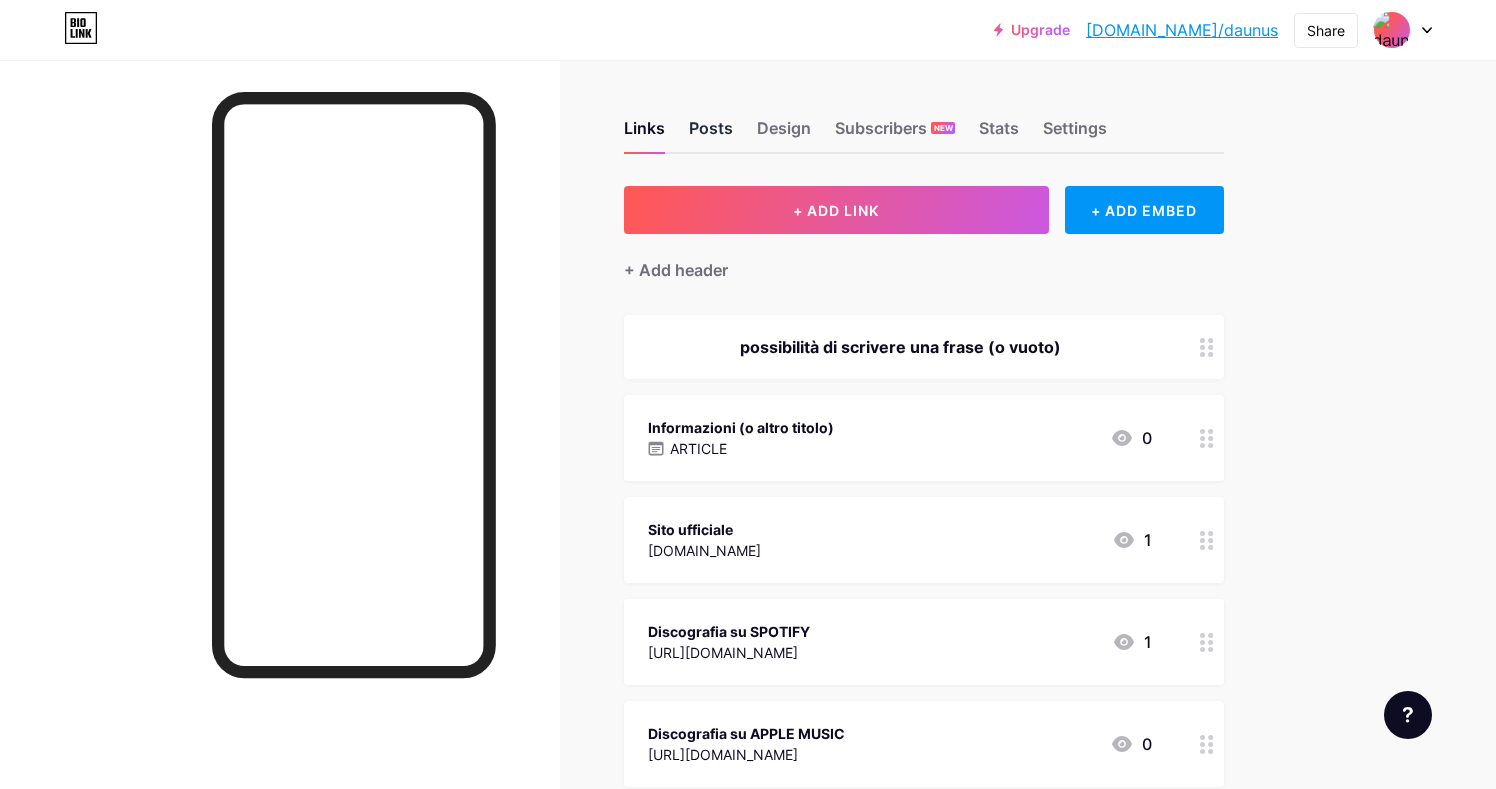 click on "Posts" at bounding box center [711, 134] 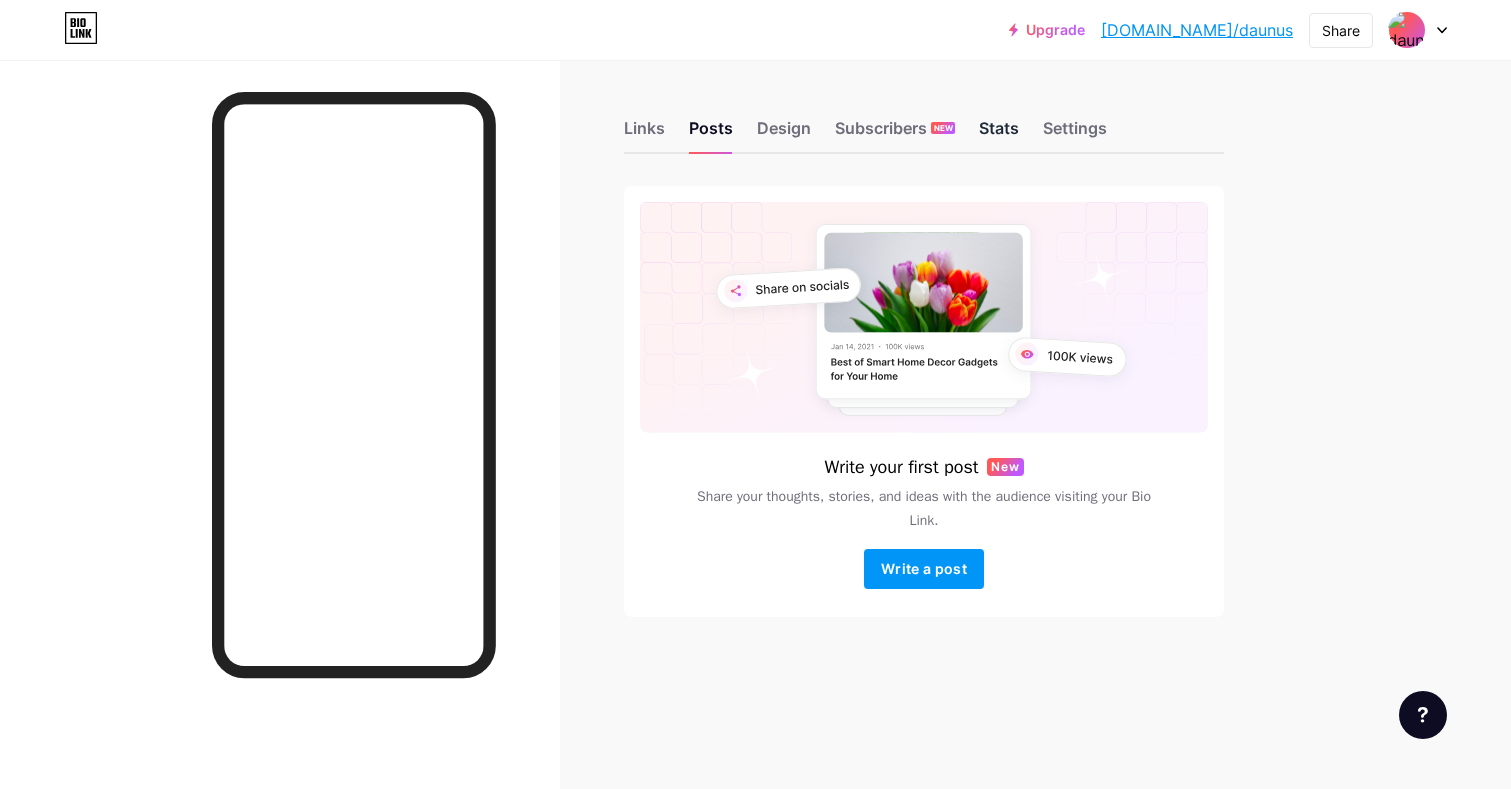 click on "Stats" at bounding box center [999, 134] 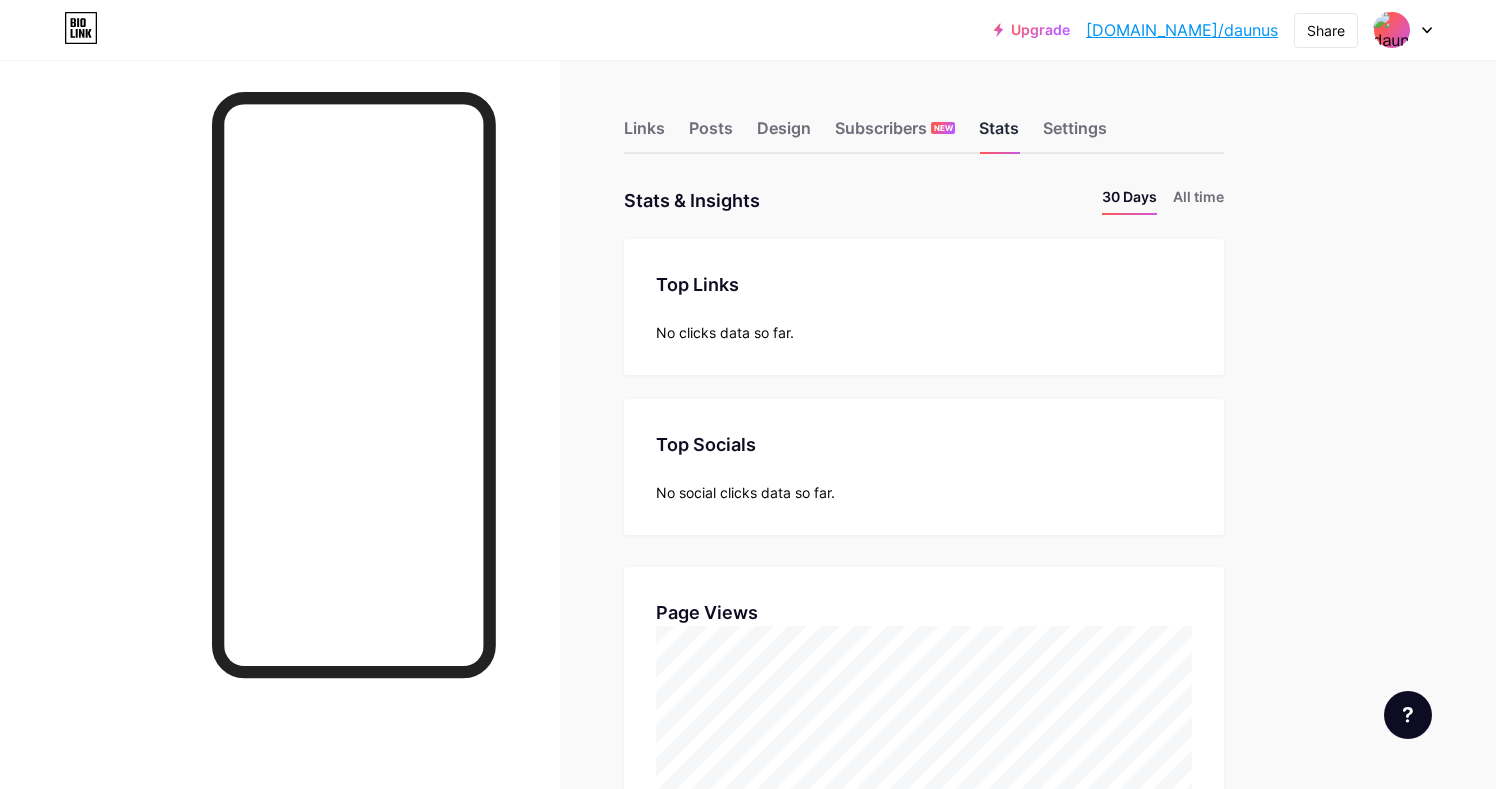 scroll, scrollTop: 999211, scrollLeft: 998504, axis: both 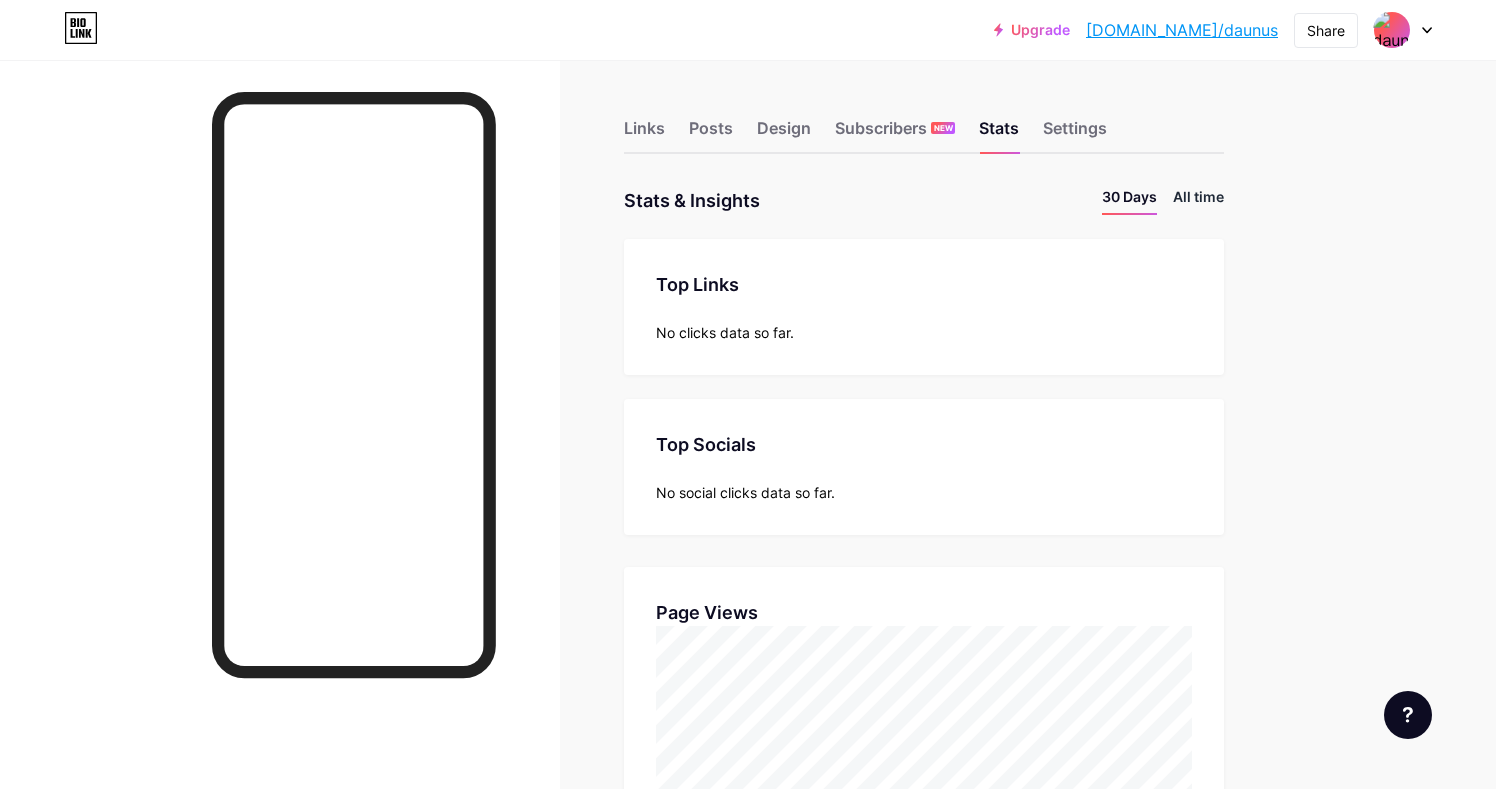 click on "All
time" at bounding box center (1198, 200) 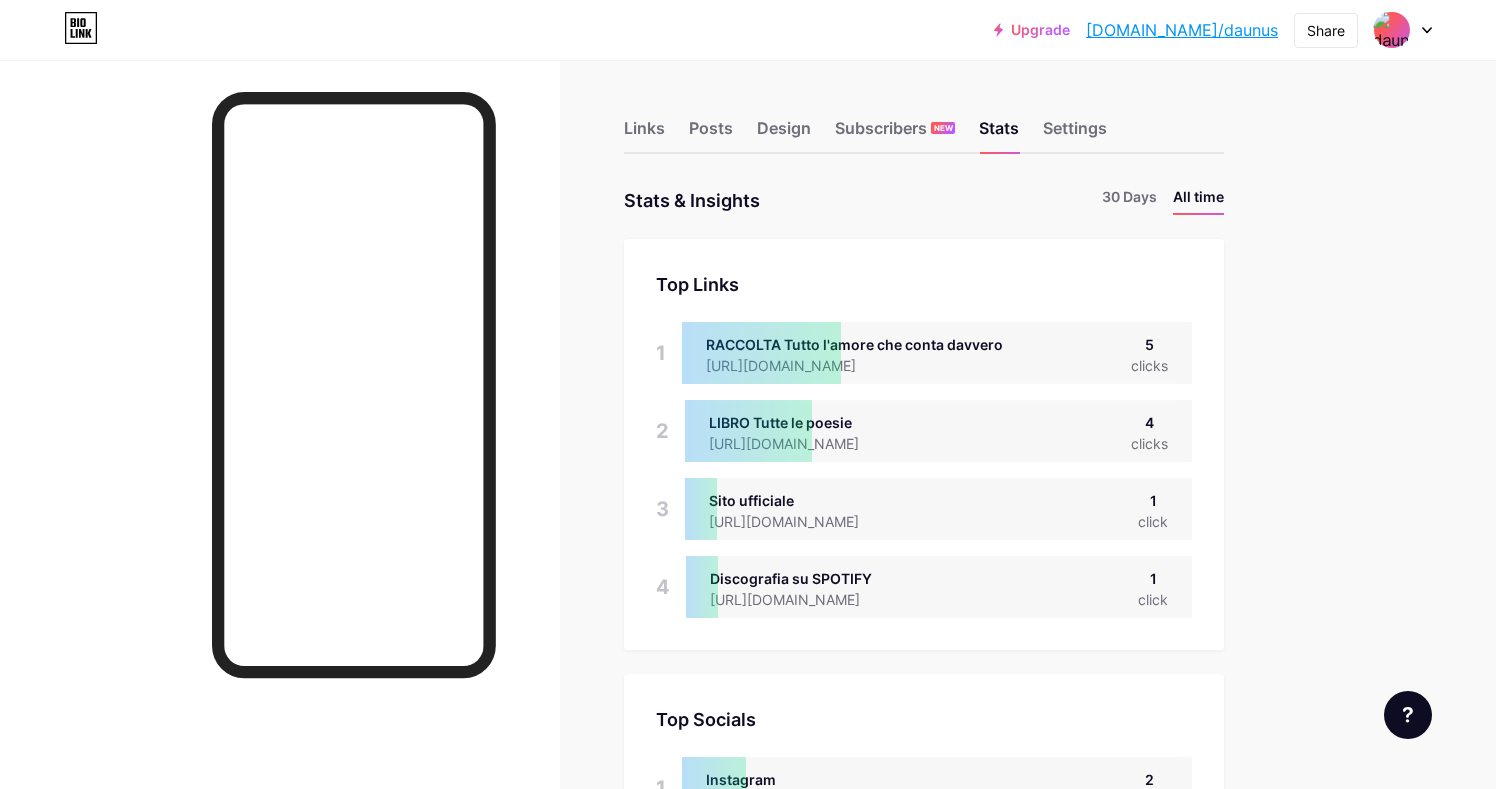scroll, scrollTop: 999211, scrollLeft: 998504, axis: both 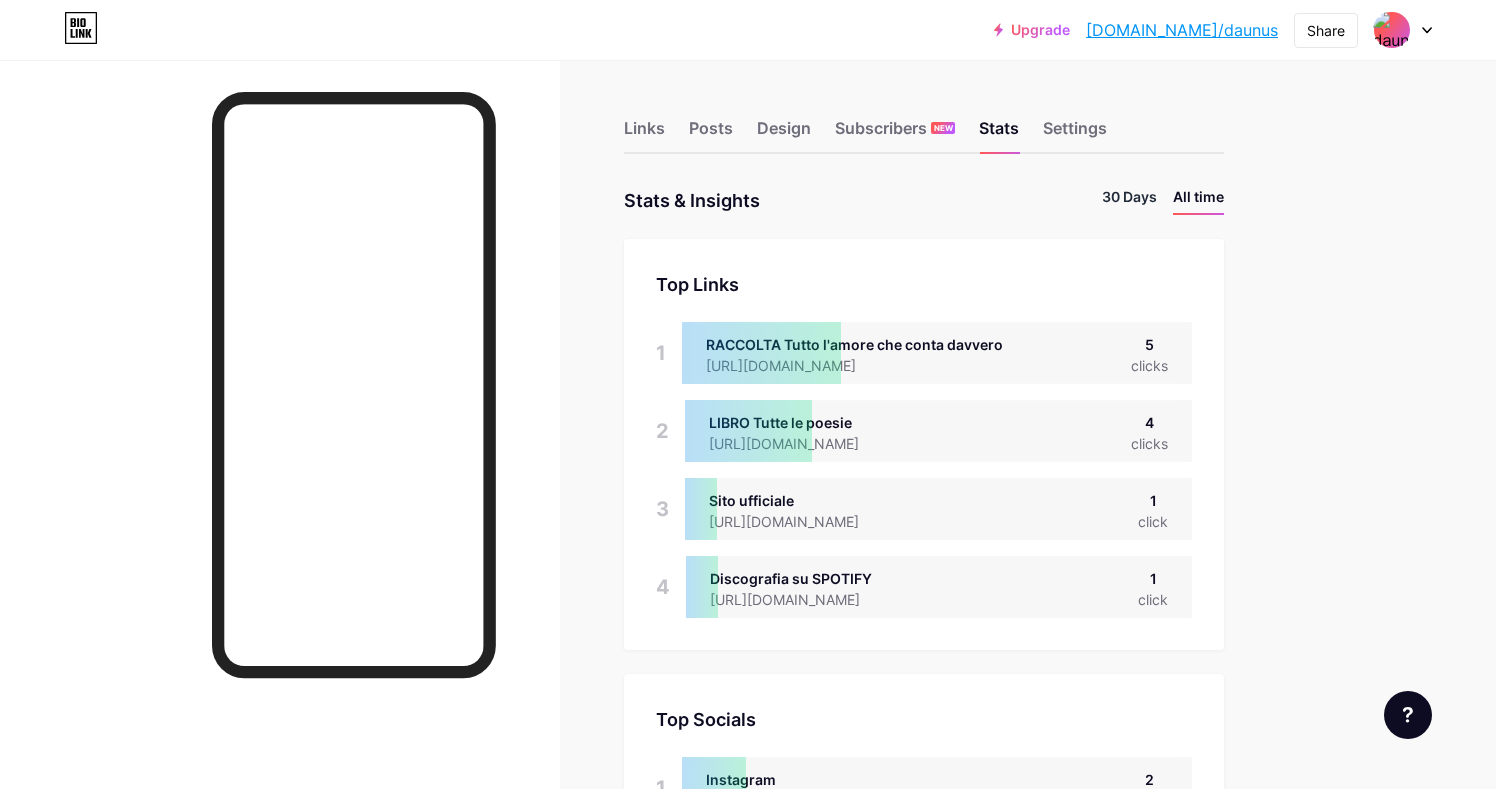 click on "30 Days" at bounding box center [1129, 200] 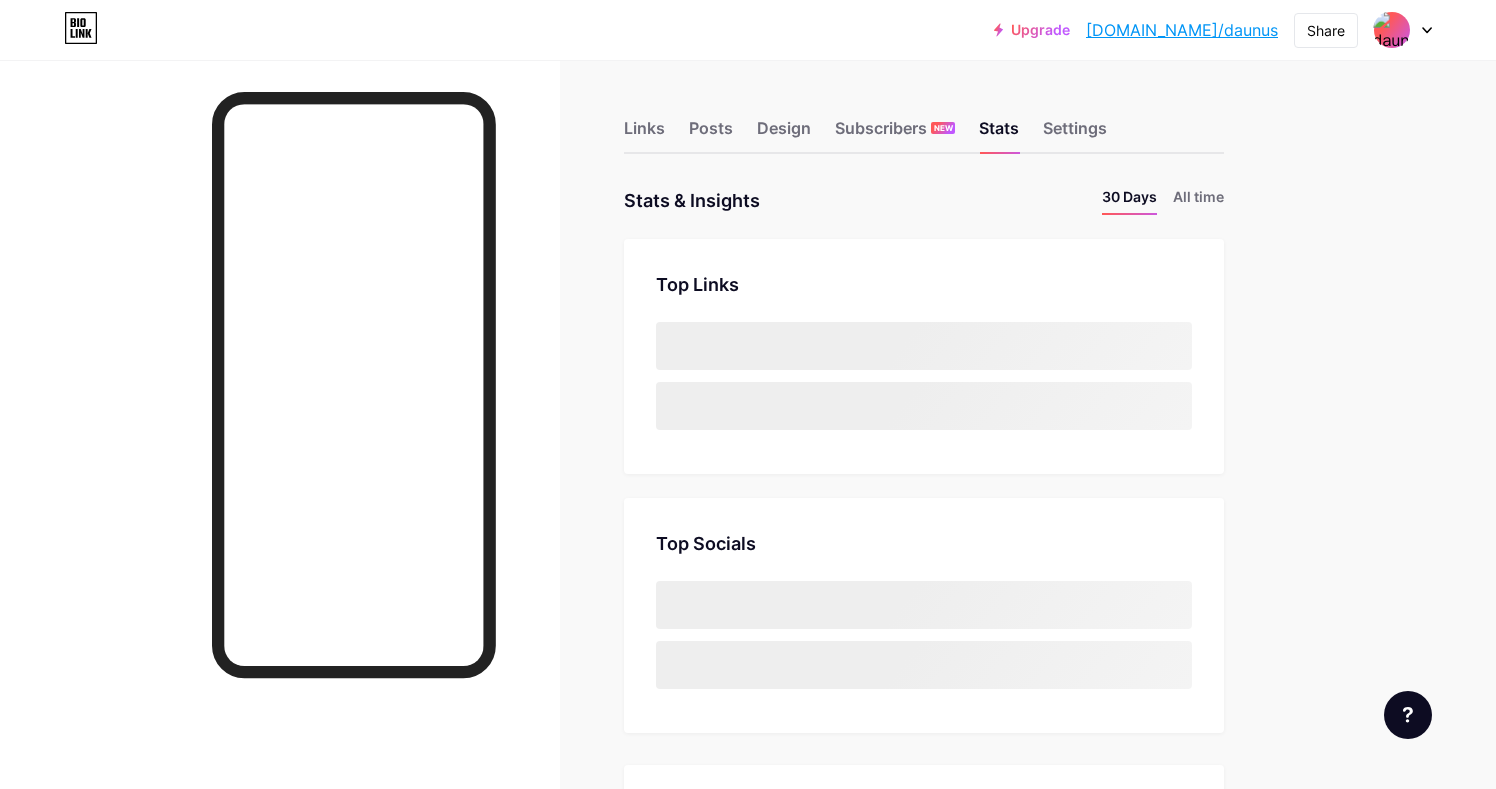 click on "Links
Posts
Design
Subscribers
NEW
Stats
Settings" at bounding box center (924, 119) 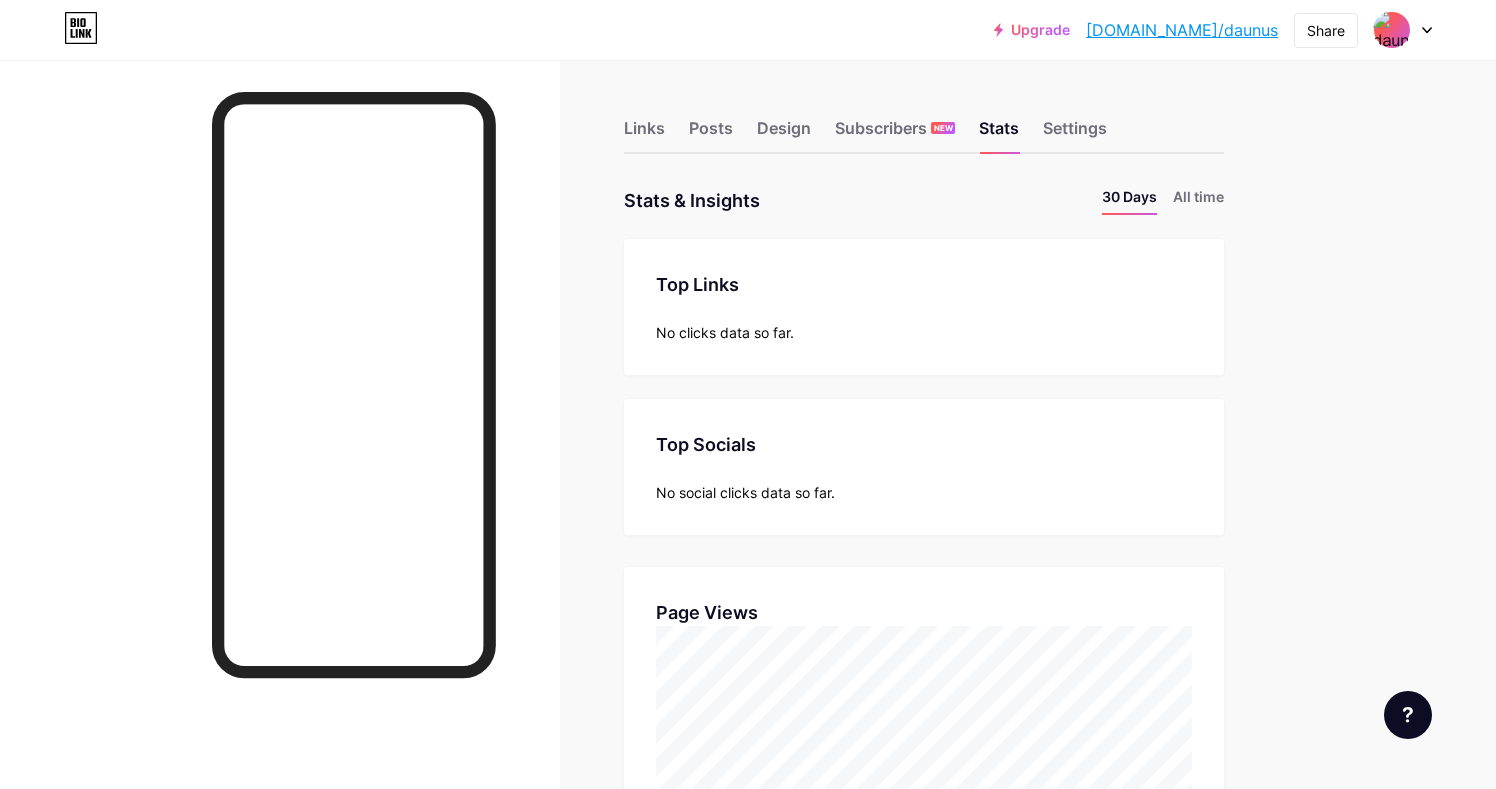 scroll, scrollTop: 999211, scrollLeft: 998504, axis: both 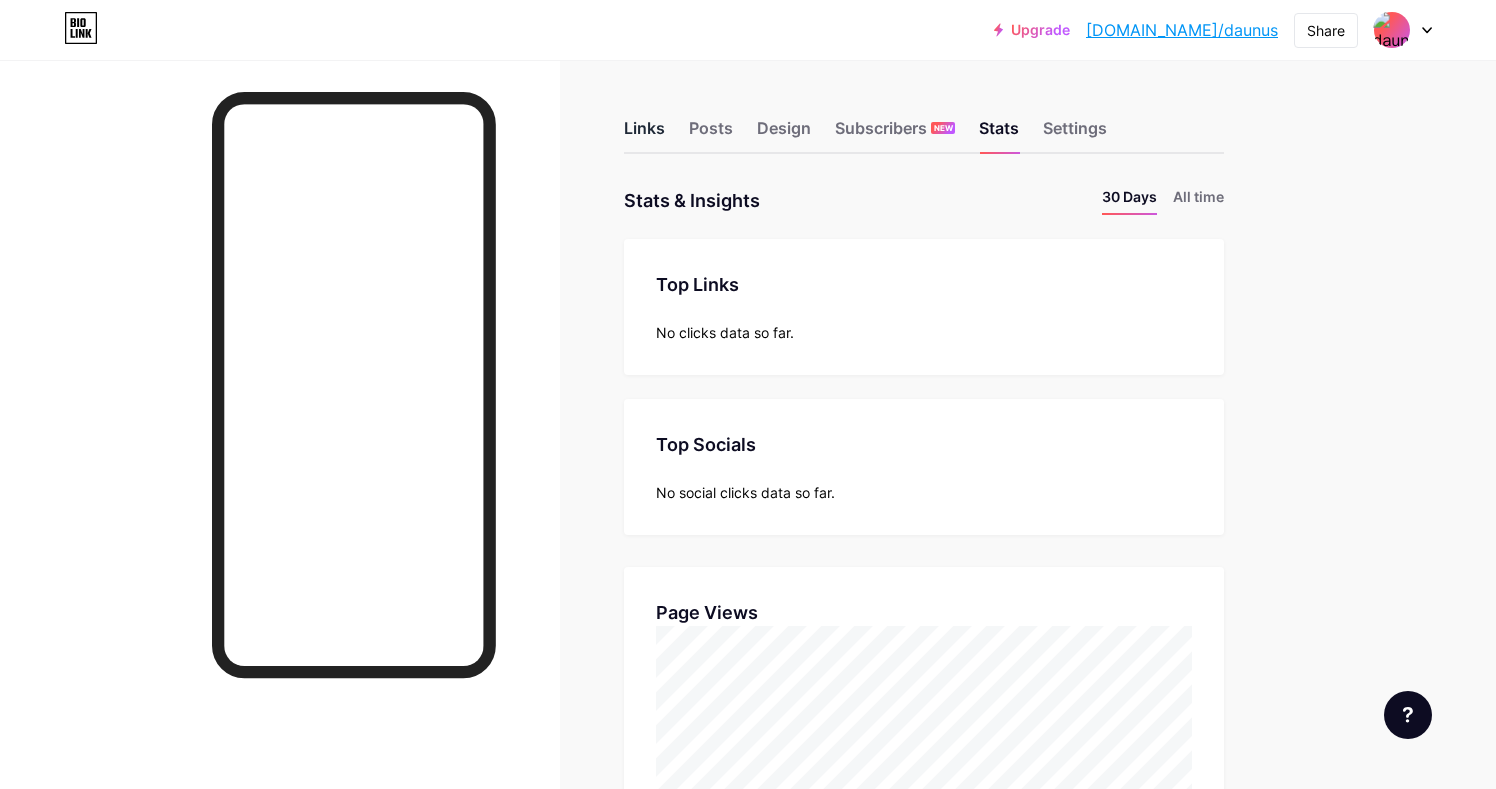click on "Links" at bounding box center [644, 134] 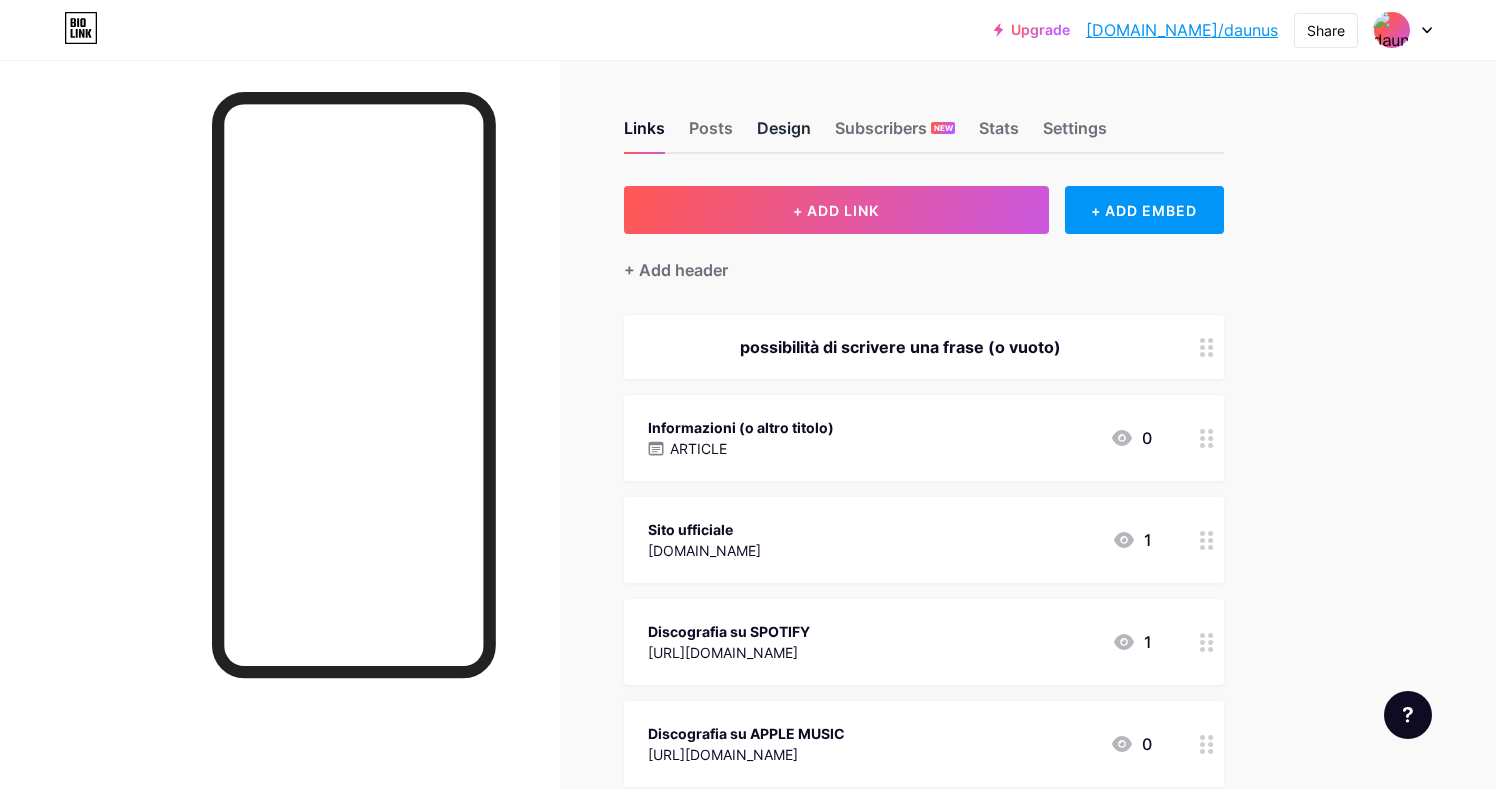 click on "Design" at bounding box center [784, 134] 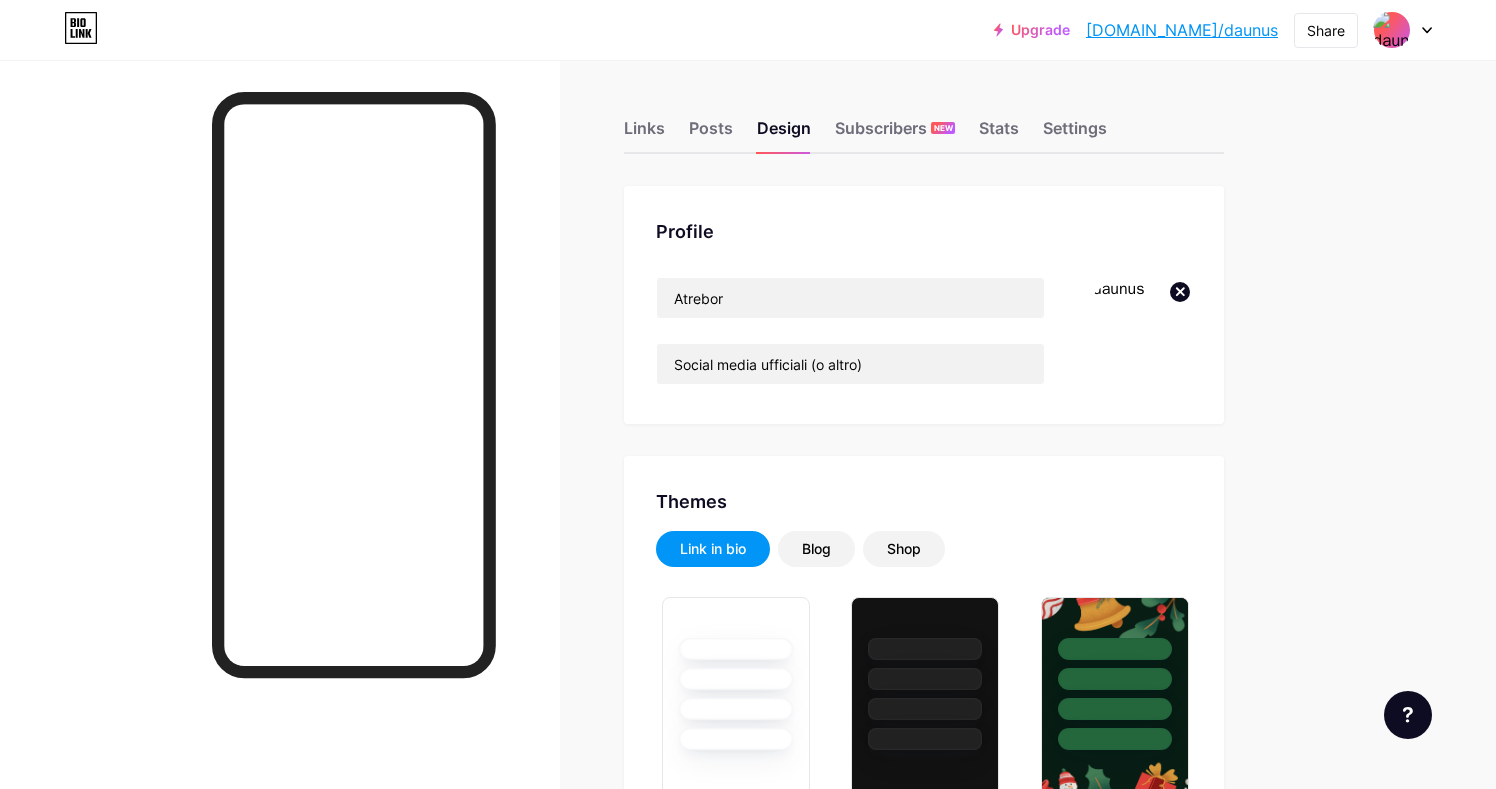 type on "#ffffff" 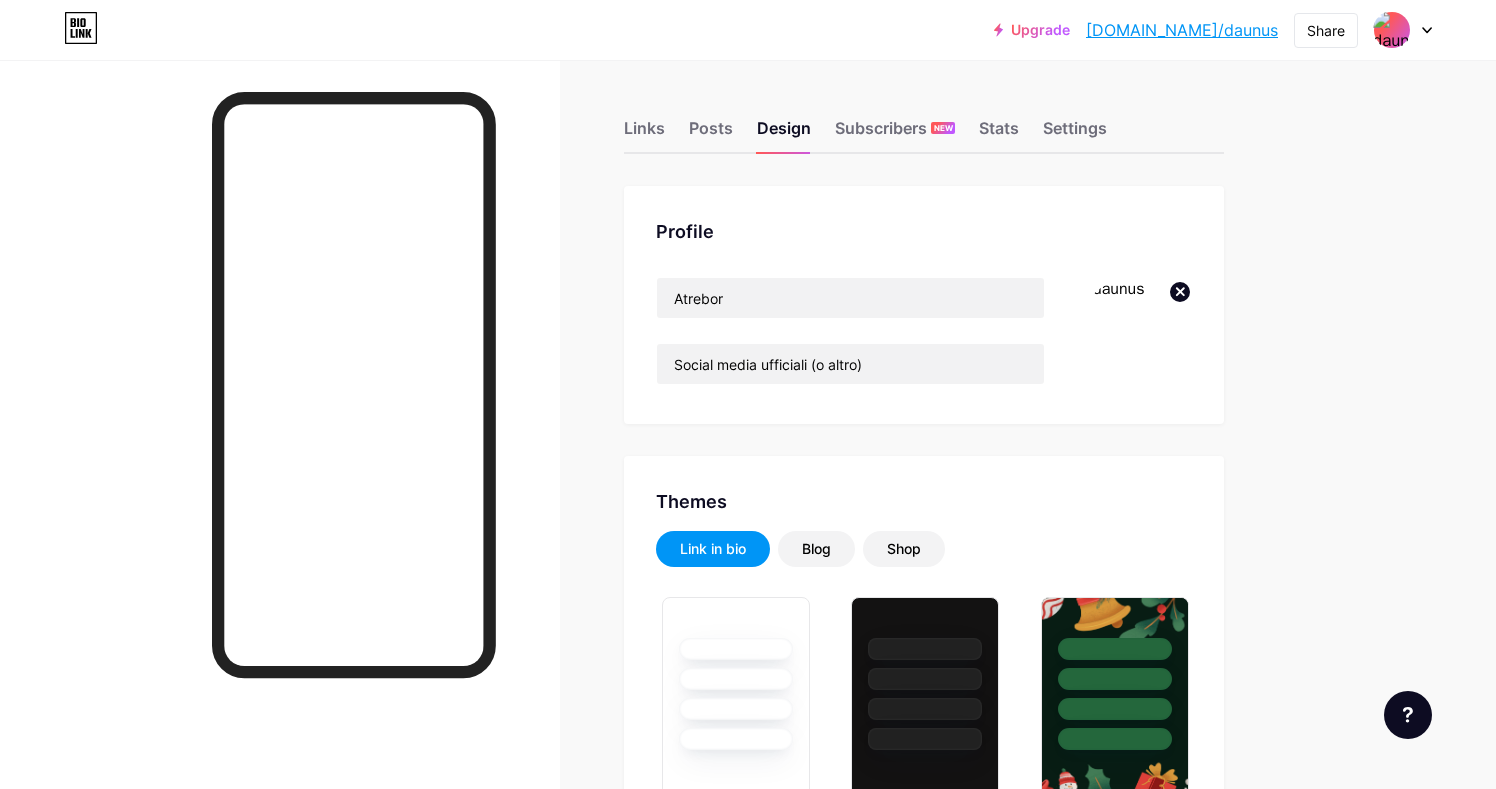 type on "#efefef" 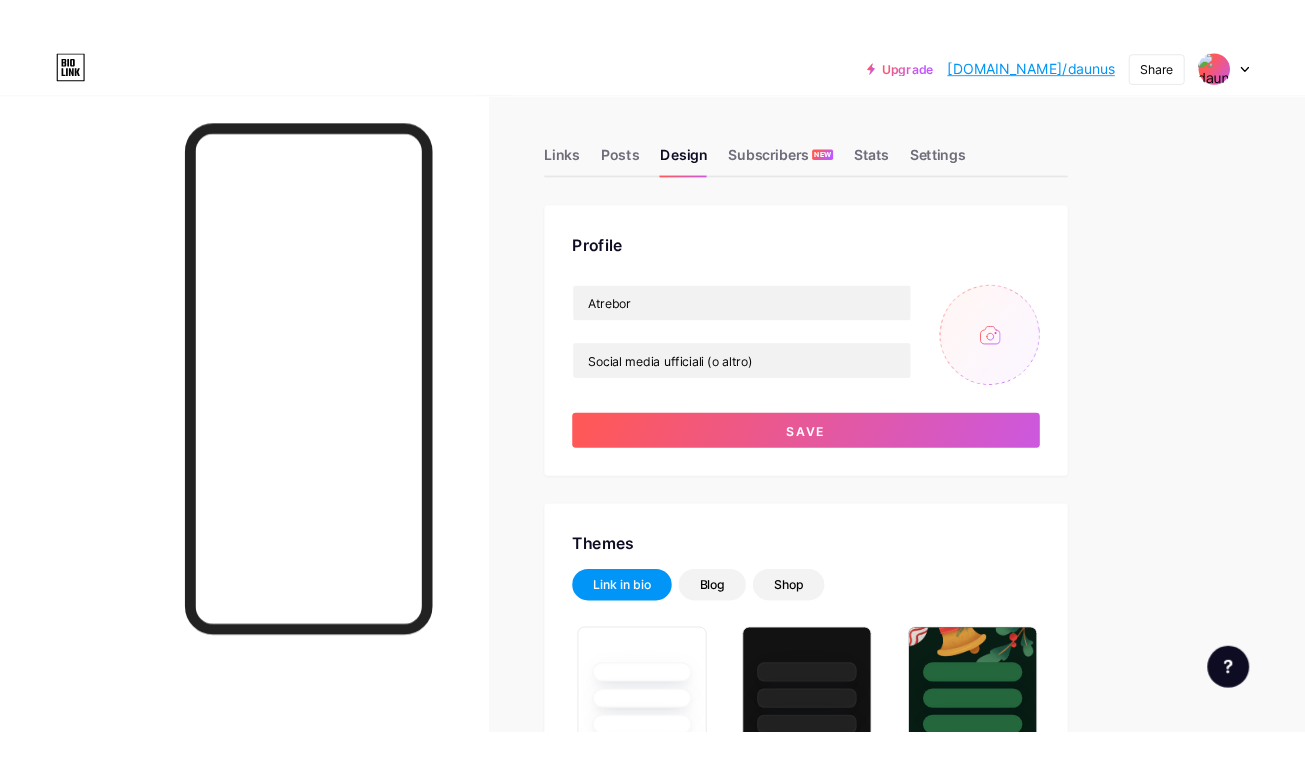 scroll, scrollTop: 71, scrollLeft: 0, axis: vertical 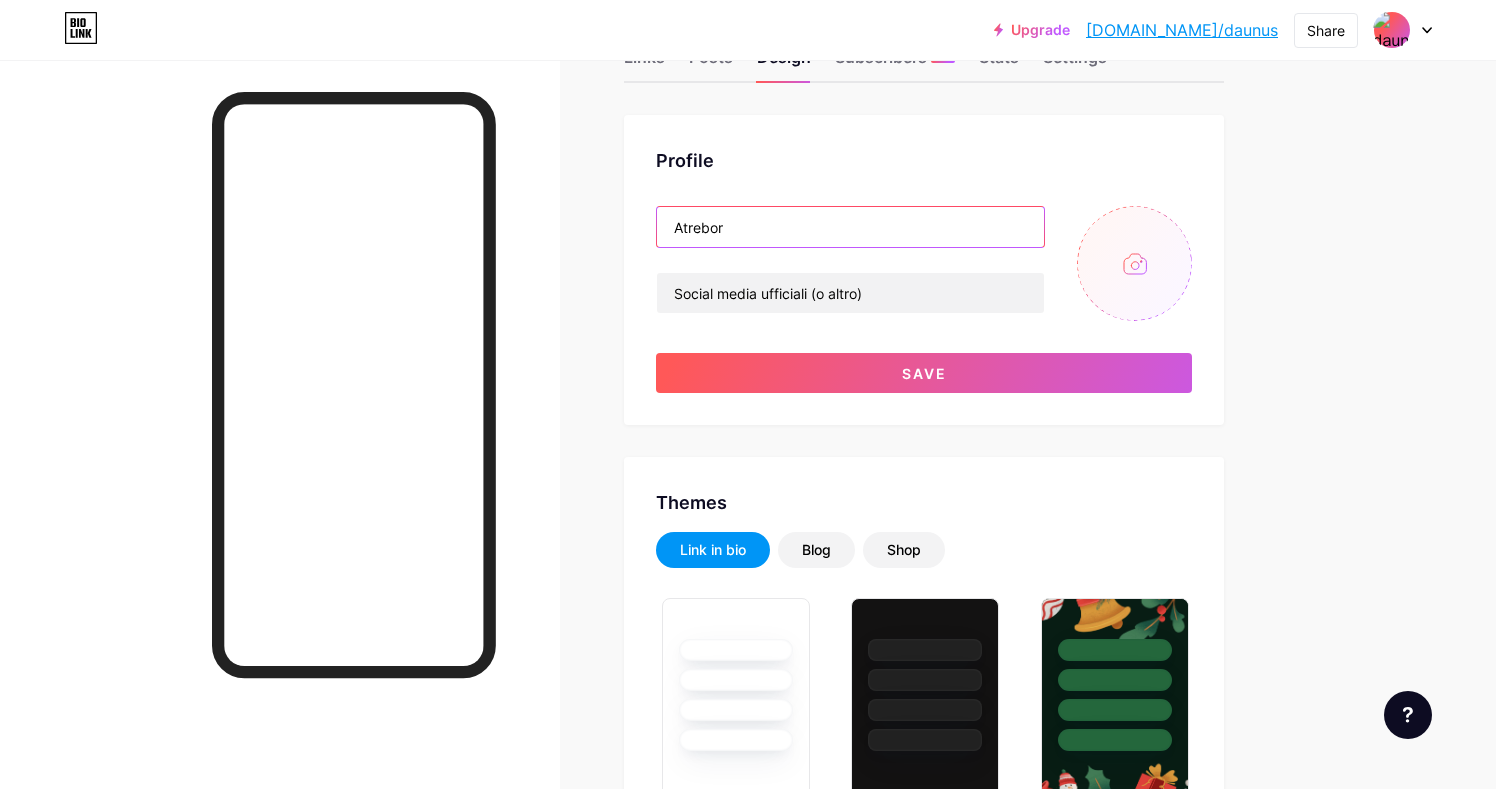click on "Atrebor" at bounding box center [850, 227] 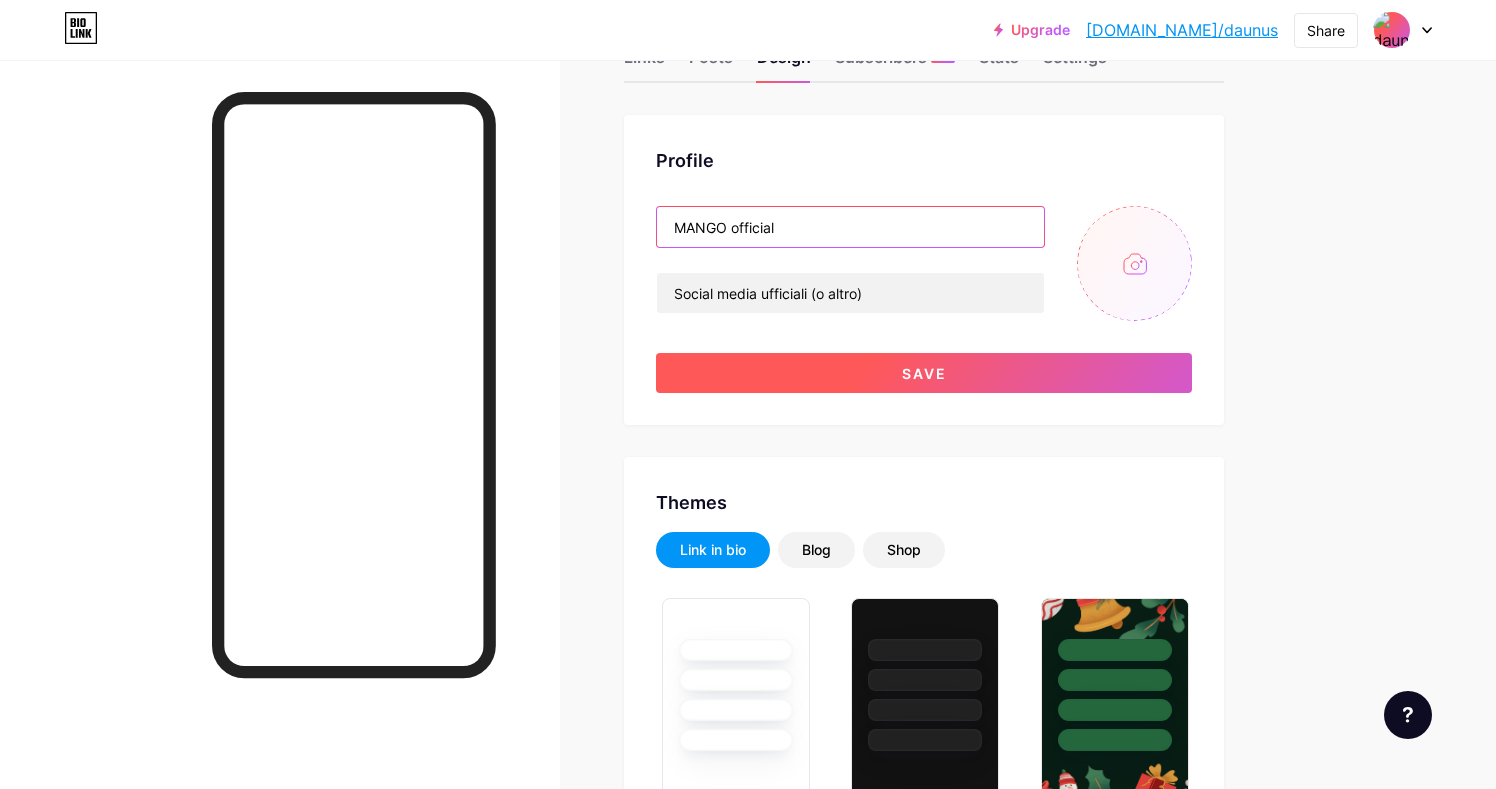 type on "MANGO official" 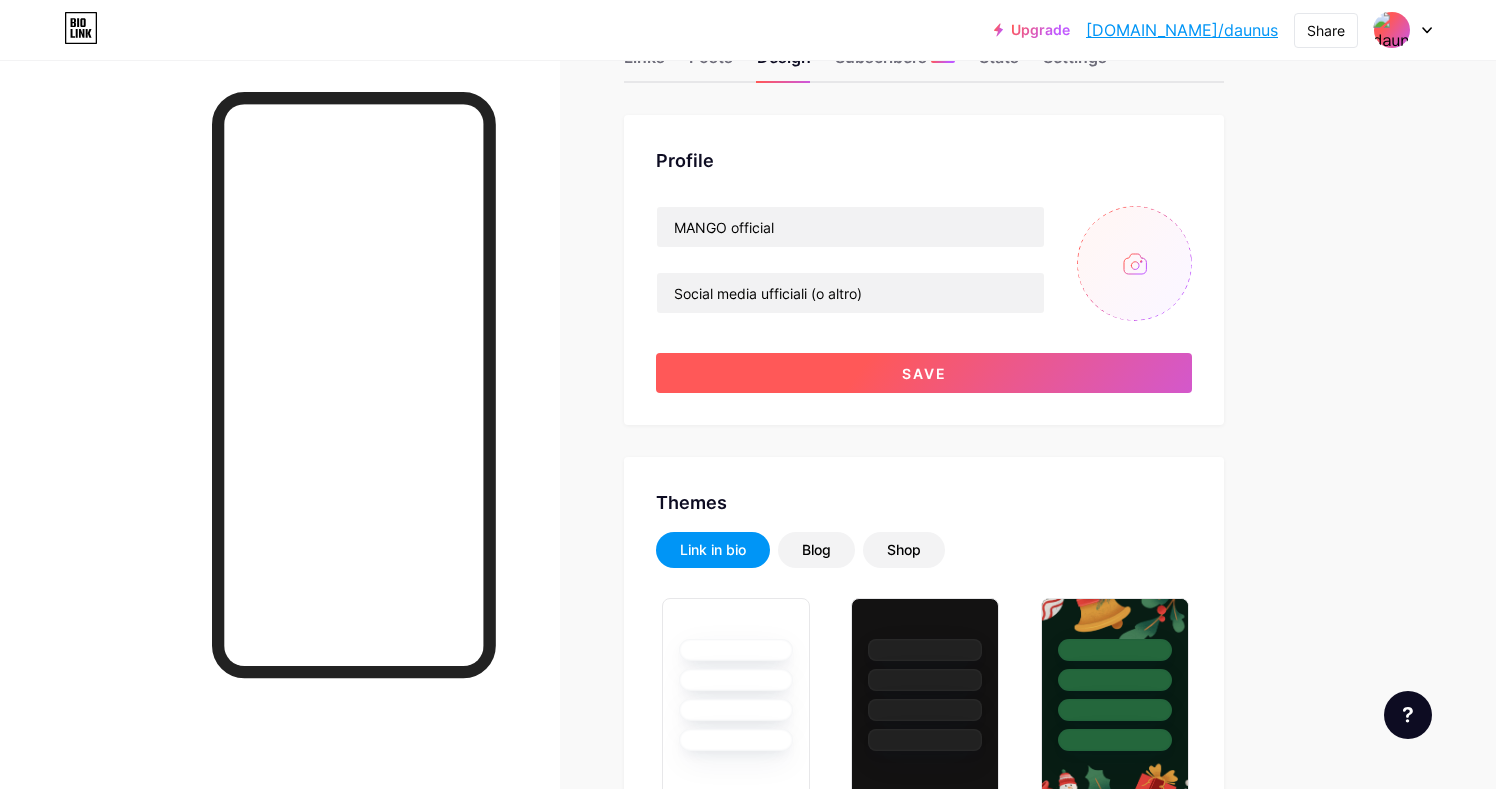 click on "Save" at bounding box center [924, 373] 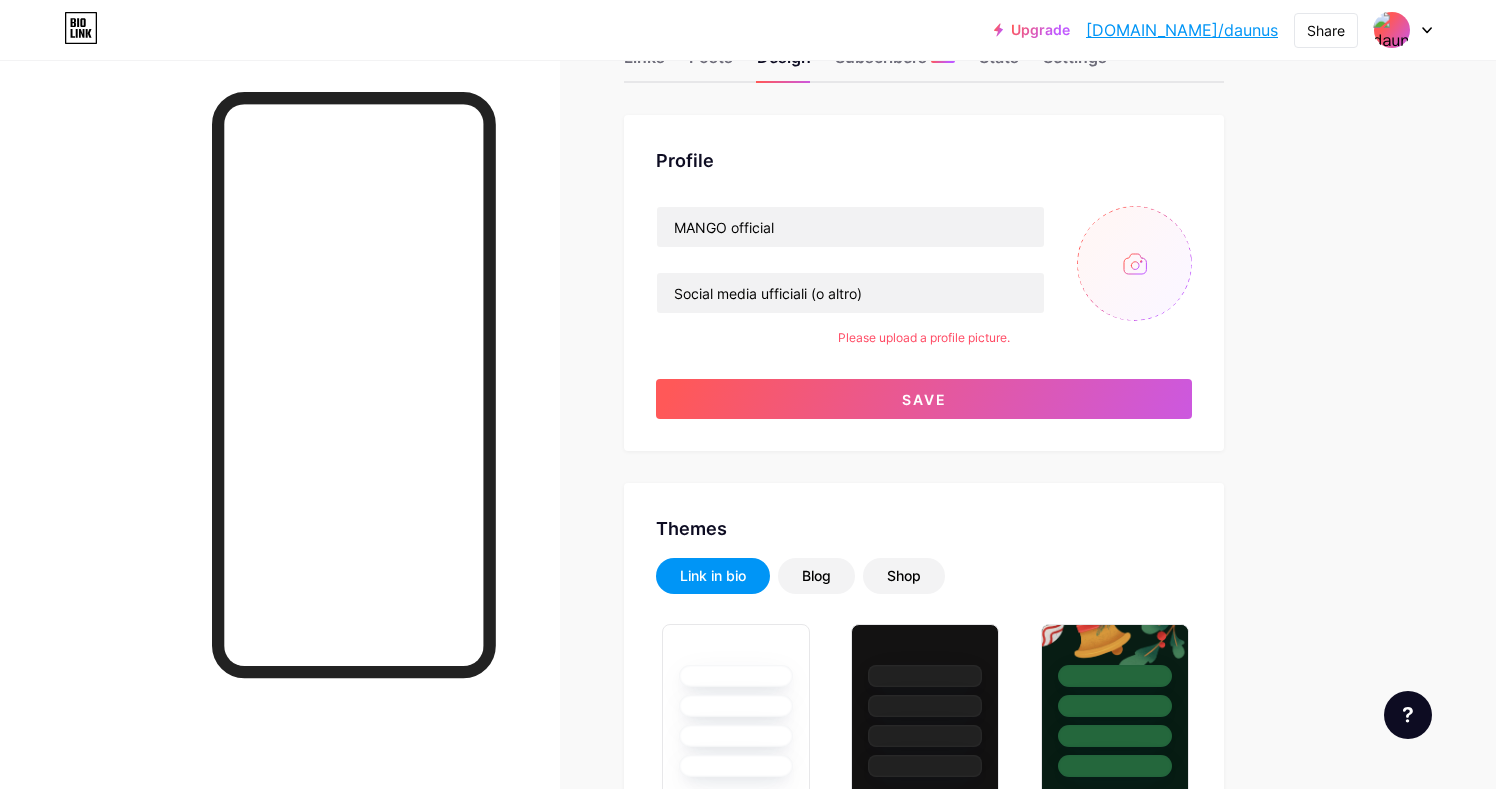 click at bounding box center (1134, 263) 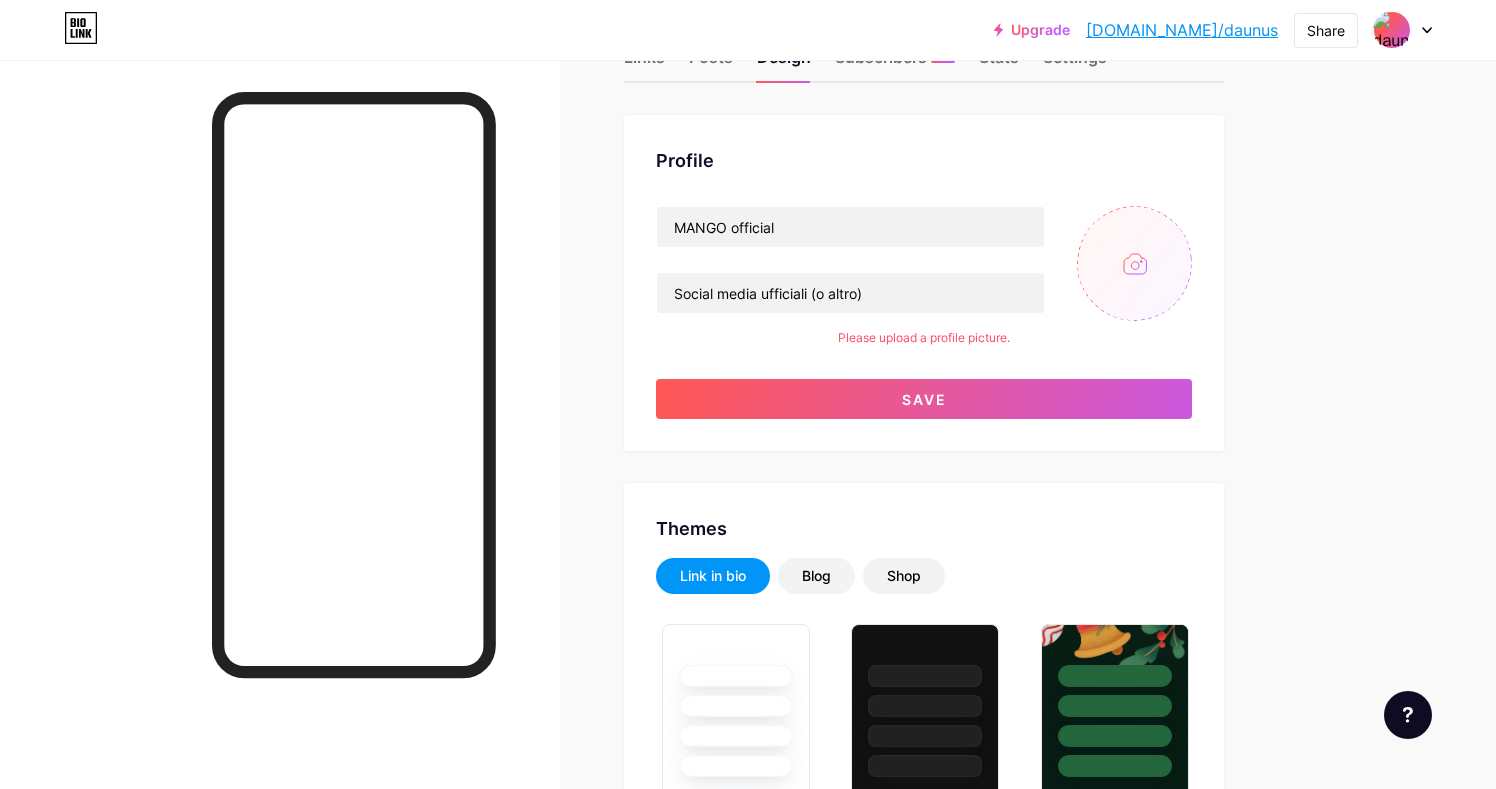 type on "C:\fakepath\mango_official.jpg" 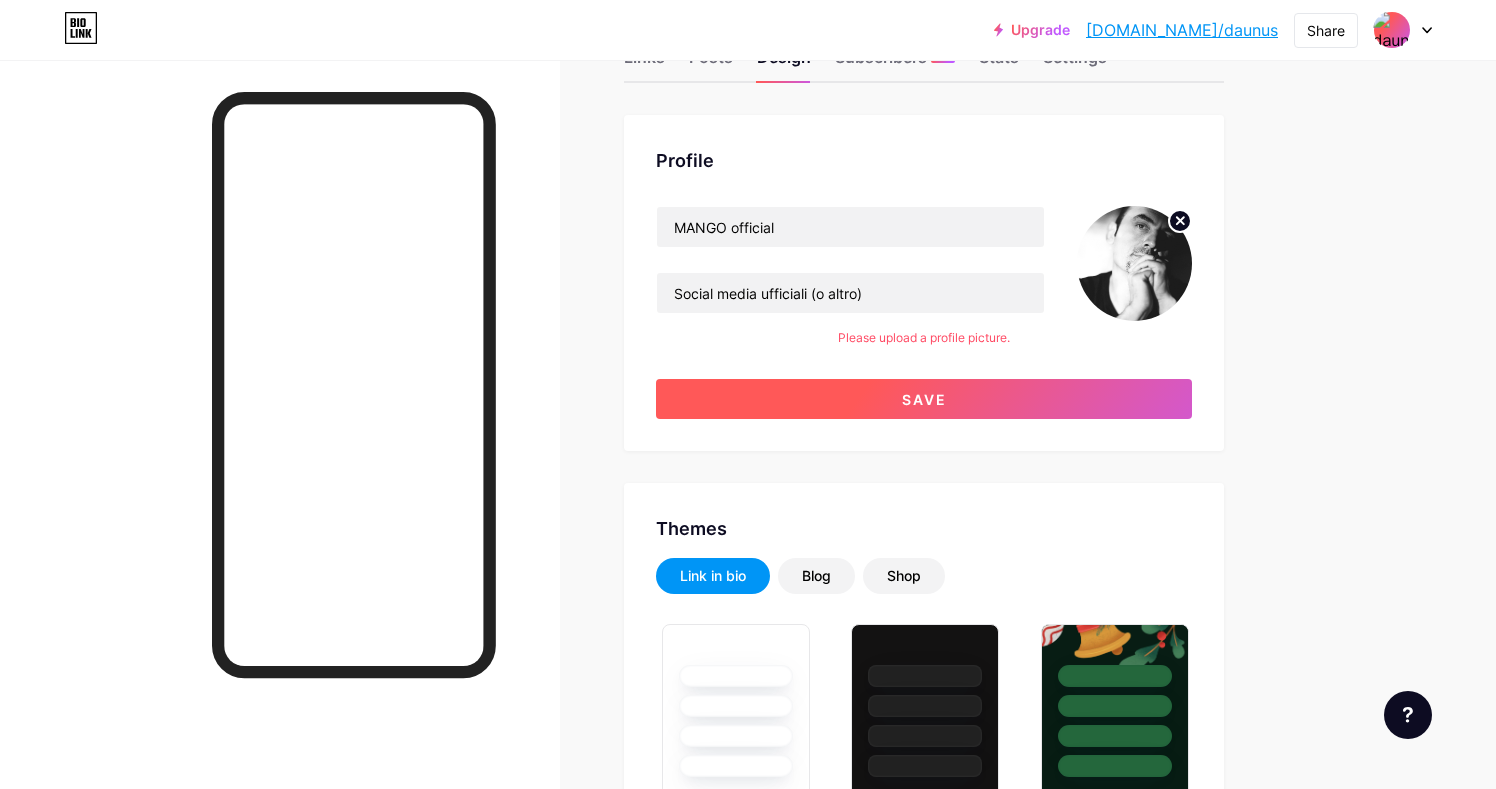 click on "Save" at bounding box center [924, 399] 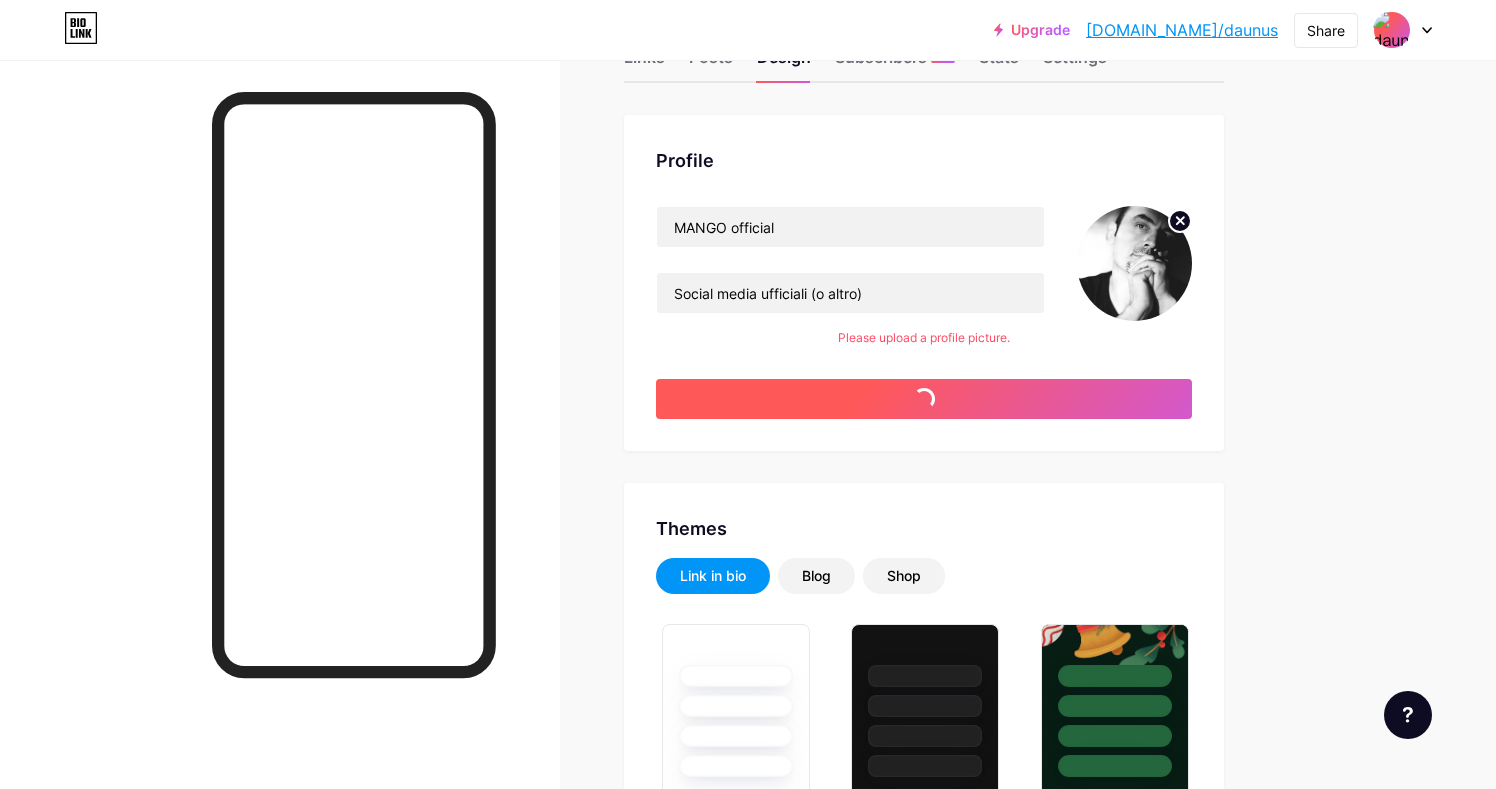 type on "#ffffff" 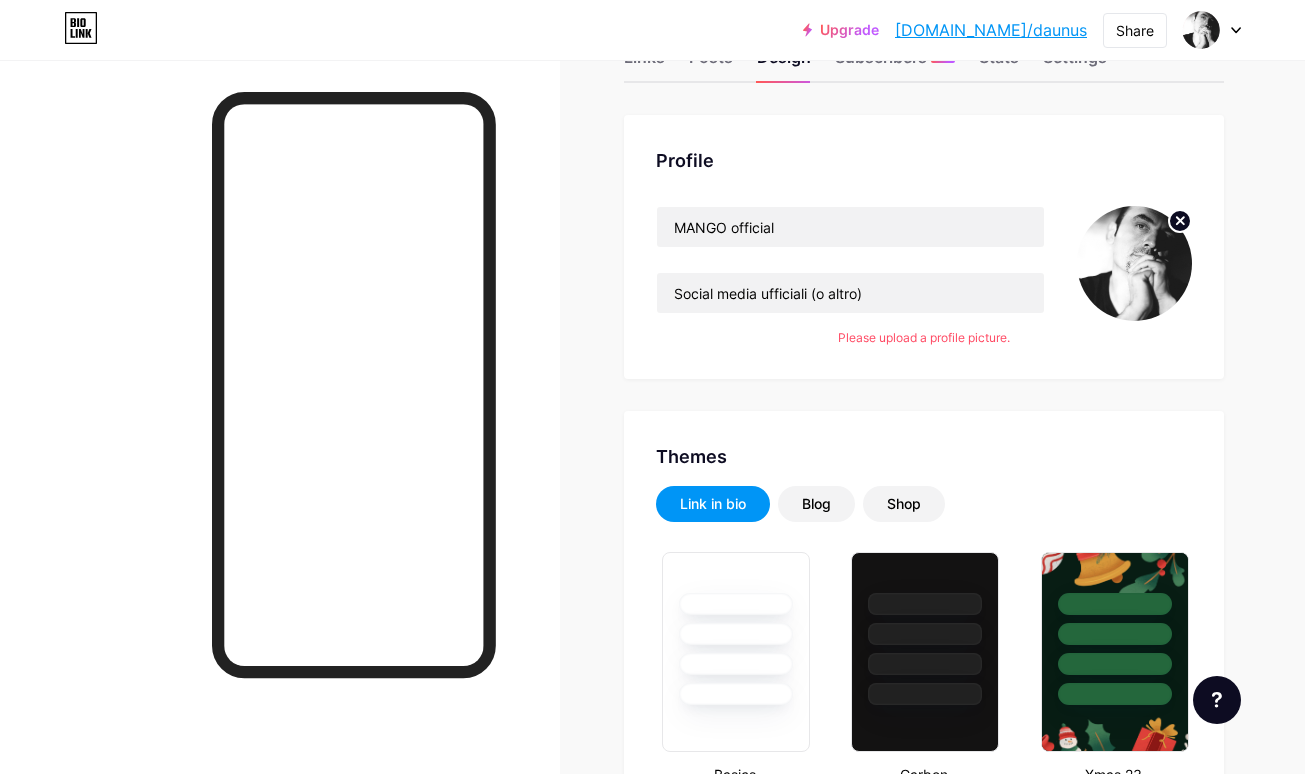 click 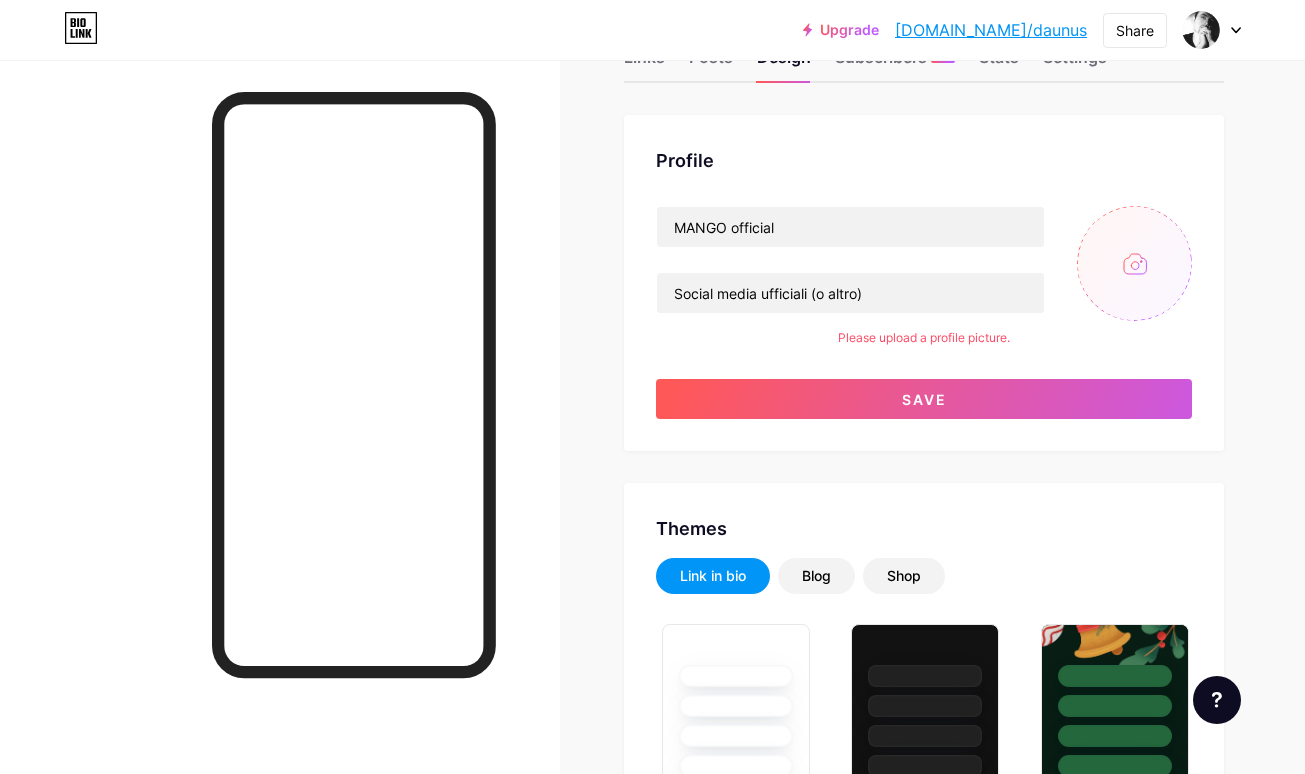 click at bounding box center (1134, 263) 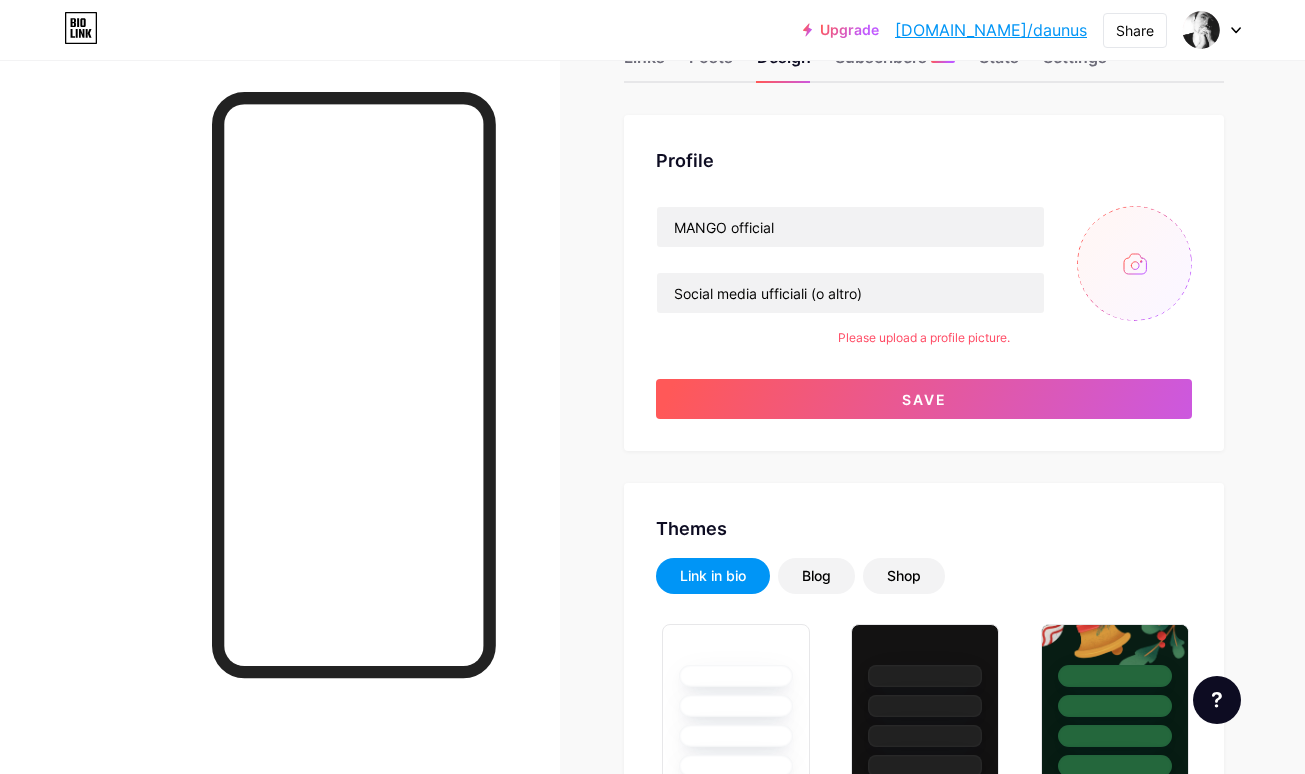 type on "C:\fakepath\mango_official_instagram.jpg" 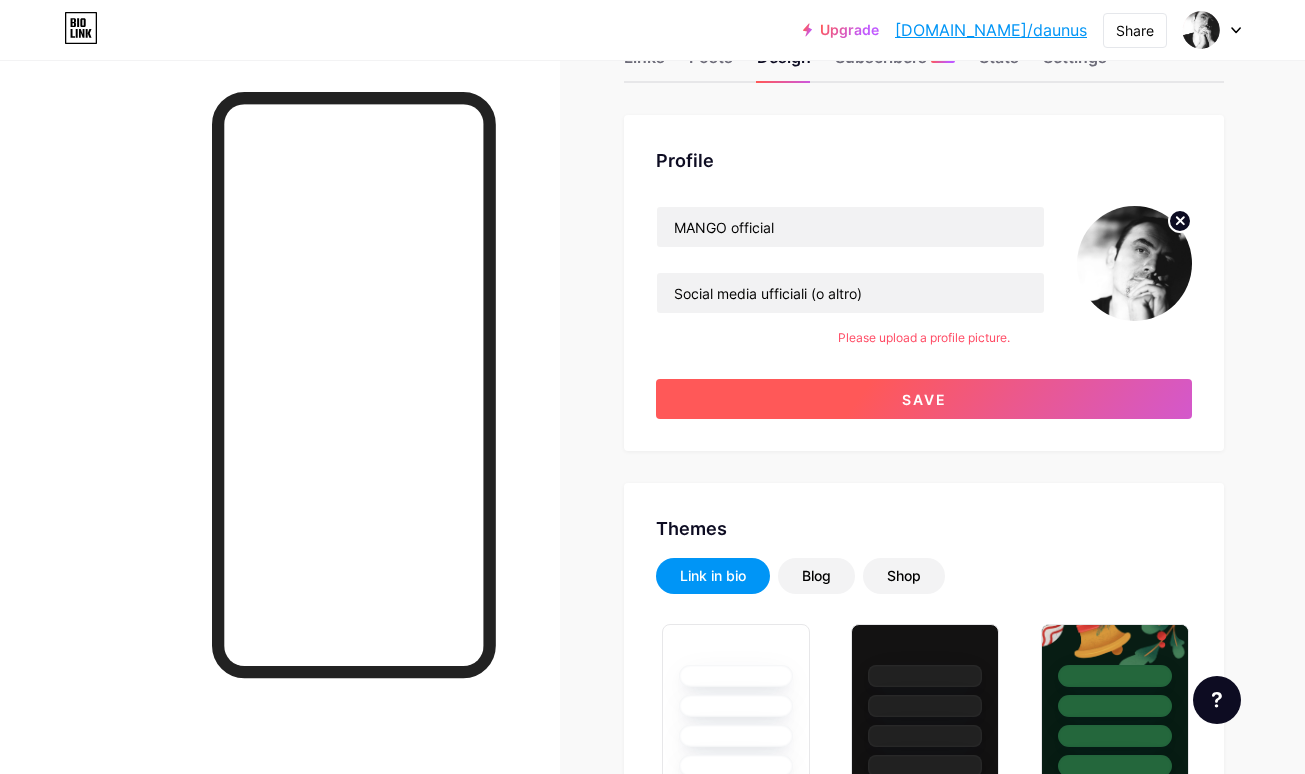 click on "Save" at bounding box center [924, 399] 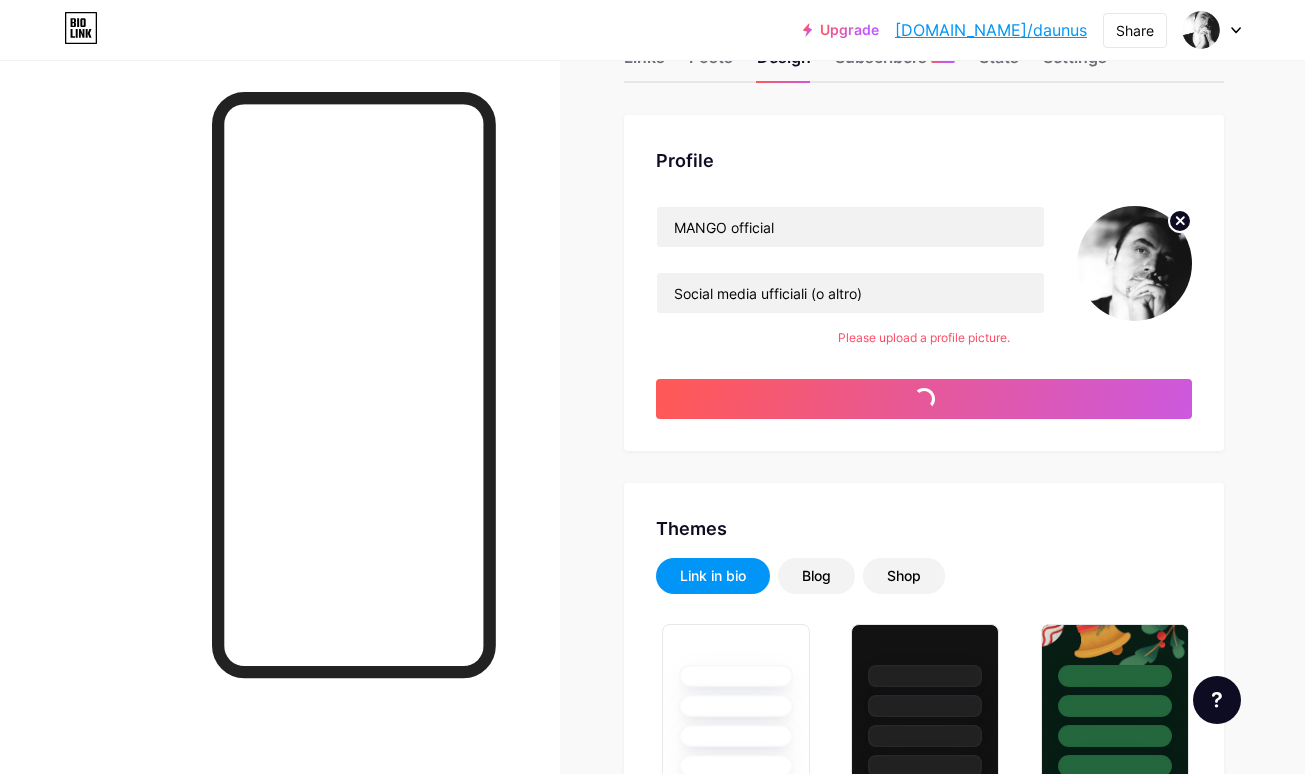 type on "#ffffff" 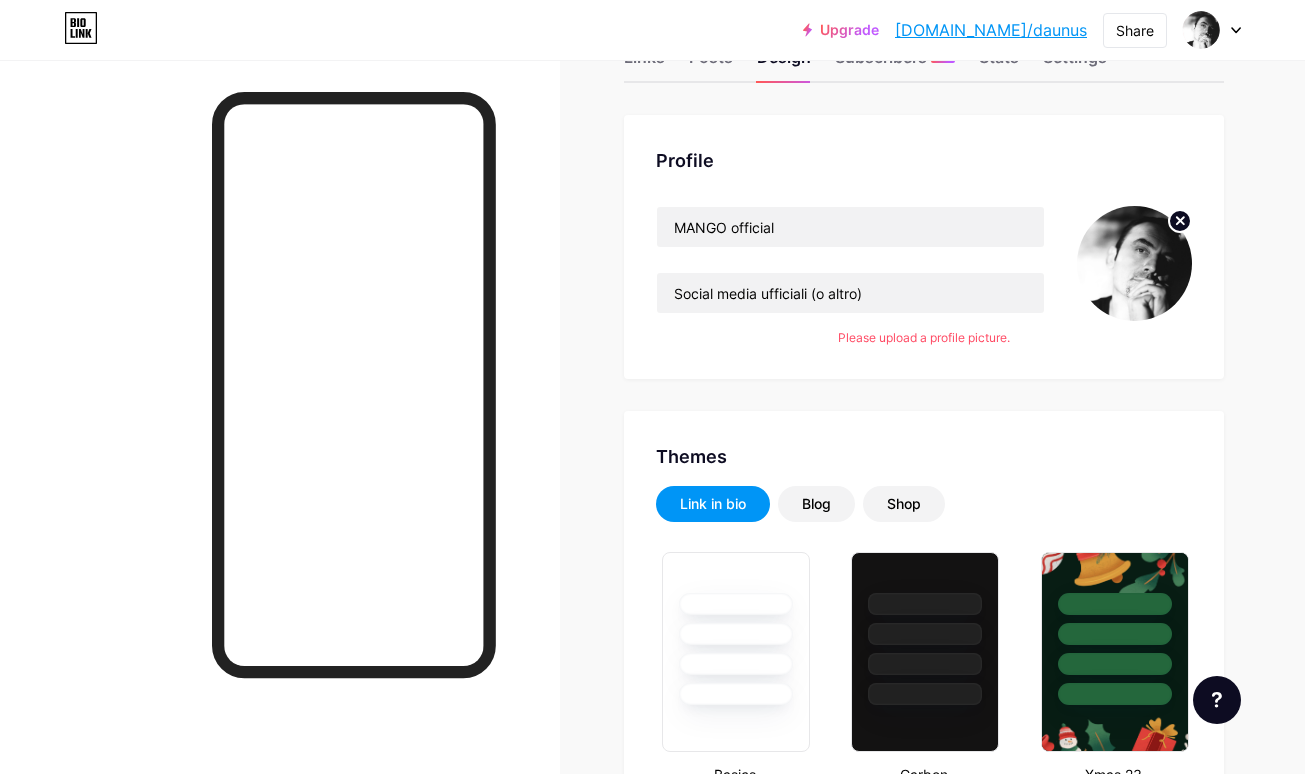 scroll, scrollTop: 11, scrollLeft: 0, axis: vertical 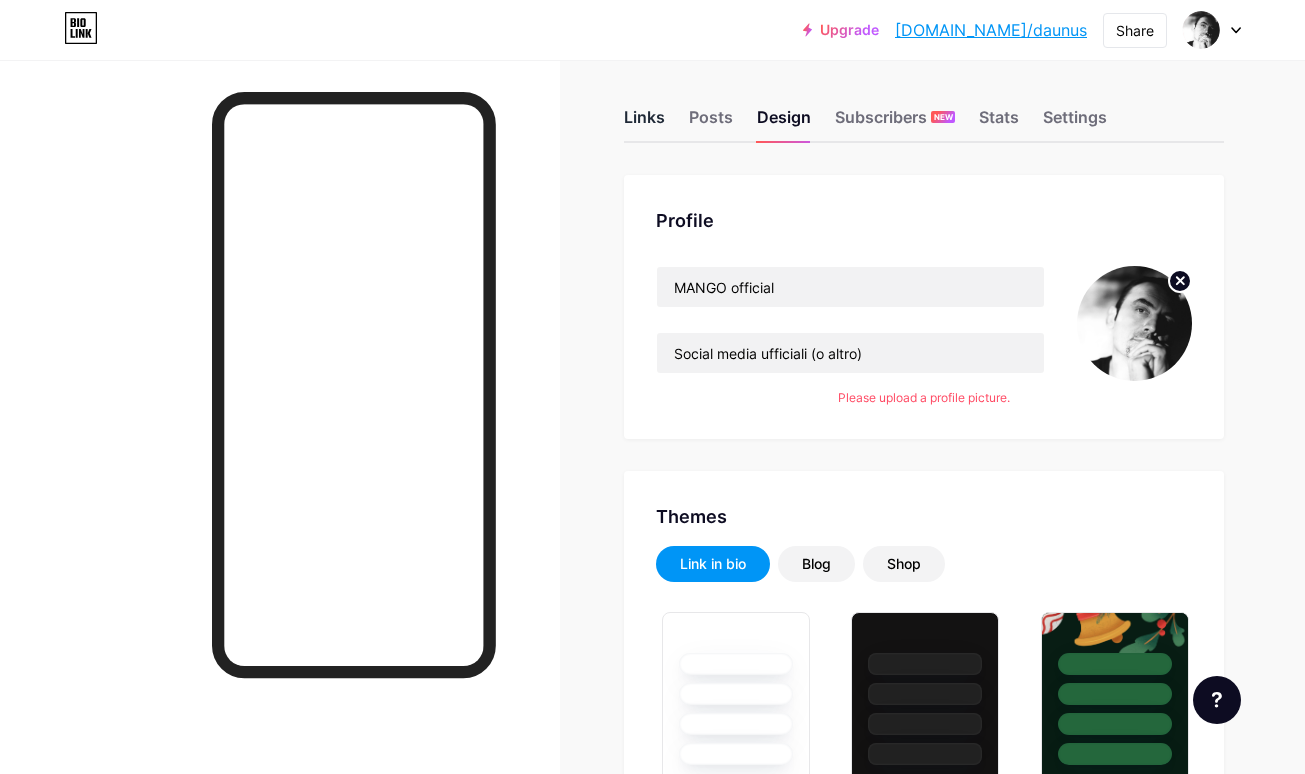 click on "Links" at bounding box center (644, 123) 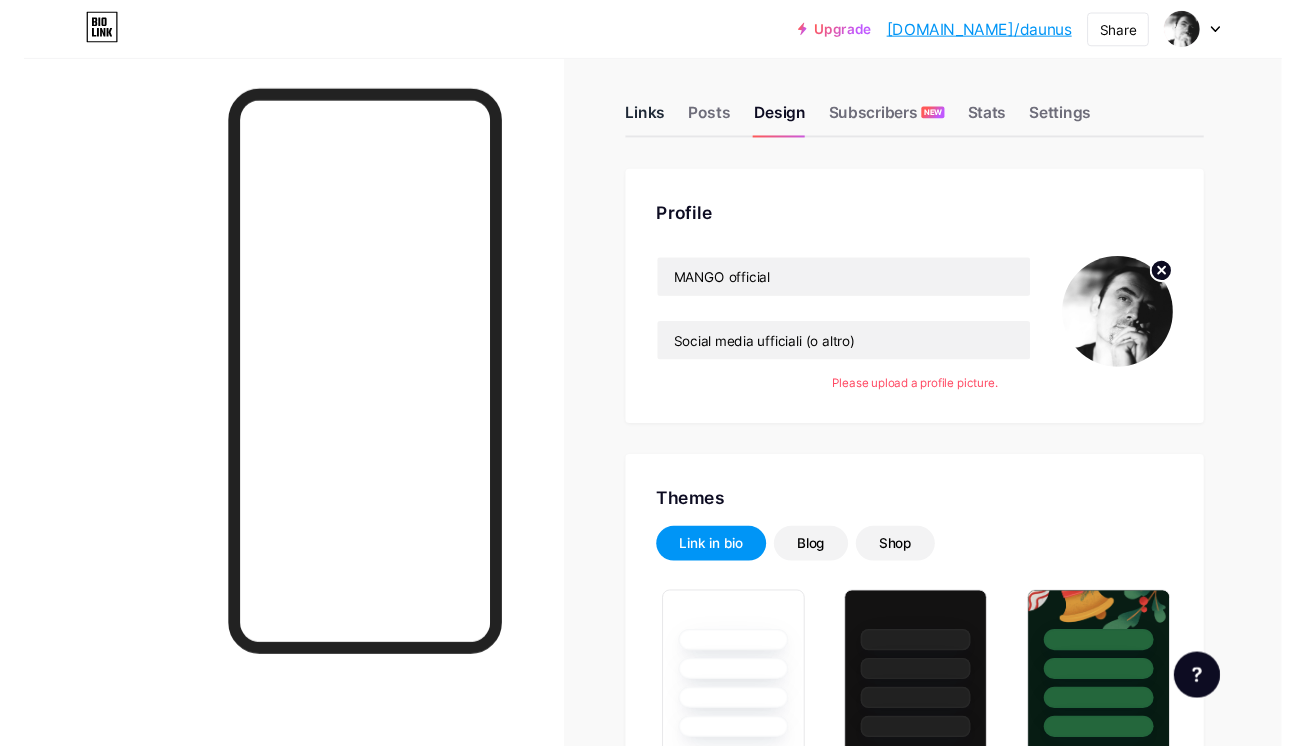 scroll, scrollTop: 0, scrollLeft: 0, axis: both 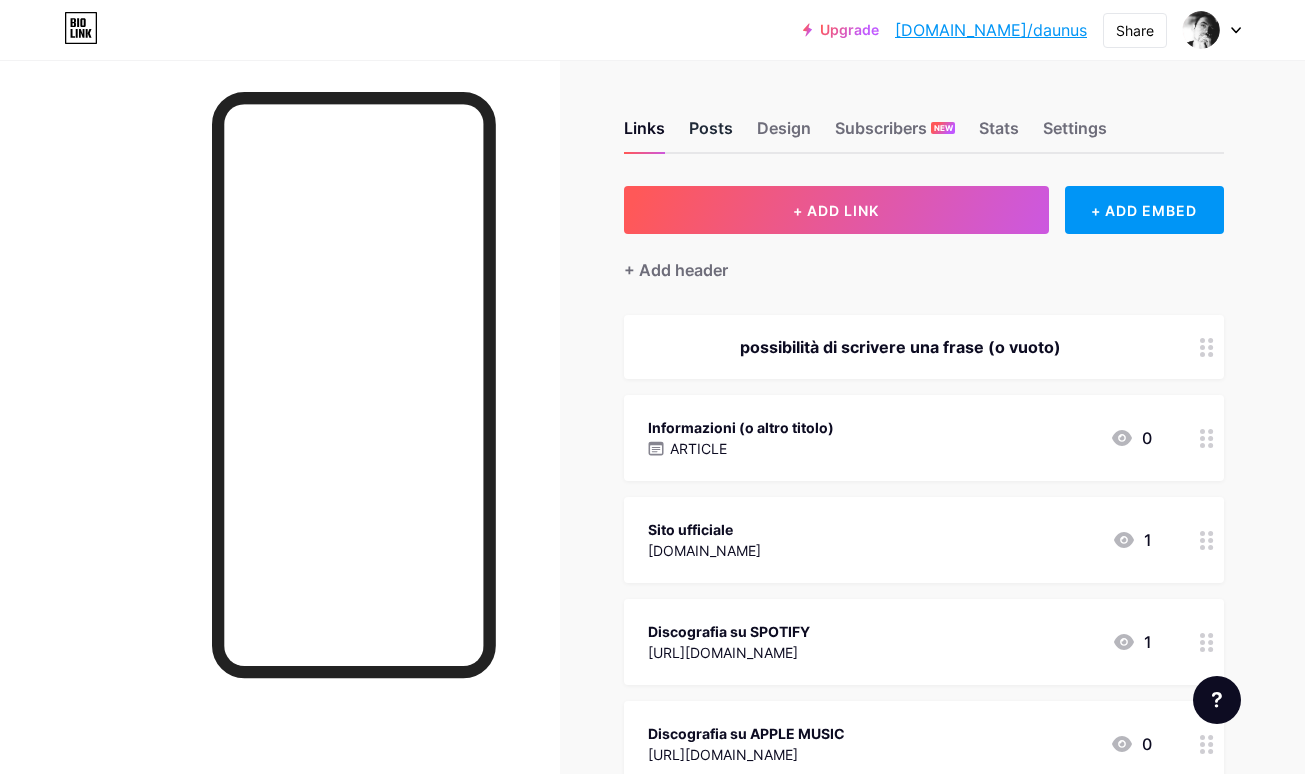 click on "Posts" at bounding box center (711, 134) 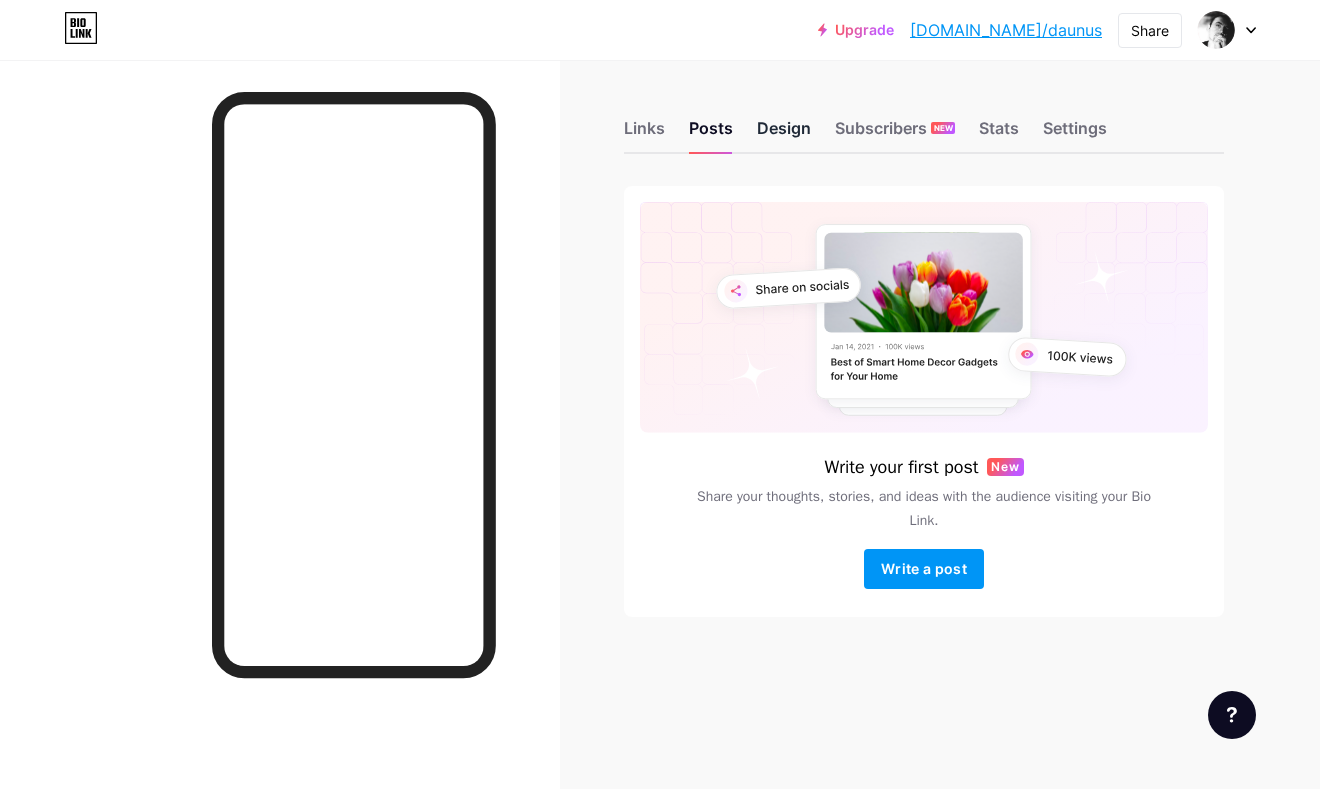 click on "Design" at bounding box center (784, 134) 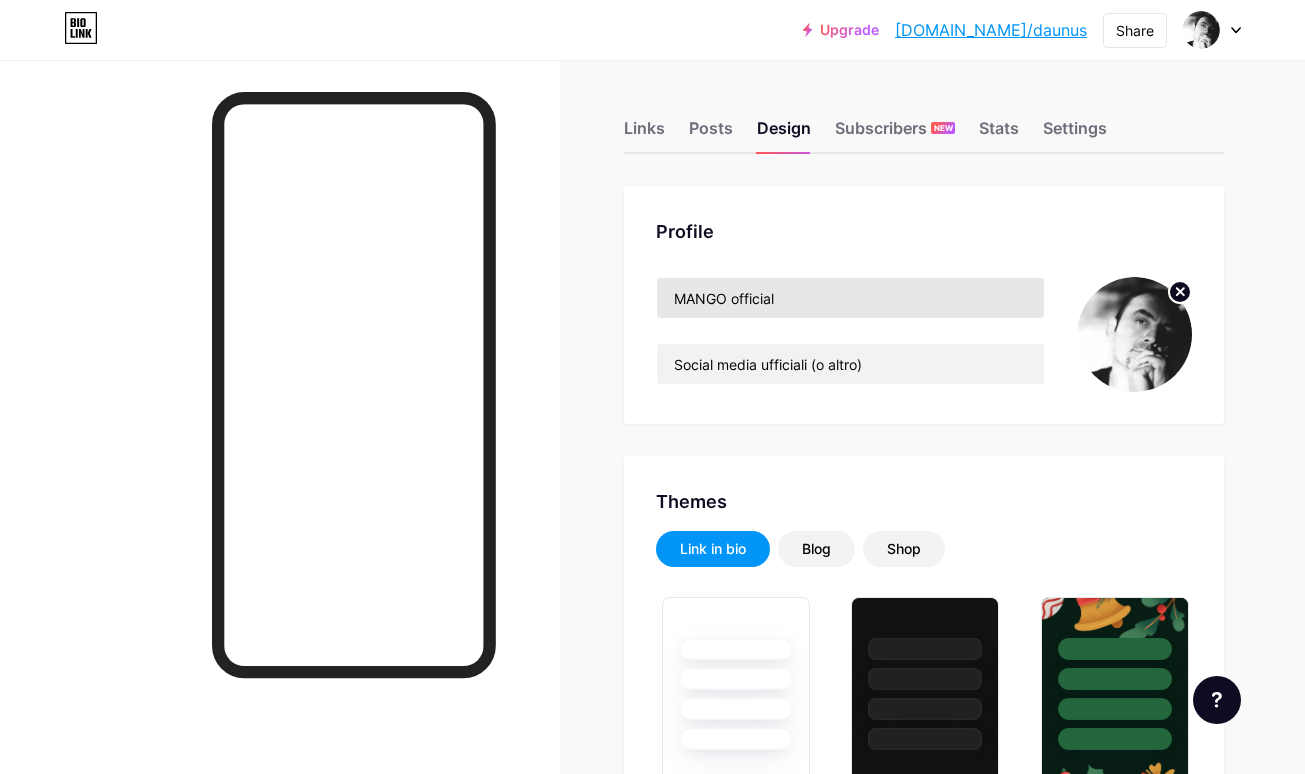 type on "#ffffff" 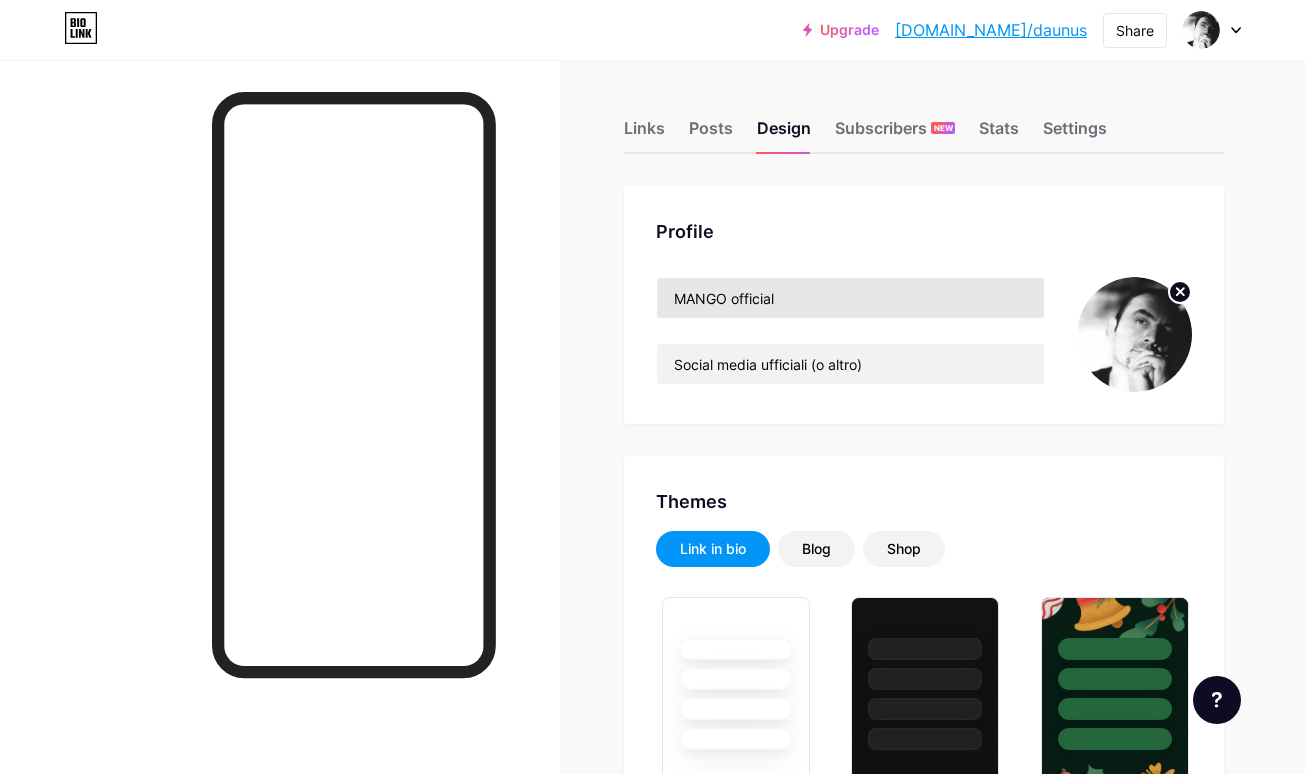 type on "#efefef" 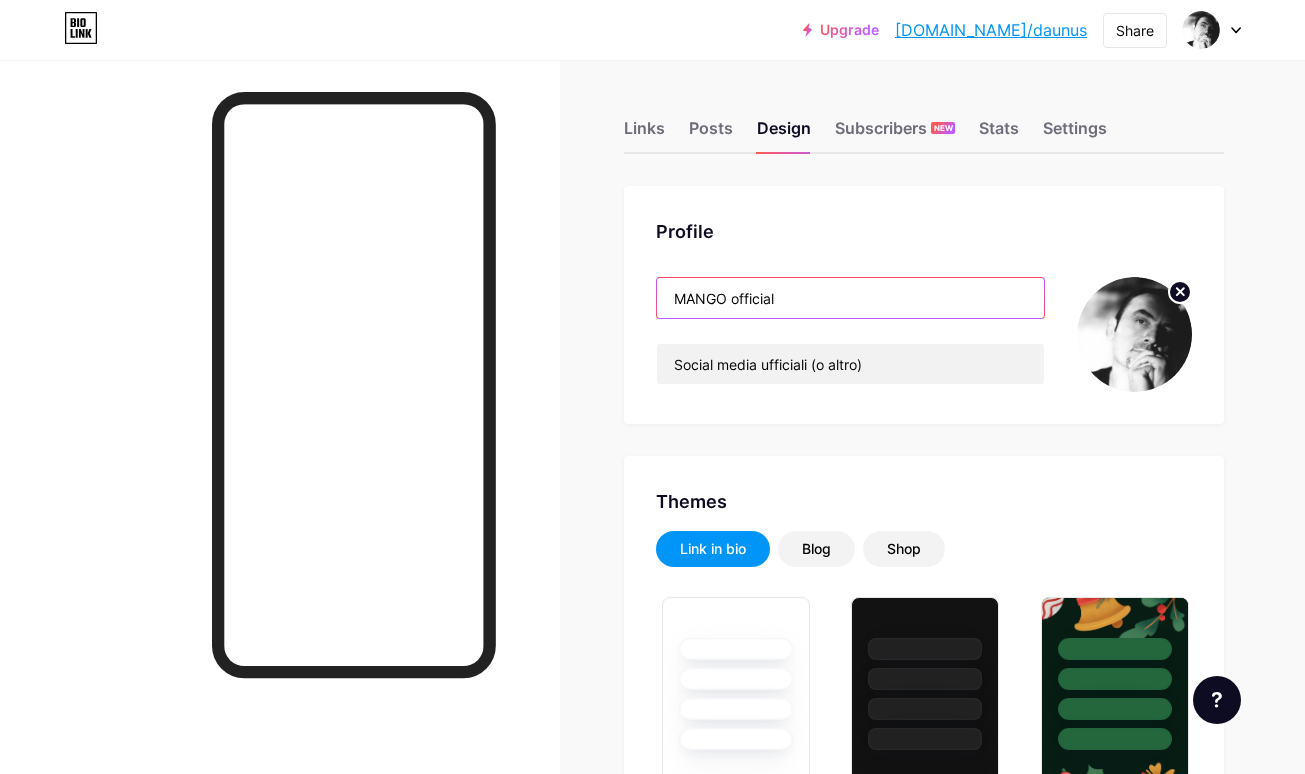 click on "MANGO official" at bounding box center [850, 298] 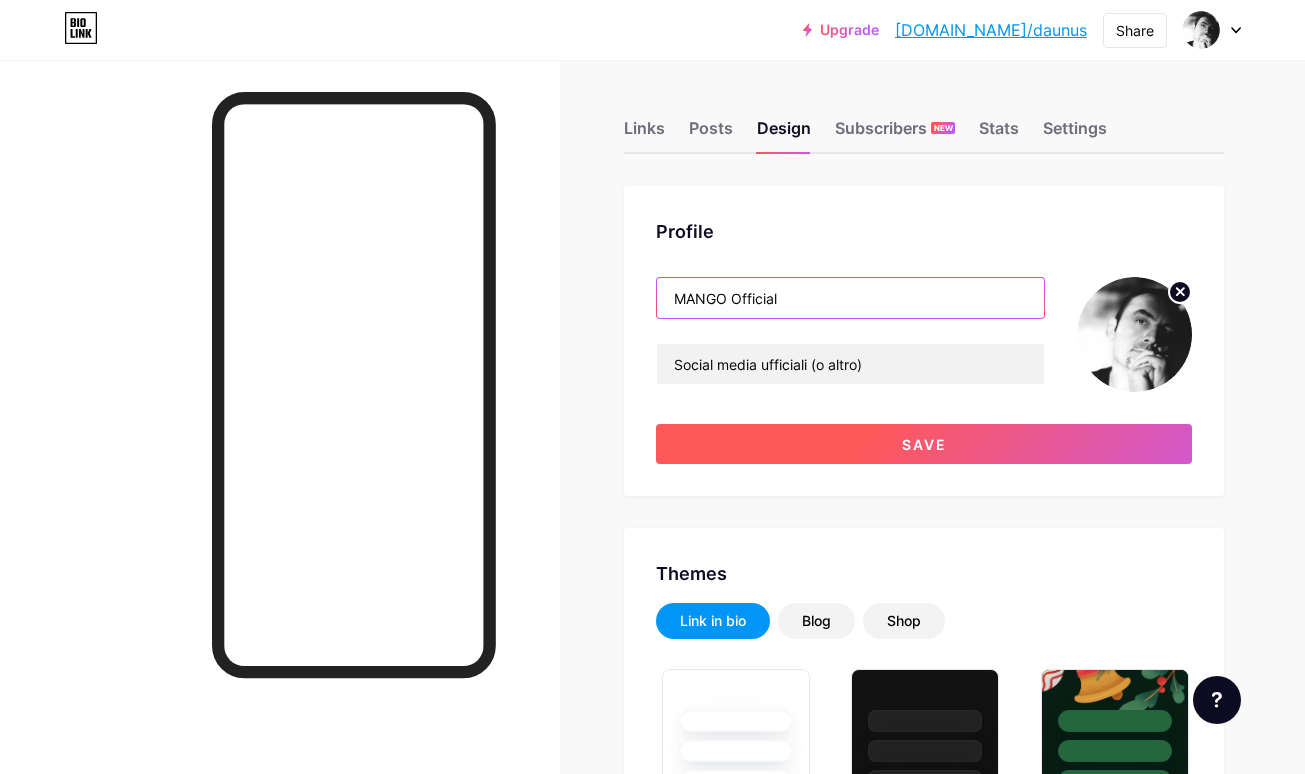 type on "MANGO Official" 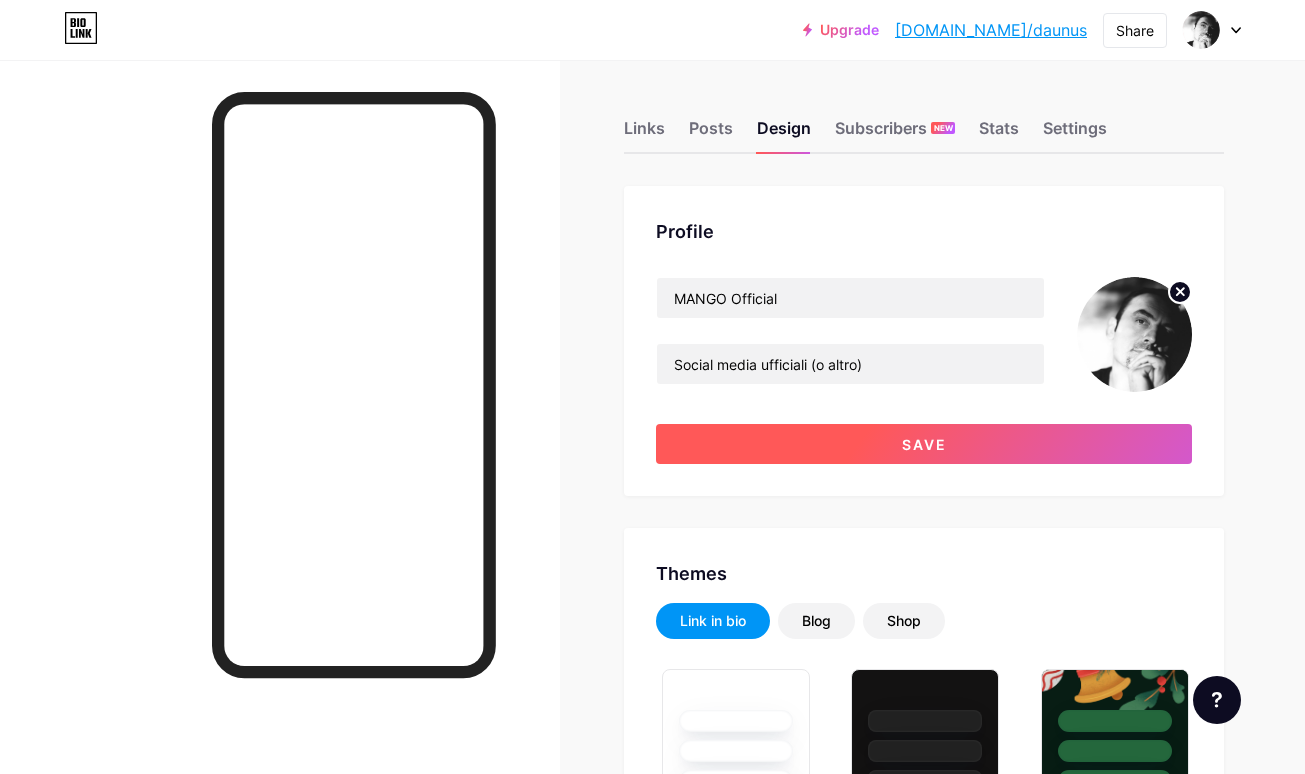 click on "Save" at bounding box center [924, 444] 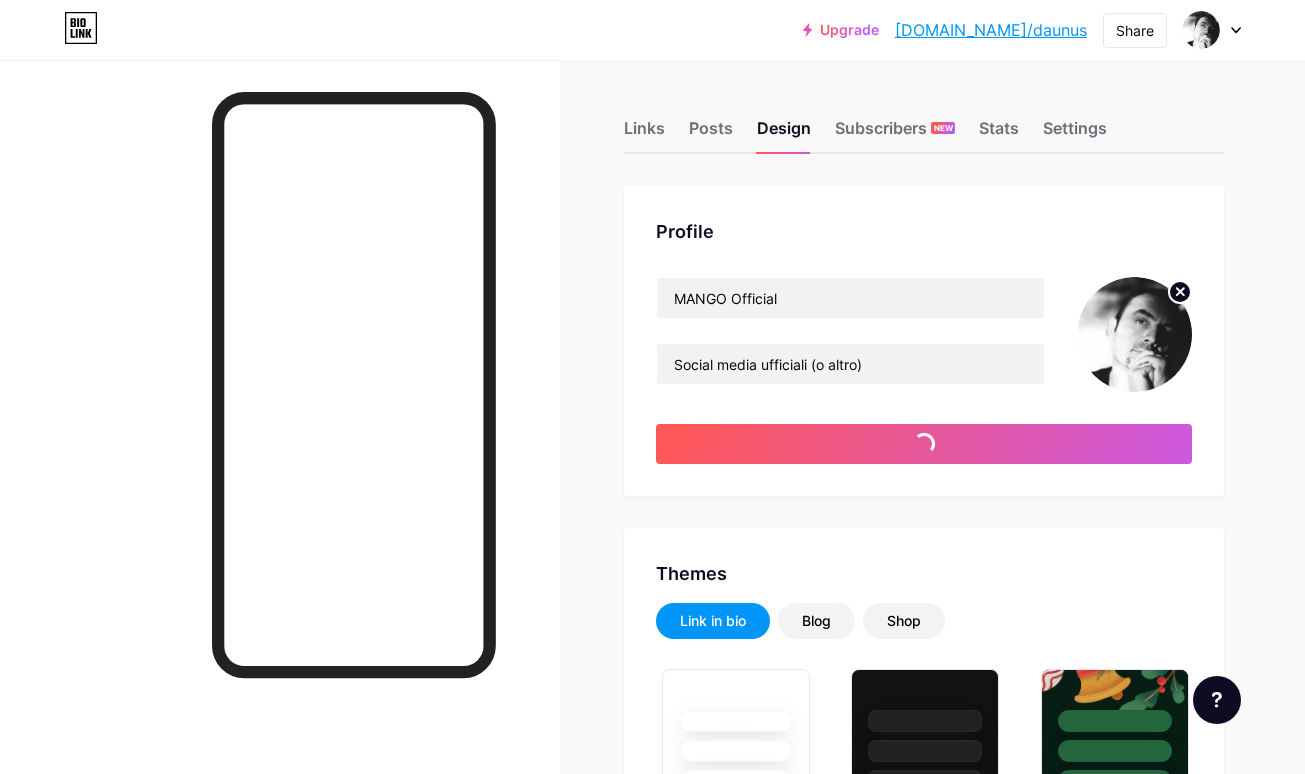 type on "#ffffff" 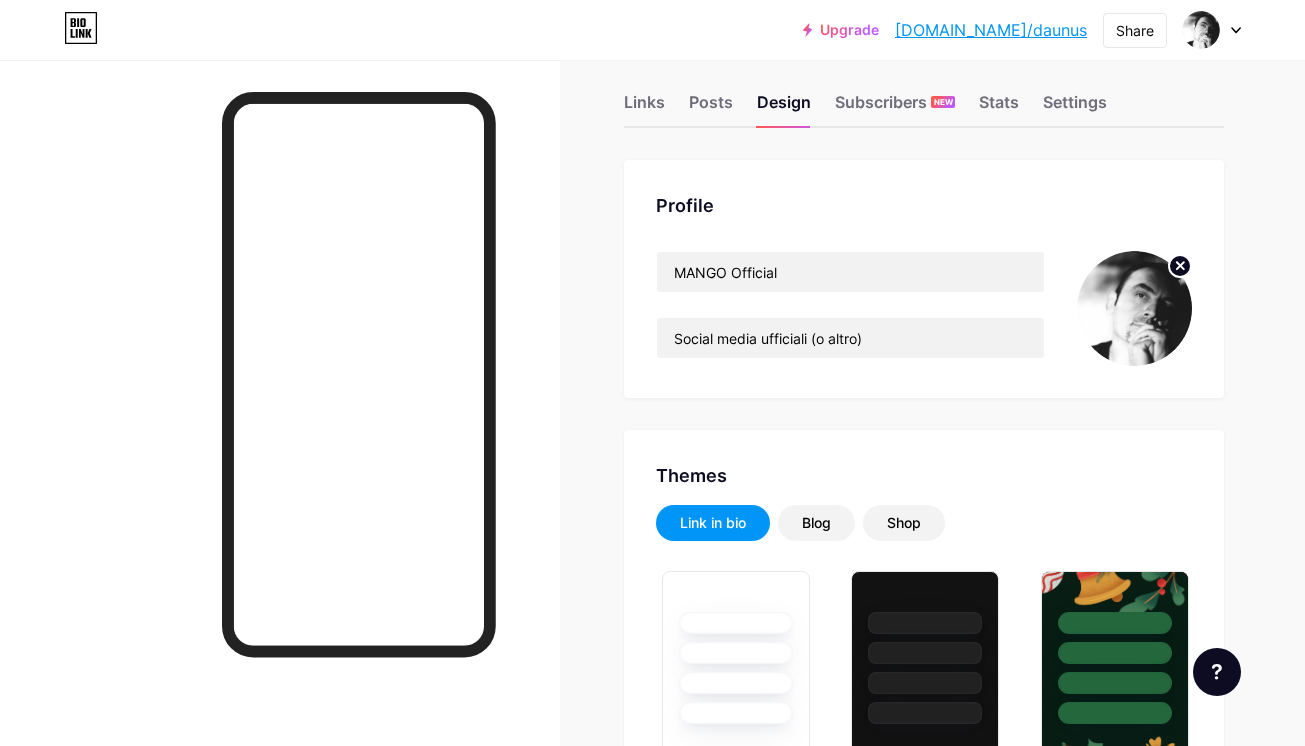 scroll, scrollTop: 39, scrollLeft: 0, axis: vertical 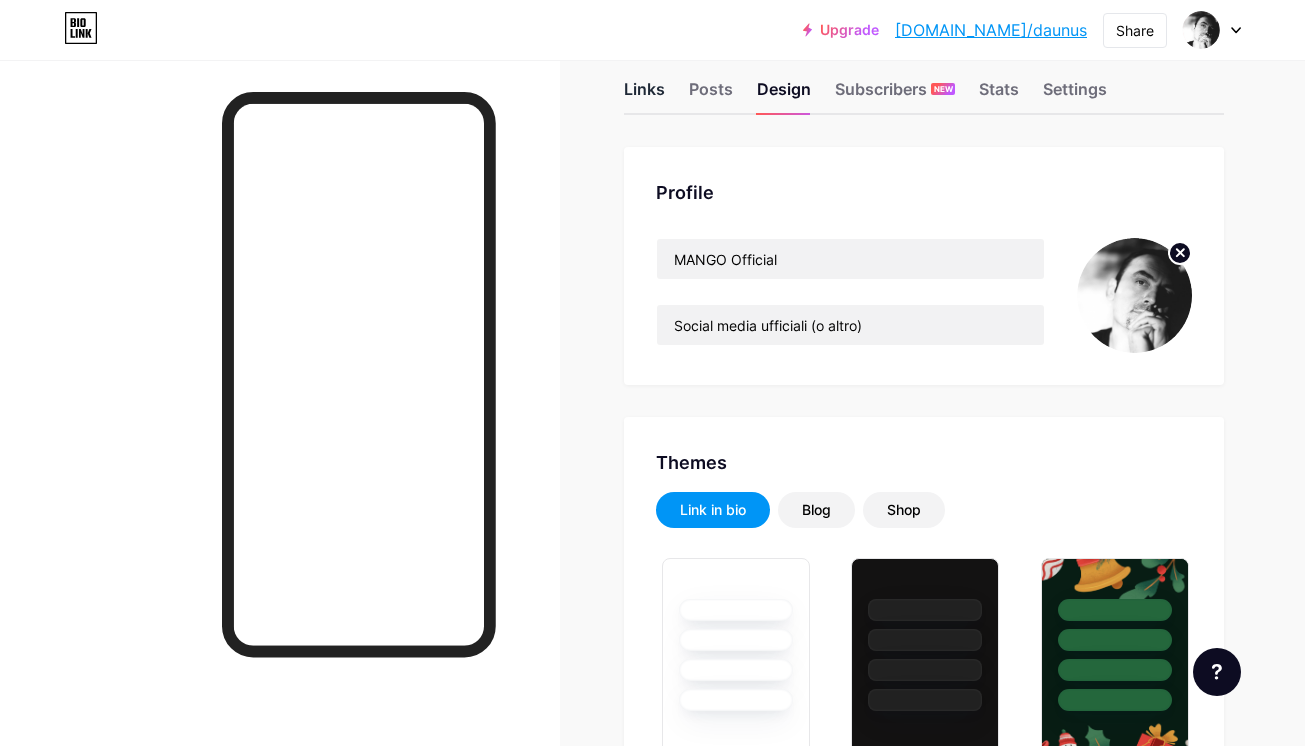 click on "Links" at bounding box center [644, 95] 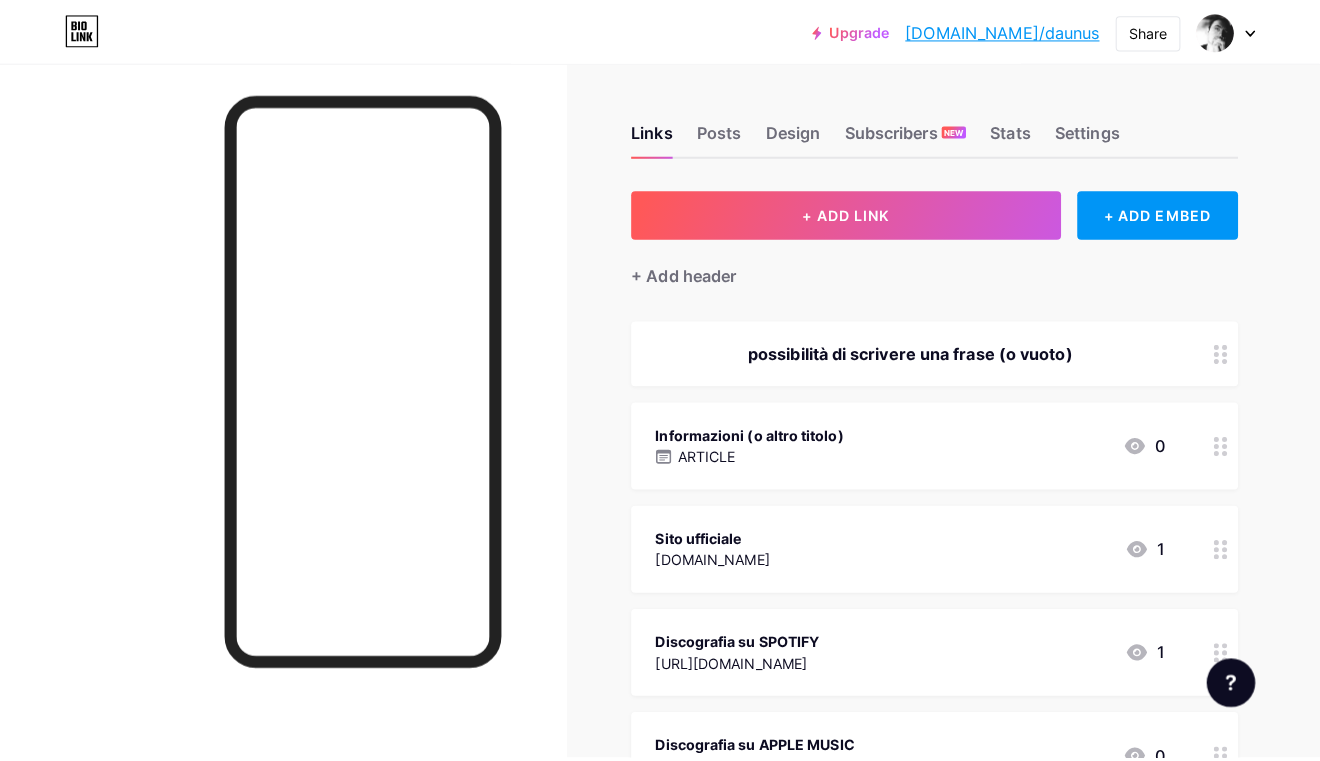 scroll, scrollTop: 26, scrollLeft: 0, axis: vertical 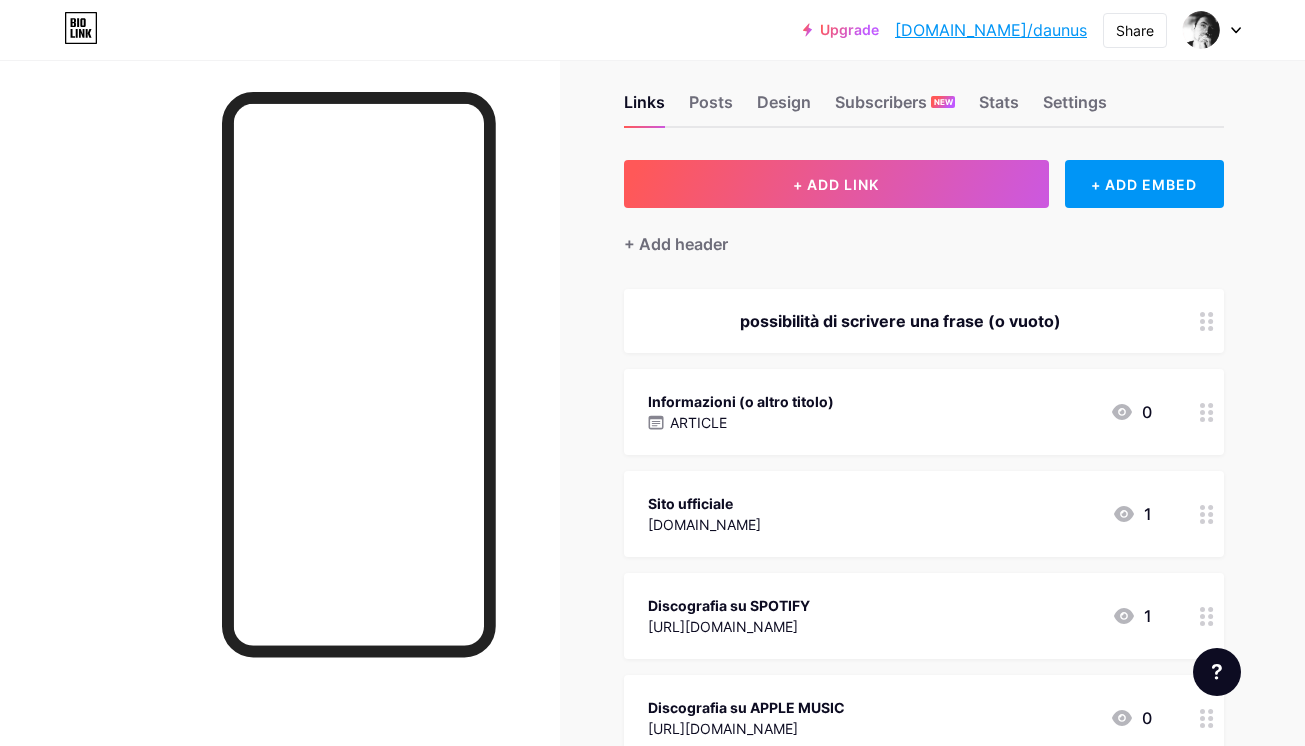 click on "ARTICLE" at bounding box center [698, 422] 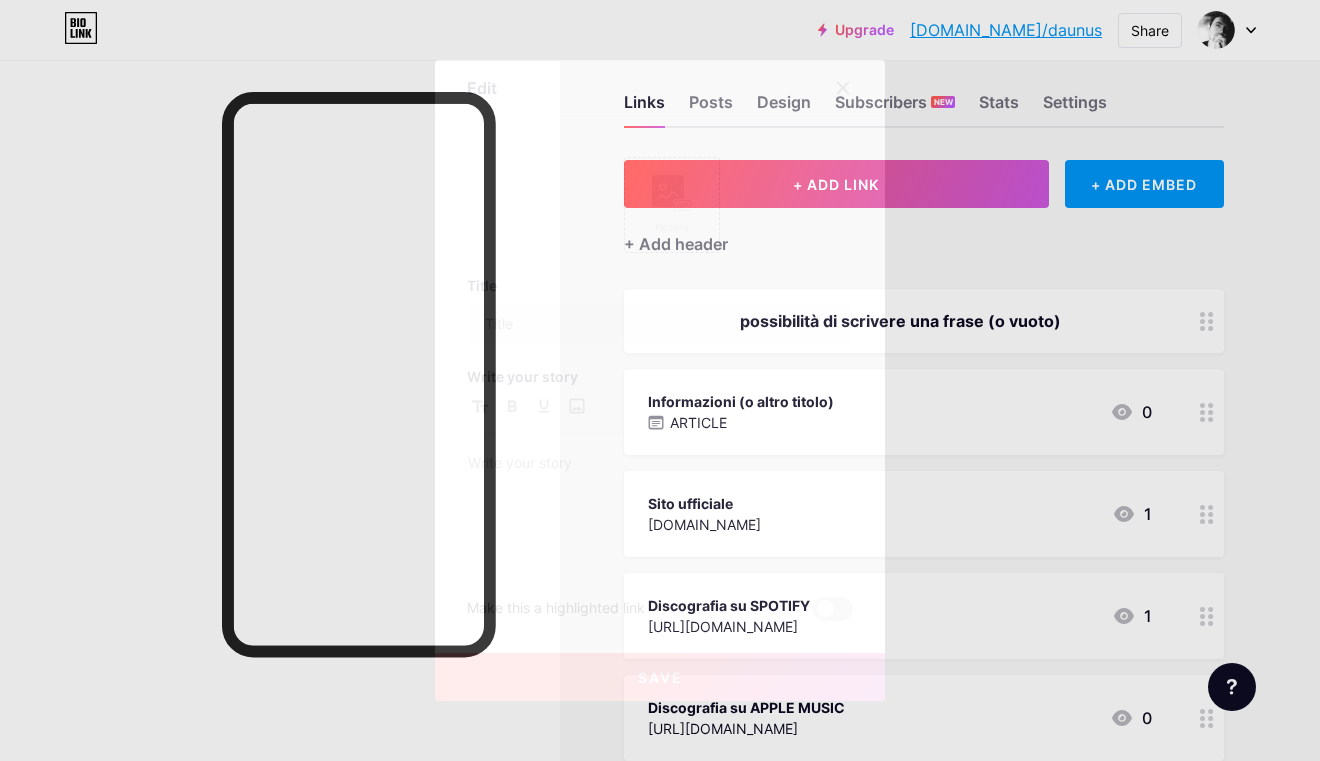 type on "Informazioni (o altro titolo)" 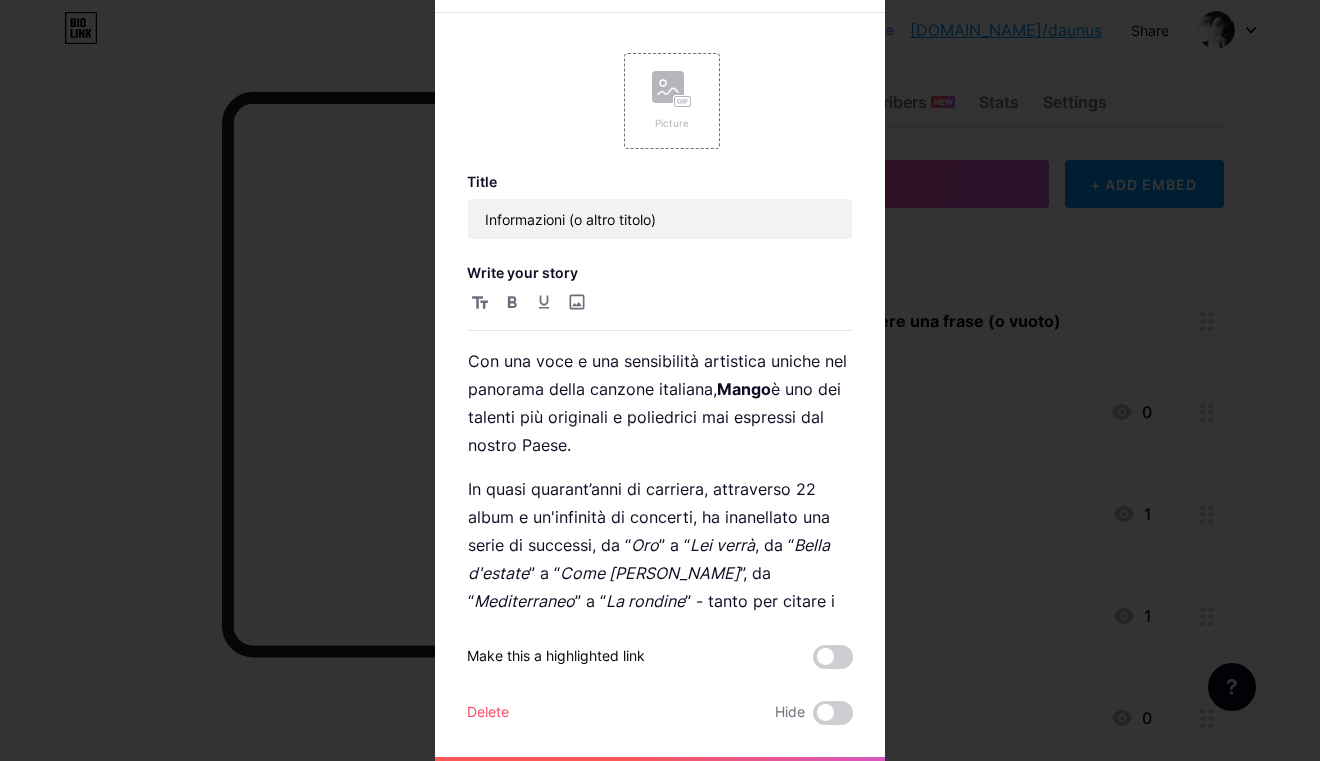 scroll, scrollTop: 0, scrollLeft: 0, axis: both 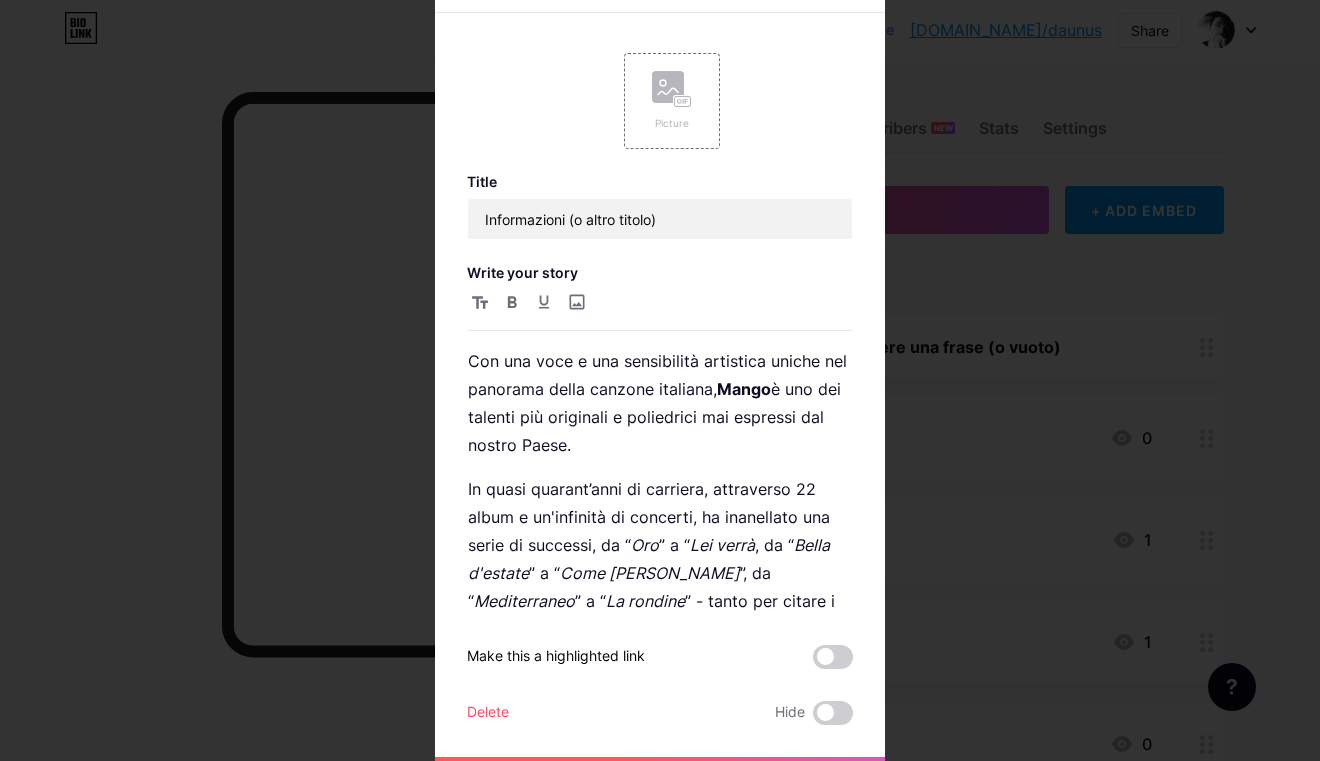 click on "Title" at bounding box center [660, 181] 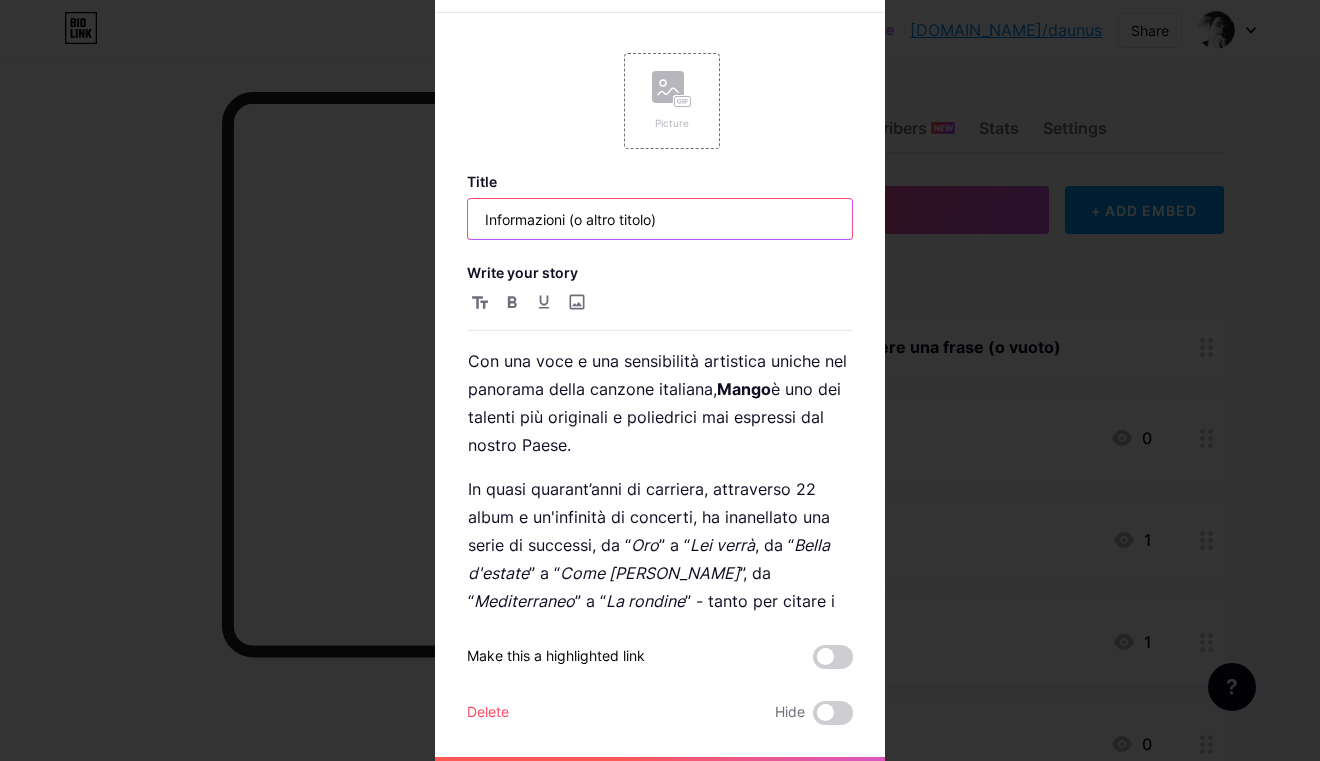 click on "Informazioni (o altro titolo)" at bounding box center [660, 219] 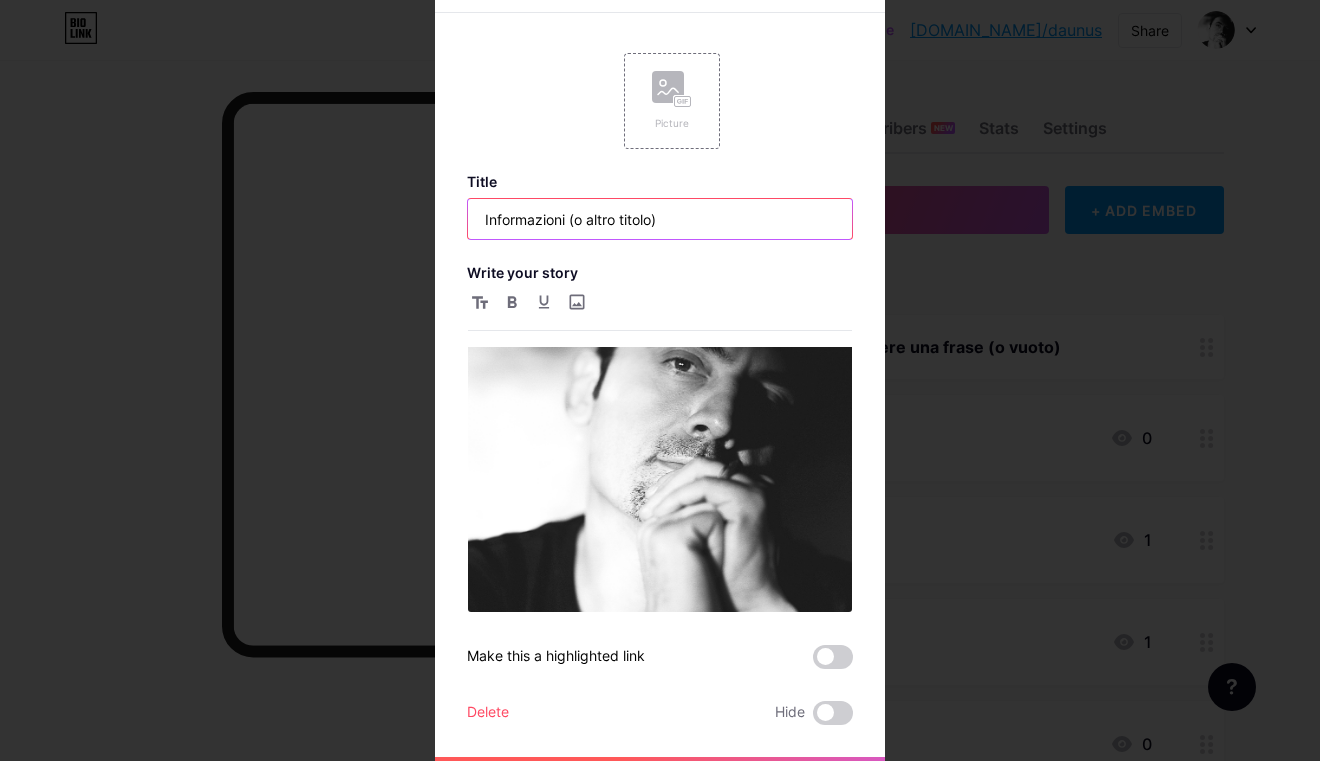 scroll, scrollTop: 1049, scrollLeft: 0, axis: vertical 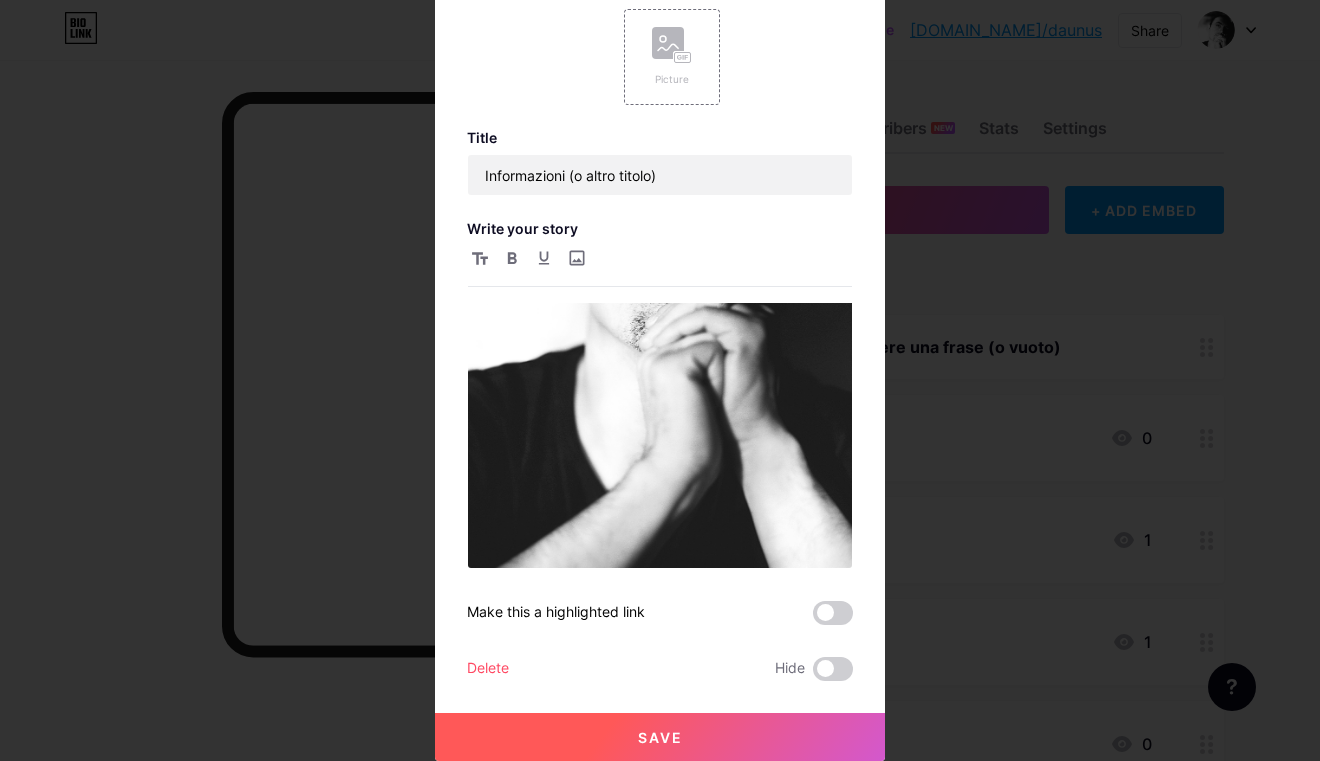 click on "Save" at bounding box center (660, 737) 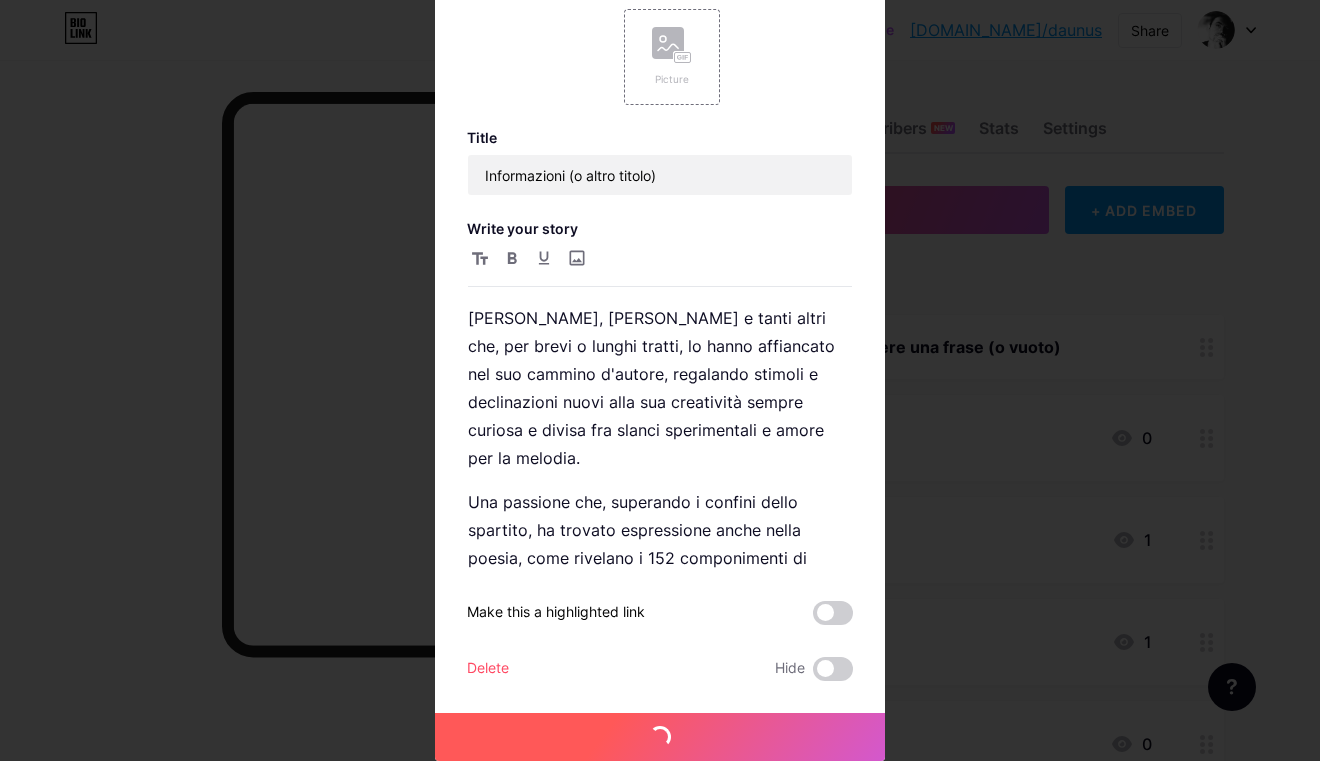 scroll, scrollTop: 348, scrollLeft: 0, axis: vertical 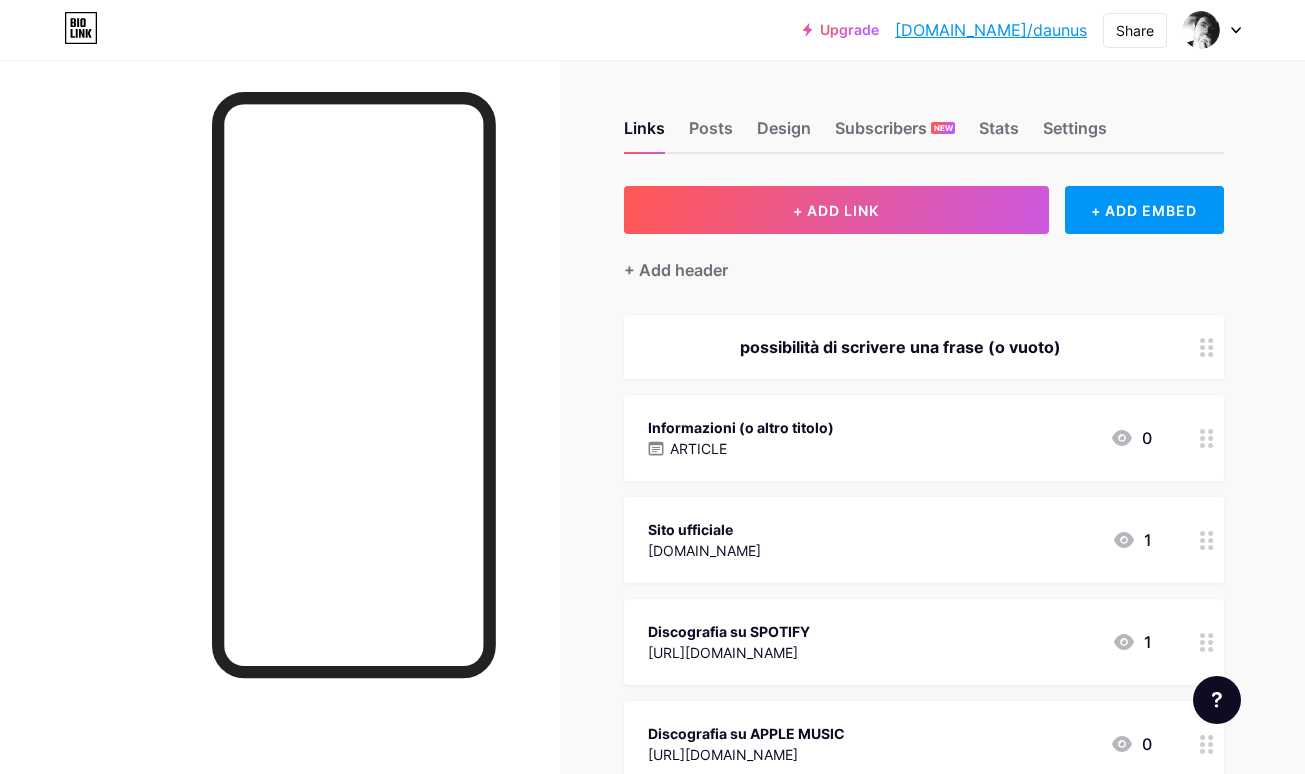 click on "Informazioni (o altro titolo)" at bounding box center (741, 427) 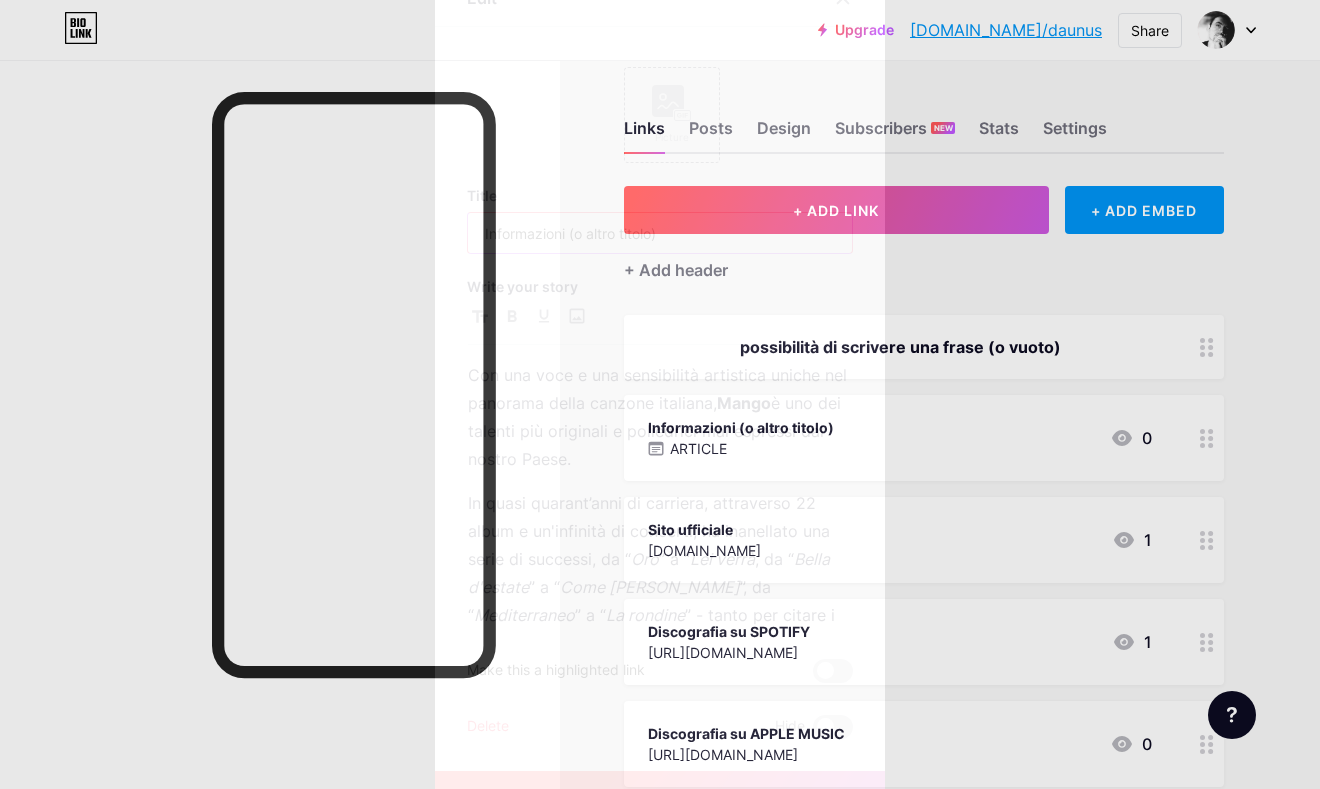 drag, startPoint x: 564, startPoint y: 229, endPoint x: 708, endPoint y: 235, distance: 144.12494 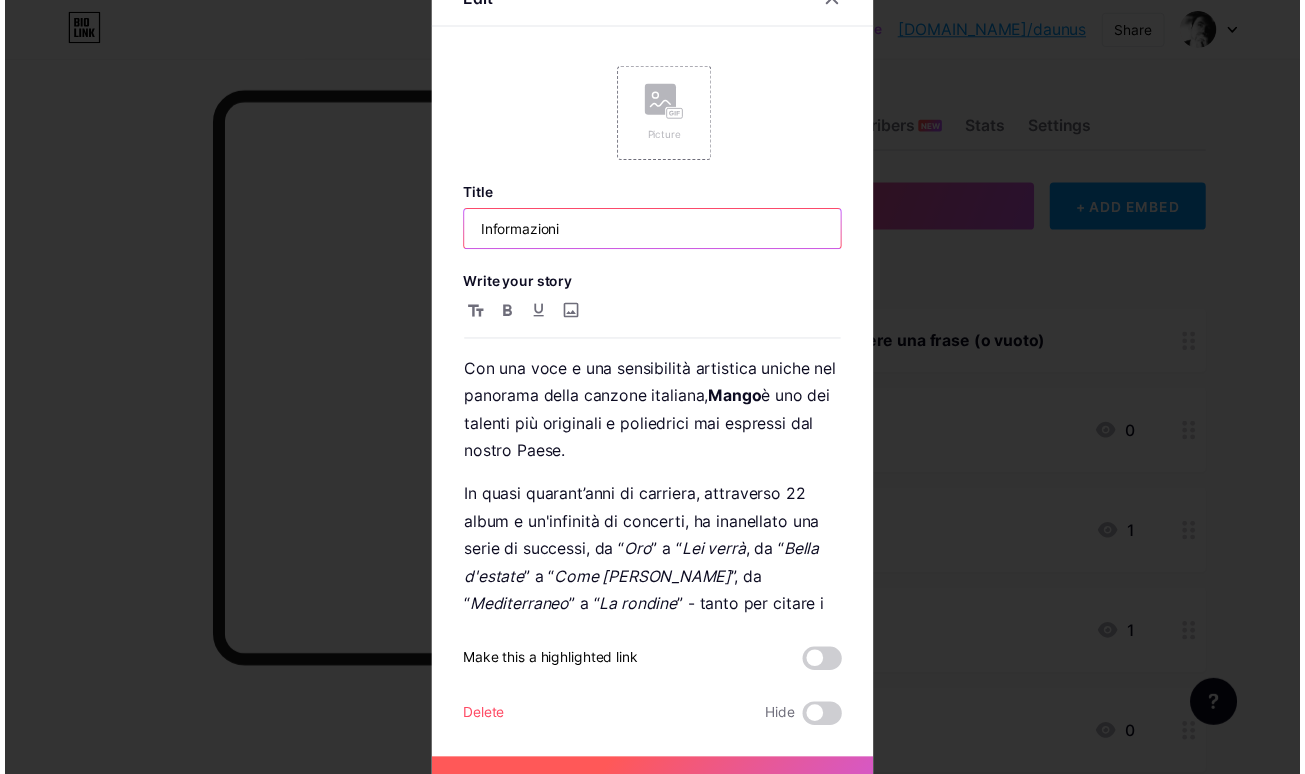 scroll, scrollTop: 30, scrollLeft: 0, axis: vertical 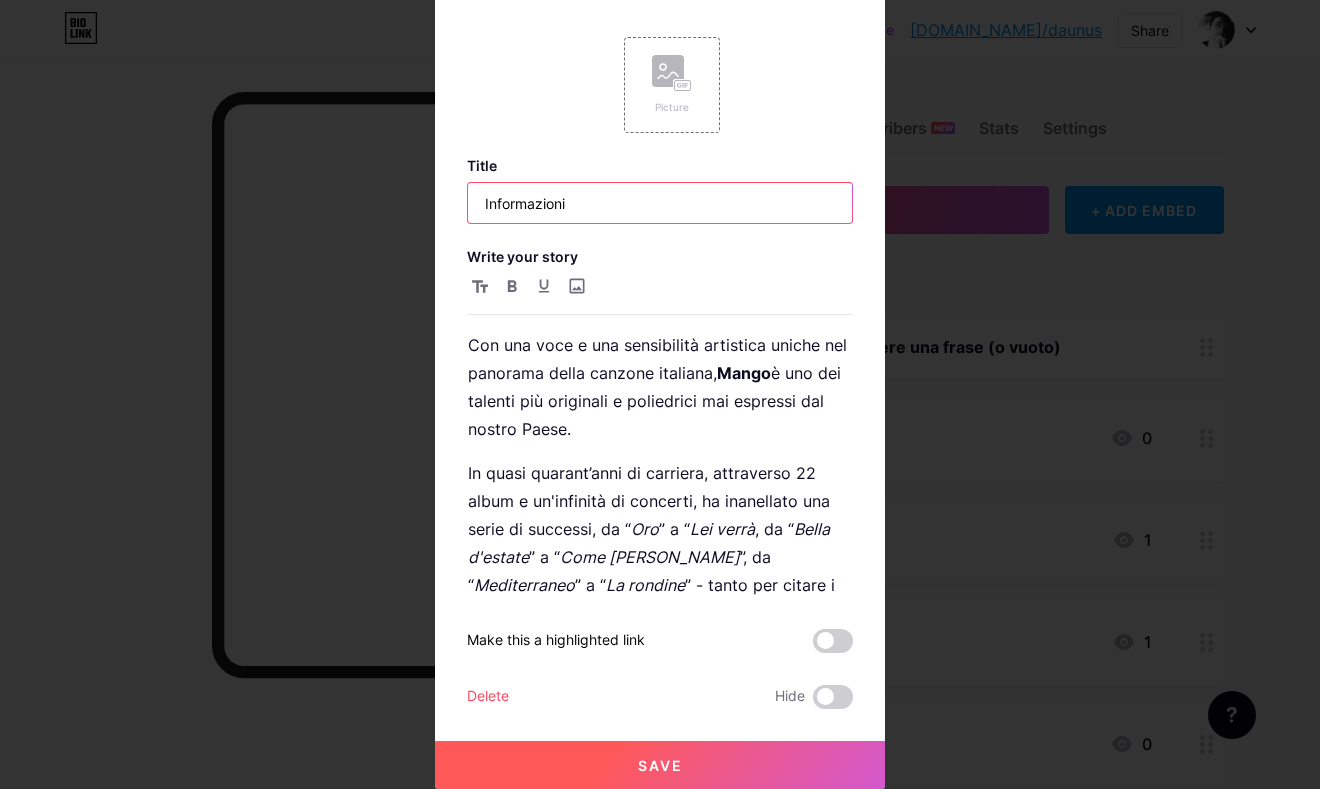 type on "Informazioni" 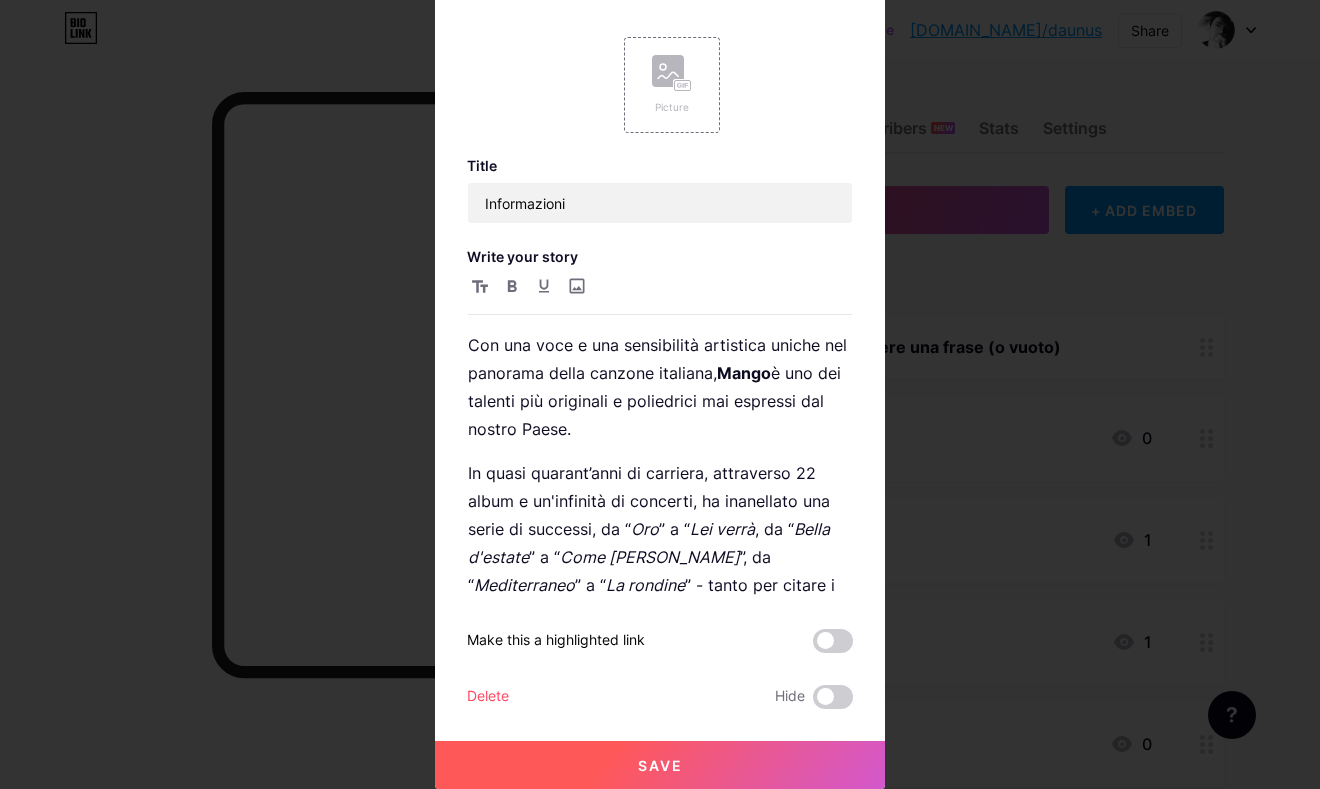 click on "Save" at bounding box center [660, 765] 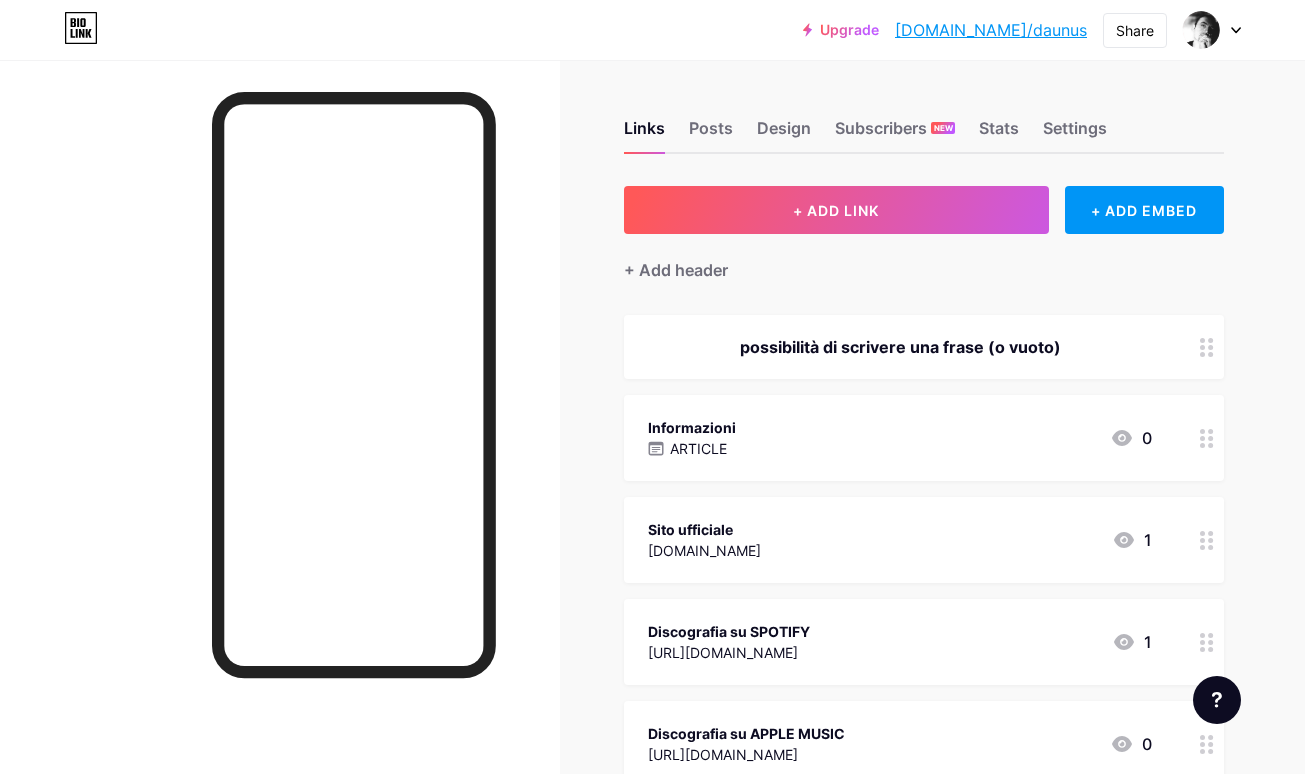 click on "possibilità di scrivere una frase (o vuoto)" at bounding box center [900, 347] 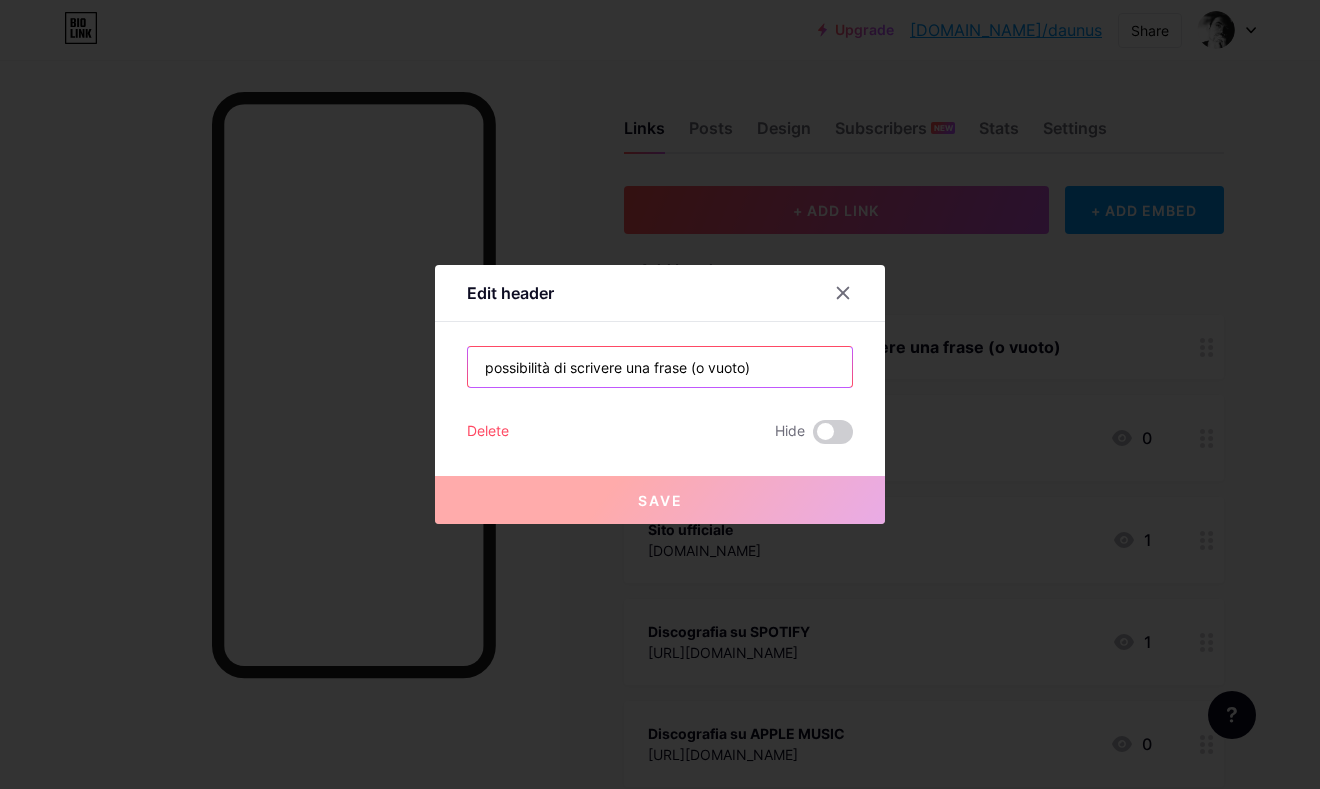 drag, startPoint x: 782, startPoint y: 365, endPoint x: 427, endPoint y: 361, distance: 355.02252 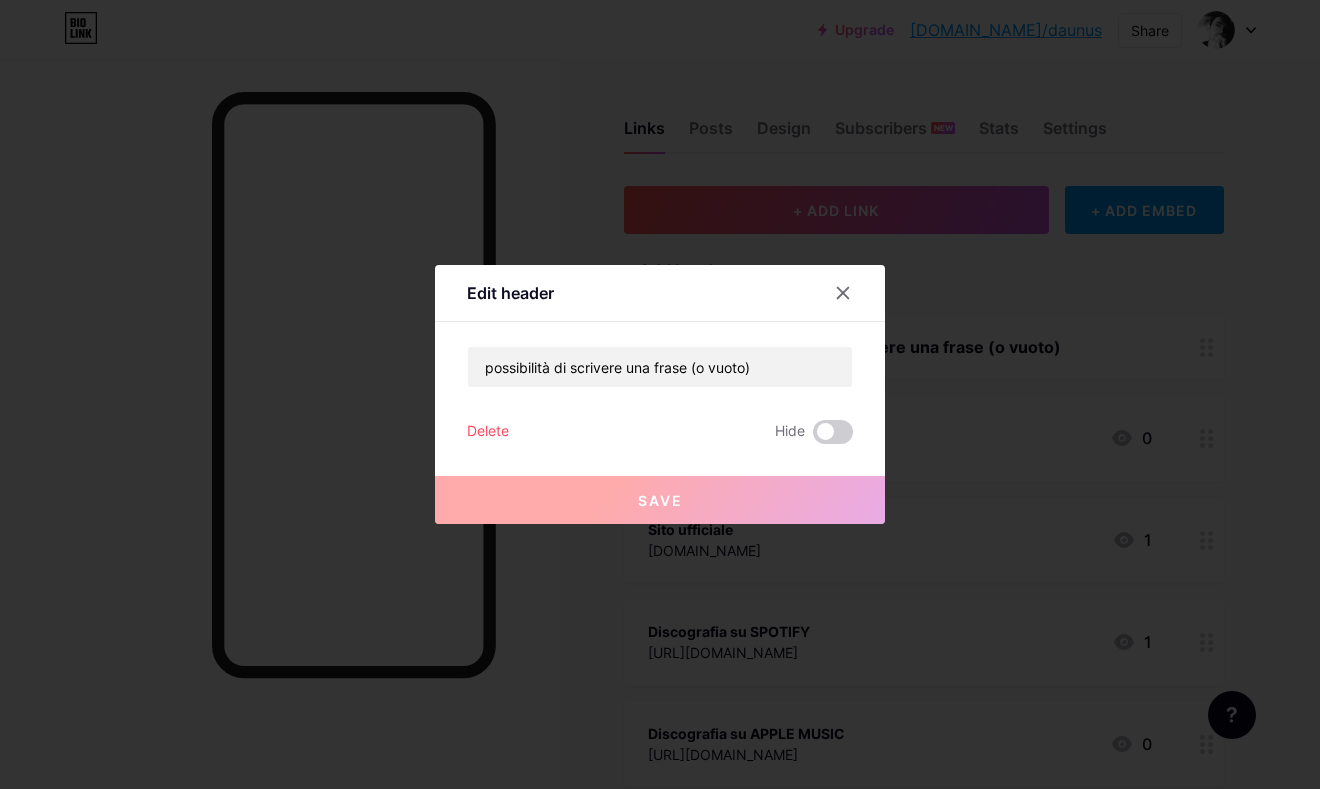 click on "Delete" at bounding box center [488, 432] 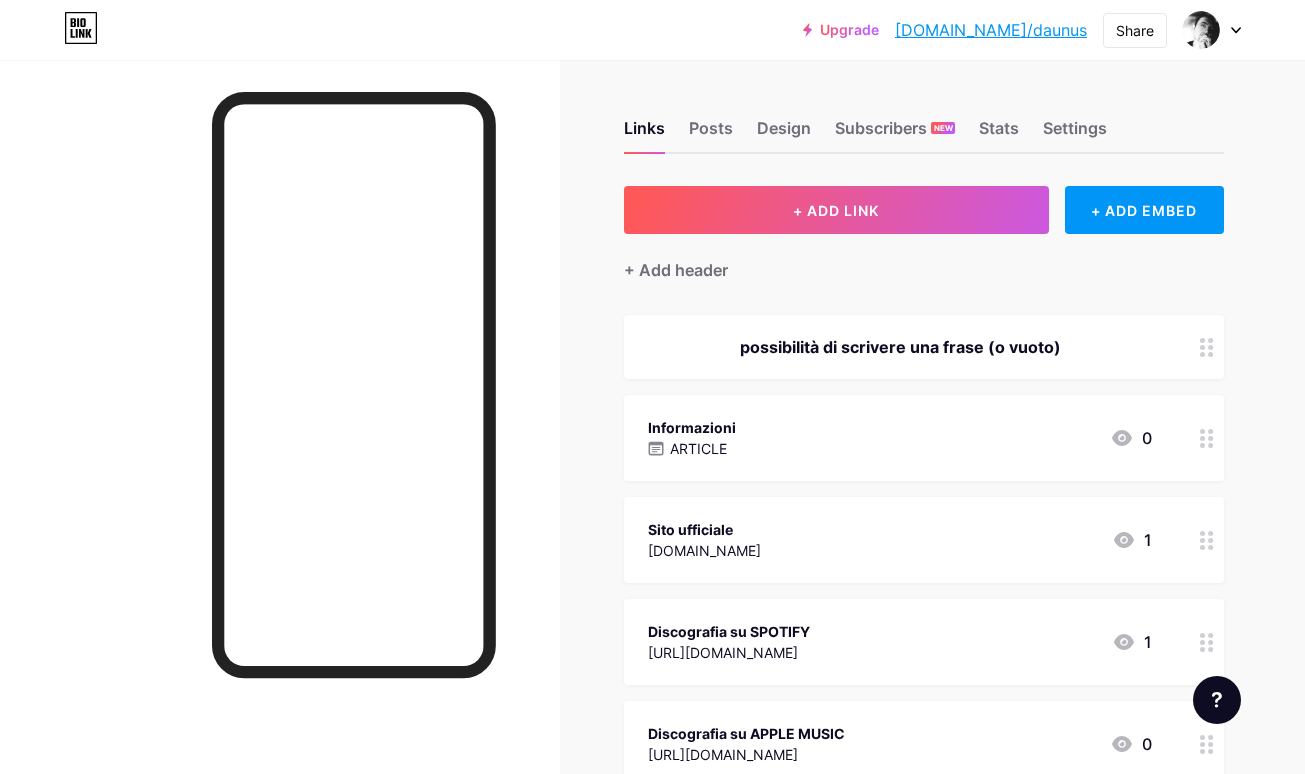click on "Confirm" at bounding box center (764, 463) 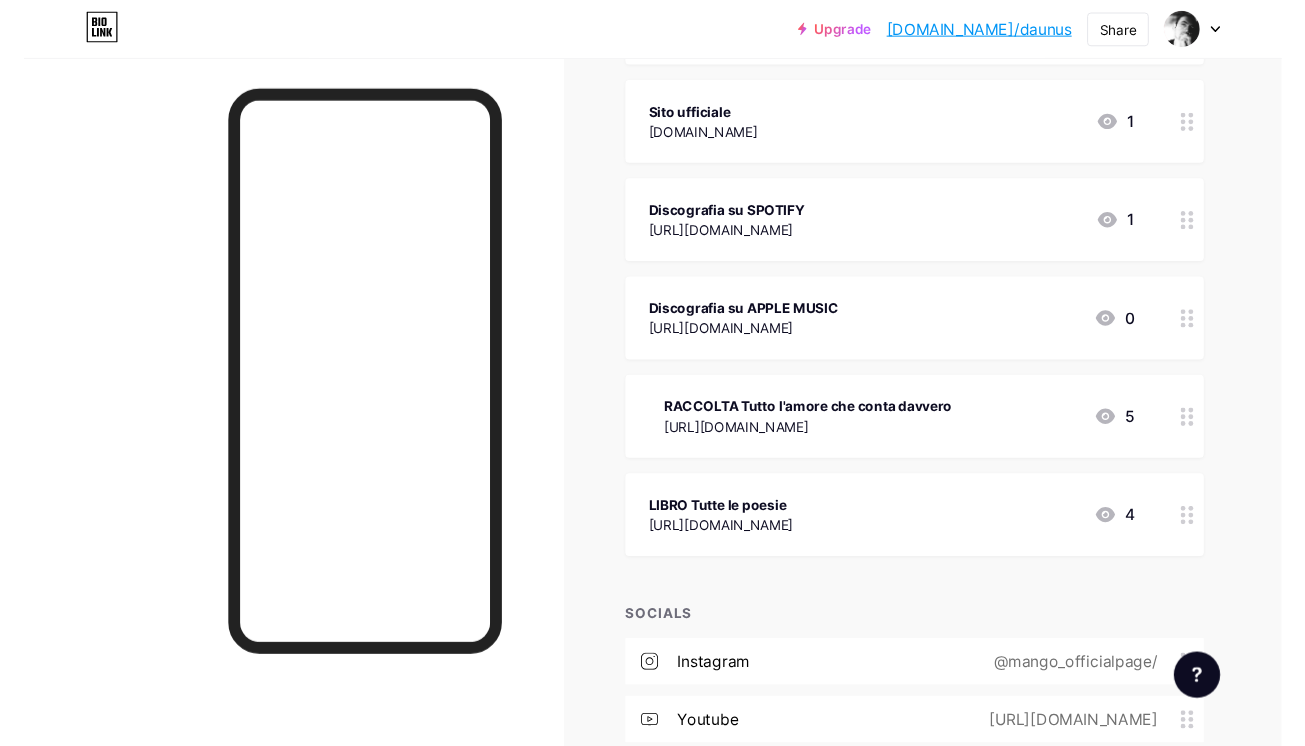 scroll, scrollTop: 0, scrollLeft: 0, axis: both 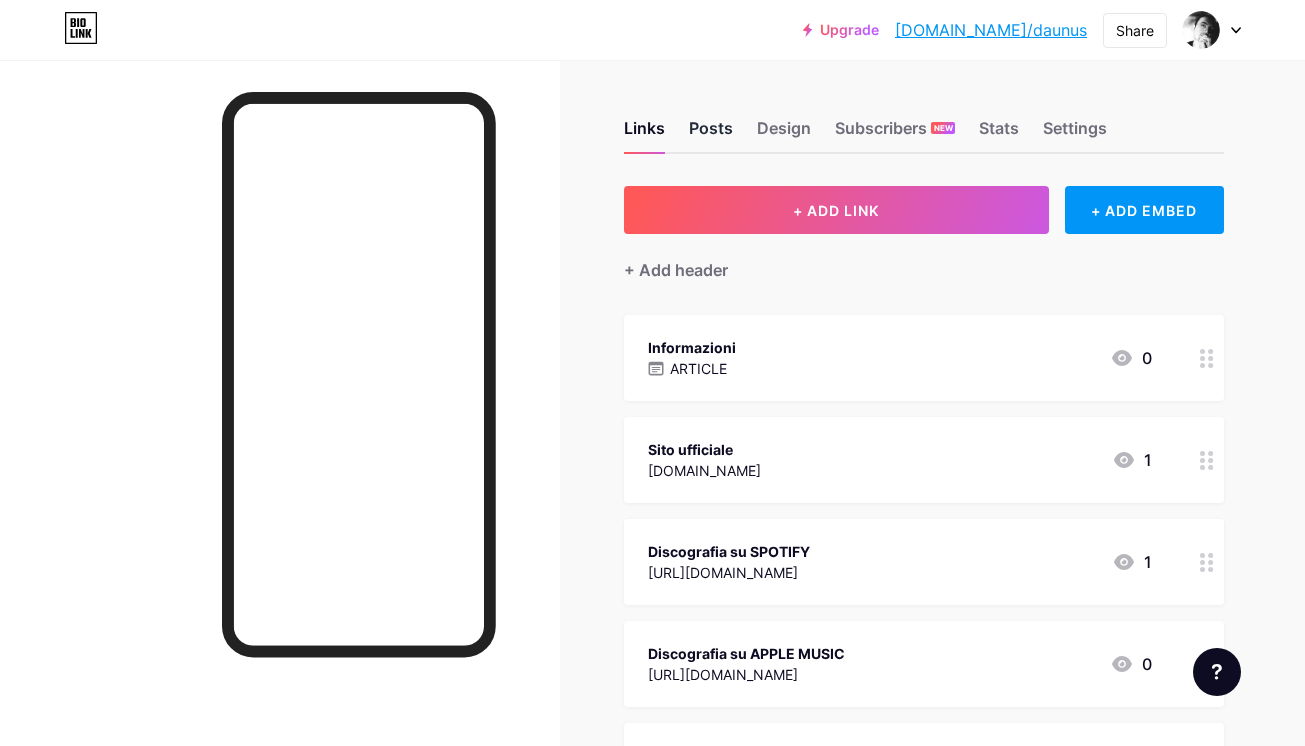 click on "Posts" at bounding box center (711, 134) 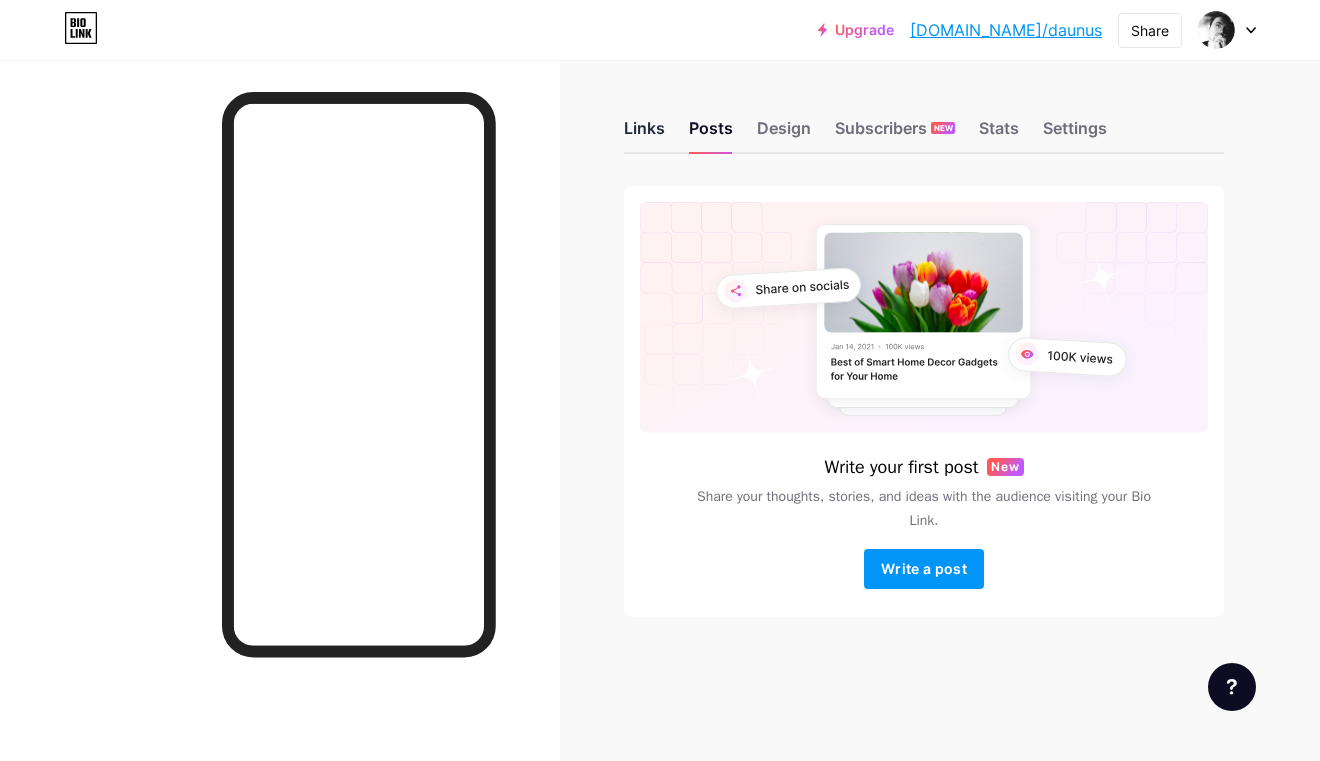 click on "Links" at bounding box center [644, 134] 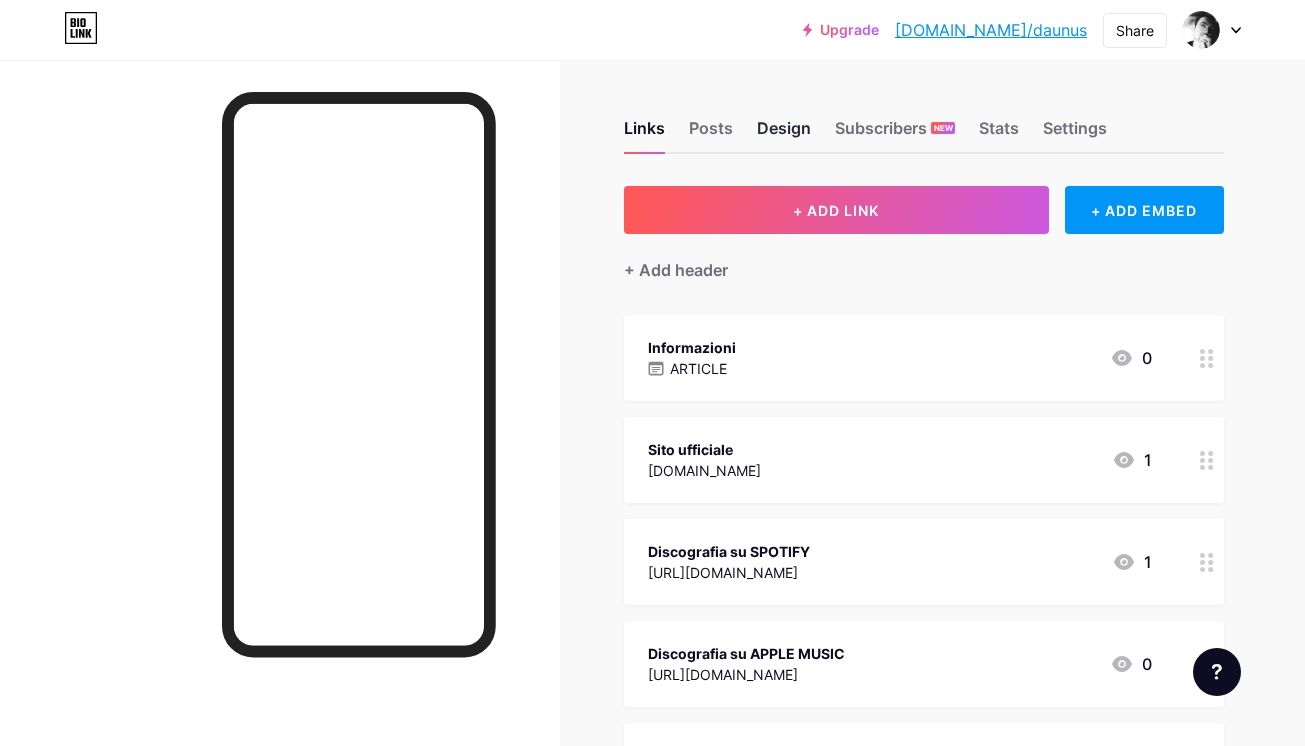 click on "Design" at bounding box center (784, 134) 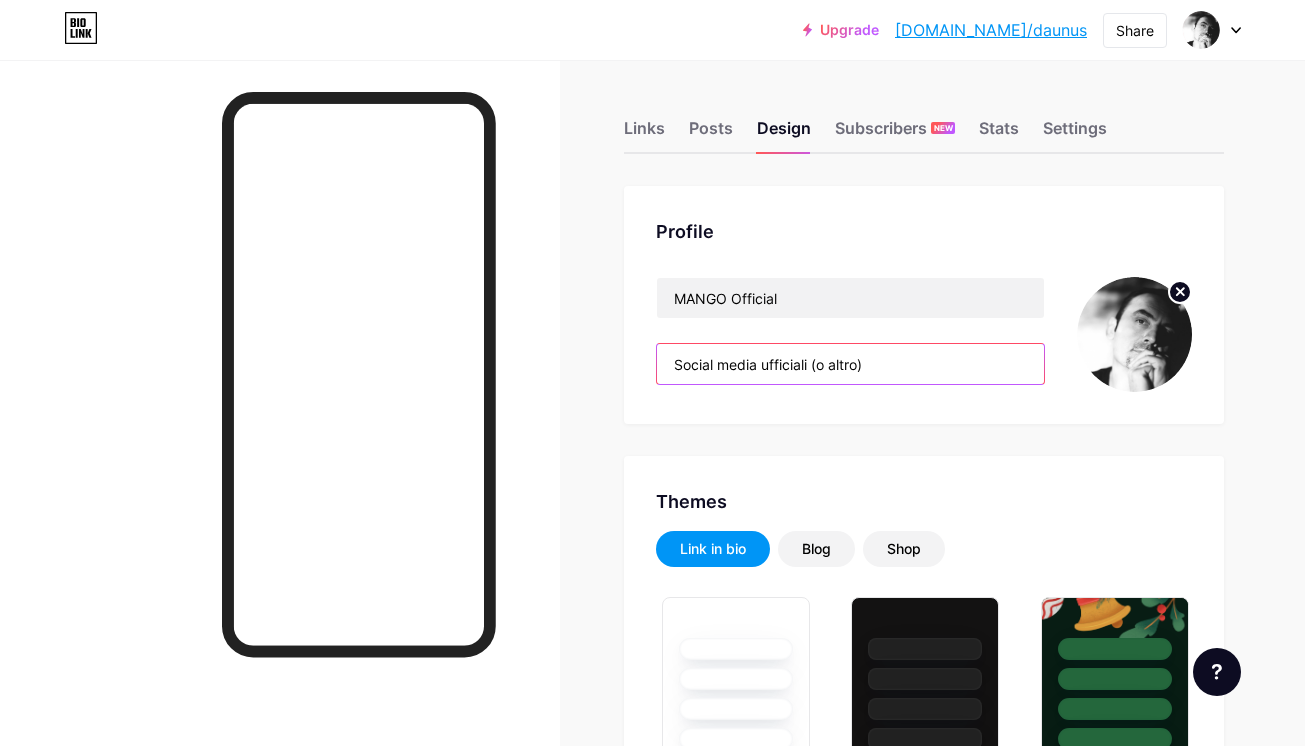 drag, startPoint x: 820, startPoint y: 361, endPoint x: 913, endPoint y: 366, distance: 93.13431 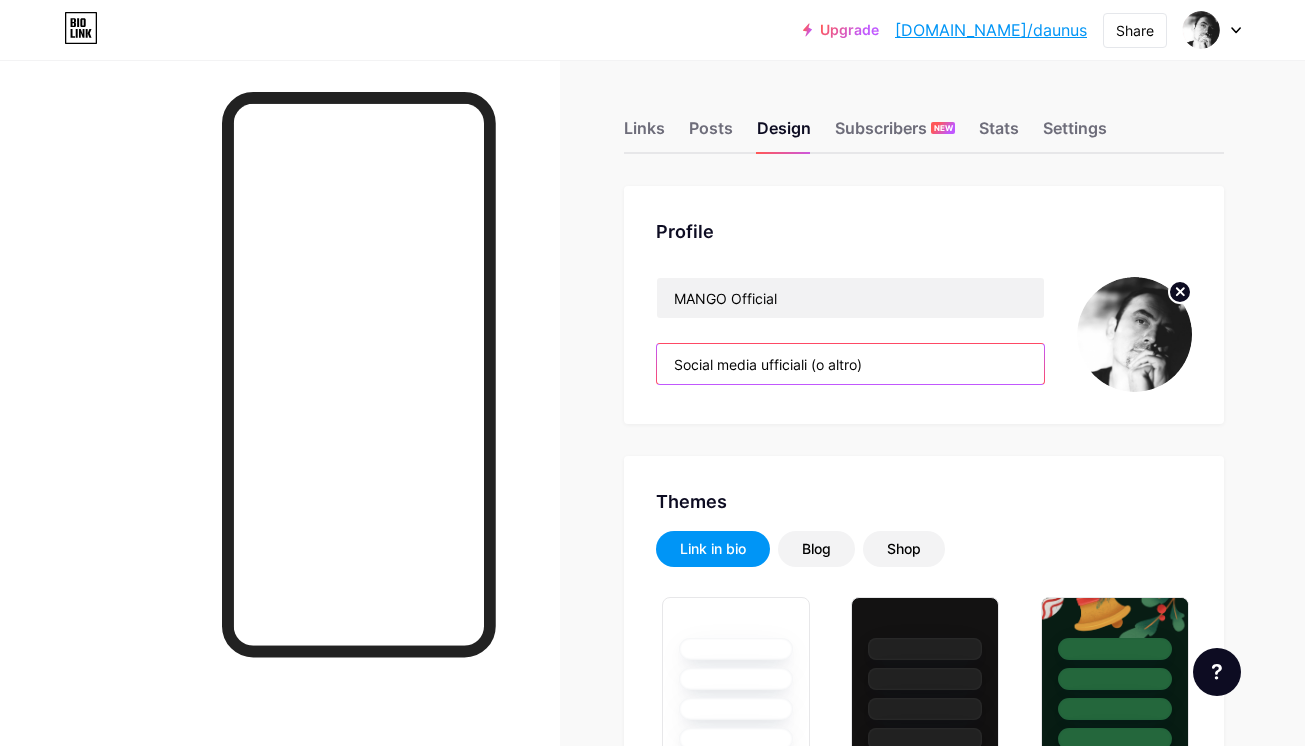 click on "Social media ufficiali (o altro)" at bounding box center (850, 364) 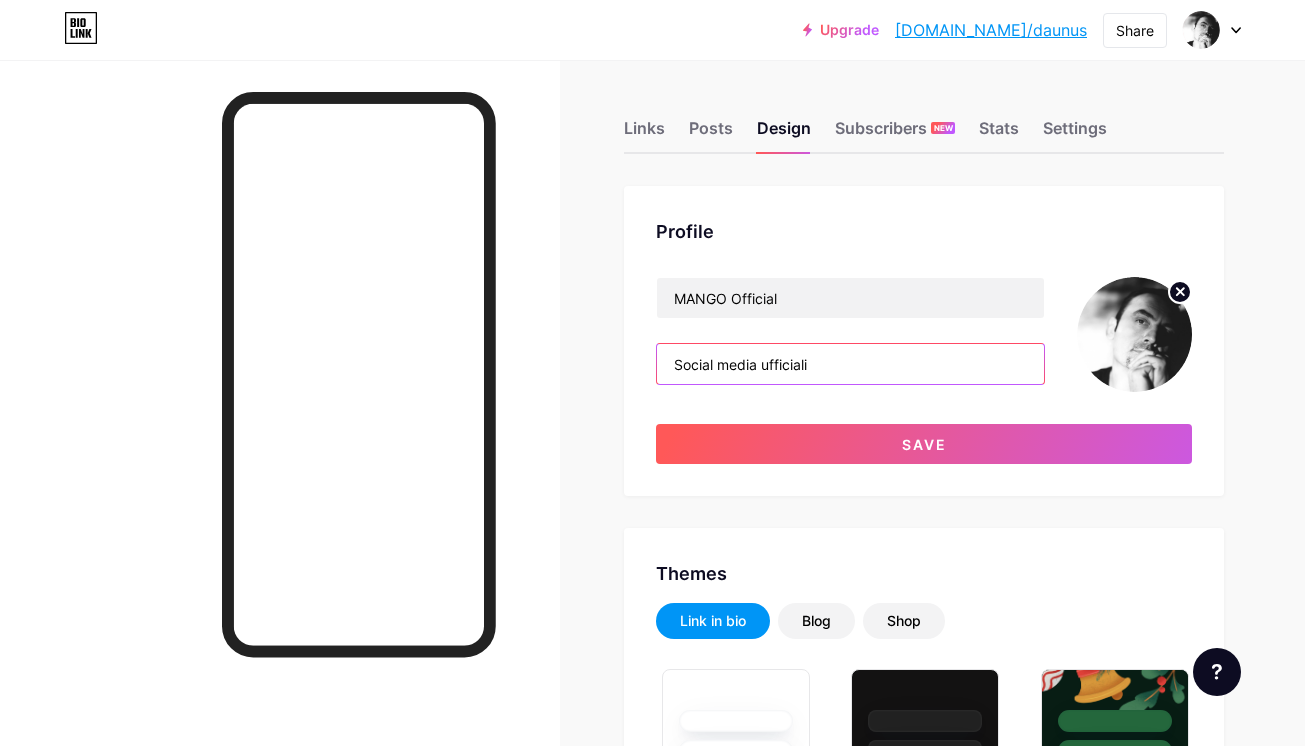 type on "Social media ufficiali" 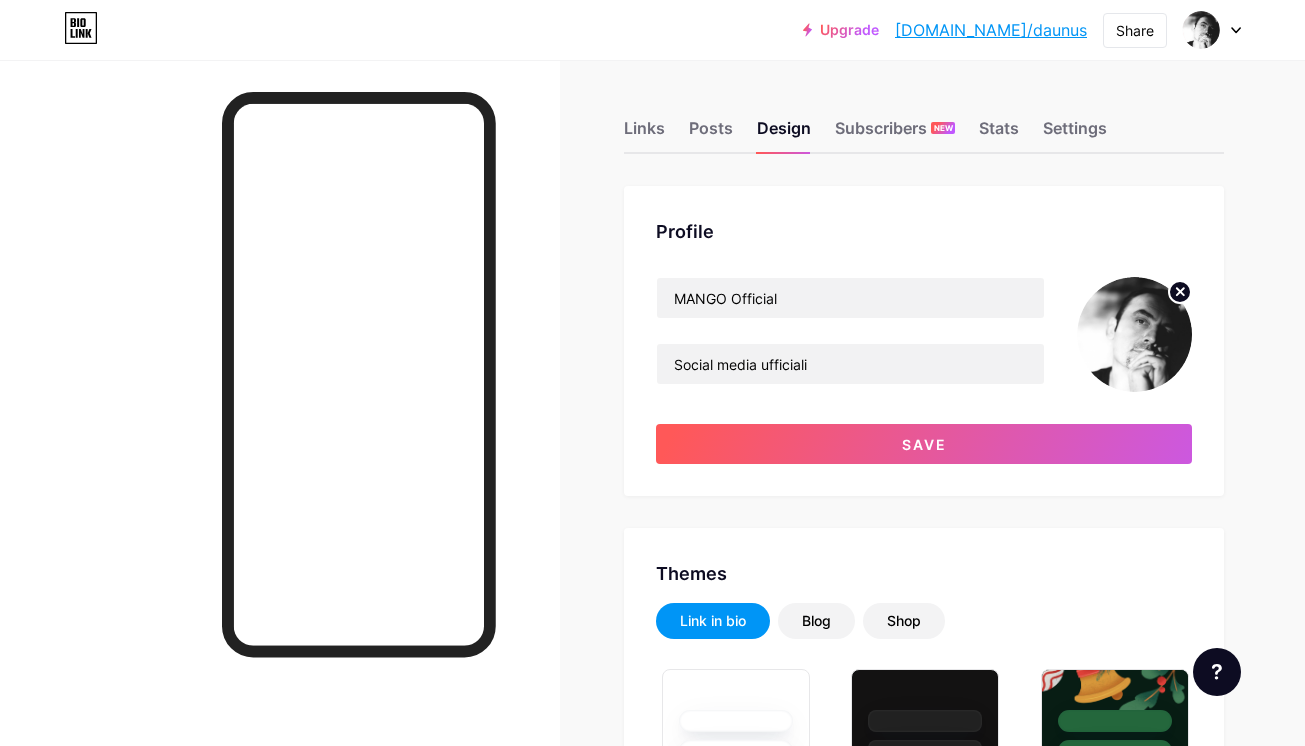 click on "Profile   MANGO Official     Social media ufficiali                   Save" at bounding box center (924, 341) 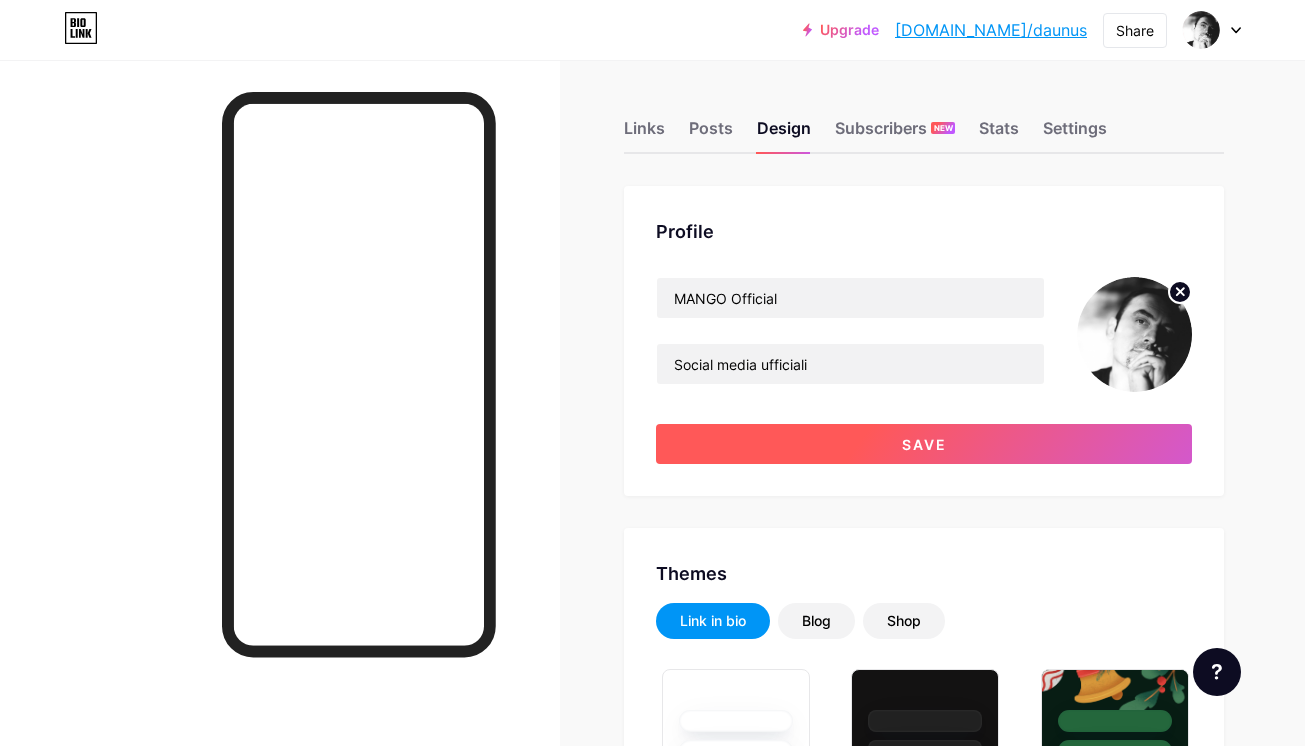 click on "Save" at bounding box center (924, 444) 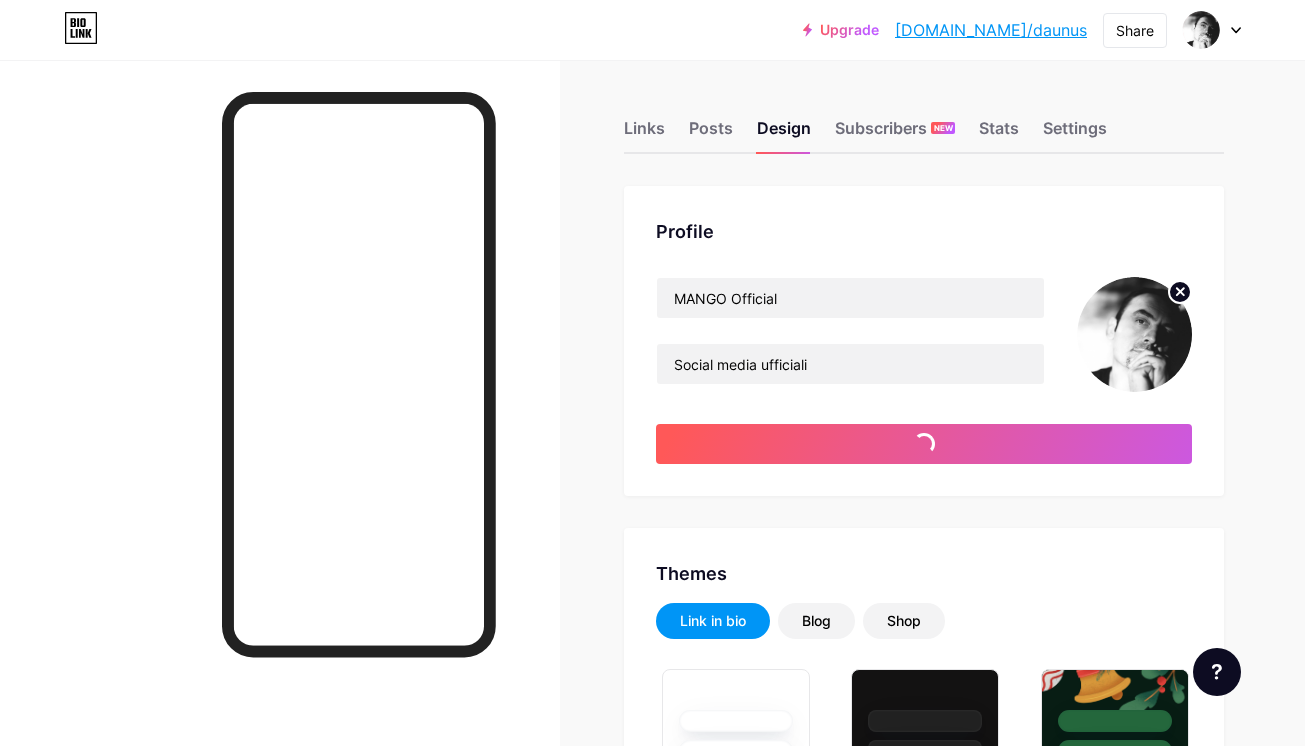 type on "#ffffff" 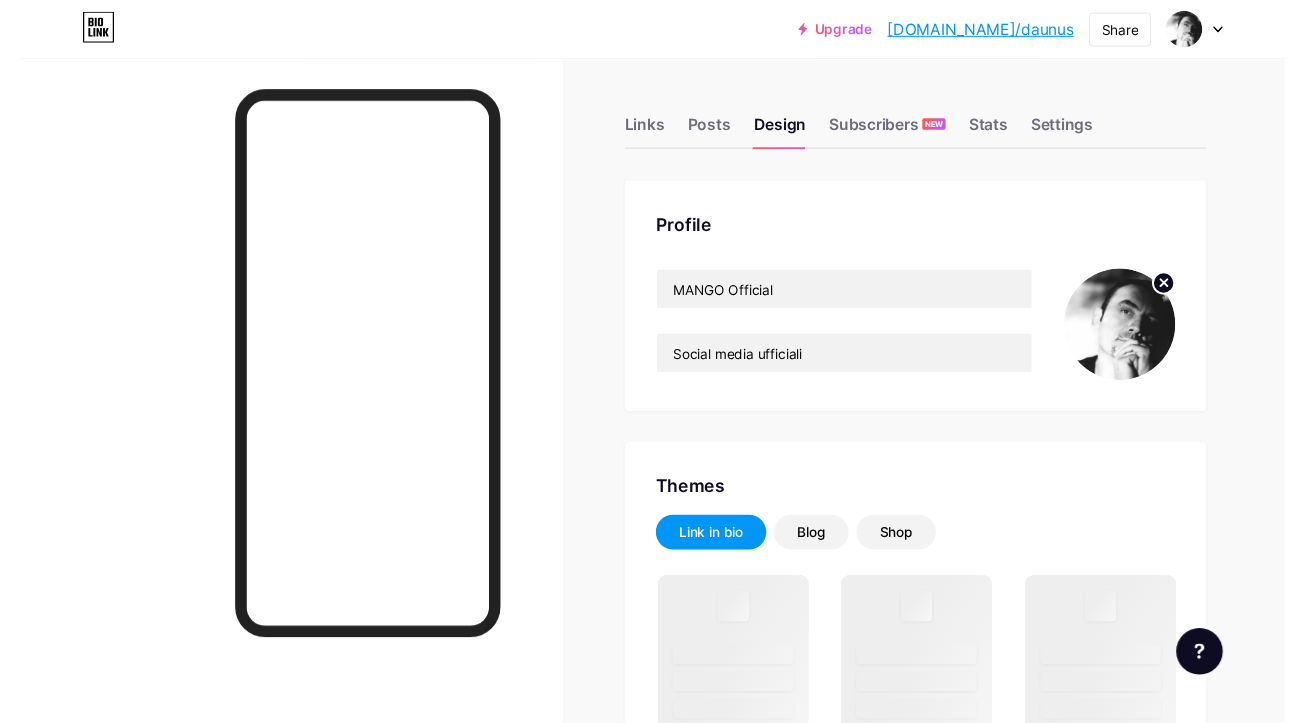 scroll, scrollTop: 0, scrollLeft: 0, axis: both 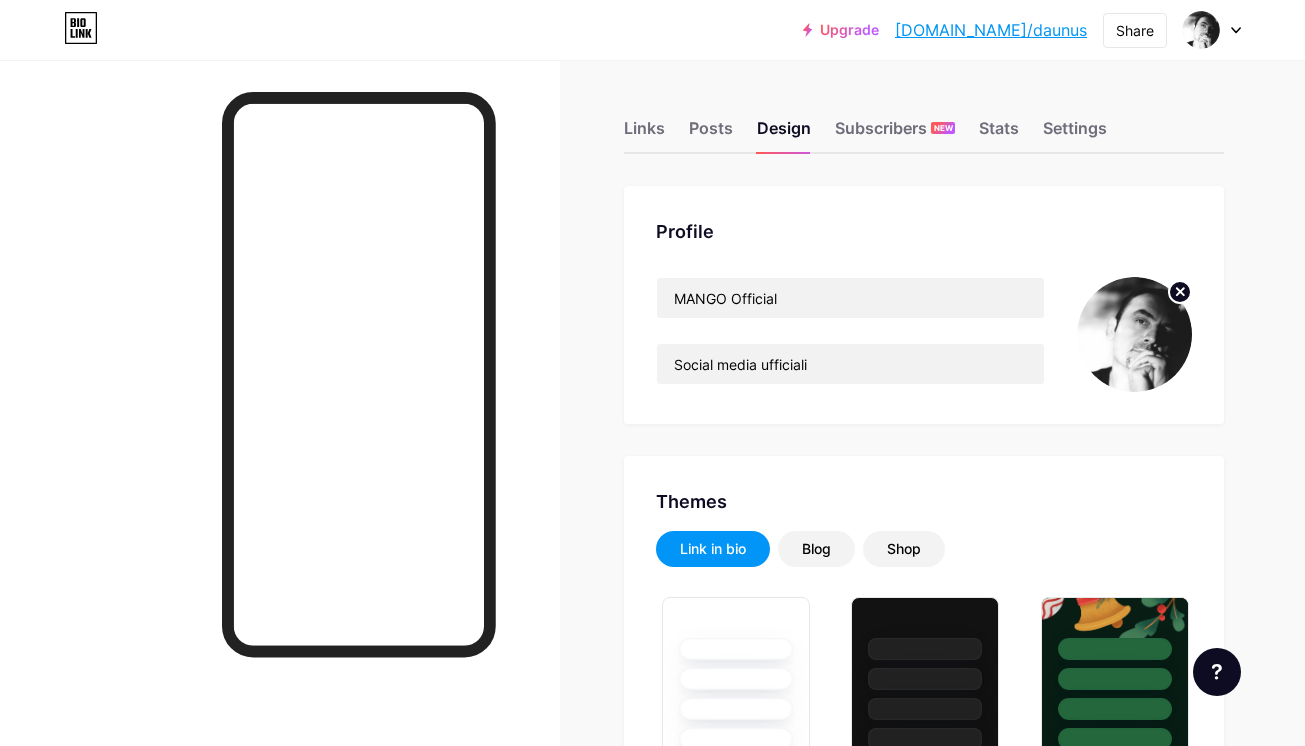 type on "#ffffff" 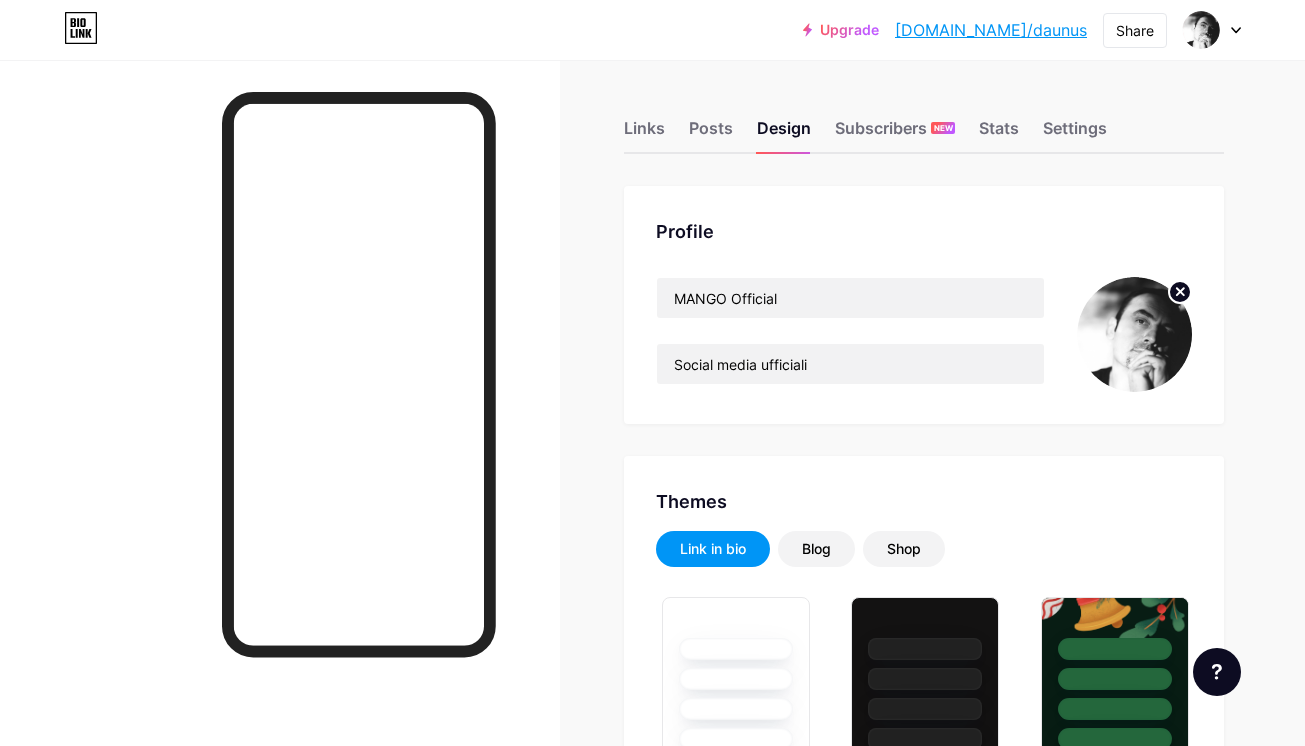 type on "#efefef" 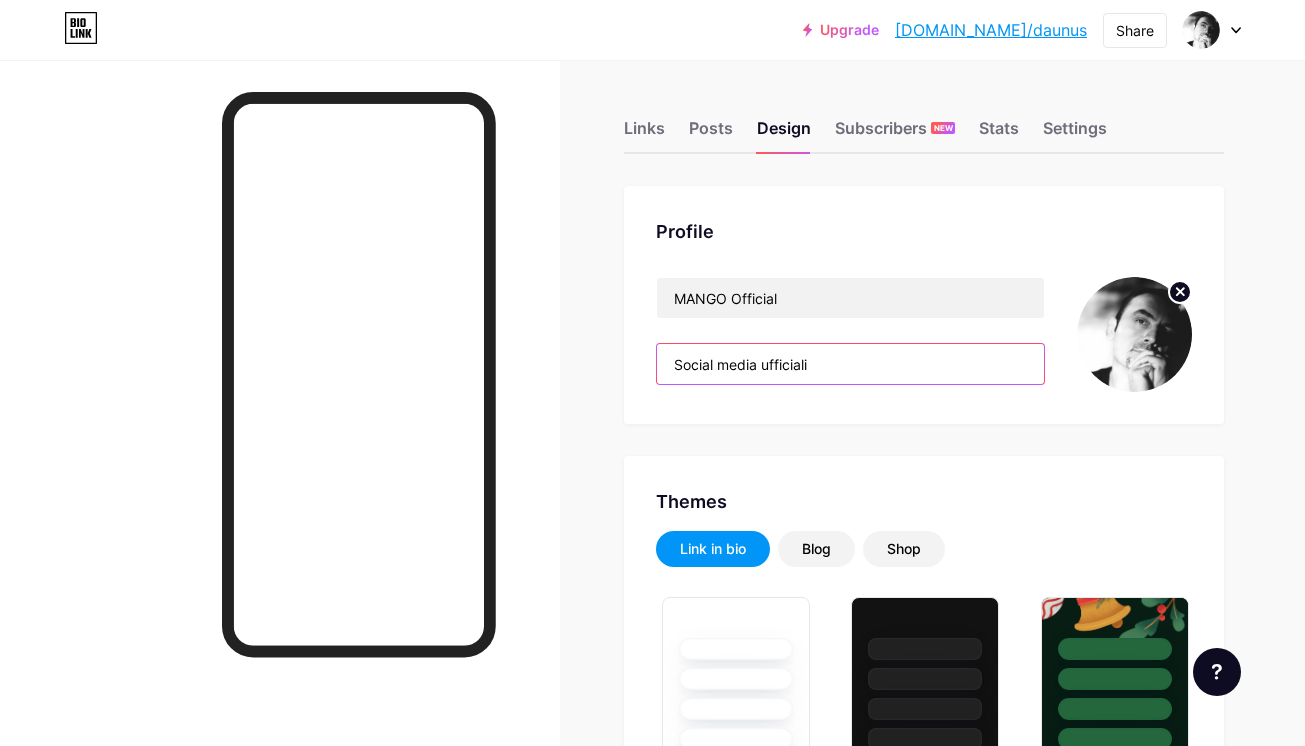 click on "Social media ufficiali" at bounding box center [850, 364] 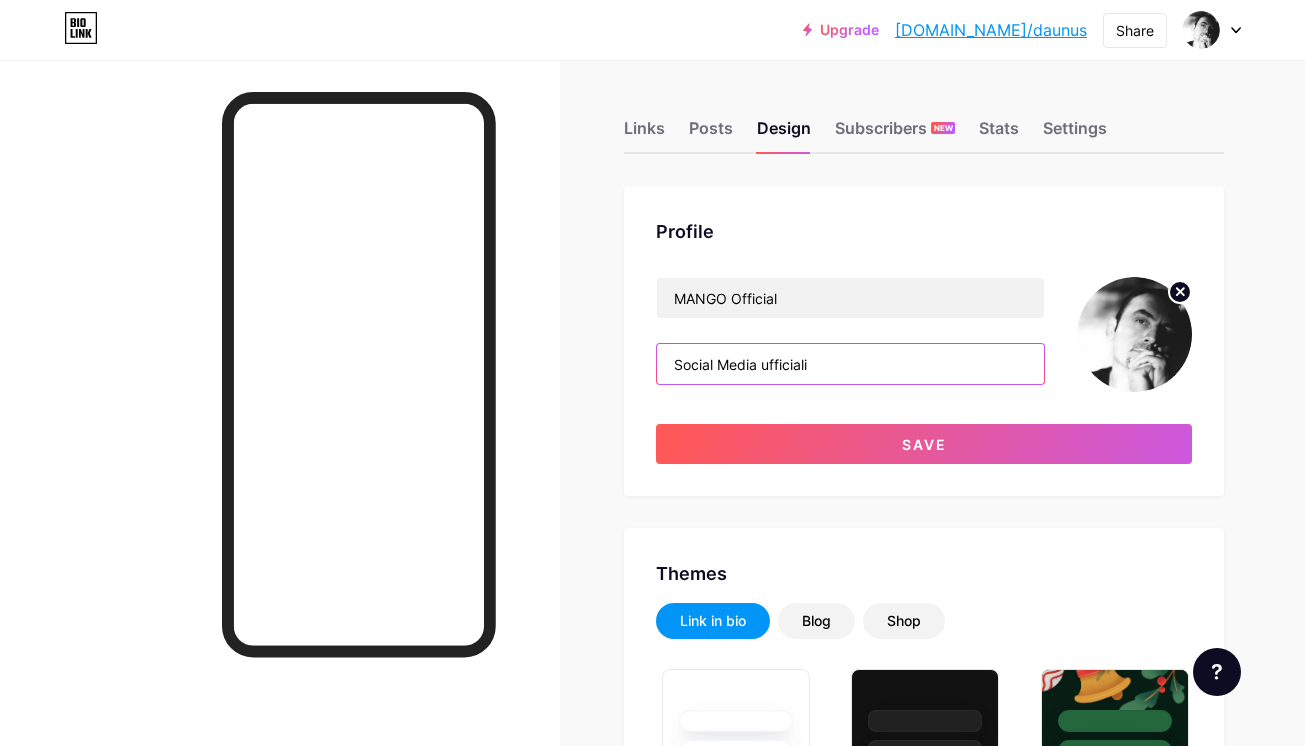drag, startPoint x: 767, startPoint y: 367, endPoint x: 781, endPoint y: 380, distance: 19.104973 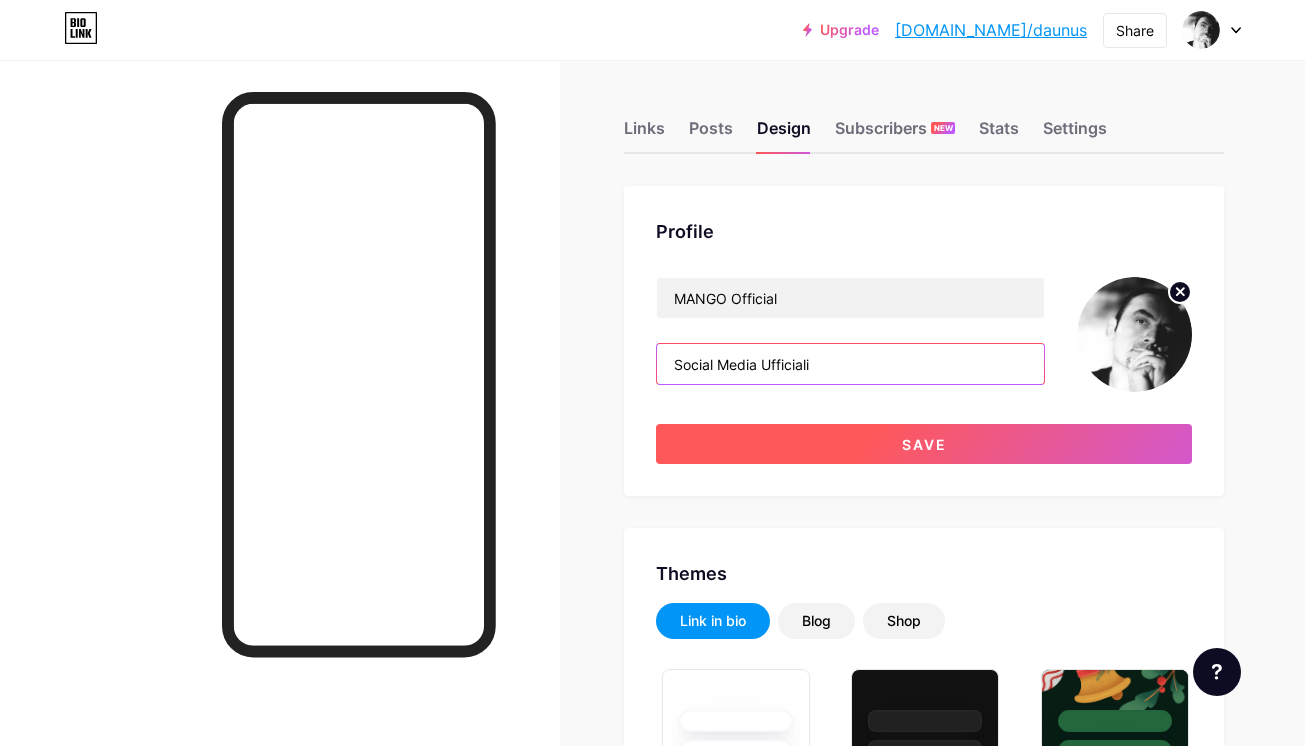 type on "Social Media Ufficiali" 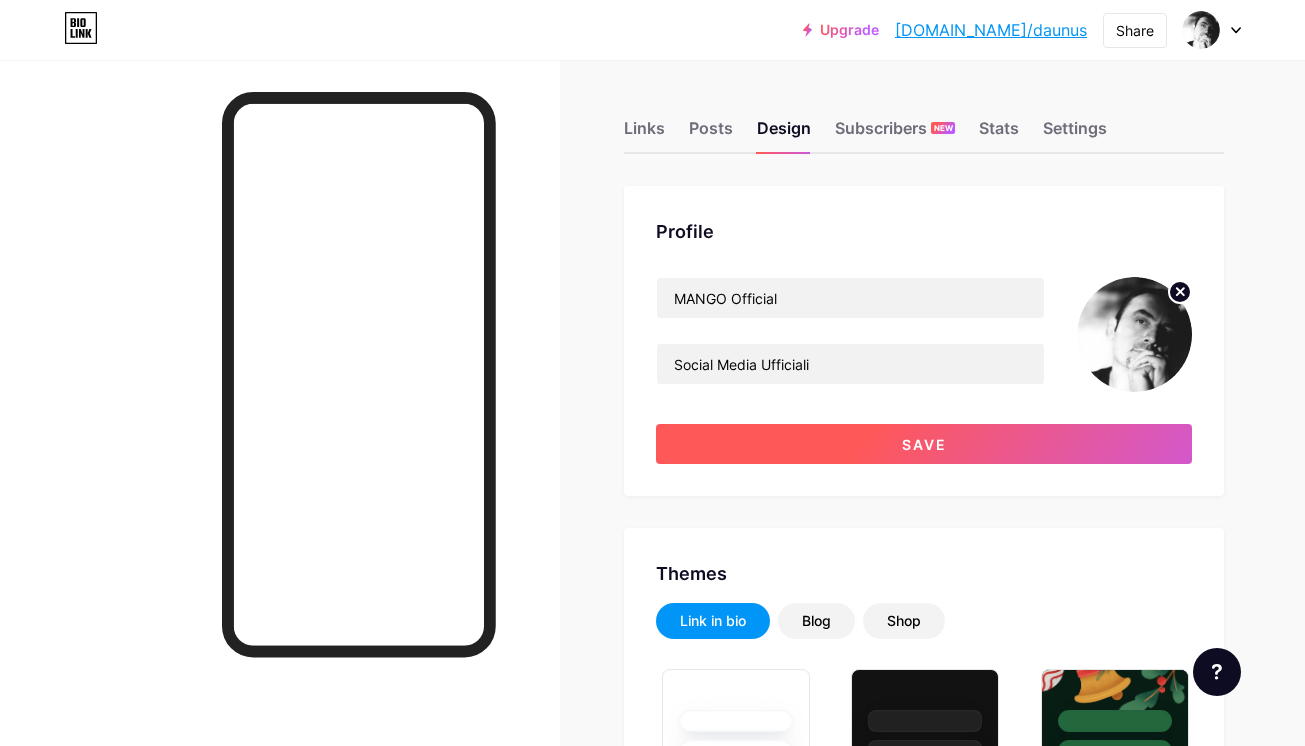 click on "Save" at bounding box center [924, 444] 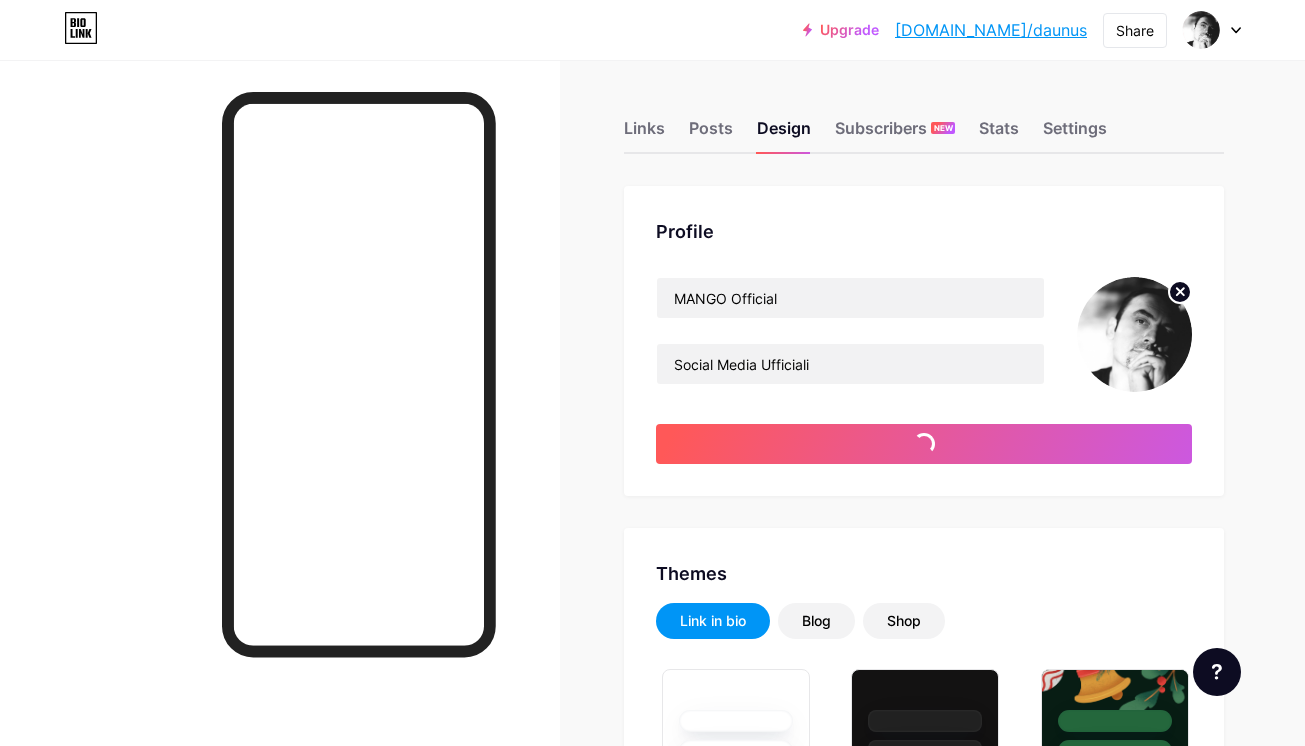 type on "#ffffff" 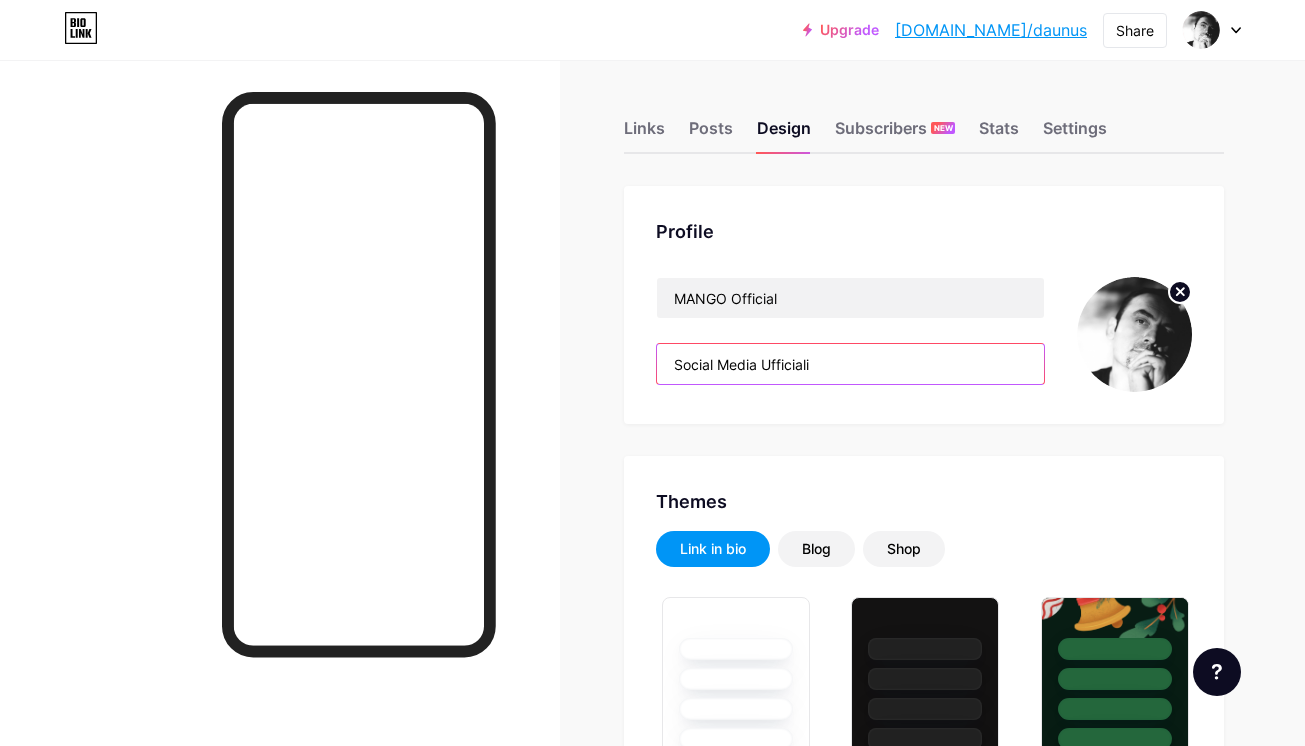 click on "Social Media Ufficiali" at bounding box center (850, 364) 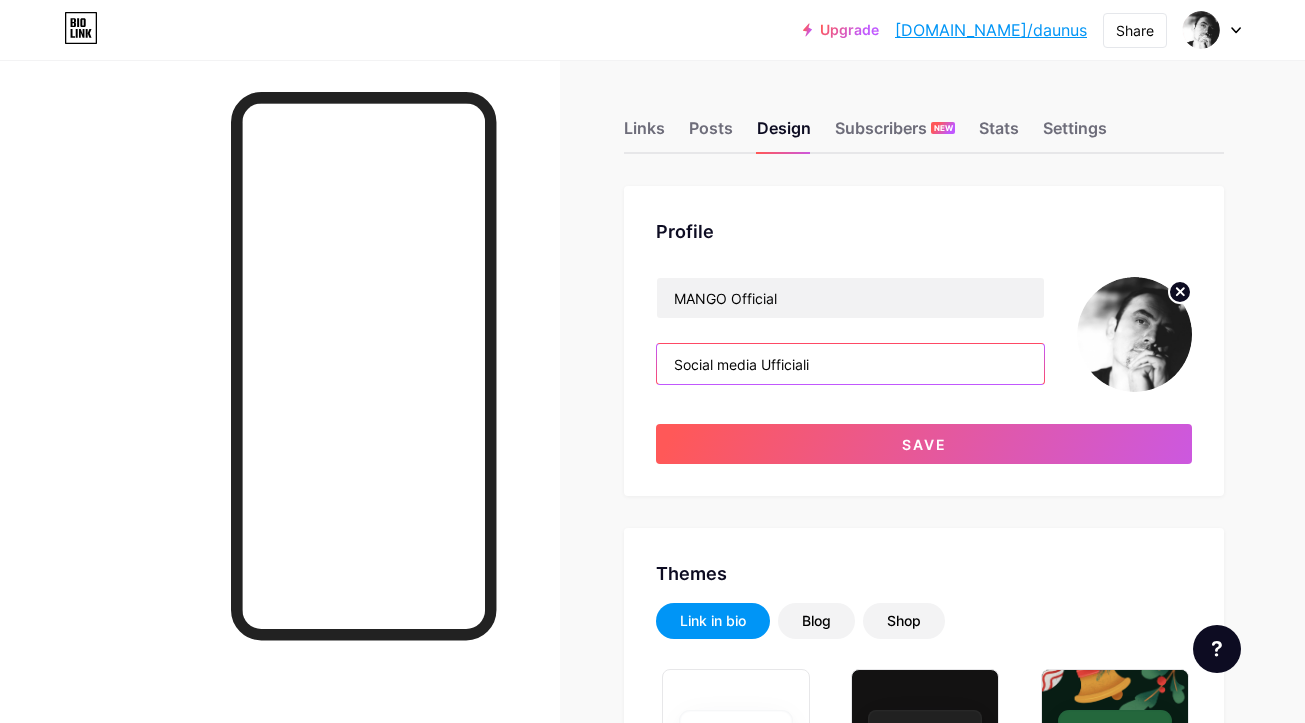 click on "Social media Ufficiali" at bounding box center [850, 364] 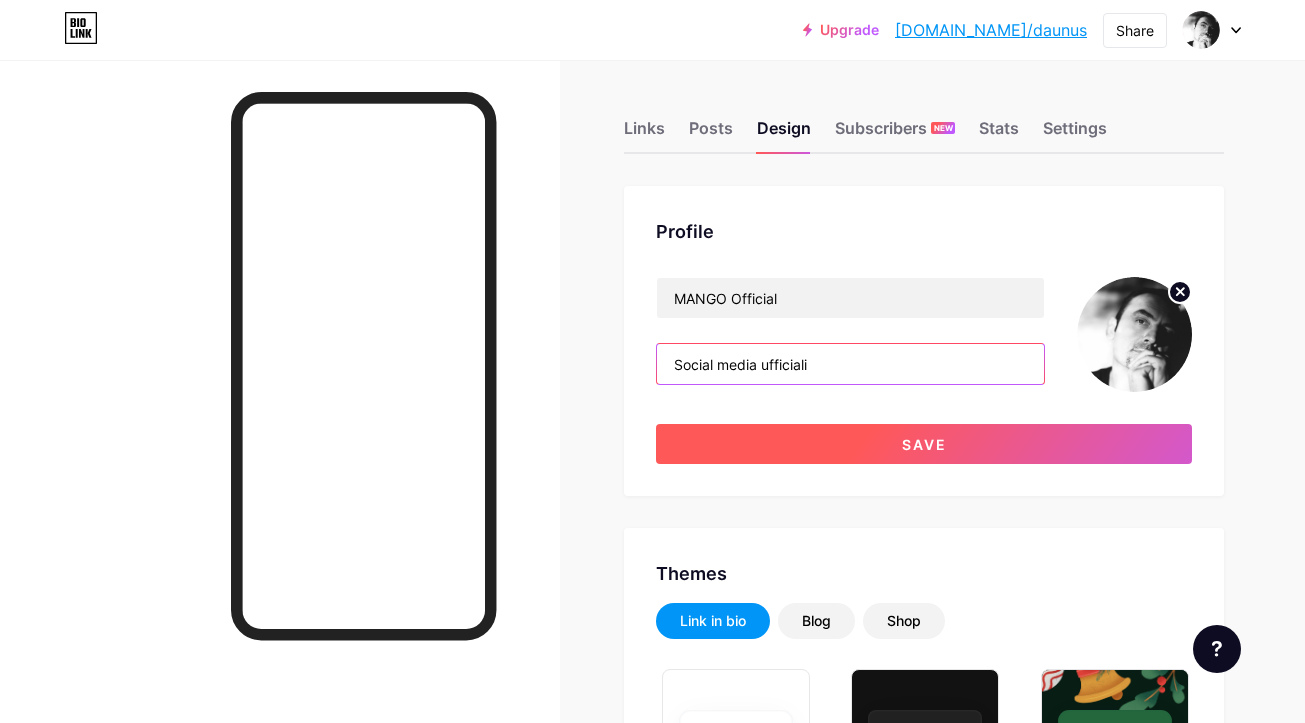 type on "Social media ufficiali" 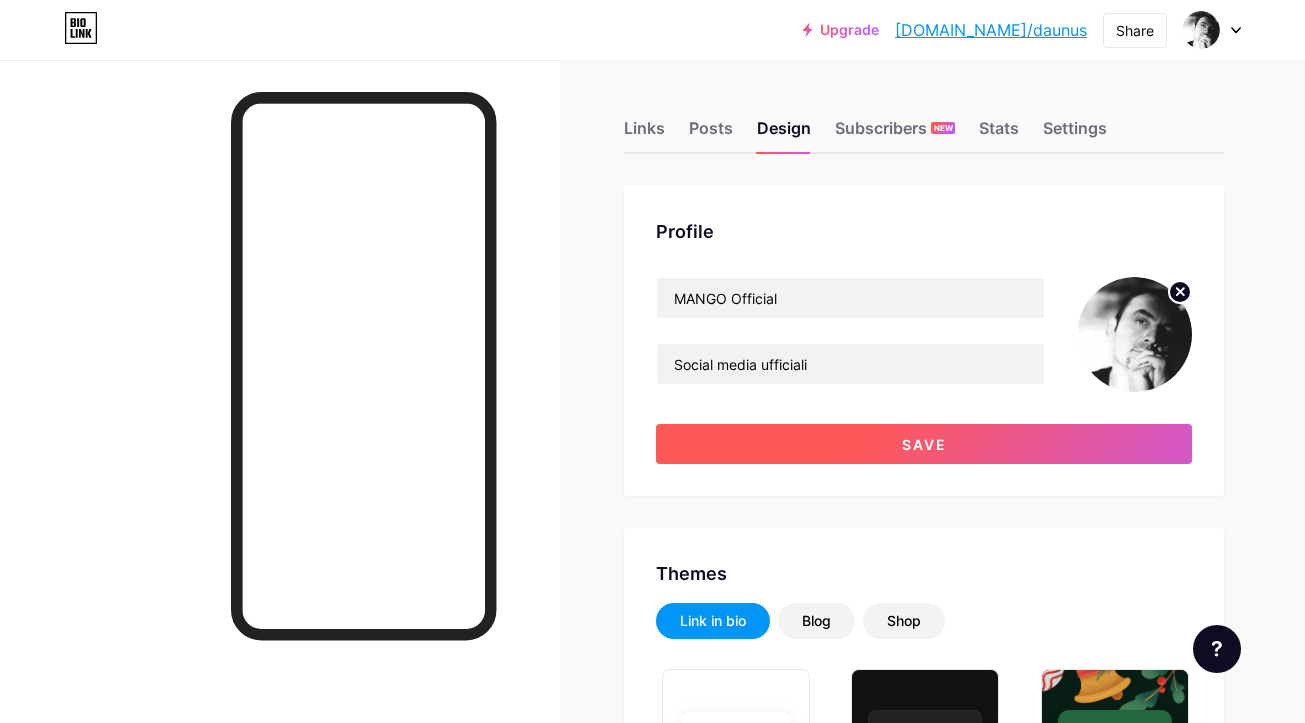 click on "Save" at bounding box center [924, 444] 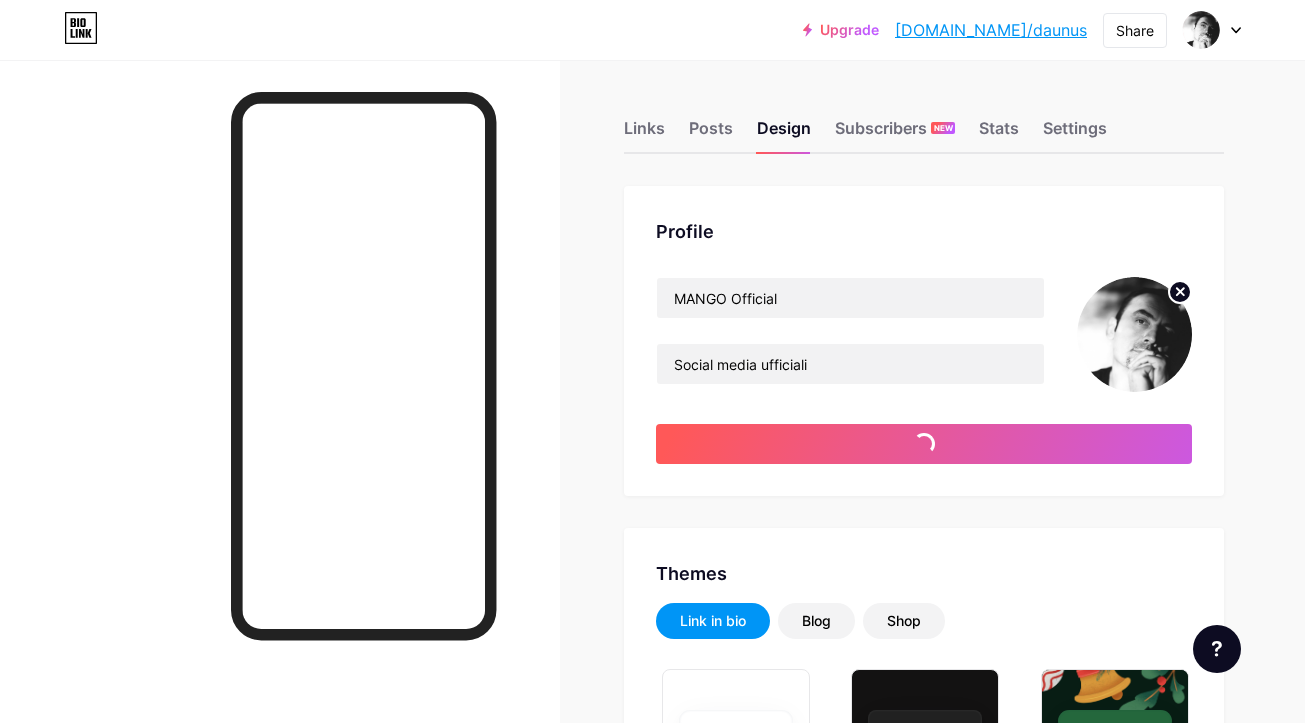 type on "#ffffff" 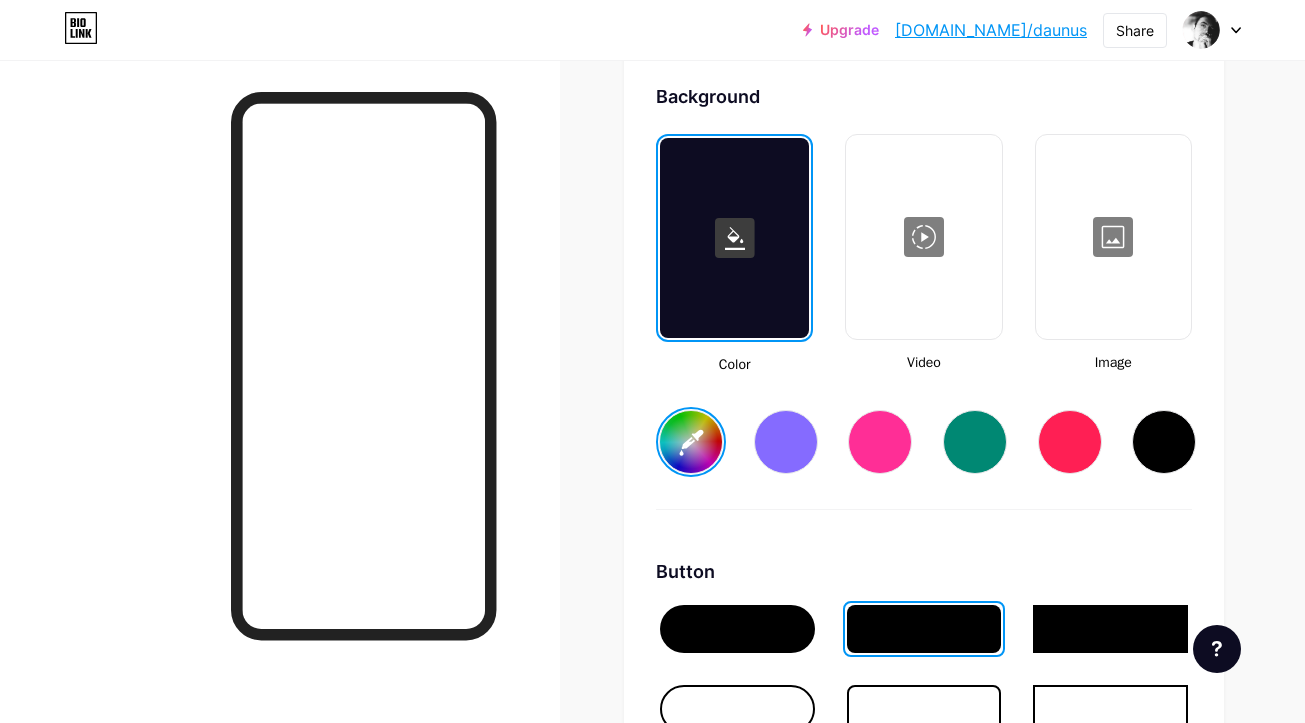 scroll, scrollTop: 2671, scrollLeft: 0, axis: vertical 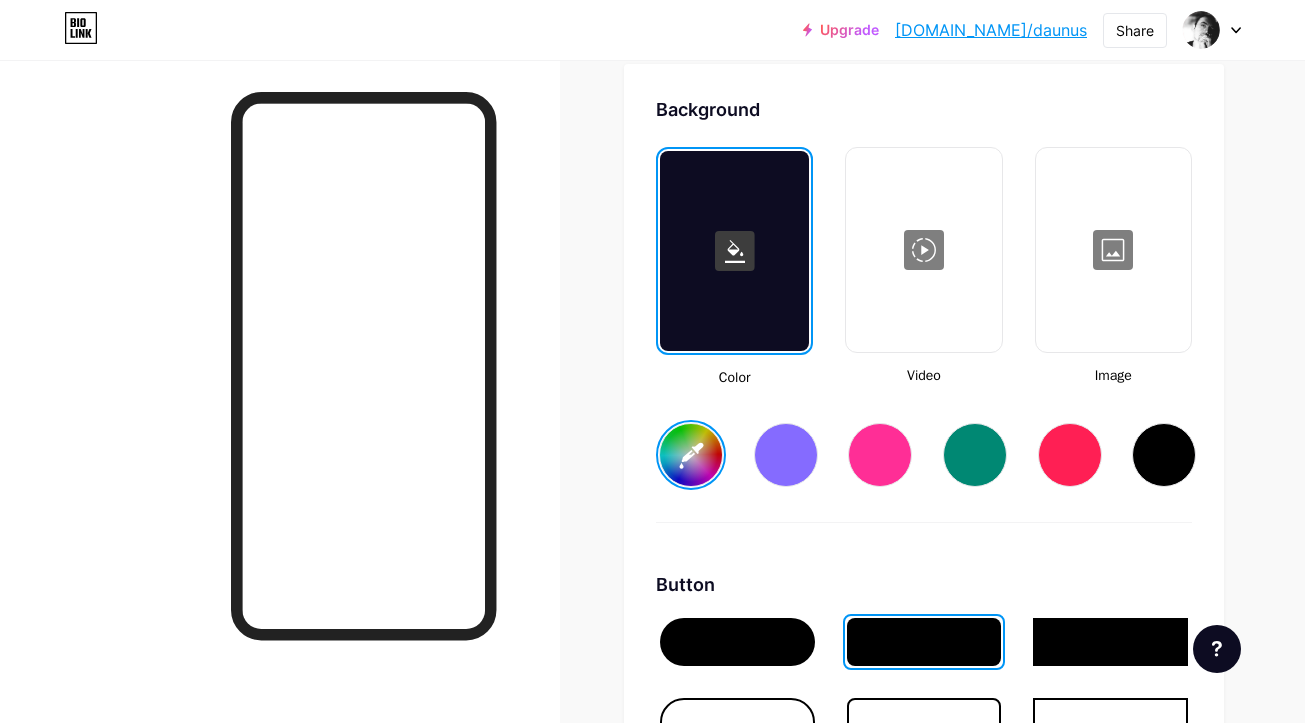 click at bounding box center [1113, 250] 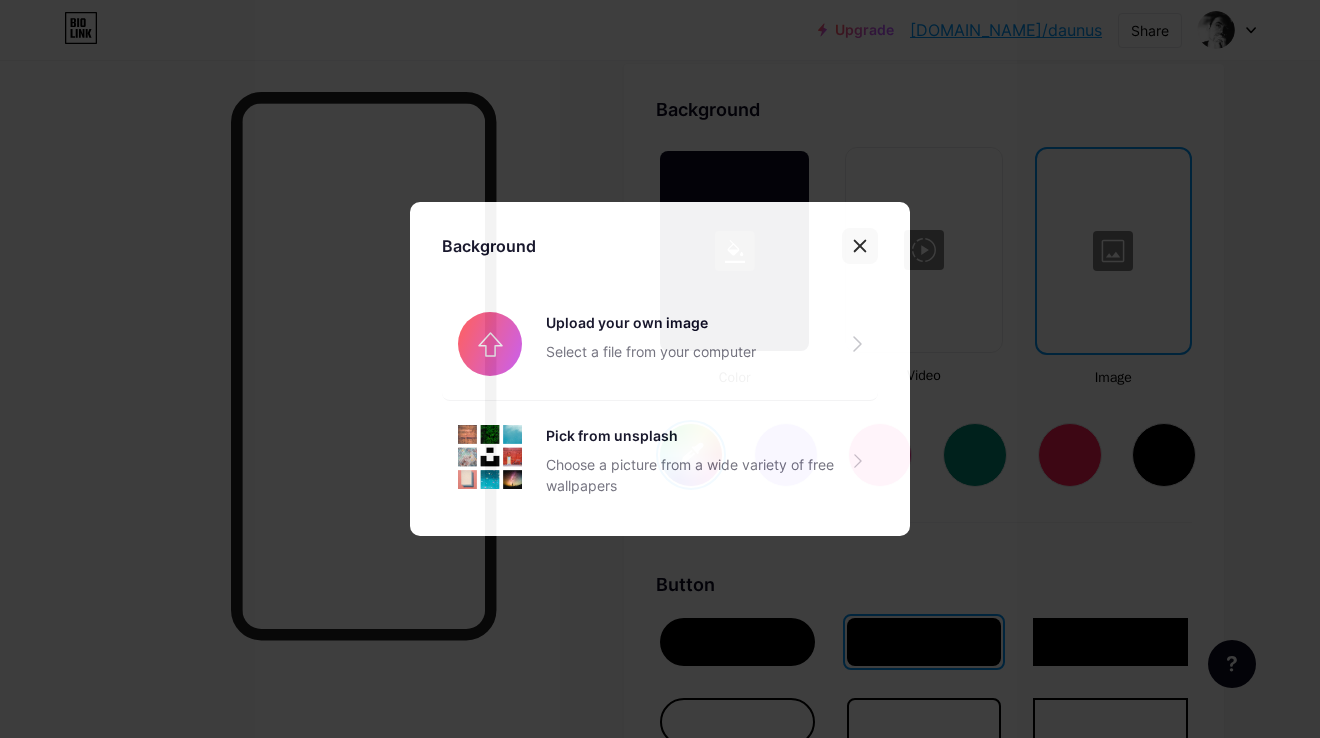 click 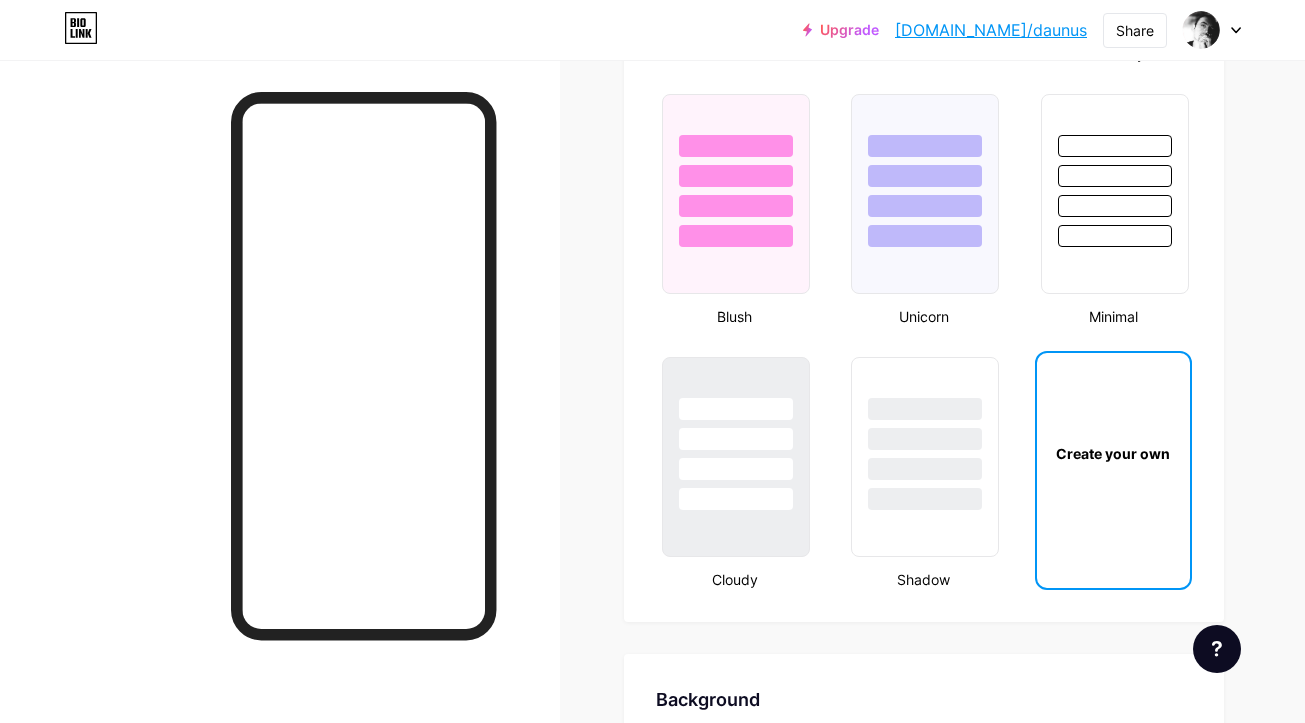 scroll, scrollTop: 2107, scrollLeft: 0, axis: vertical 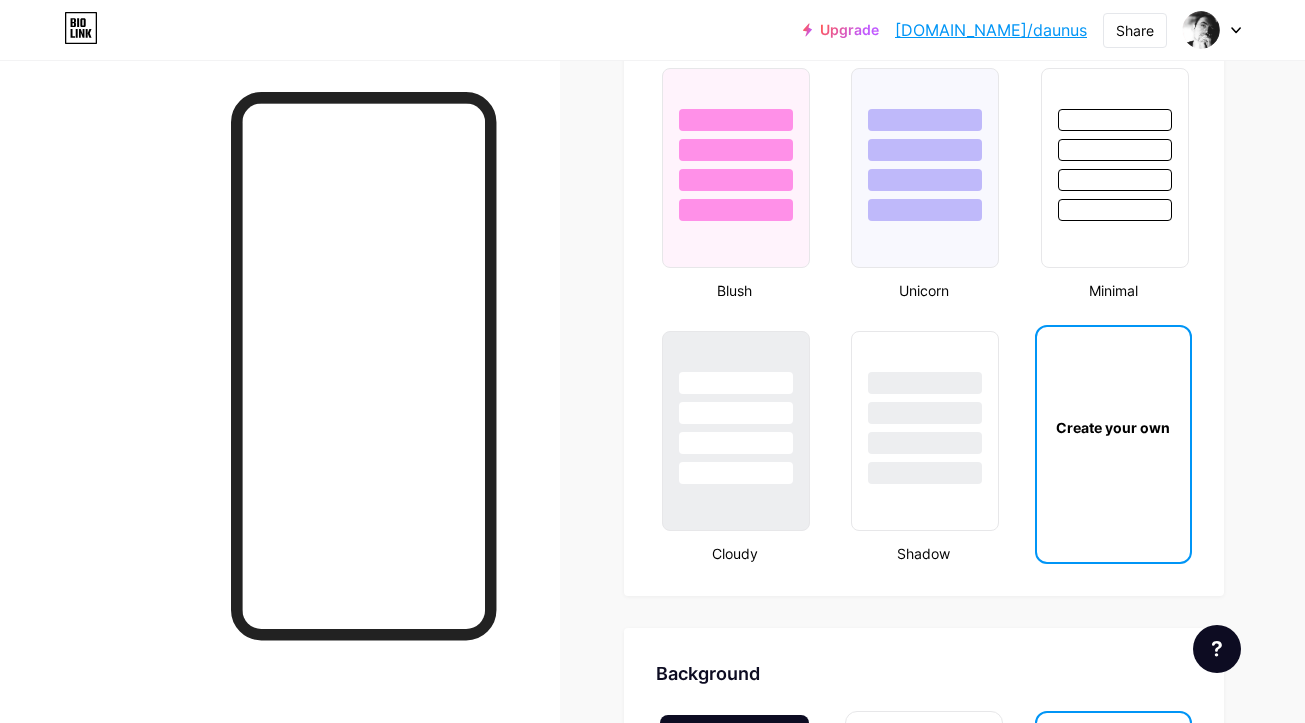 click at bounding box center [280, 421] 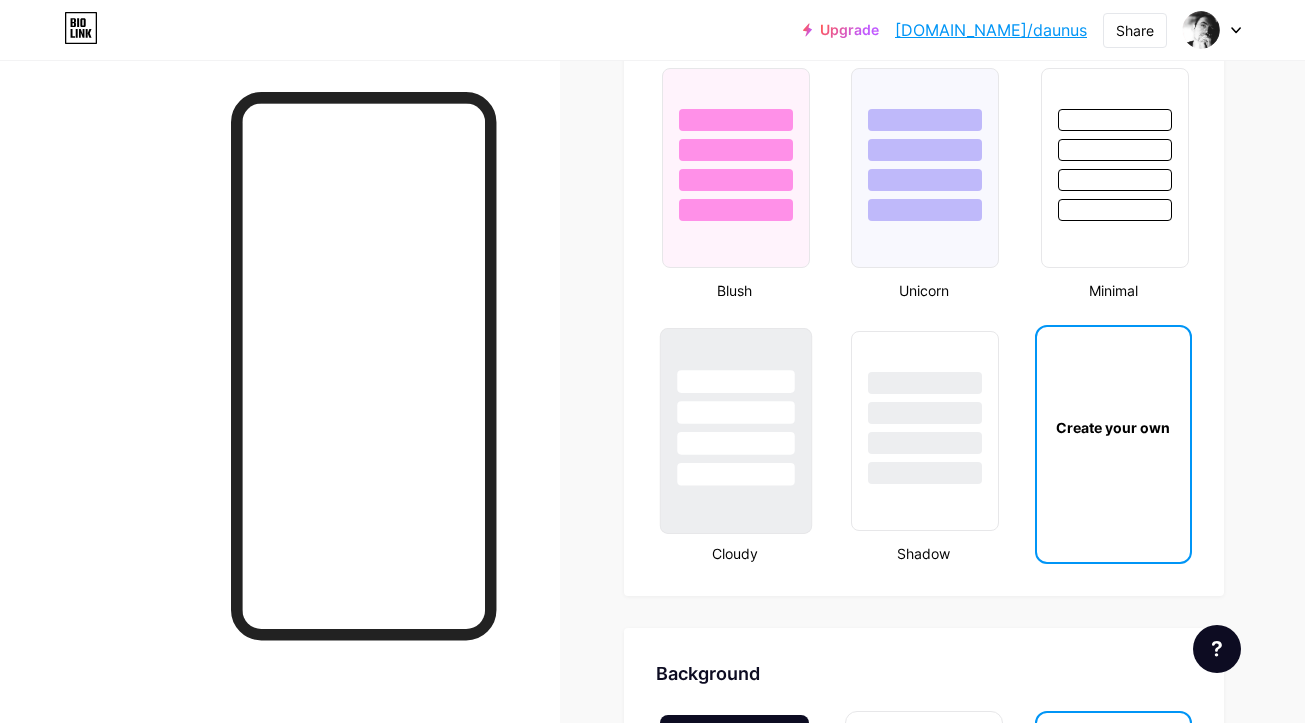 click at bounding box center (735, 412) 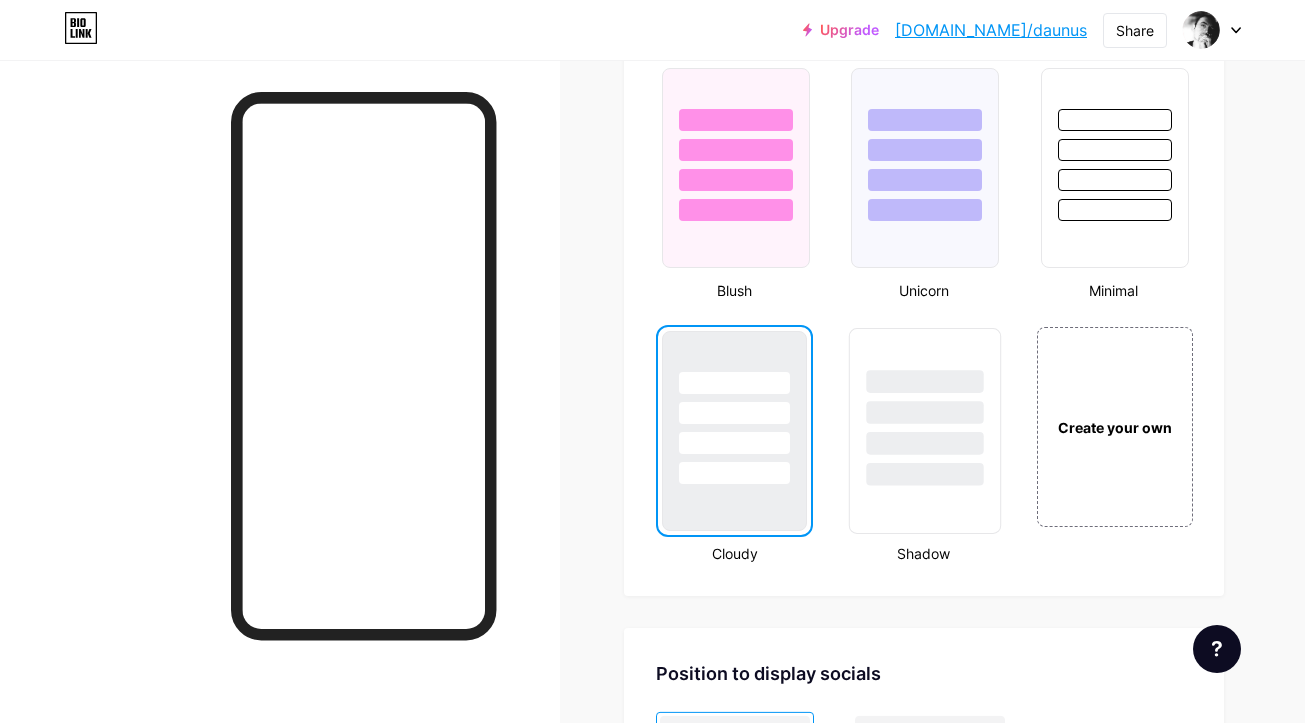 click at bounding box center (925, 412) 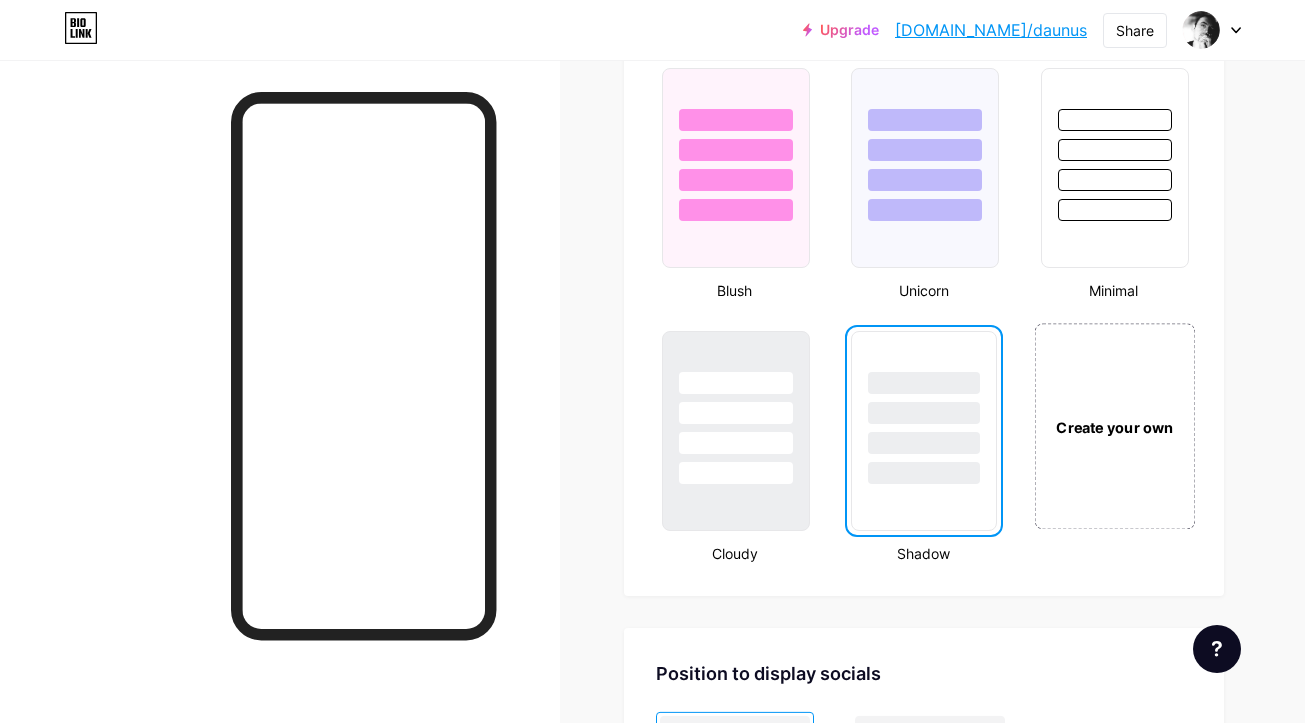 click on "Create your own" at bounding box center [1114, 426] 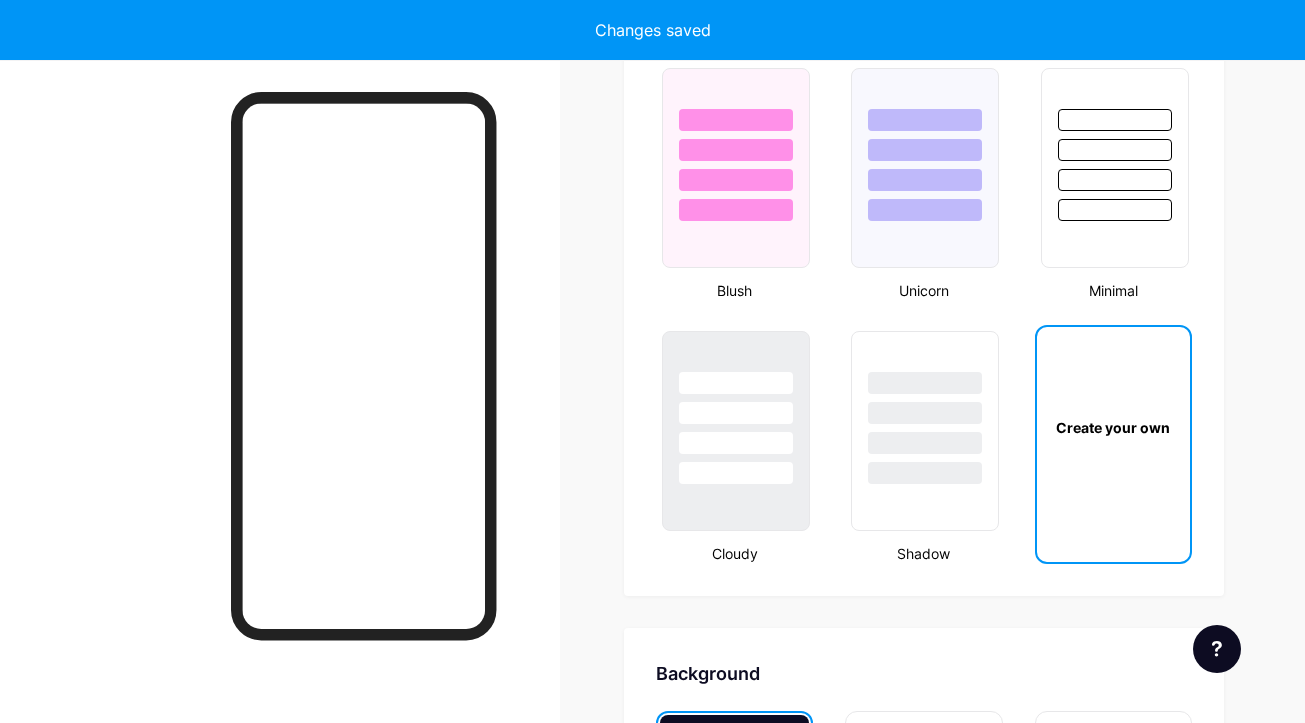 scroll, scrollTop: 2655, scrollLeft: 0, axis: vertical 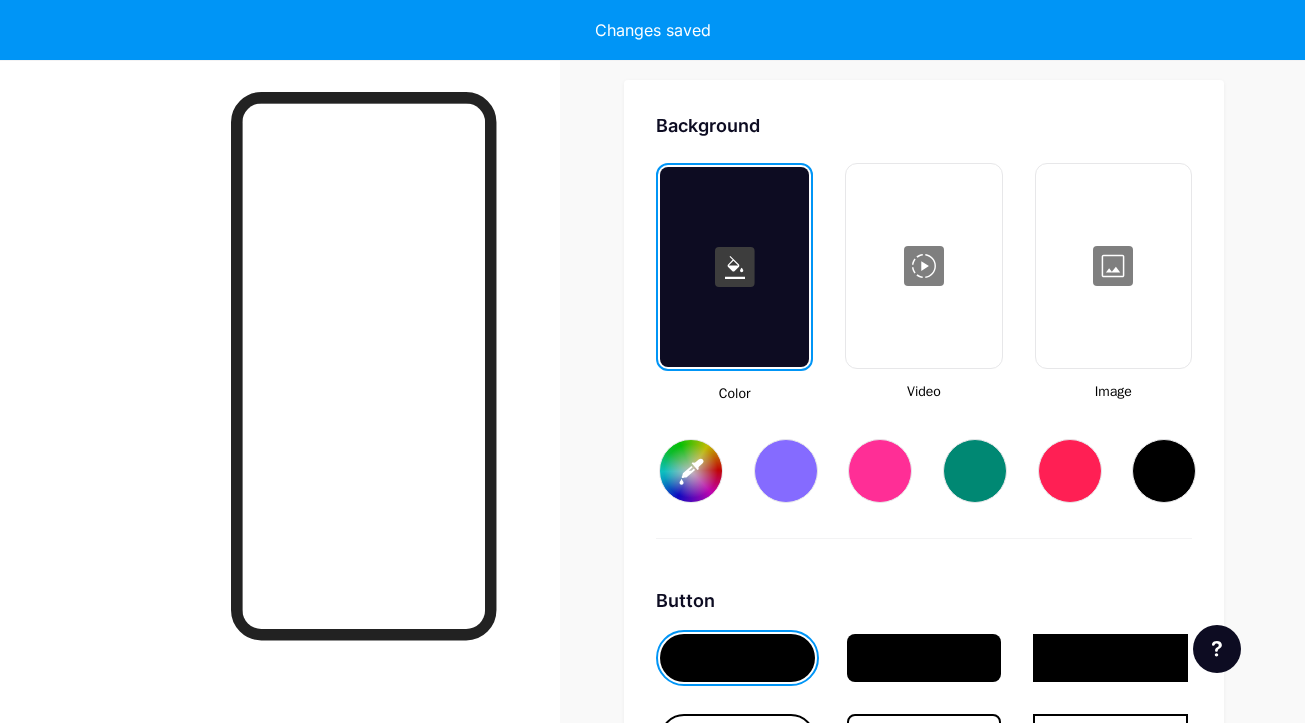 type on "#ffffff" 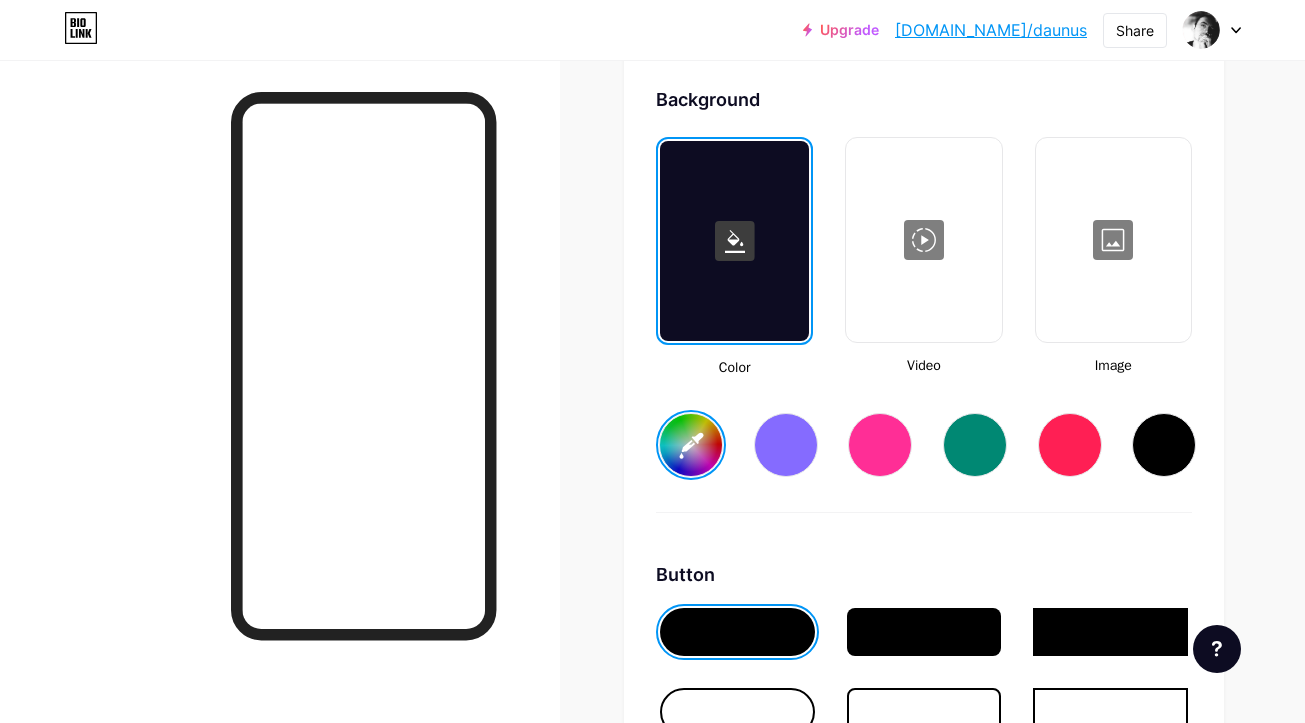 scroll, scrollTop: 2886, scrollLeft: 0, axis: vertical 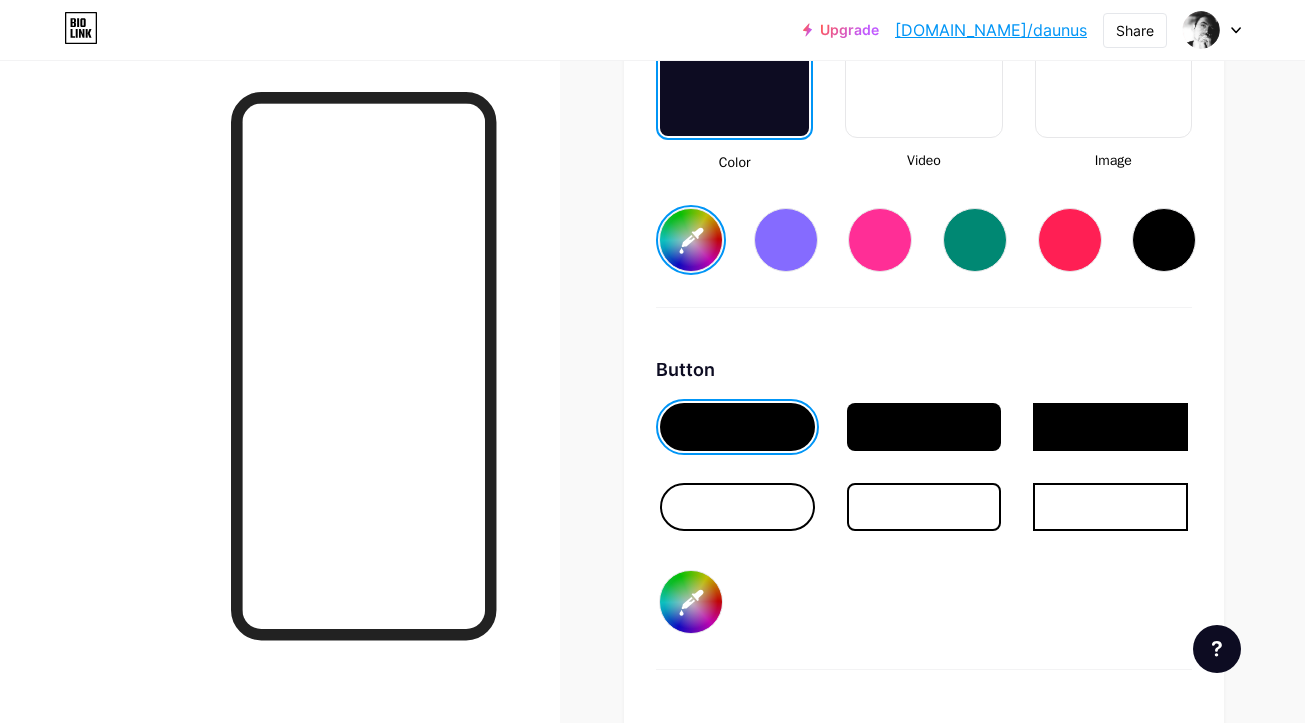 click at bounding box center [924, 507] 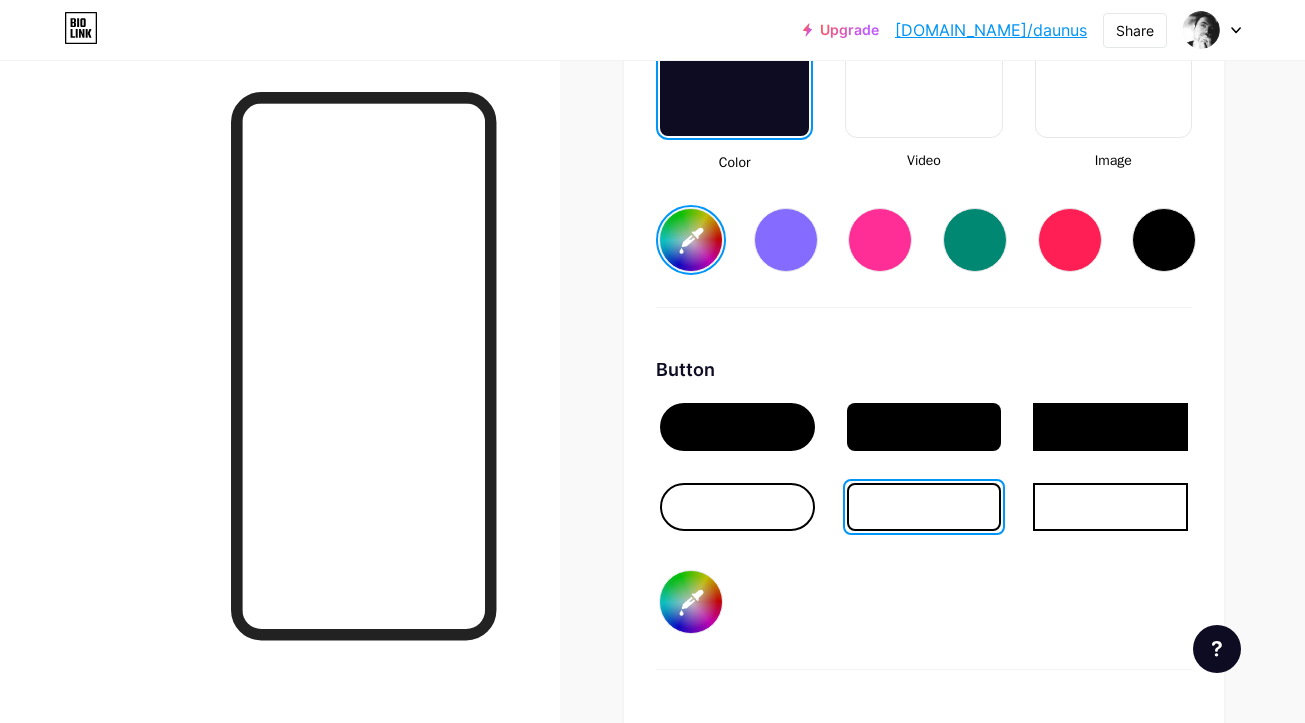 click at bounding box center (737, 507) 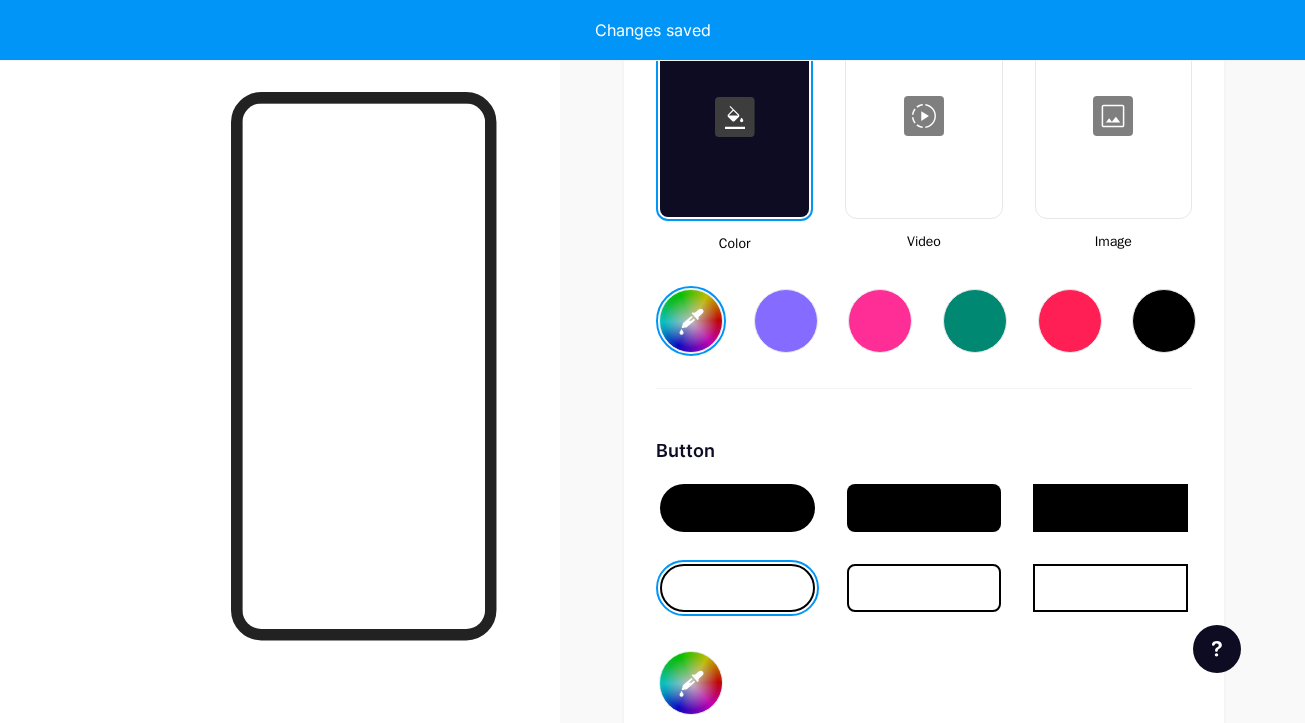type on "#ffffff" 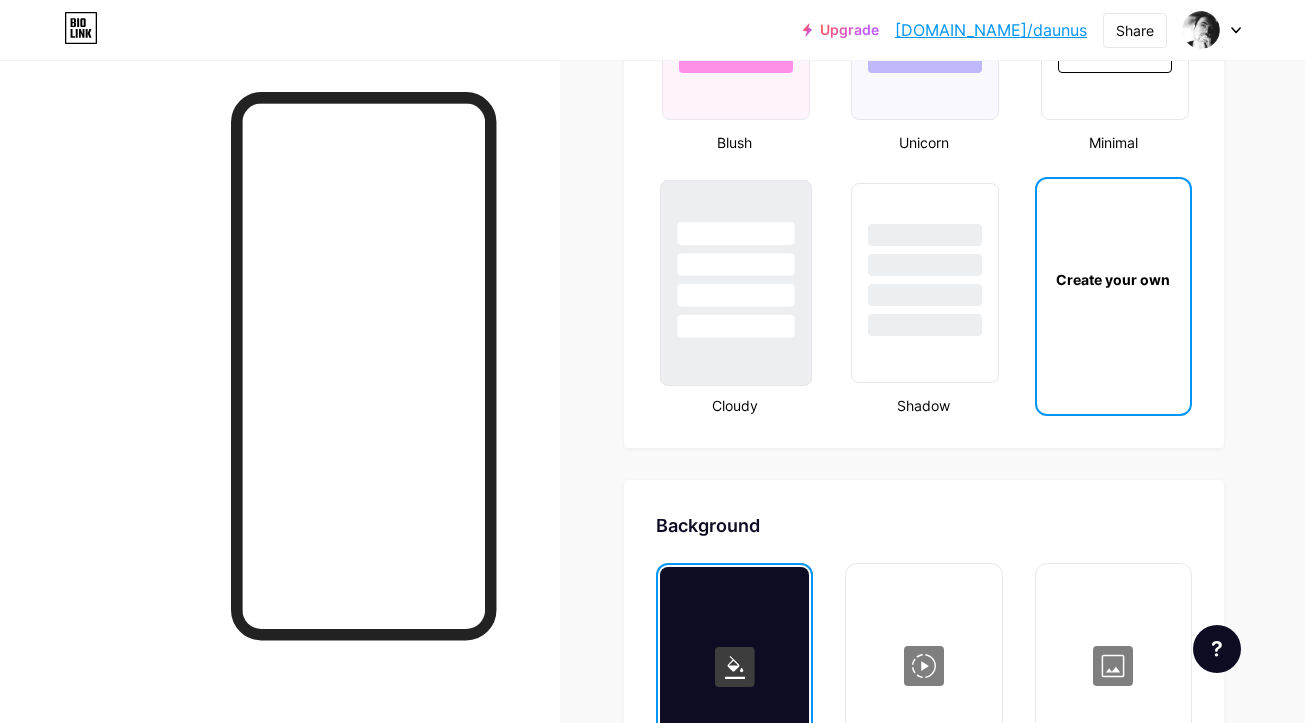scroll, scrollTop: 2152, scrollLeft: 0, axis: vertical 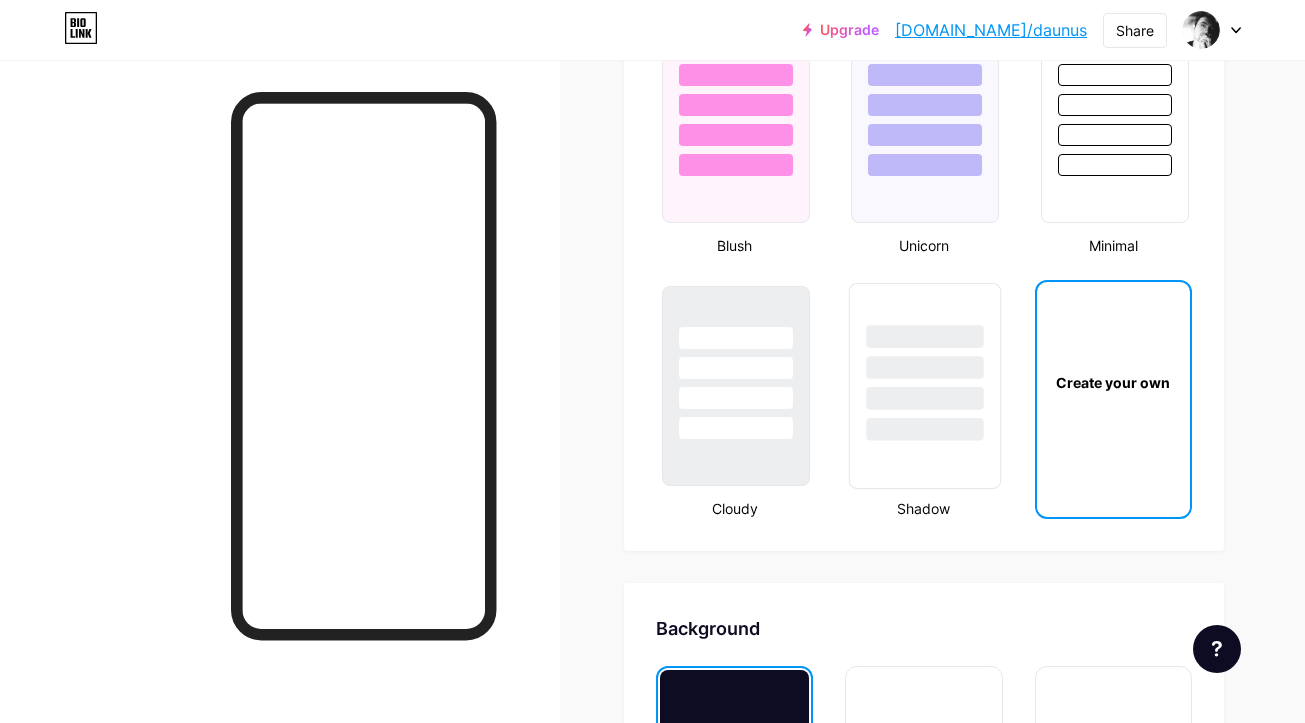 click at bounding box center (925, 429) 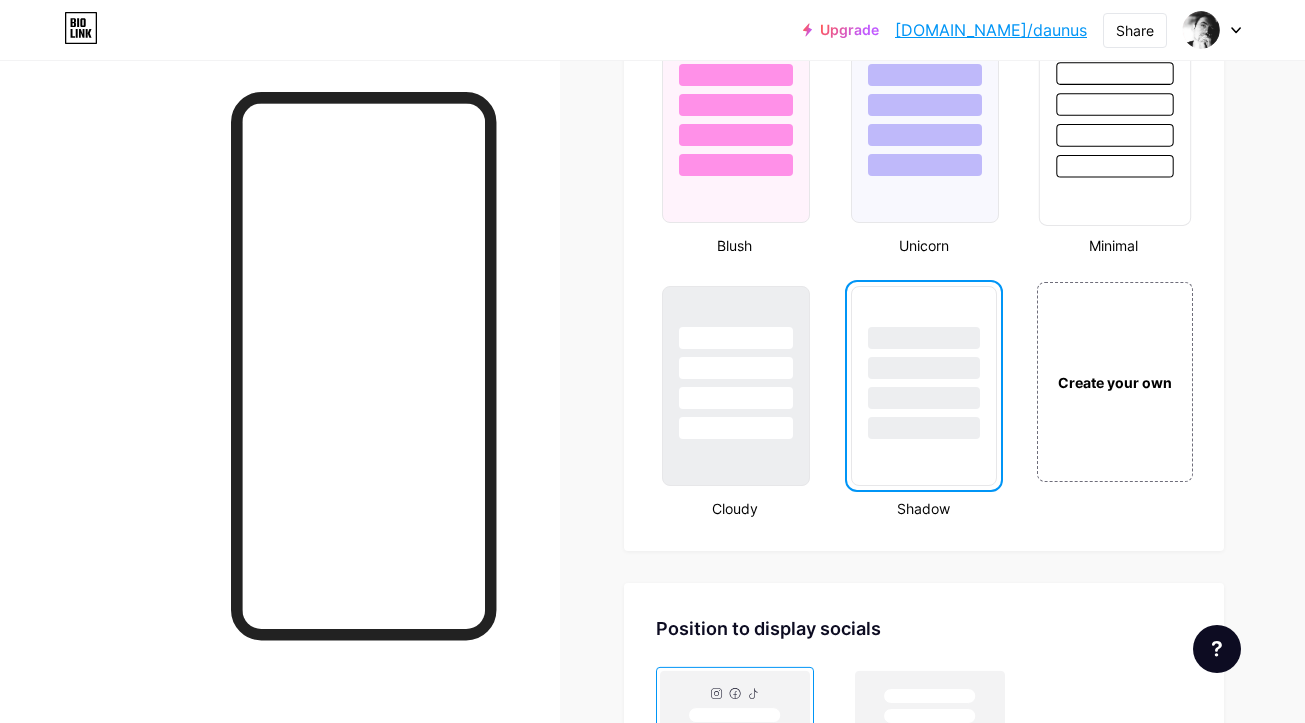 click at bounding box center (1114, 123) 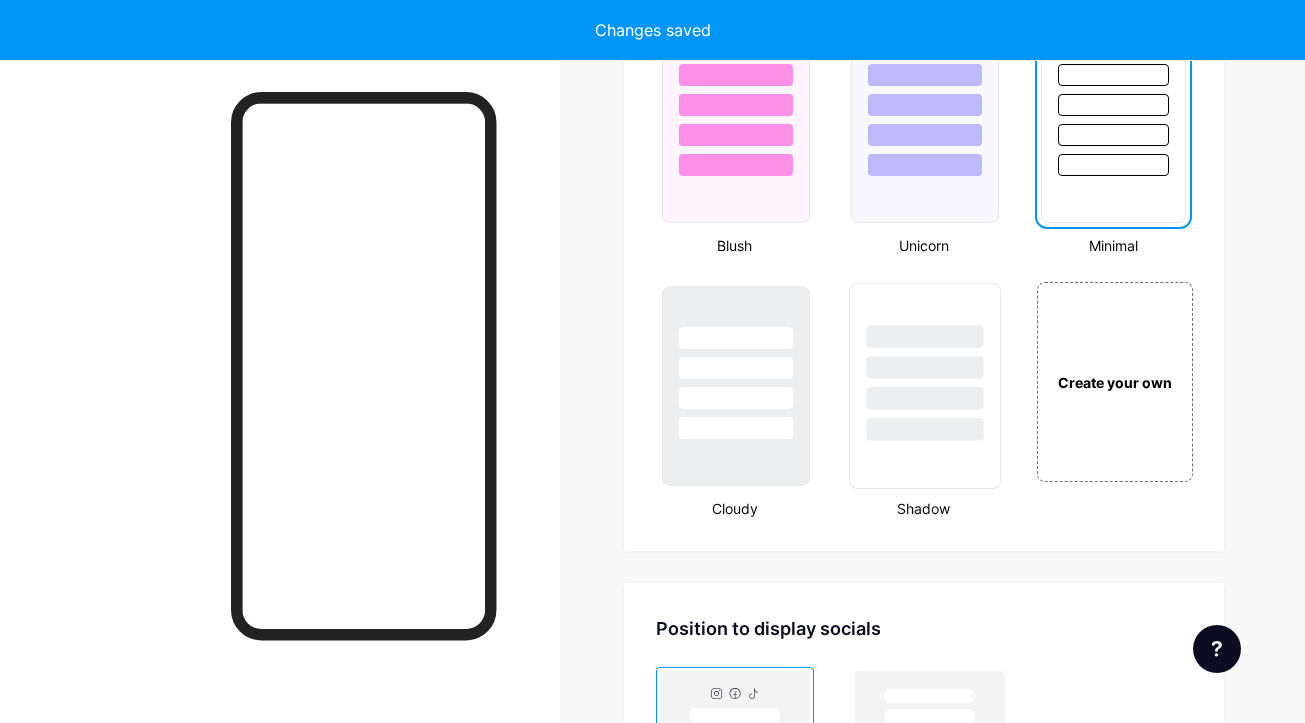 click at bounding box center [925, 336] 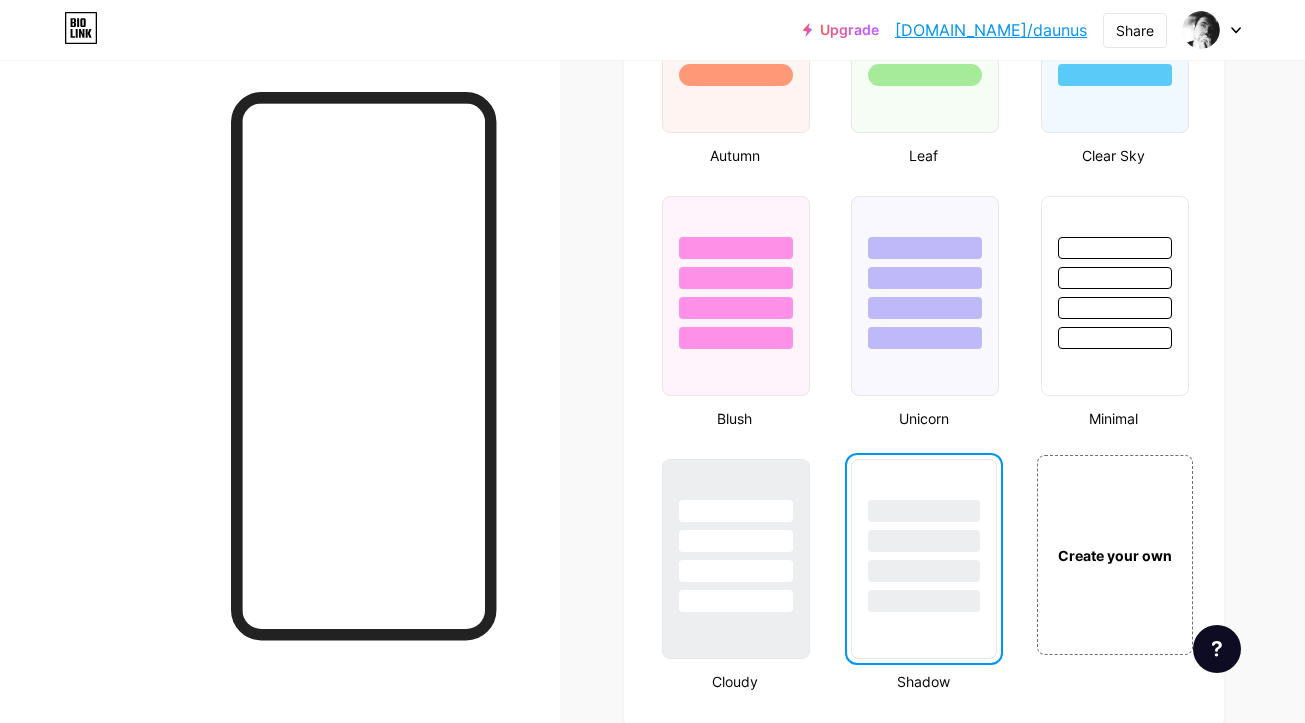 scroll, scrollTop: 2211, scrollLeft: 0, axis: vertical 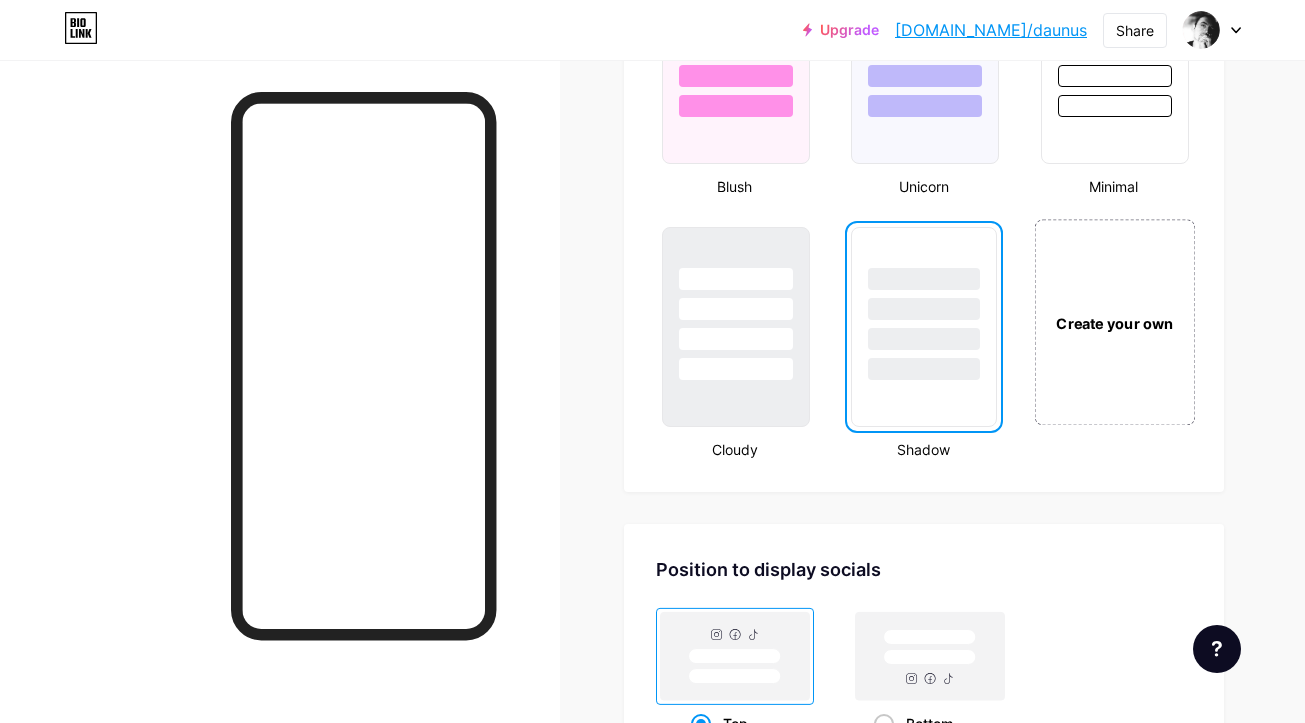 click on "Create your own" at bounding box center (1114, 323) 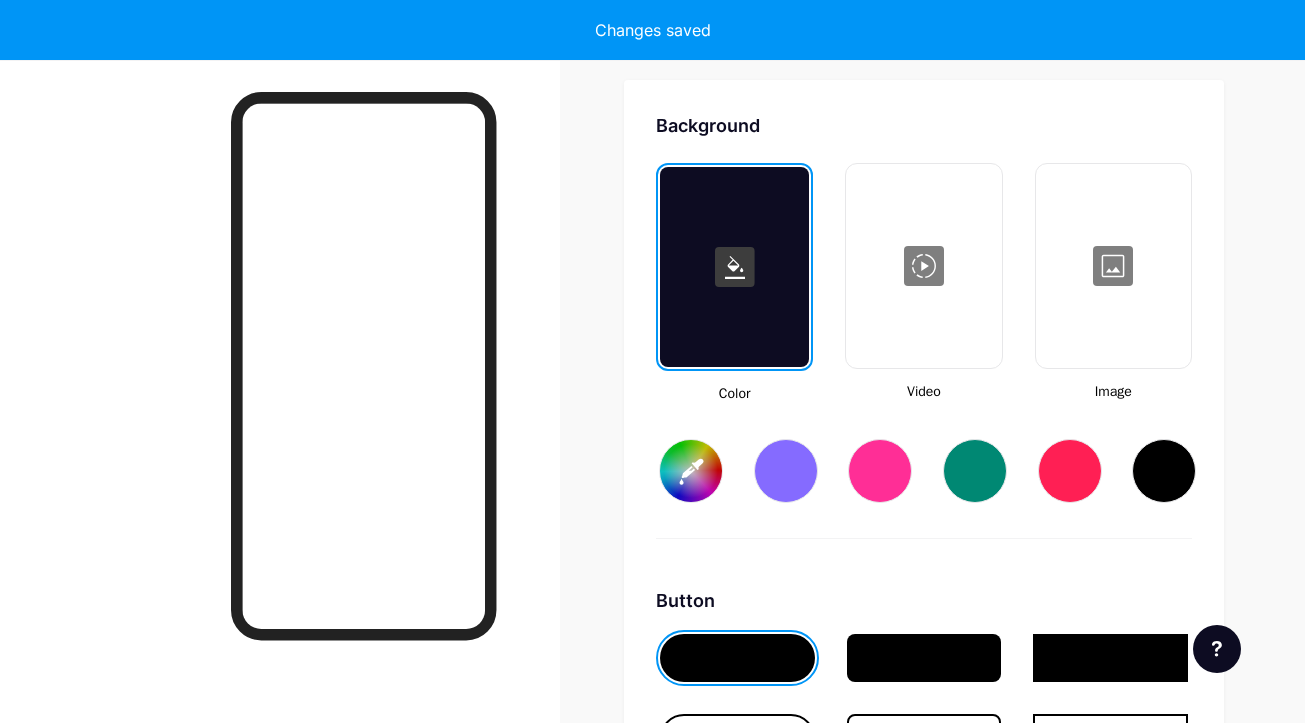 type on "#ffffff" 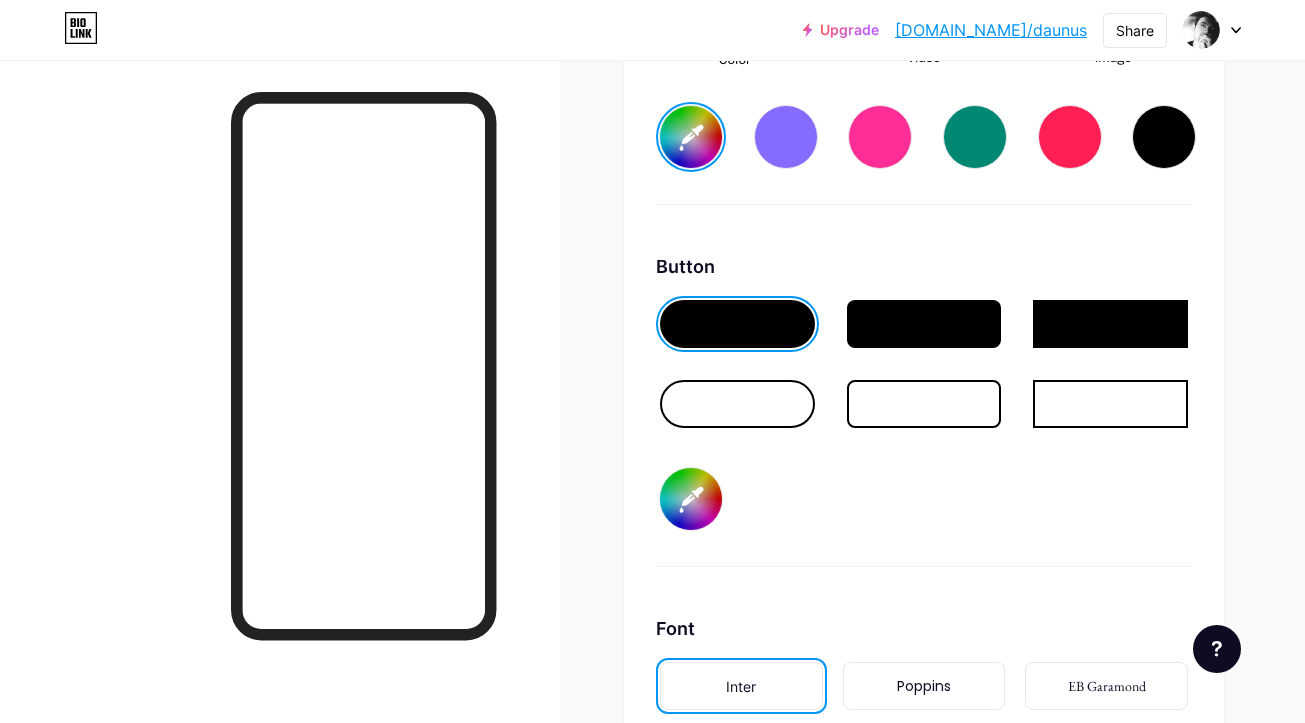 scroll, scrollTop: 3221, scrollLeft: 0, axis: vertical 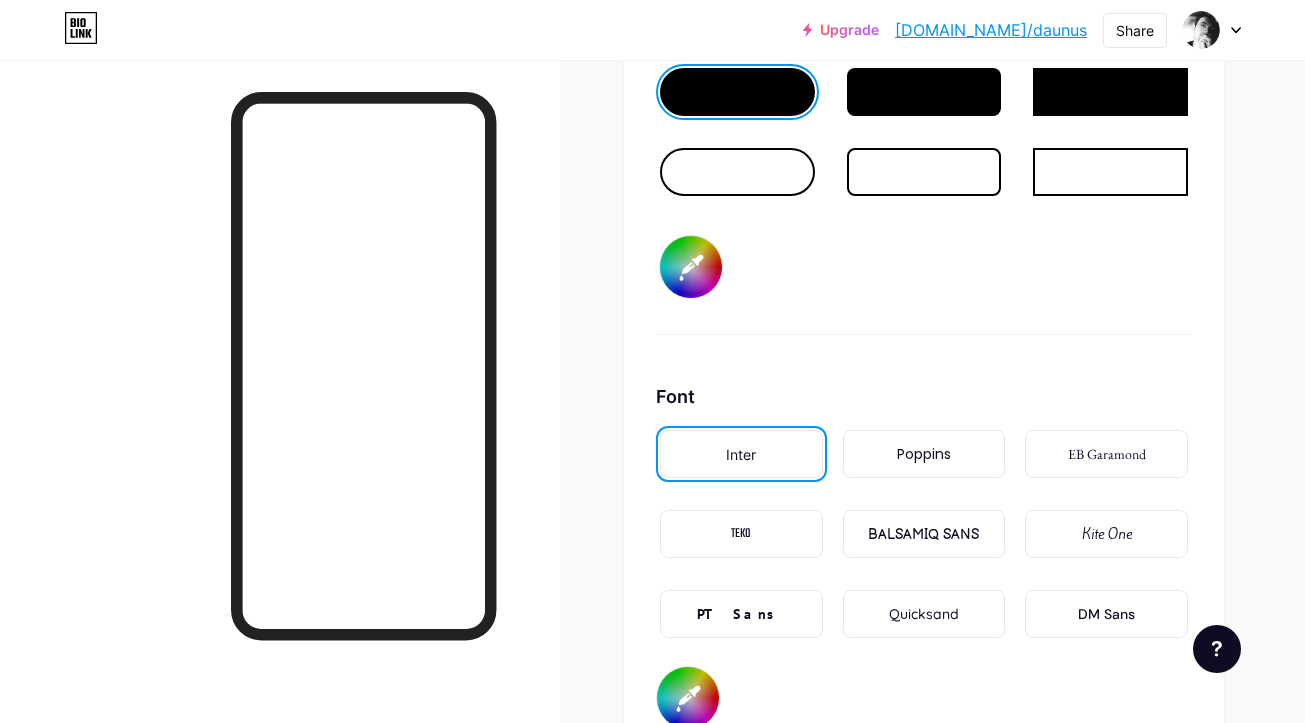 click on "Inter" at bounding box center (741, 454) 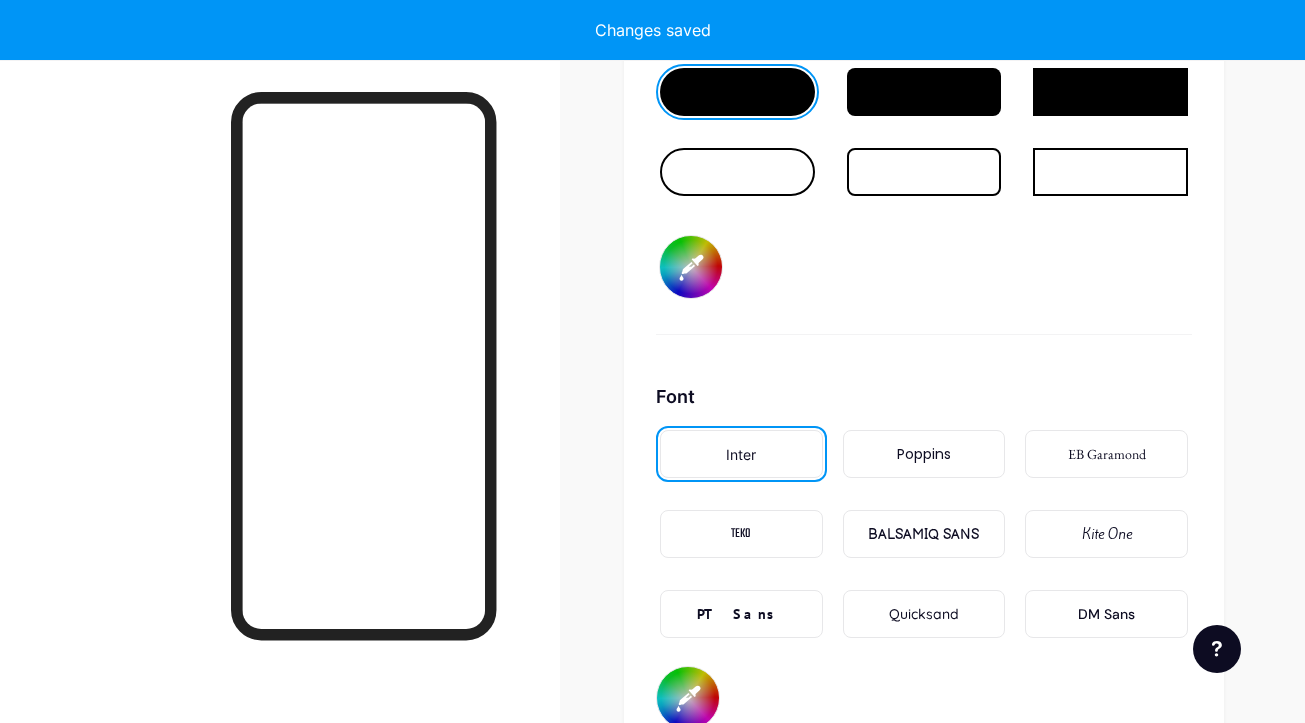 click on "Poppins" at bounding box center [924, 454] 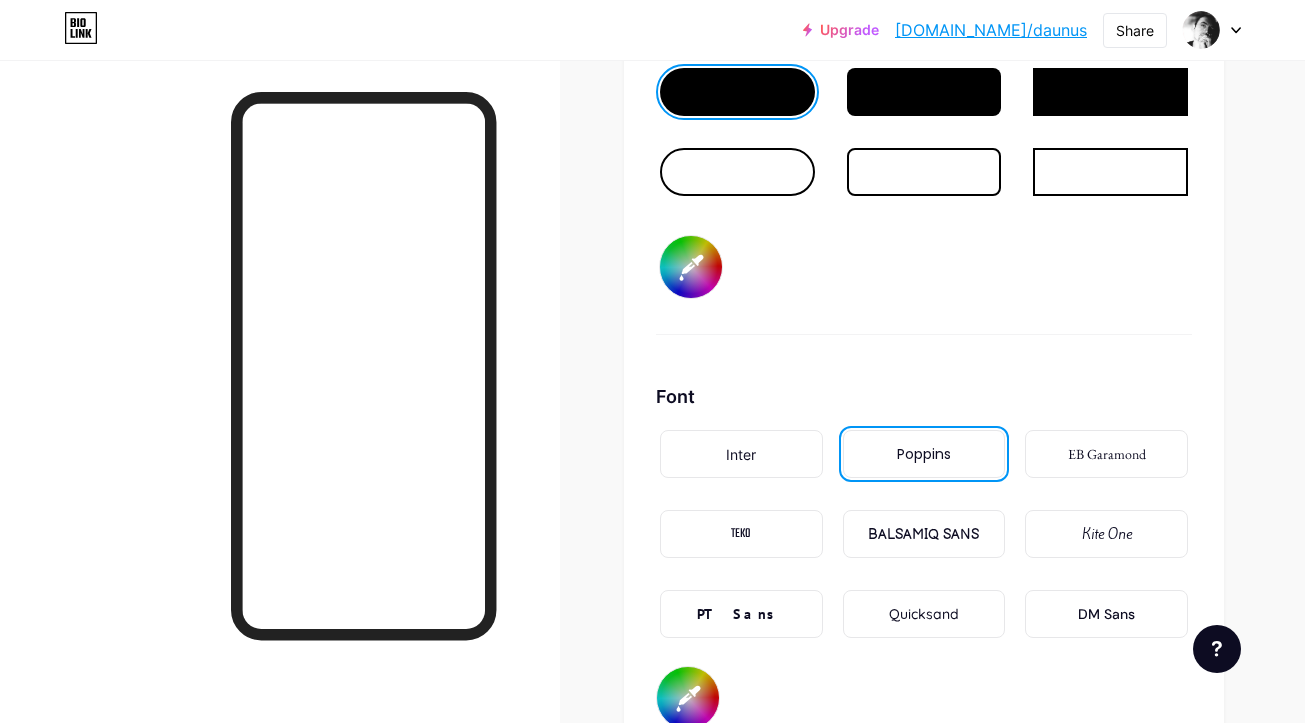 click on "Inter" at bounding box center [741, 454] 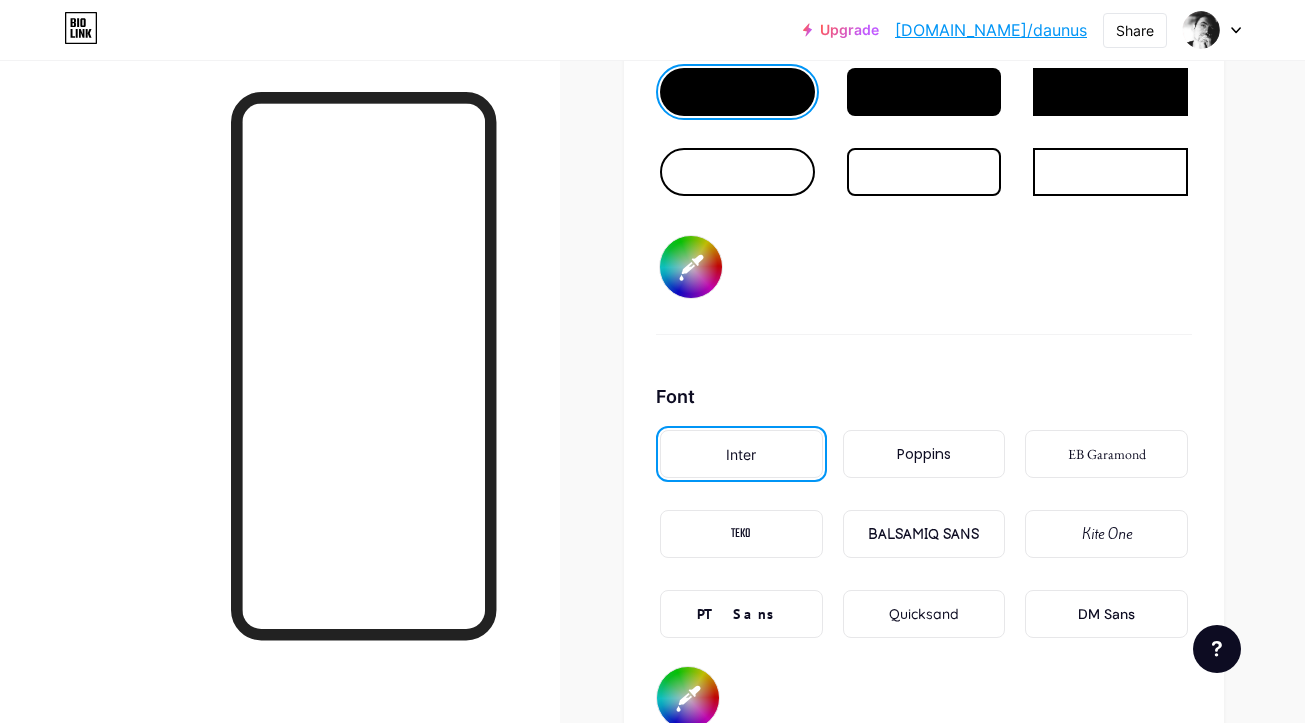 click on "Poppins" at bounding box center [924, 454] 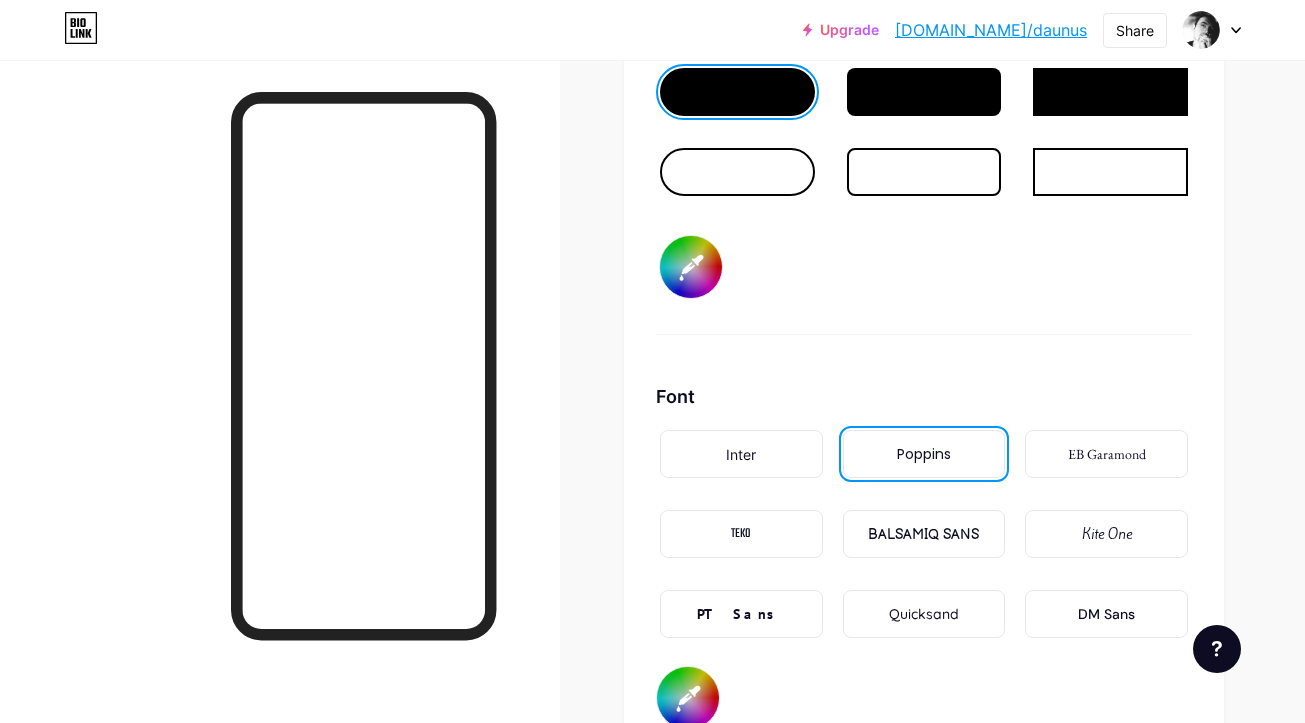 scroll, scrollTop: 3233, scrollLeft: 0, axis: vertical 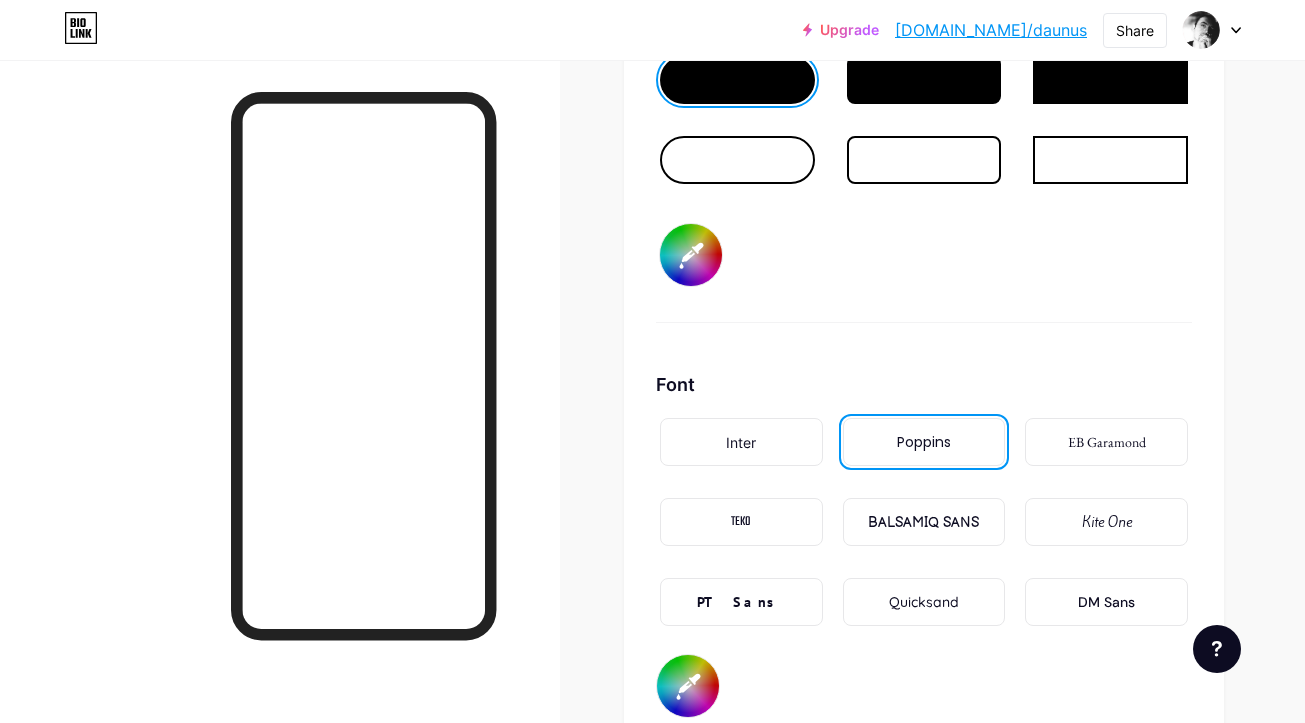 click on "Quicksand" at bounding box center [924, 602] 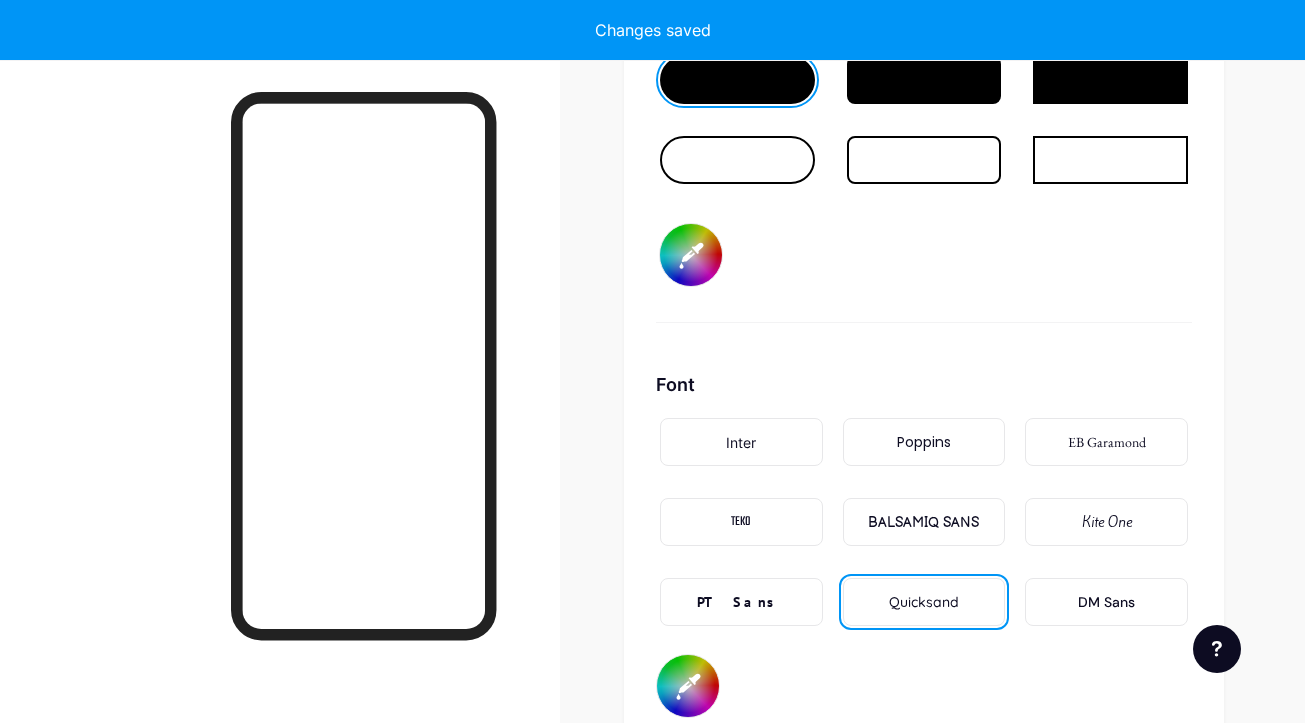 type on "#ffffff" 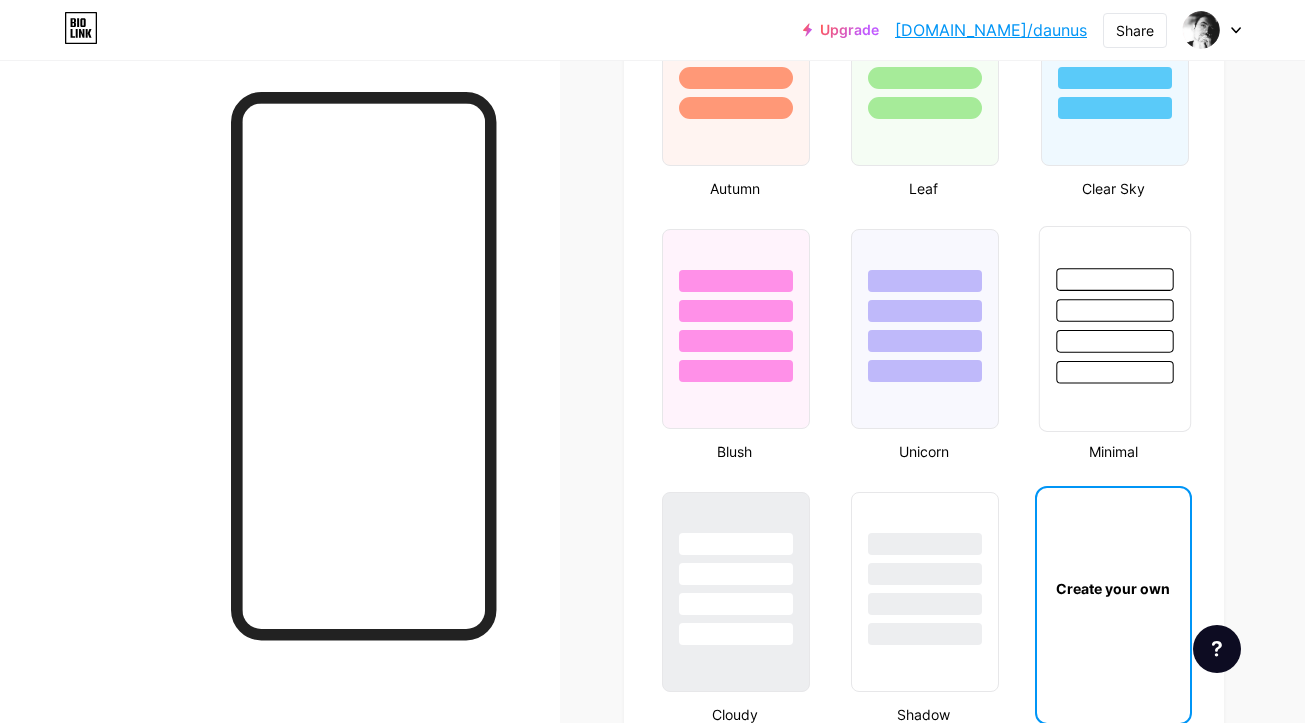 scroll, scrollTop: 2039, scrollLeft: 0, axis: vertical 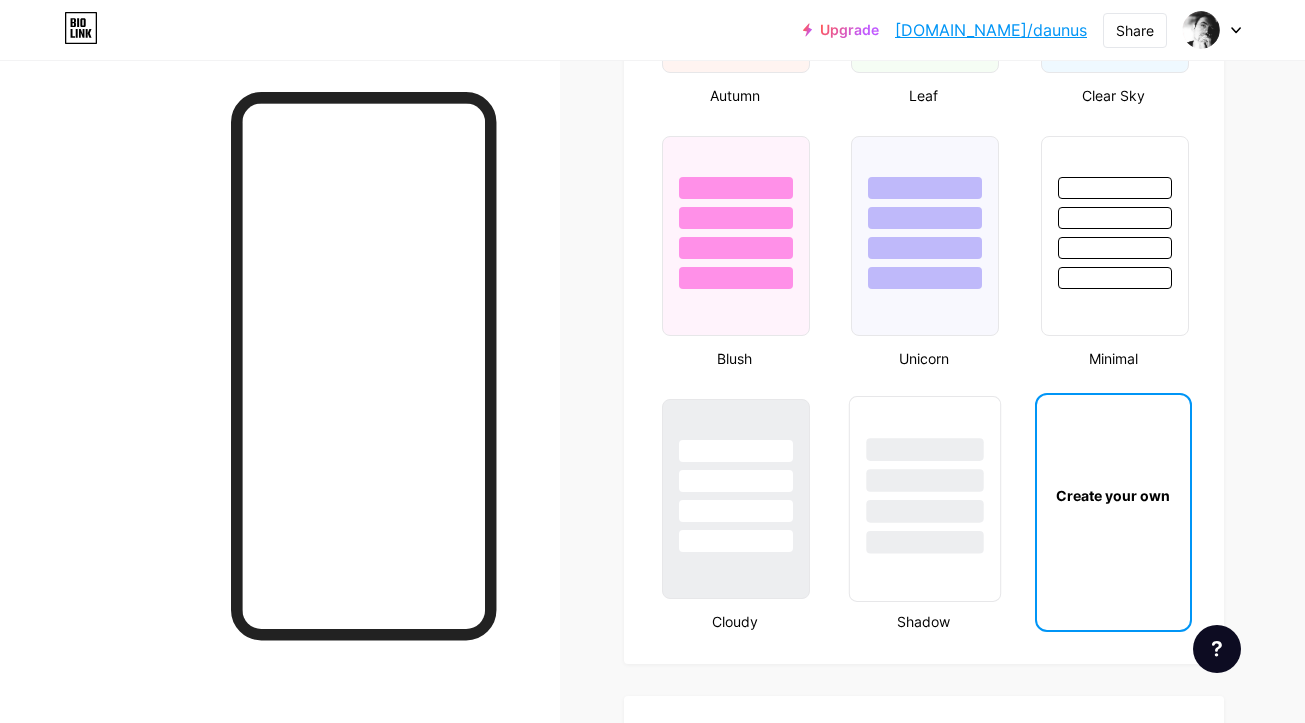click at bounding box center (925, 475) 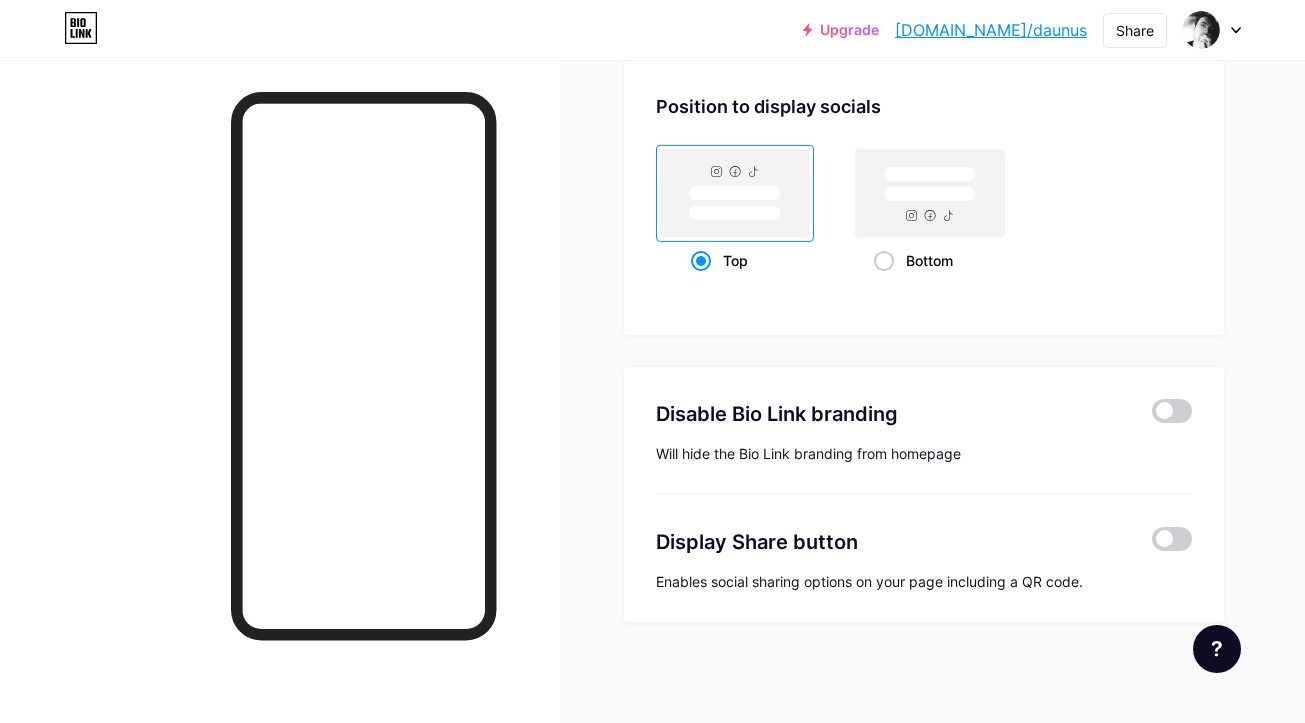 scroll, scrollTop: 2284, scrollLeft: 0, axis: vertical 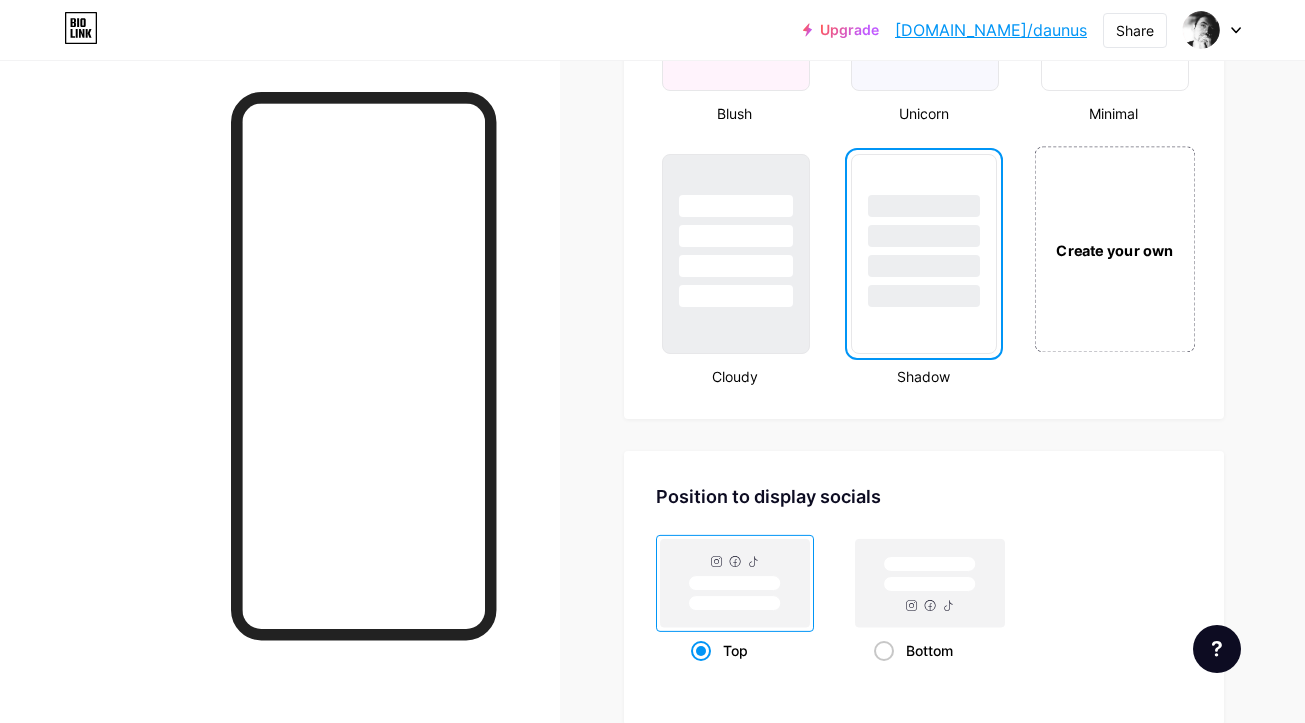 click on "Create your own" at bounding box center [1114, 249] 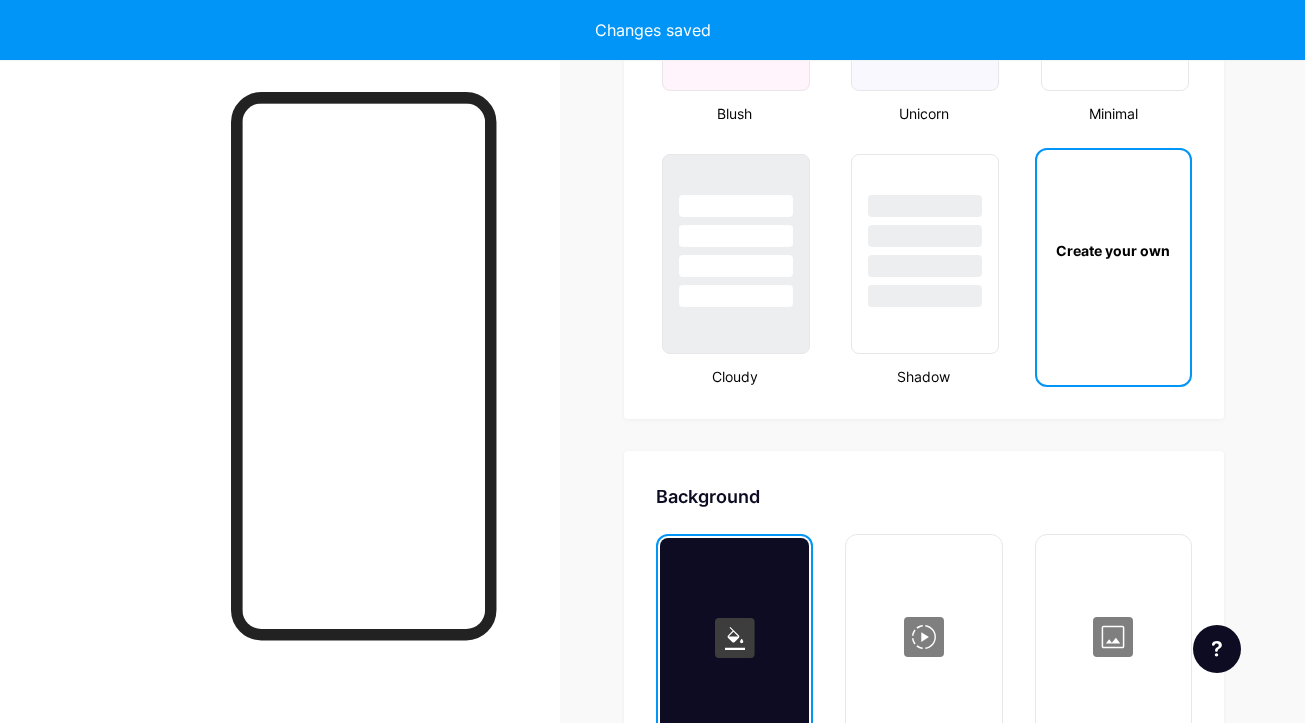 scroll, scrollTop: 2655, scrollLeft: 0, axis: vertical 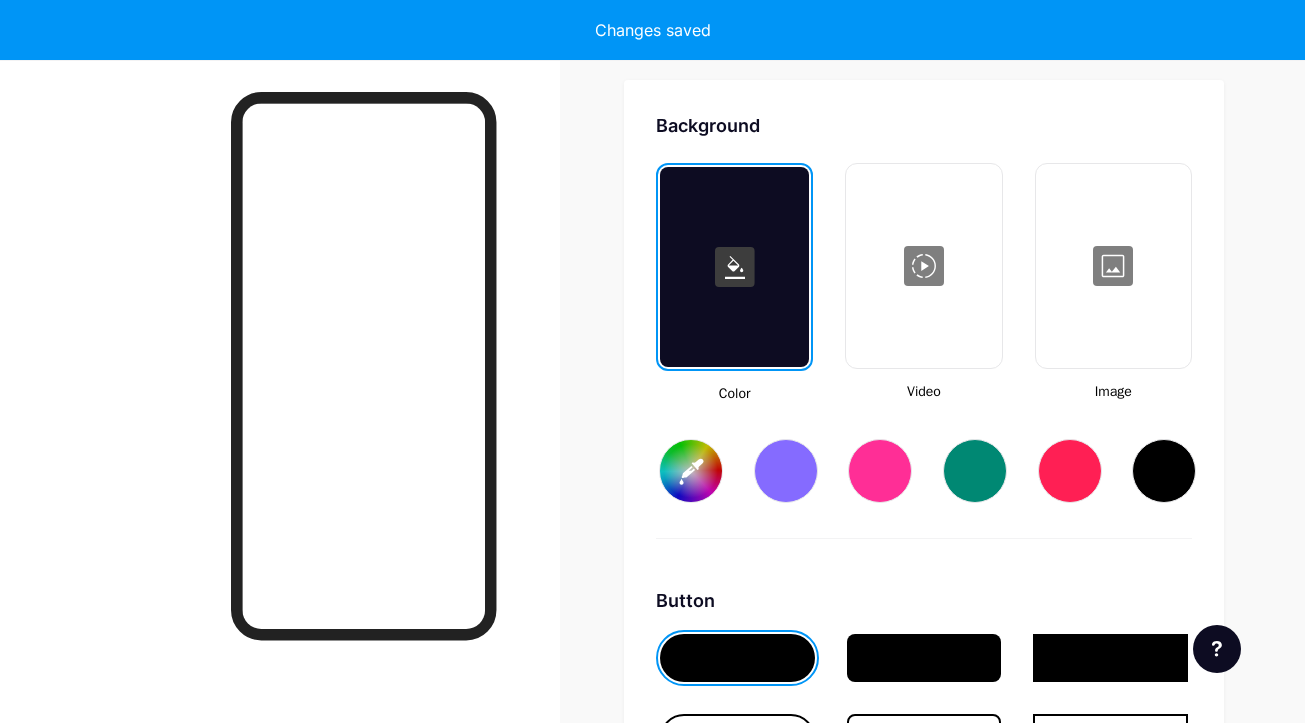 type on "#ffffff" 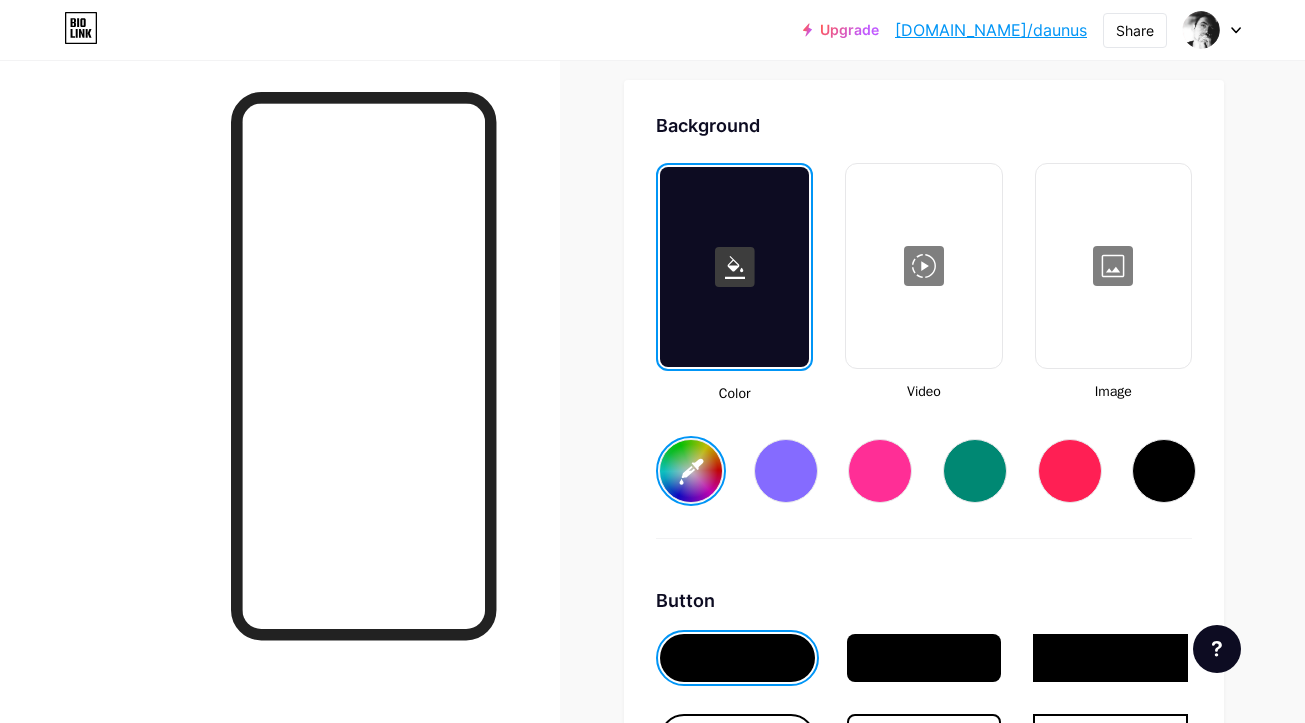 scroll, scrollTop: 2828, scrollLeft: 0, axis: vertical 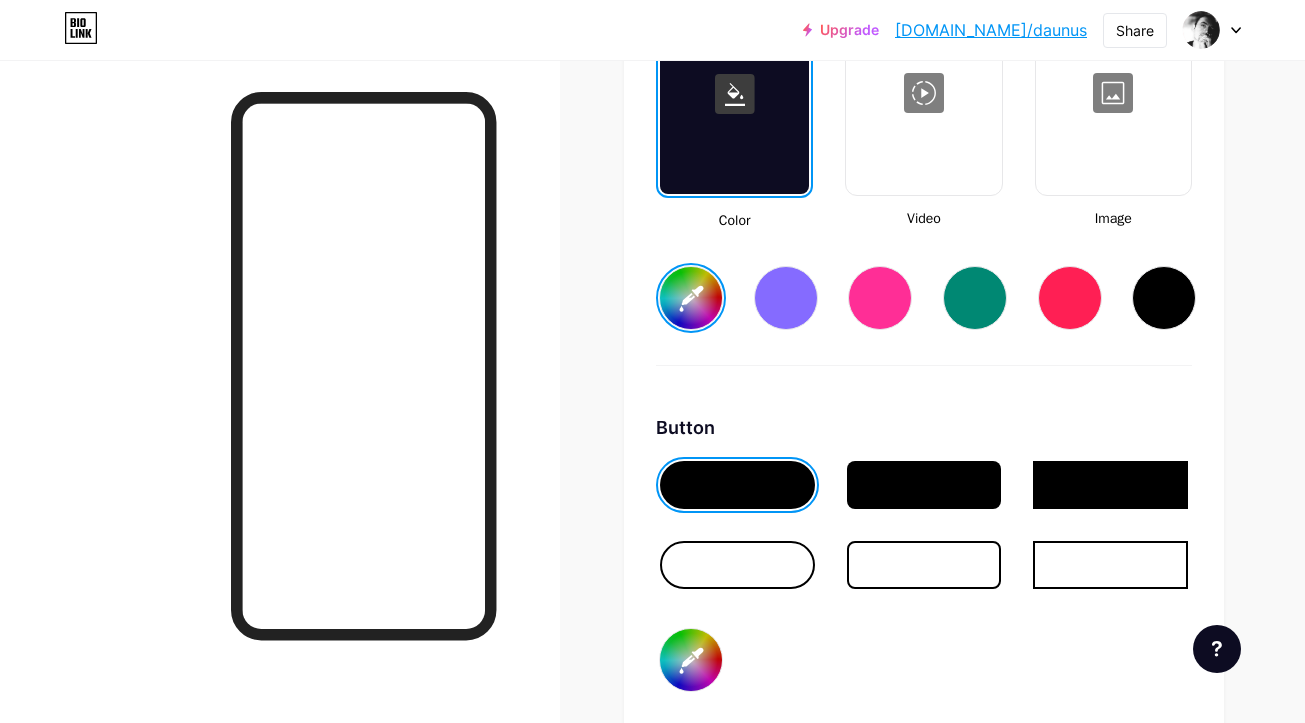 click at bounding box center (924, 565) 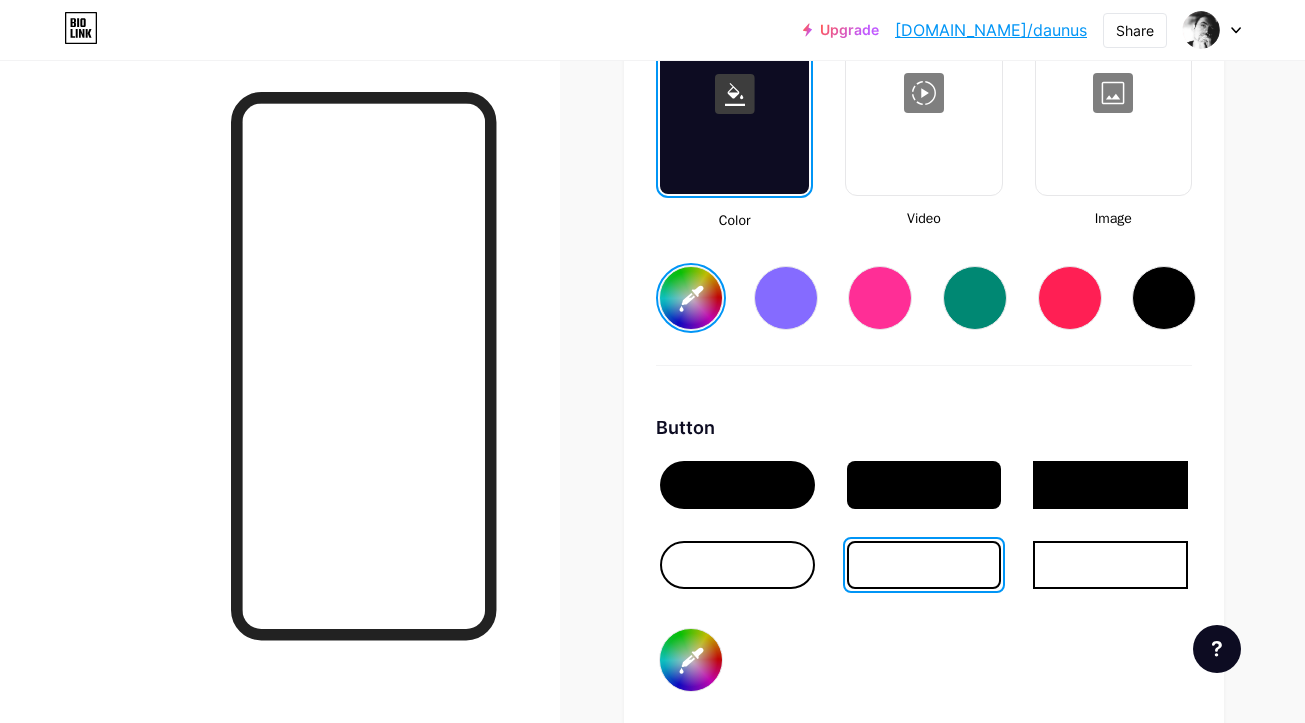 click at bounding box center (737, 565) 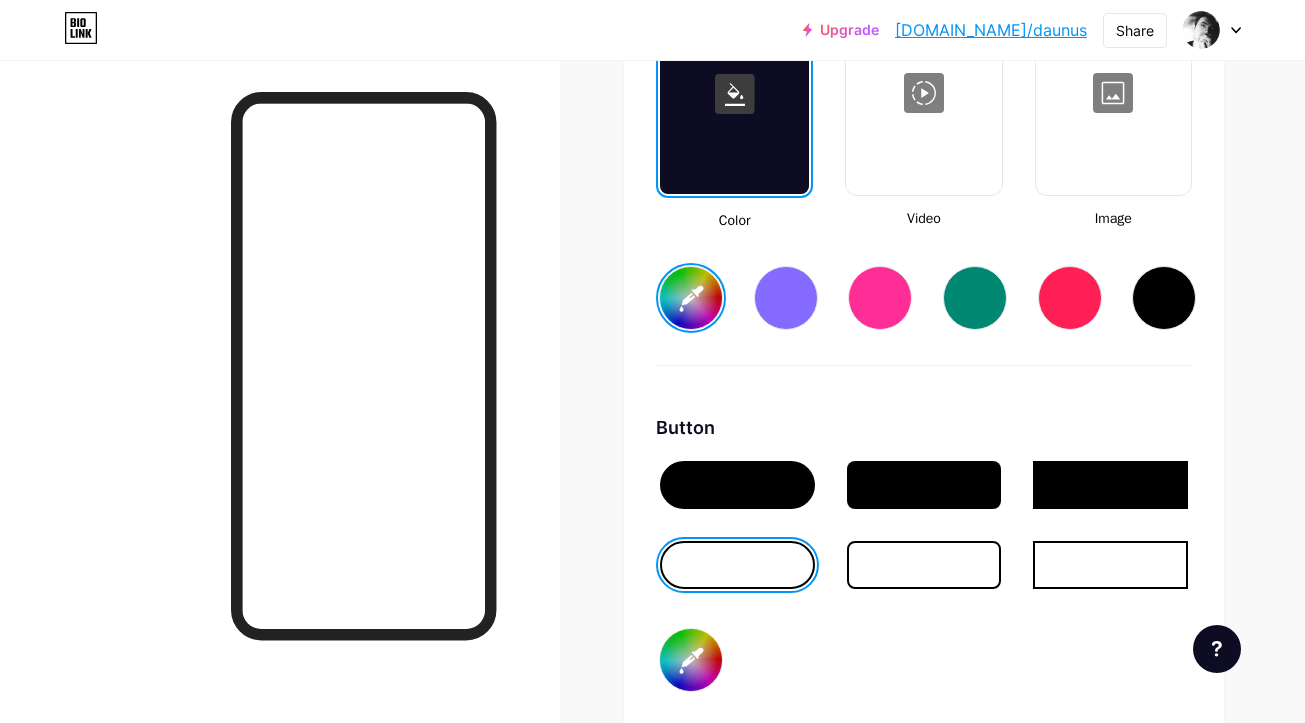 click at bounding box center (924, 565) 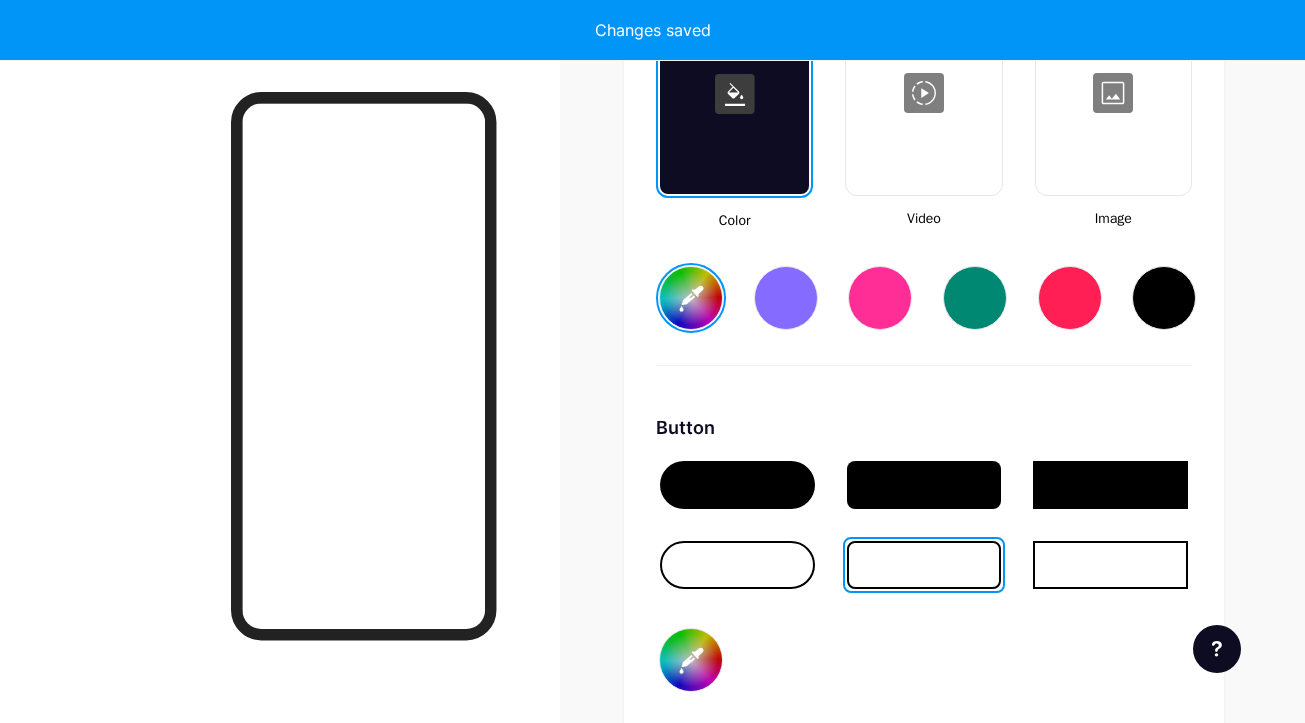 type on "#ffffff" 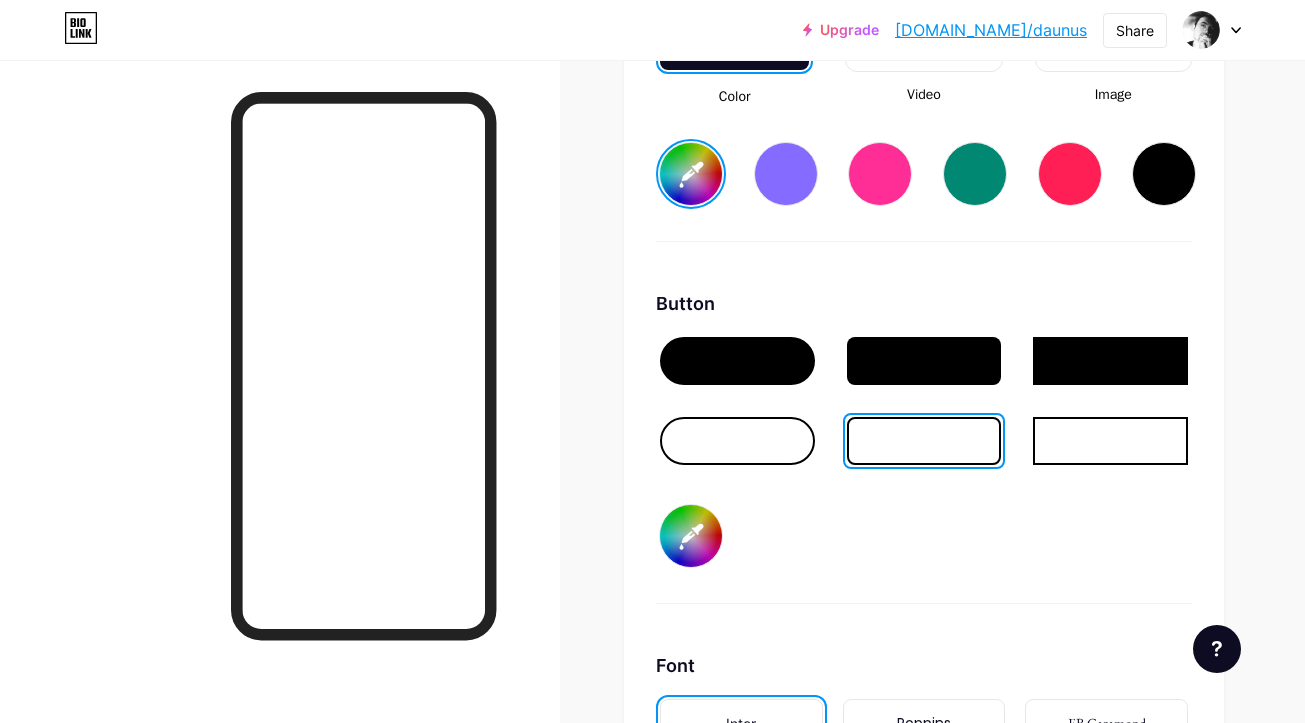scroll, scrollTop: 3081, scrollLeft: 0, axis: vertical 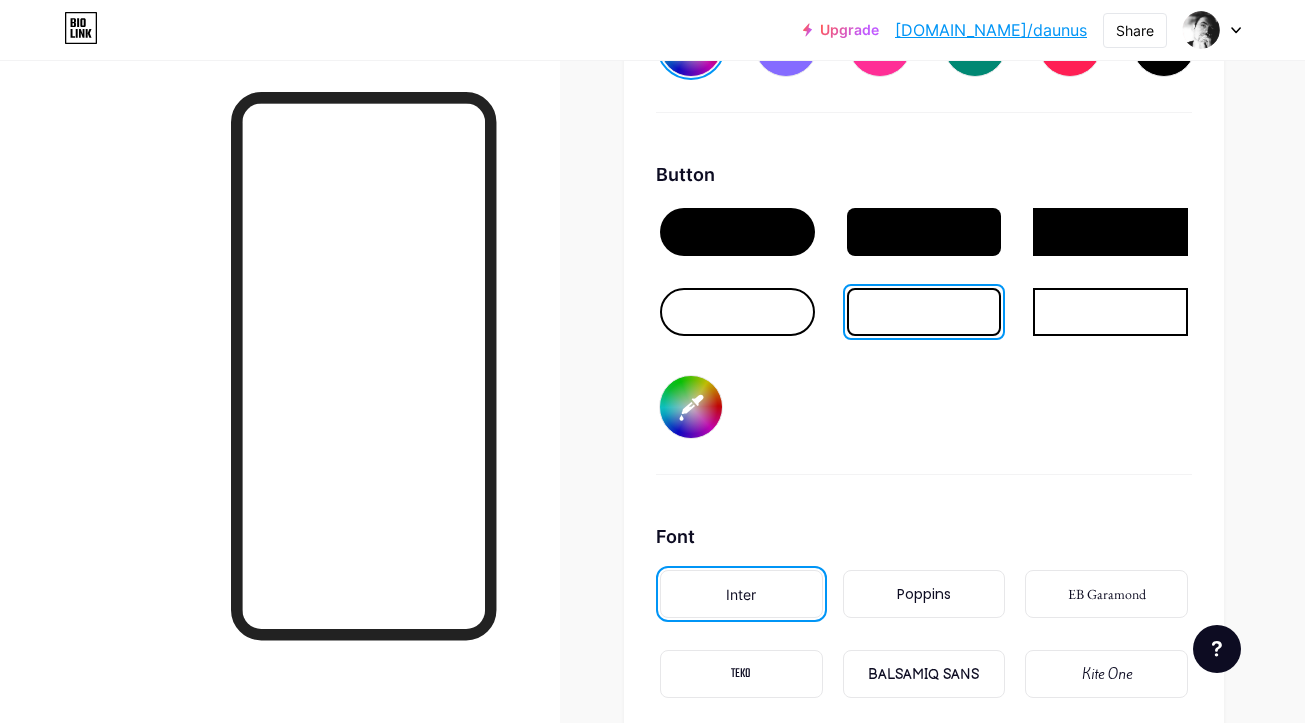 click on "#000000" at bounding box center (691, 407) 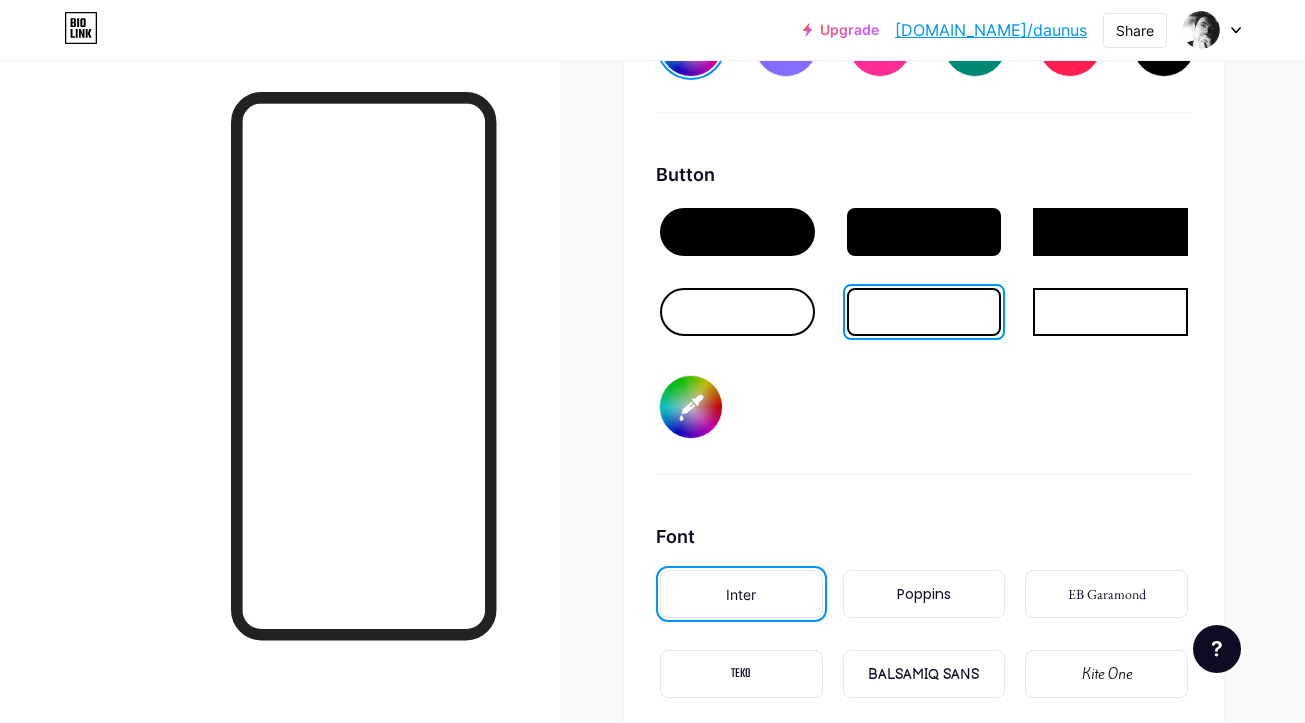 type on "#aa7942" 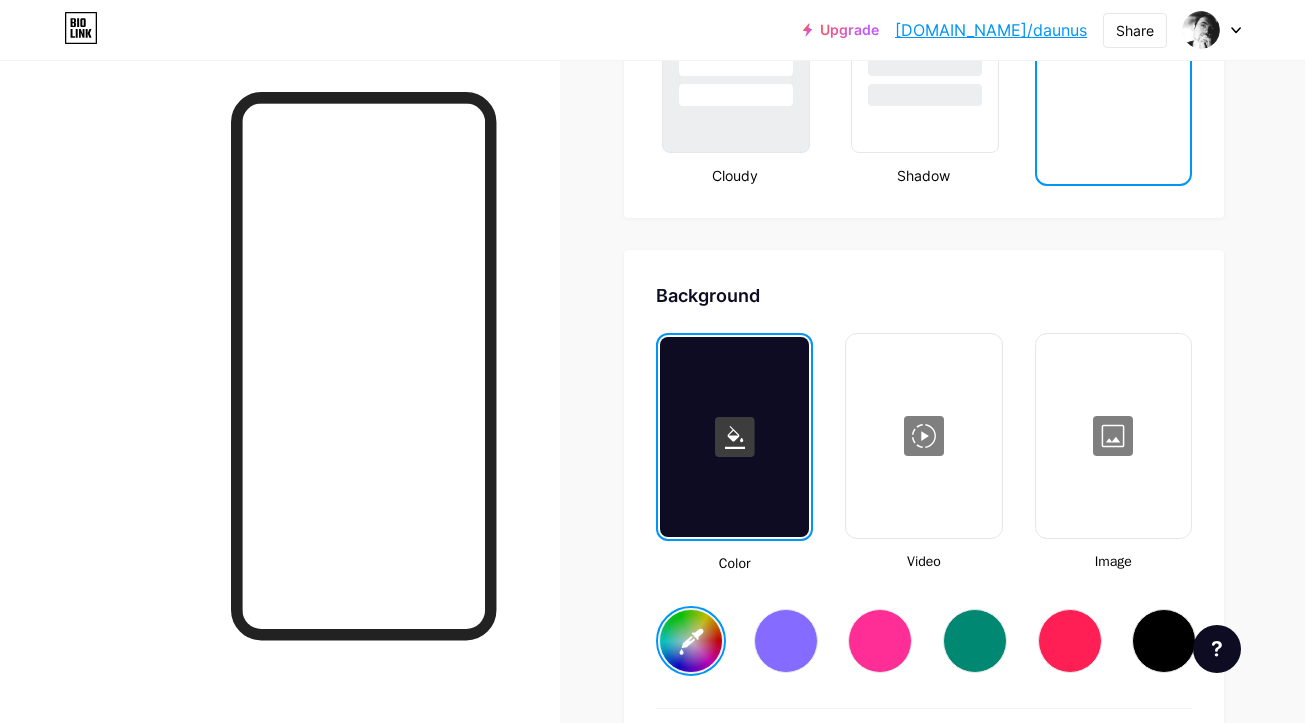 click 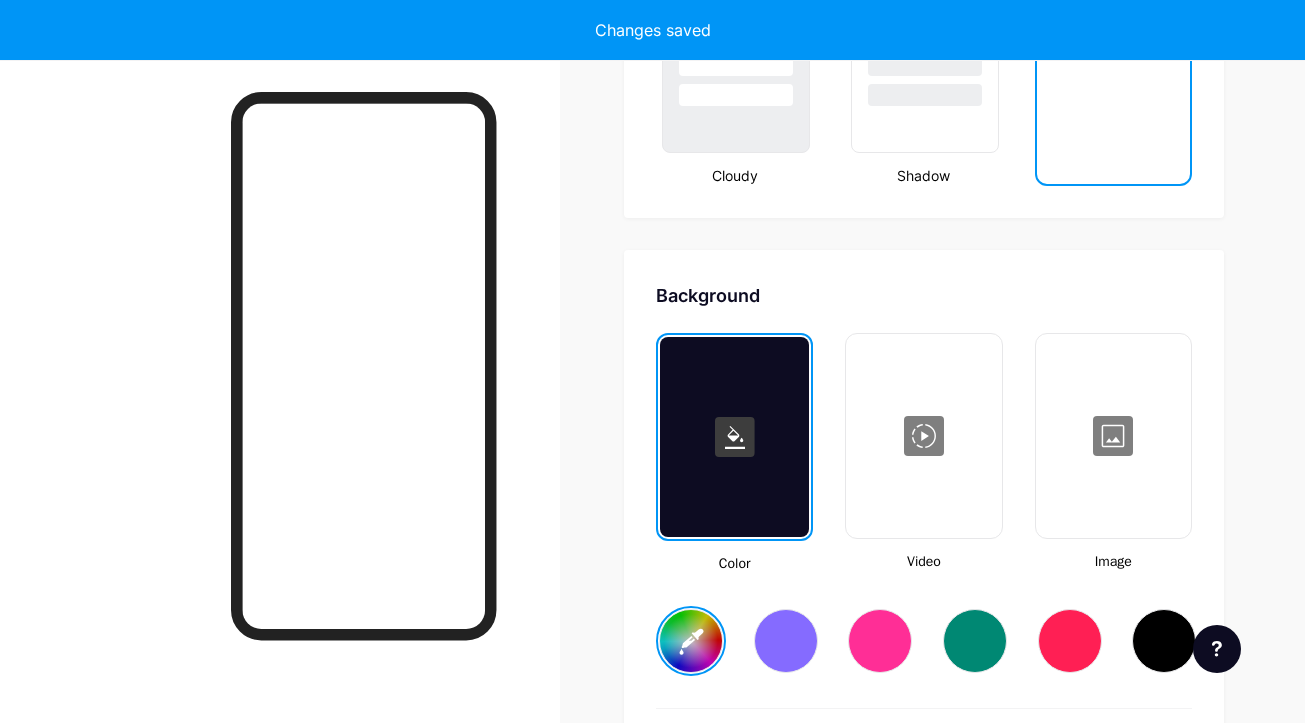 type on "#ebebeb" 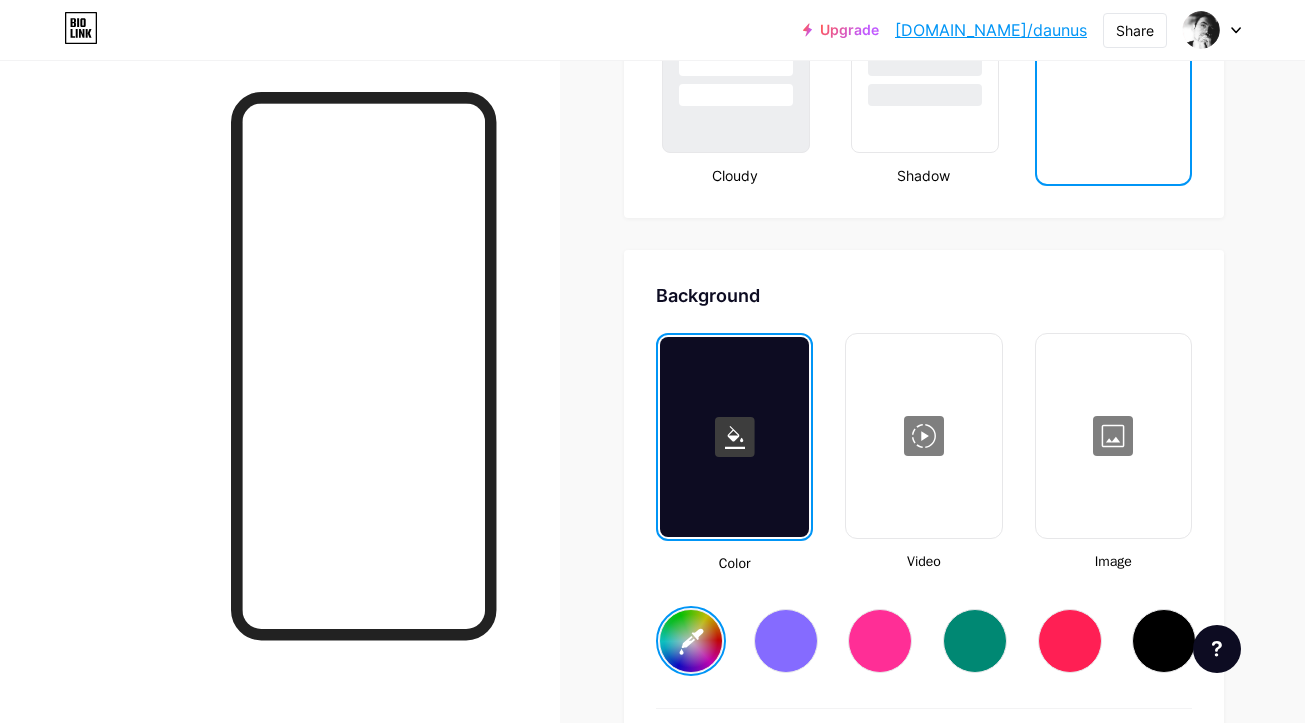 click at bounding box center [734, 437] 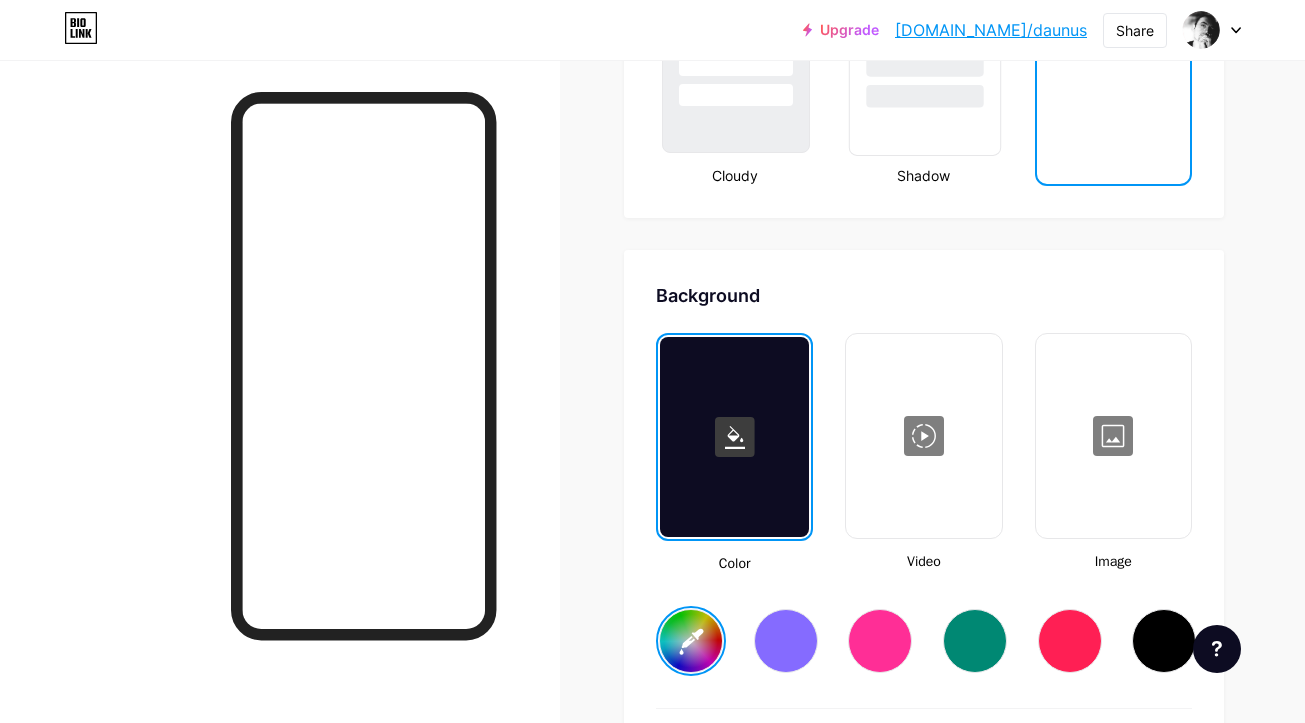 click at bounding box center (925, 53) 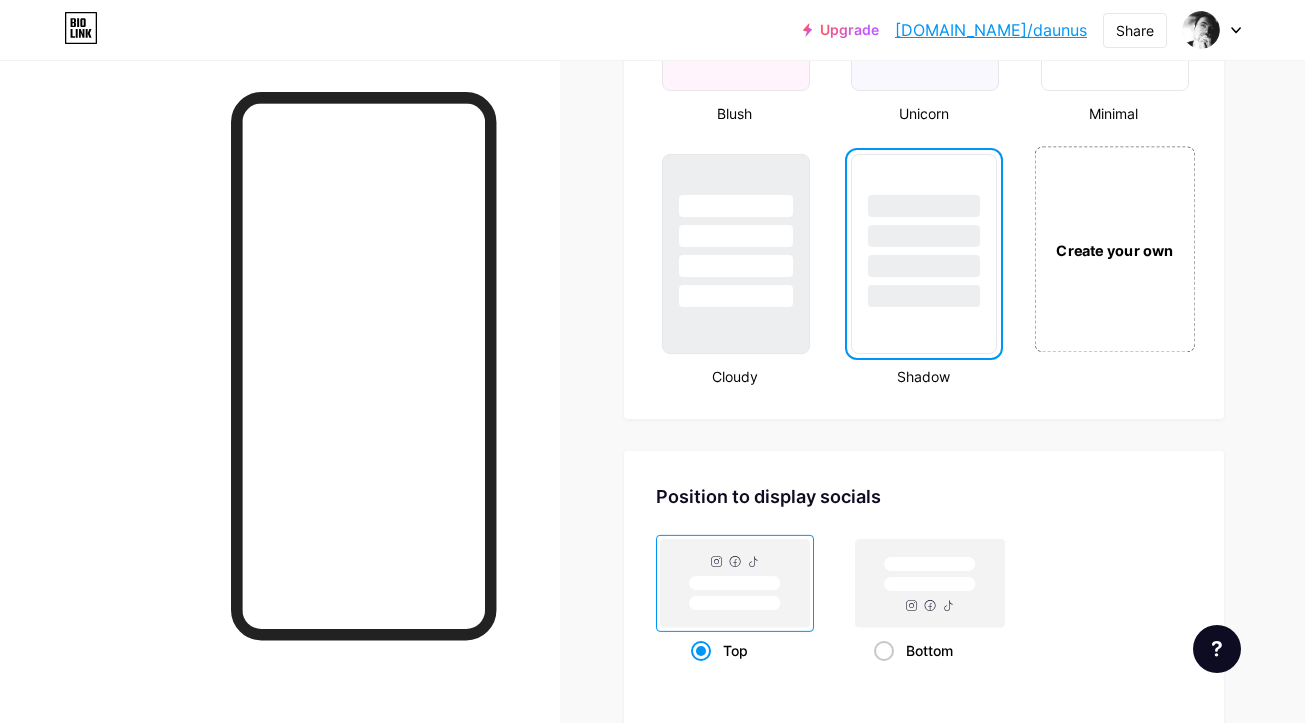scroll, scrollTop: 2181, scrollLeft: 0, axis: vertical 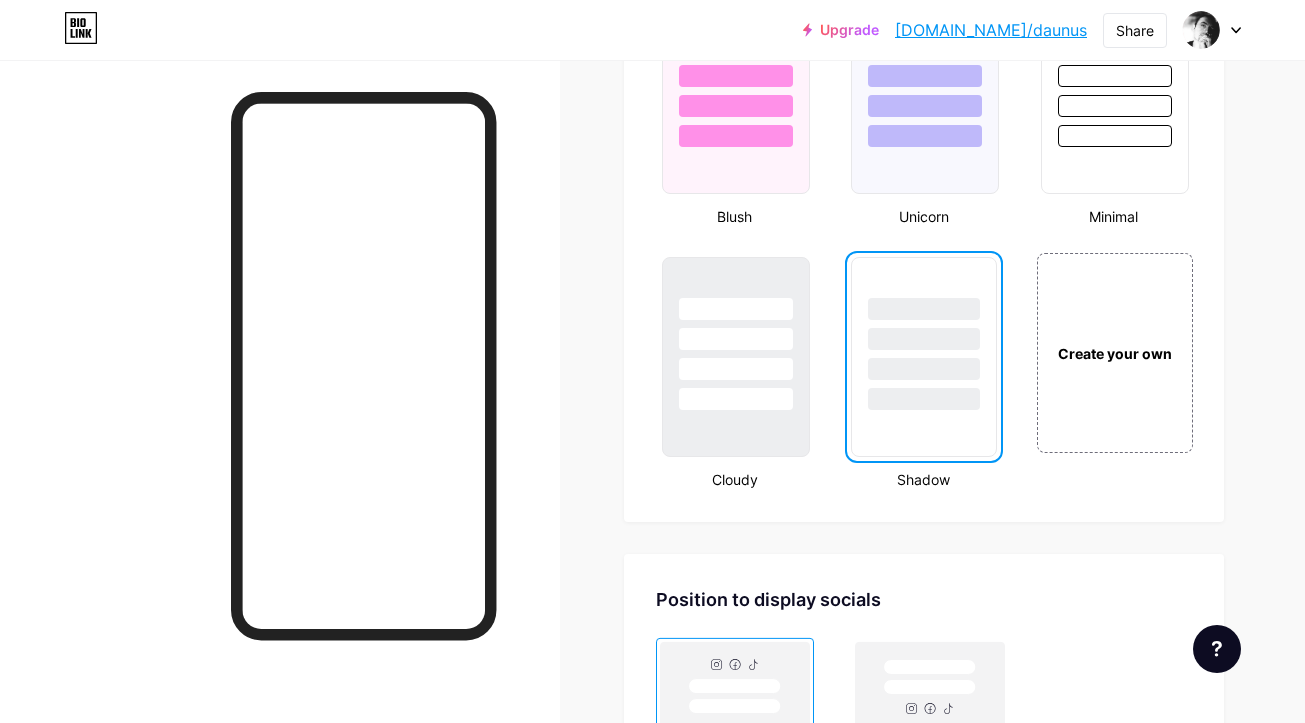 click at bounding box center [923, 334] 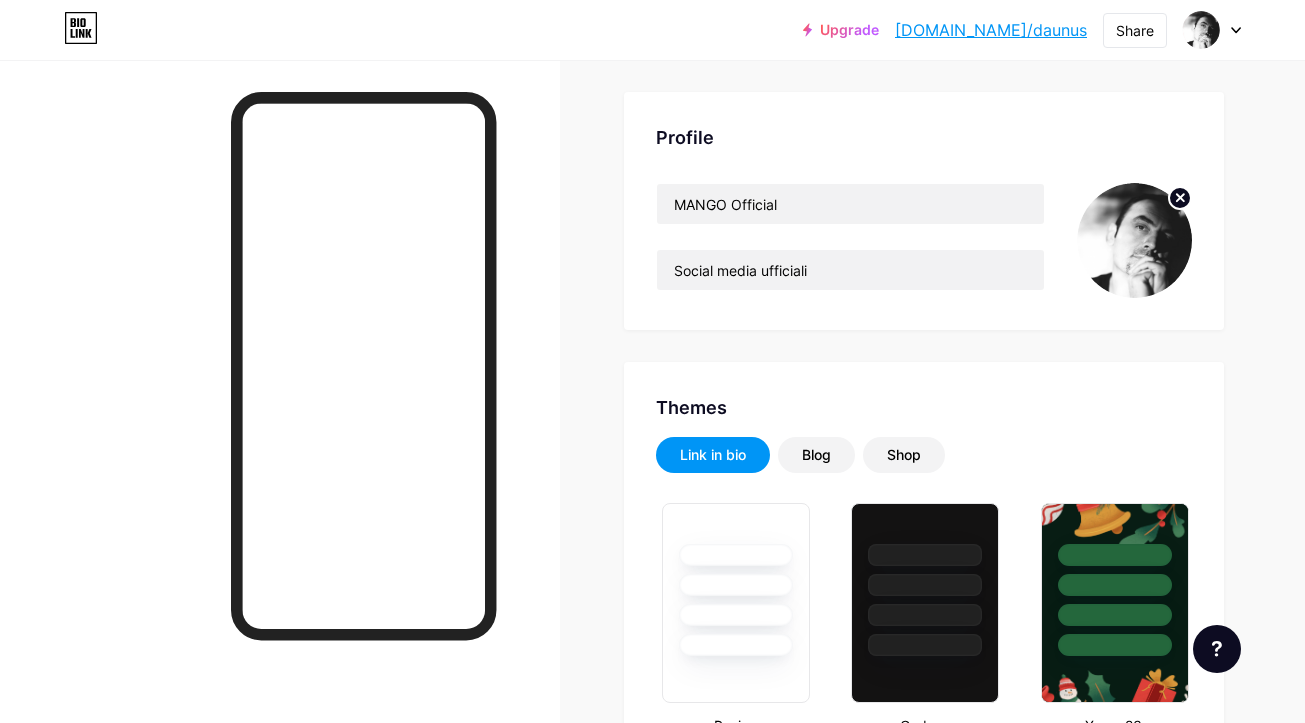 scroll, scrollTop: 0, scrollLeft: 0, axis: both 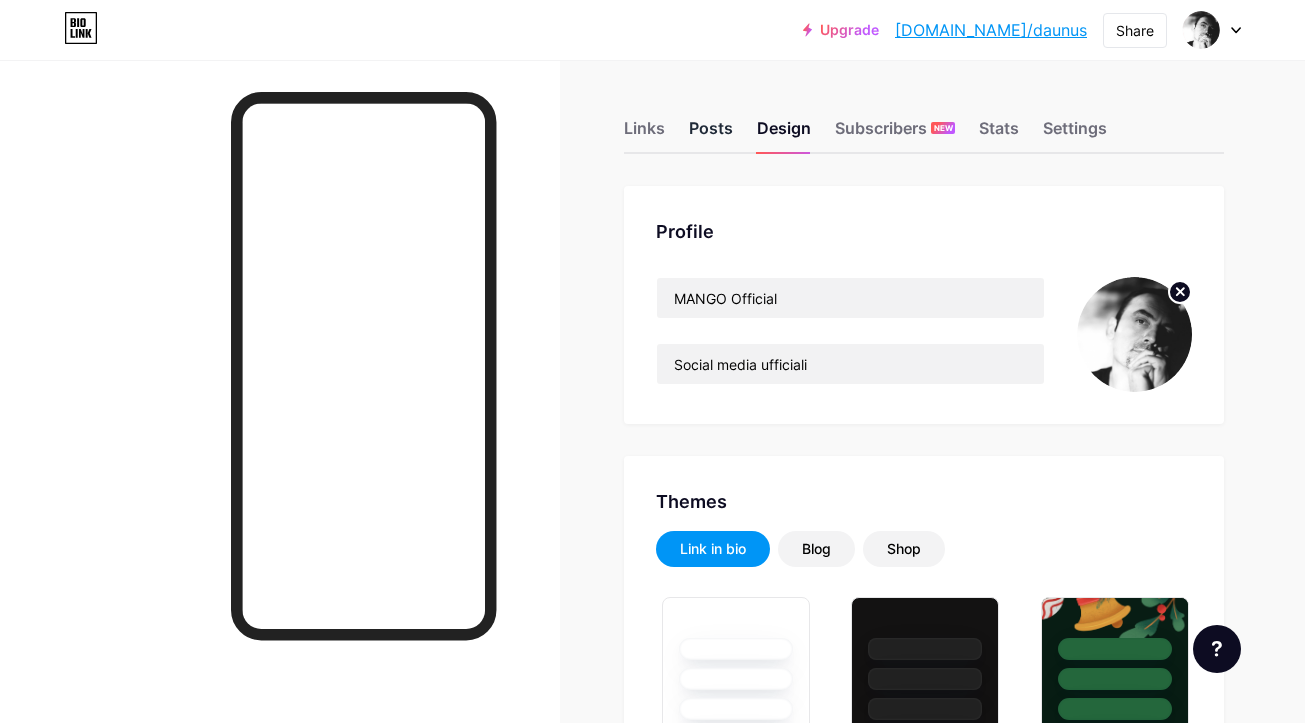 click on "Posts" at bounding box center [711, 134] 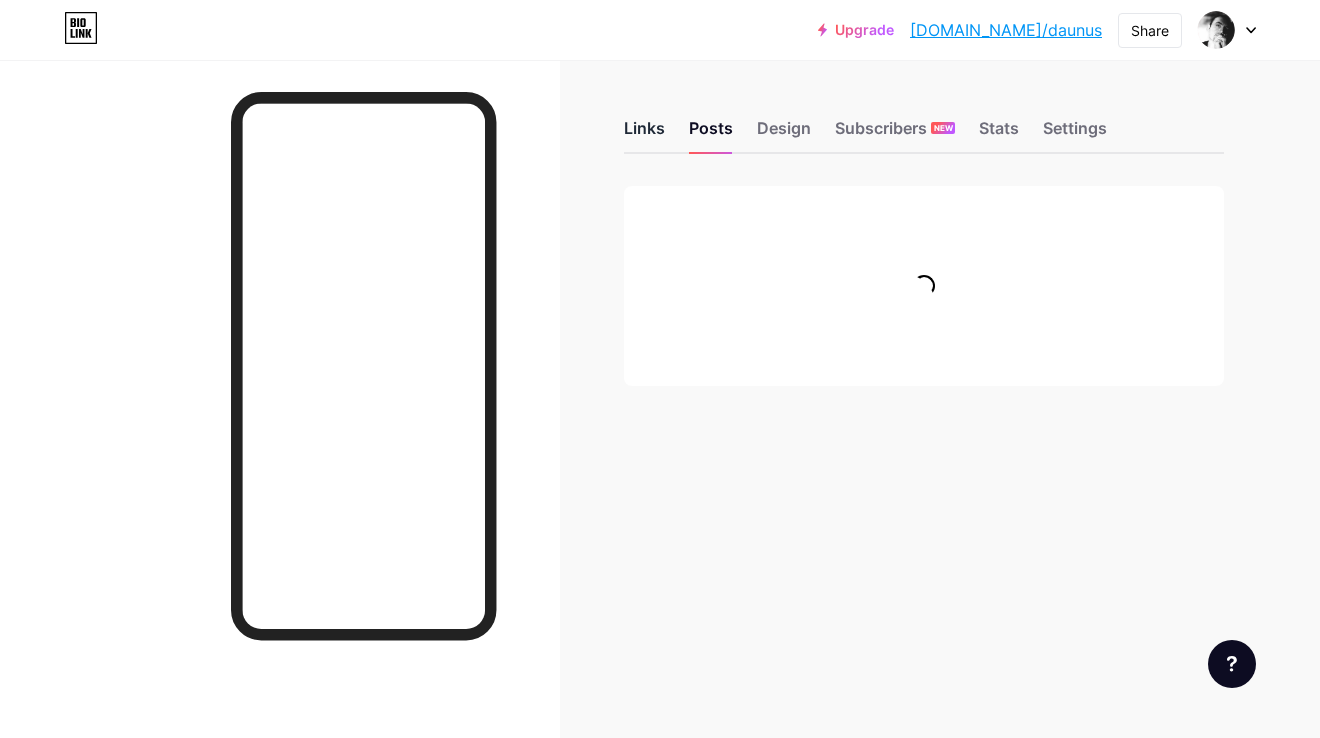 click on "Links" at bounding box center [644, 134] 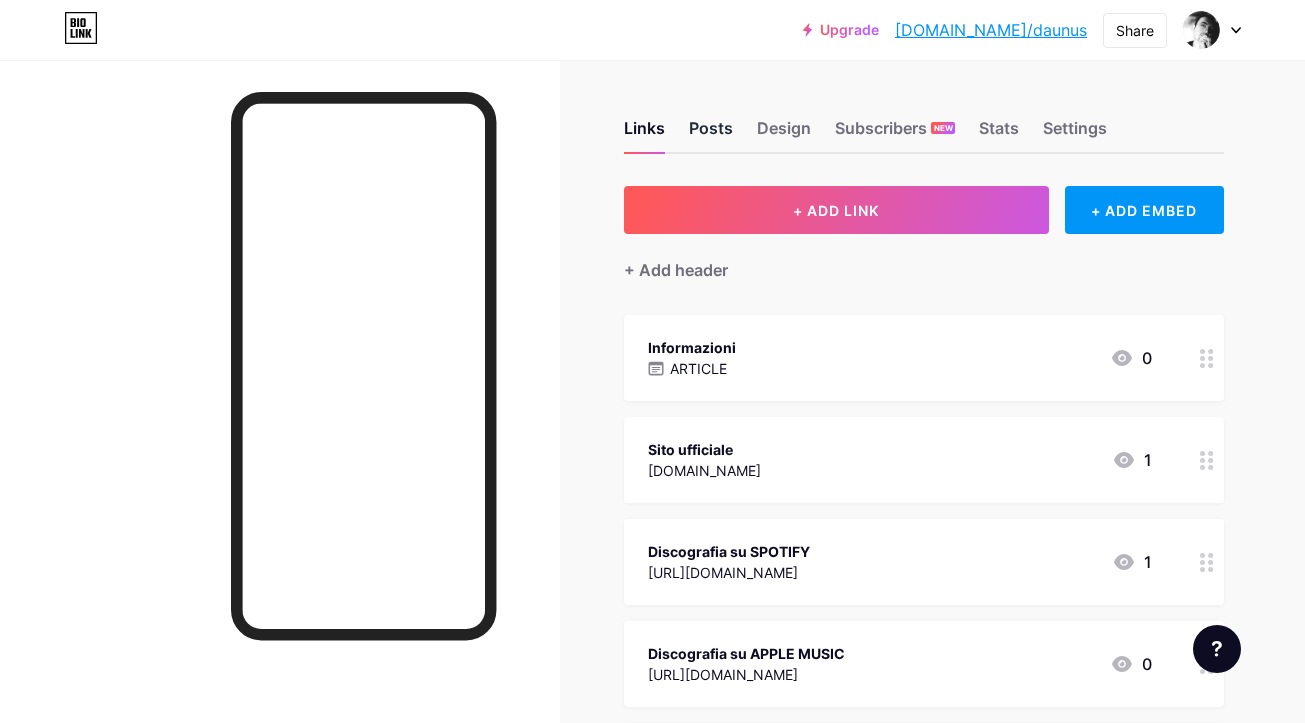 click on "Posts" at bounding box center [711, 134] 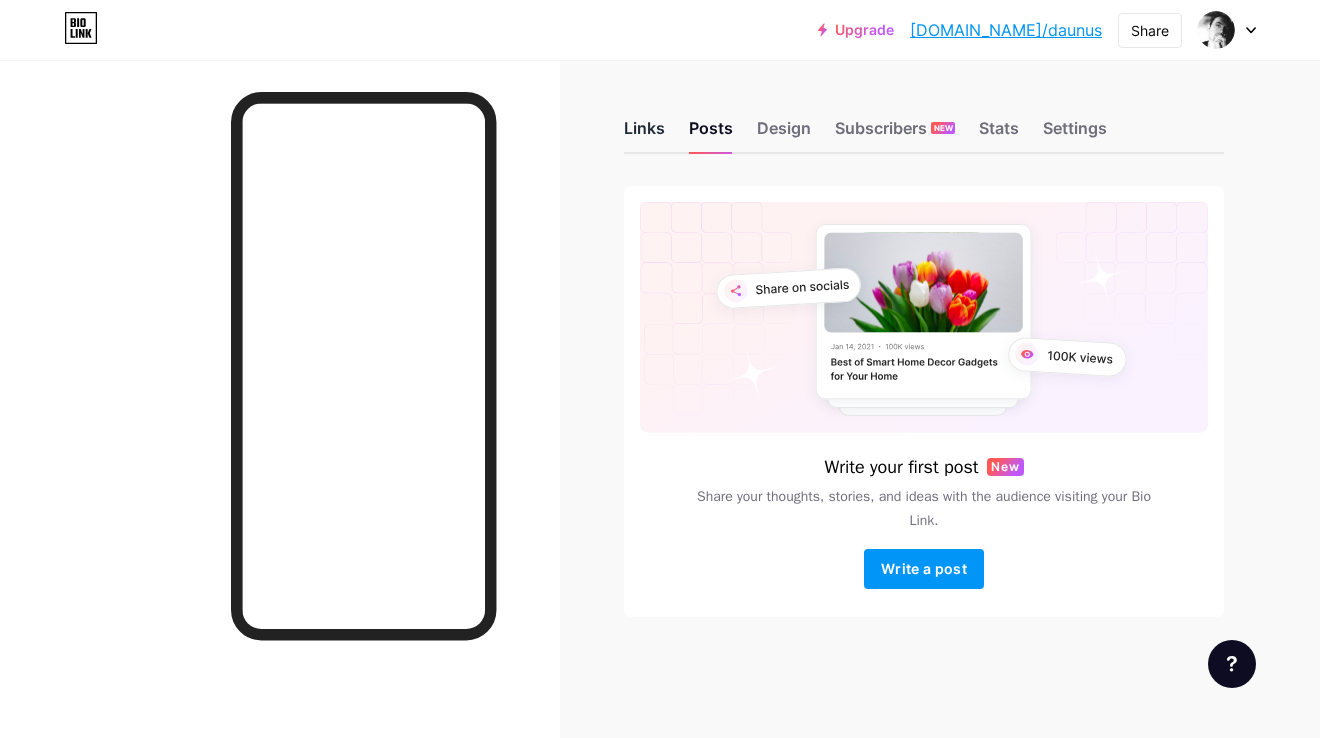 click on "Links" at bounding box center [644, 134] 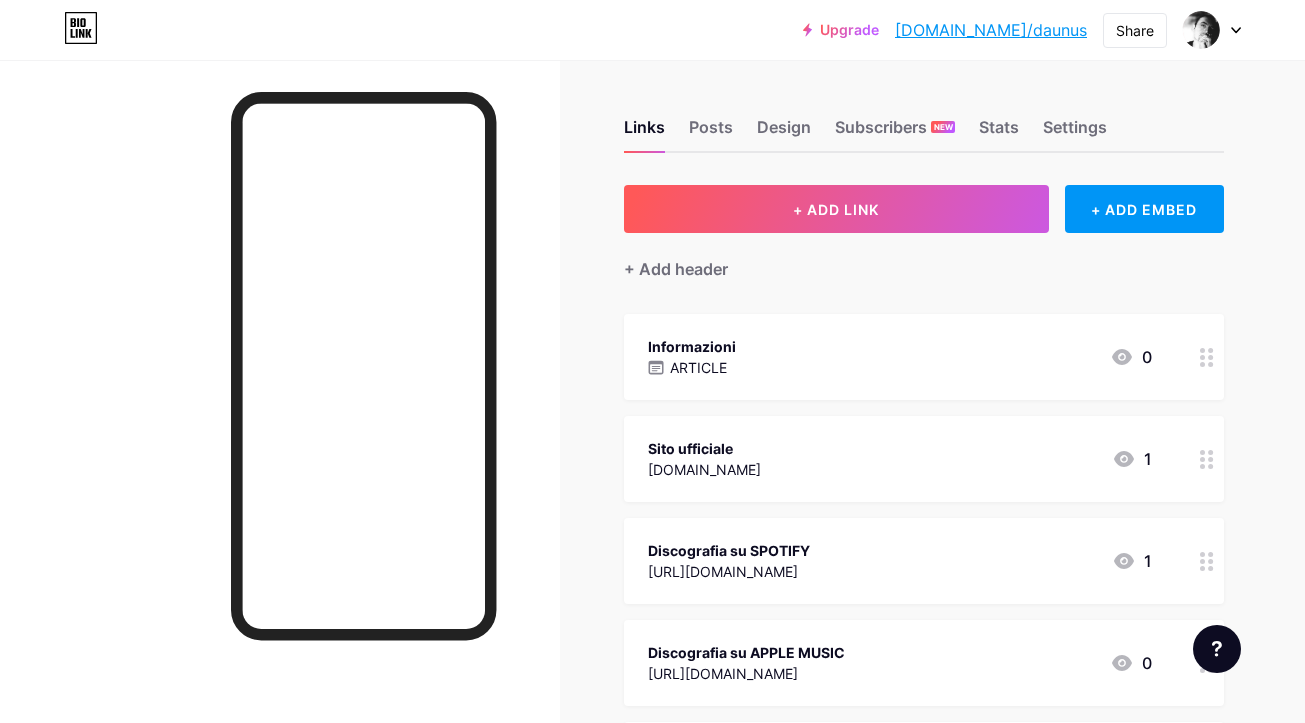 scroll, scrollTop: 0, scrollLeft: 0, axis: both 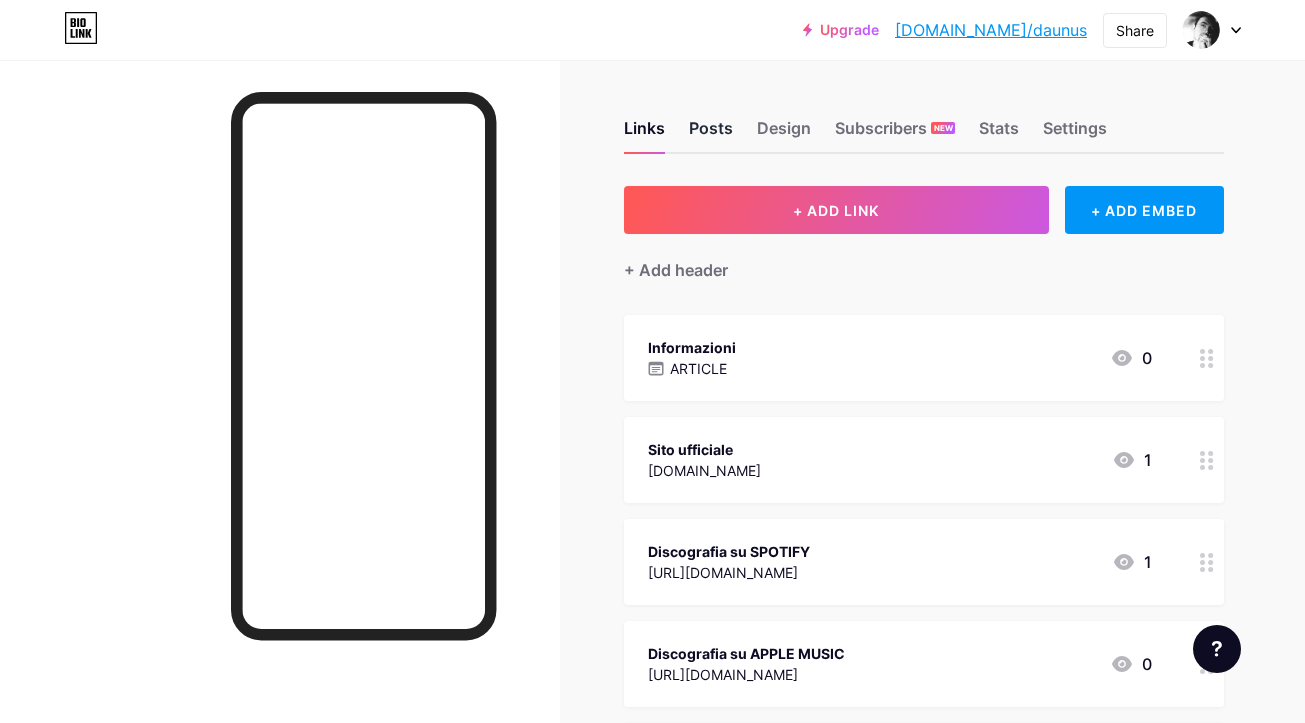 click on "Posts" at bounding box center [711, 134] 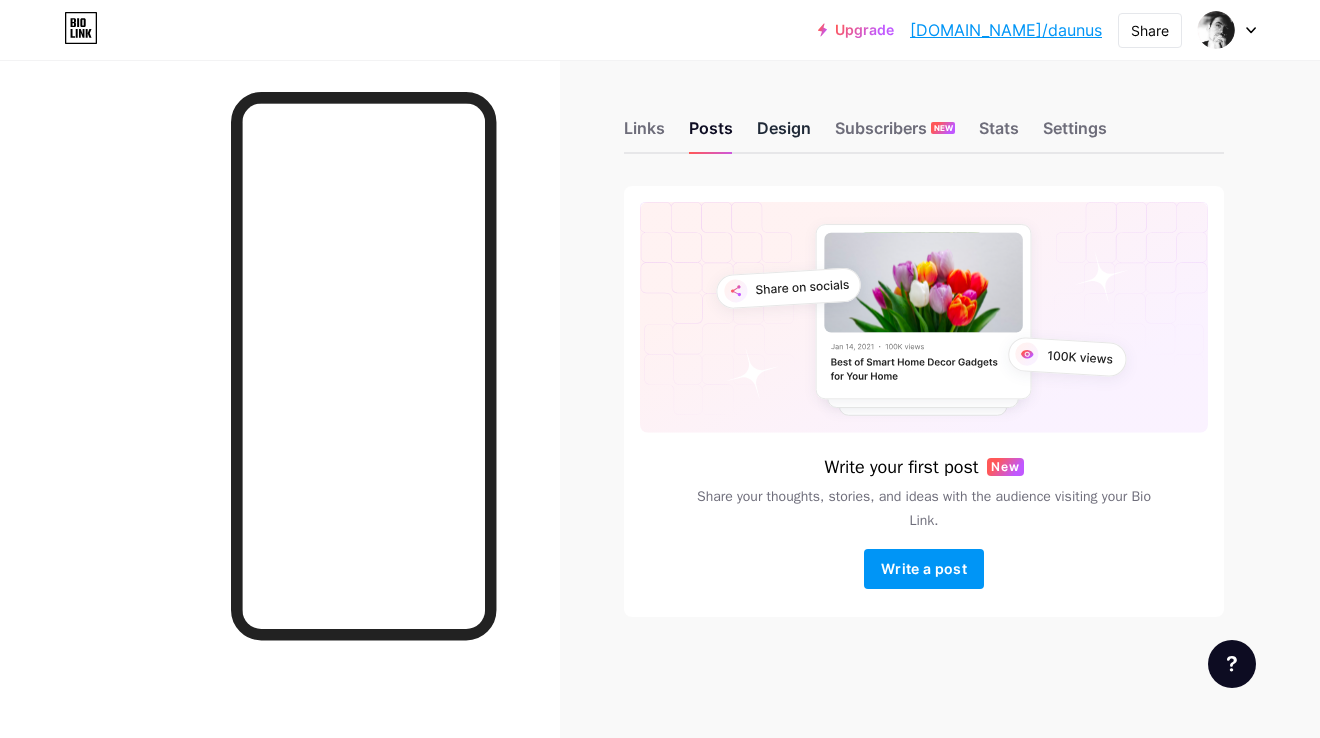click on "Design" at bounding box center [784, 134] 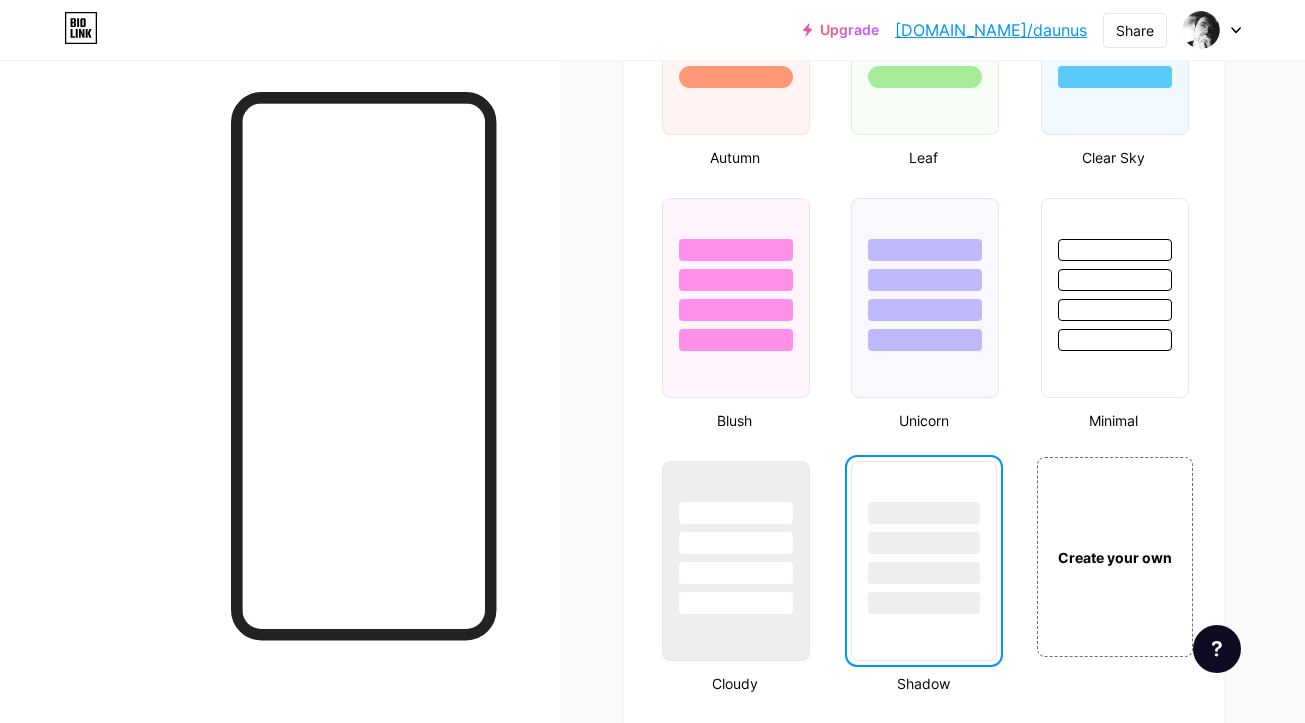 scroll, scrollTop: 1990, scrollLeft: 0, axis: vertical 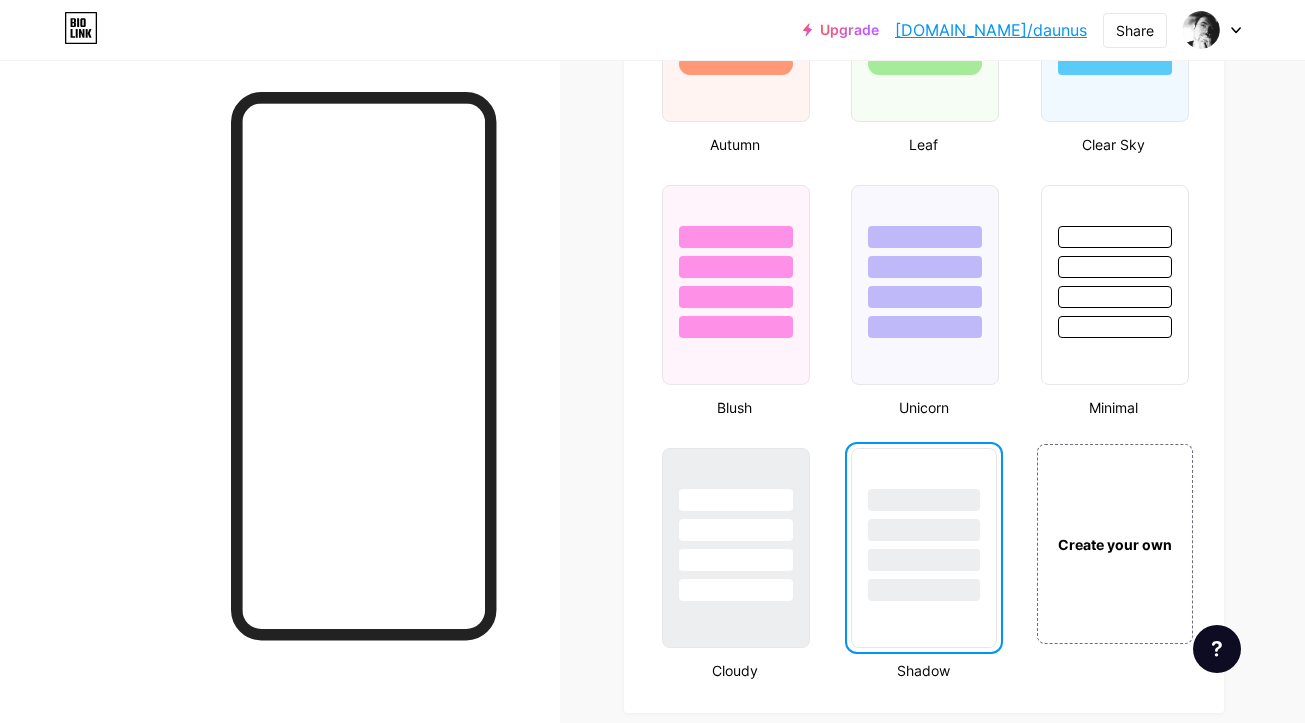 click at bounding box center [923, 525] 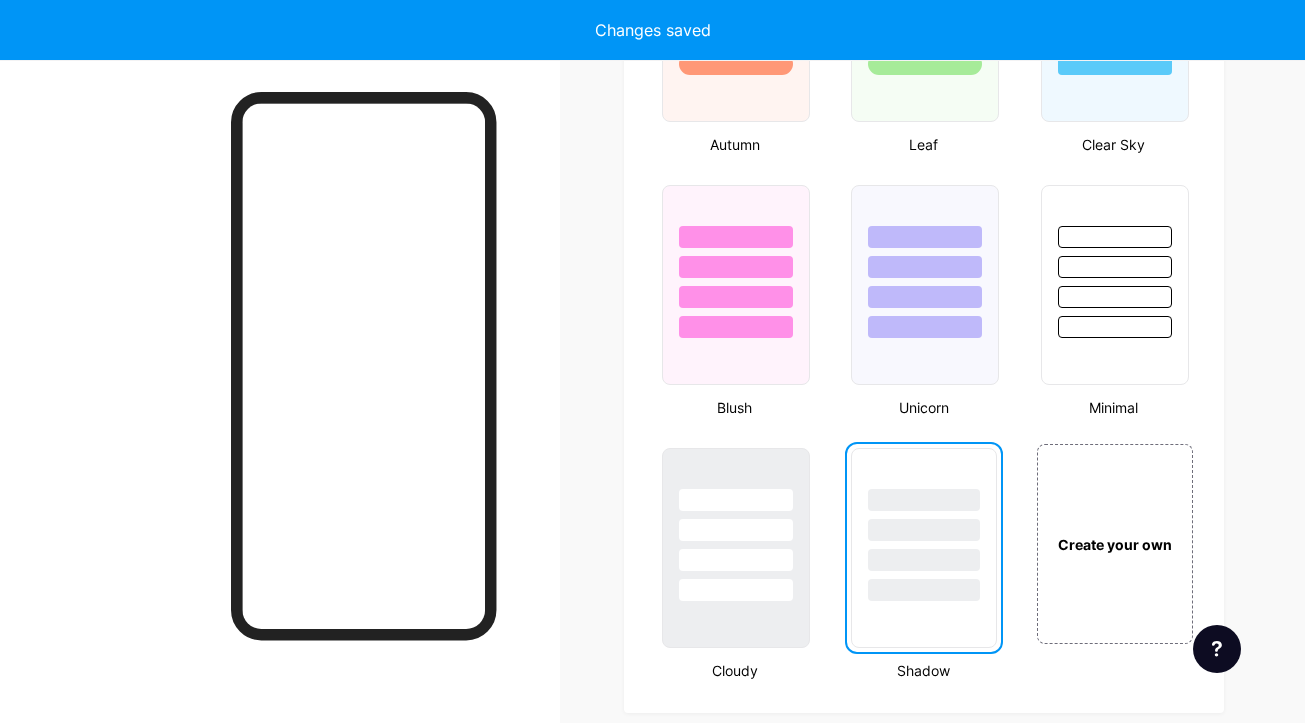 click at bounding box center (923, 500) 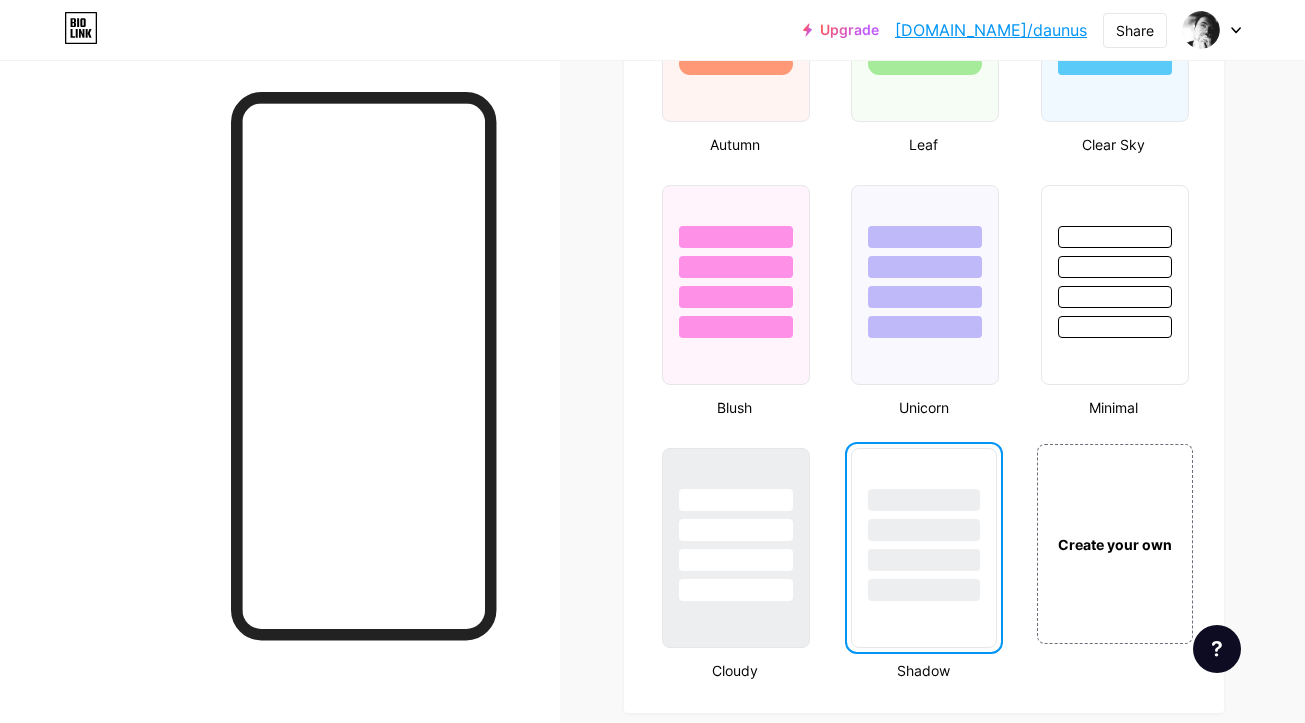 scroll, scrollTop: 2016, scrollLeft: 0, axis: vertical 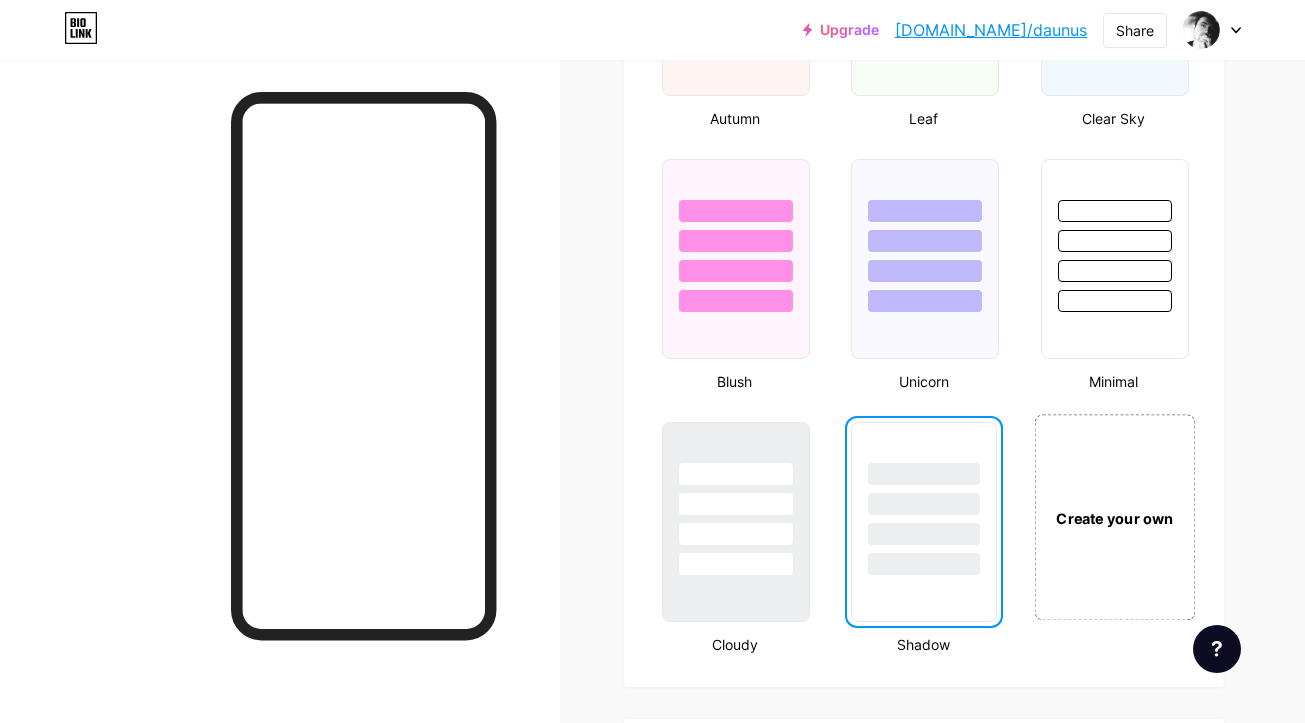 click on "Create your own" at bounding box center [1114, 517] 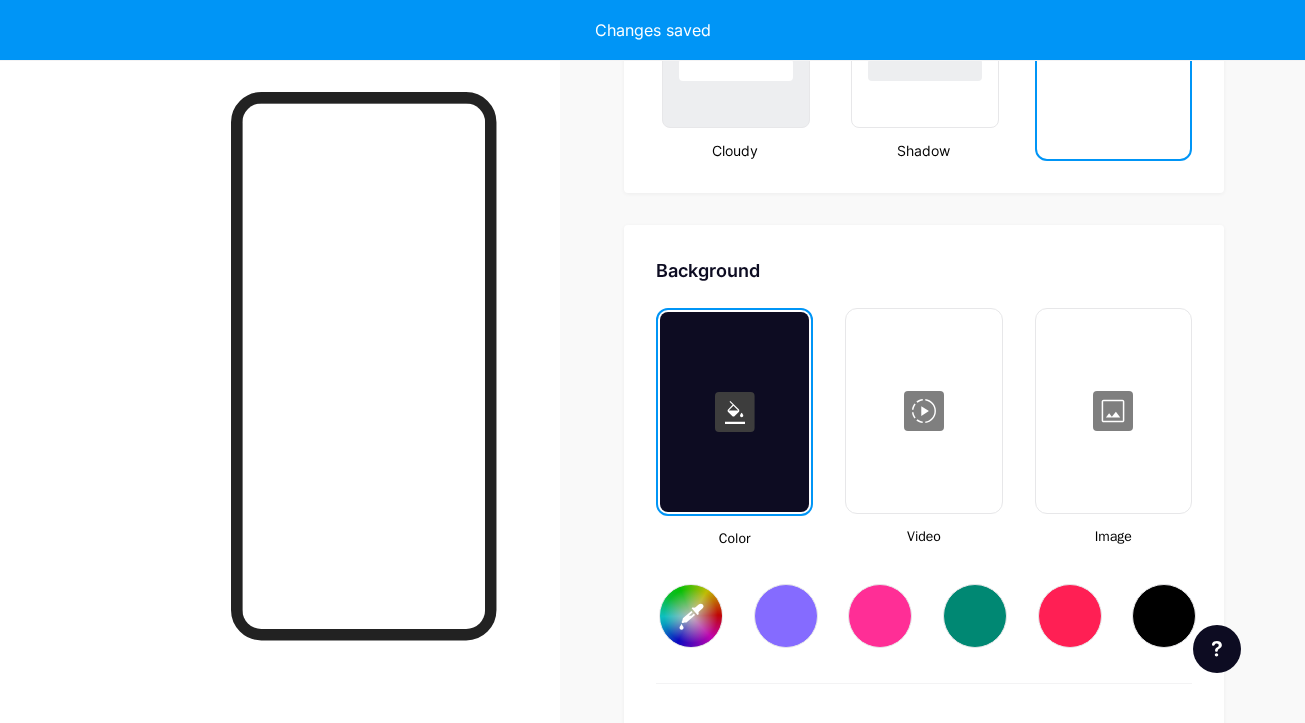 scroll, scrollTop: 2655, scrollLeft: 0, axis: vertical 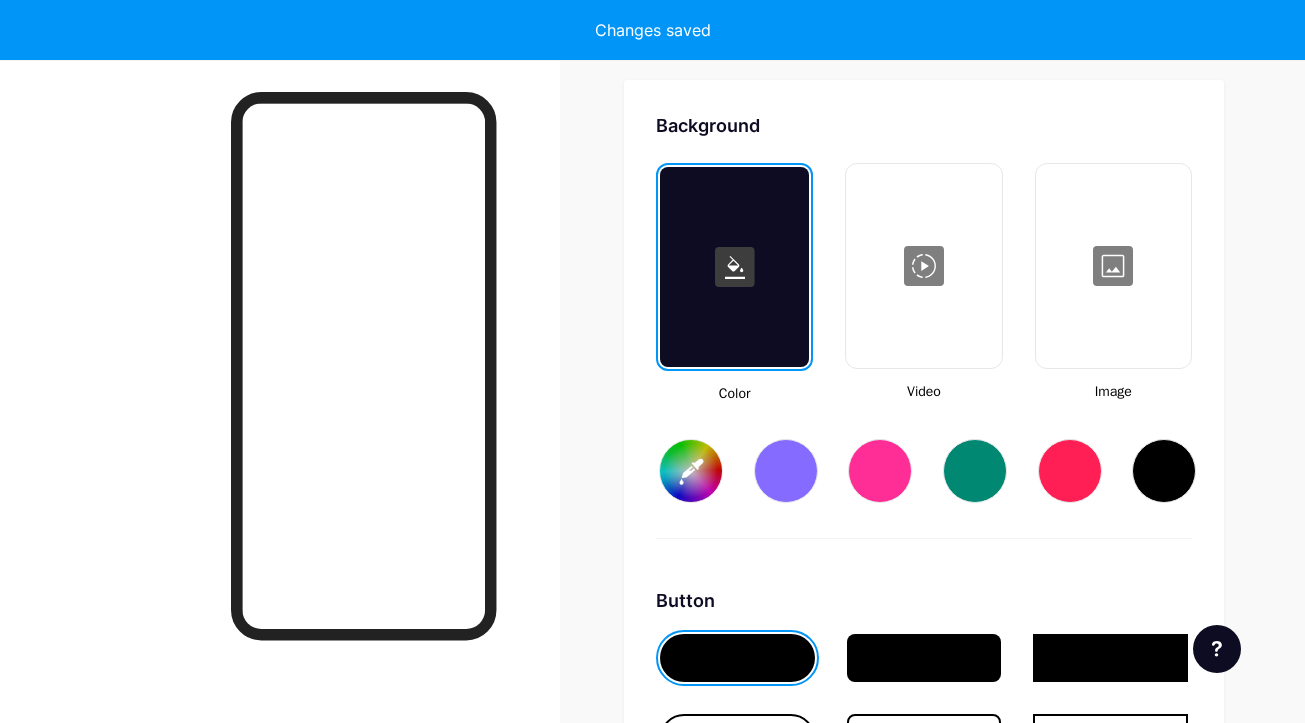 type on "#ffffff" 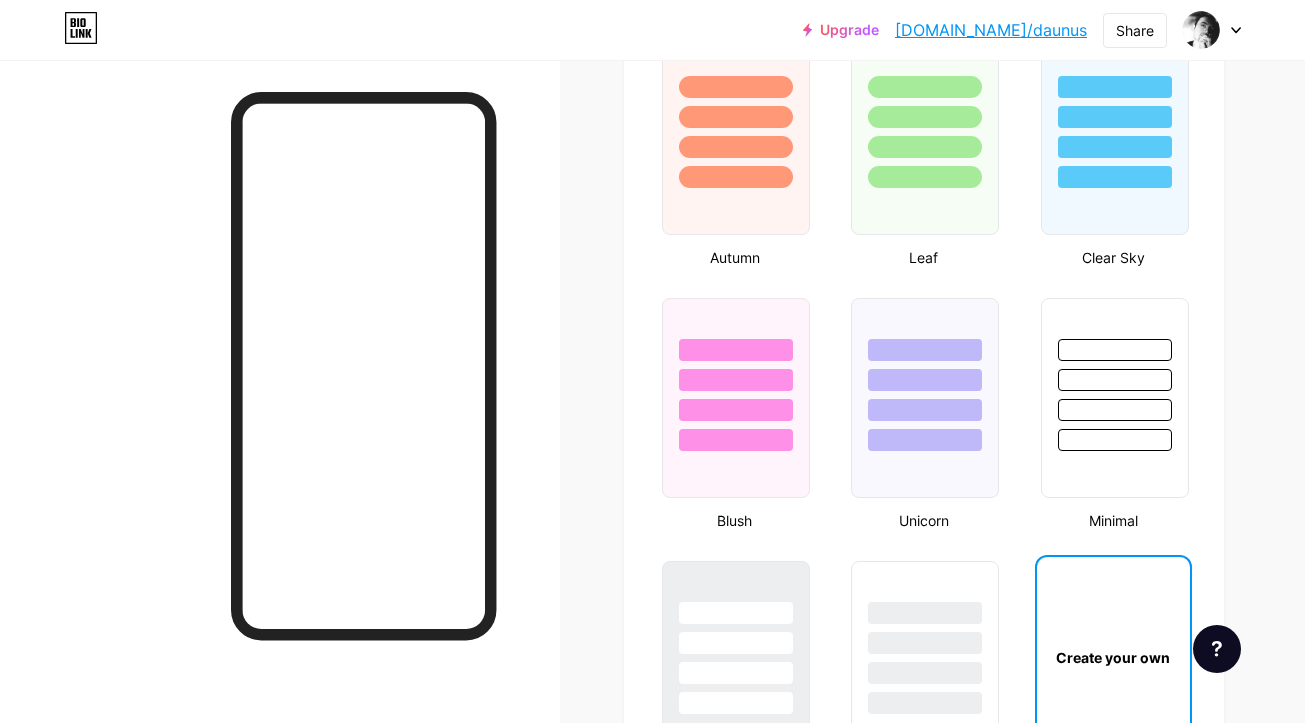scroll, scrollTop: 1979, scrollLeft: 0, axis: vertical 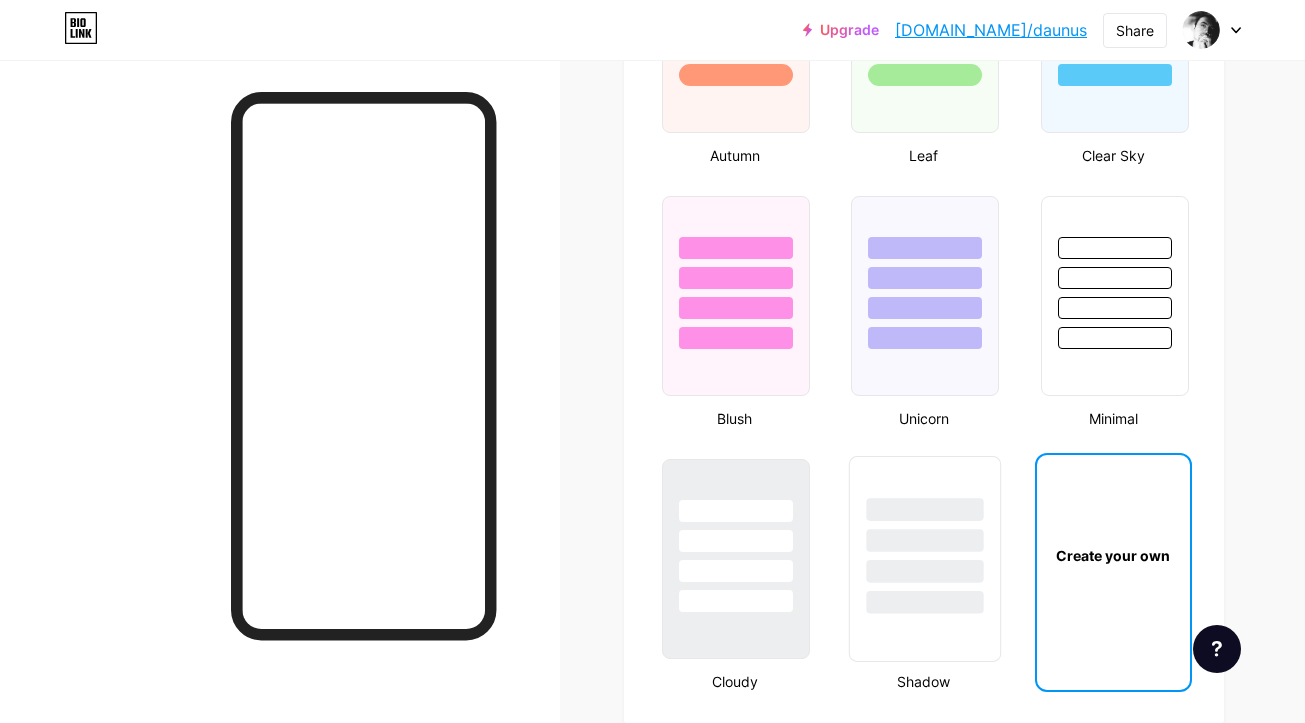click at bounding box center (925, 571) 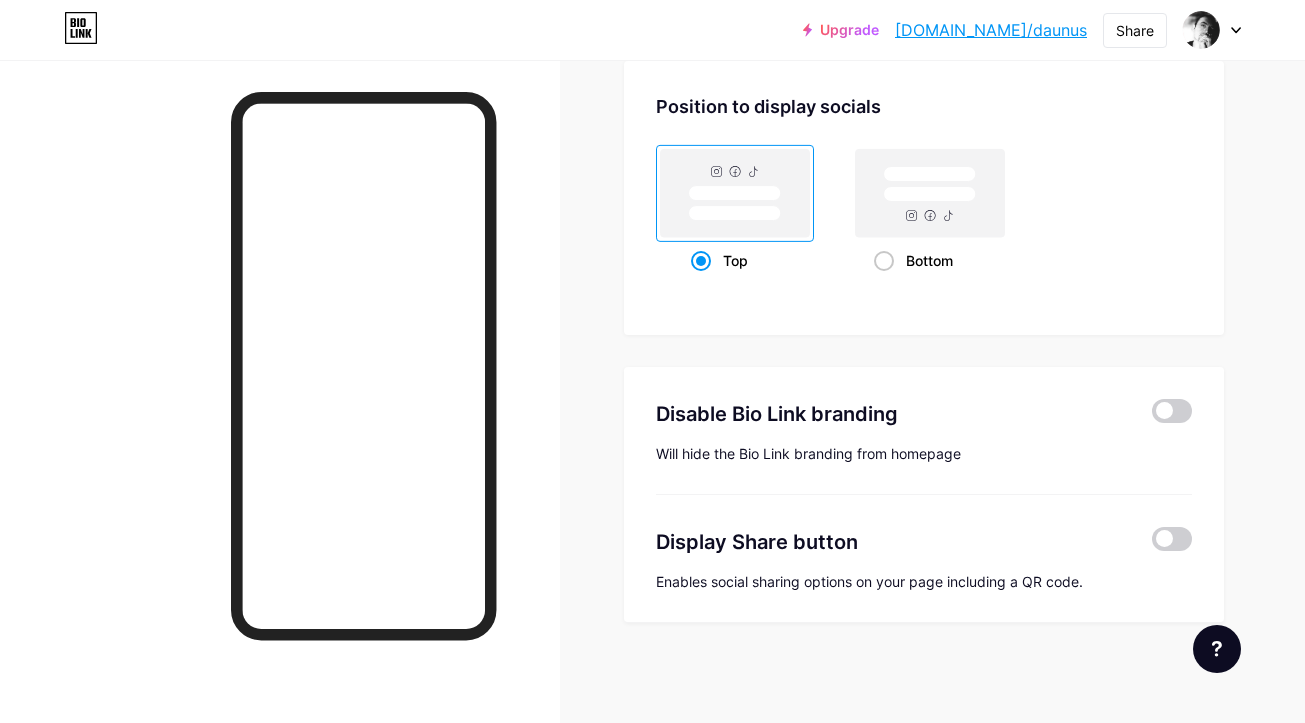 scroll, scrollTop: 2283, scrollLeft: 0, axis: vertical 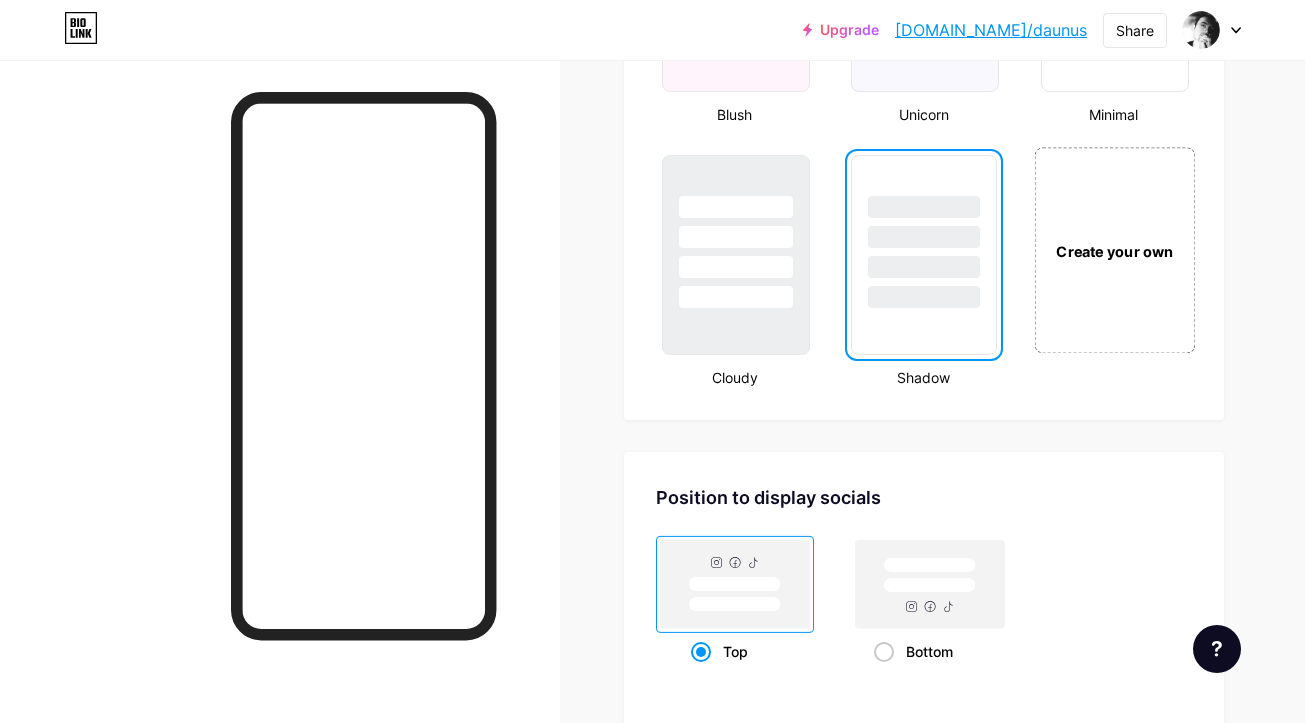 click on "Create your own" at bounding box center (1114, 250) 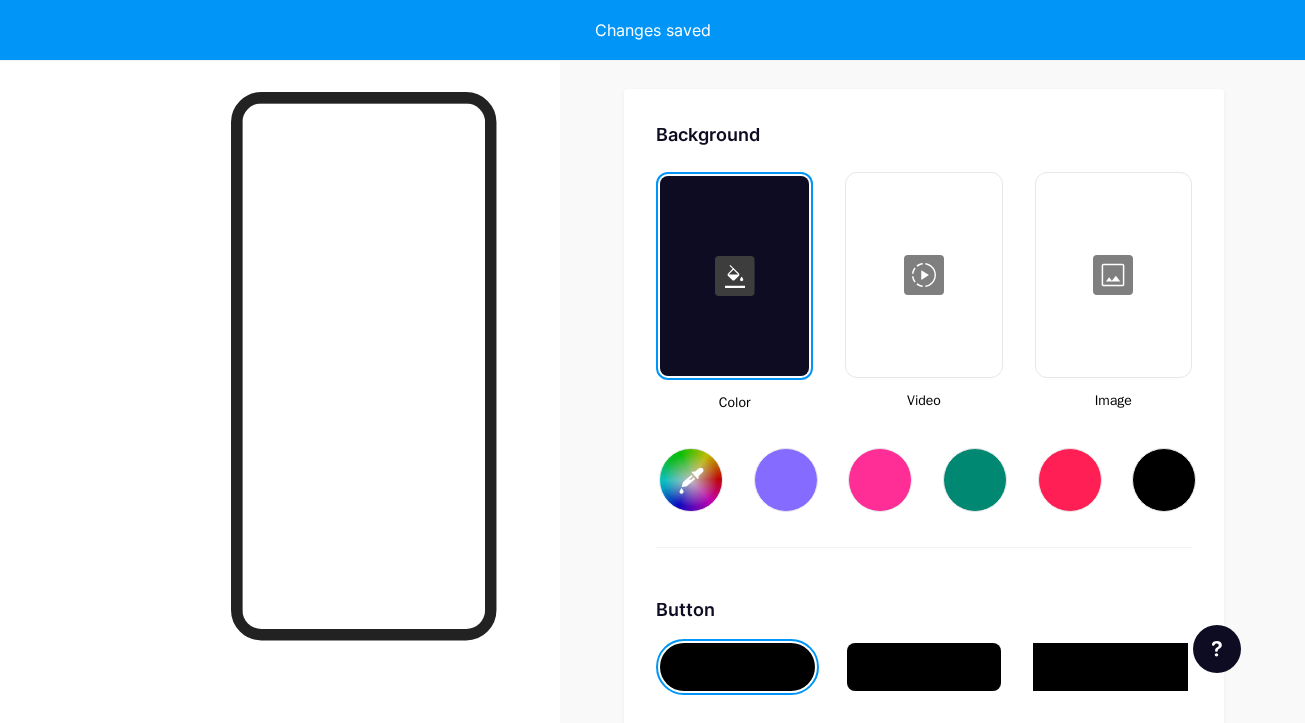 scroll, scrollTop: 2655, scrollLeft: 0, axis: vertical 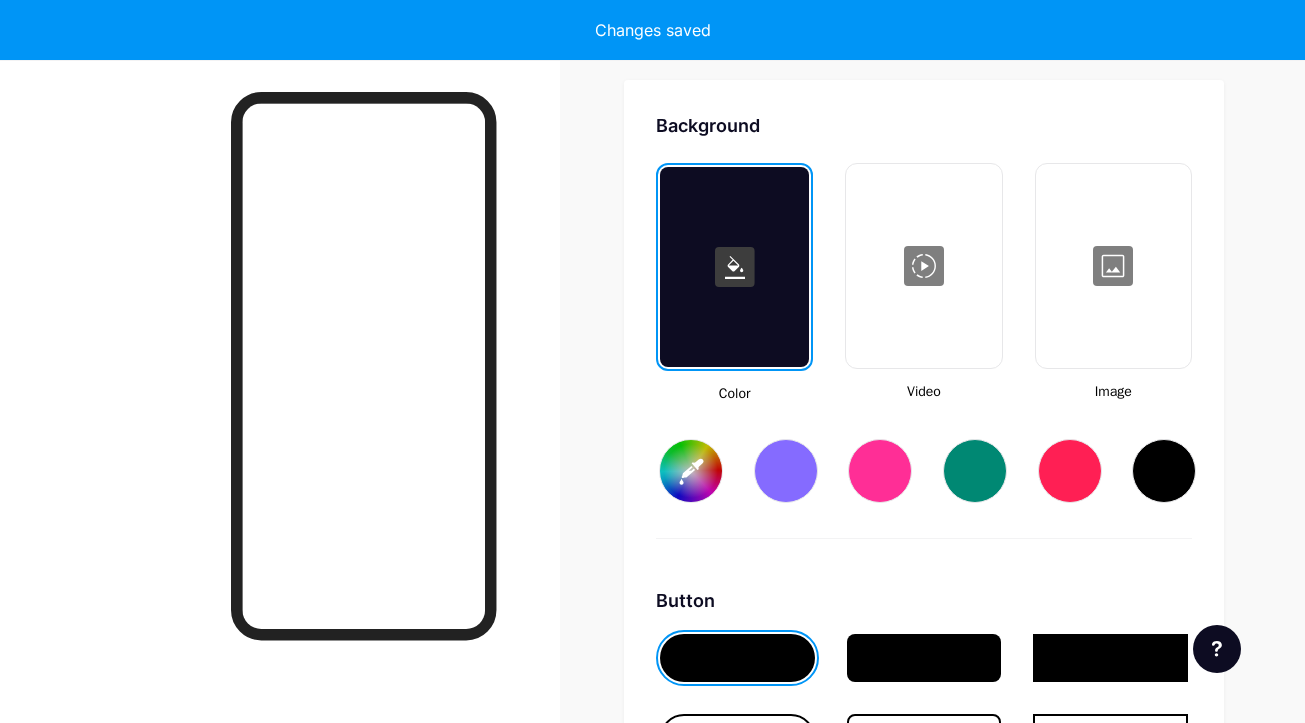 type on "#ffffff" 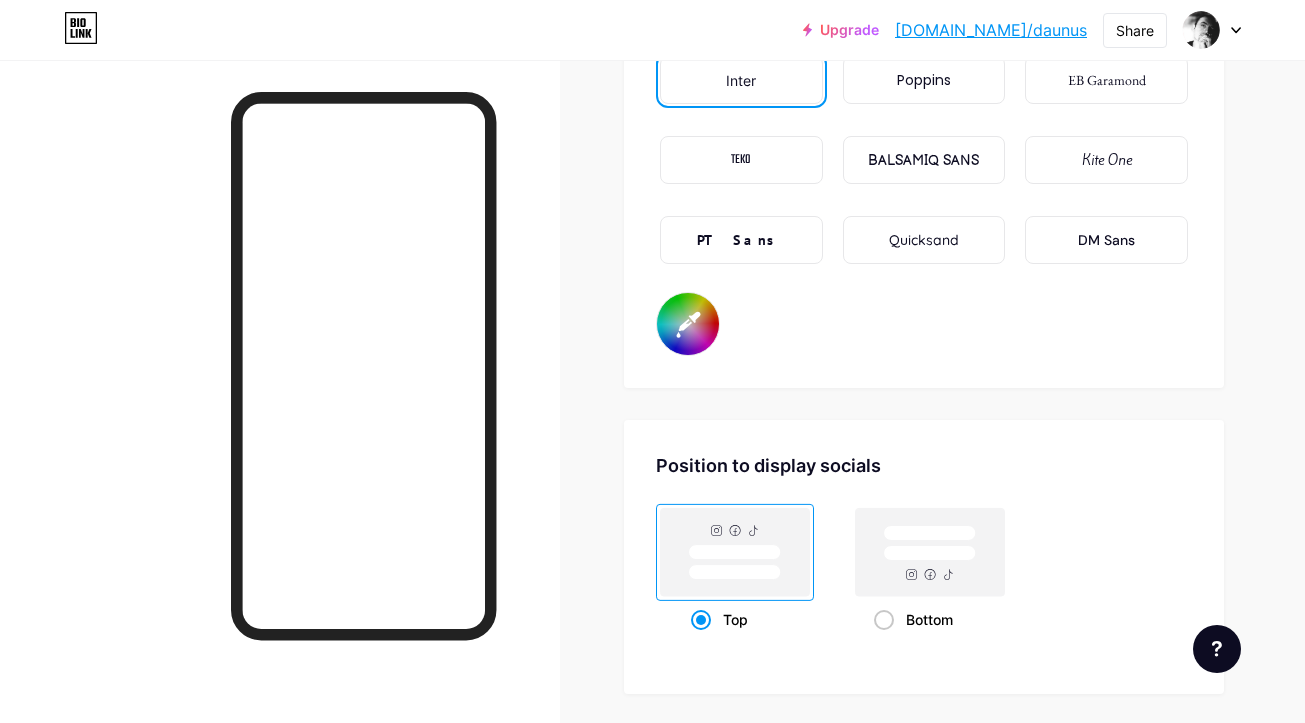 scroll, scrollTop: 3493, scrollLeft: 0, axis: vertical 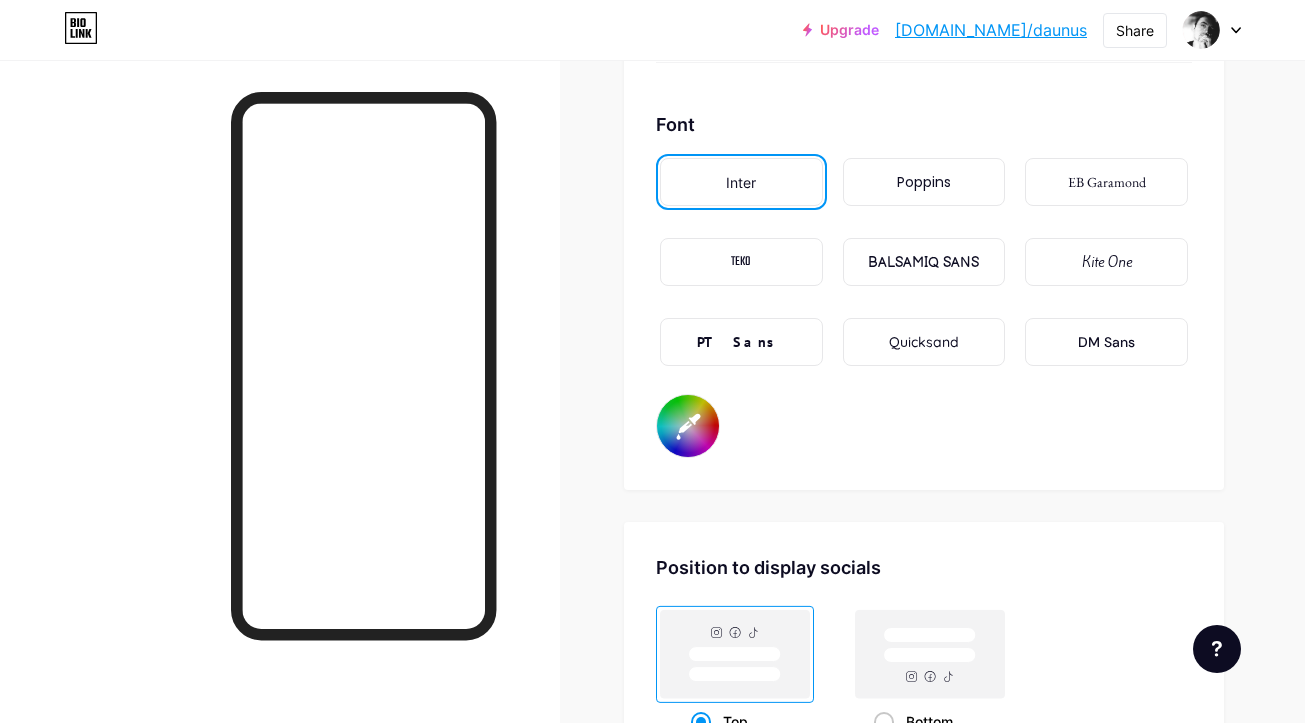 click on "Quicksand" at bounding box center (924, 342) 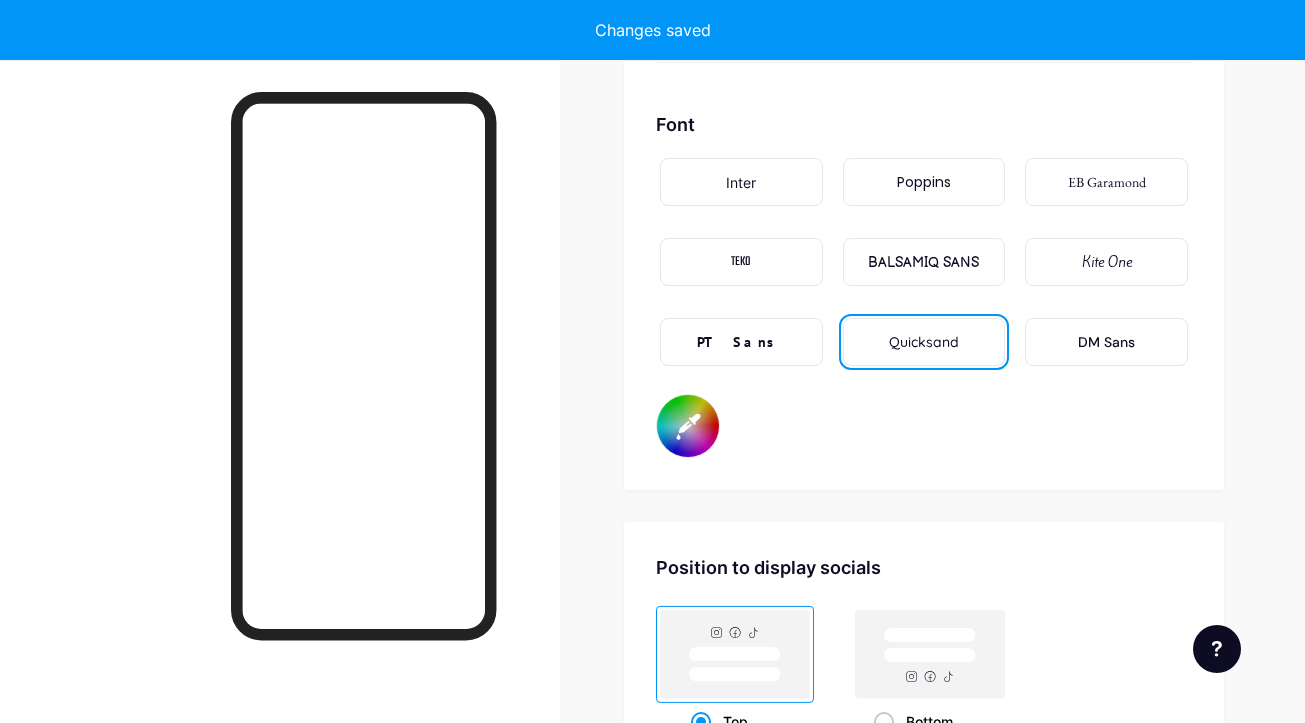 type on "#ffffff" 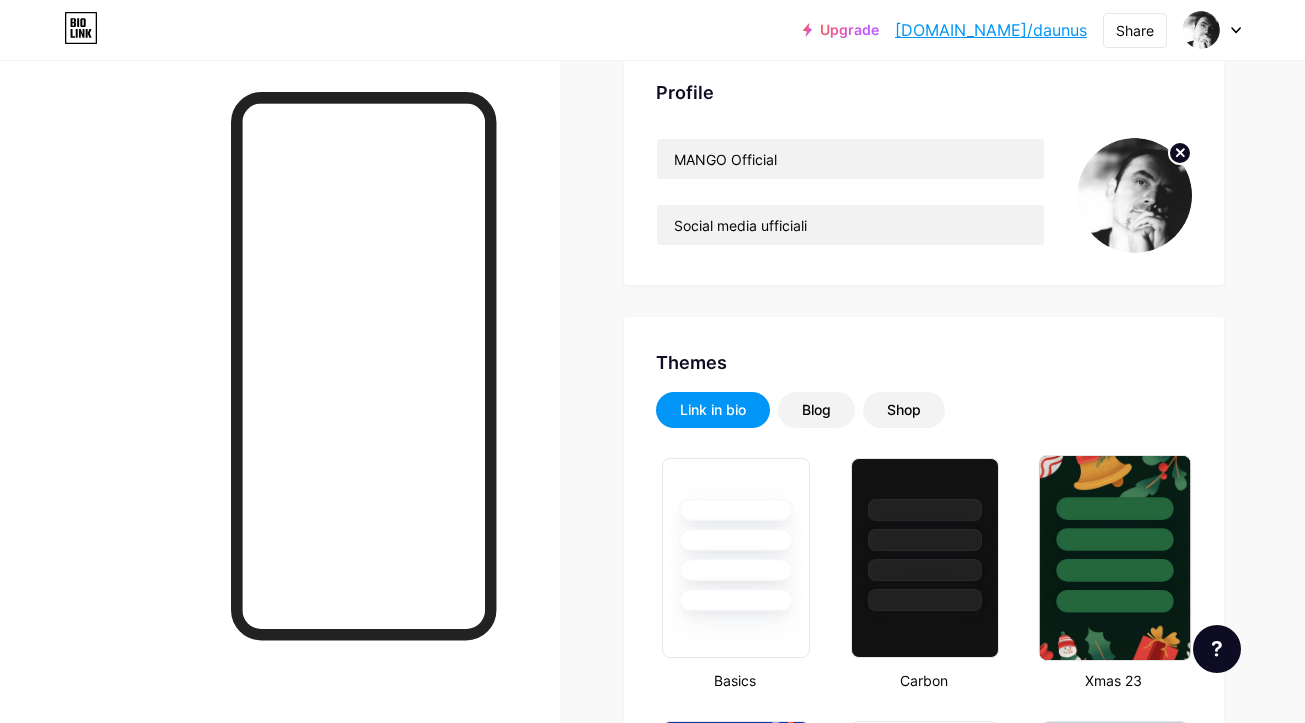 scroll, scrollTop: 0, scrollLeft: 0, axis: both 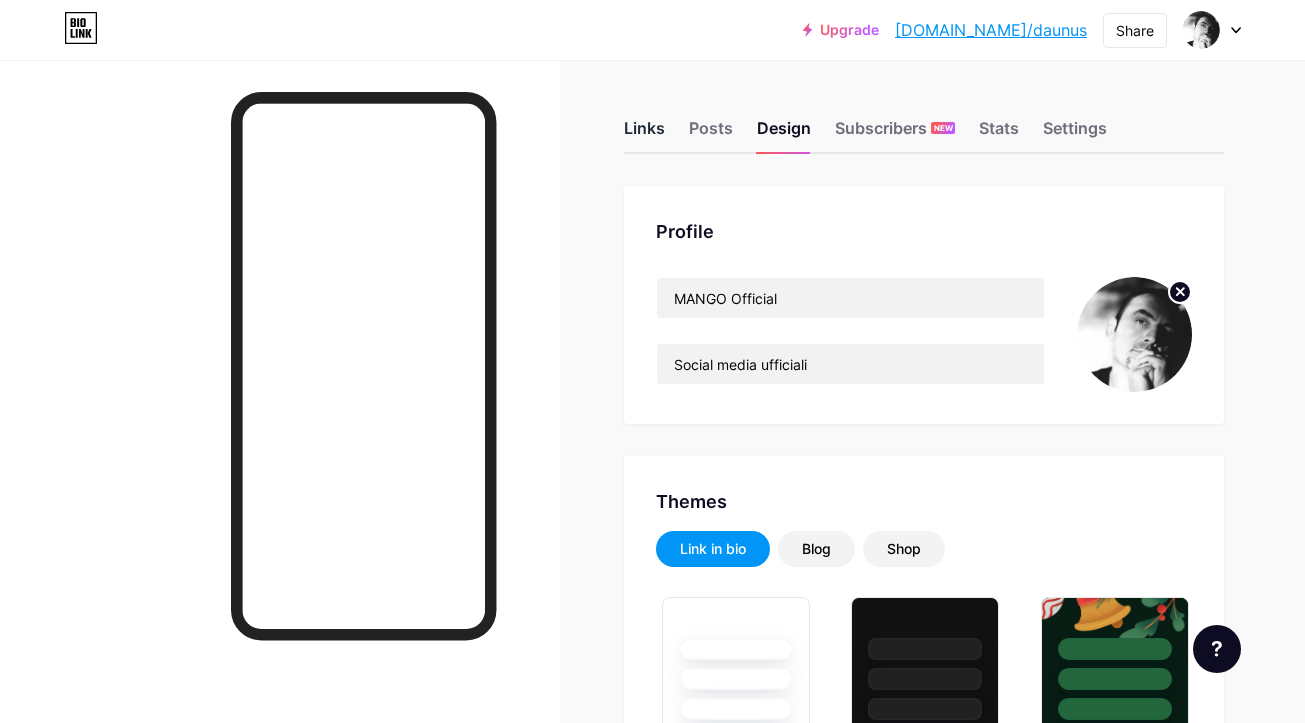 click on "Links" at bounding box center [644, 134] 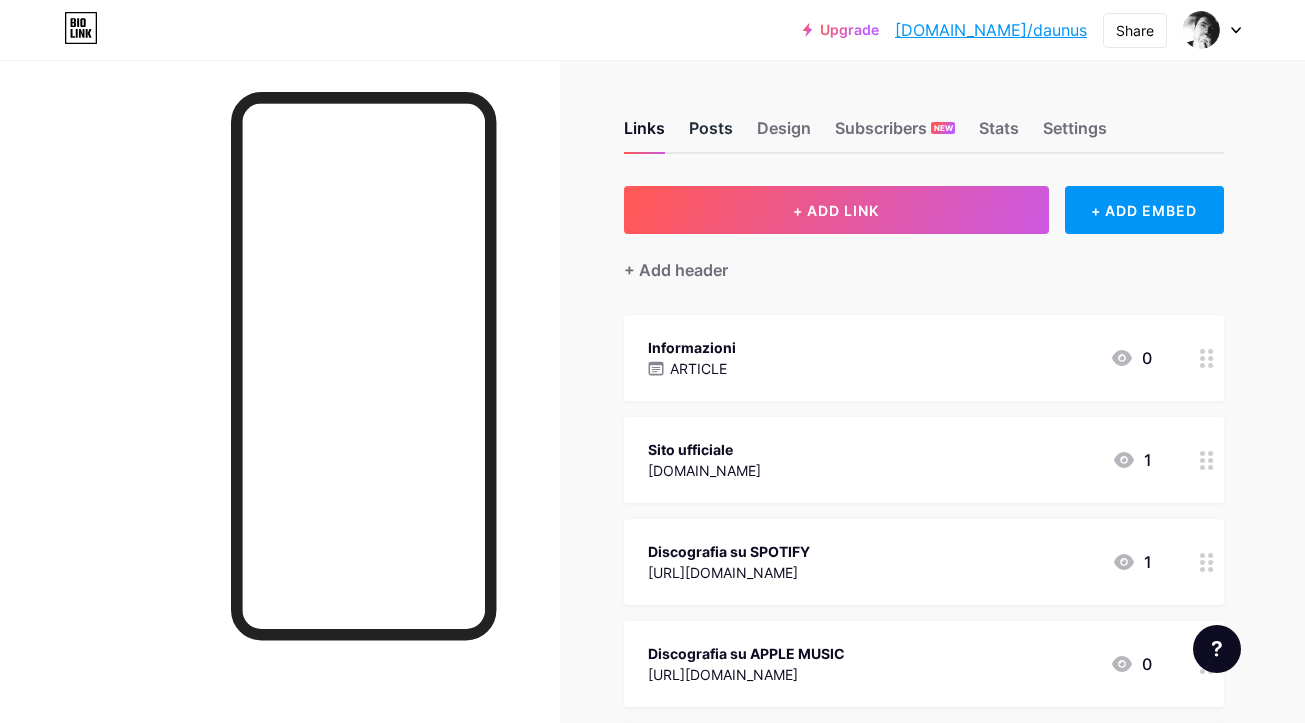 click on "Posts" at bounding box center [711, 134] 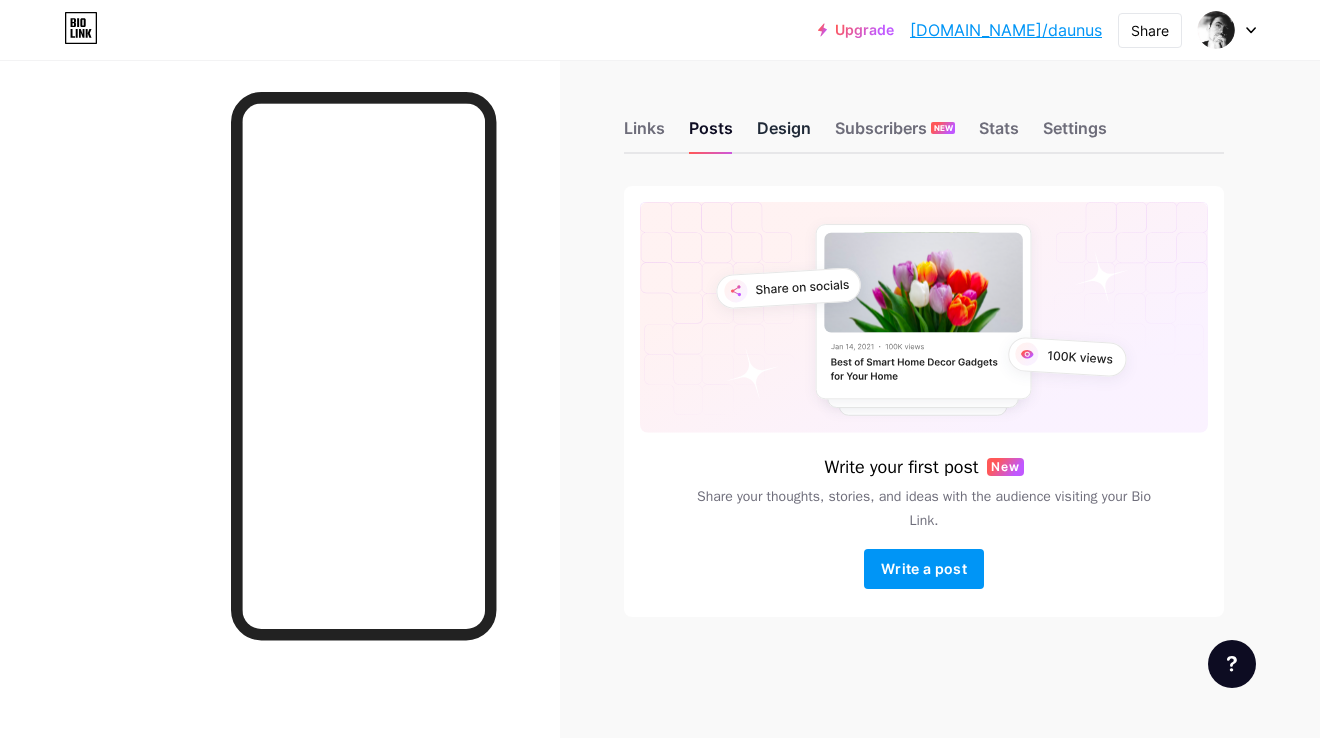 drag, startPoint x: 775, startPoint y: 133, endPoint x: 797, endPoint y: 140, distance: 23.086792 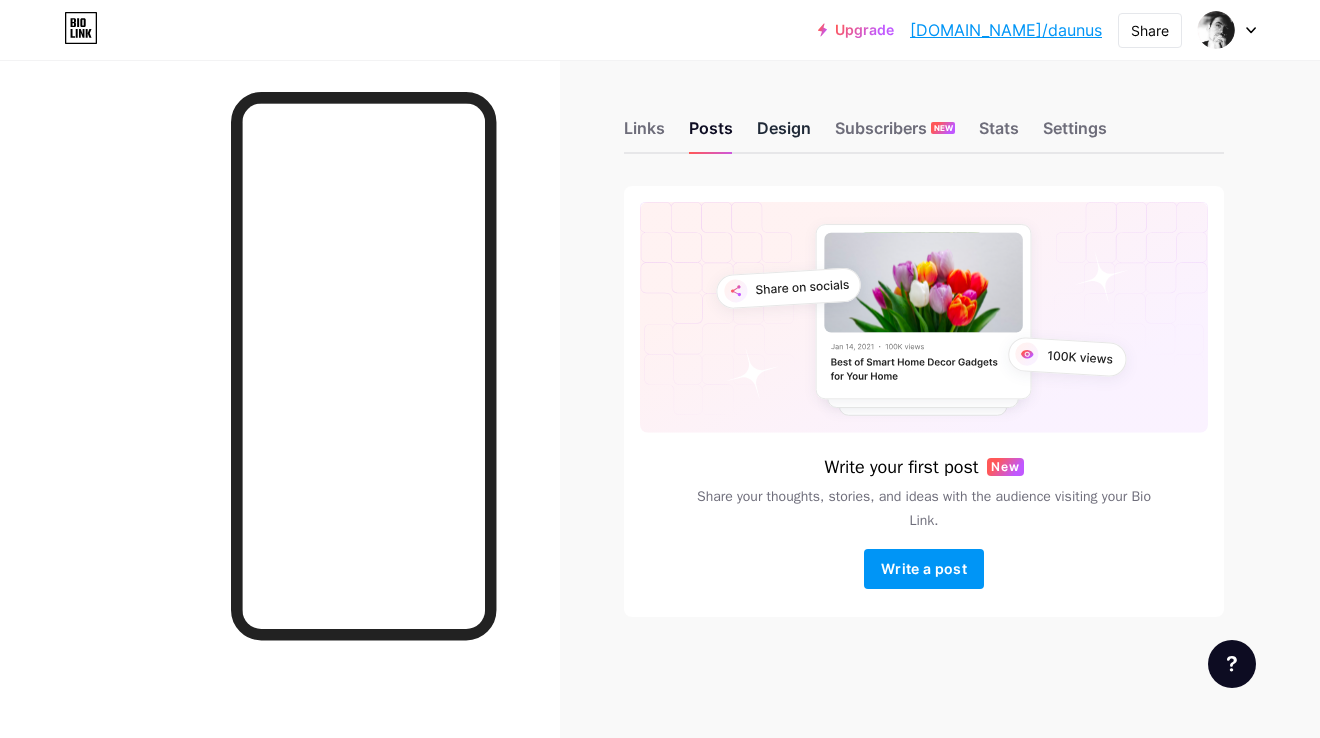 click on "Design" at bounding box center (784, 134) 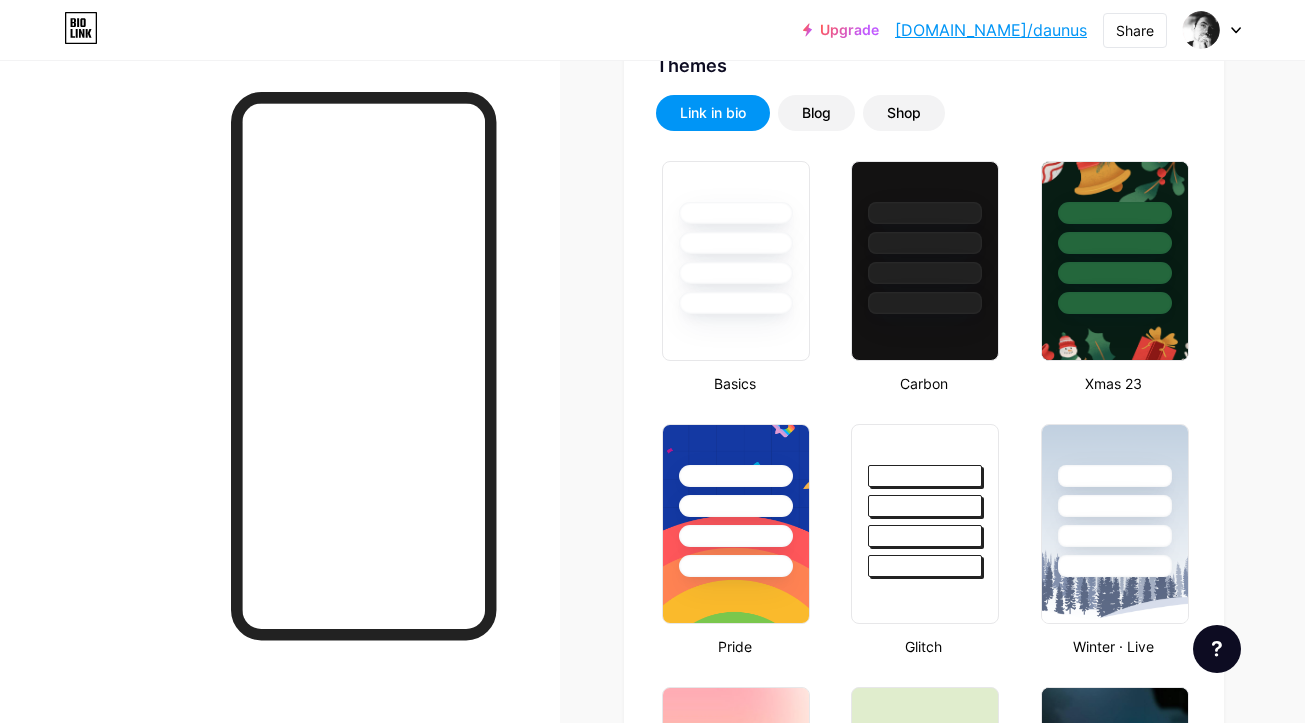 type on "#ffffff" 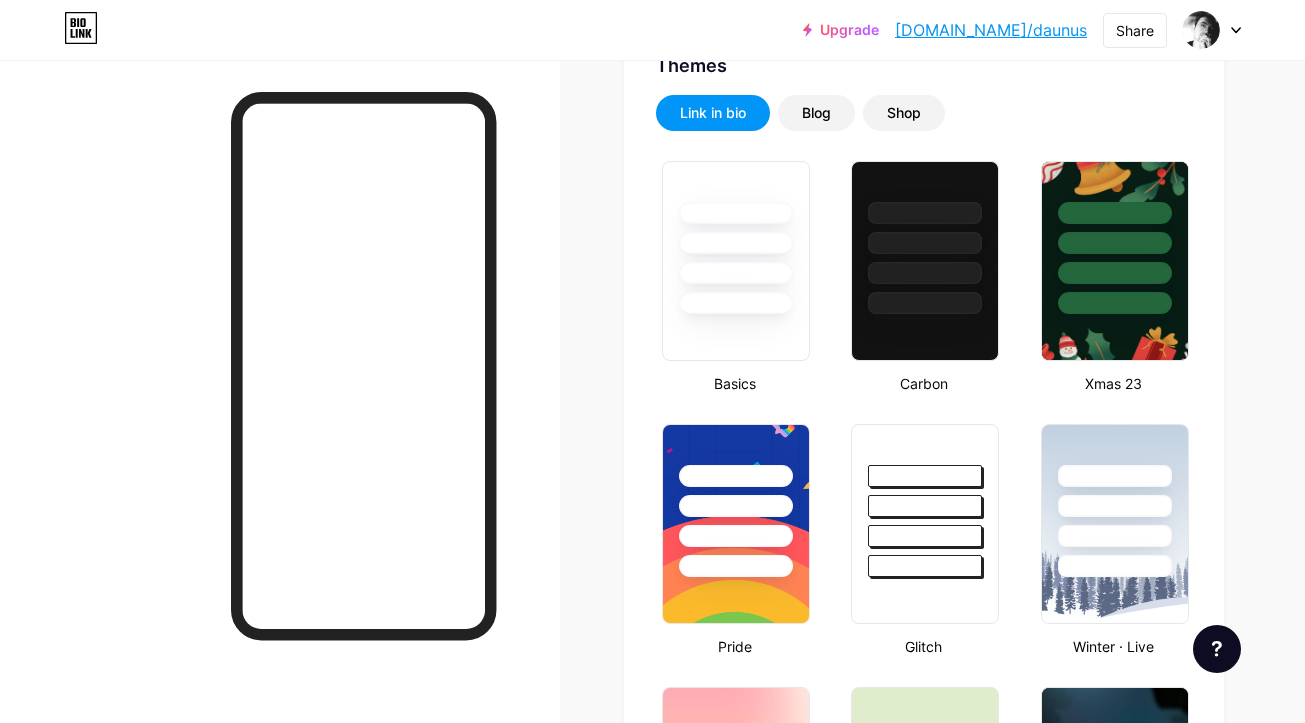 type on "#000000" 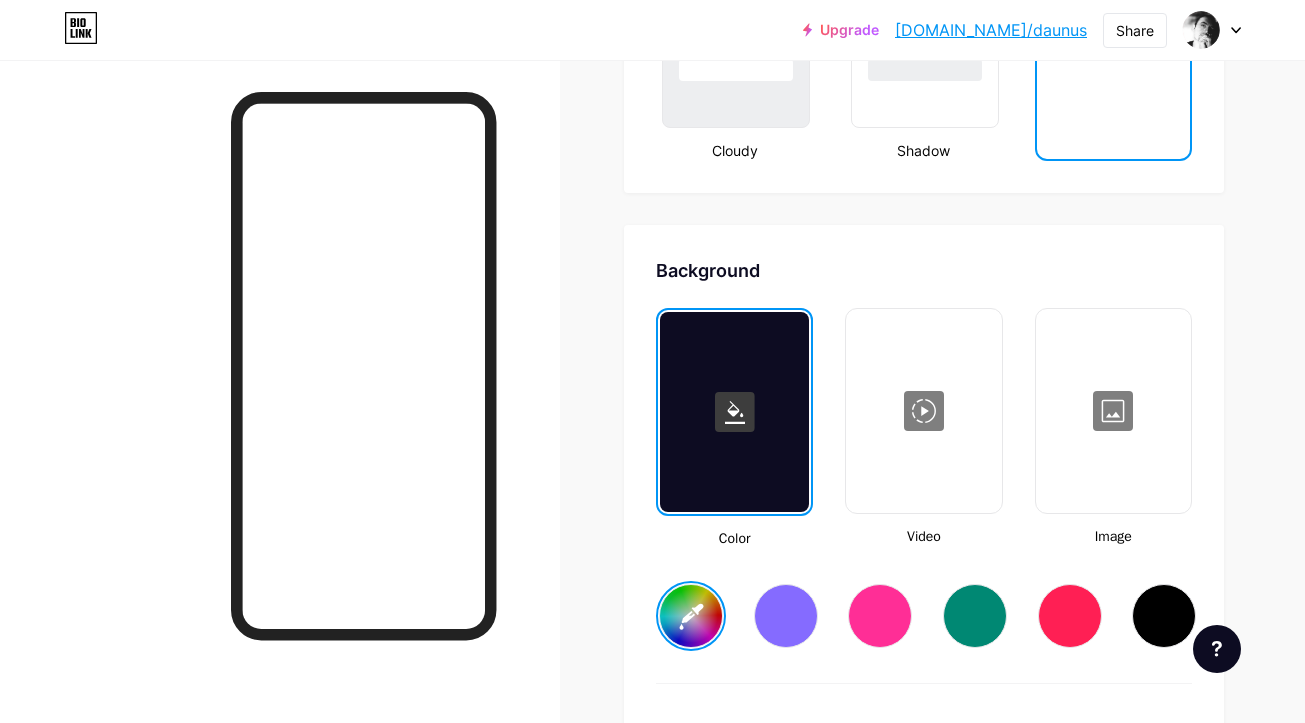 scroll, scrollTop: 2323, scrollLeft: 0, axis: vertical 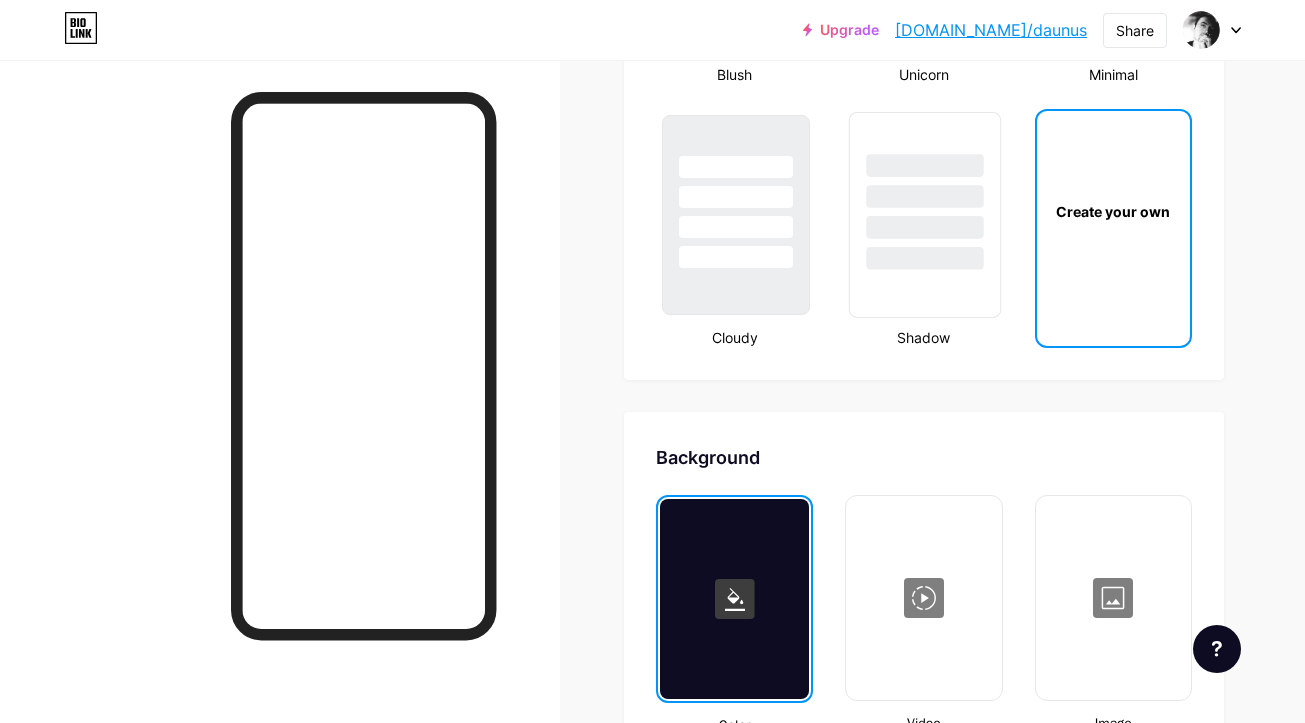 click at bounding box center (925, 258) 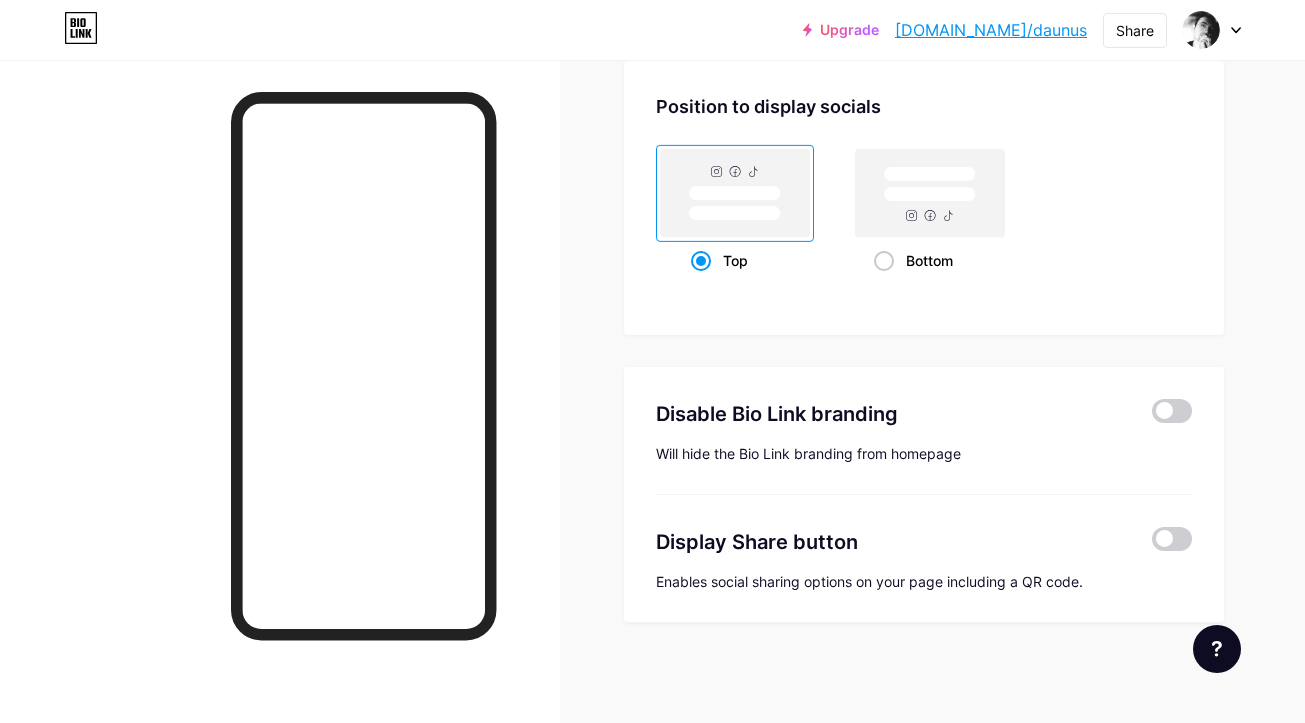 scroll, scrollTop: 2384, scrollLeft: 0, axis: vertical 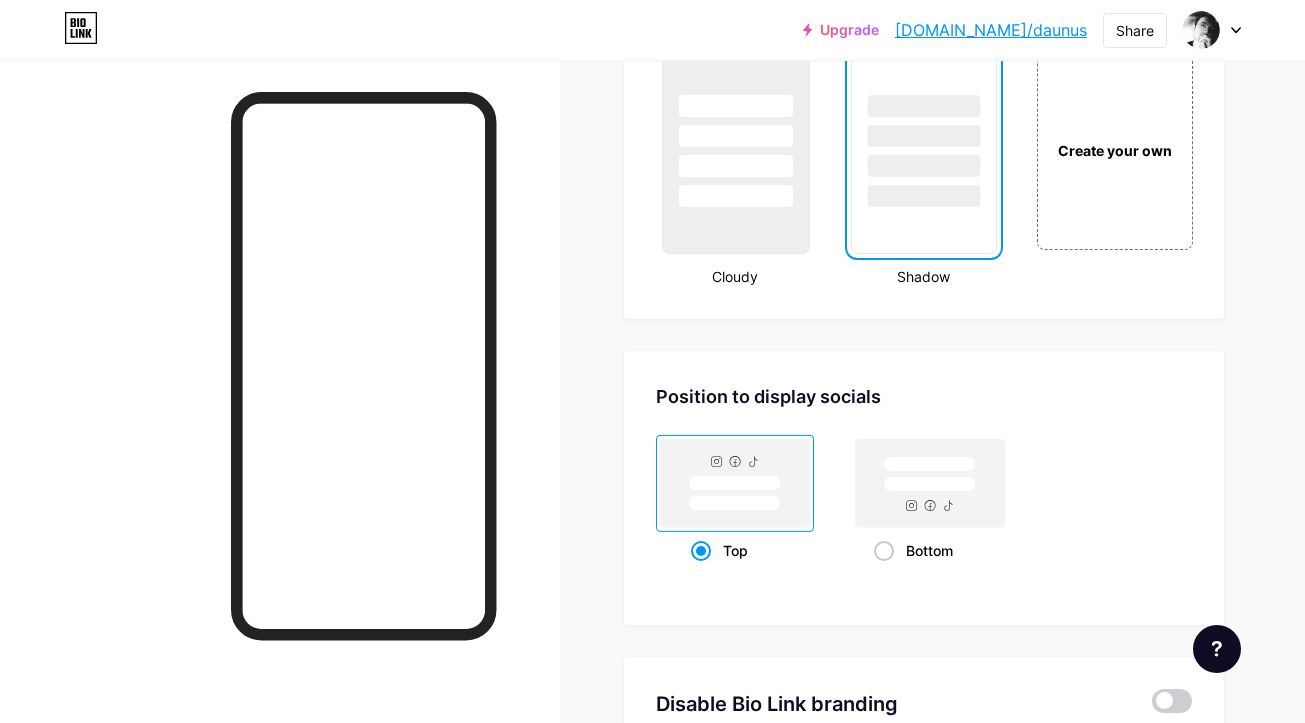 click at bounding box center [923, 154] 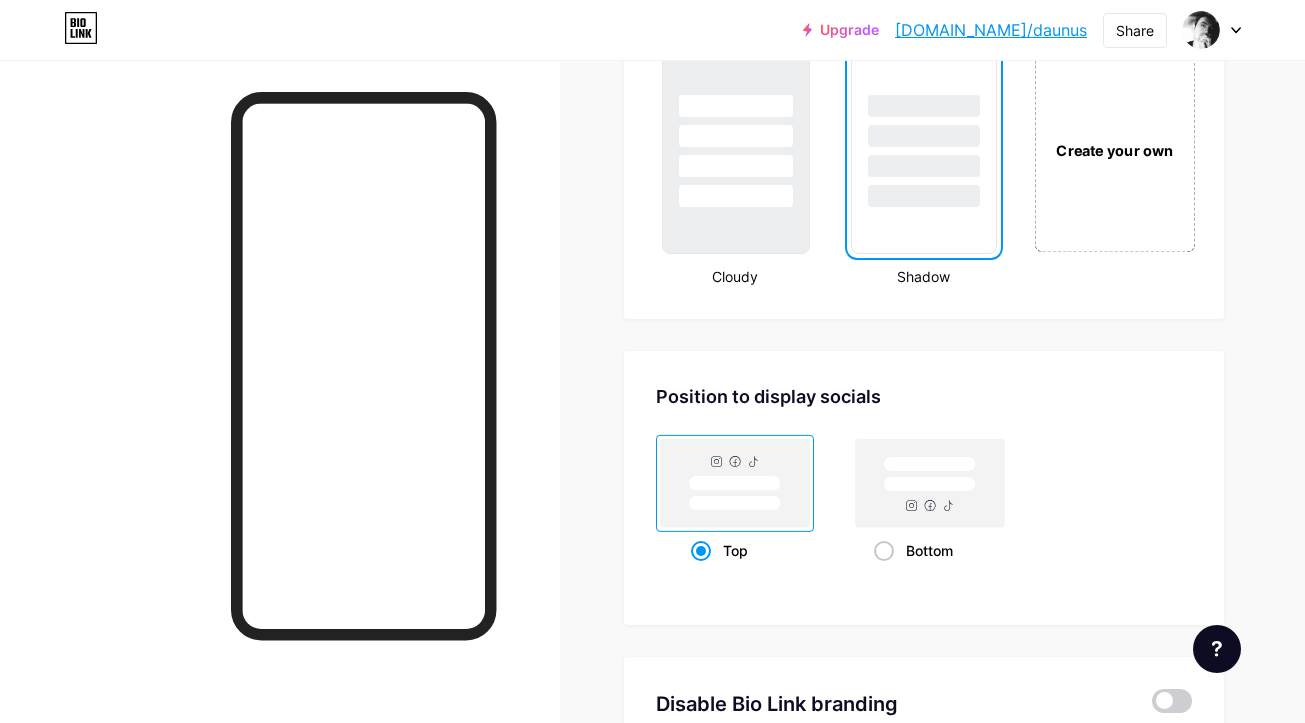 click on "Create your own" at bounding box center [1114, 150] 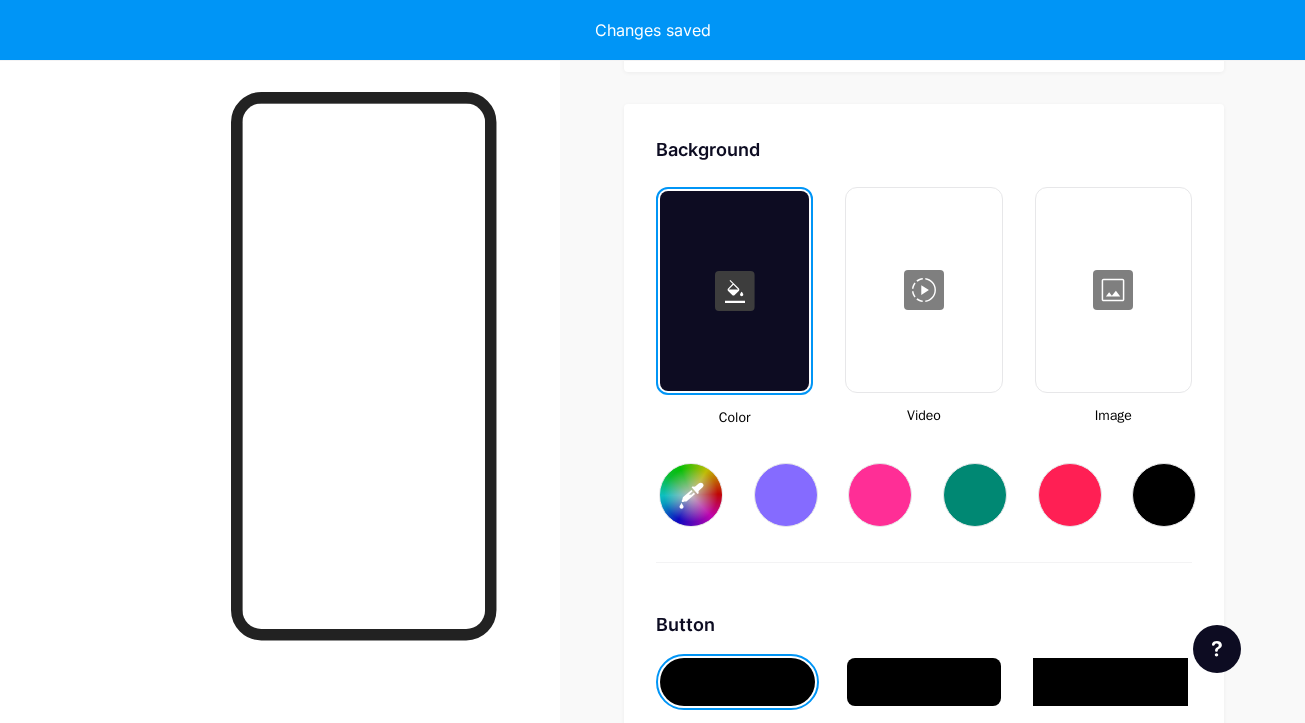 scroll, scrollTop: 2655, scrollLeft: 0, axis: vertical 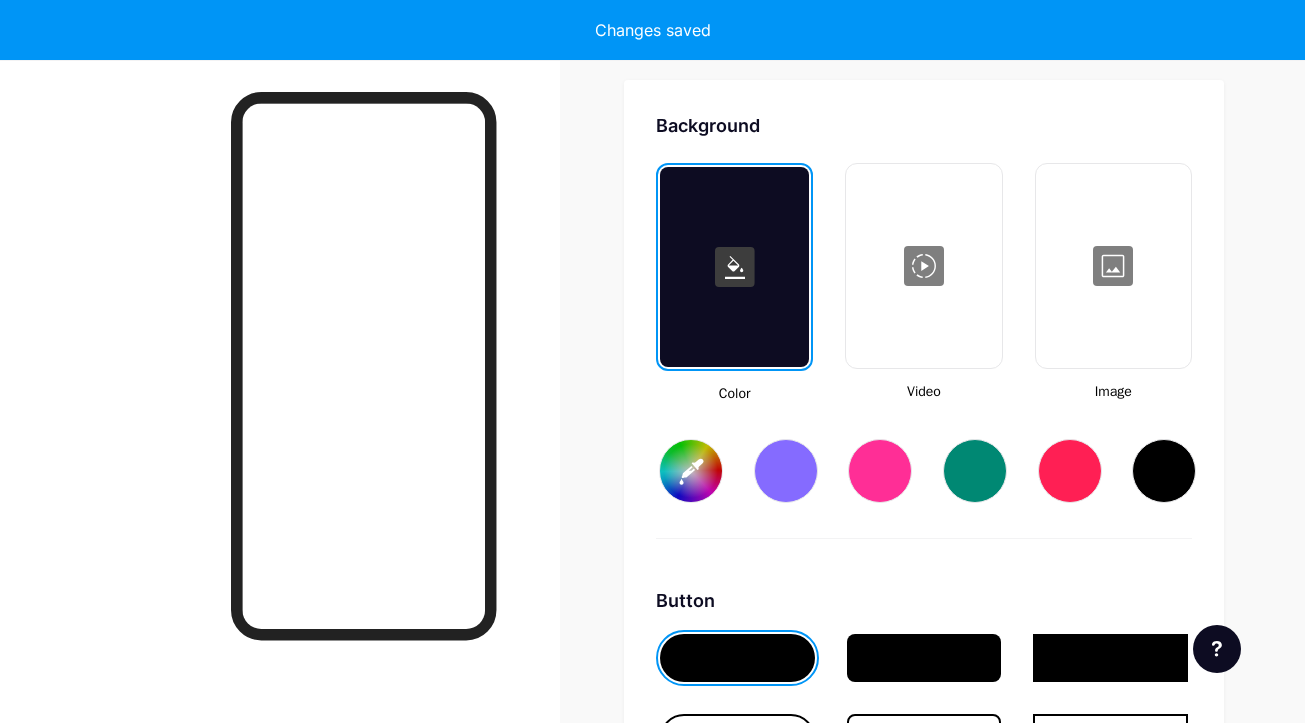 type on "#ffffff" 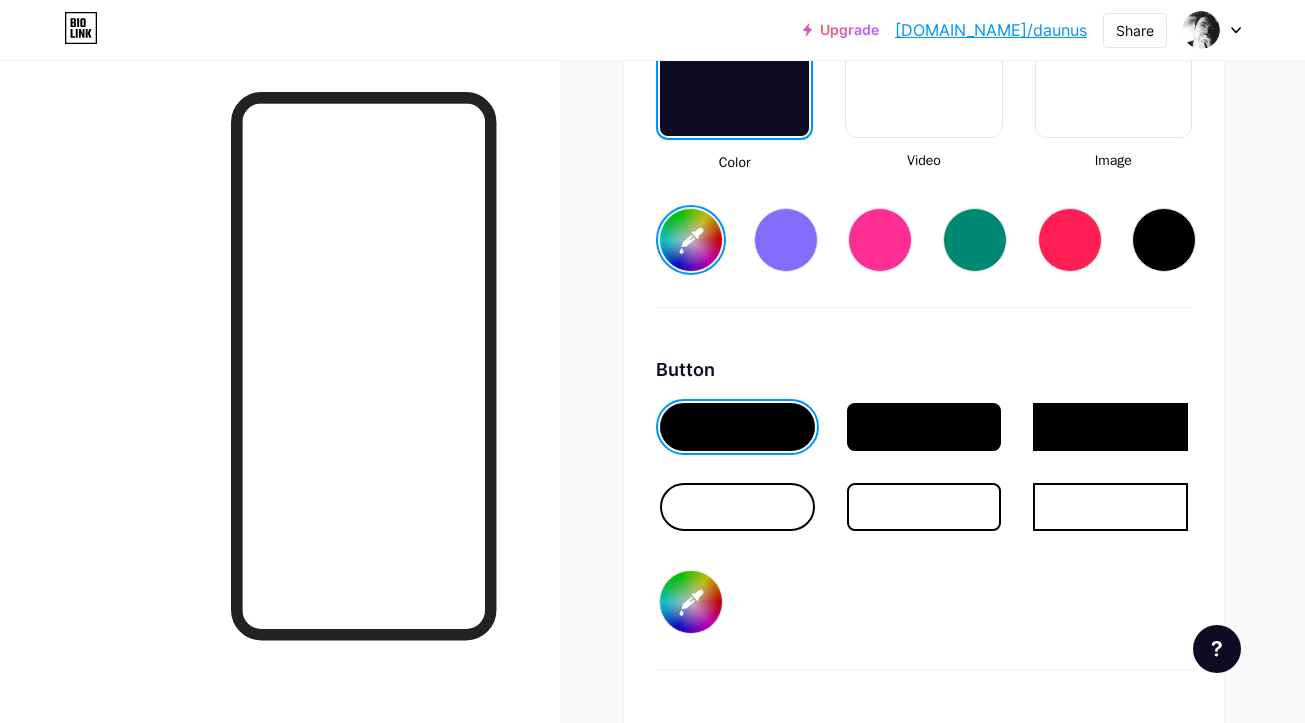 scroll, scrollTop: 2989, scrollLeft: 0, axis: vertical 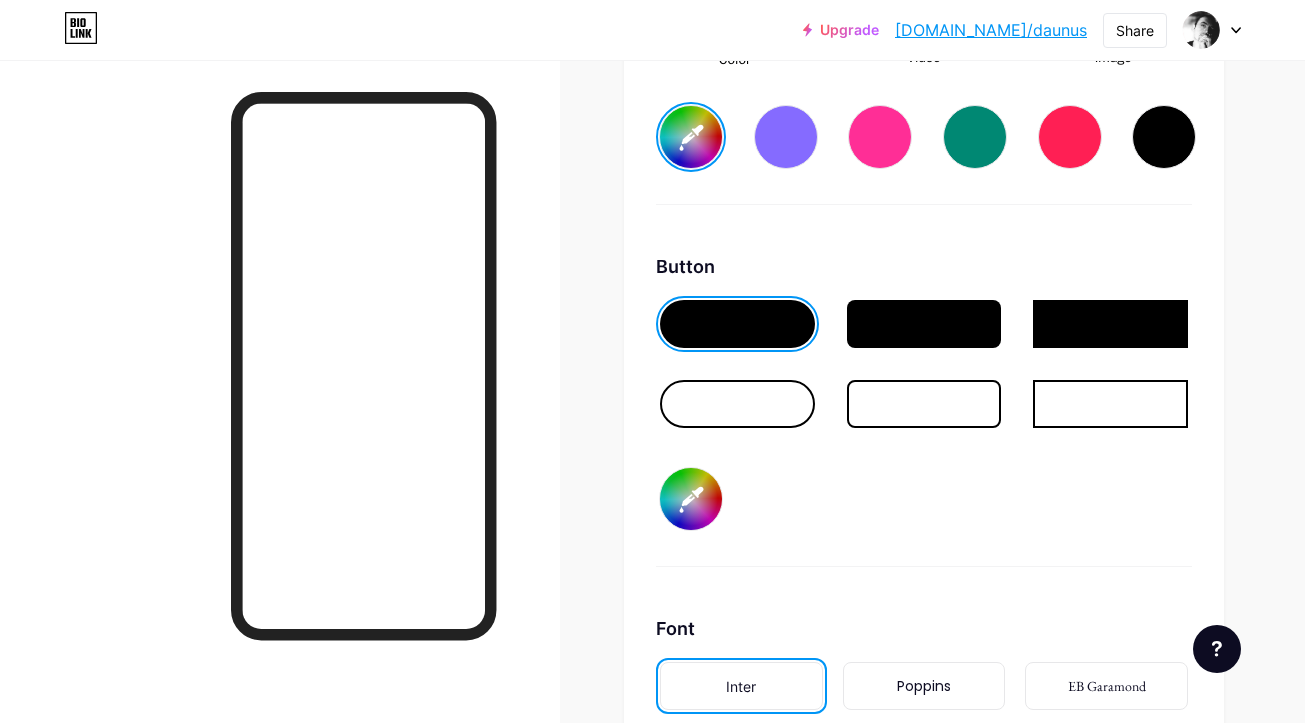 click at bounding box center [924, 404] 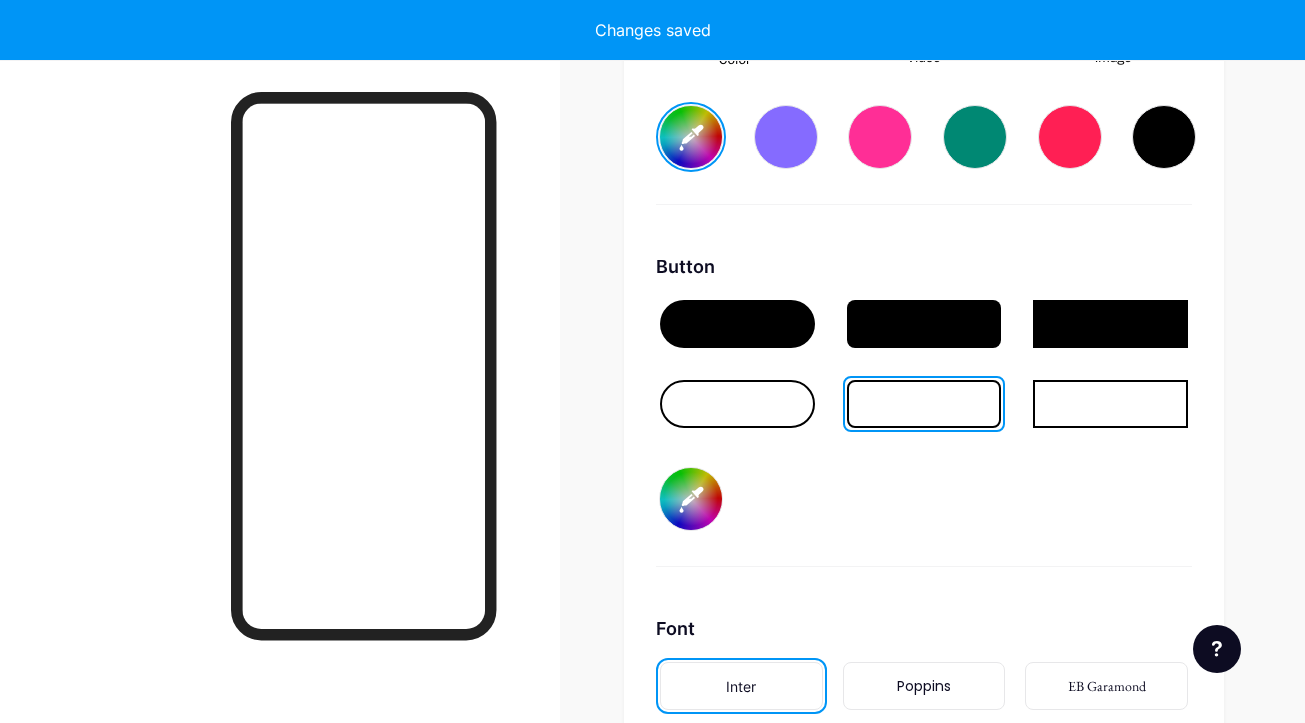 type on "#ffffff" 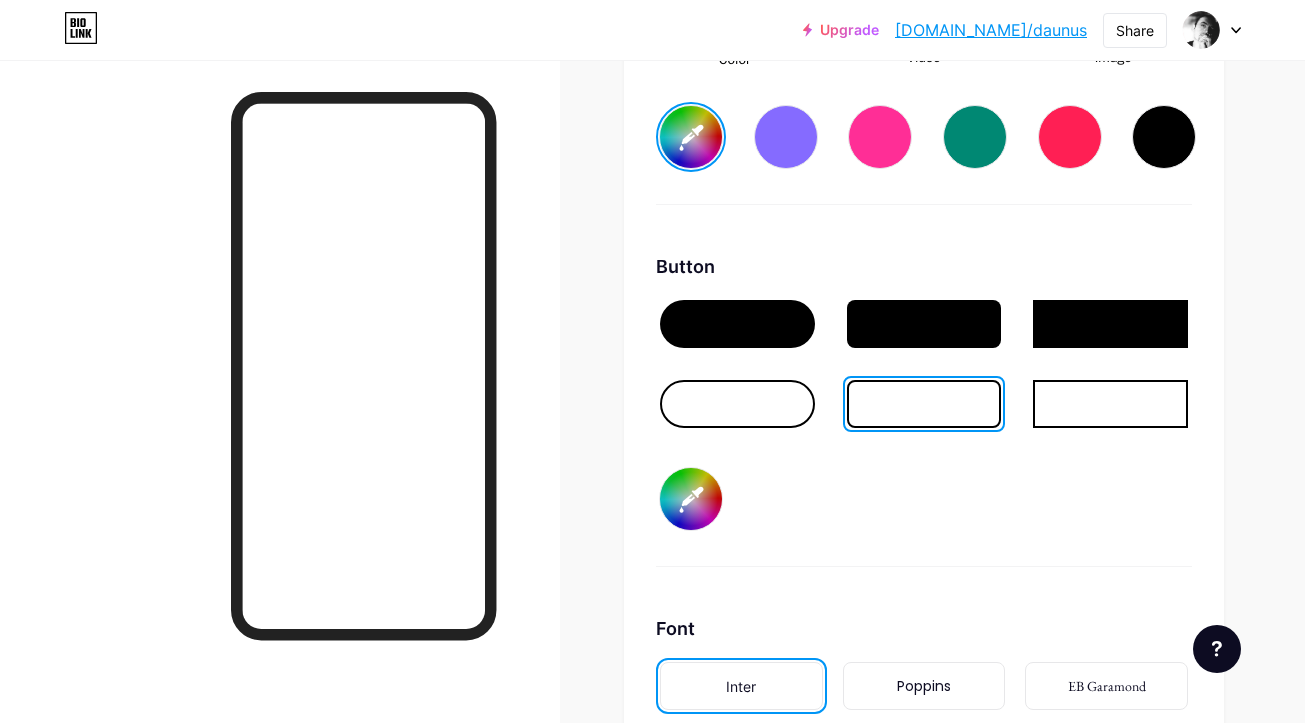 type on "#009051" 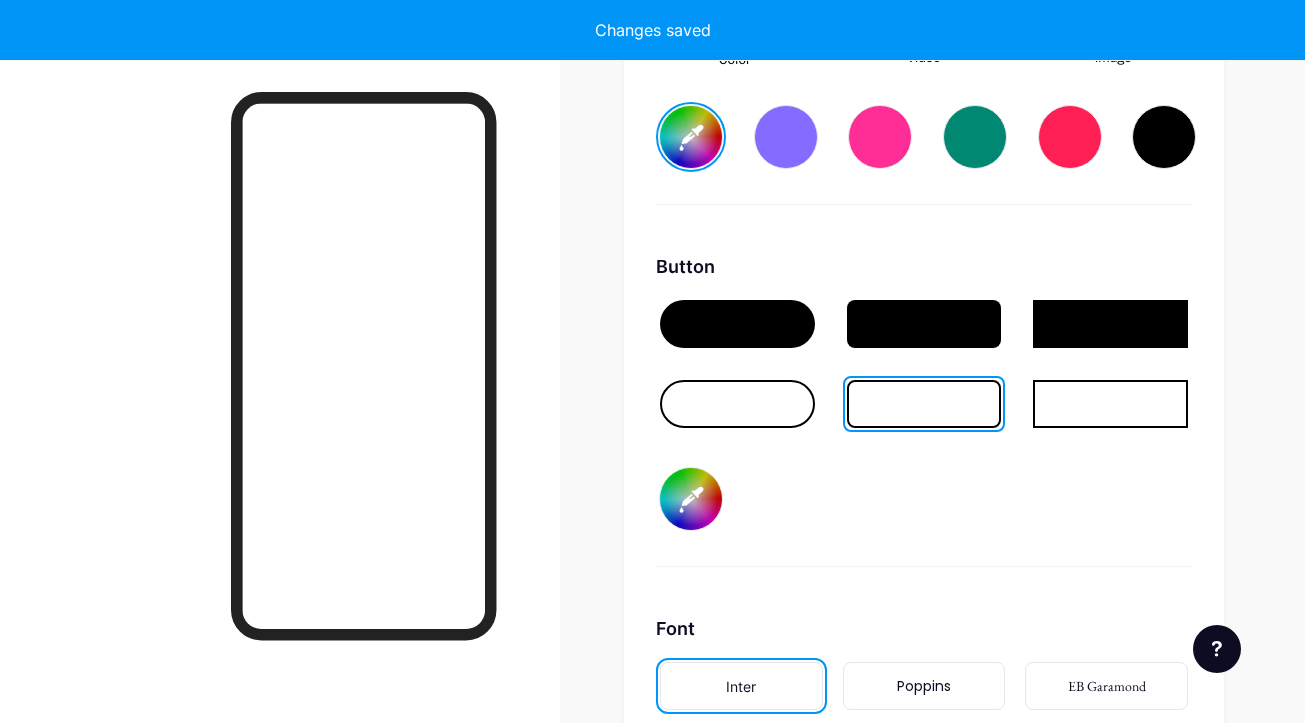 type on "#ffffff" 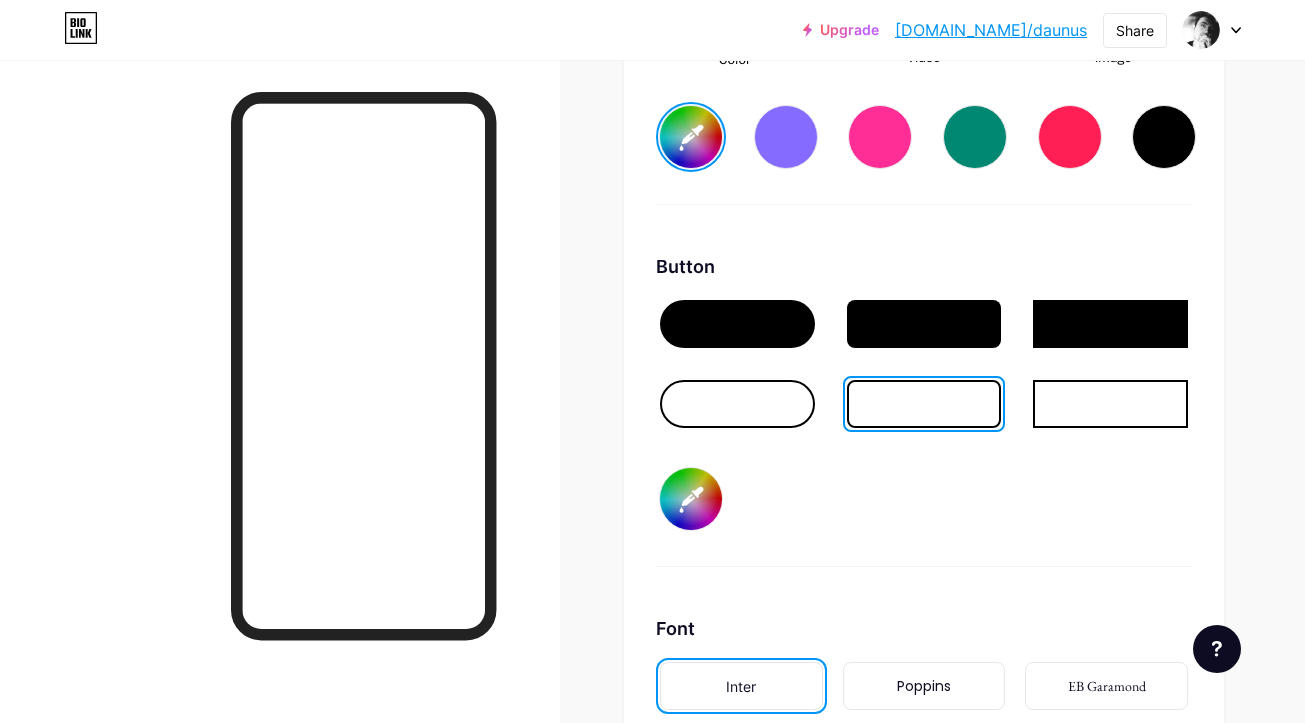 type on "#ff2600" 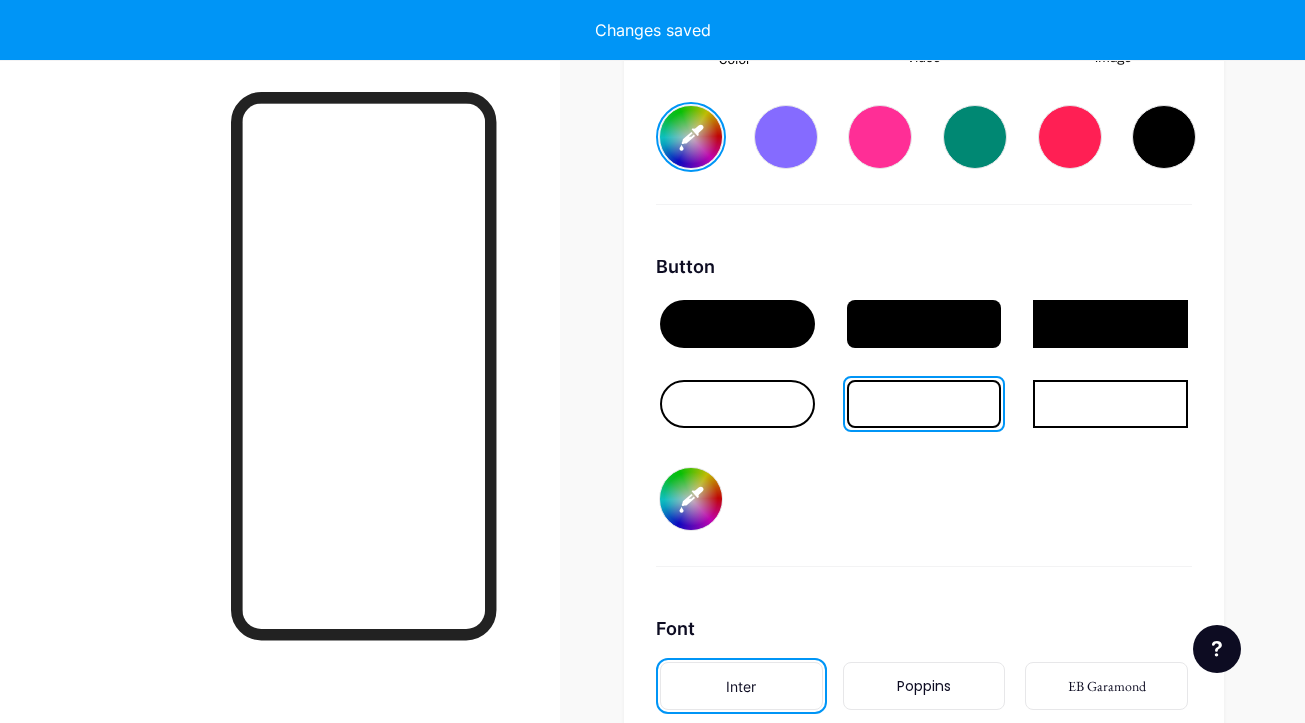 type on "#ffffff" 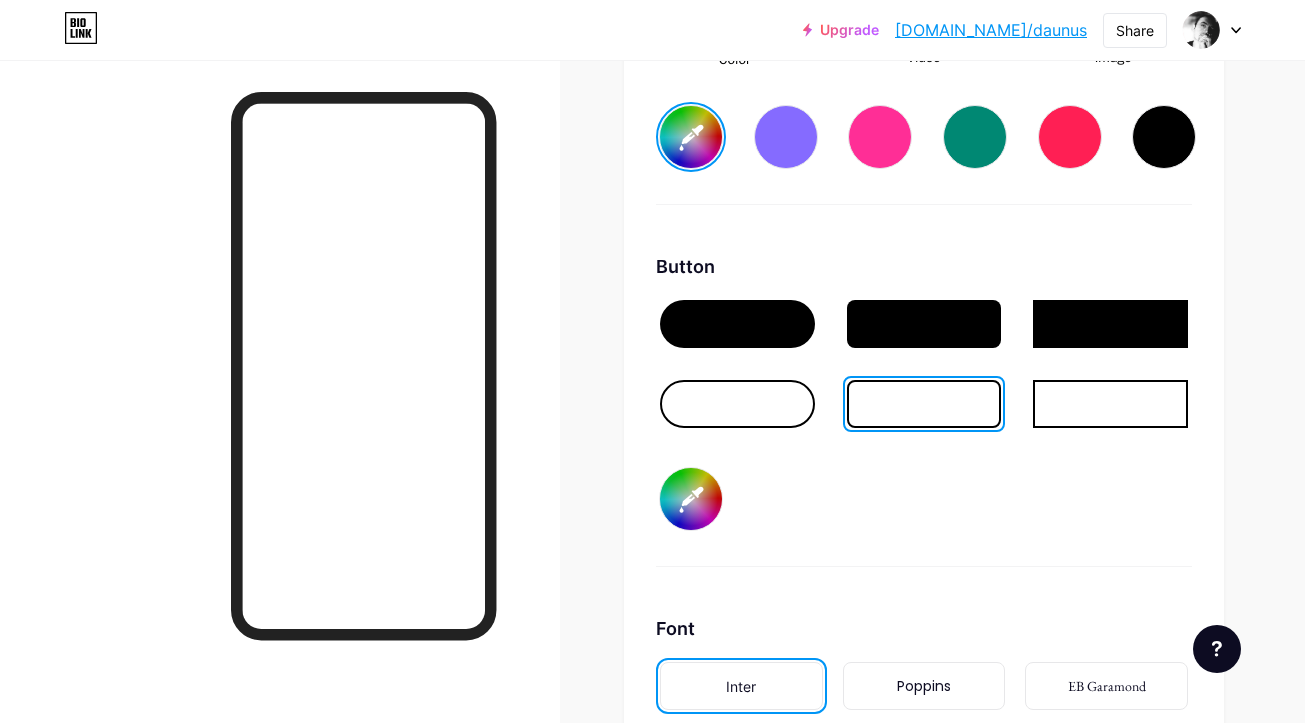 type on "#ffbc29" 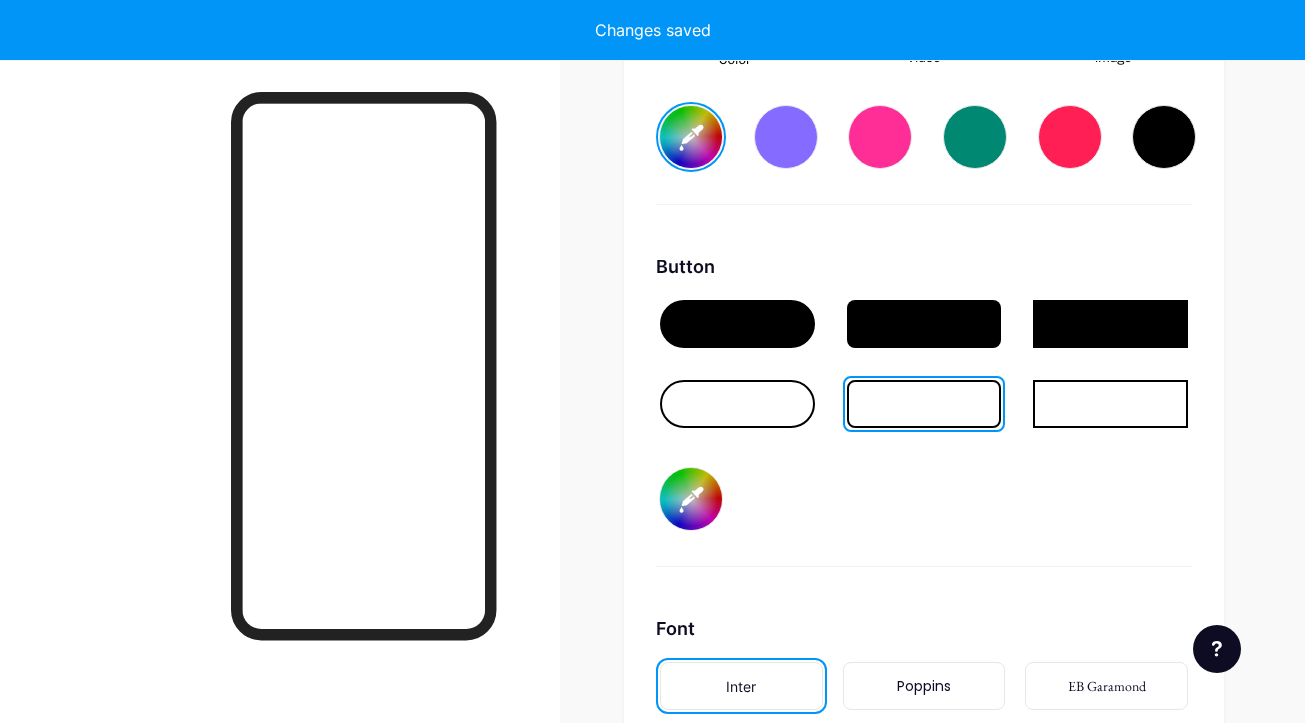 type on "#ffffff" 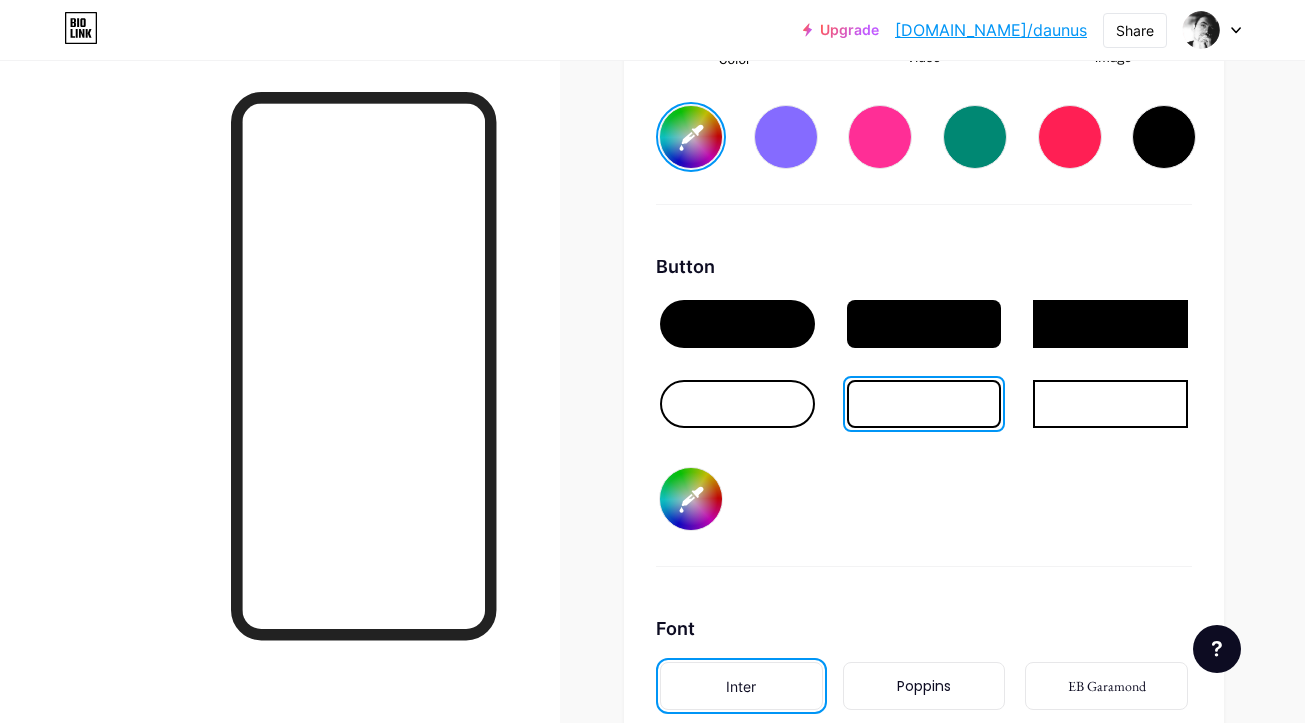 type on "#c9c9c9" 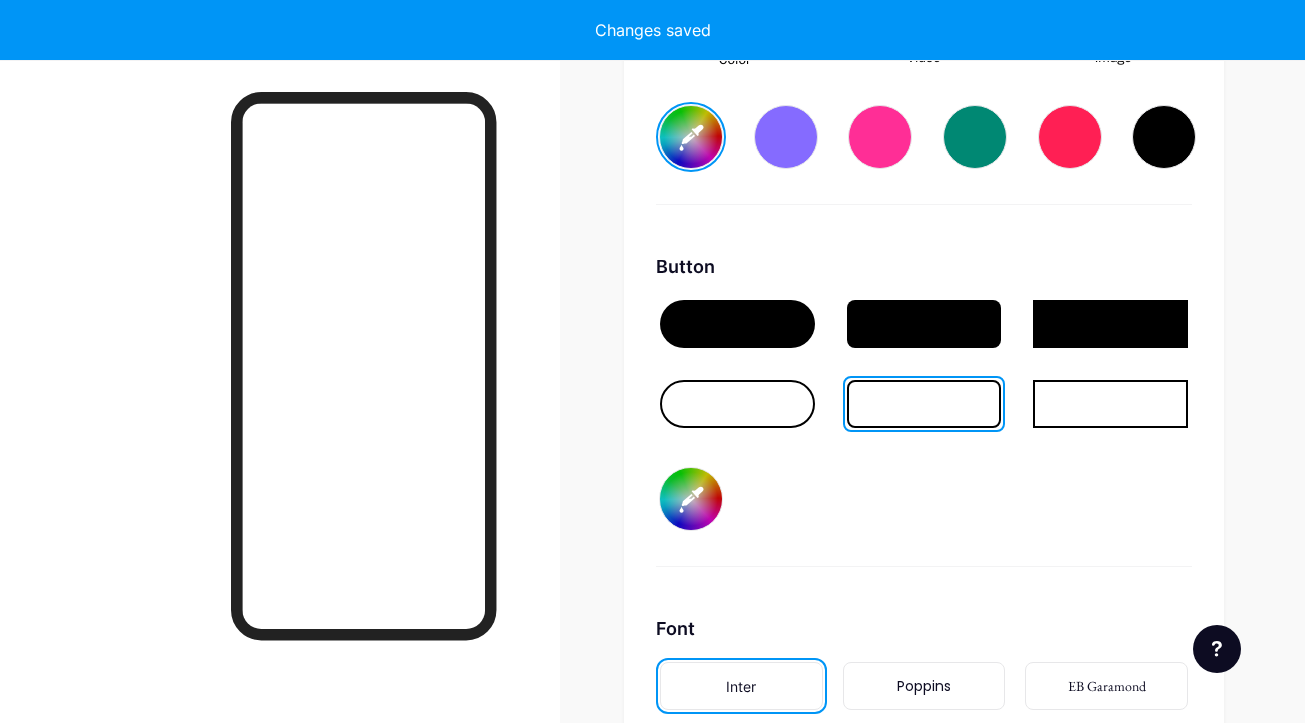 type on "#ffffff" 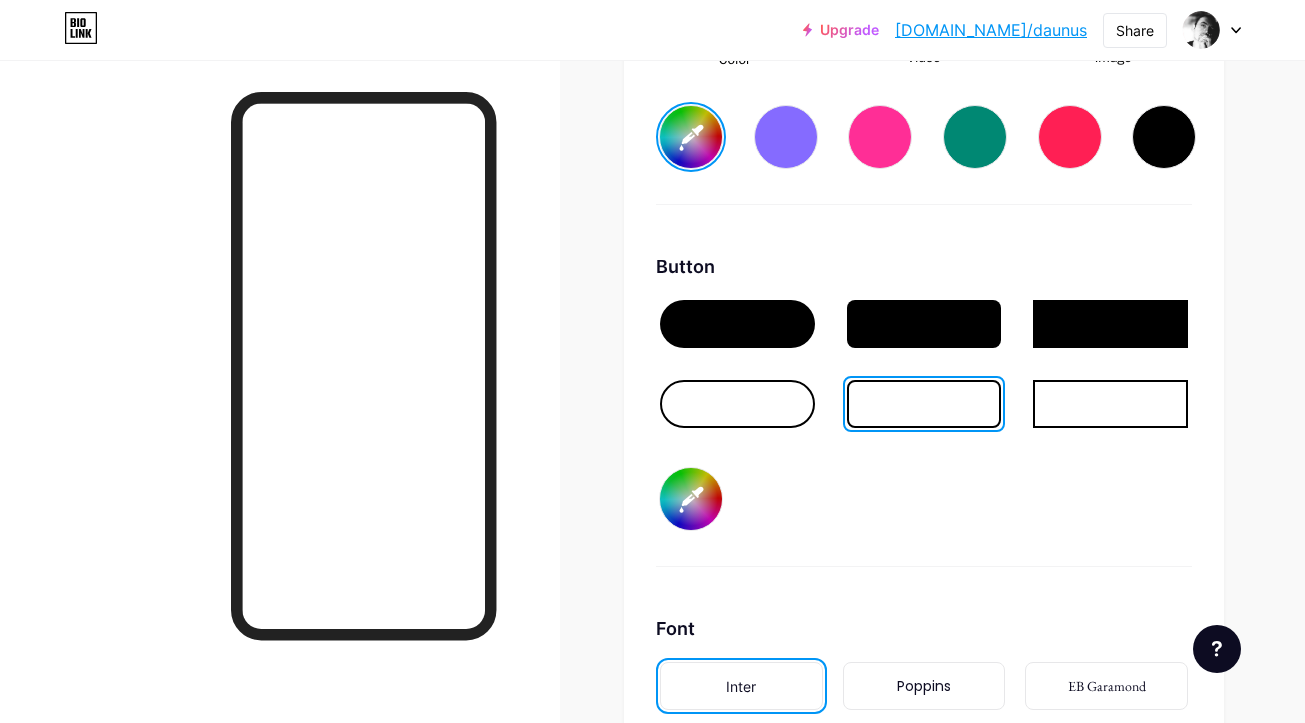 type on "#f2f2f2" 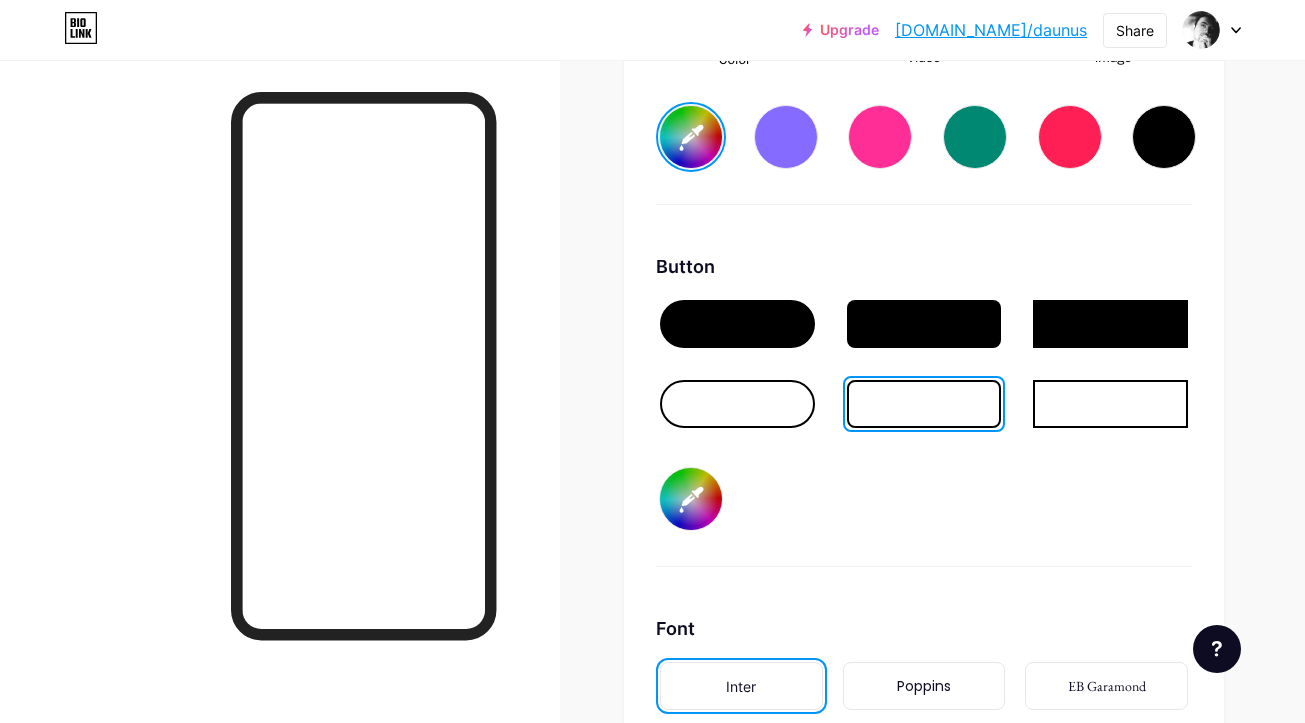 click on "Background         Color           Video             Image           #ffffff     Button       #f2f2f2   Font   Inter Poppins EB Garamond TEKO BALSAMIQ SANS Kite One PT Sans Quicksand DM Sans     #000000   Changes saved" at bounding box center (924, 370) 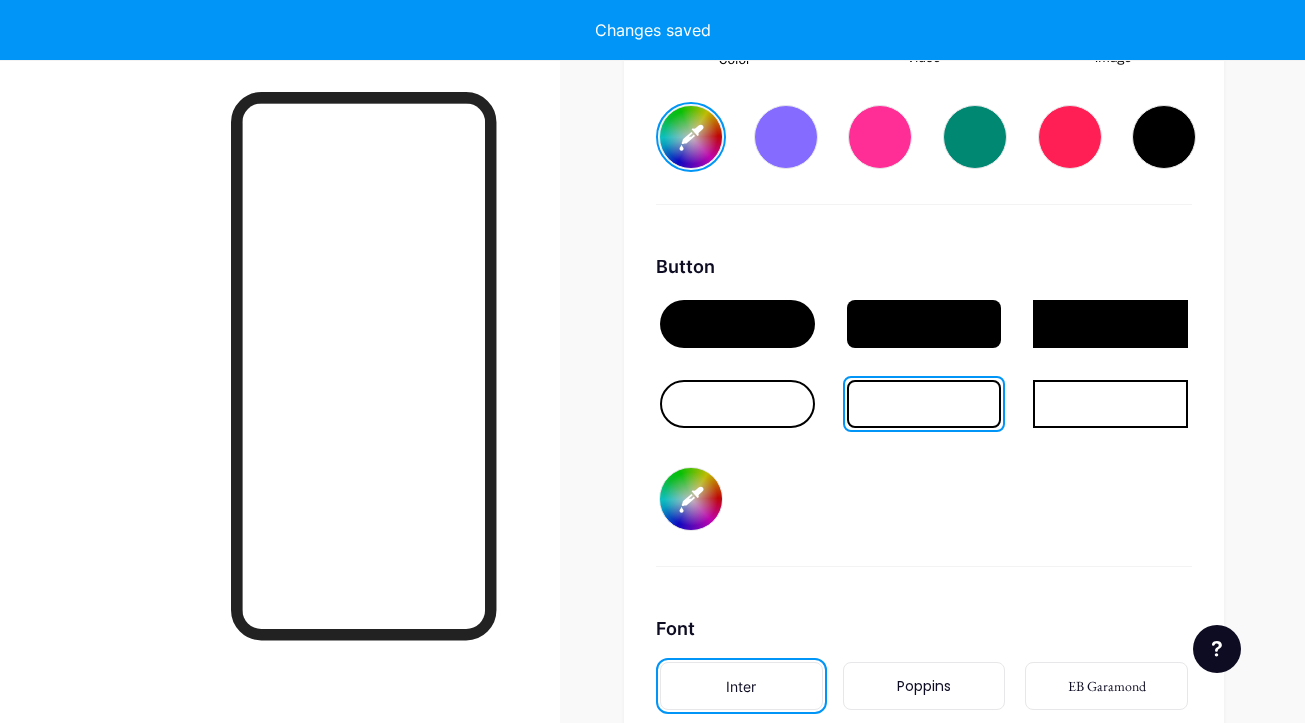 type on "#ffffff" 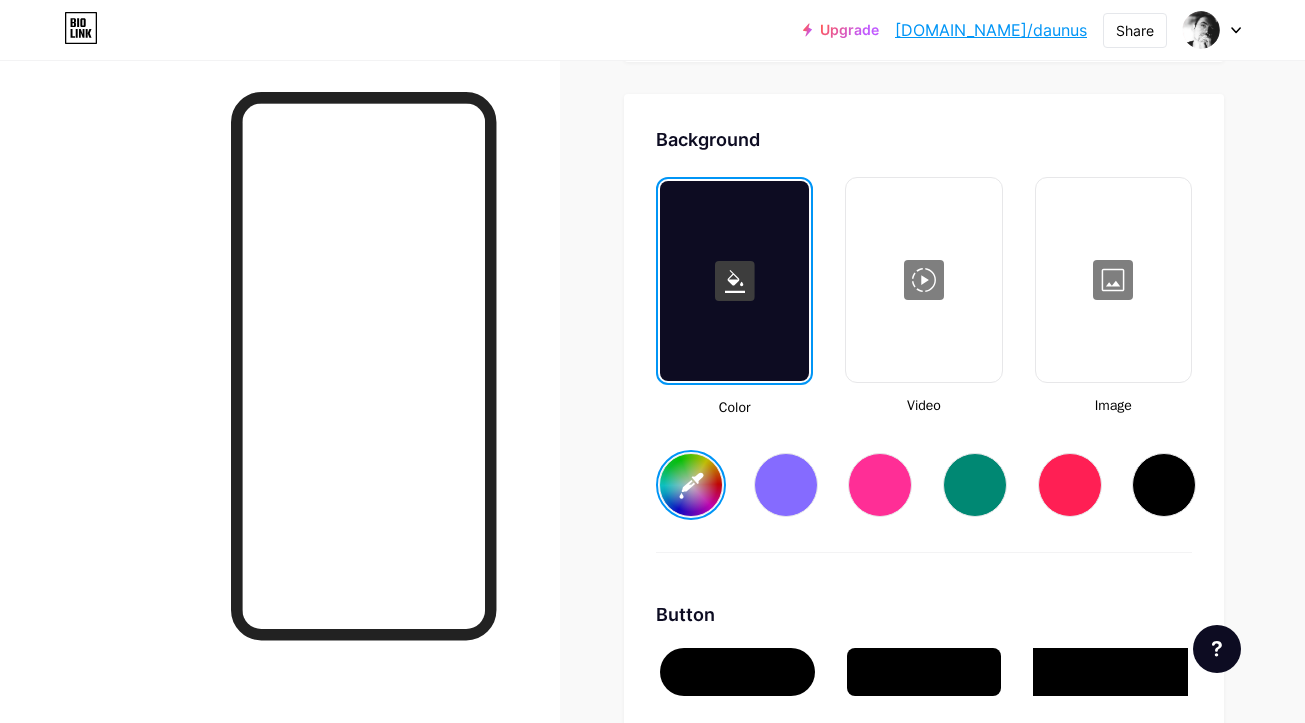 scroll, scrollTop: 2251, scrollLeft: 0, axis: vertical 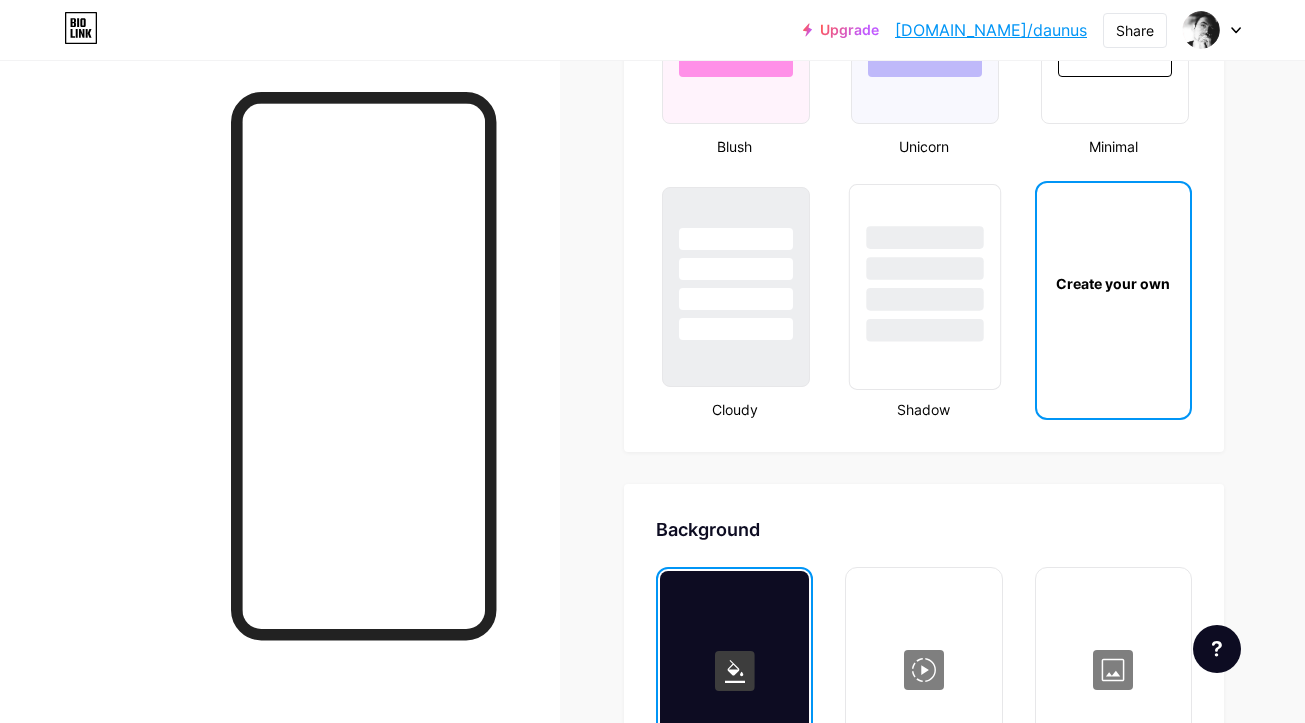 click at bounding box center (925, 287) 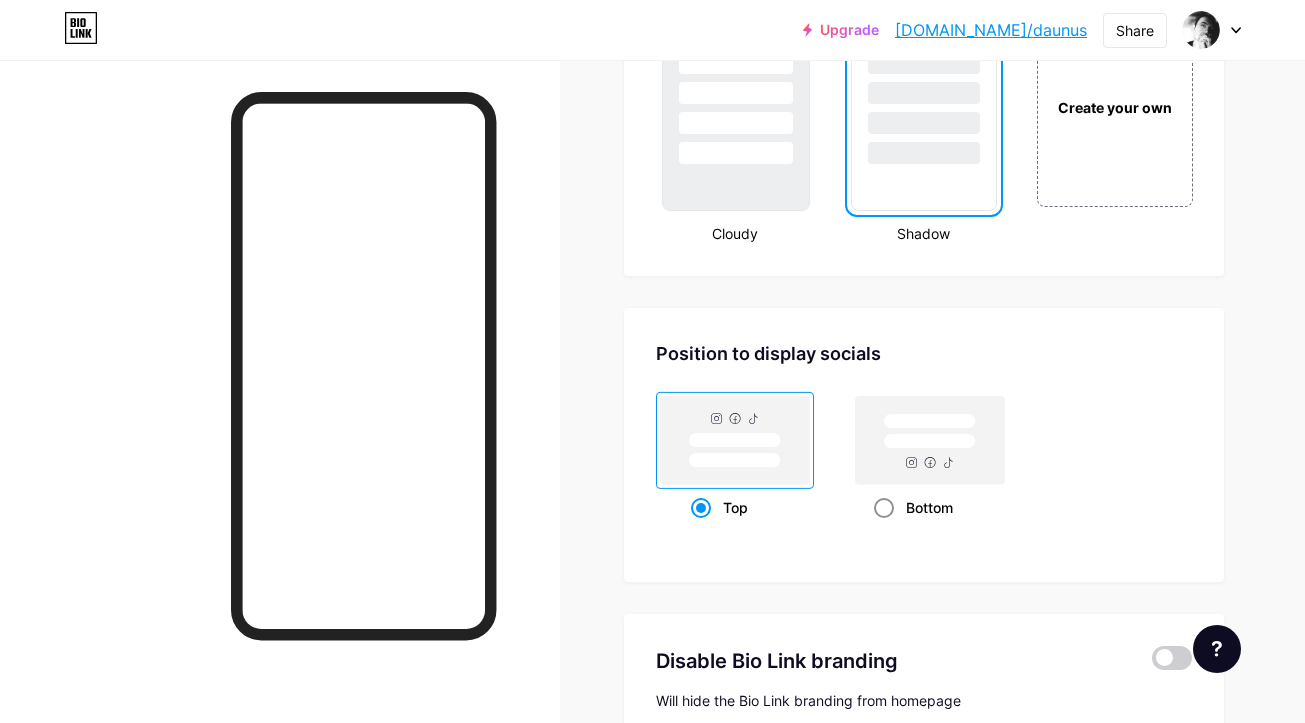 scroll, scrollTop: 2674, scrollLeft: 0, axis: vertical 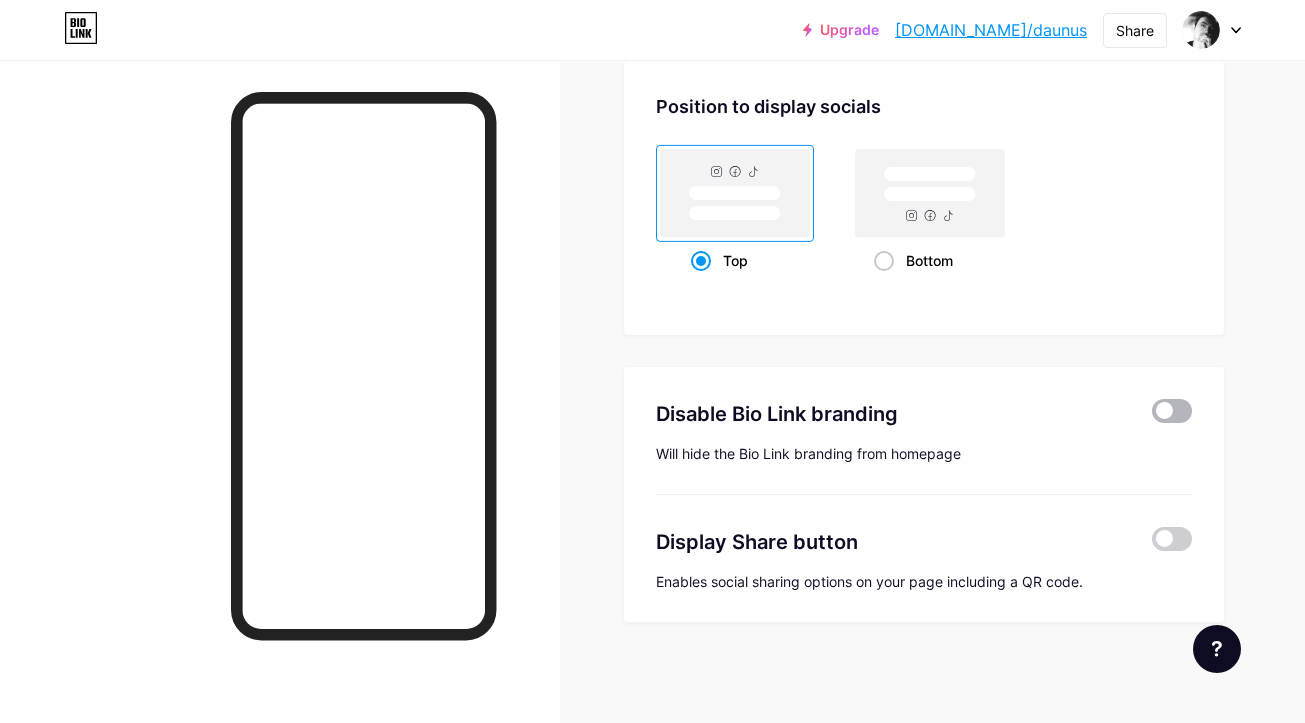 click at bounding box center [1172, 411] 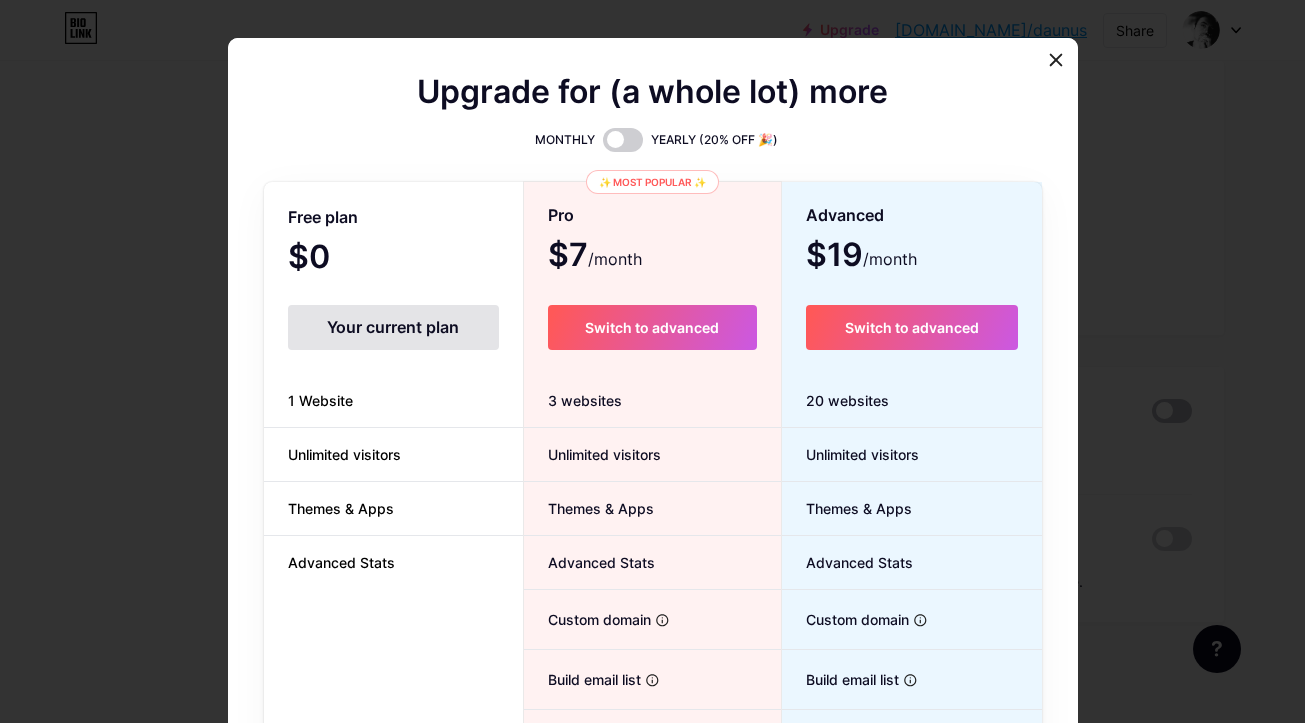 scroll, scrollTop: 2659, scrollLeft: 0, axis: vertical 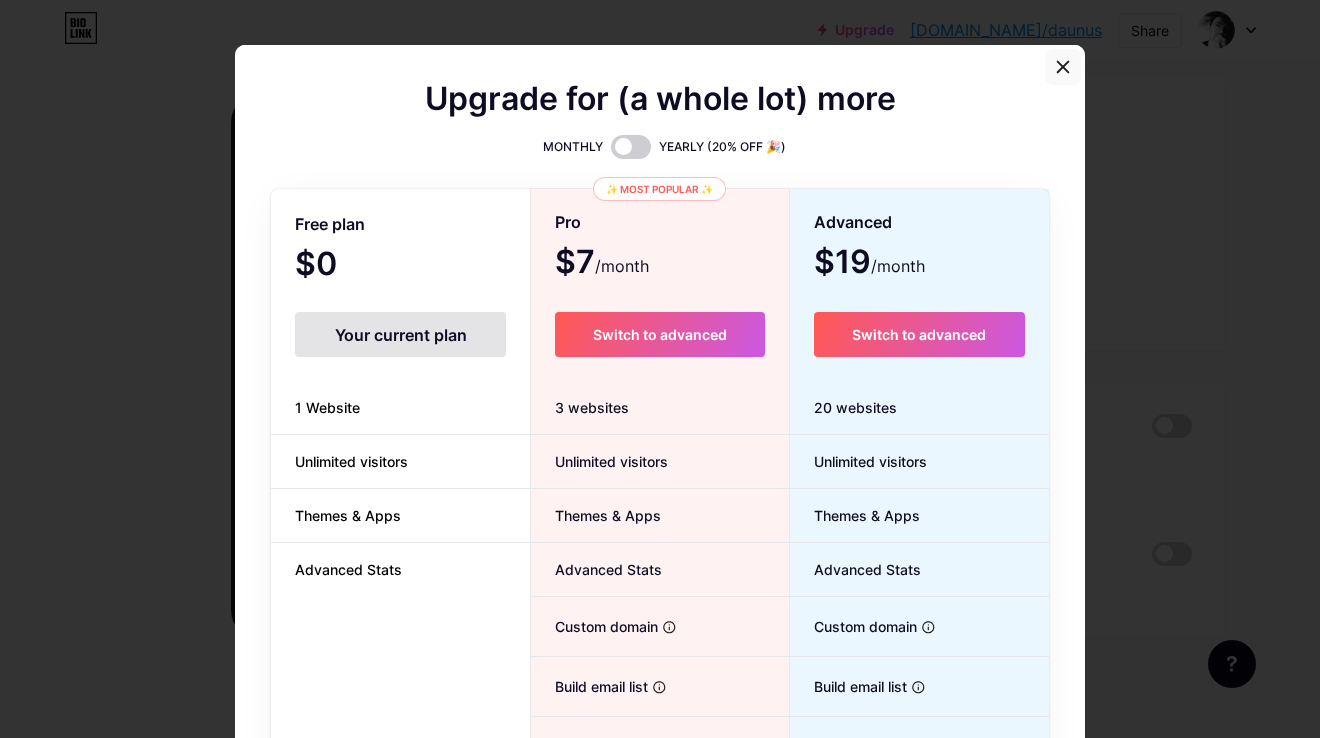click 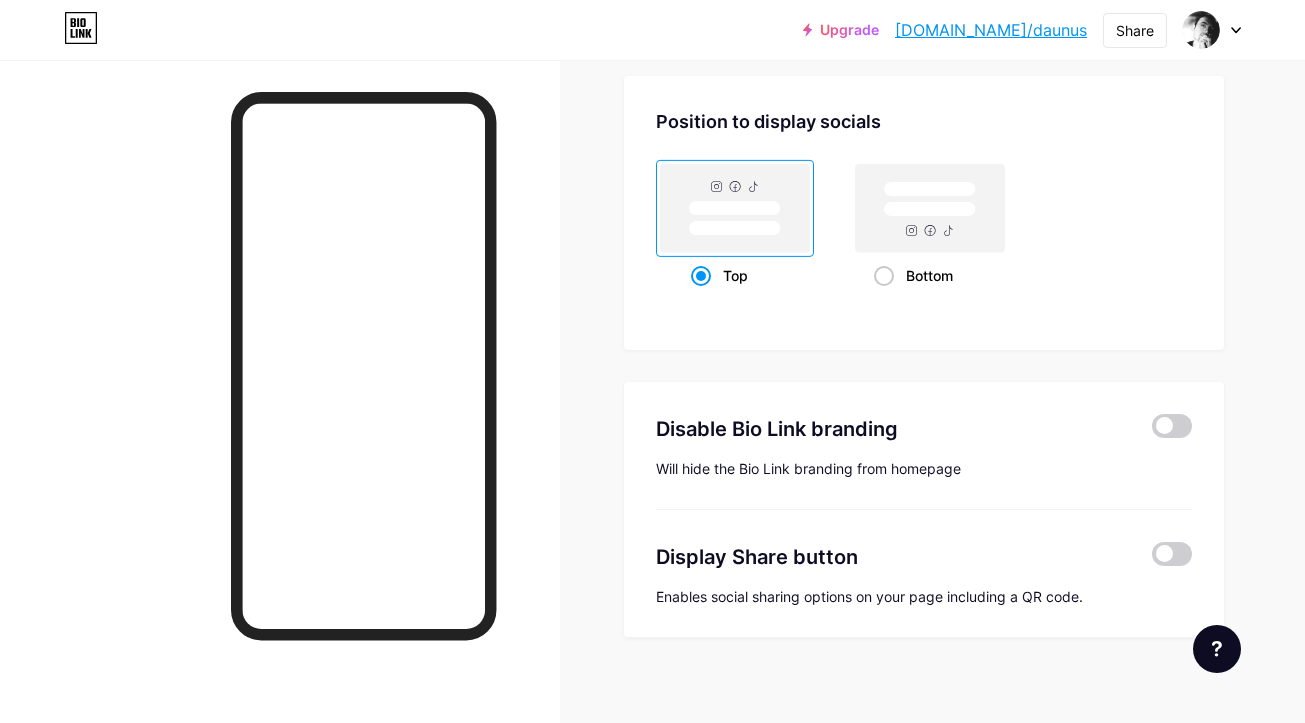 click at bounding box center (1172, 557) 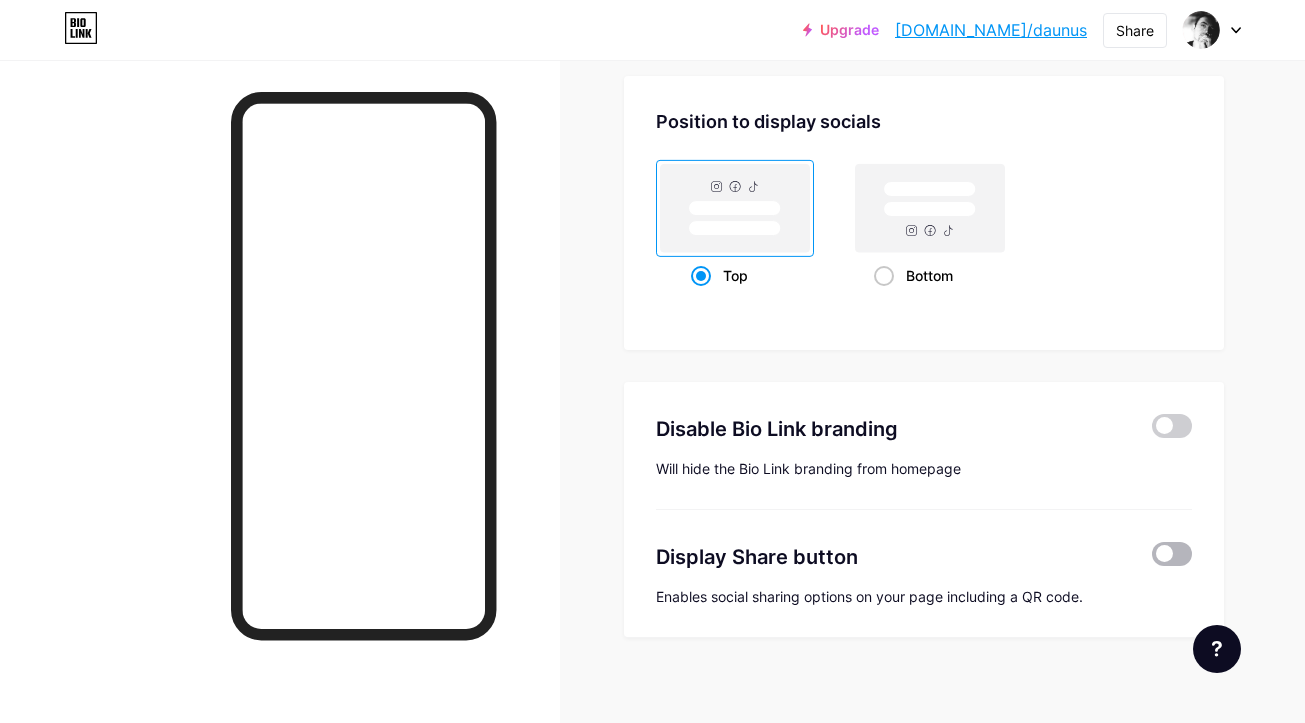 click at bounding box center [1172, 554] 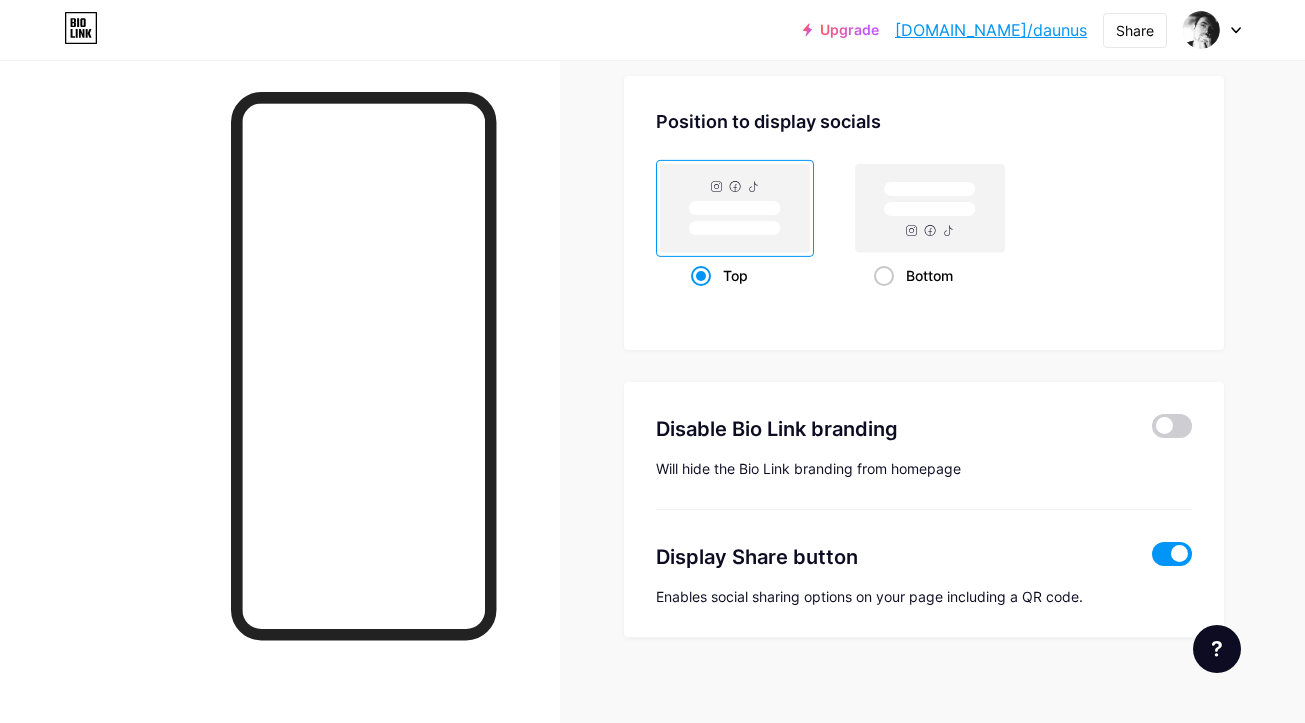 click at bounding box center [1172, 554] 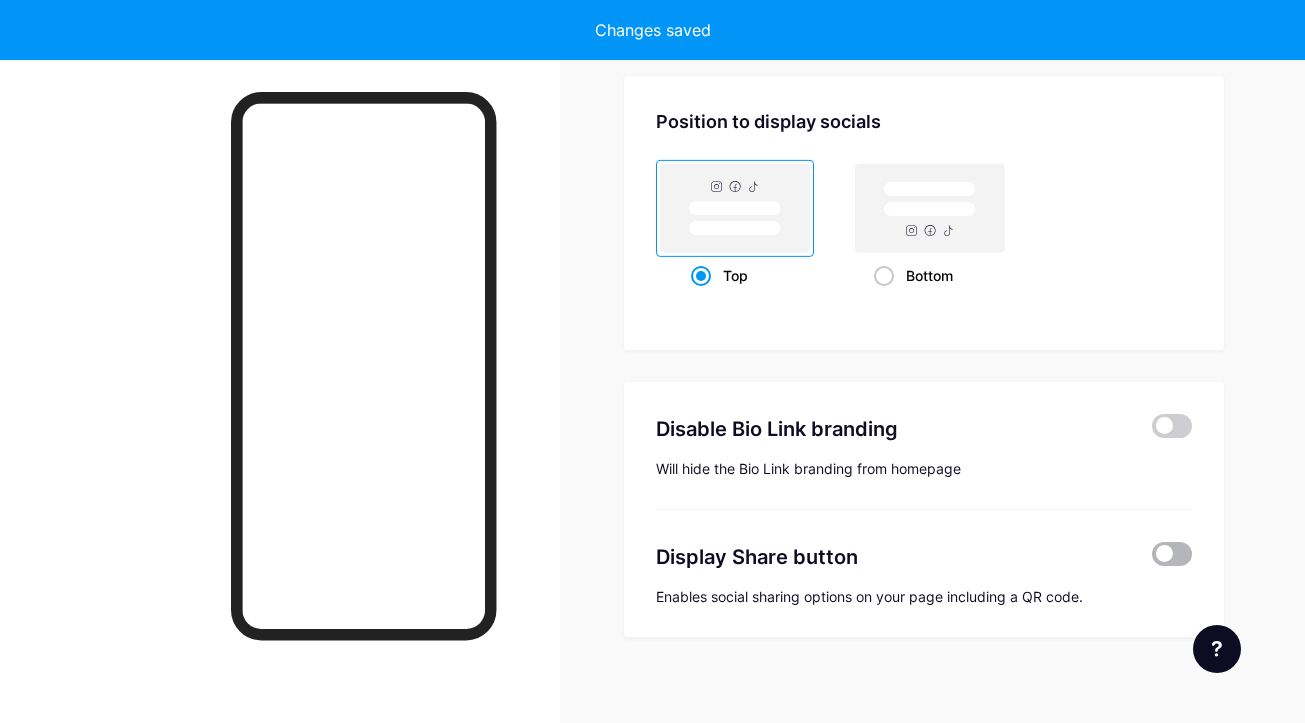 click at bounding box center [1172, 554] 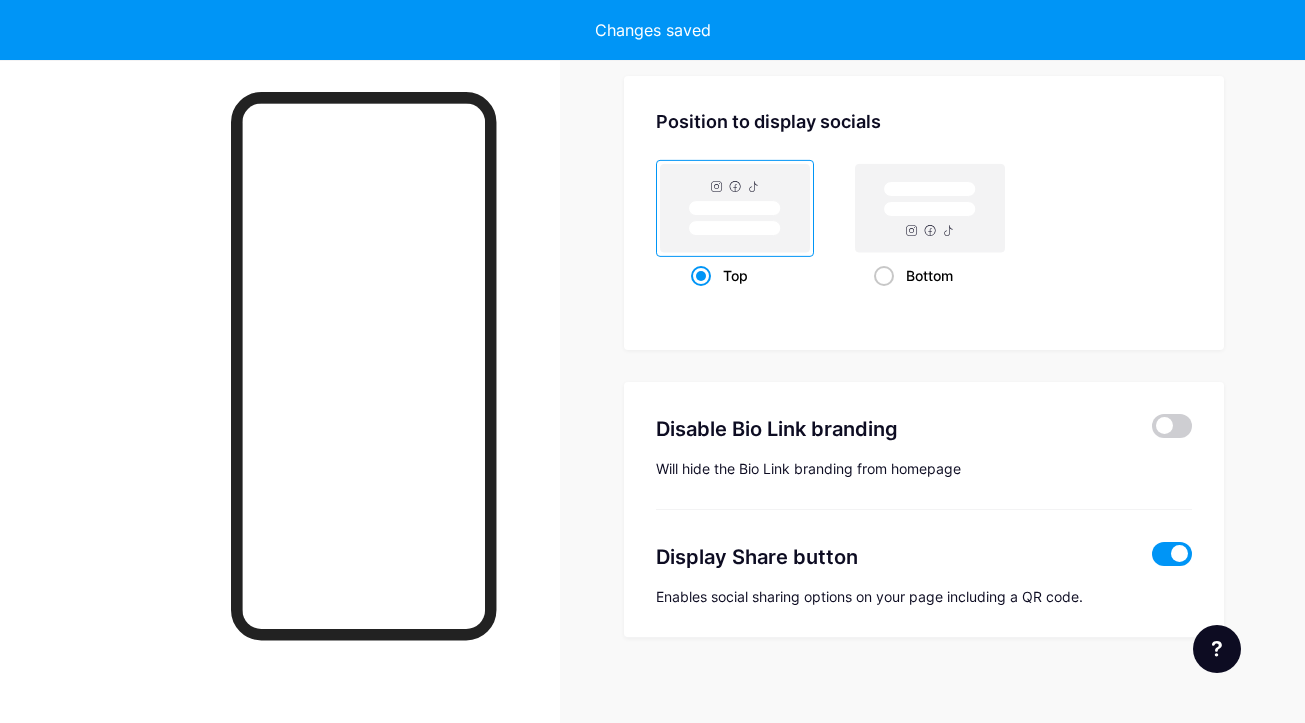 click at bounding box center [1172, 554] 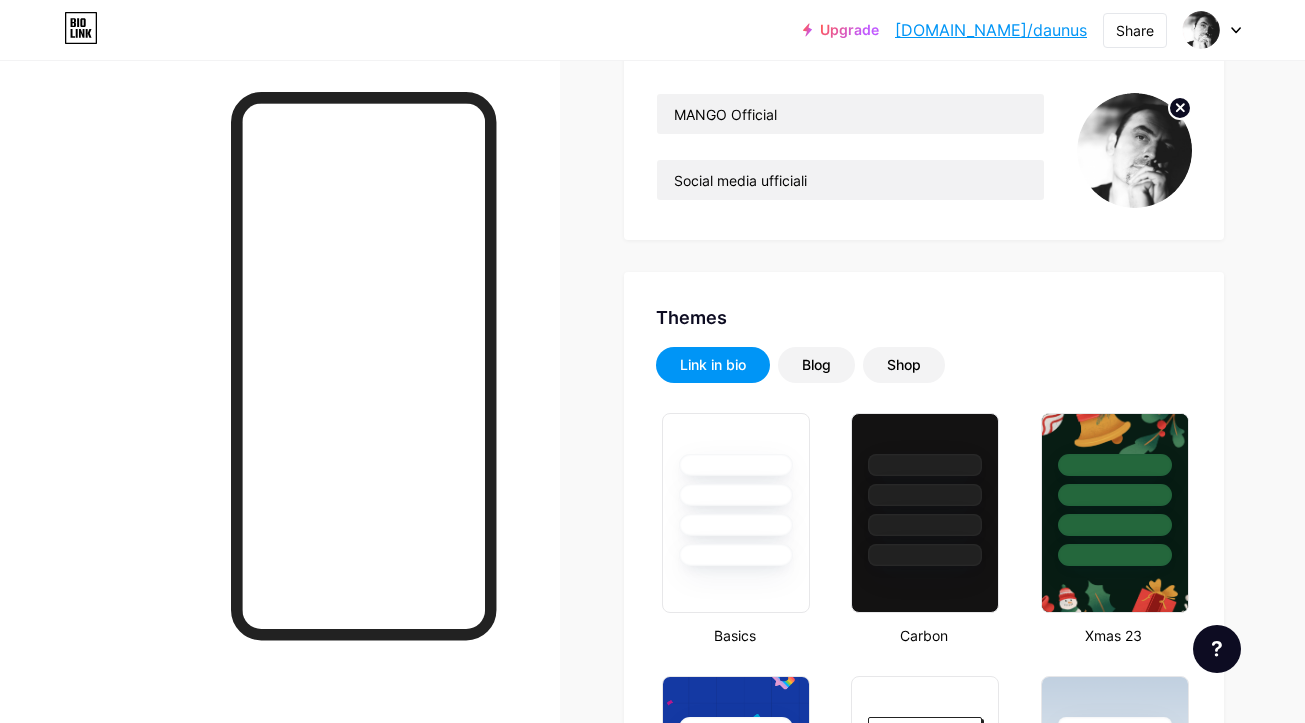 scroll, scrollTop: 0, scrollLeft: 0, axis: both 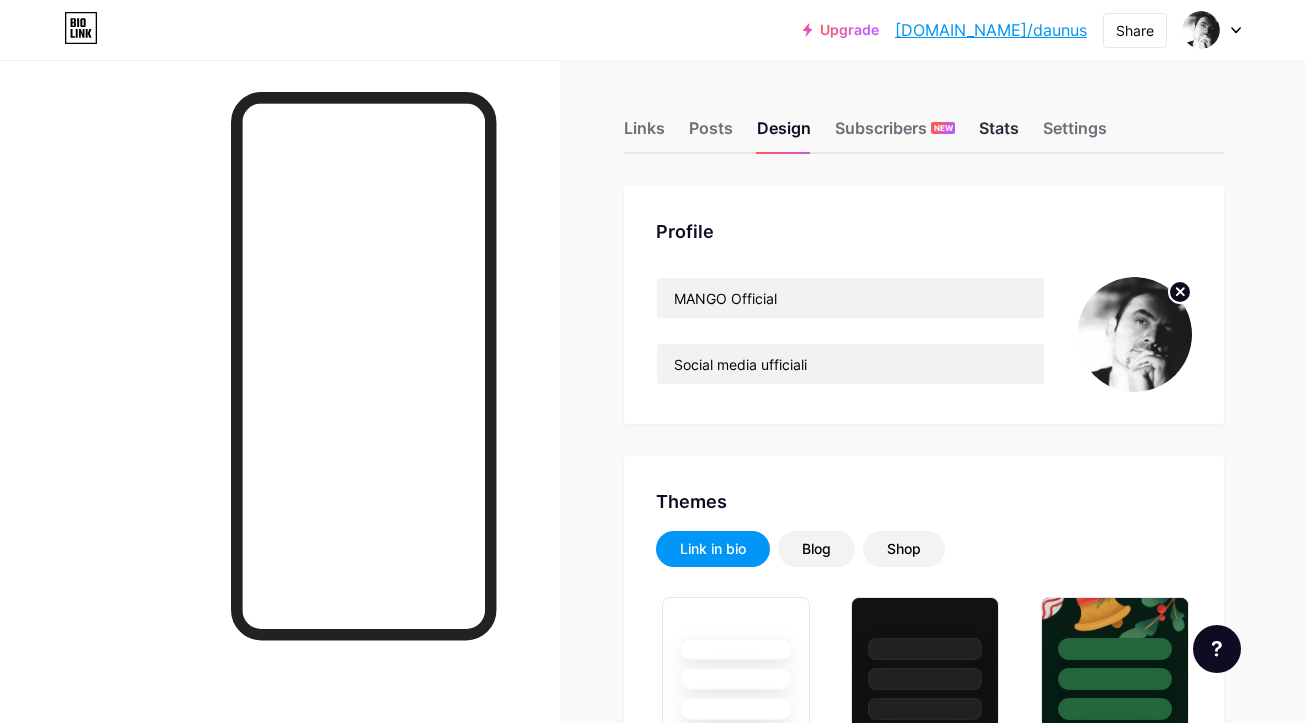 click on "Stats" at bounding box center (999, 134) 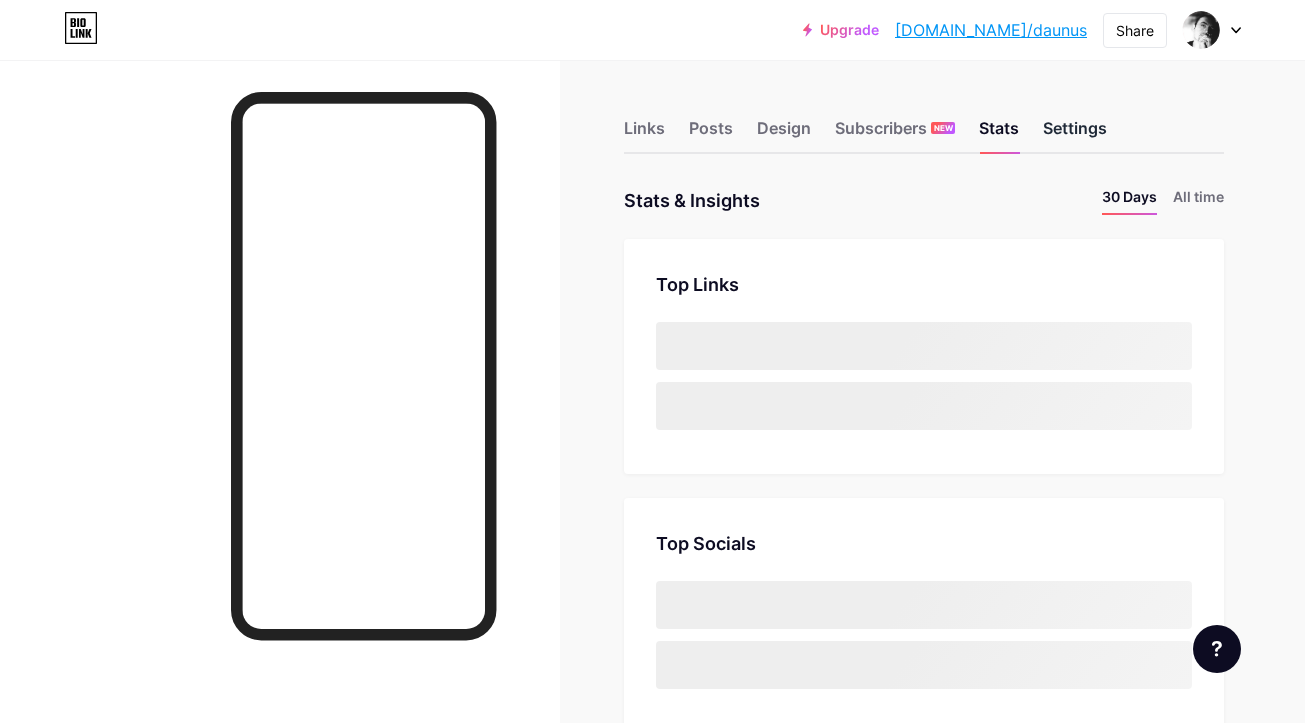 click on "Settings" at bounding box center [1075, 134] 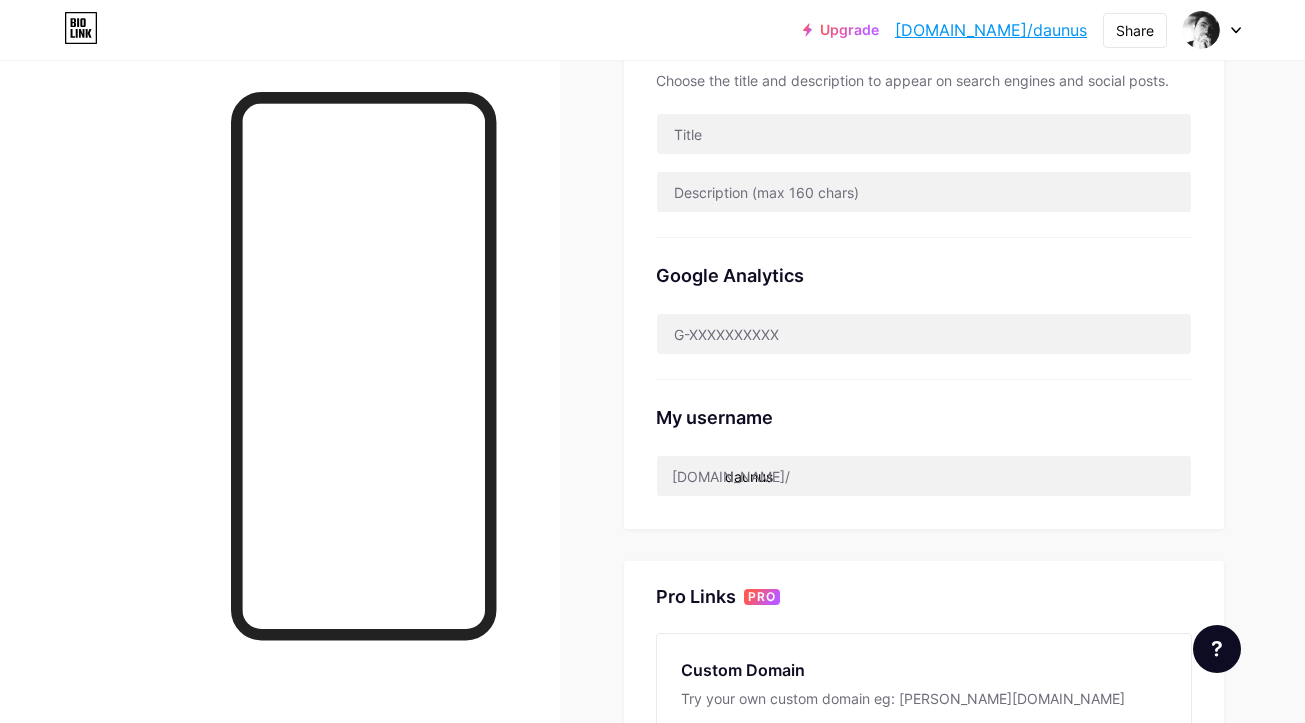 scroll, scrollTop: 478, scrollLeft: 0, axis: vertical 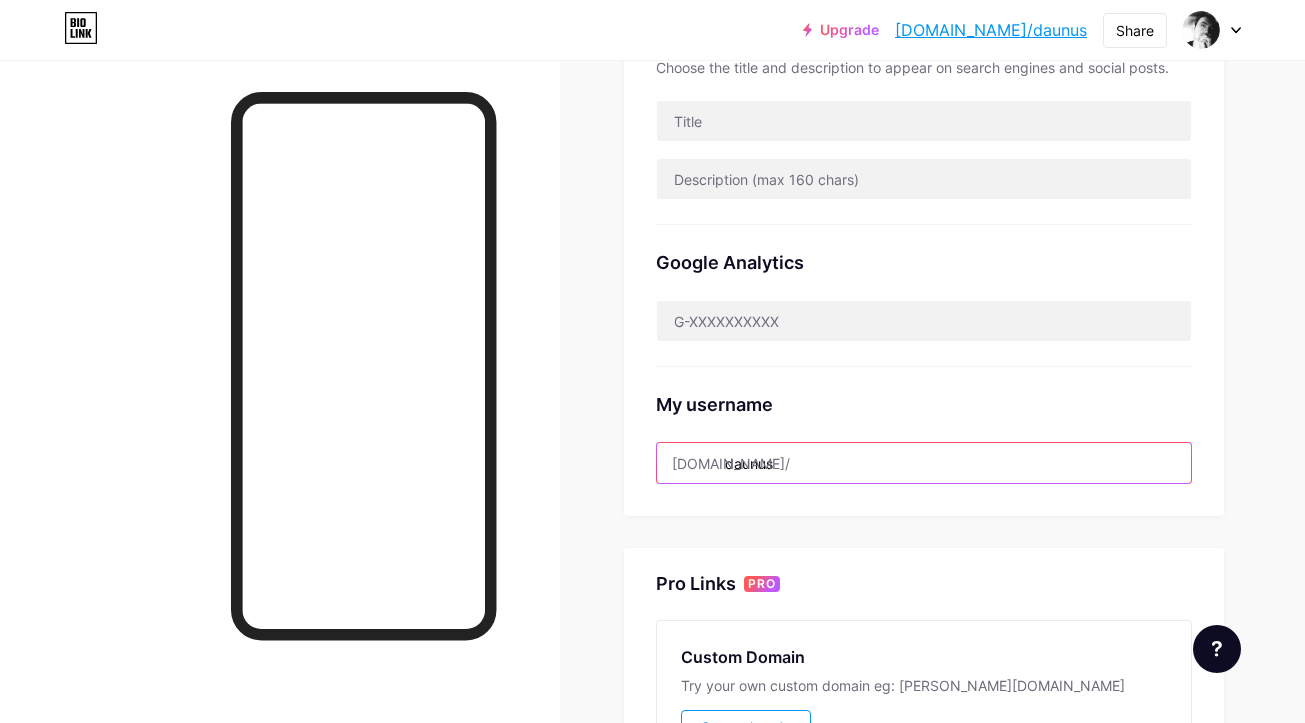 click on "daunus" at bounding box center [924, 463] 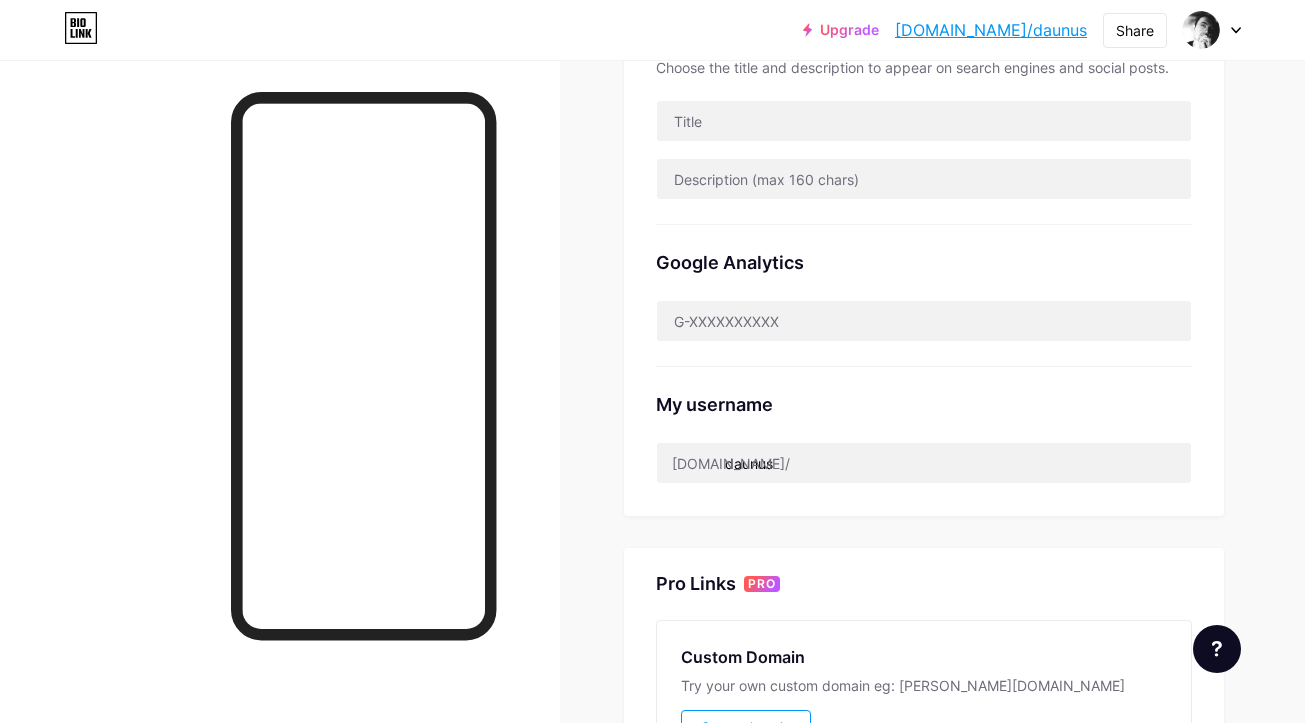 click on "My username   bio.link/   daunus" at bounding box center (924, 425) 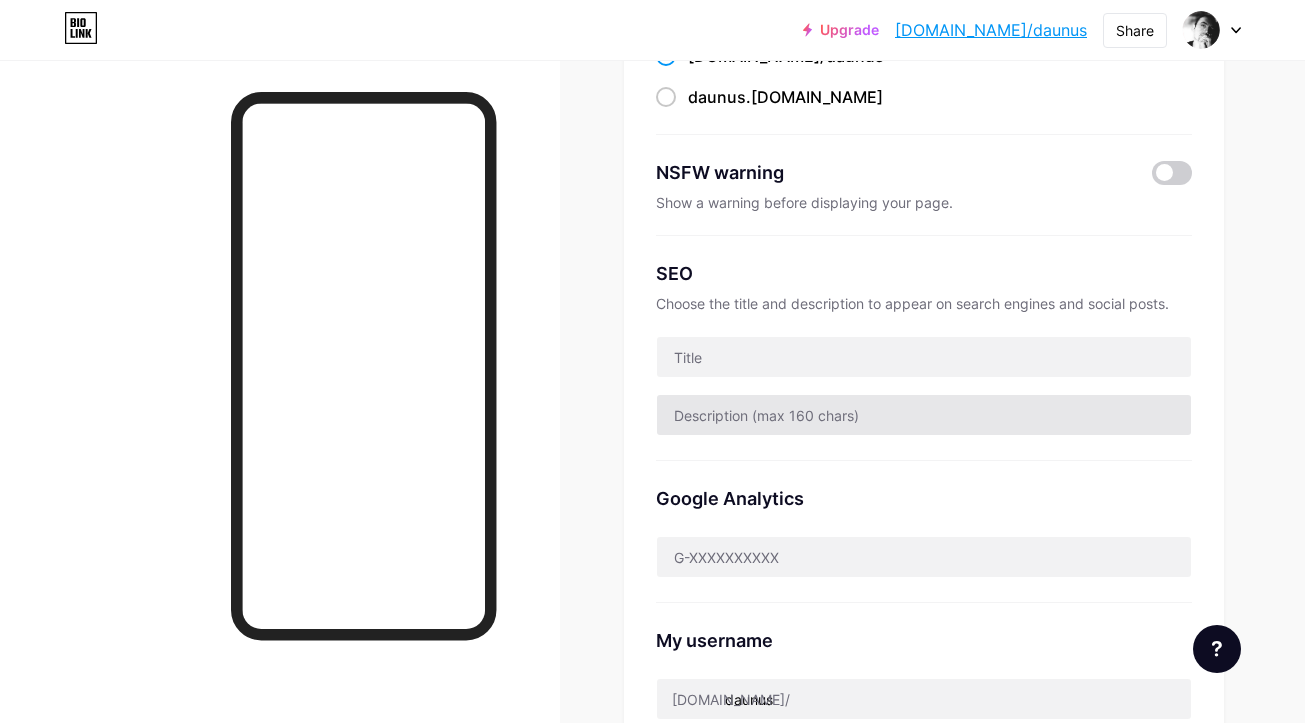 scroll, scrollTop: 0, scrollLeft: 0, axis: both 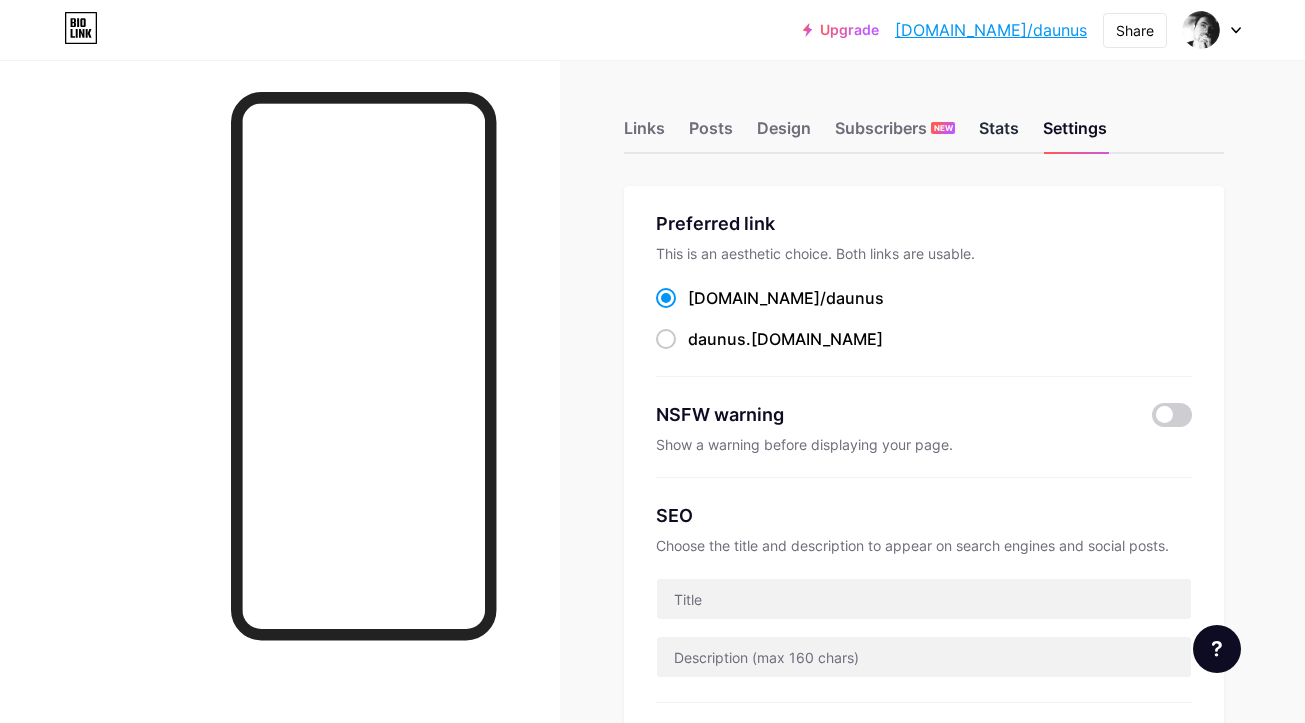 click on "Stats" at bounding box center [999, 134] 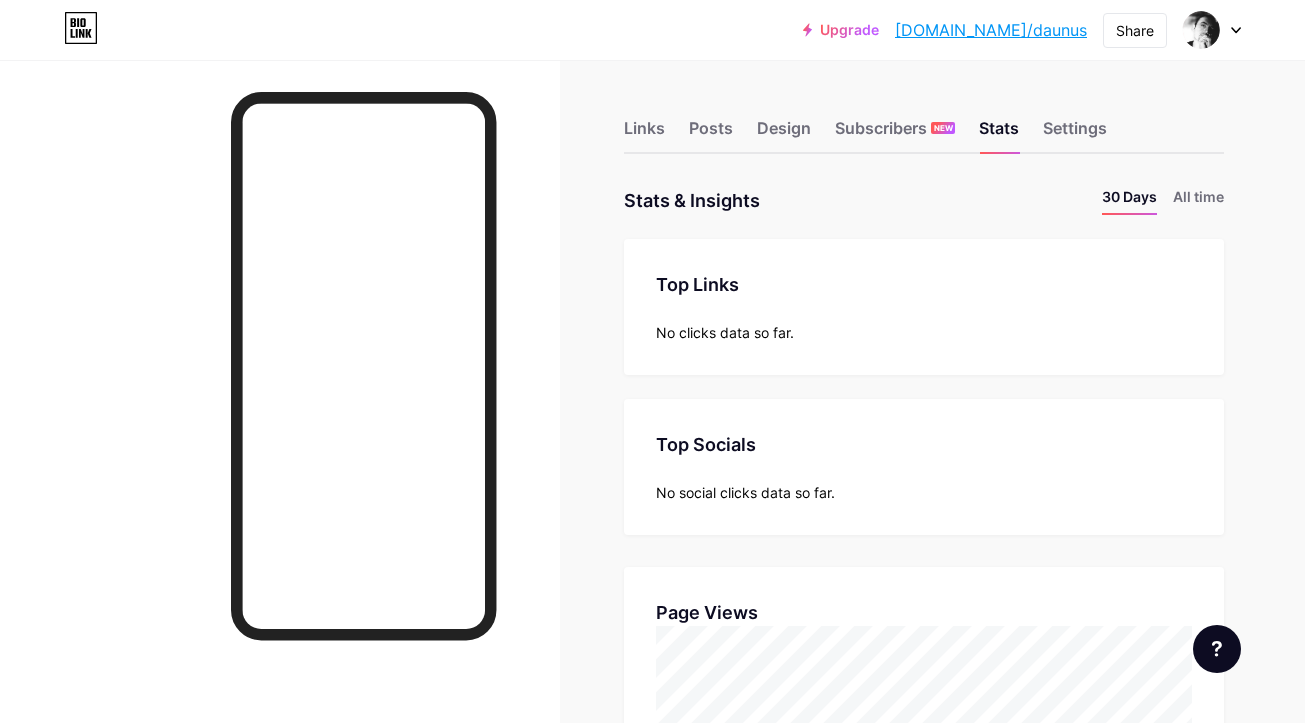 scroll, scrollTop: 999277, scrollLeft: 998695, axis: both 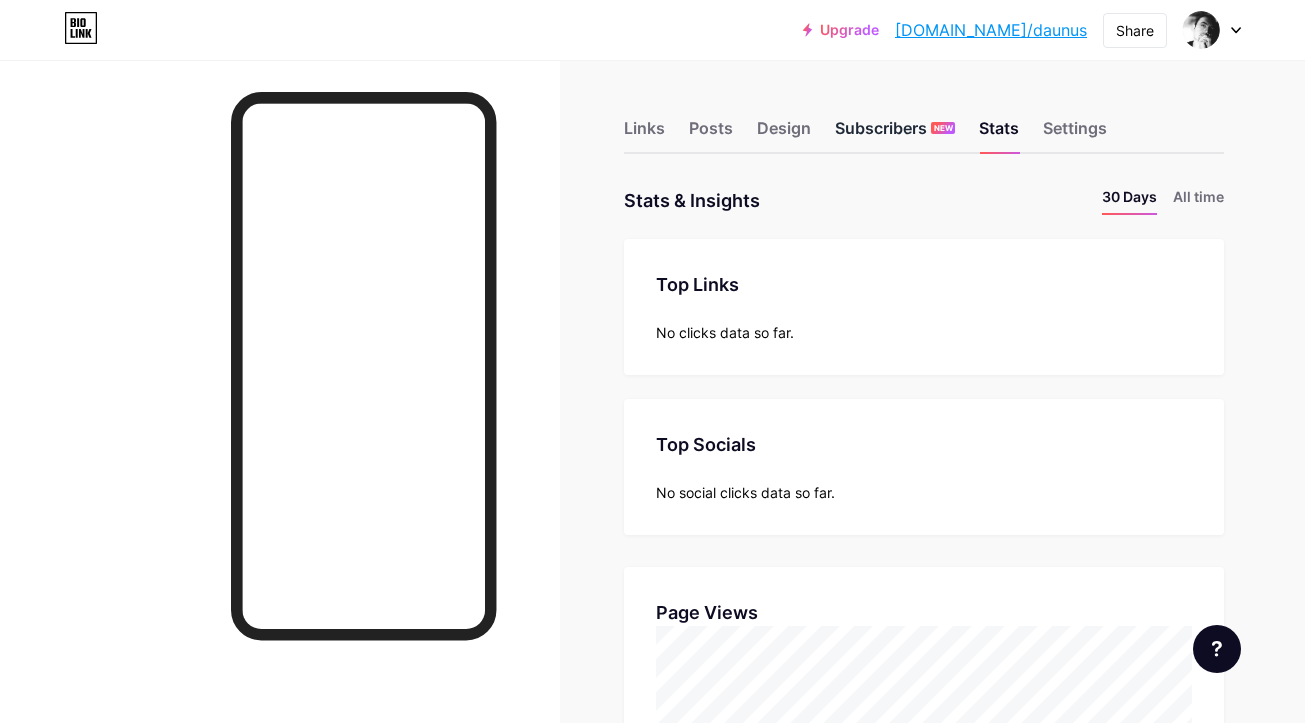 click on "Subscribers
NEW" at bounding box center (895, 134) 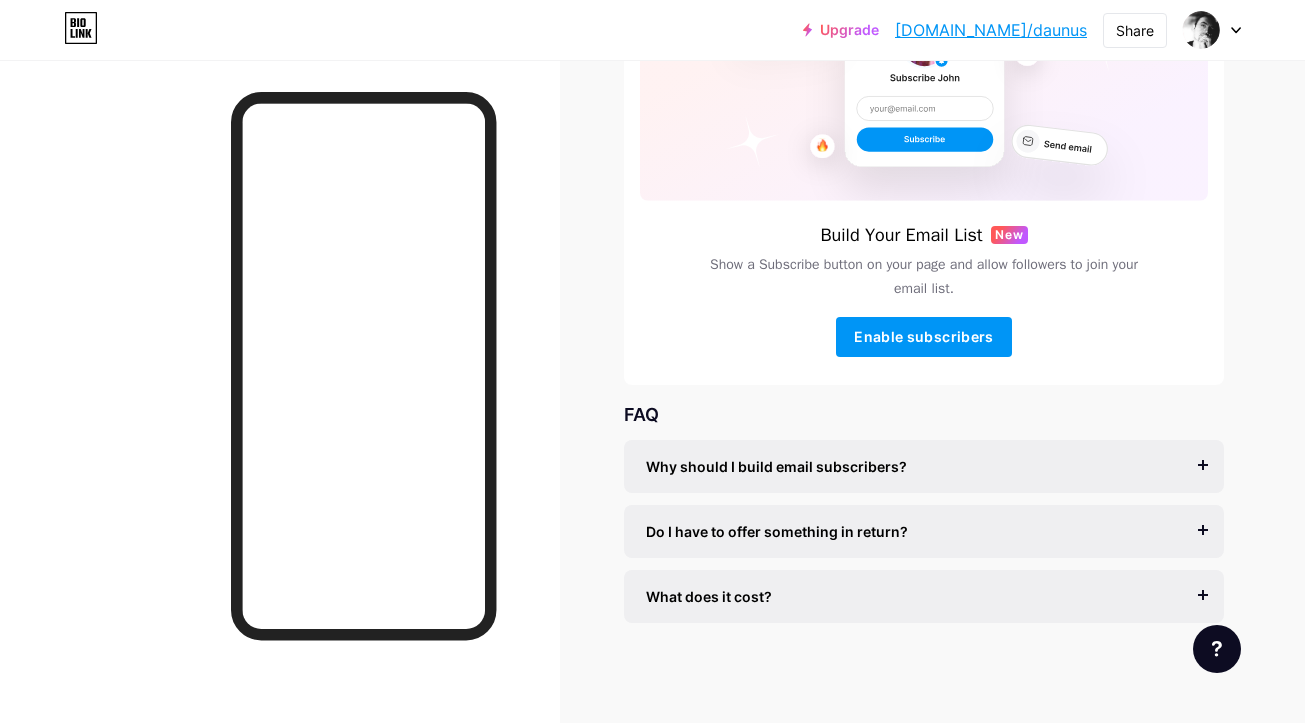 scroll, scrollTop: 0, scrollLeft: 0, axis: both 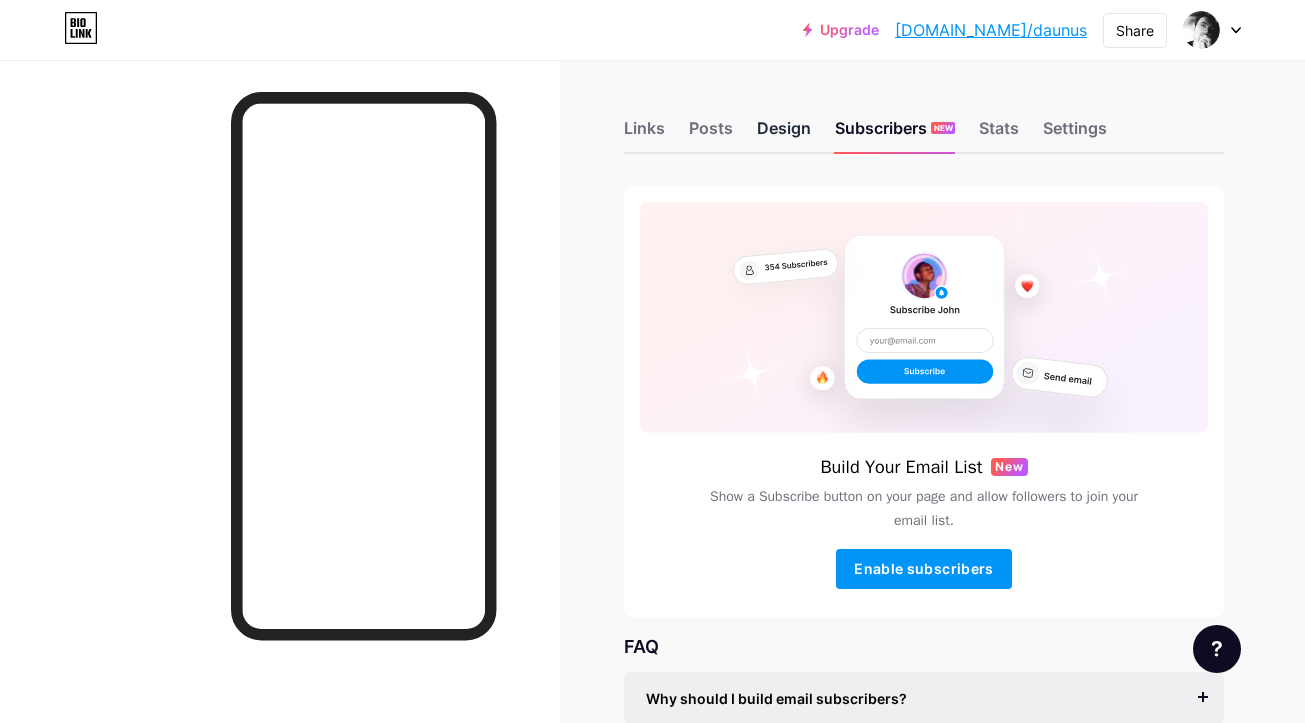 click on "Design" at bounding box center [784, 134] 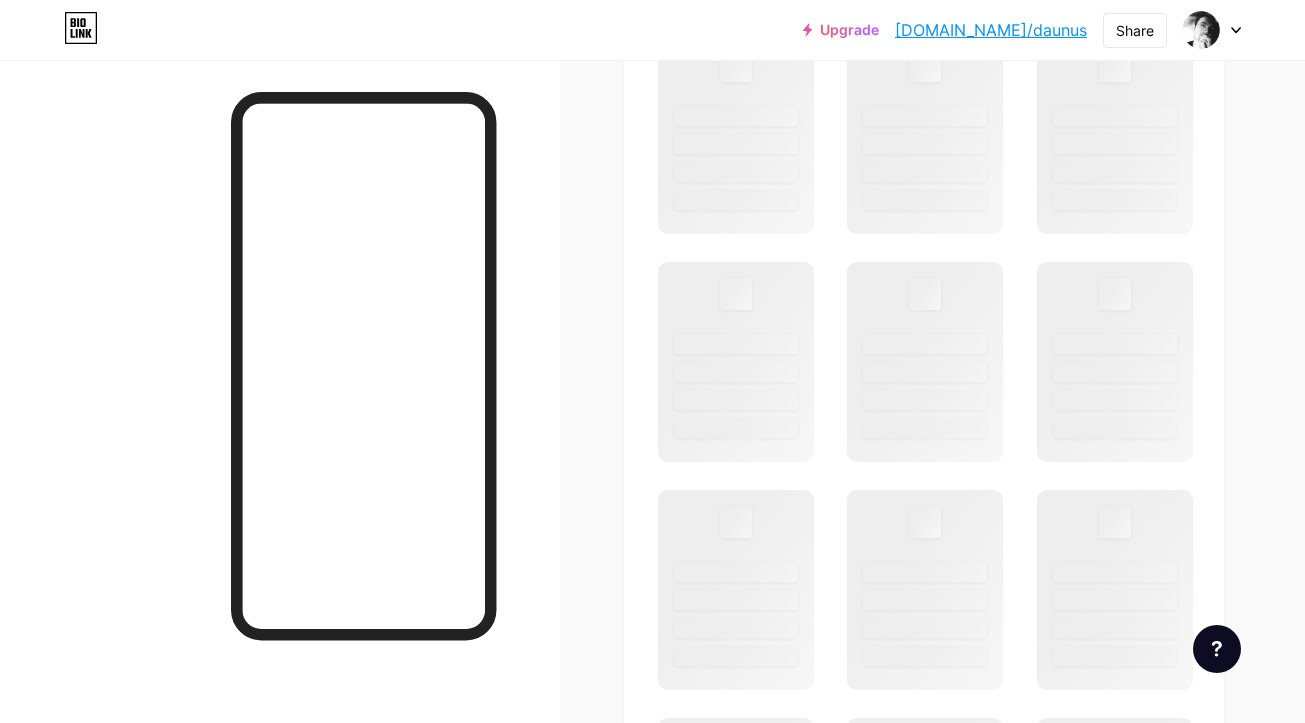scroll, scrollTop: 374, scrollLeft: 0, axis: vertical 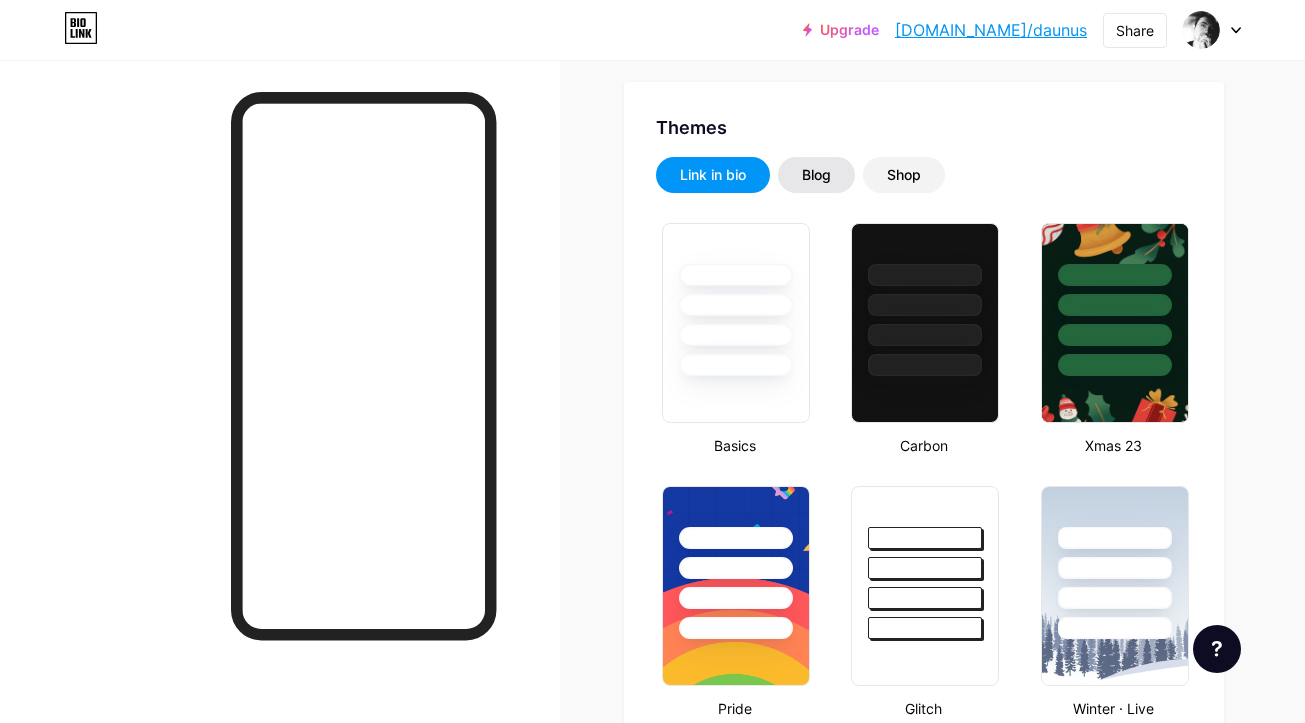 click on "Blog" at bounding box center (816, 175) 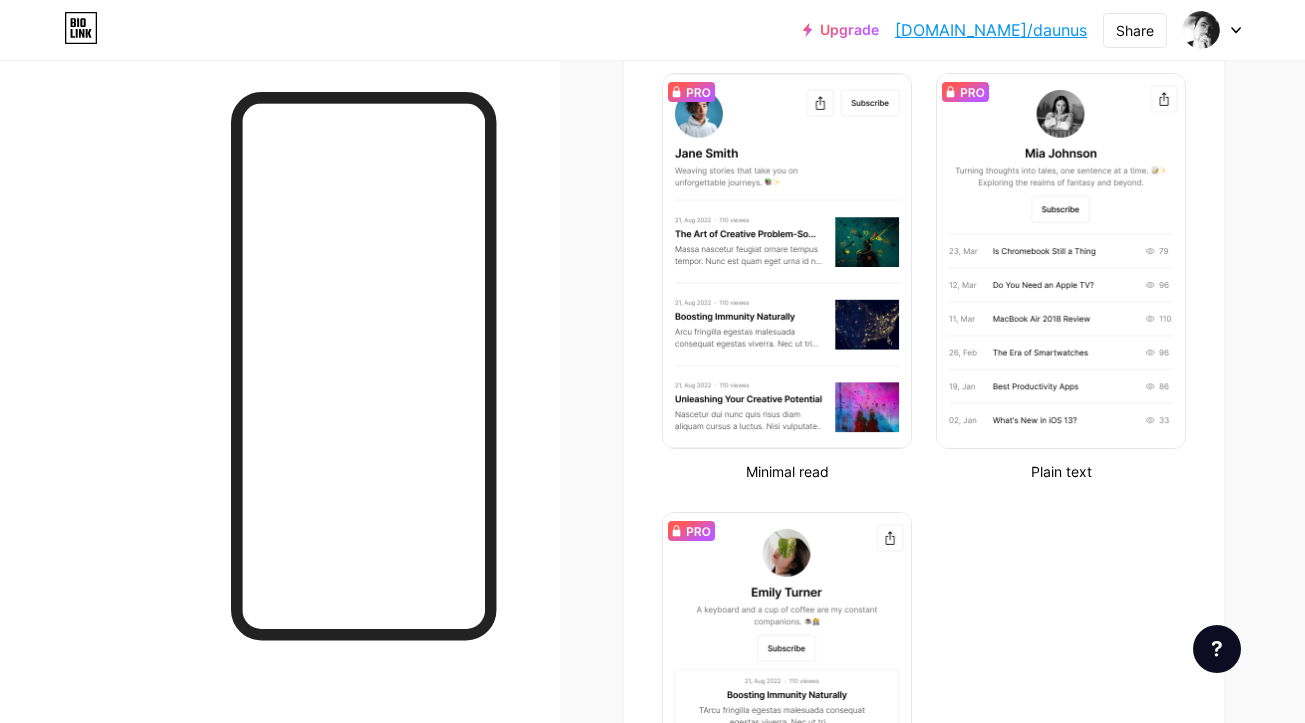 scroll, scrollTop: 0, scrollLeft: 0, axis: both 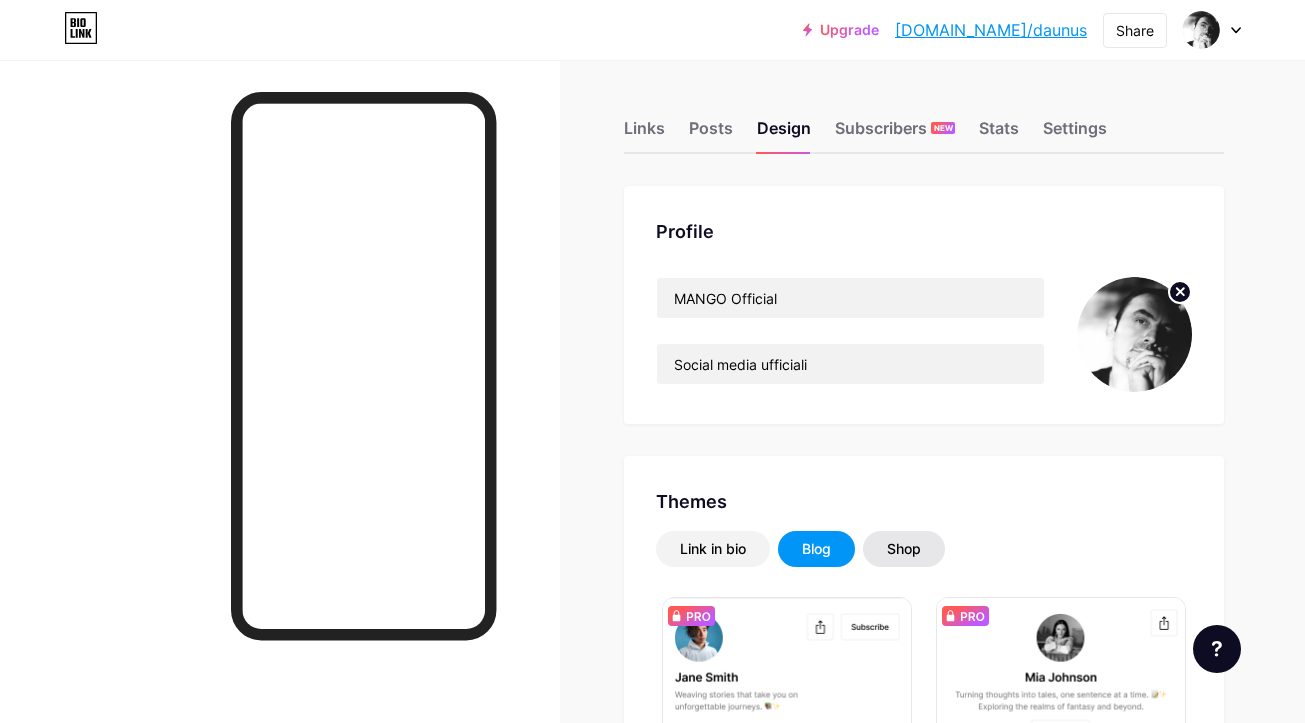 click on "Shop" at bounding box center (904, 549) 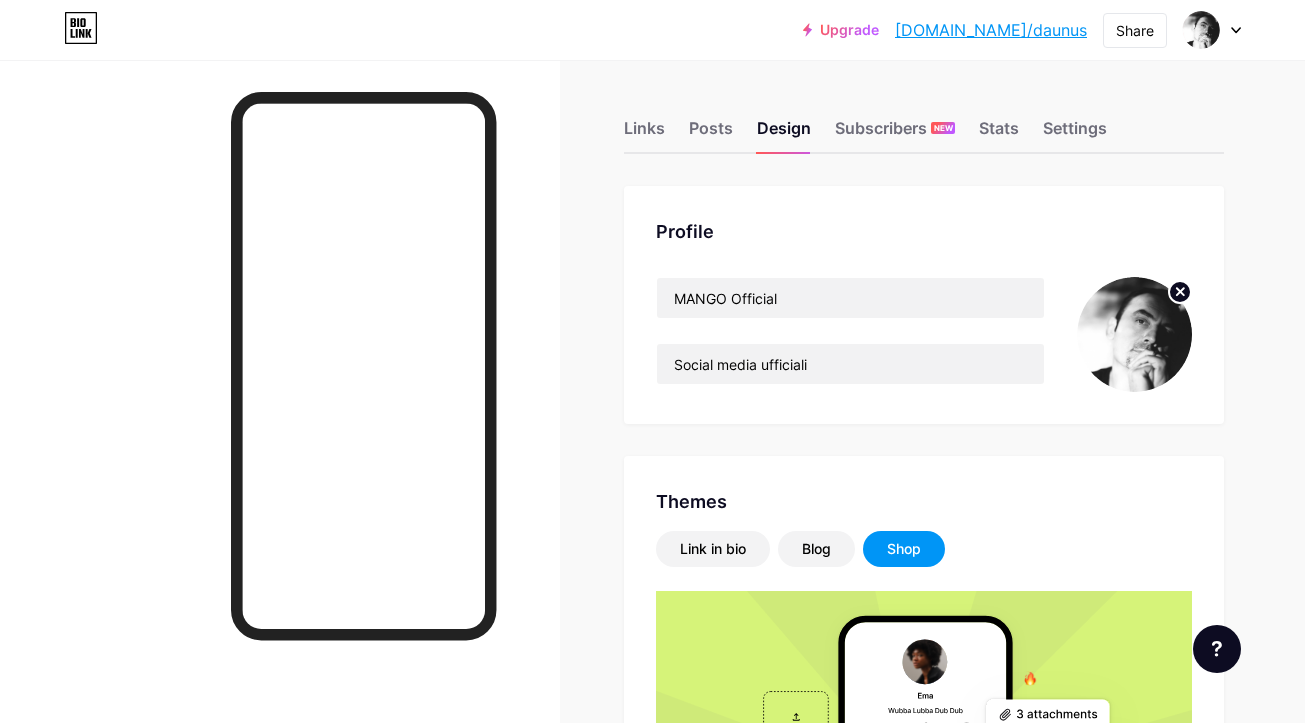 click on "Shop" at bounding box center (904, 549) 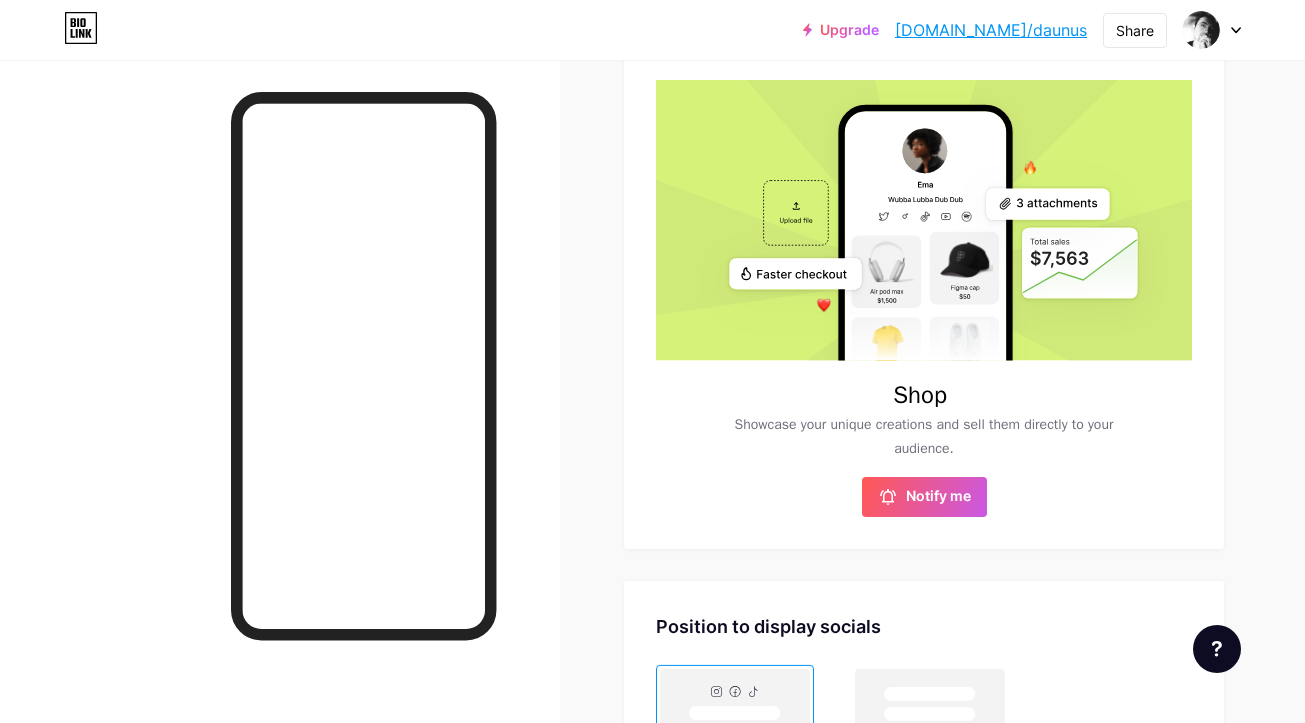 scroll, scrollTop: 0, scrollLeft: 0, axis: both 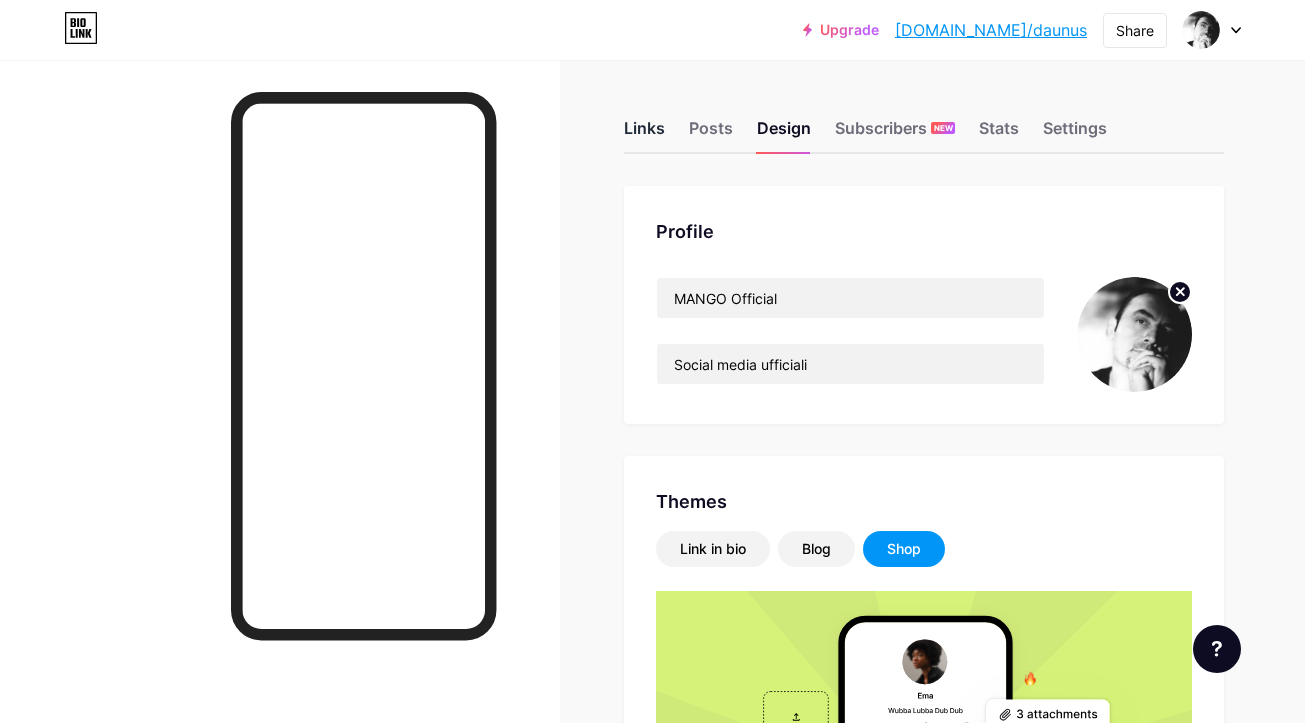 click on "Links" at bounding box center [644, 134] 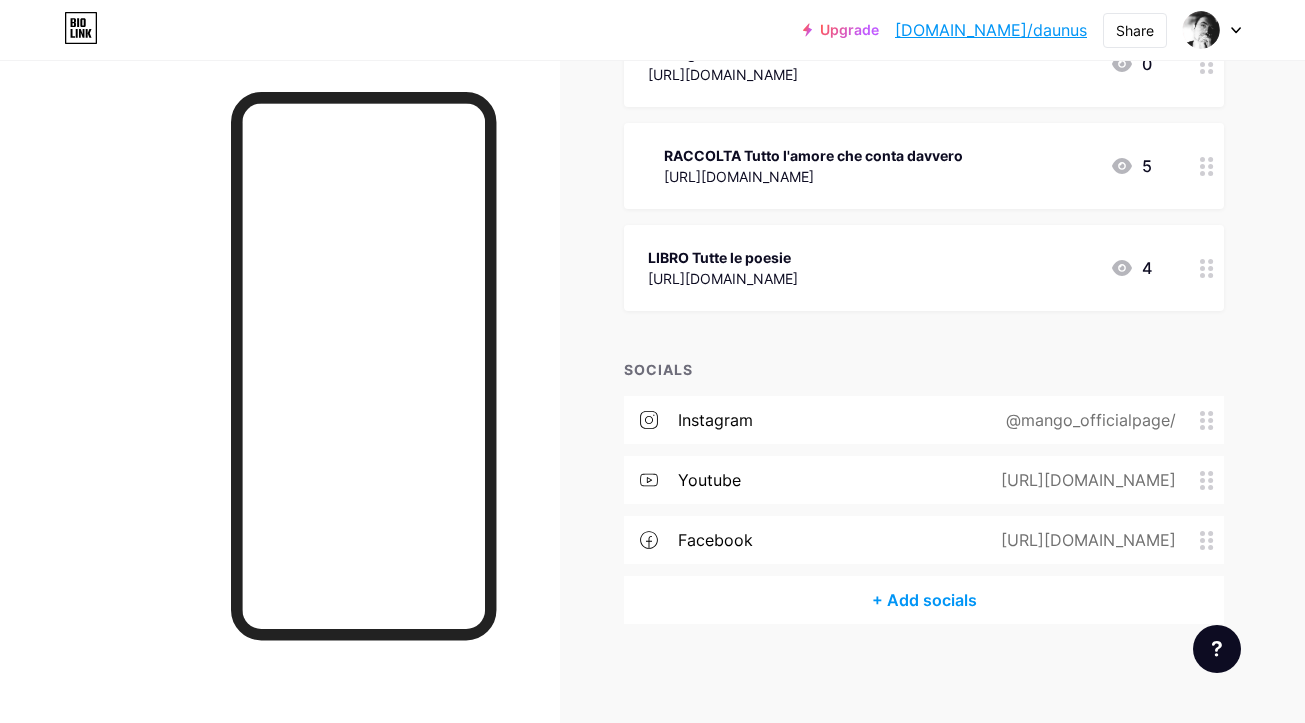 scroll, scrollTop: 0, scrollLeft: 0, axis: both 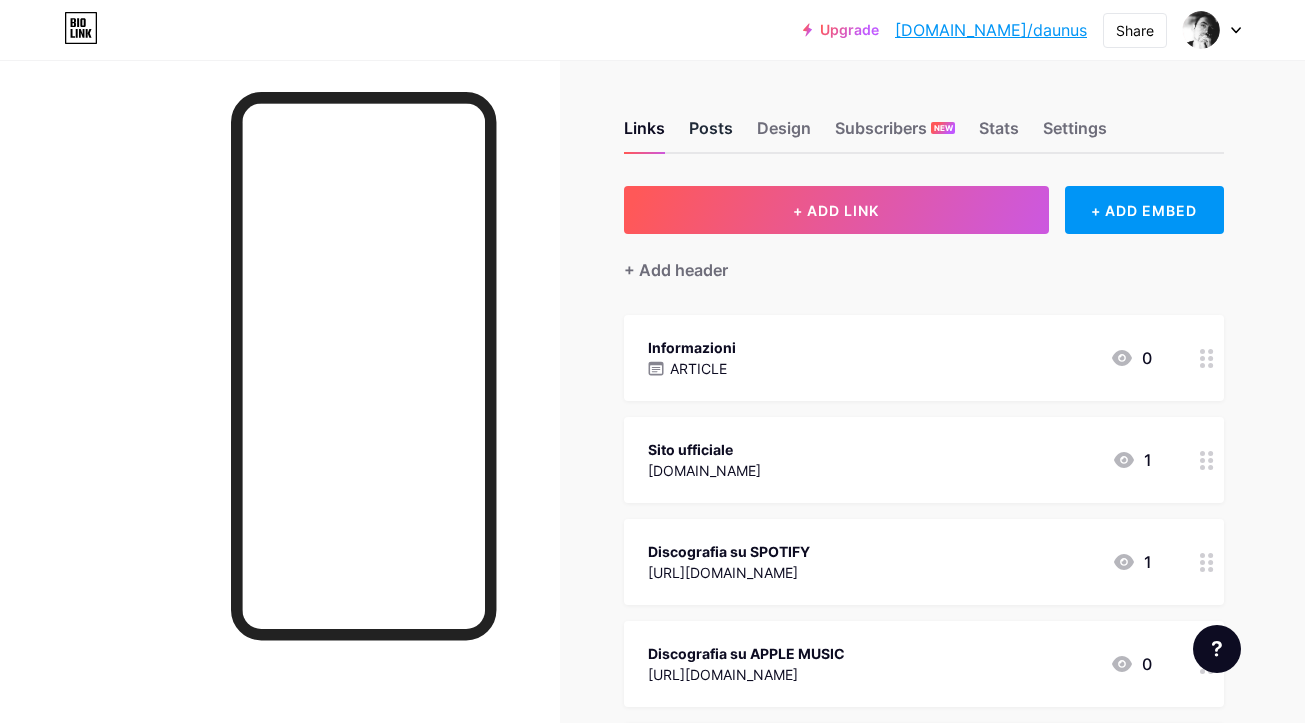 click on "Posts" at bounding box center (711, 134) 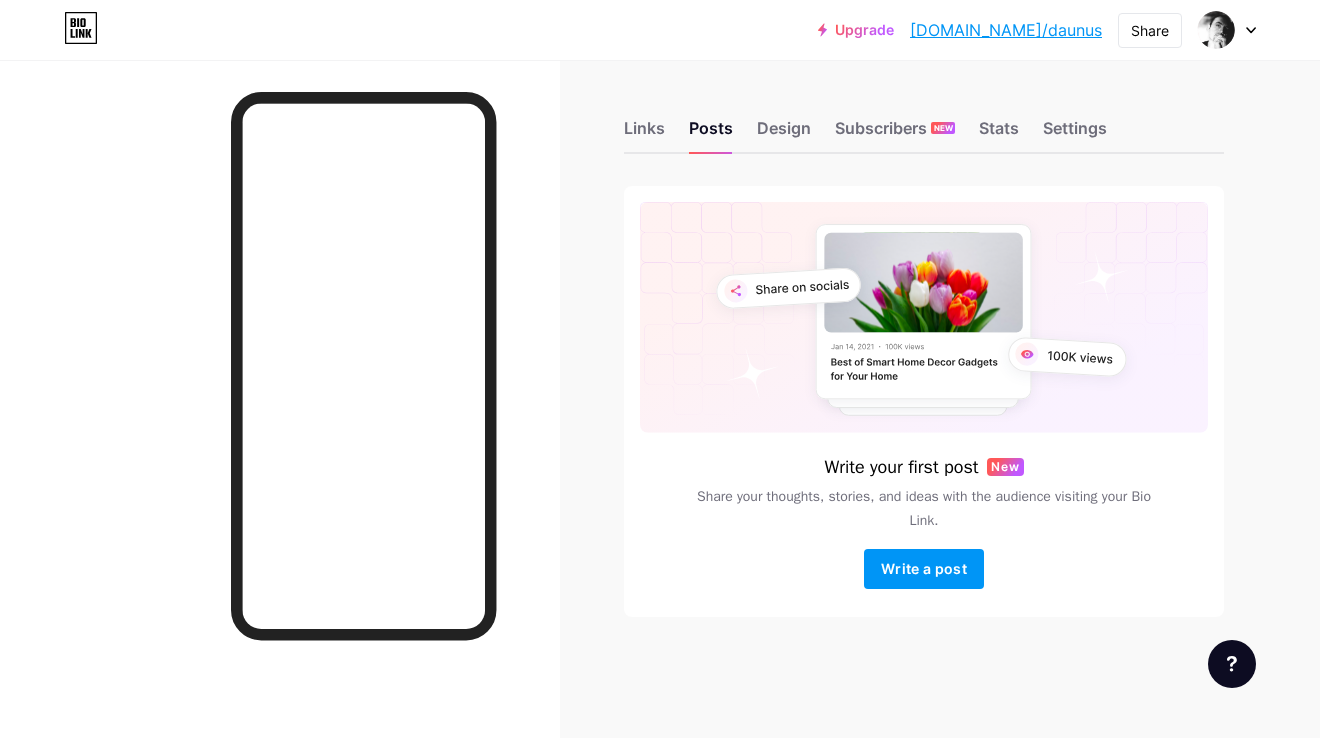 drag, startPoint x: 734, startPoint y: 134, endPoint x: 748, endPoint y: 136, distance: 14.142136 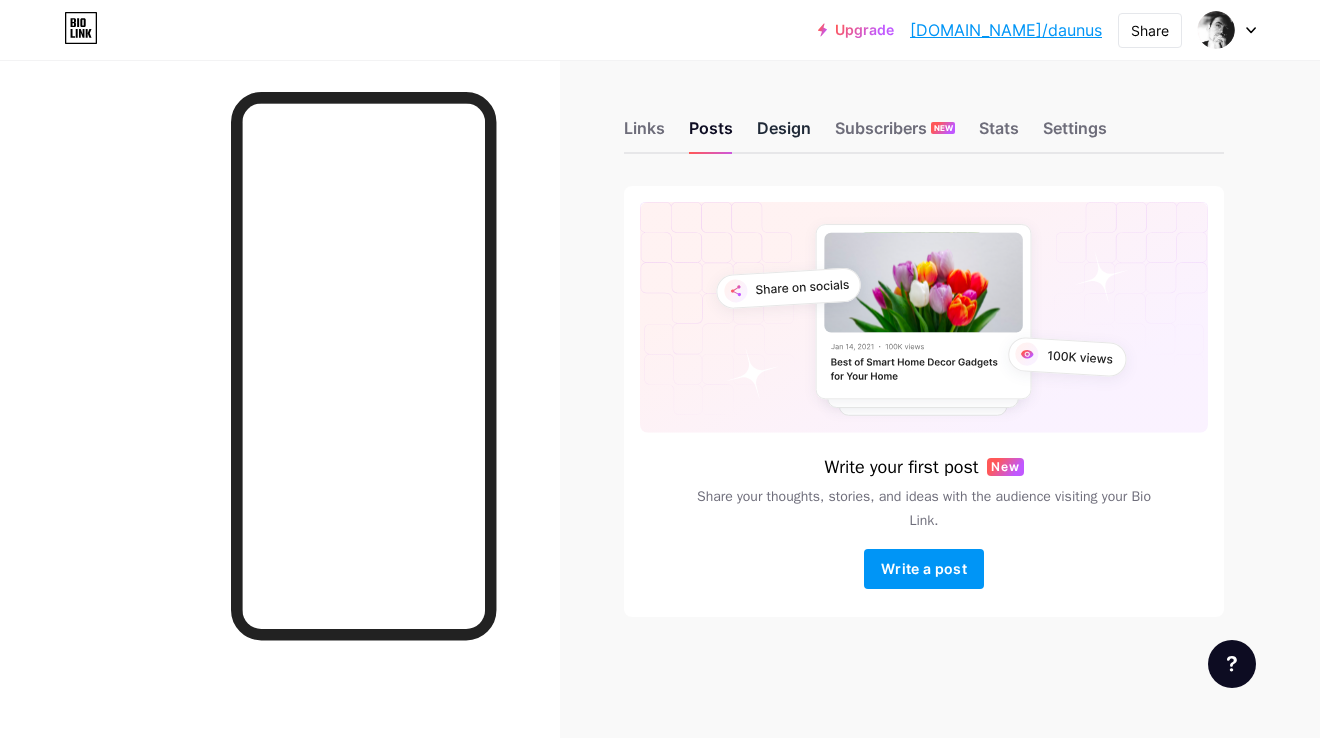 click on "Design" at bounding box center [784, 134] 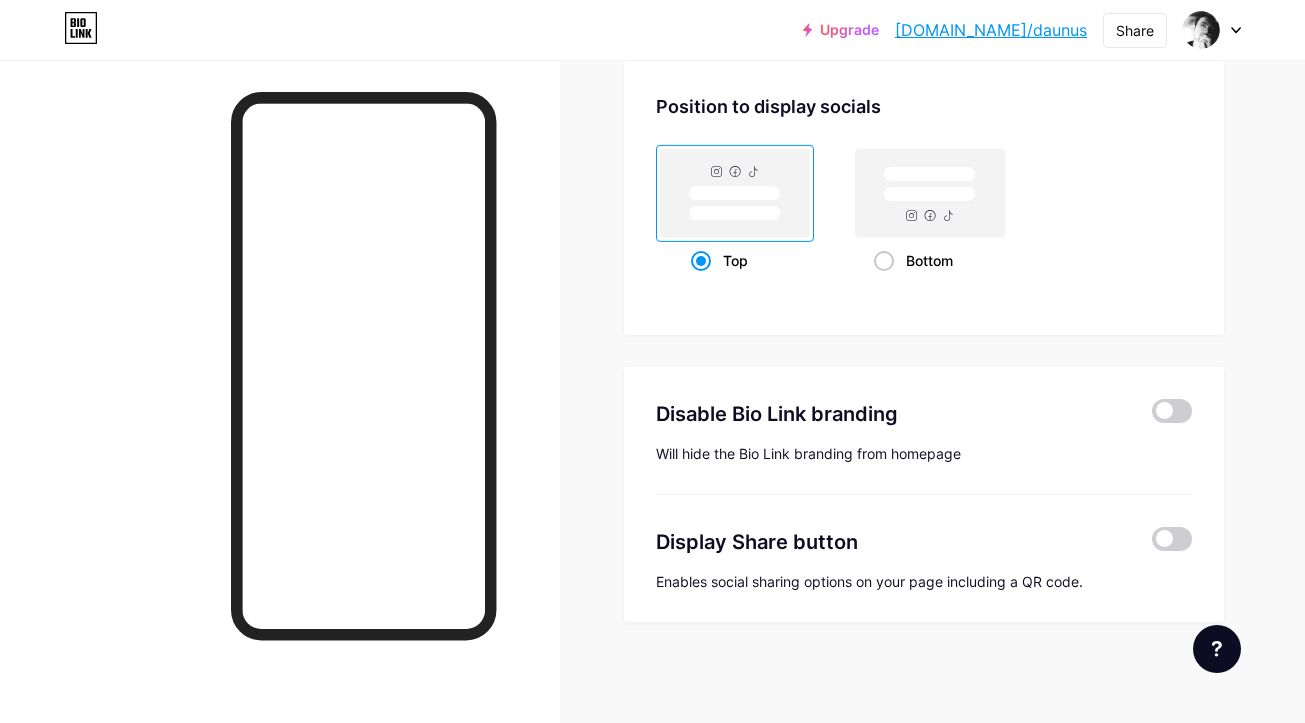 scroll, scrollTop: 2180, scrollLeft: 0, axis: vertical 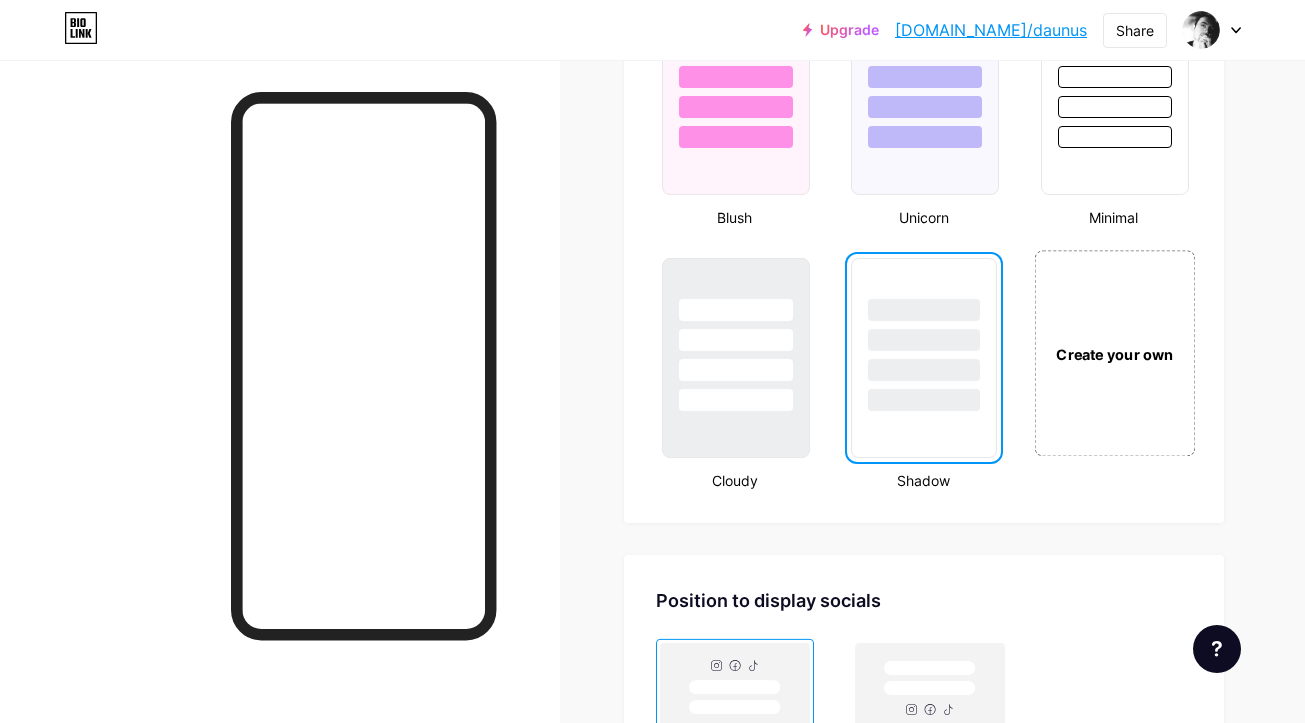 click on "Create your own" at bounding box center [1114, 353] 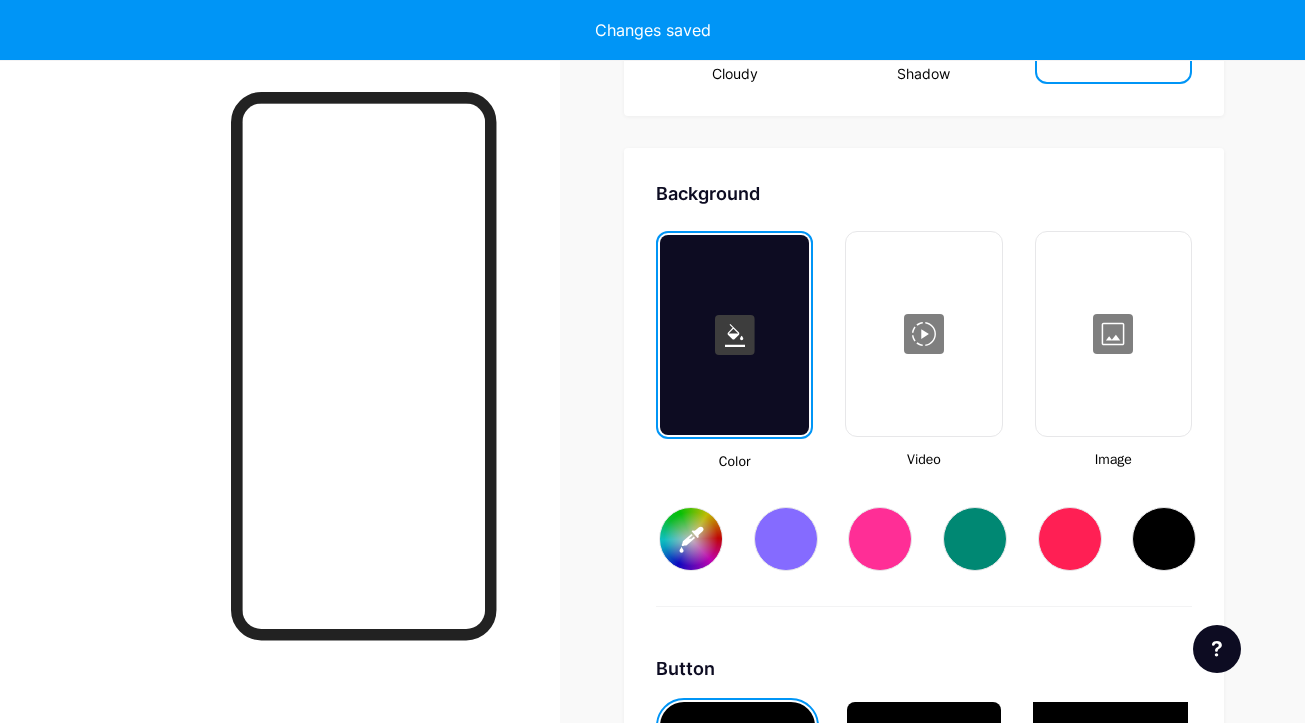 scroll, scrollTop: 2655, scrollLeft: 0, axis: vertical 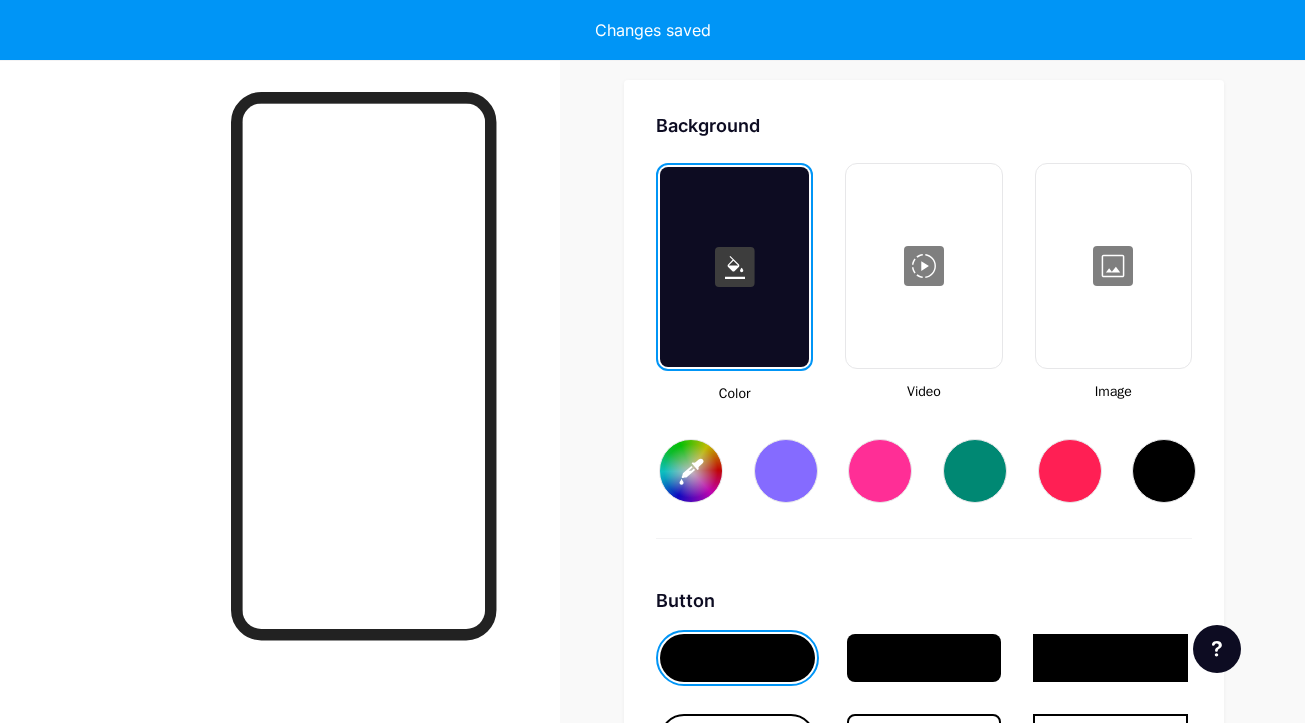 type on "#ffffff" 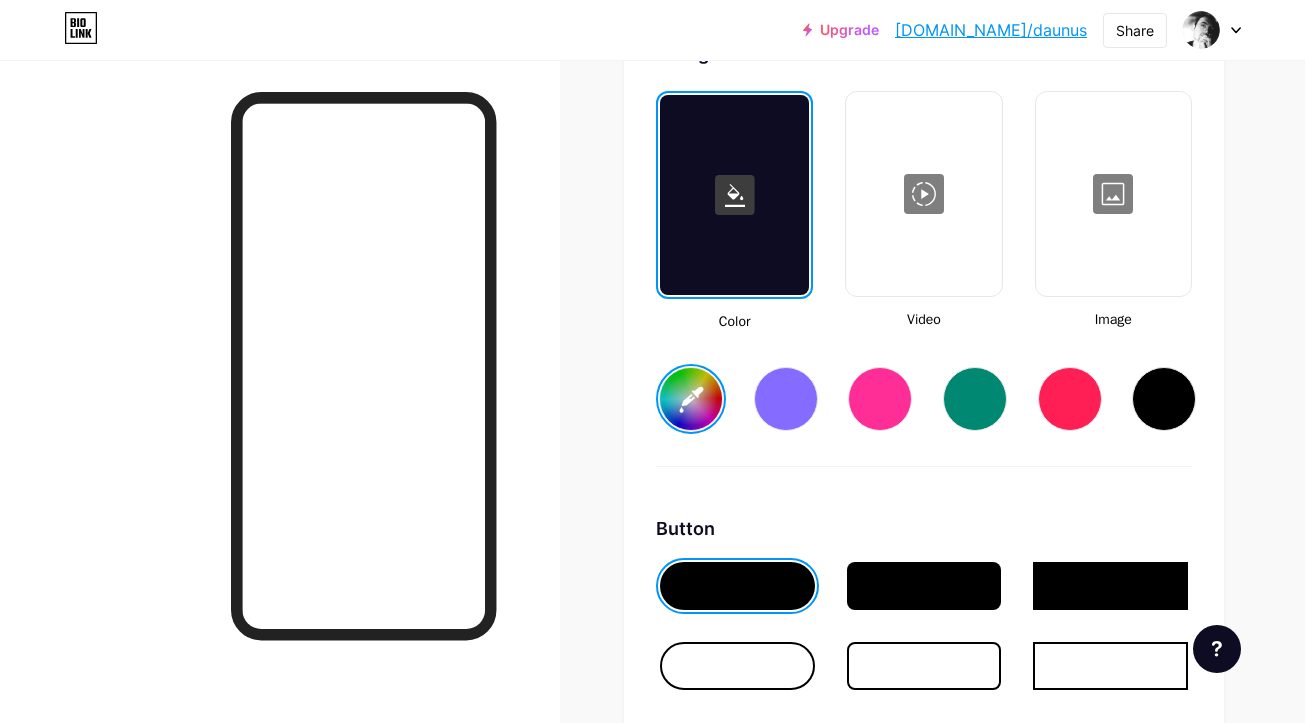 scroll, scrollTop: 2810, scrollLeft: 0, axis: vertical 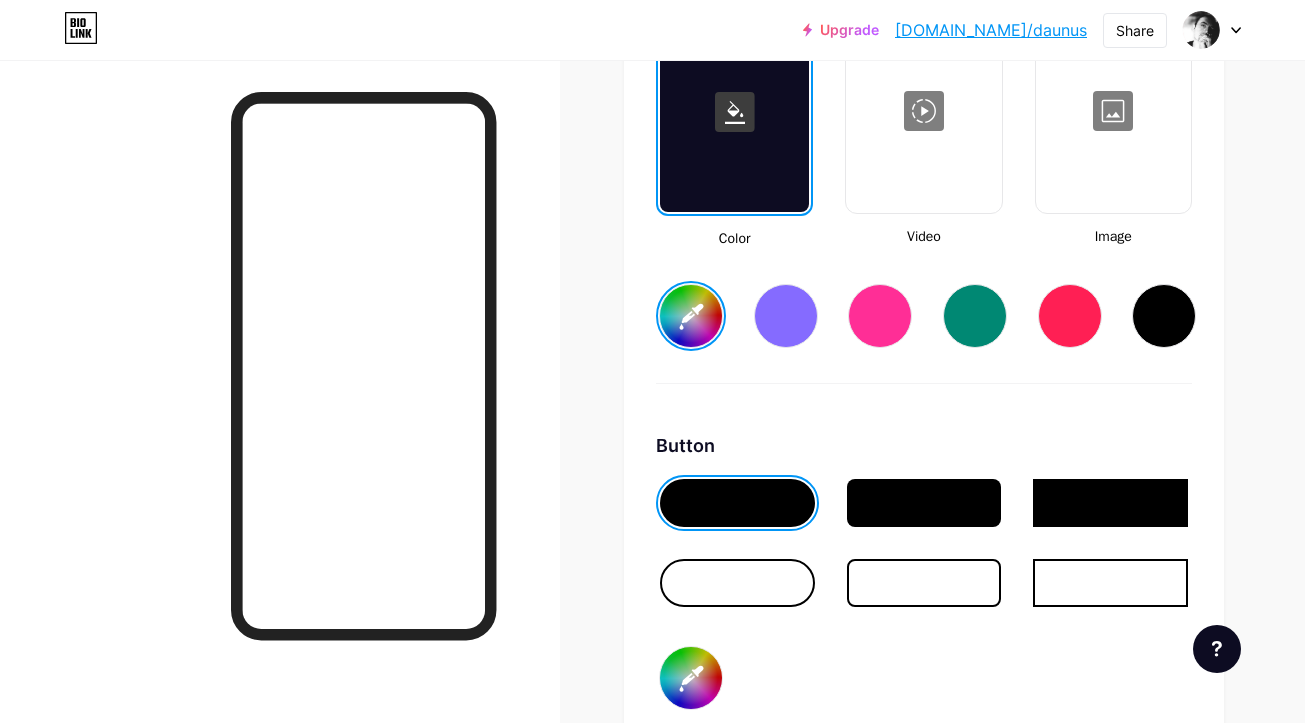 click at bounding box center [924, 503] 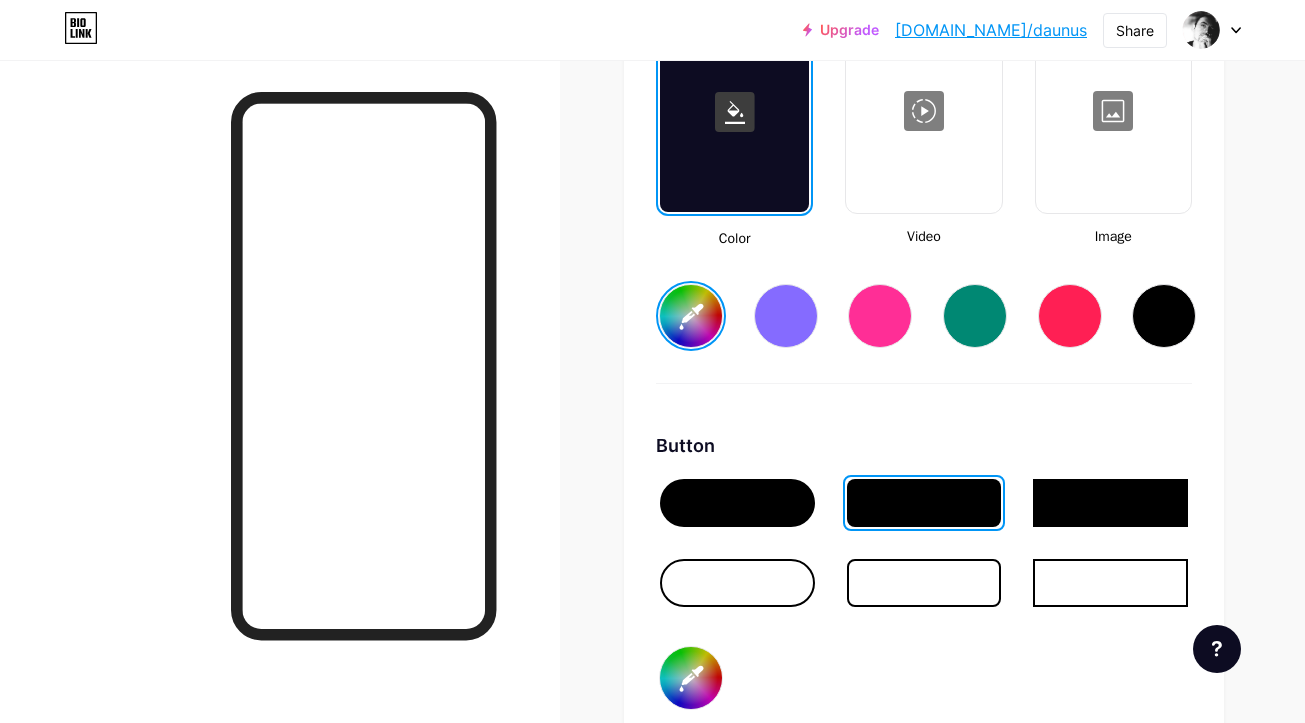 scroll, scrollTop: 2836, scrollLeft: 0, axis: vertical 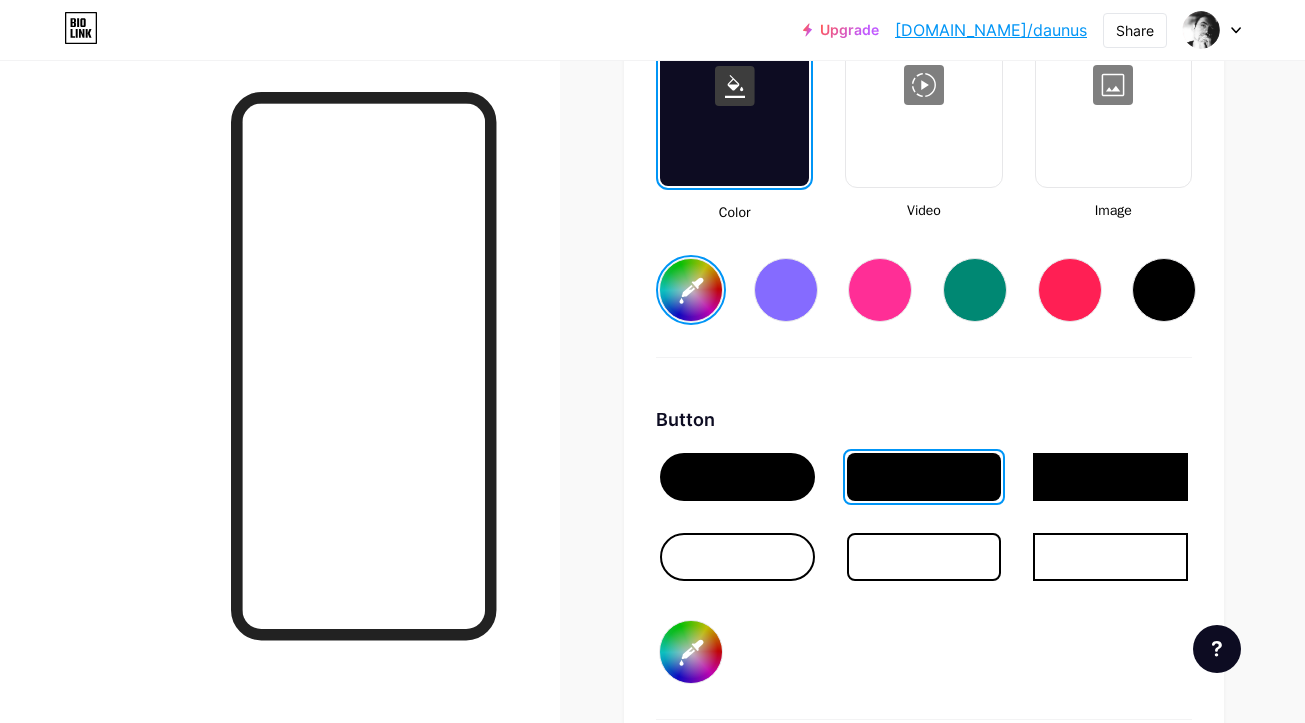 click at bounding box center (924, 477) 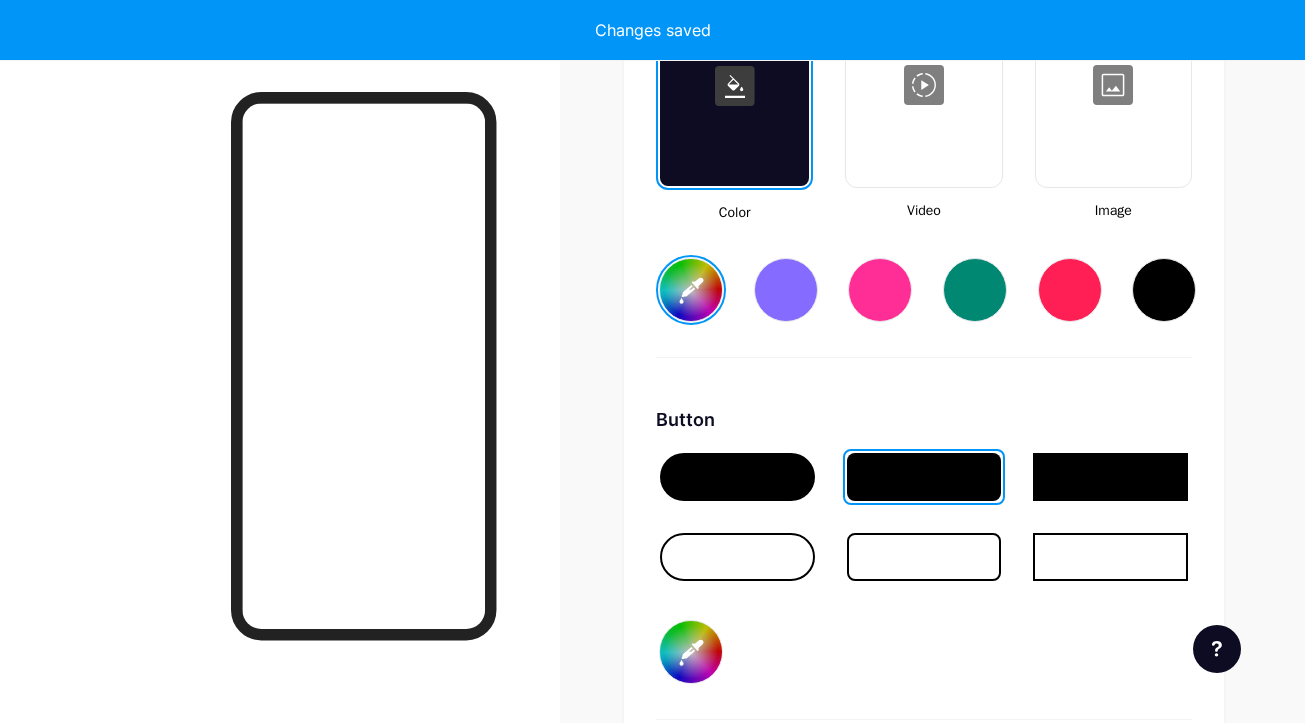 type on "#ffffff" 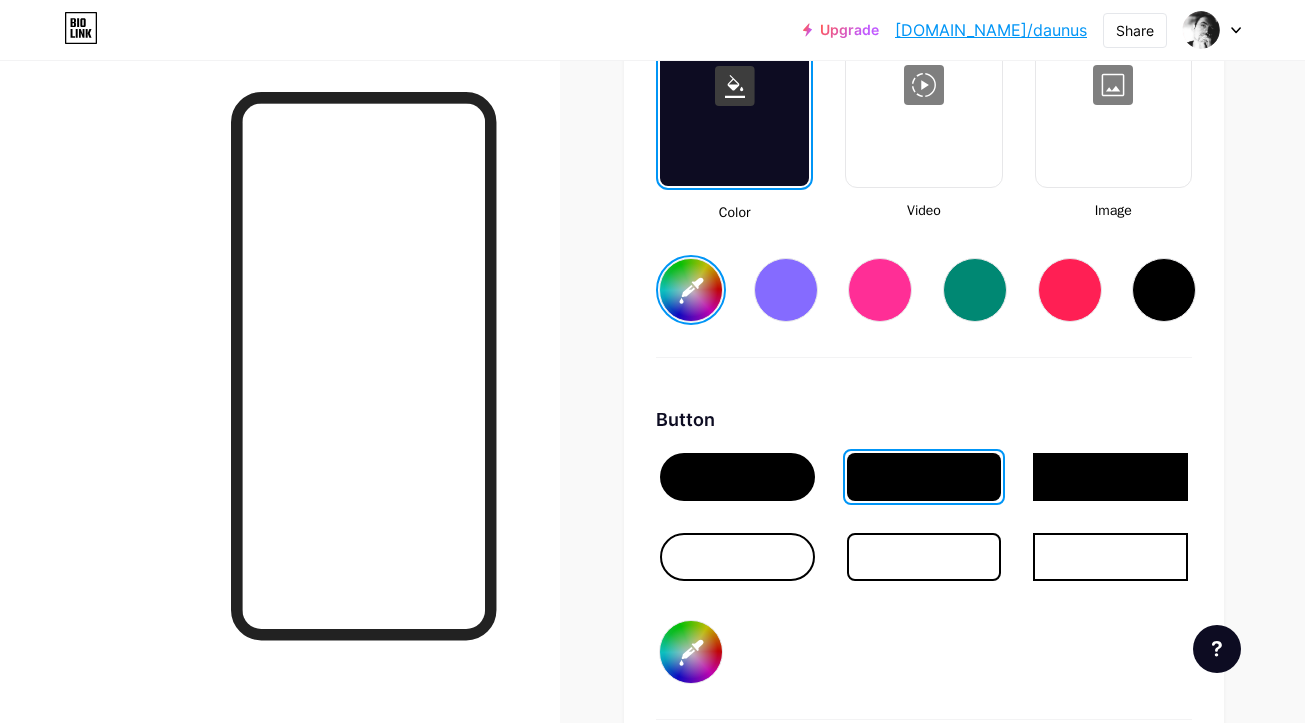 scroll, scrollTop: 3073, scrollLeft: 0, axis: vertical 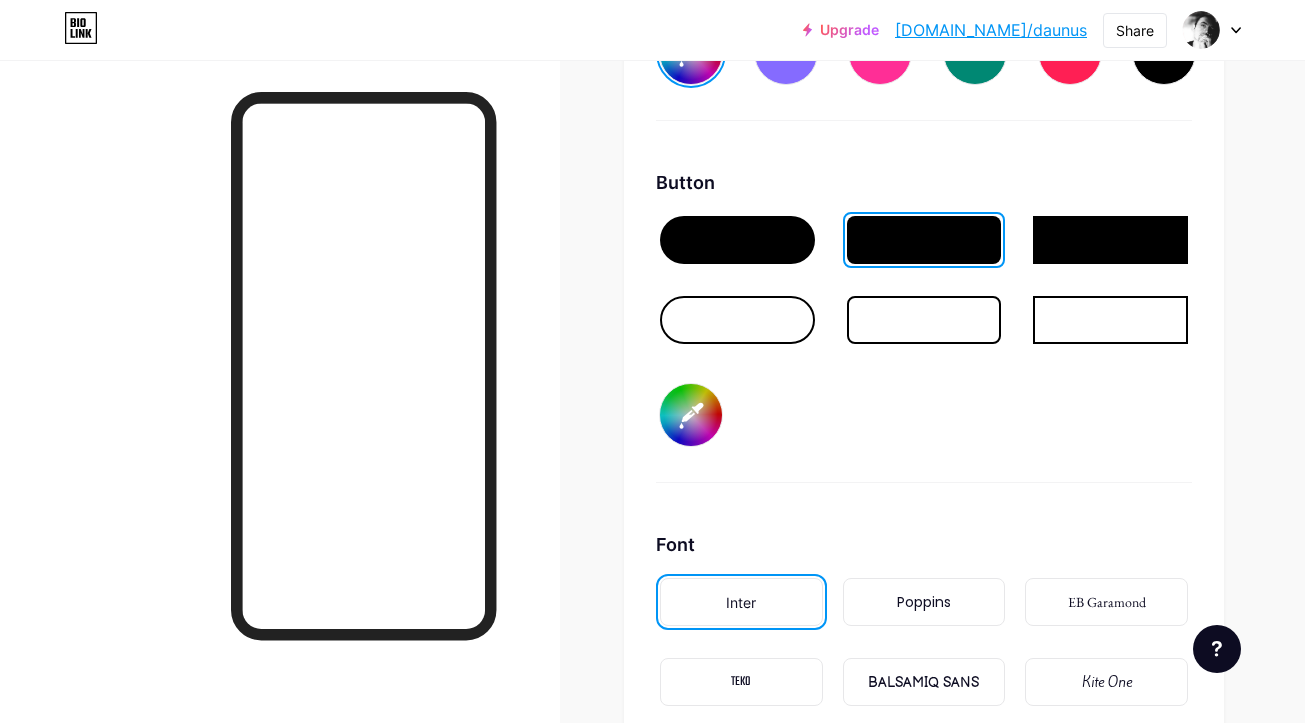 click on "#000000" at bounding box center (691, 415) 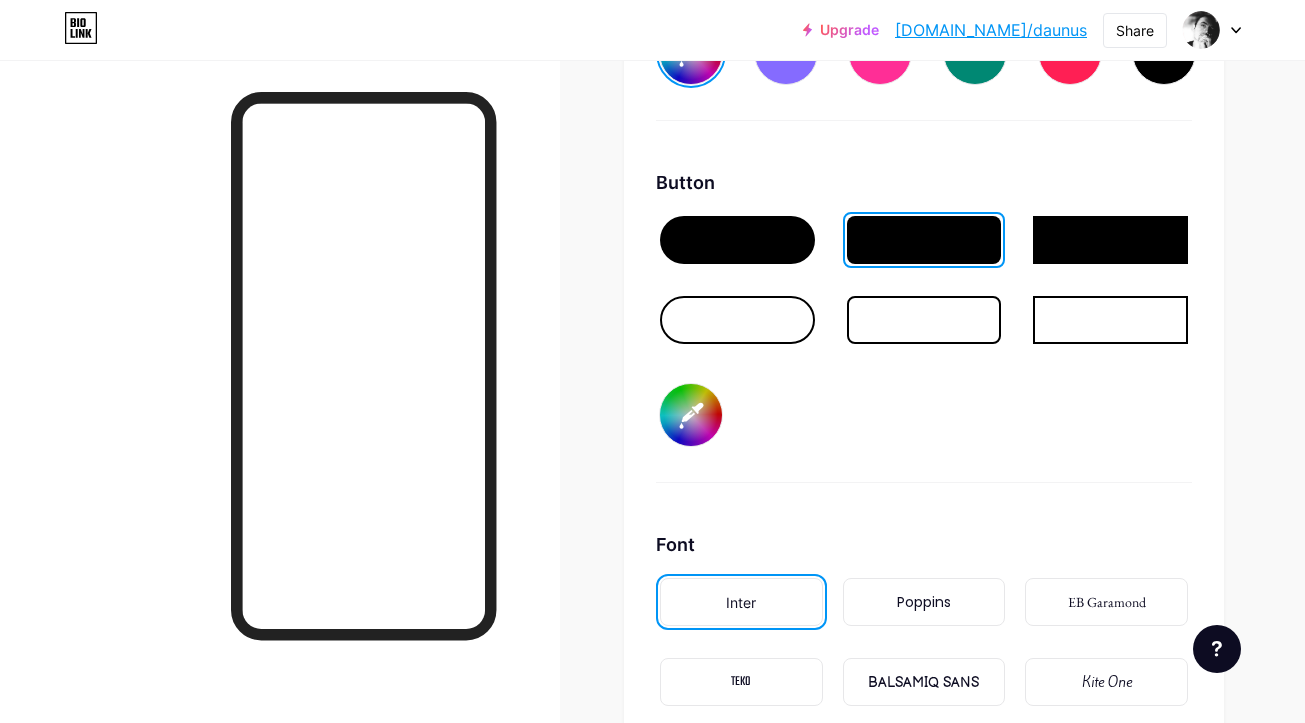 type on "#ff40ff" 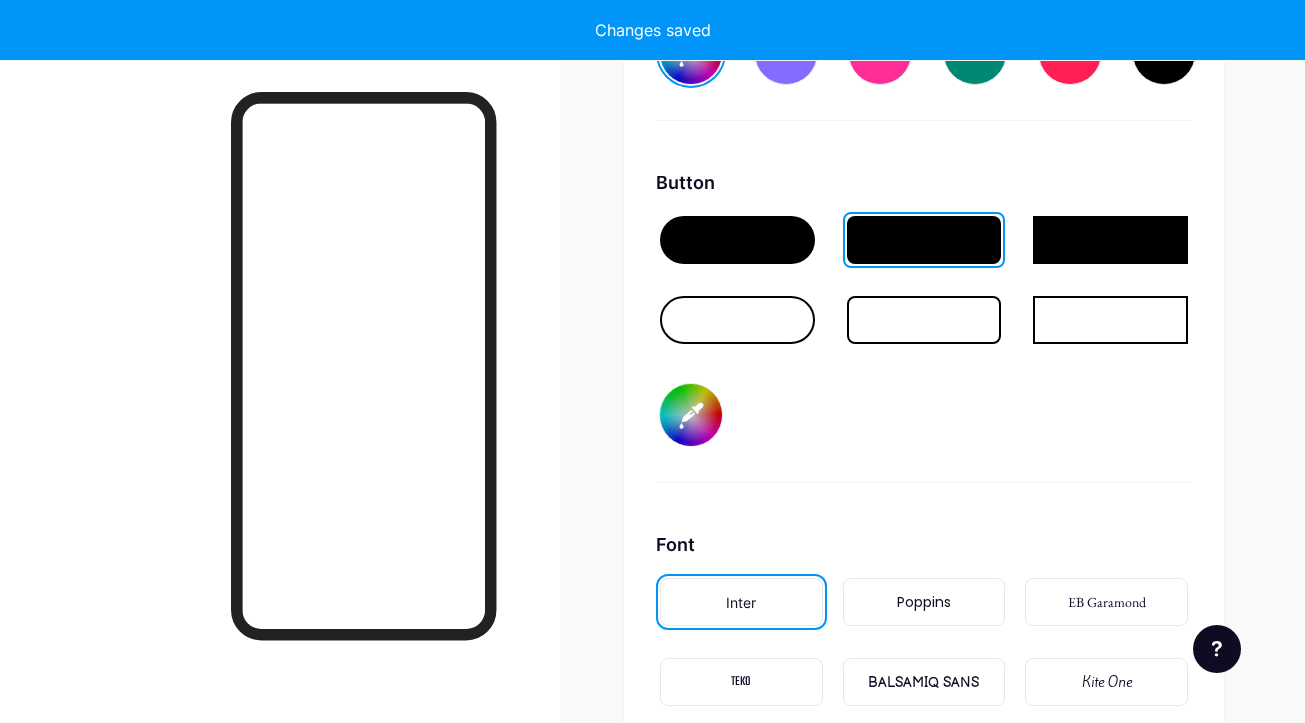type on "#ffffff" 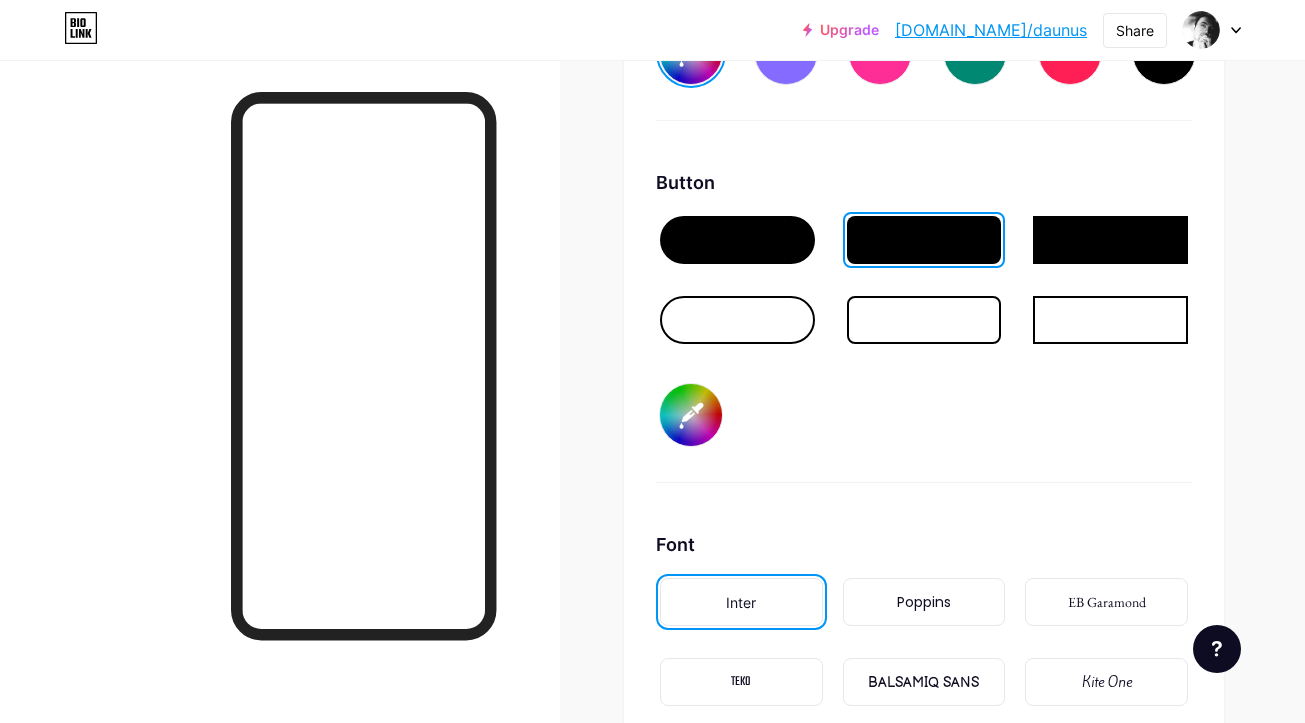 click on "#ff40ff" at bounding box center [691, 415] 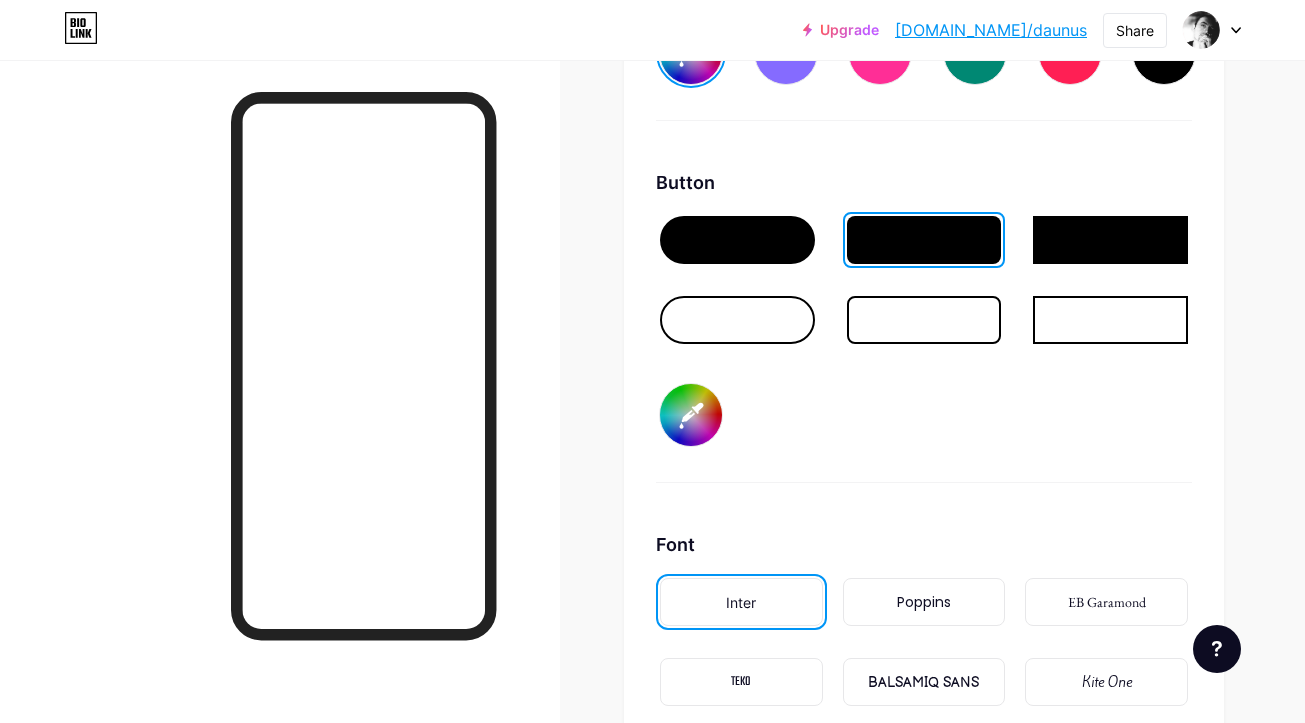 type on "#efefef" 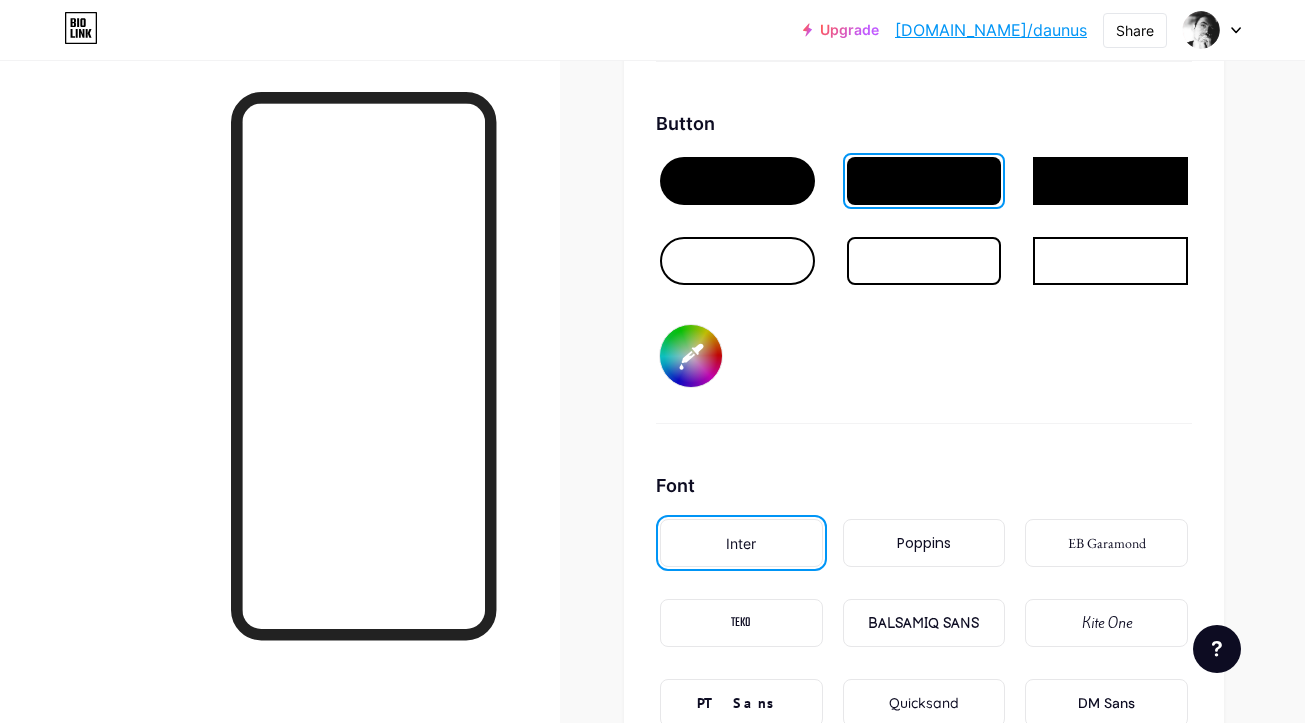 scroll, scrollTop: 3183, scrollLeft: 0, axis: vertical 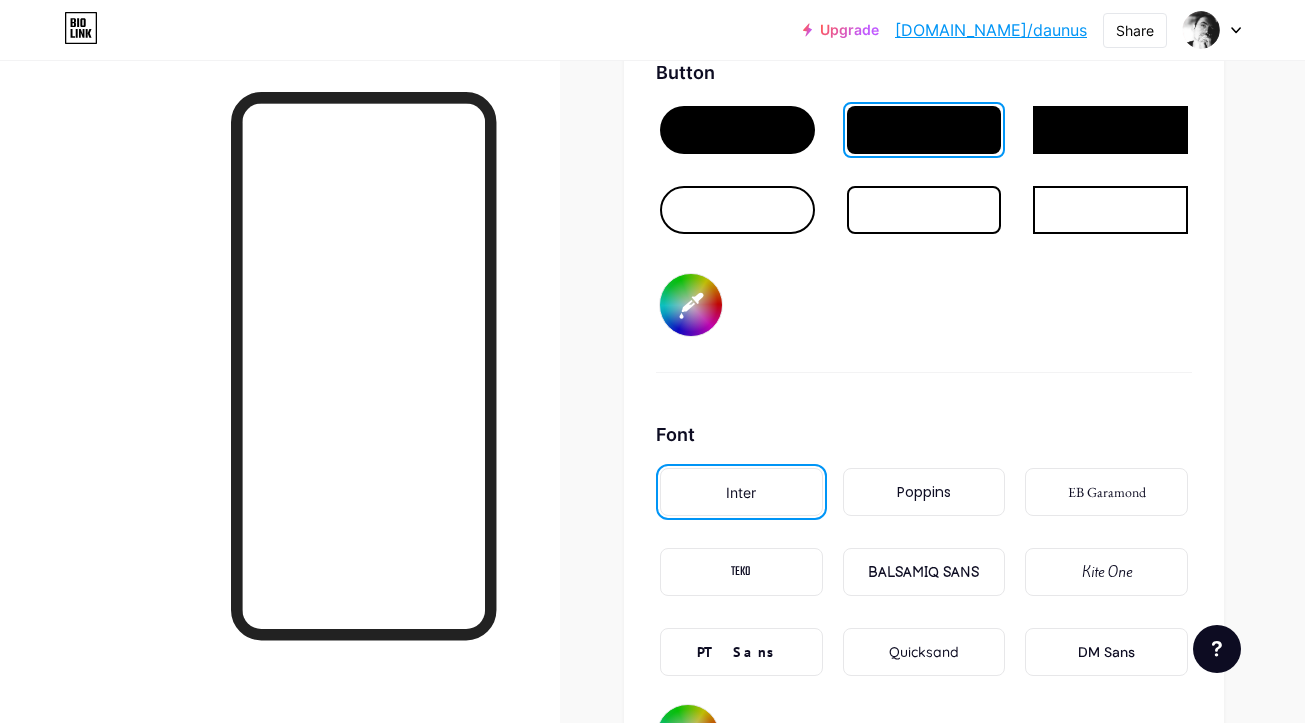 click on "Poppins" at bounding box center [924, 492] 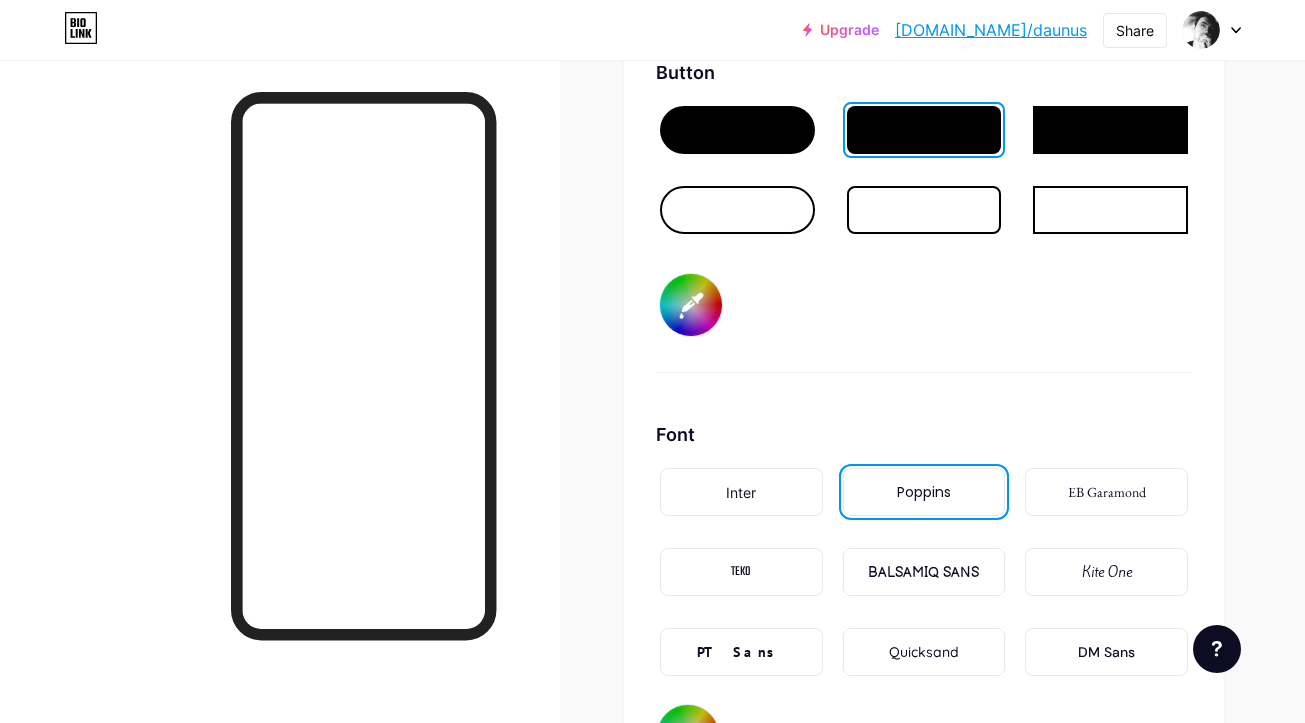 click on "BALSAMIQ SANS" at bounding box center (923, 572) 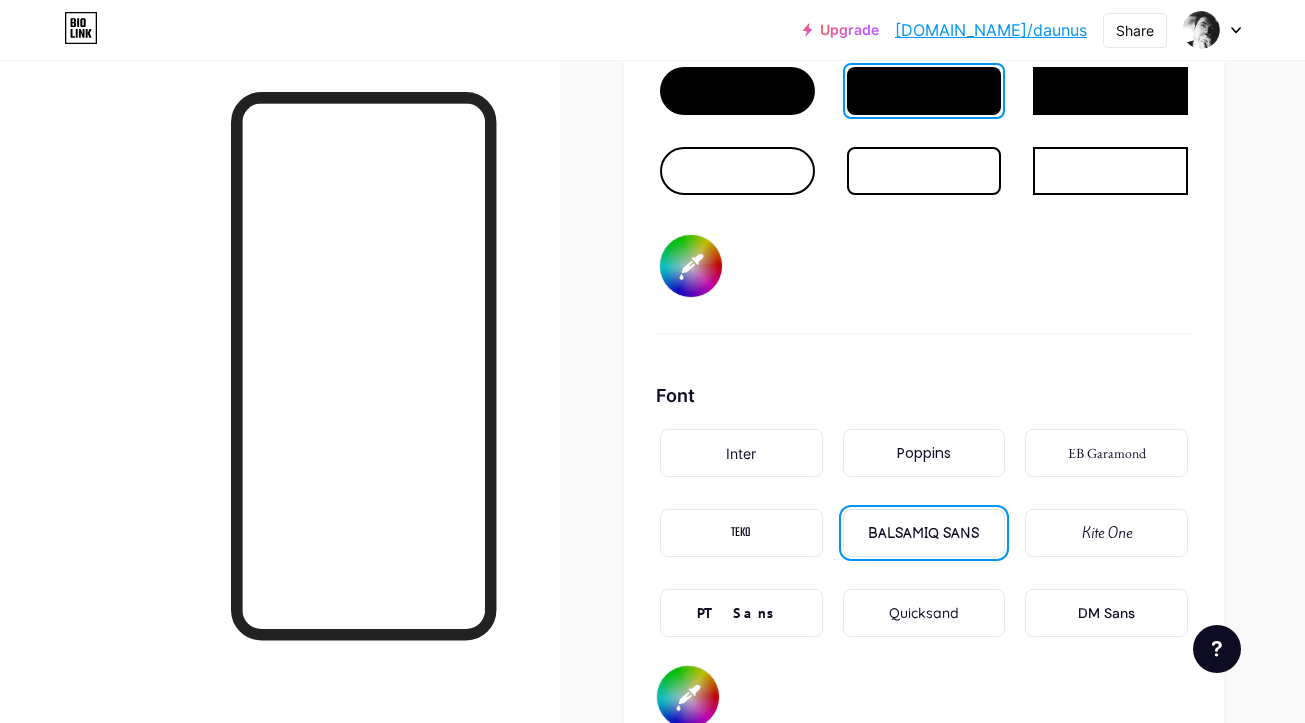 scroll, scrollTop: 3235, scrollLeft: 0, axis: vertical 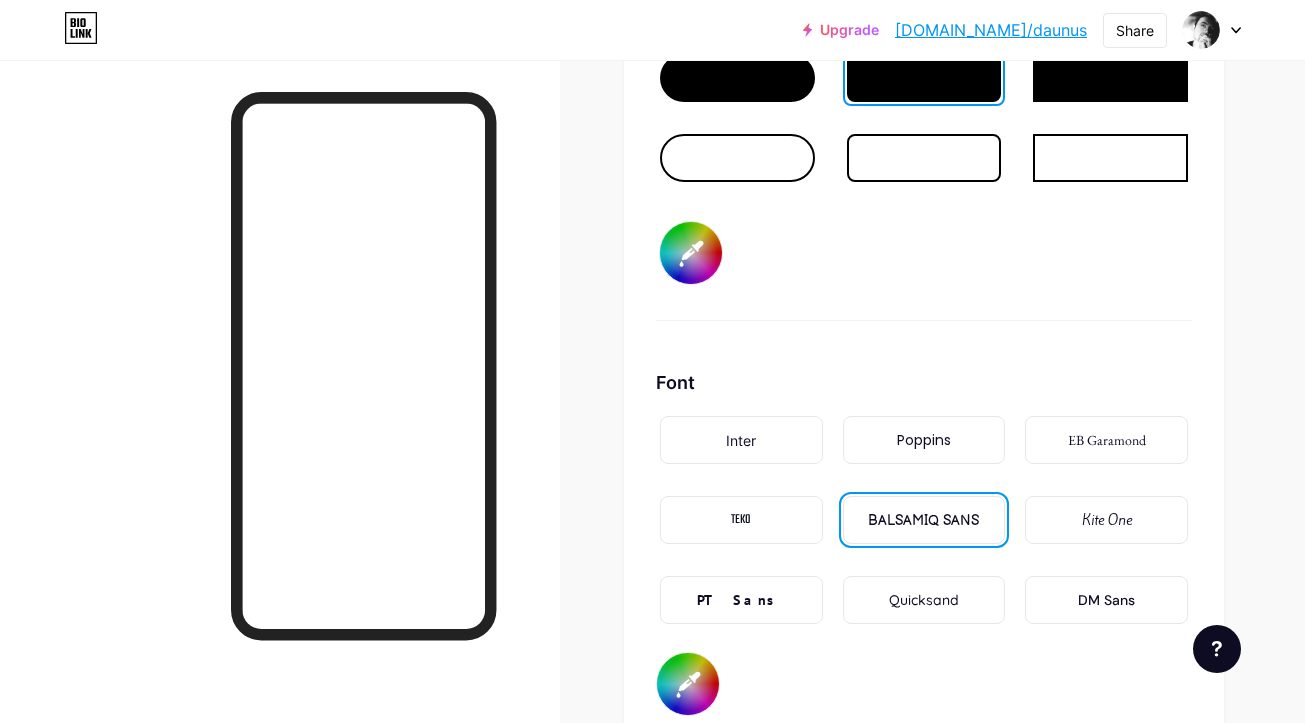 click on "Kite One" at bounding box center [1106, 520] 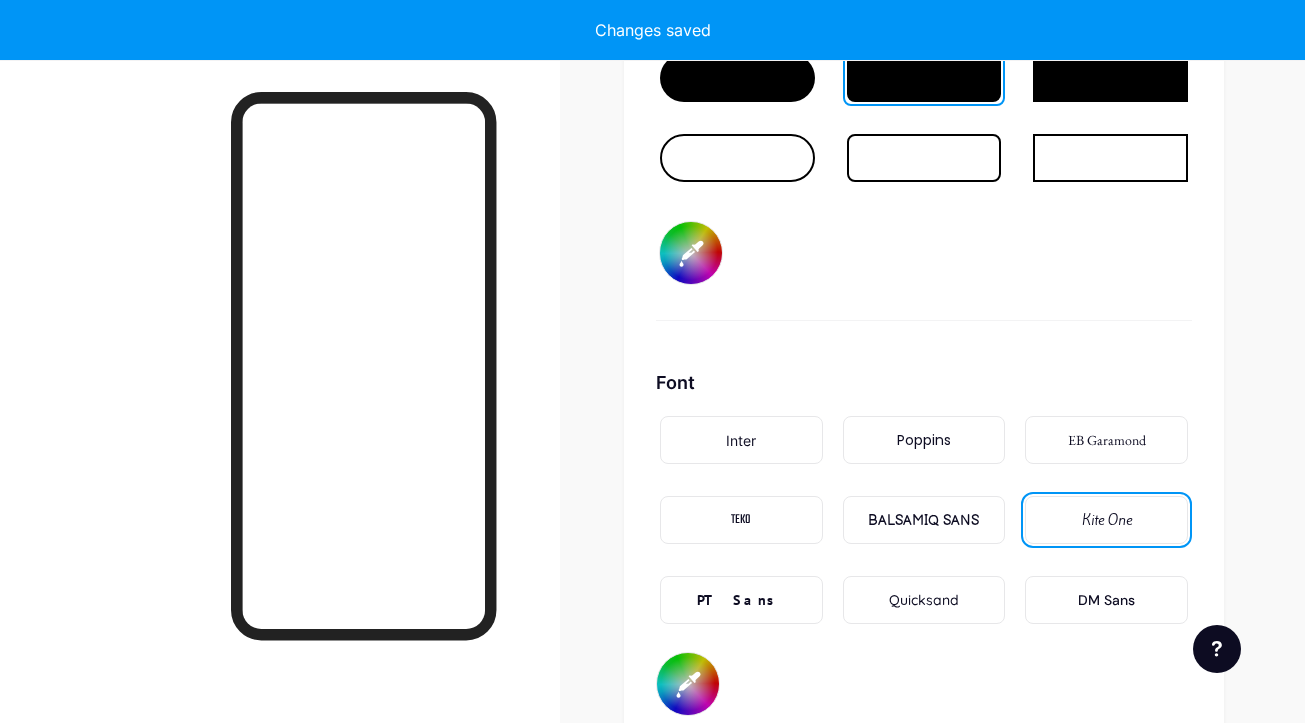 click on "PT Sans" at bounding box center (741, 600) 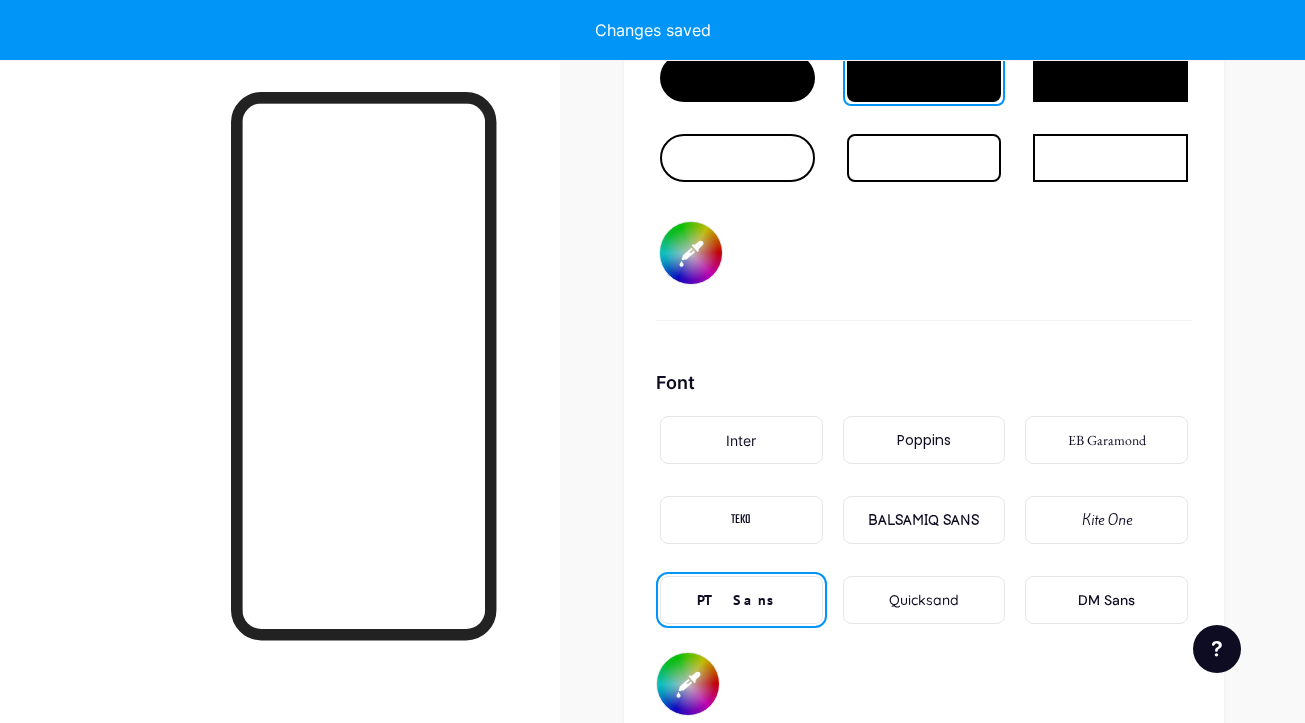 click on "Quicksand" at bounding box center [924, 600] 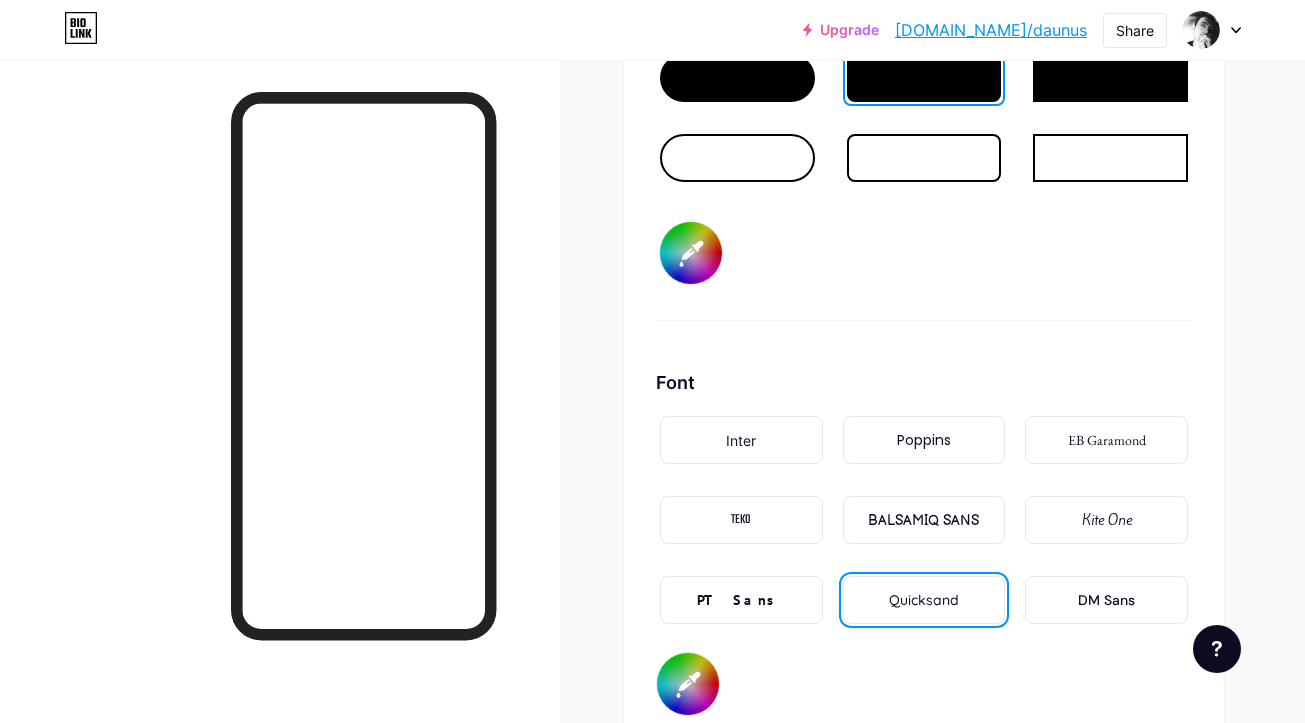click on "DM Sans" at bounding box center (1106, 600) 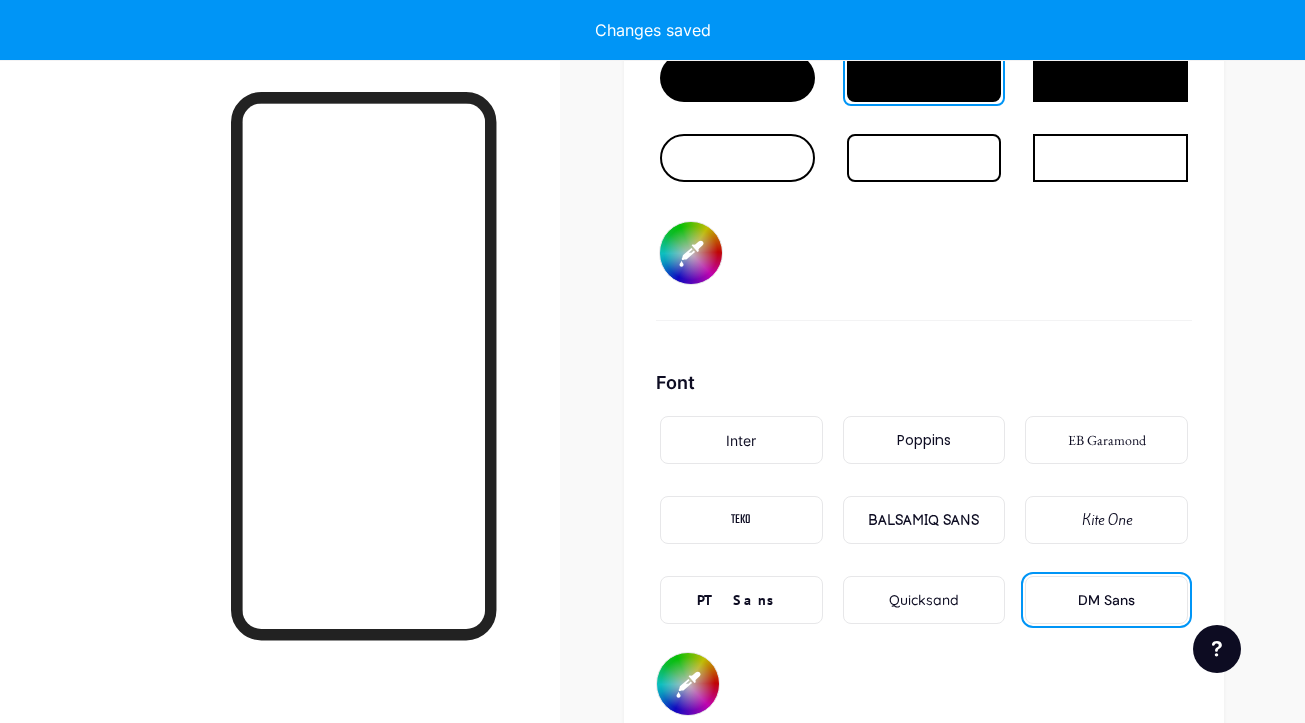 click on "DM Sans" at bounding box center [1106, 600] 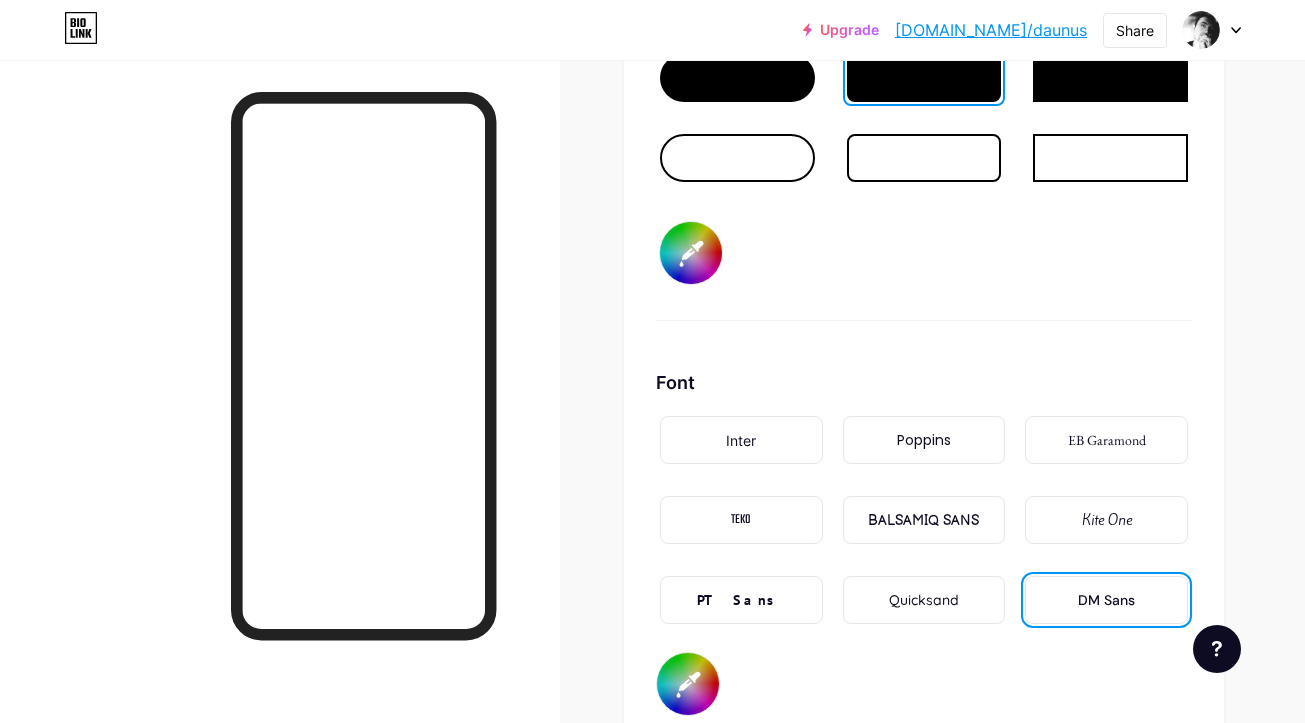 click on "Quicksand" at bounding box center (924, 600) 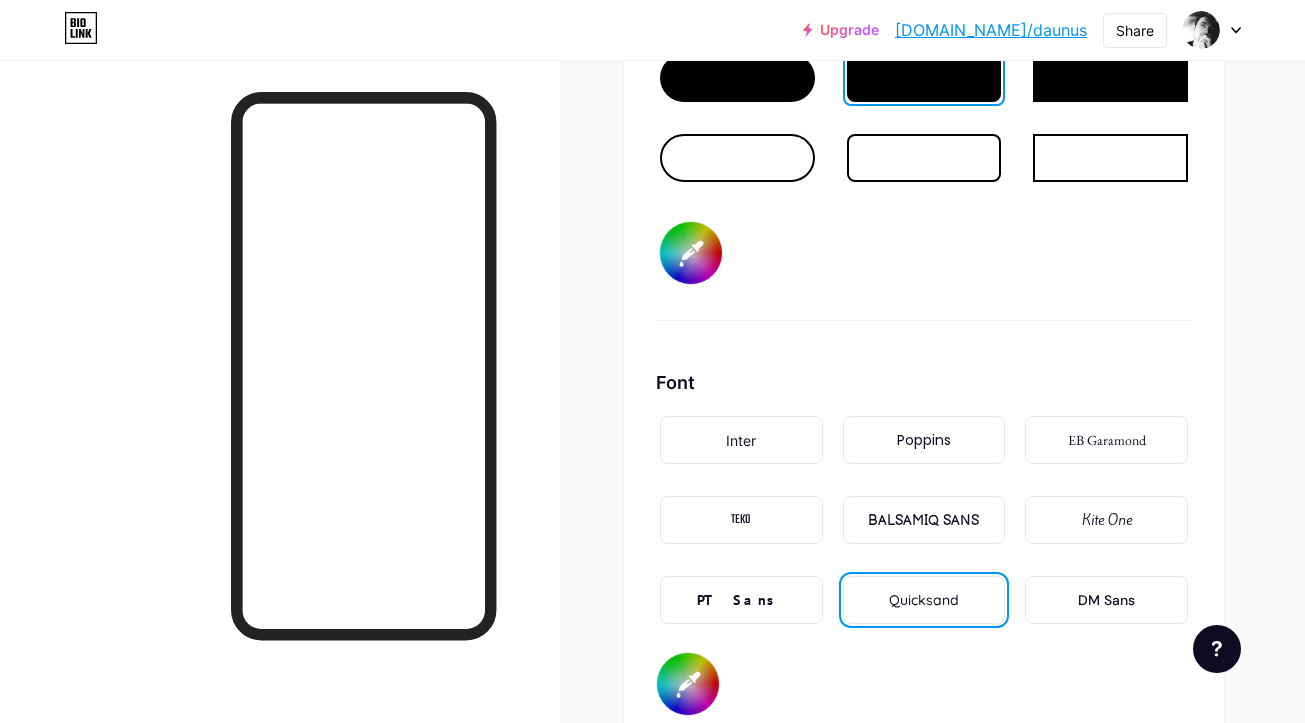 click on "Inter" at bounding box center [741, 440] 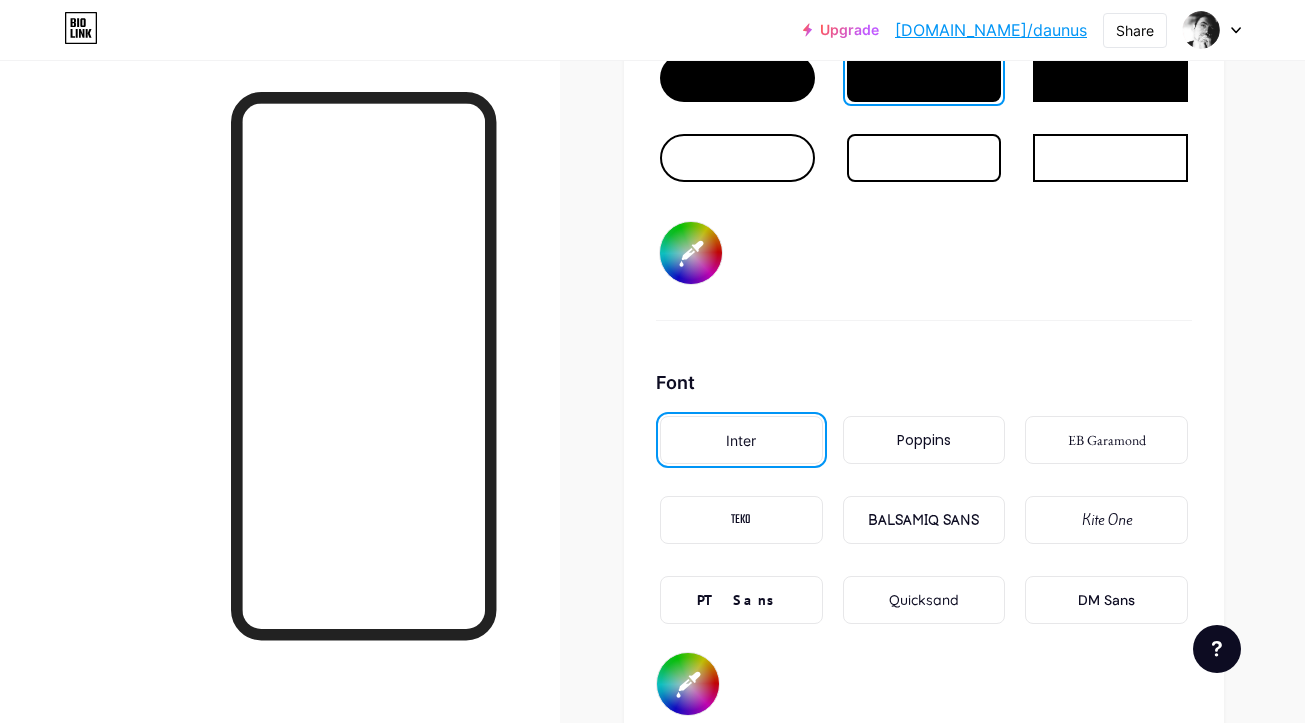 click on "Poppins" at bounding box center [924, 440] 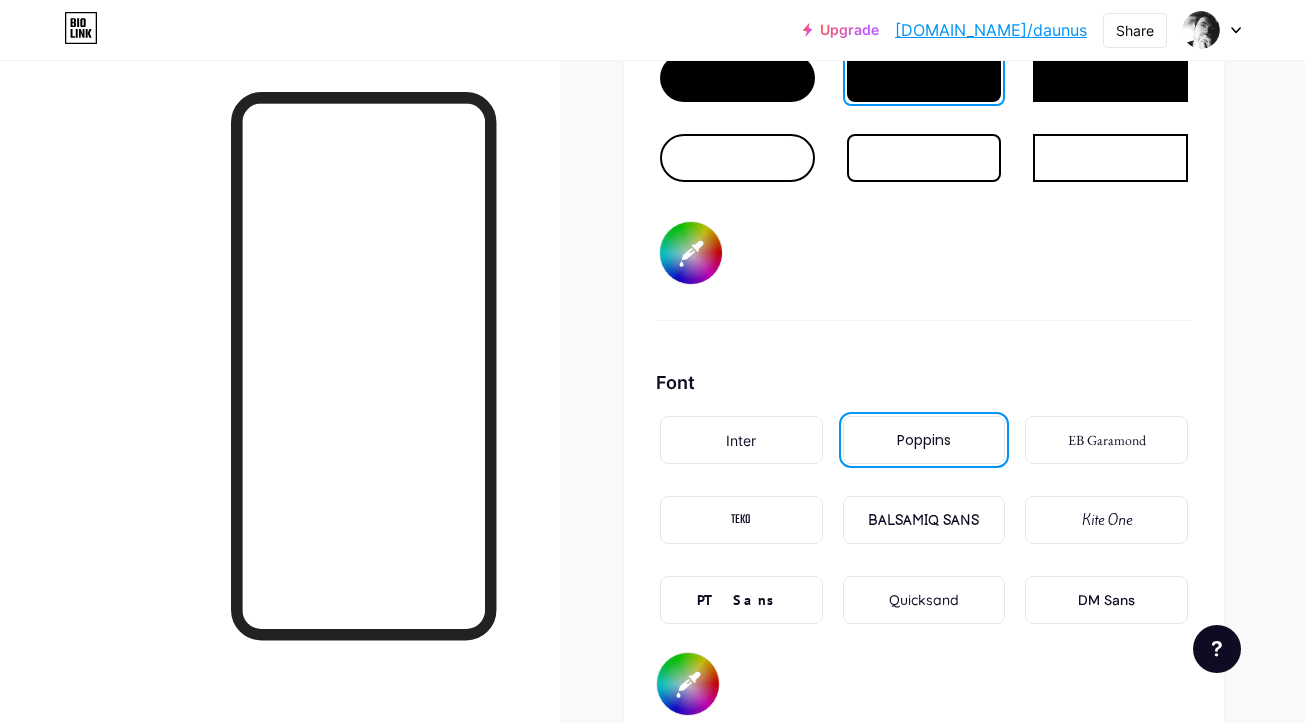 click on "Quicksand" at bounding box center (924, 600) 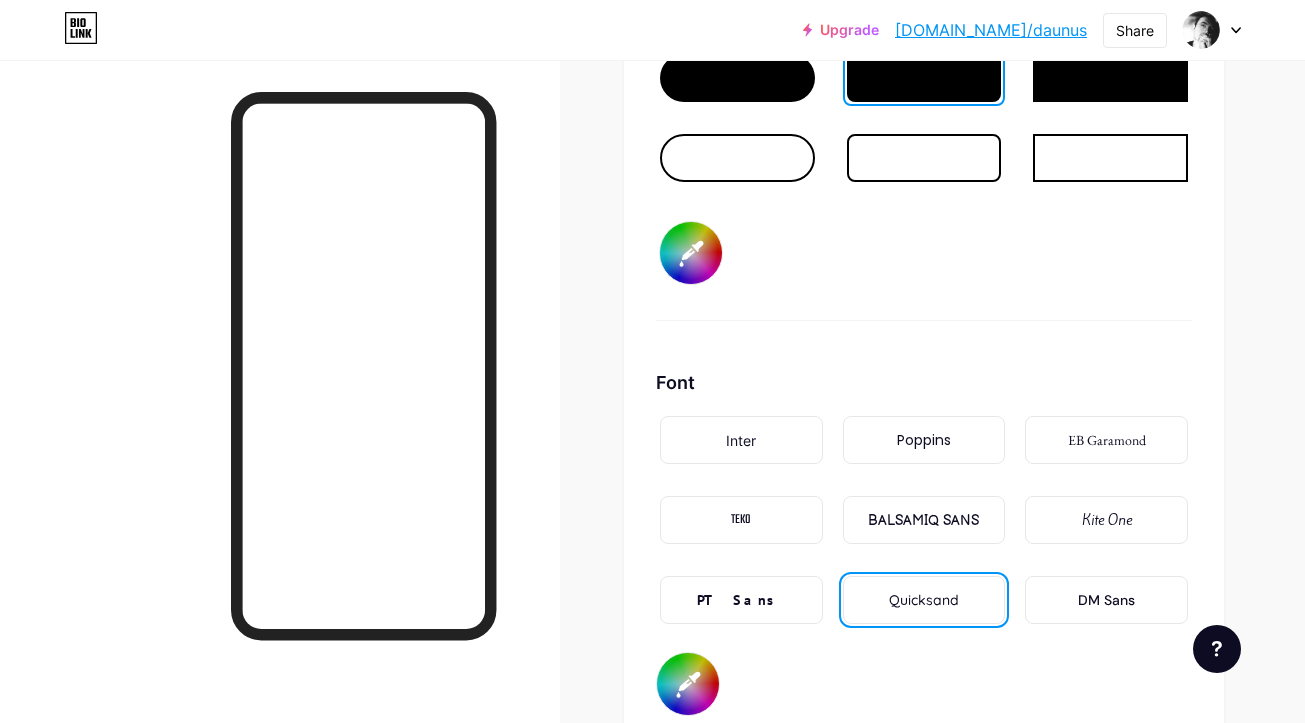 click on "DM Sans" at bounding box center [1106, 600] 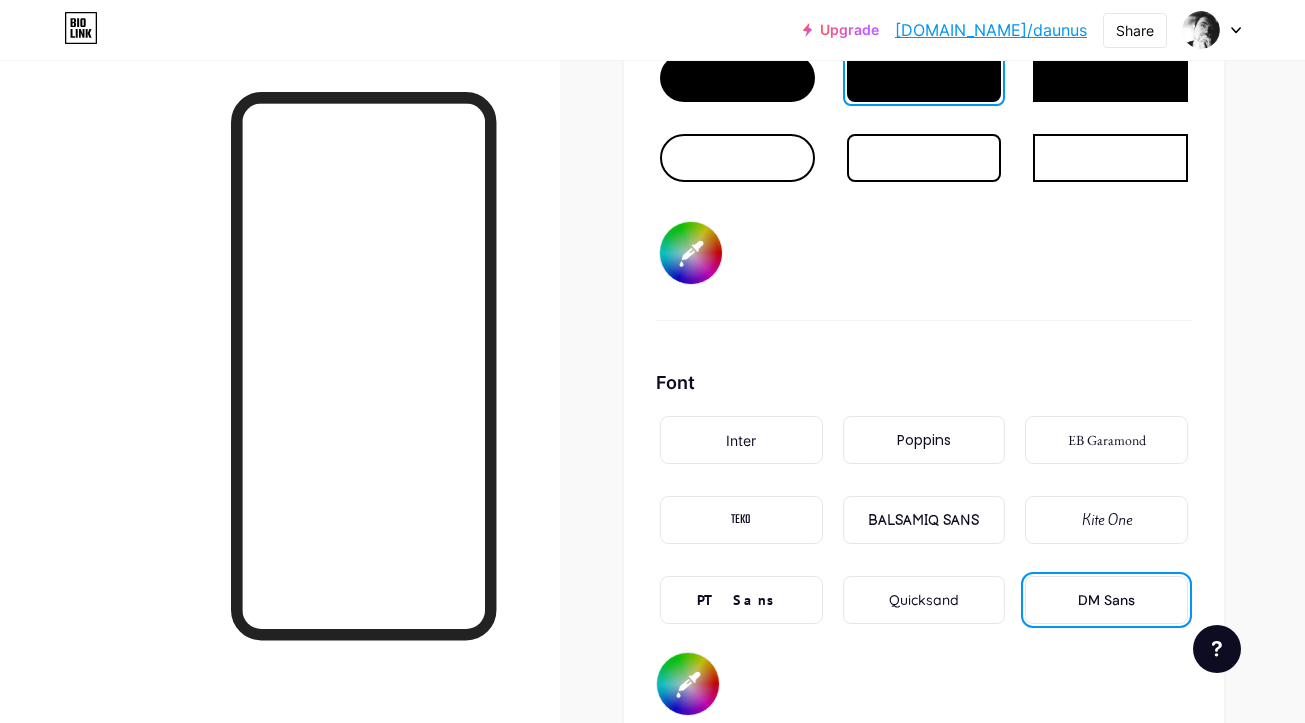 click on "Quicksand" at bounding box center [924, 600] 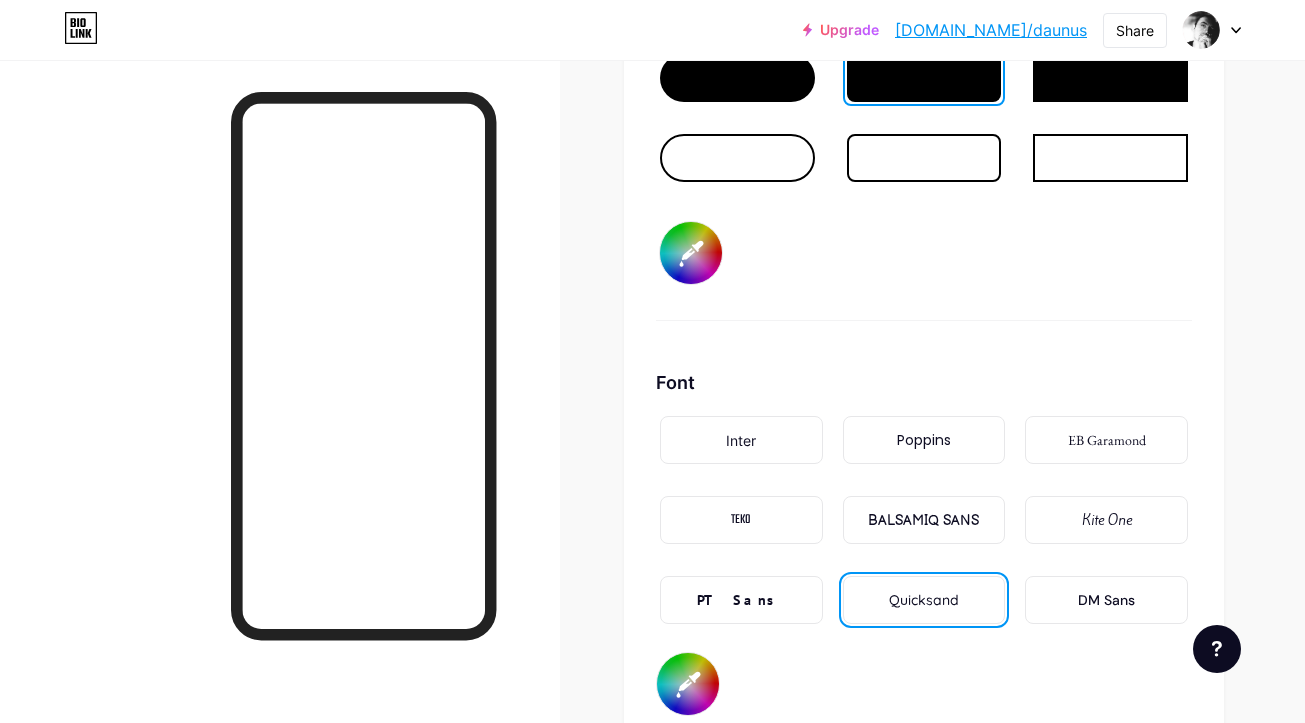 click on "DM Sans" at bounding box center [1106, 600] 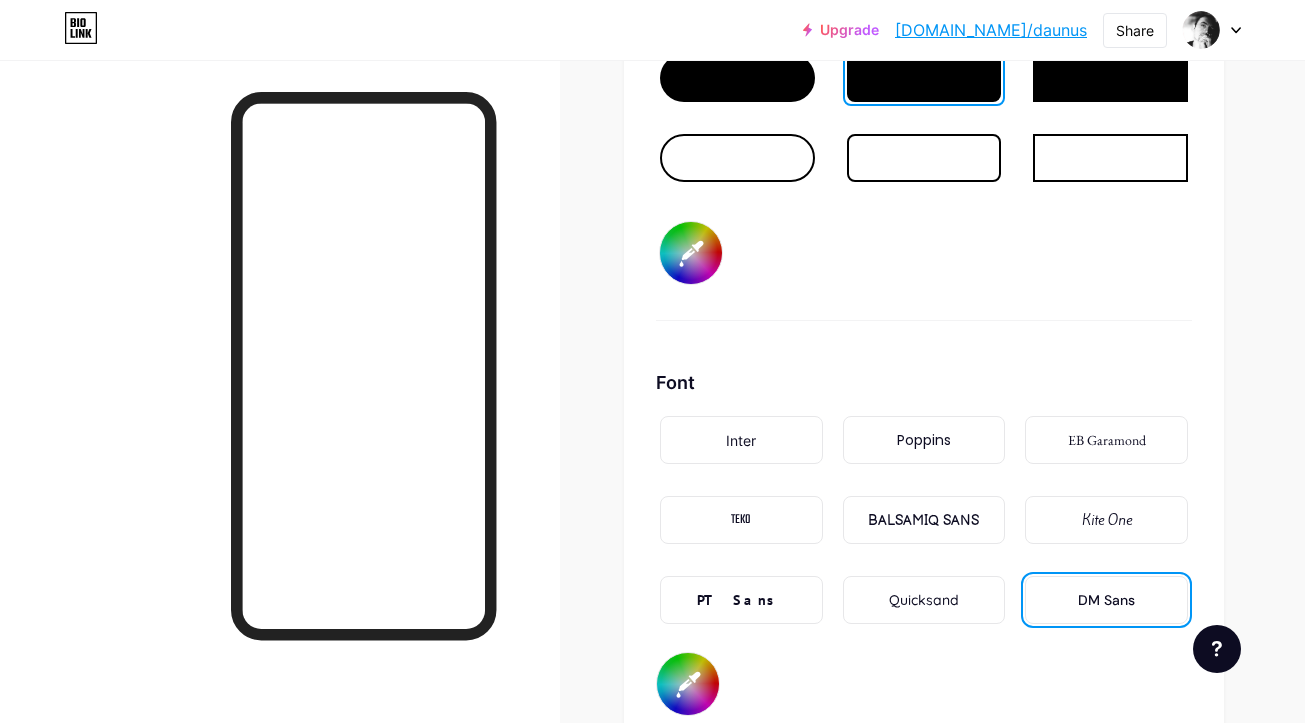 click on "Quicksand" at bounding box center (924, 600) 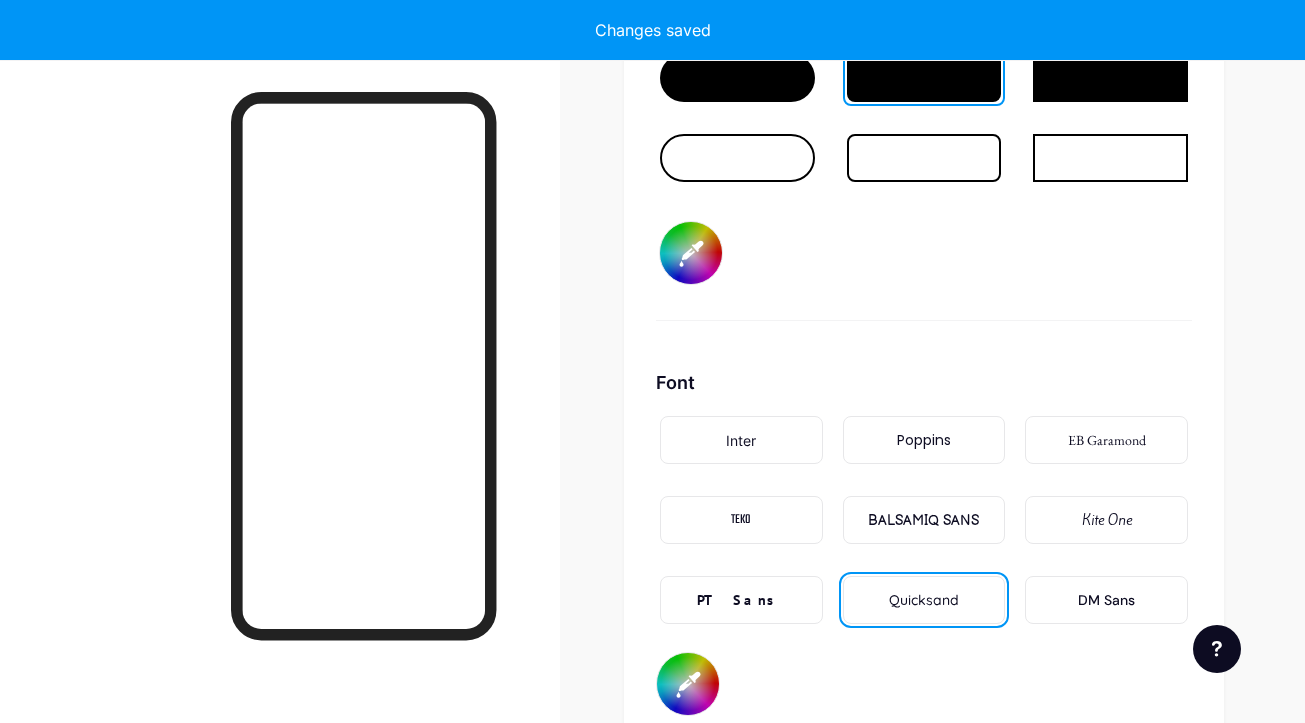 type on "#ffffff" 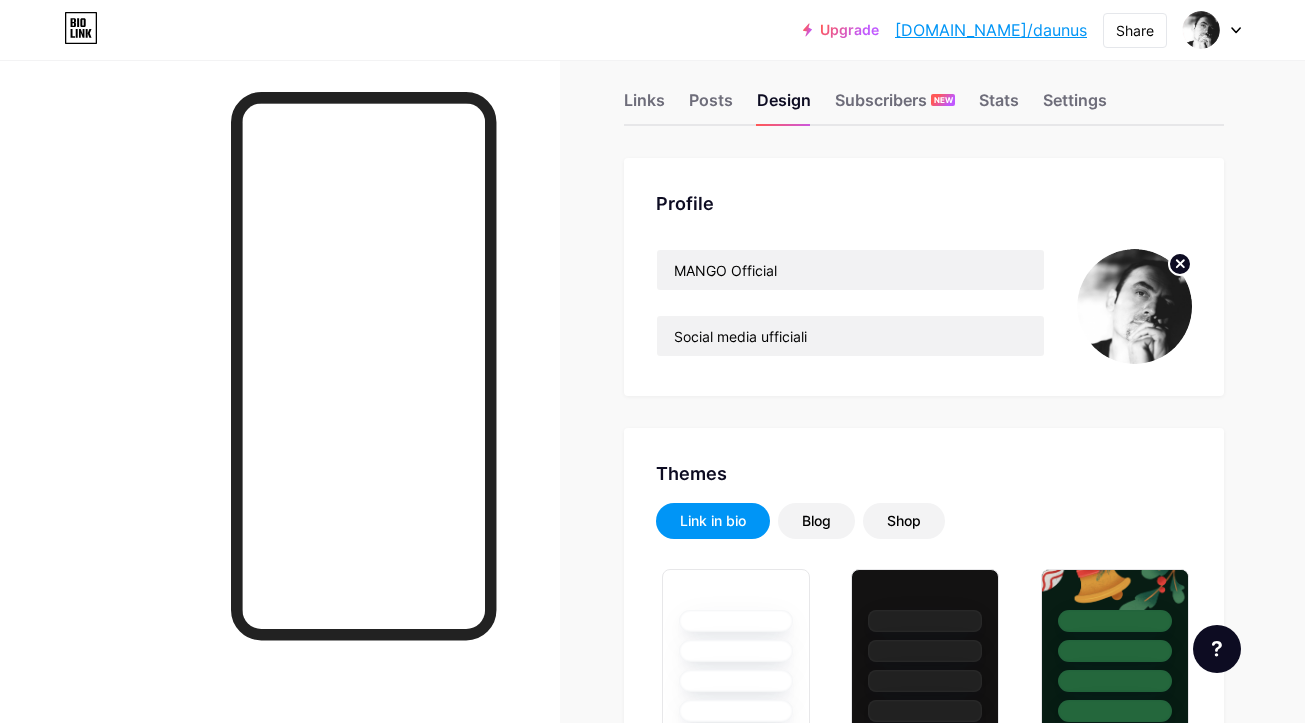 scroll, scrollTop: 0, scrollLeft: 0, axis: both 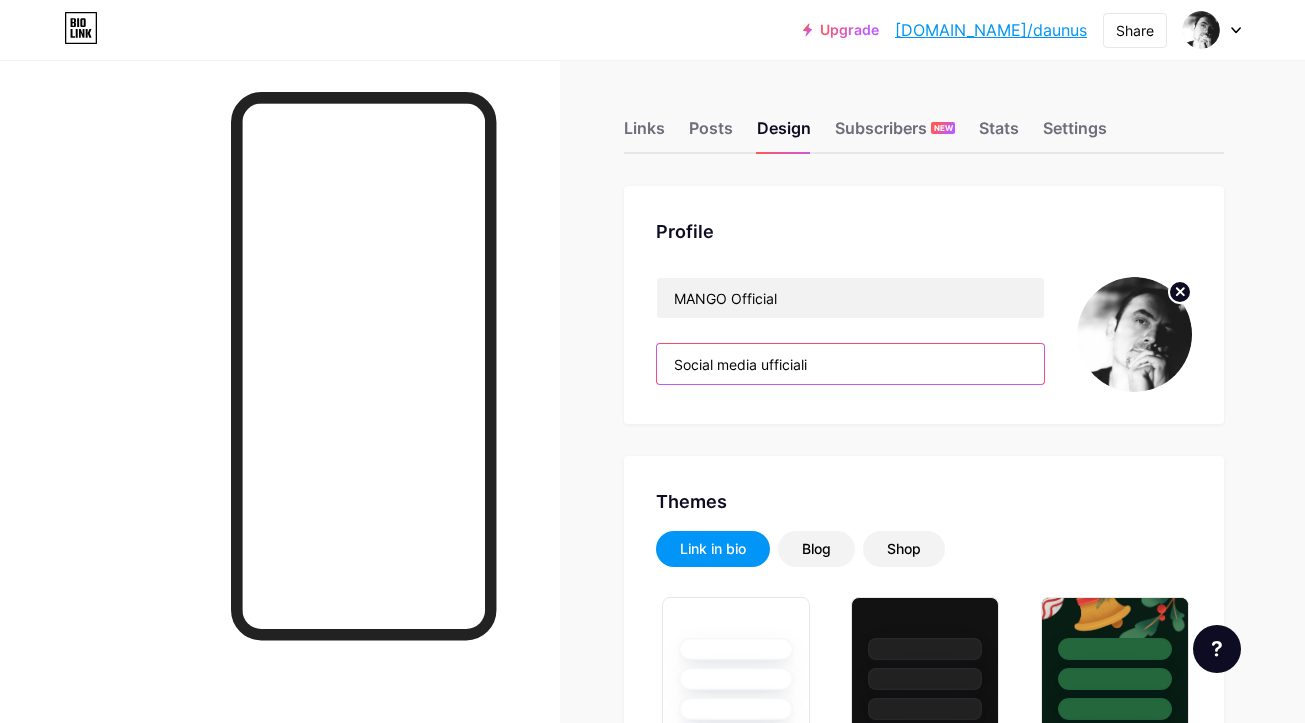 drag, startPoint x: 684, startPoint y: 359, endPoint x: 647, endPoint y: 360, distance: 37.01351 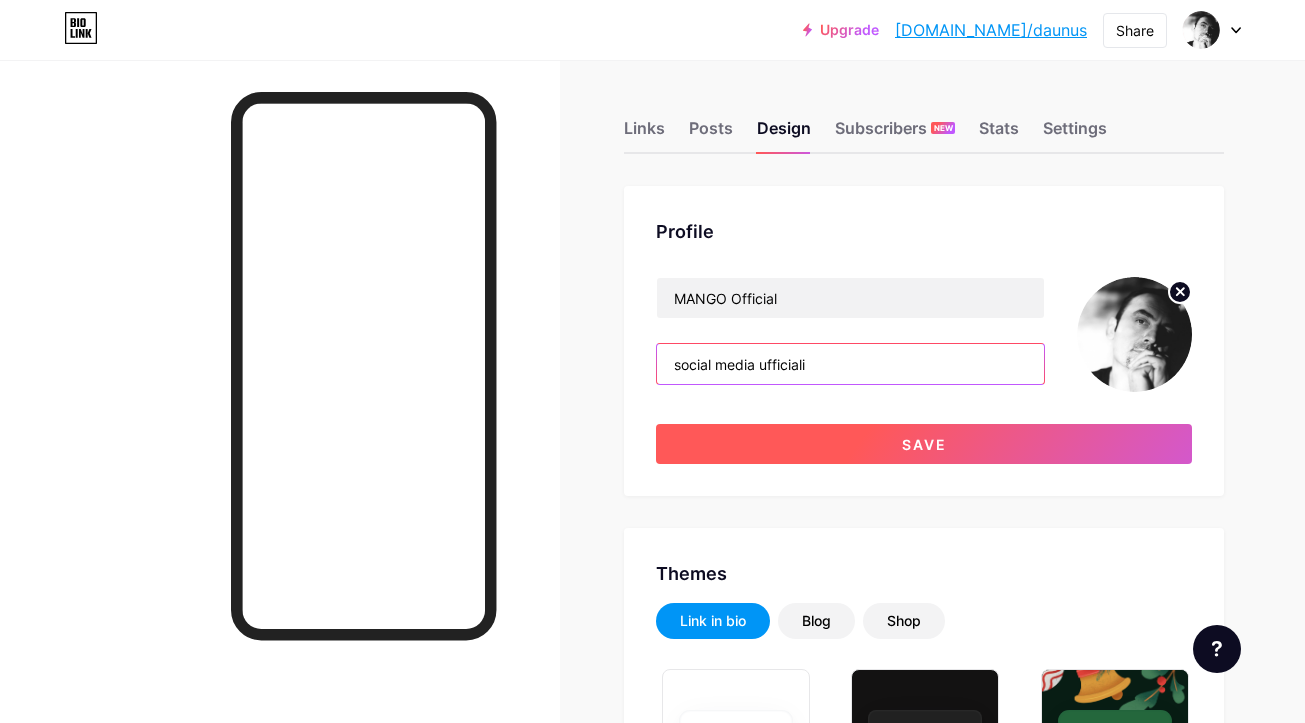 type on "social media ufficiali" 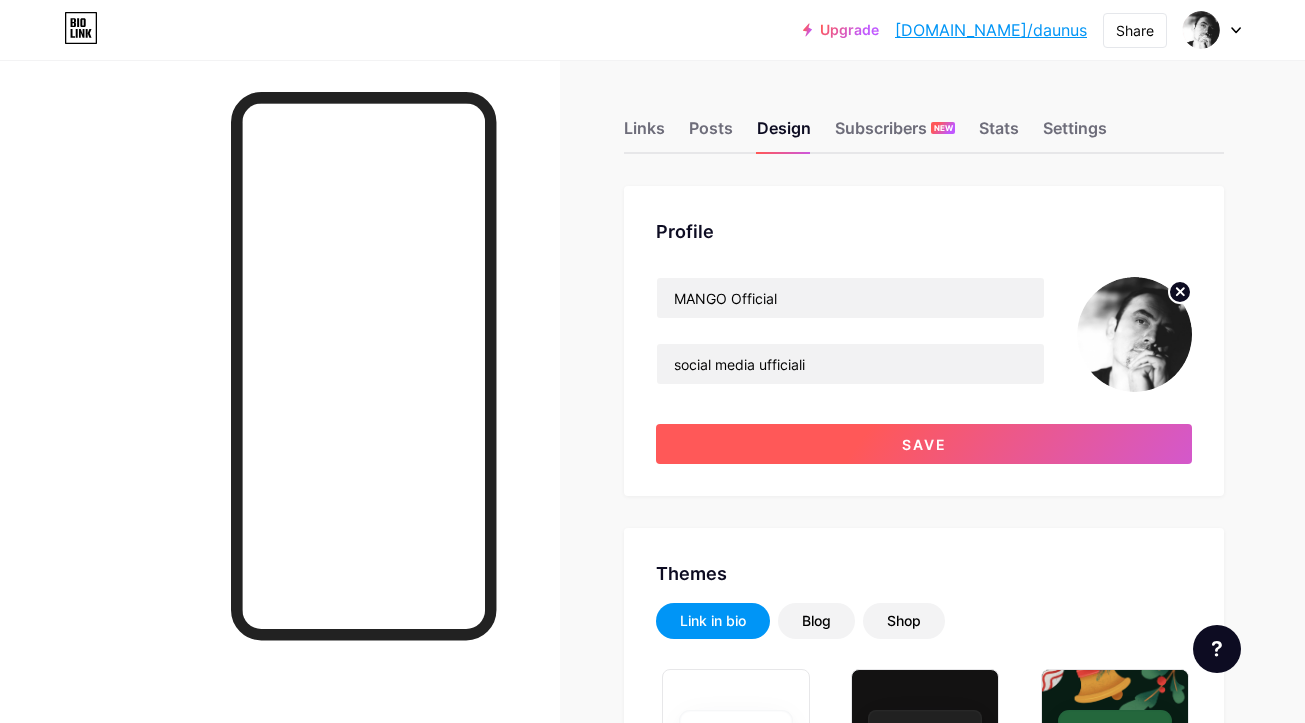 click on "Save" at bounding box center (924, 444) 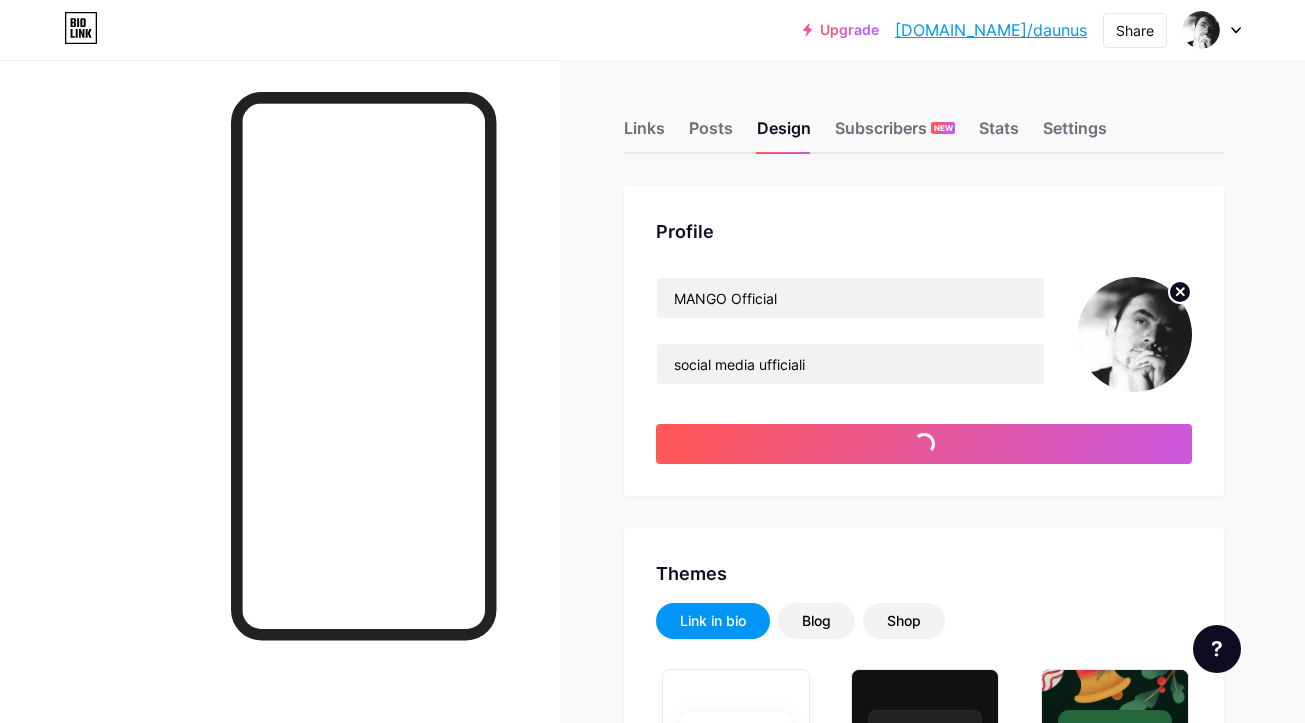 type on "#ffffff" 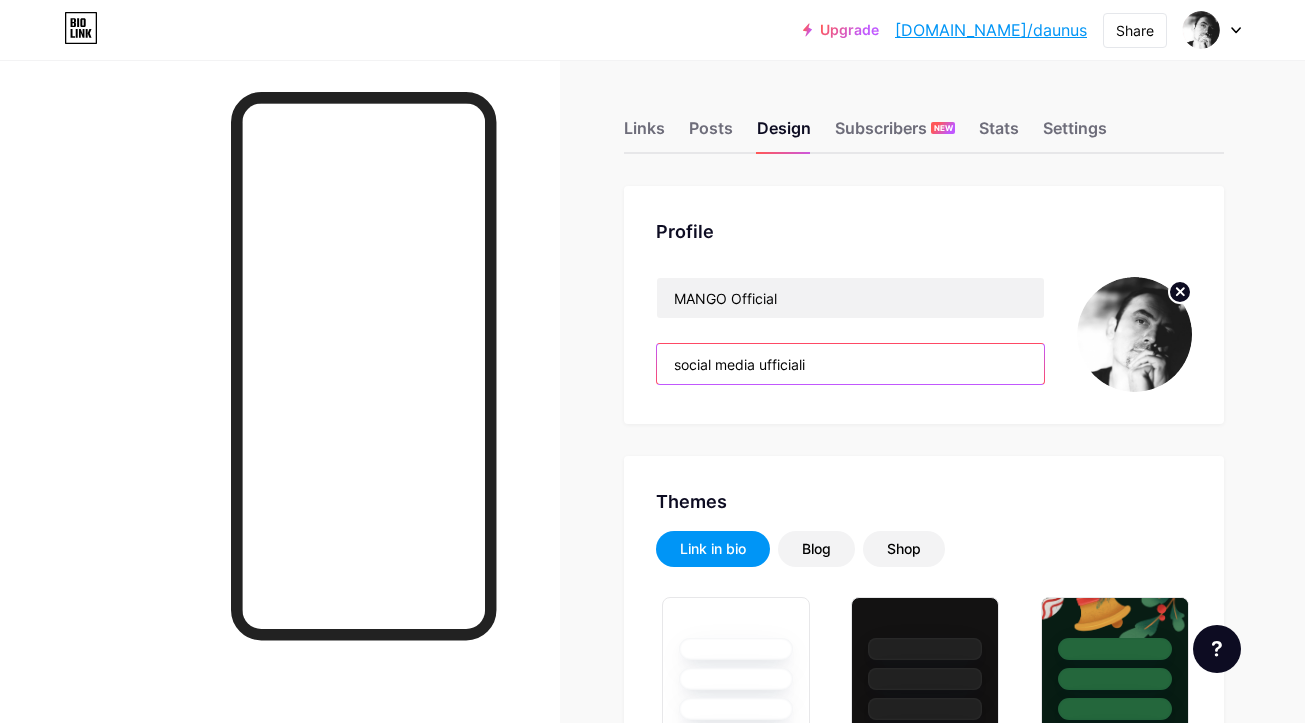 drag, startPoint x: 713, startPoint y: 362, endPoint x: 564, endPoint y: 359, distance: 149.0302 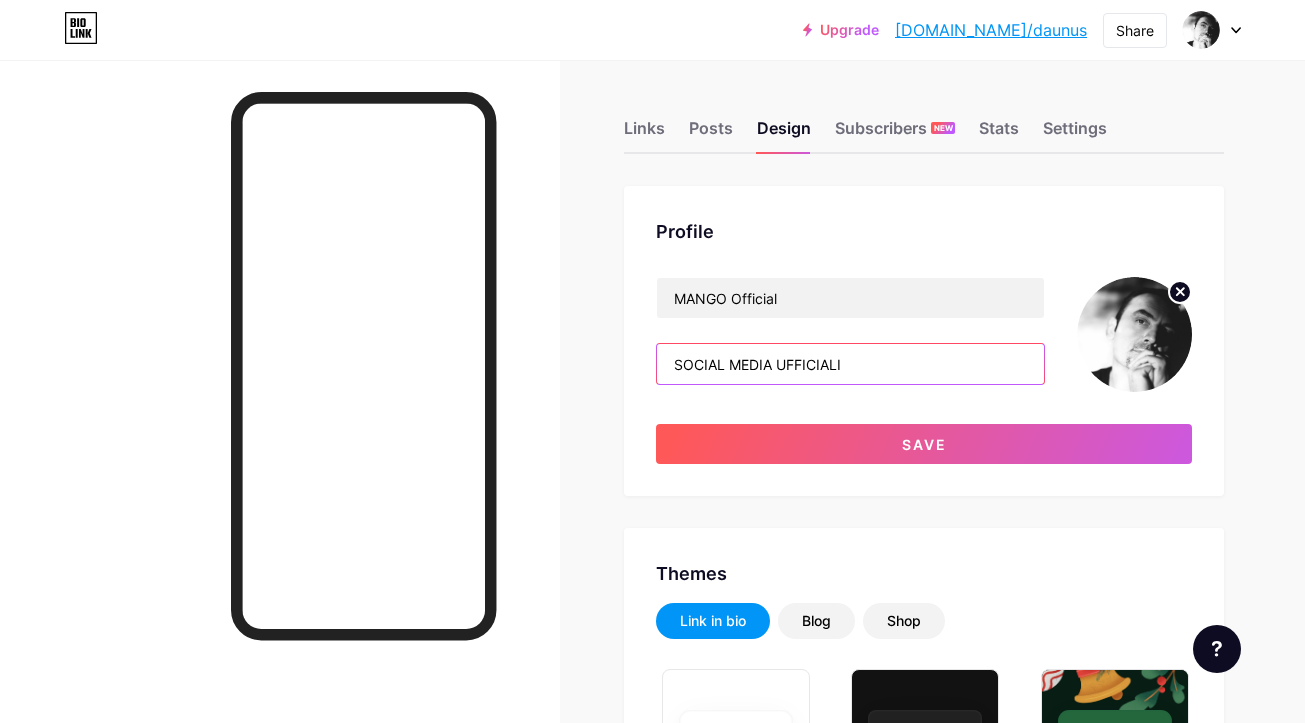 type on "SOCIAL MEDIA UFFICIALI" 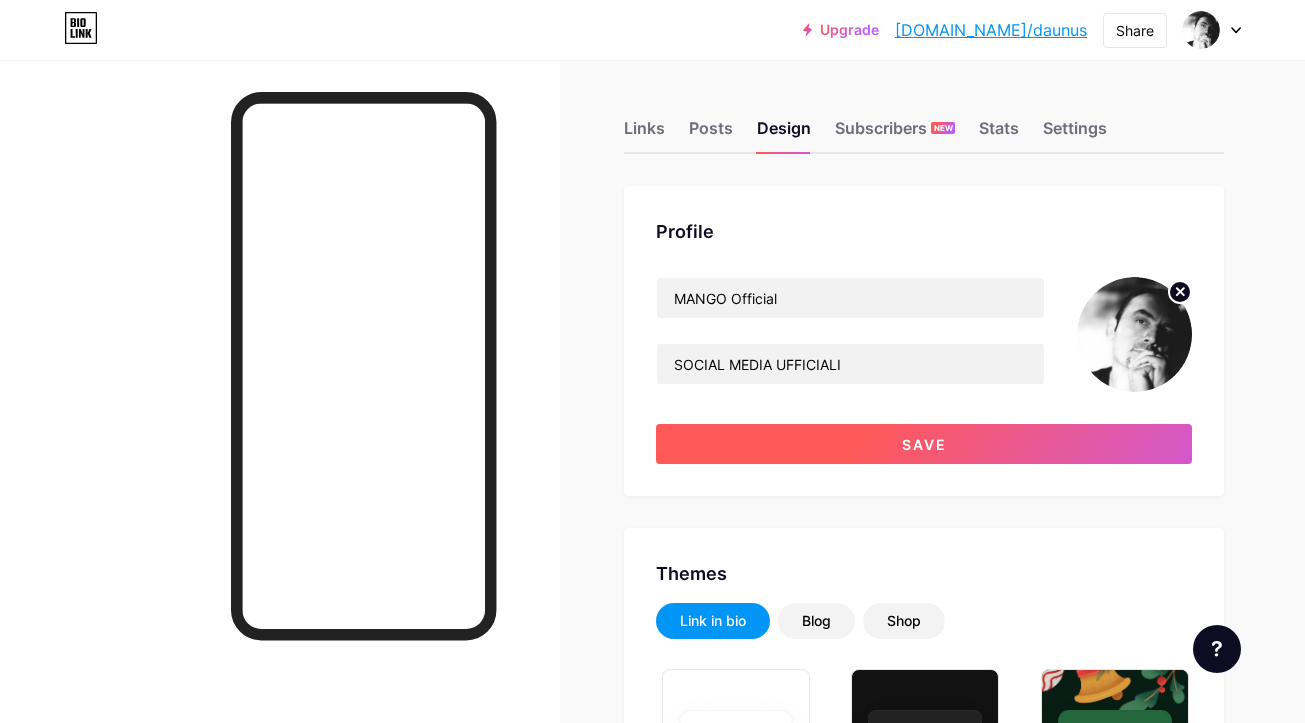 click on "Save" at bounding box center (924, 444) 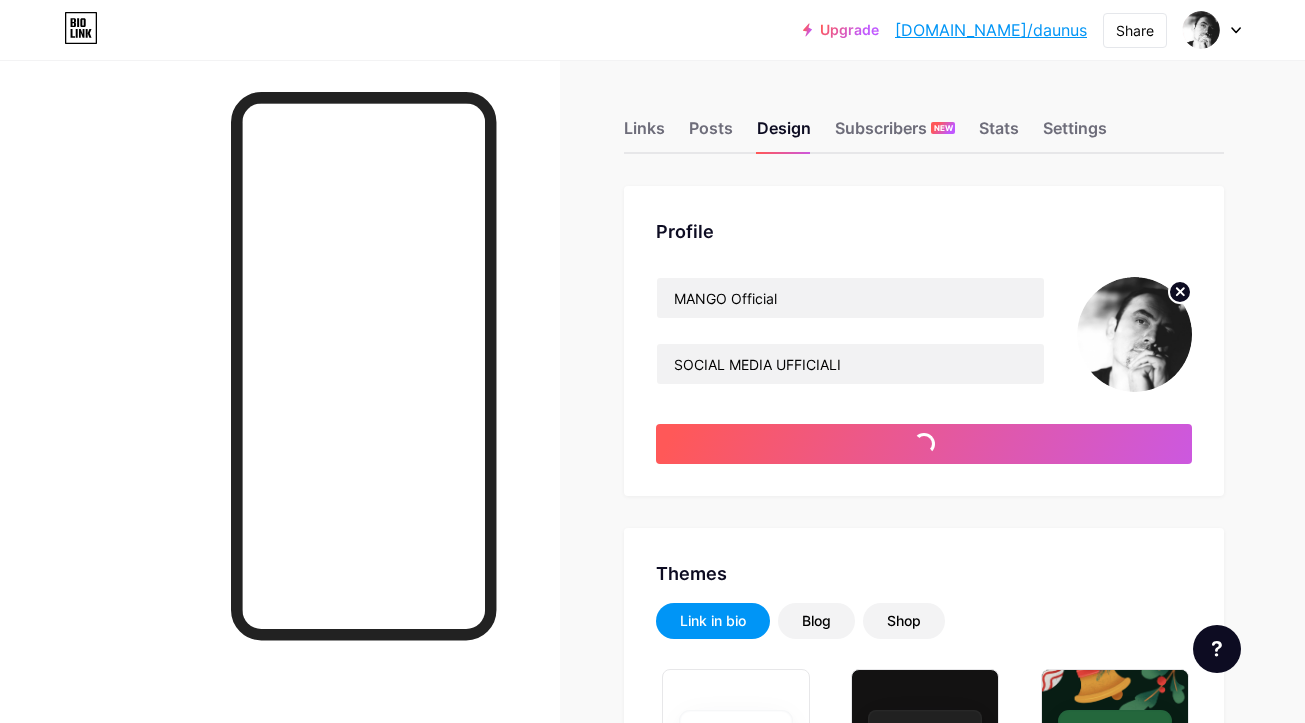 type on "#ffffff" 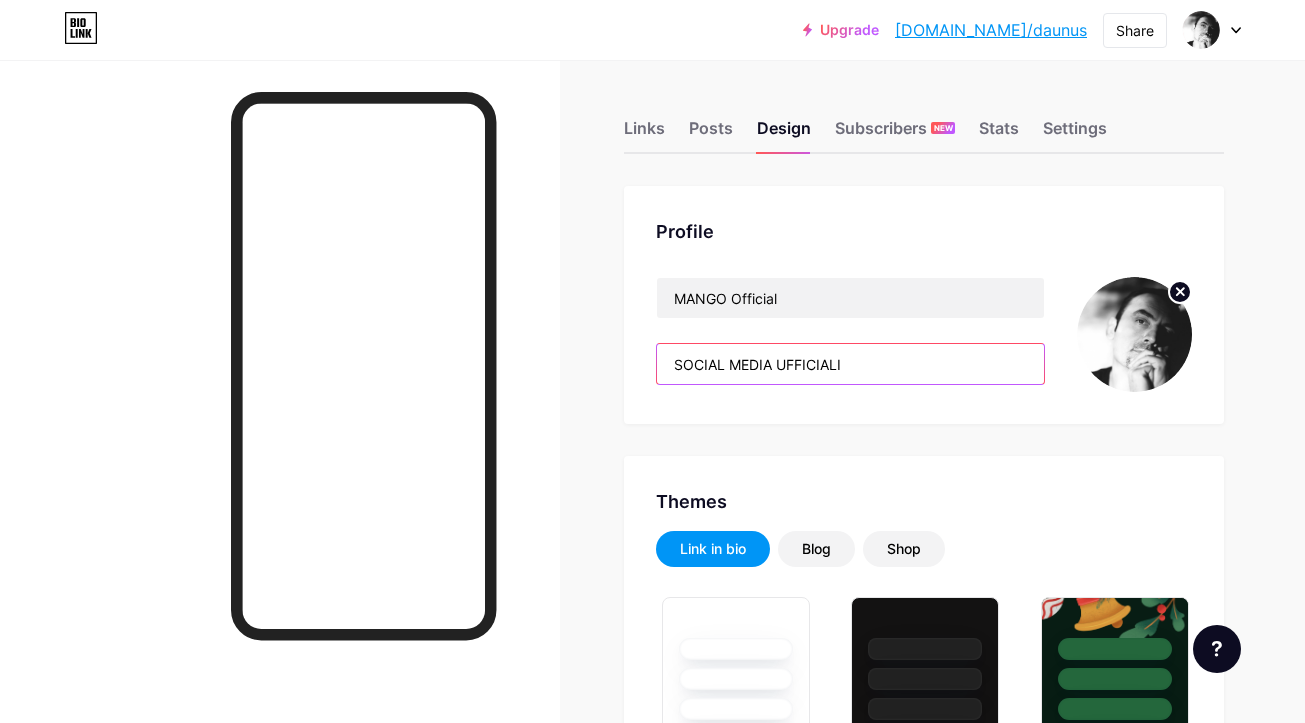 drag, startPoint x: 872, startPoint y: 366, endPoint x: 662, endPoint y: 353, distance: 210.402 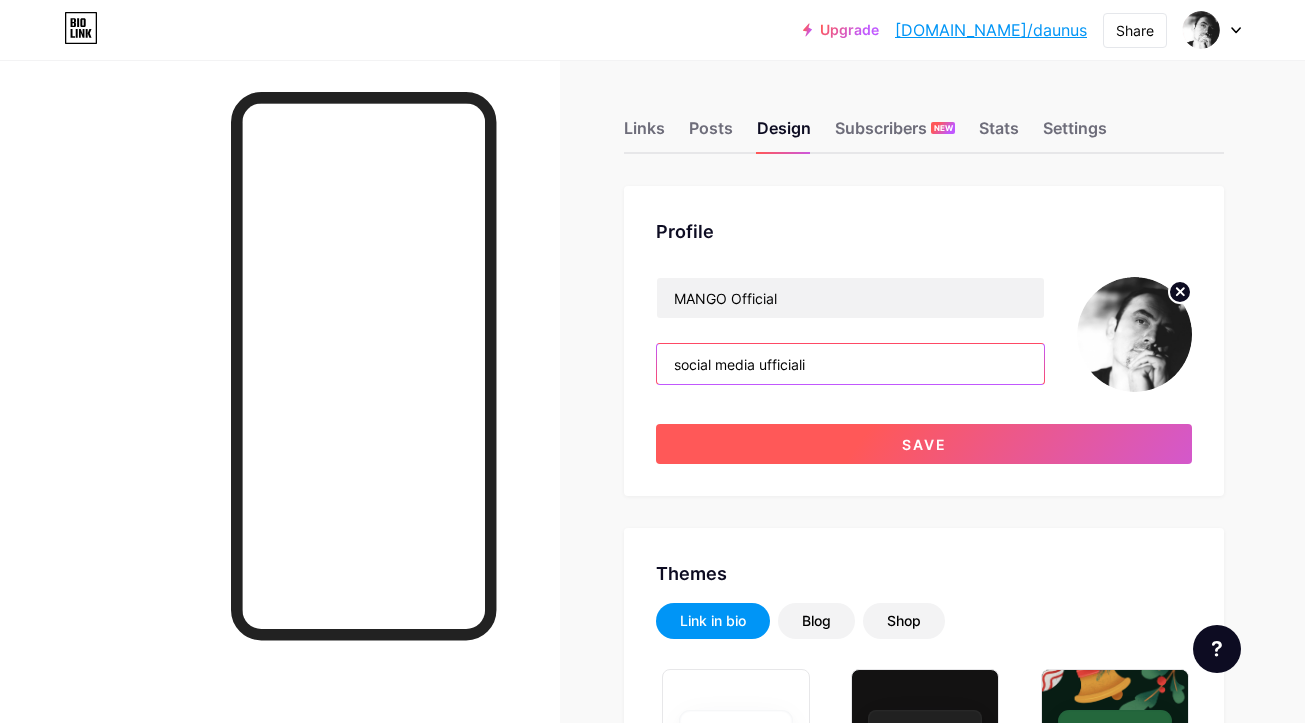 type on "social media ufficiali" 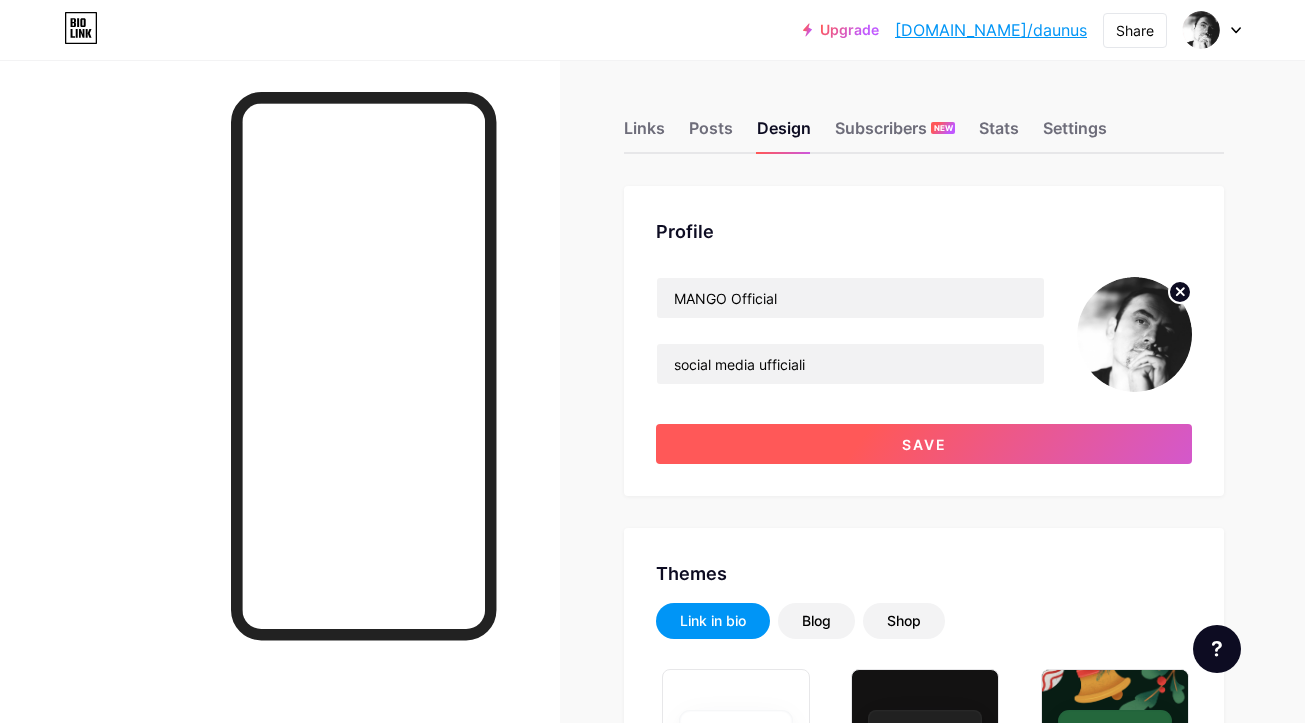 click on "Save" at bounding box center (924, 444) 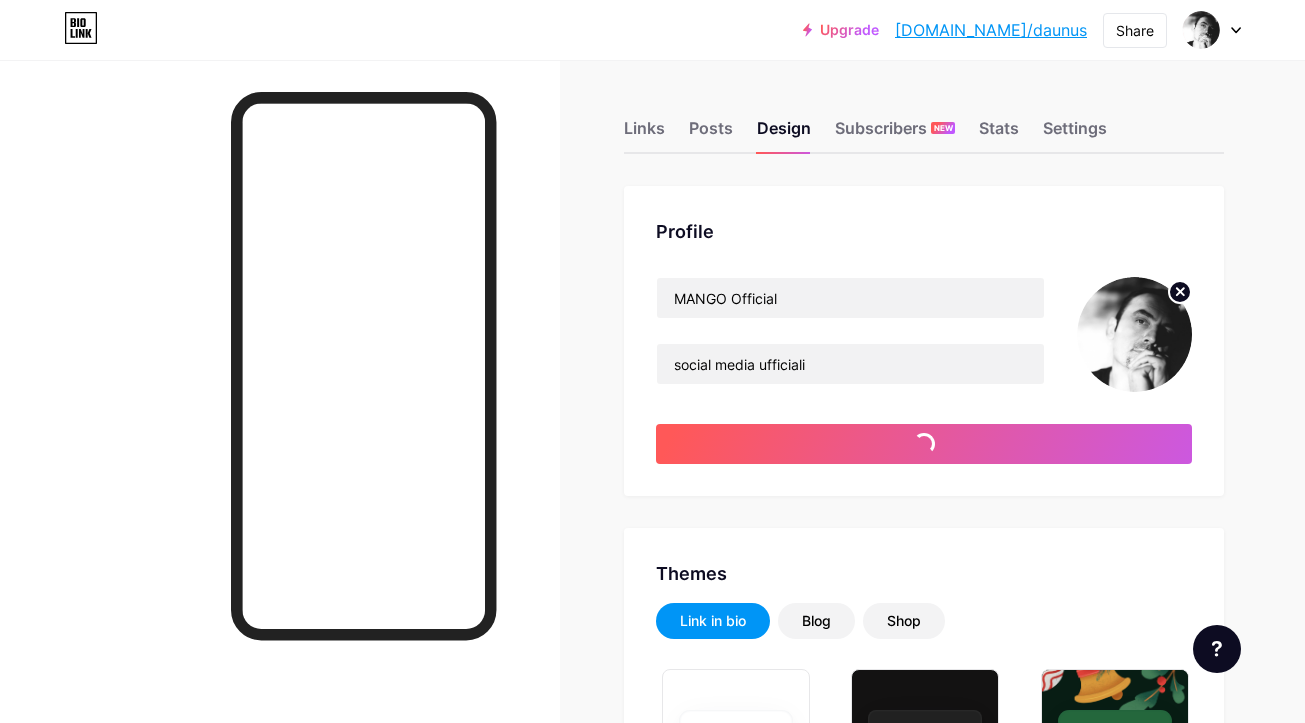 type on "#ffffff" 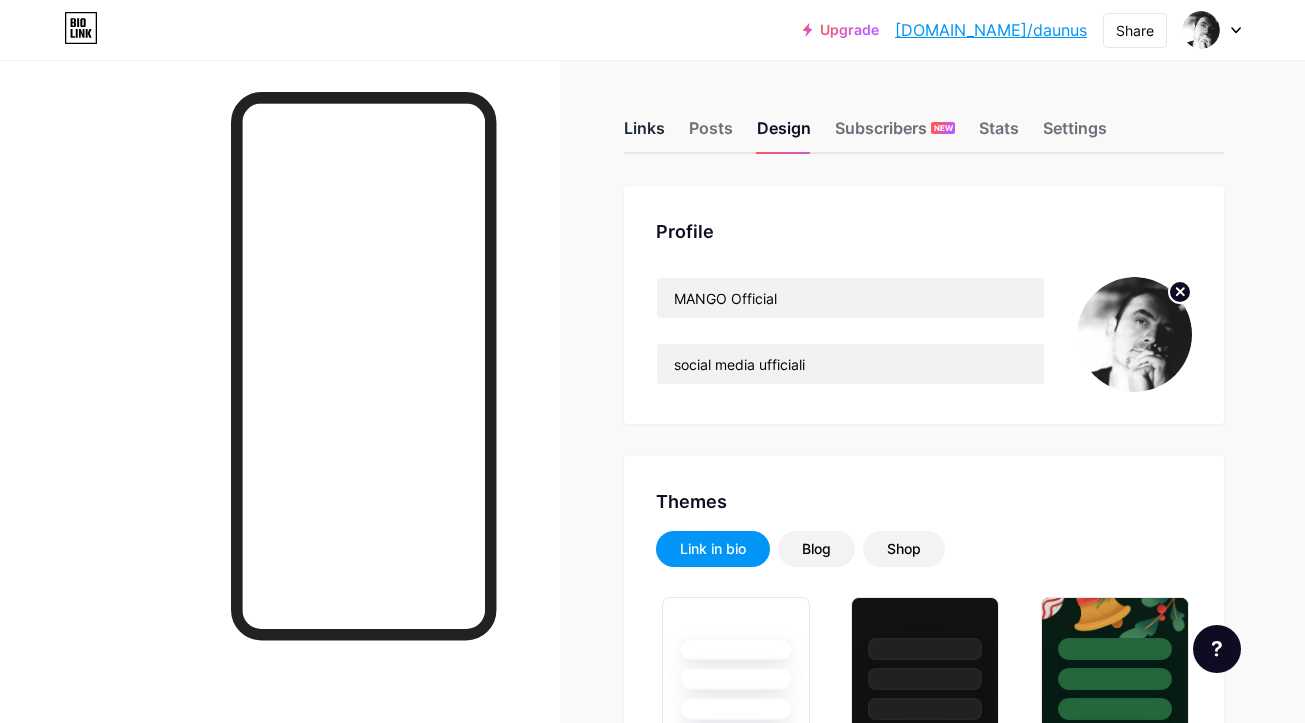 click on "Links" at bounding box center (644, 134) 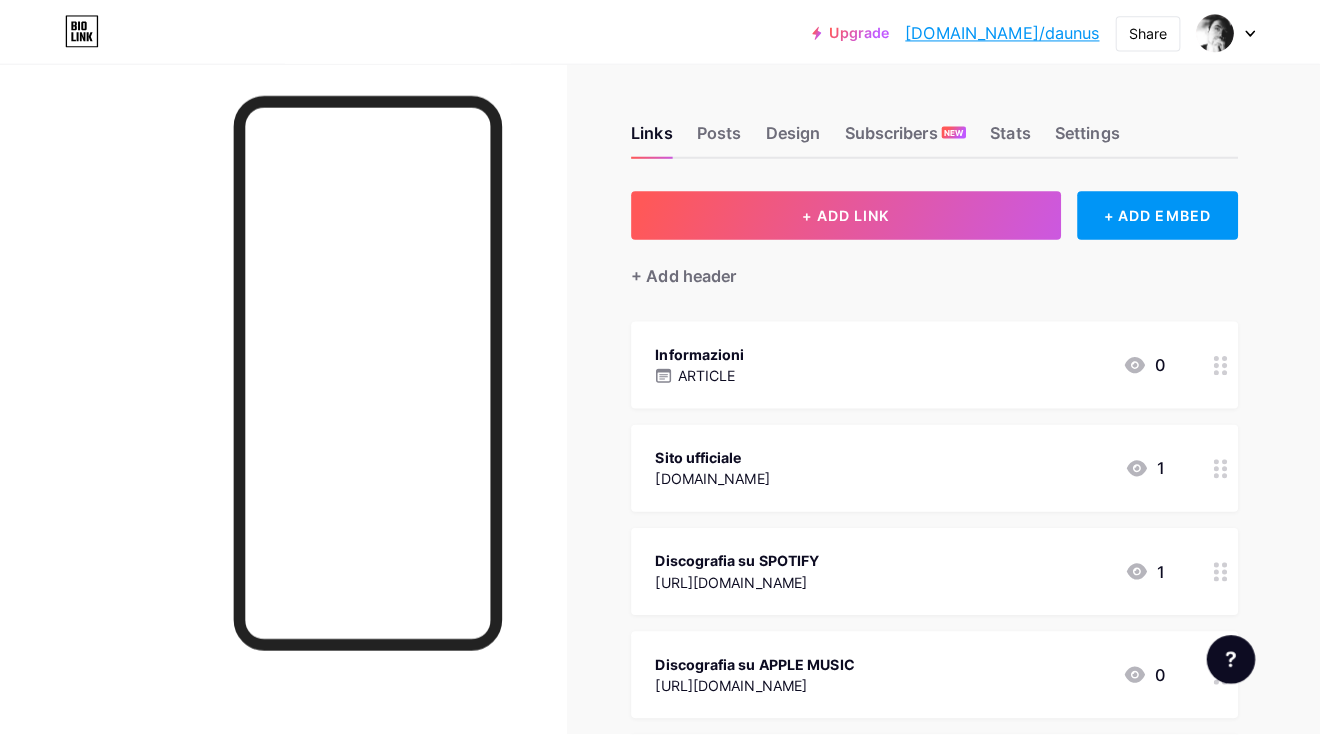 scroll, scrollTop: 12, scrollLeft: 0, axis: vertical 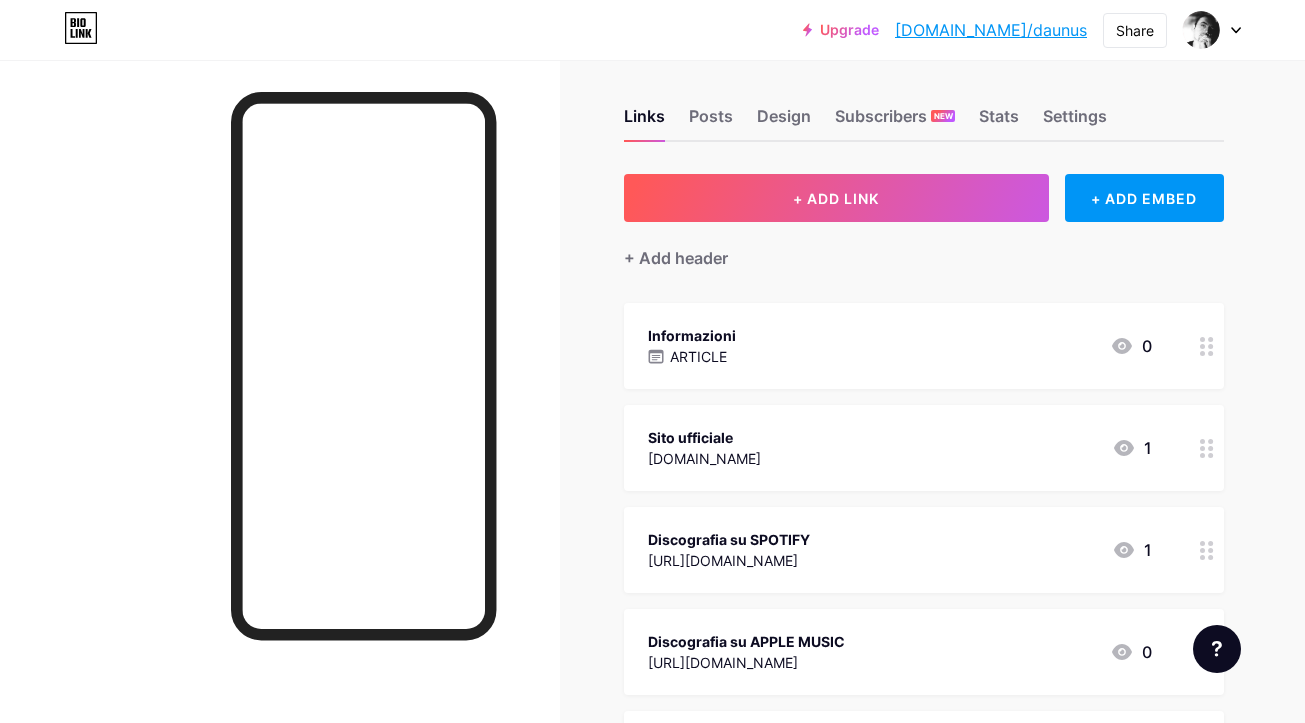 click on "Informazioni
ARTICLE
0" at bounding box center [900, 346] 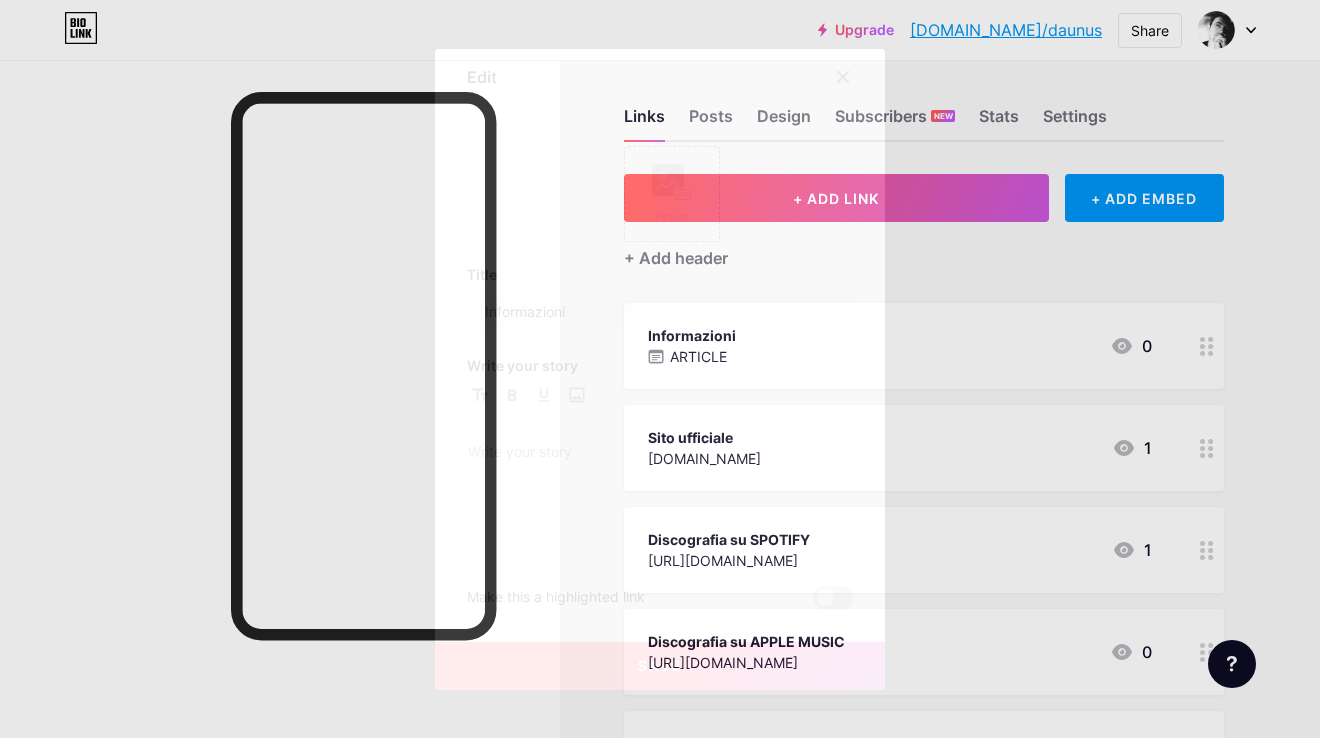 scroll, scrollTop: 0, scrollLeft: 0, axis: both 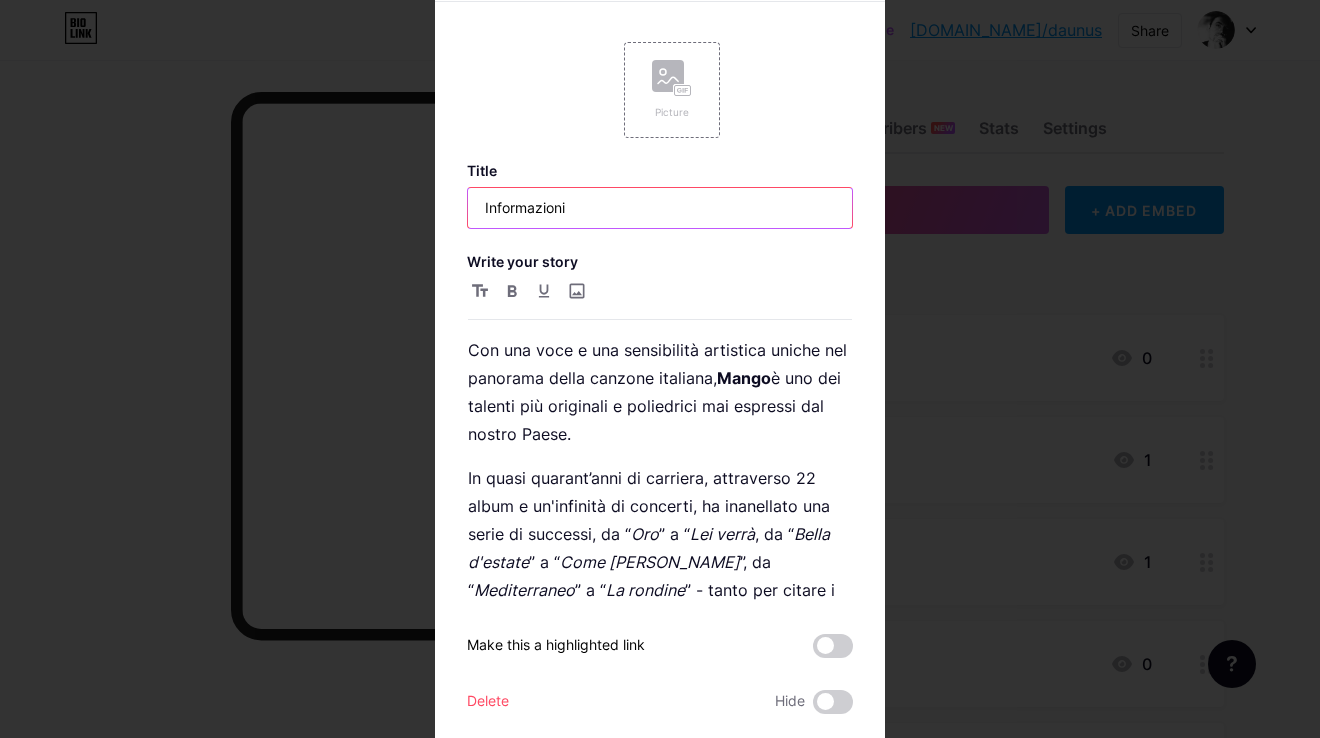click on "Informazioni" at bounding box center [660, 208] 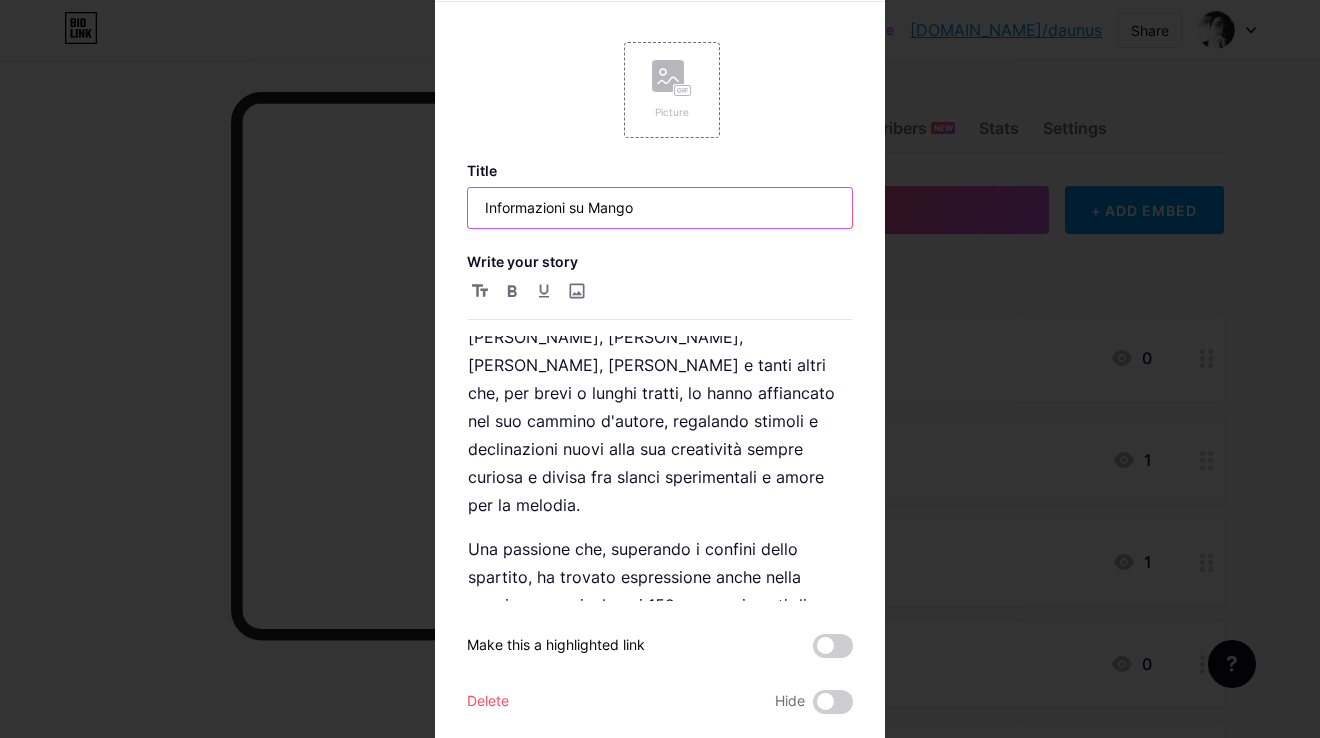 scroll, scrollTop: 643, scrollLeft: 0, axis: vertical 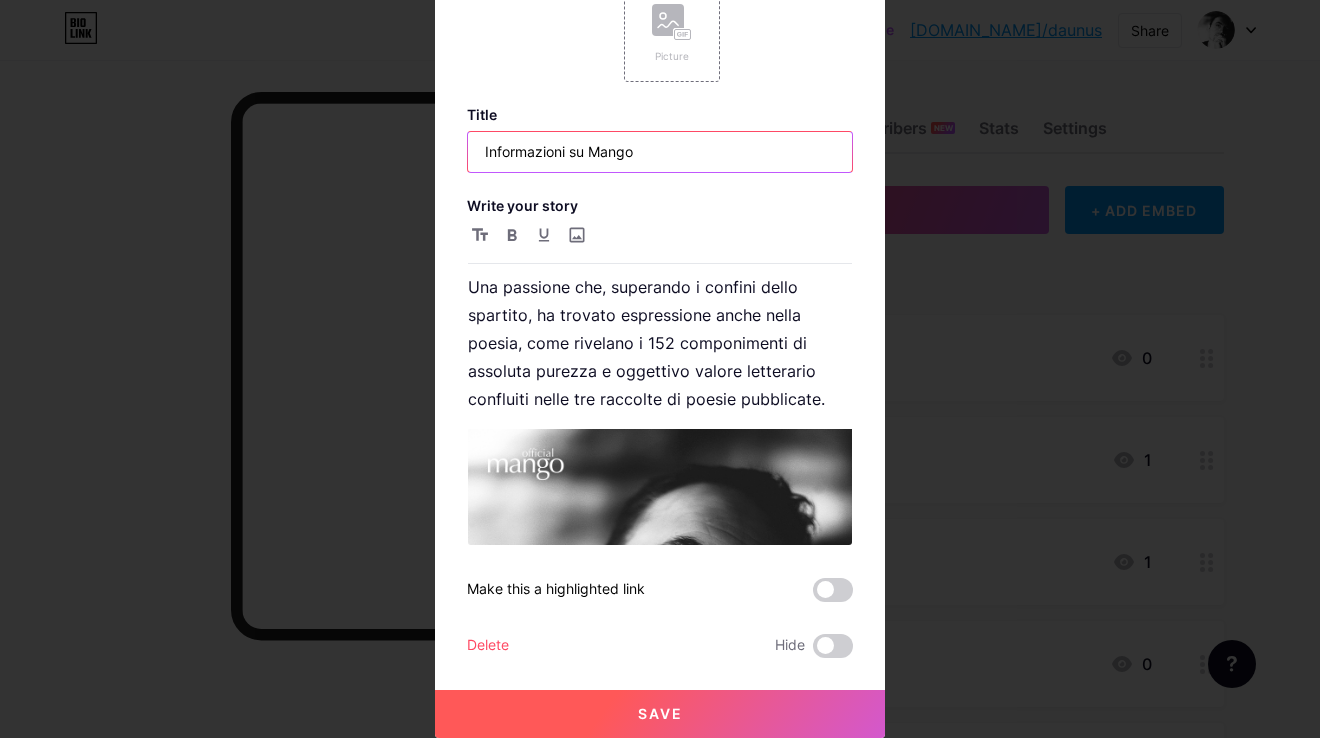 type on "Informazioni su Mango" 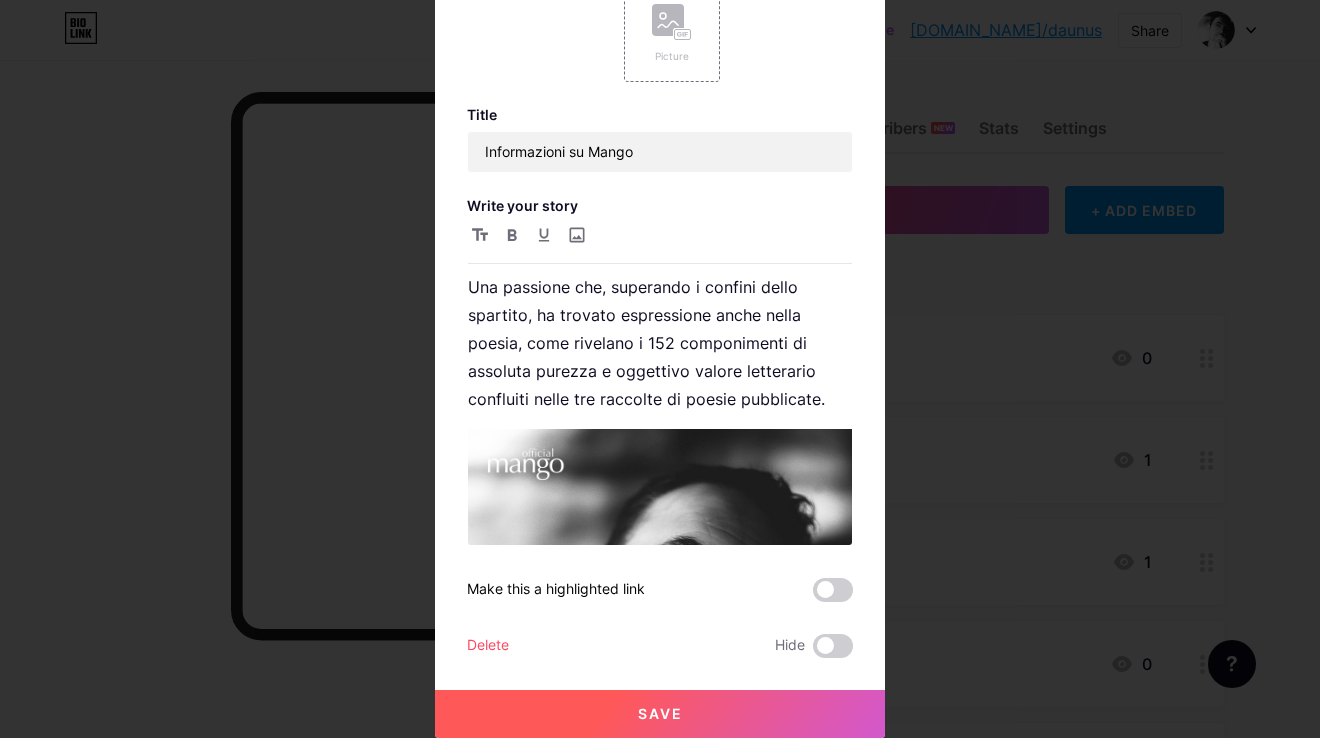 click on "Save" at bounding box center [660, 714] 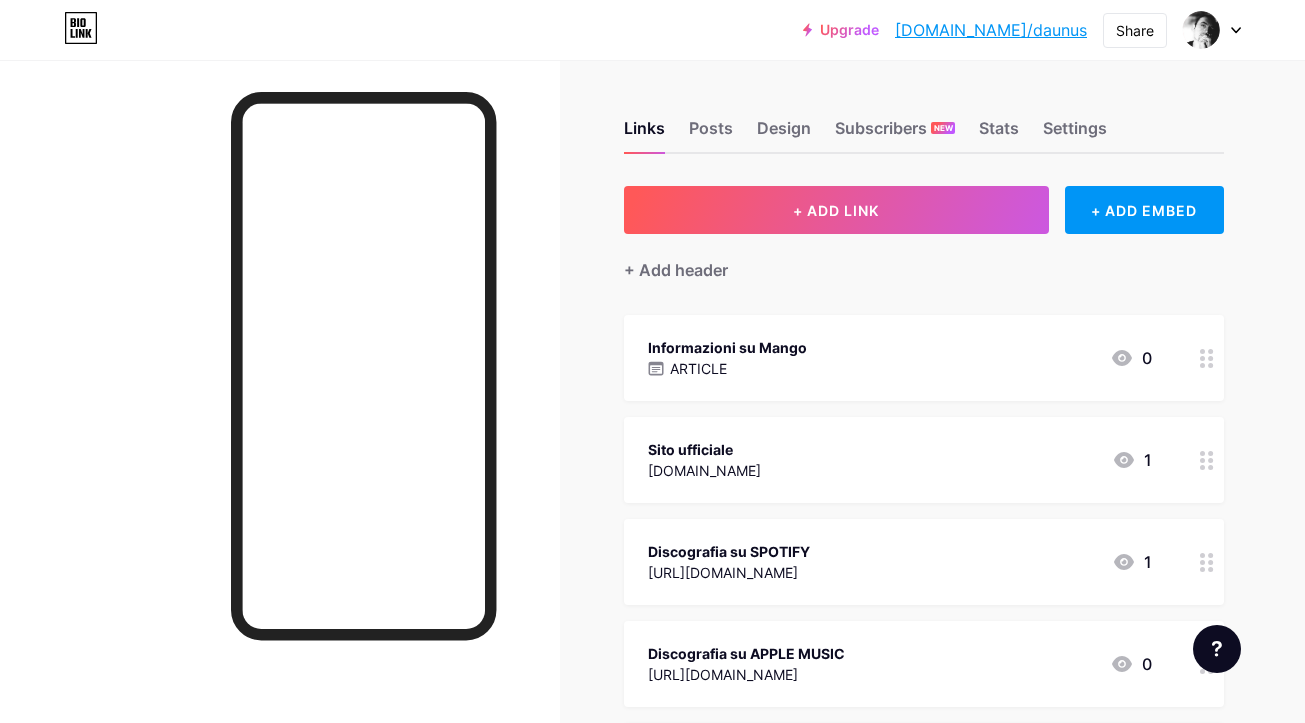 click on "Informazioni su Mango" at bounding box center (727, 347) 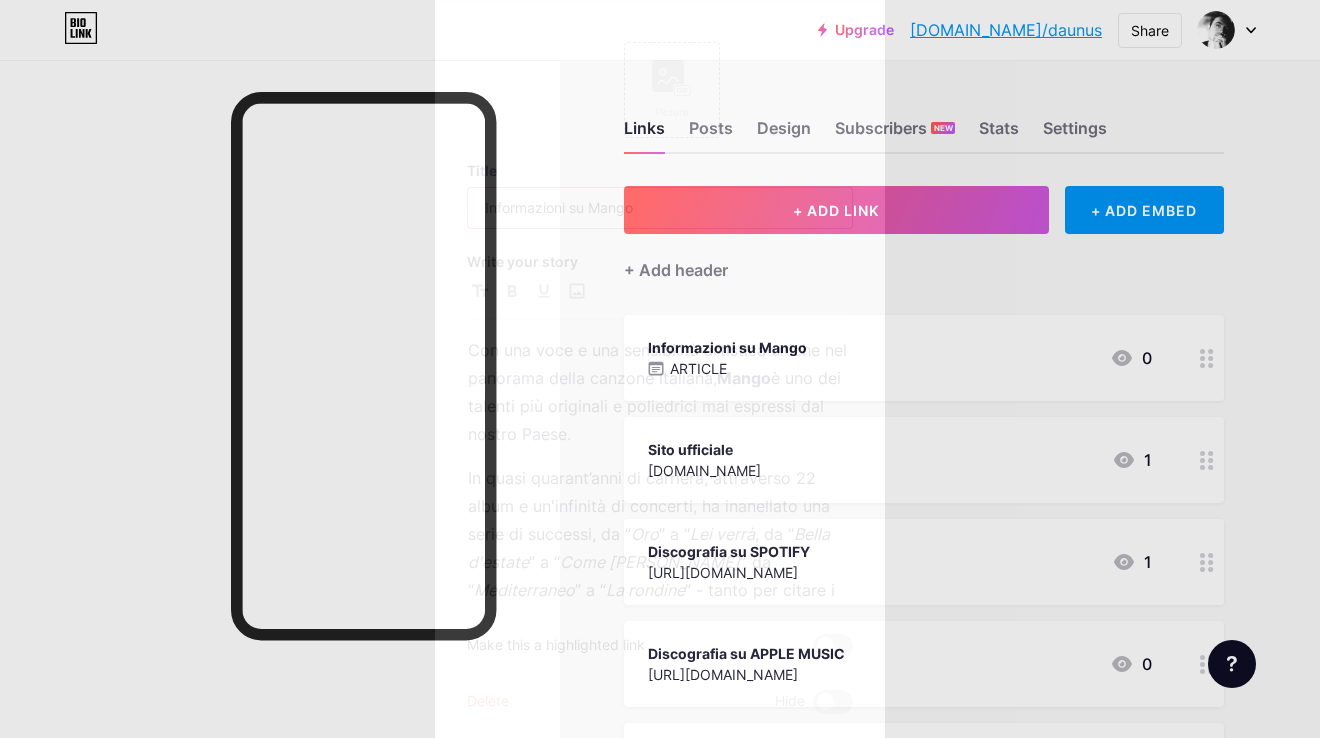 click on "Informazioni su Mango" at bounding box center (660, 208) 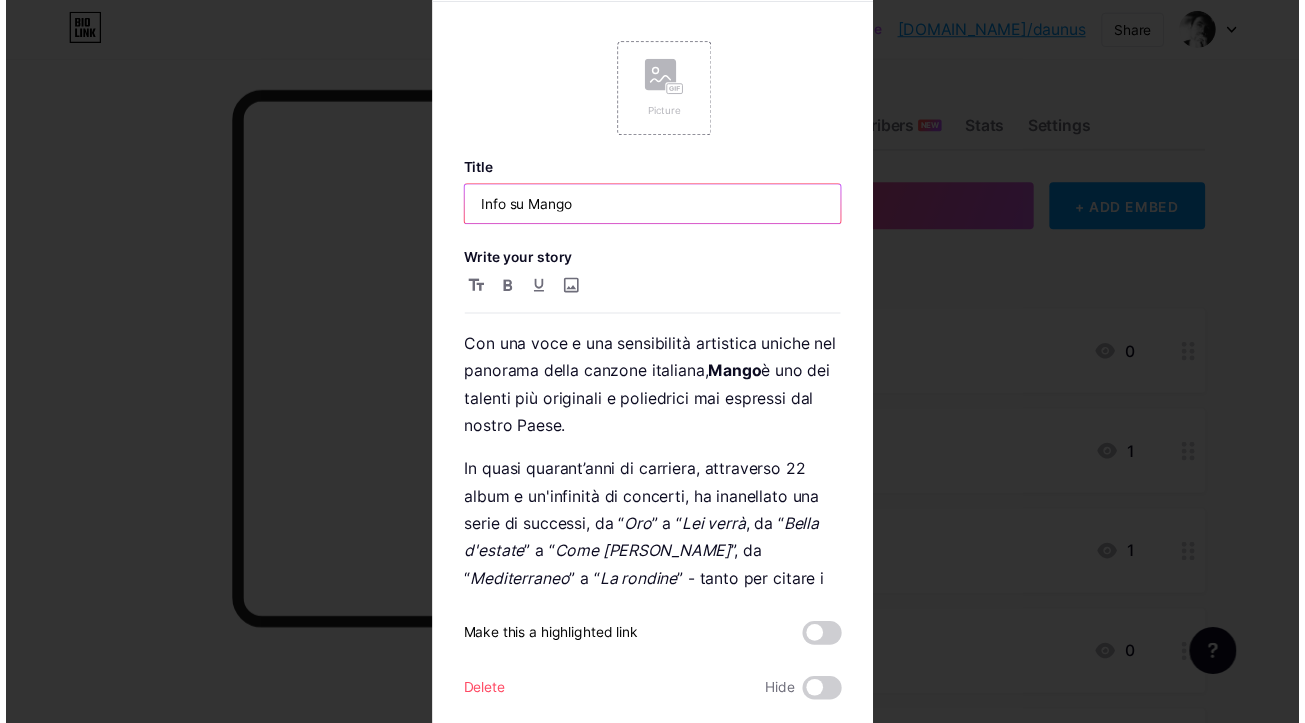scroll, scrollTop: 56, scrollLeft: 0, axis: vertical 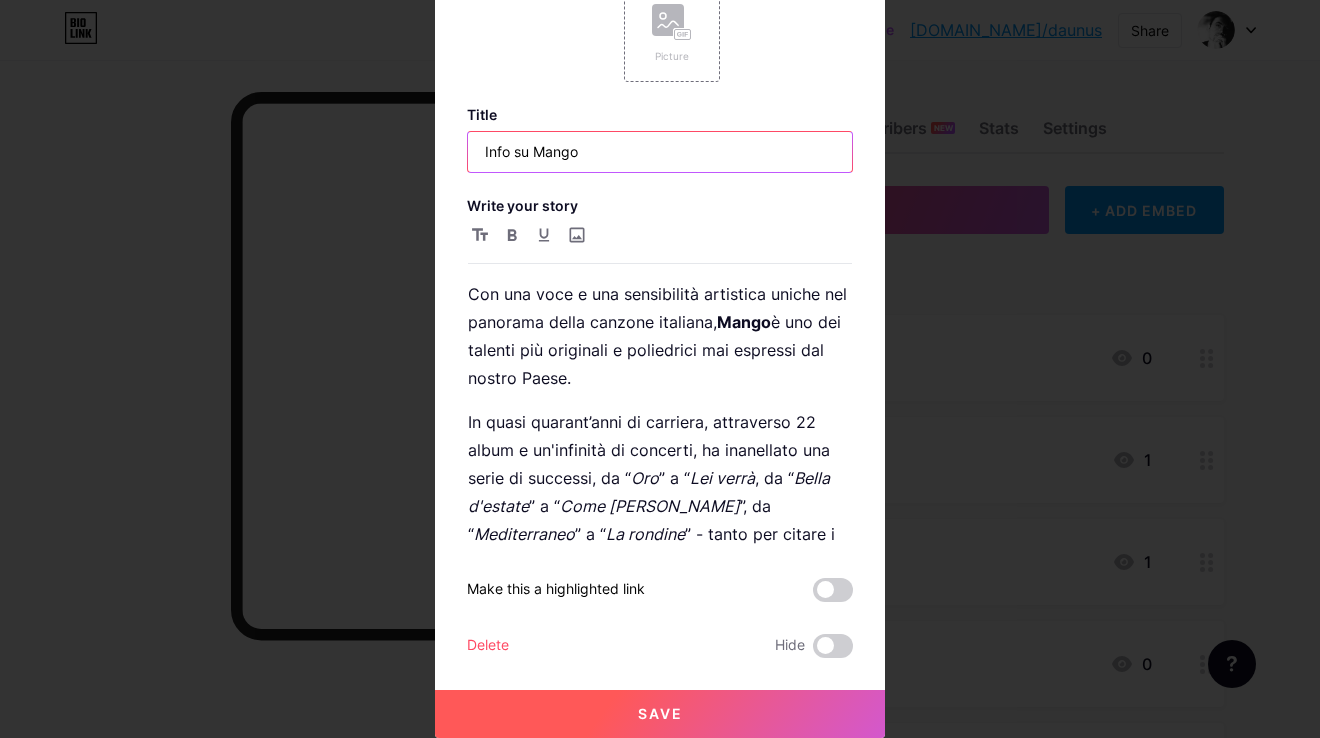 type on "Info su Mango" 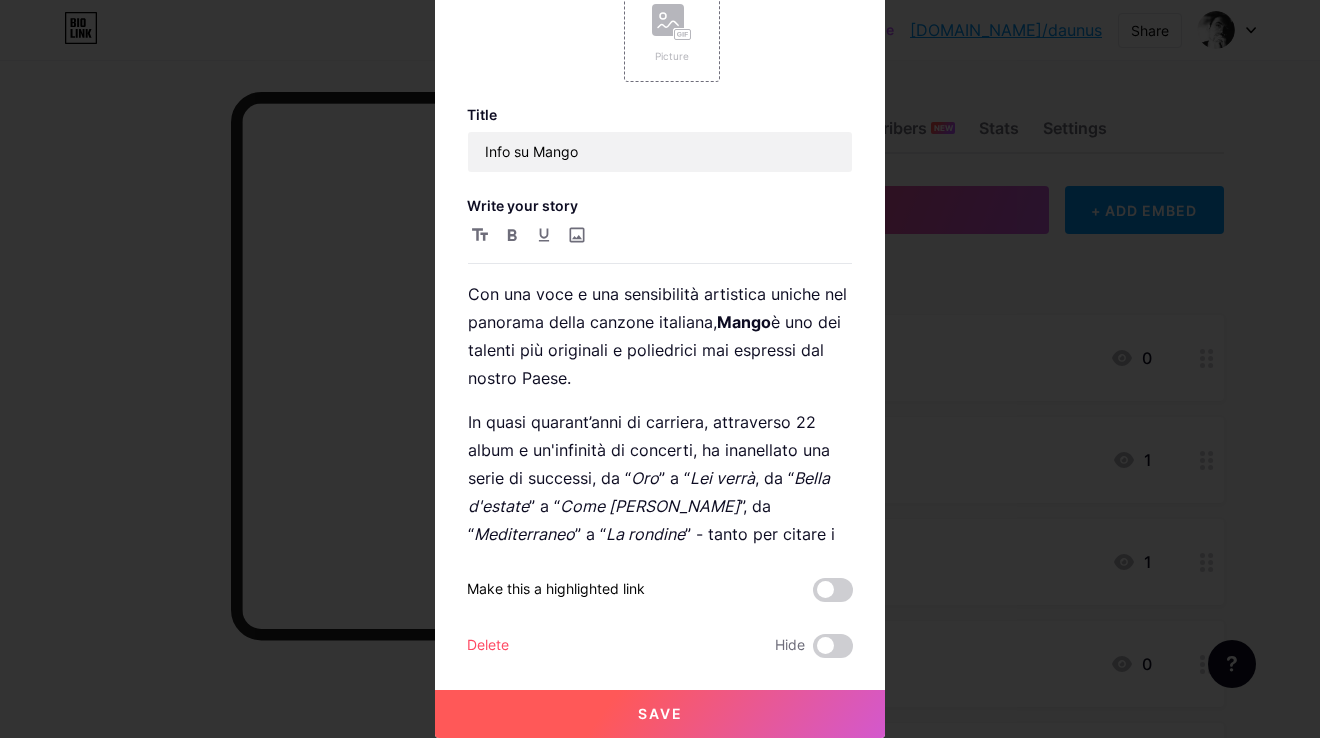 click on "Save" at bounding box center (660, 713) 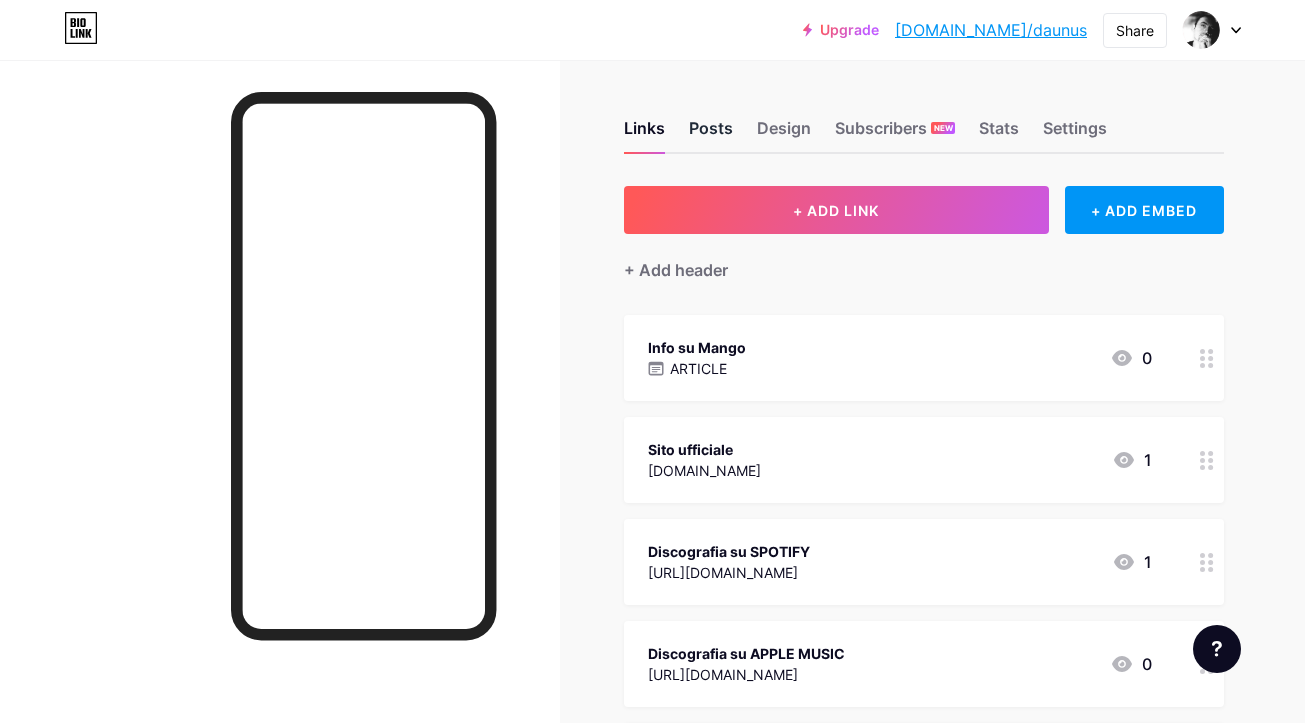 click on "Posts" at bounding box center (711, 134) 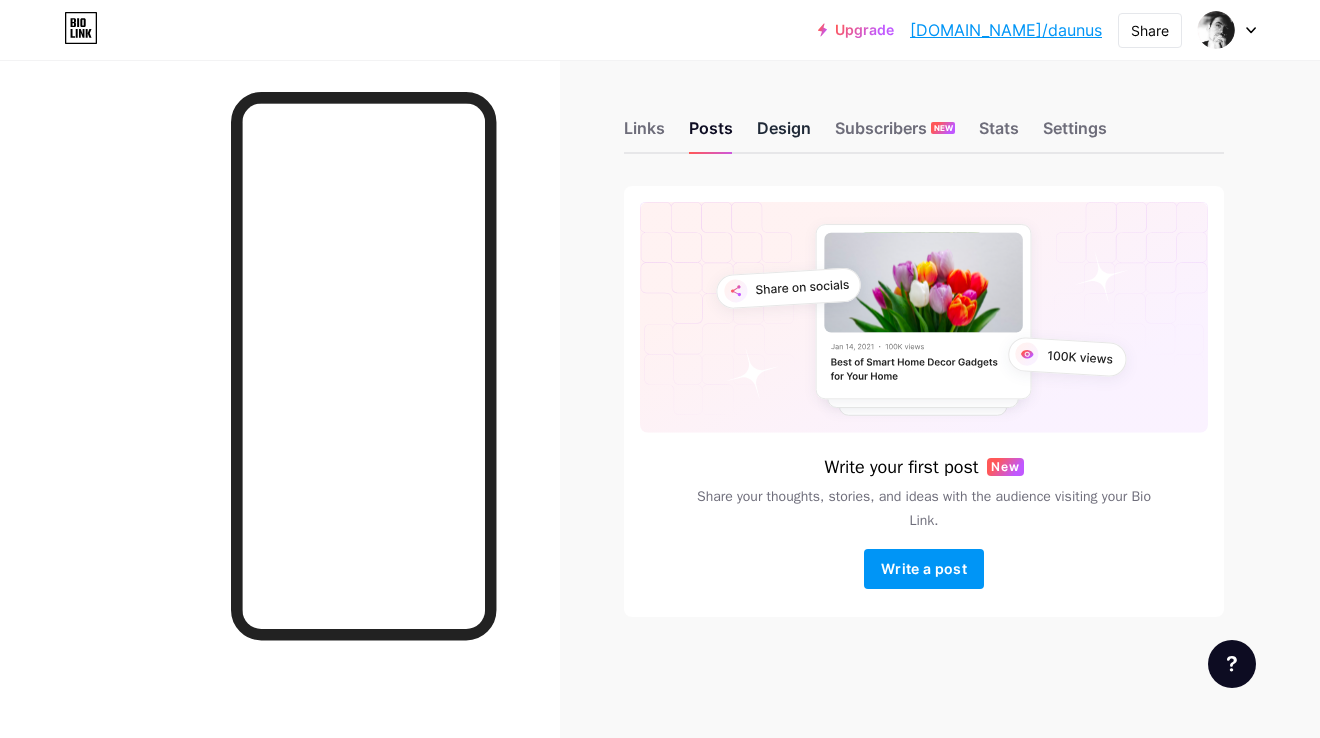 click on "Design" at bounding box center (784, 134) 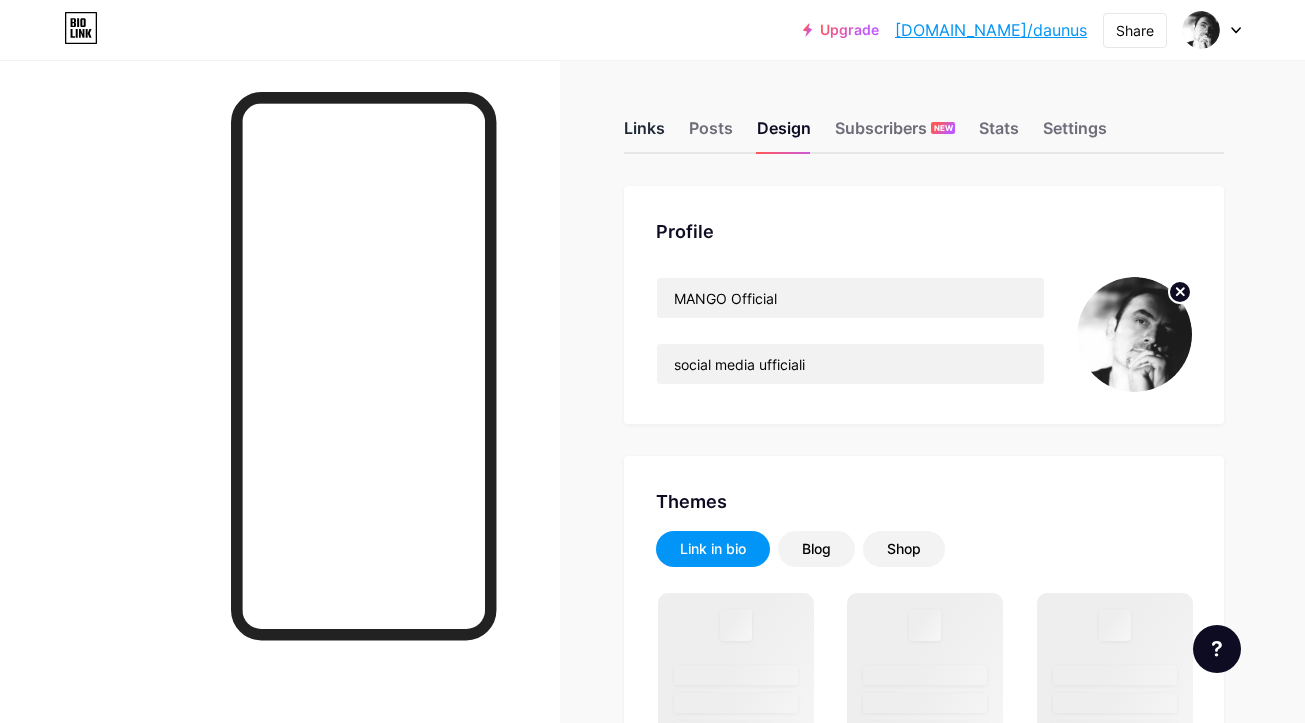 click on "Links" at bounding box center [644, 134] 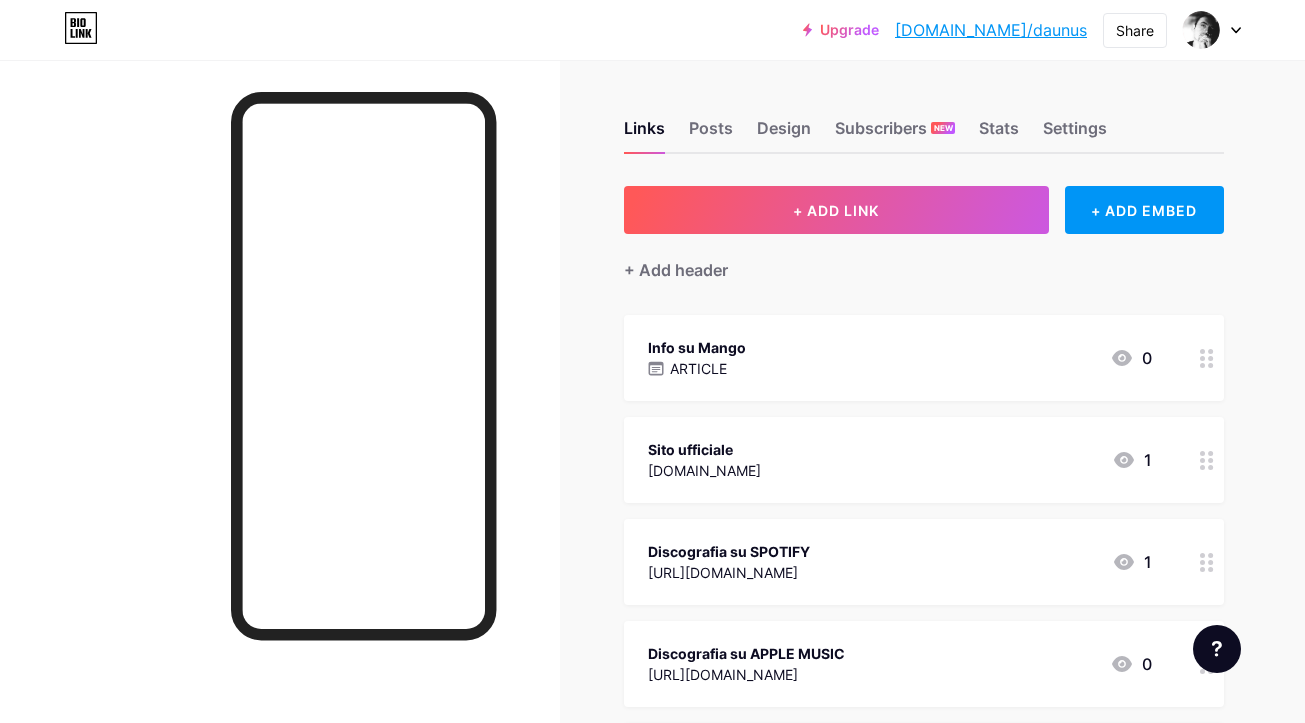 click on "Sito ufficiale" at bounding box center (704, 449) 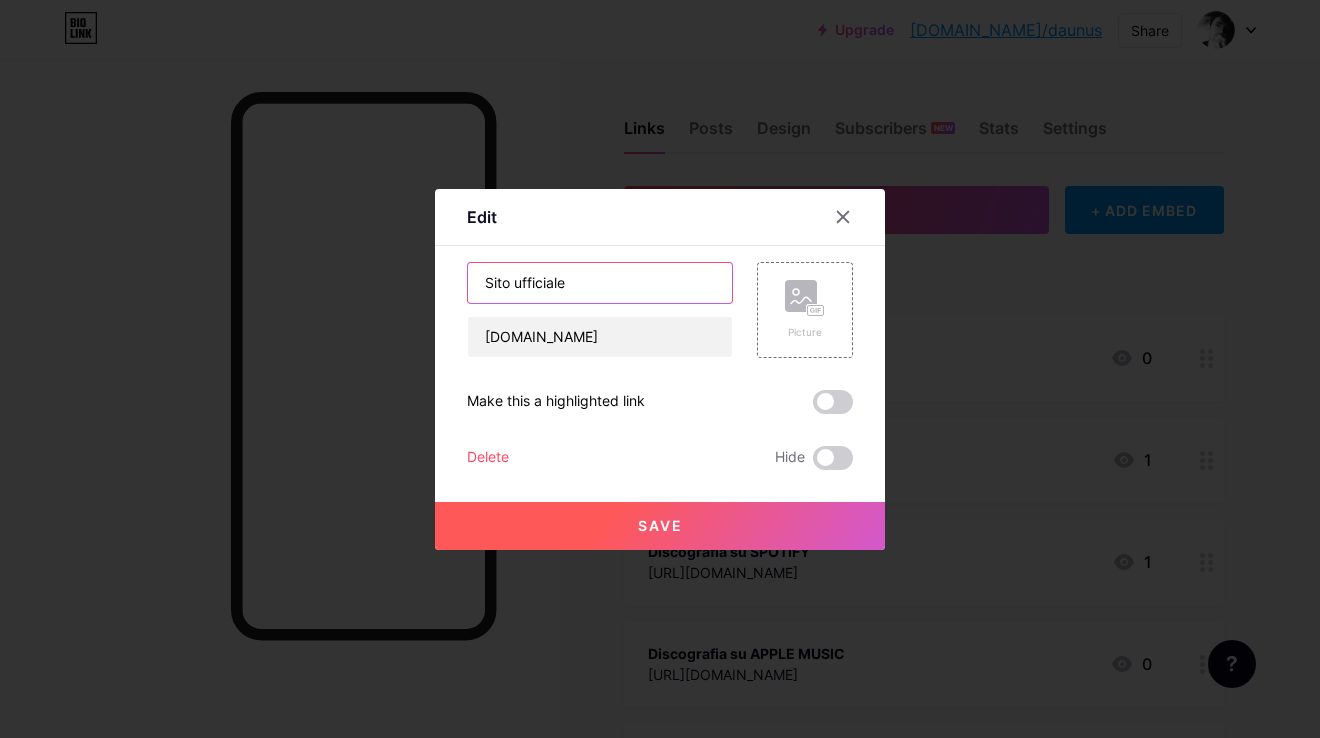 click on "Sito ufficiale" at bounding box center (600, 283) 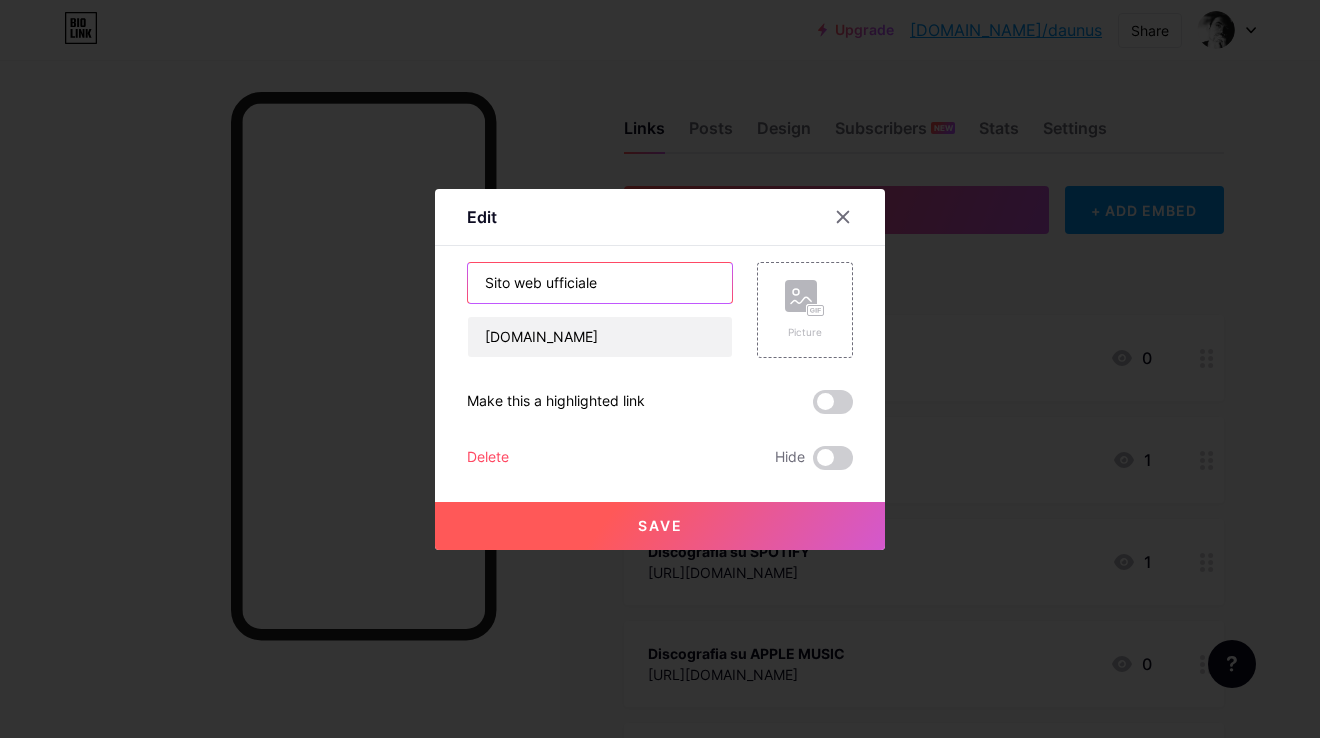 type on "Sito web ufficiale" 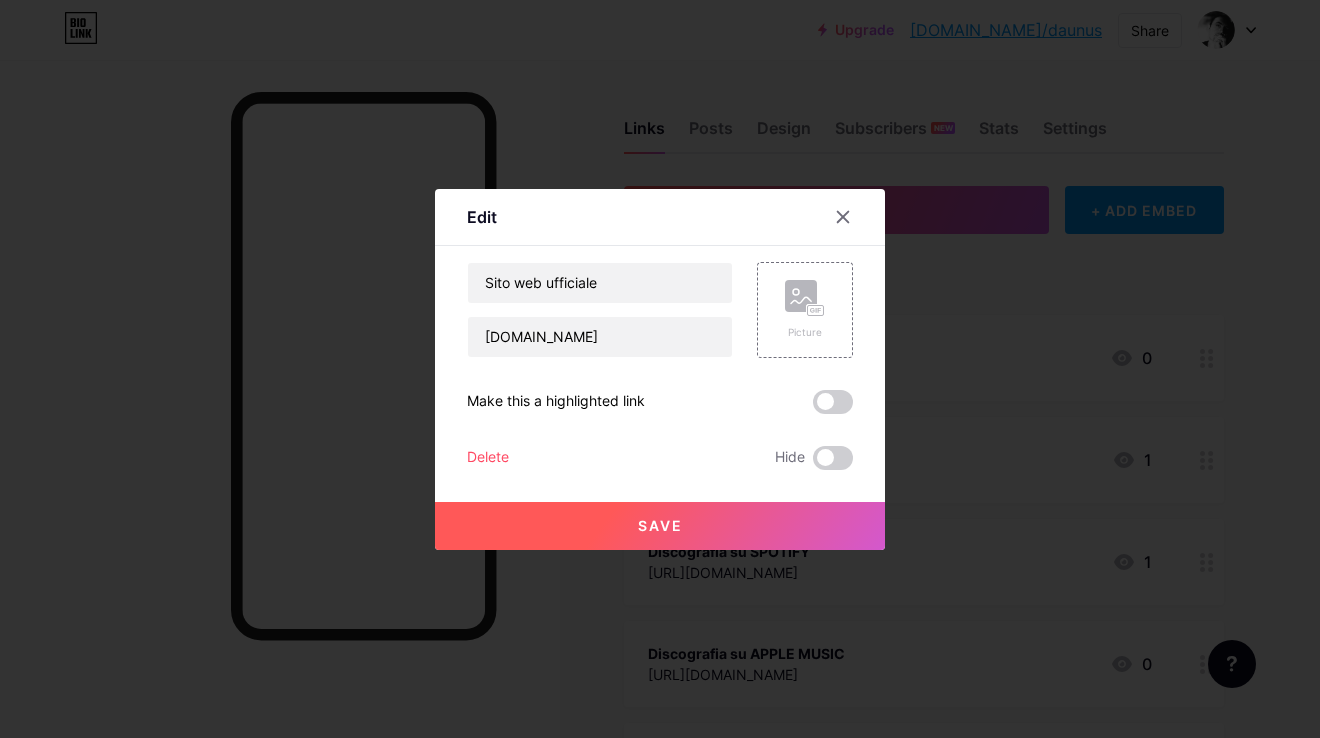 click on "Save" at bounding box center [660, 525] 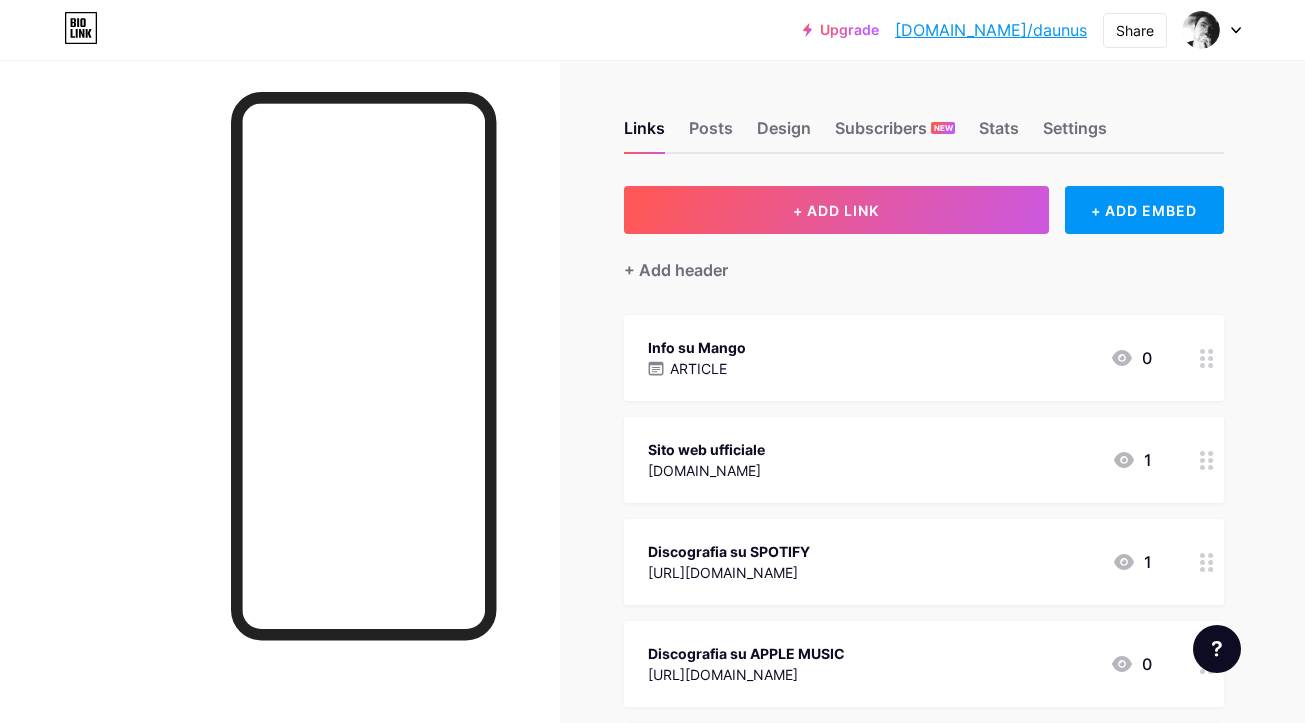 click on "ARTICLE" at bounding box center [698, 368] 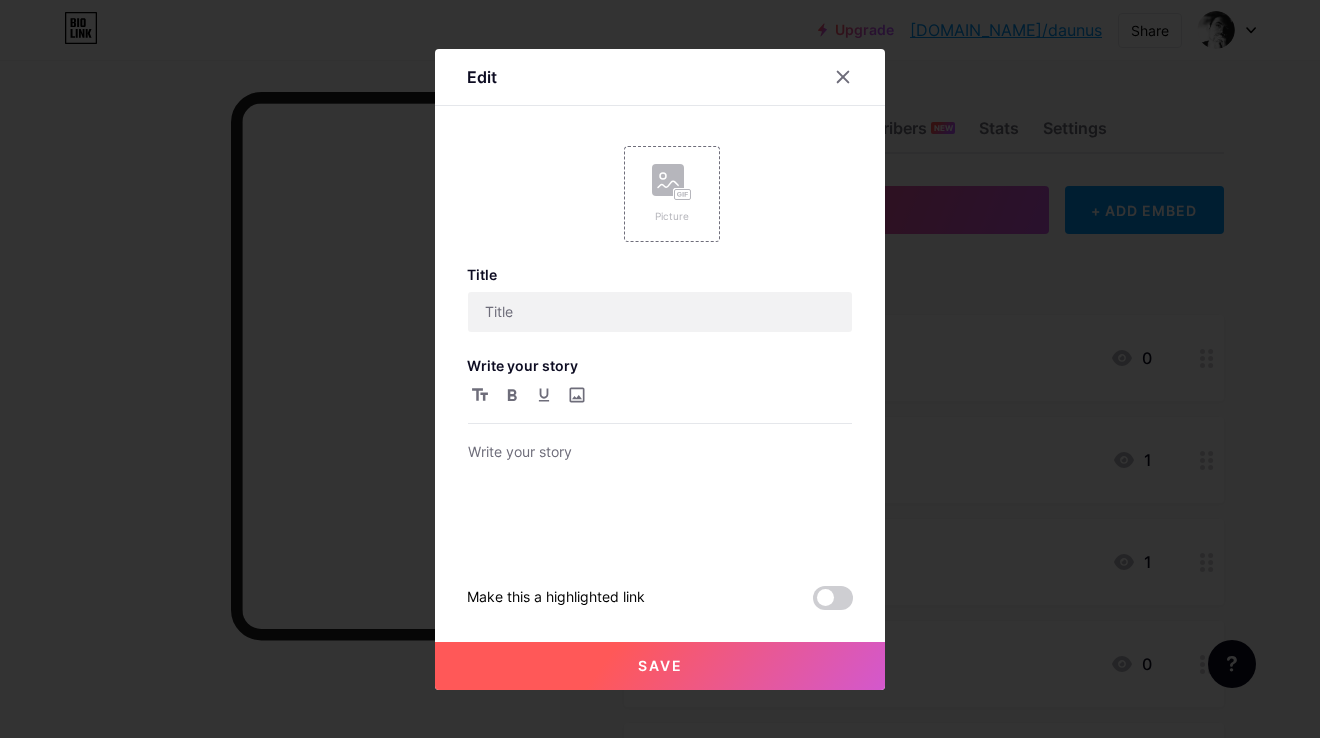 type on "Info su Mango" 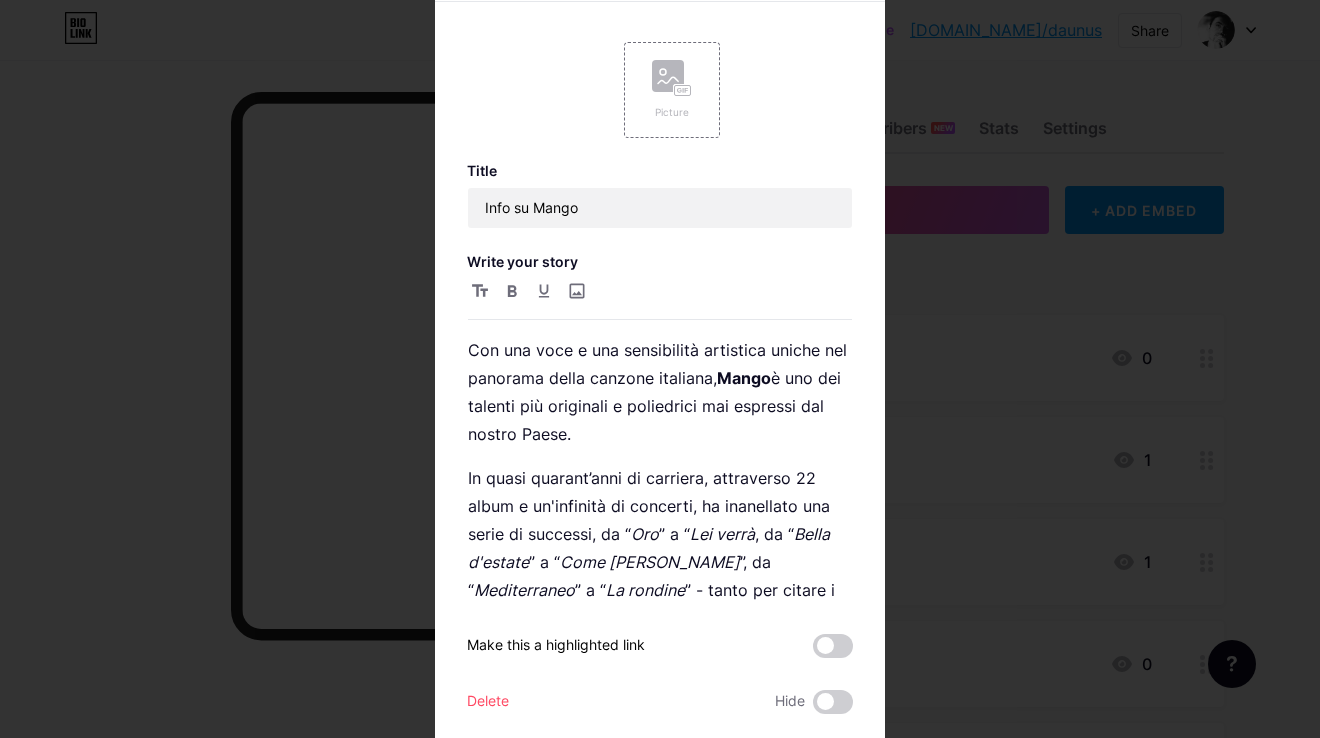 click at bounding box center [660, 369] 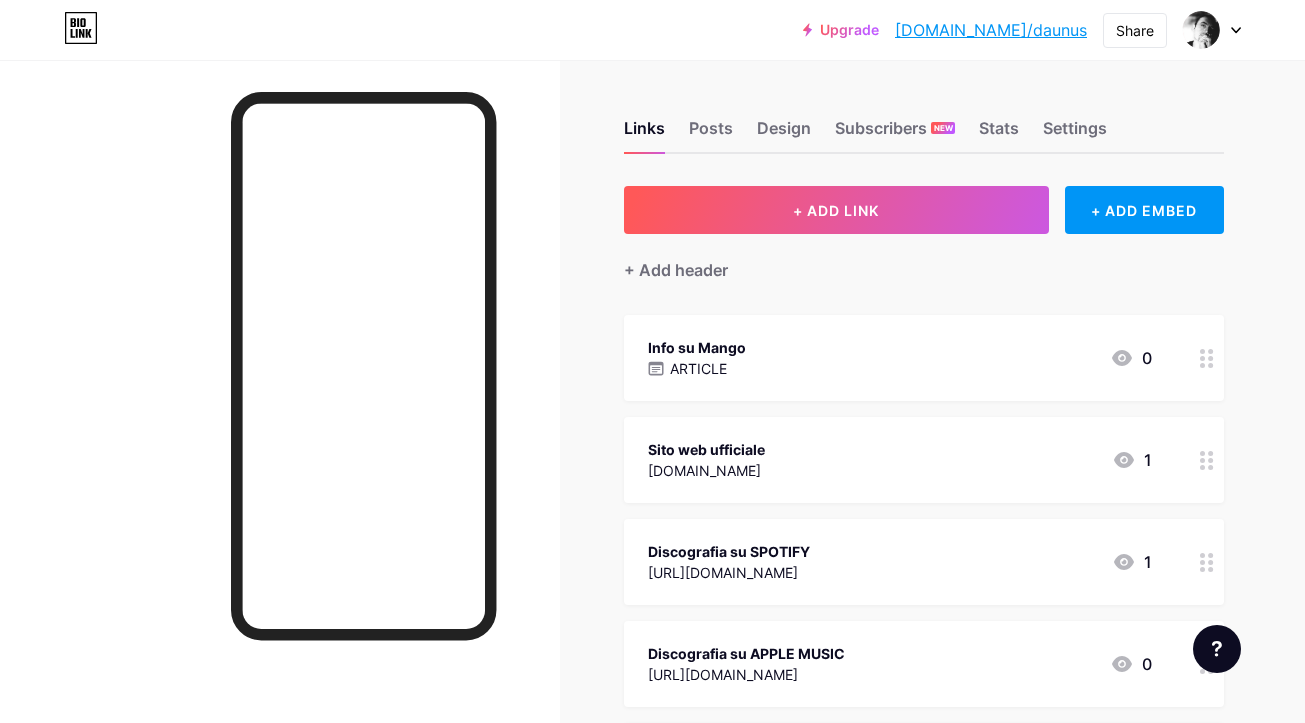 click on "Sito web ufficiale" at bounding box center (706, 449) 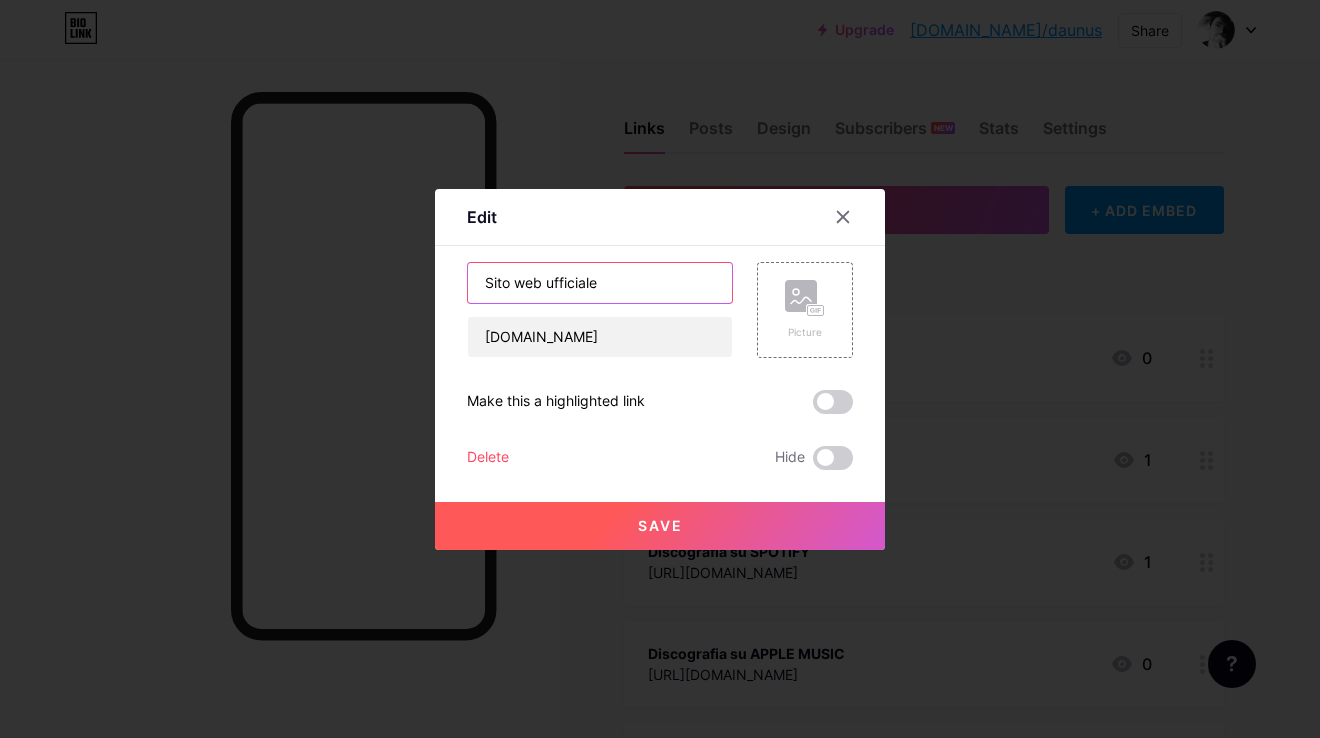 click on "Sito web ufficiale" at bounding box center [600, 283] 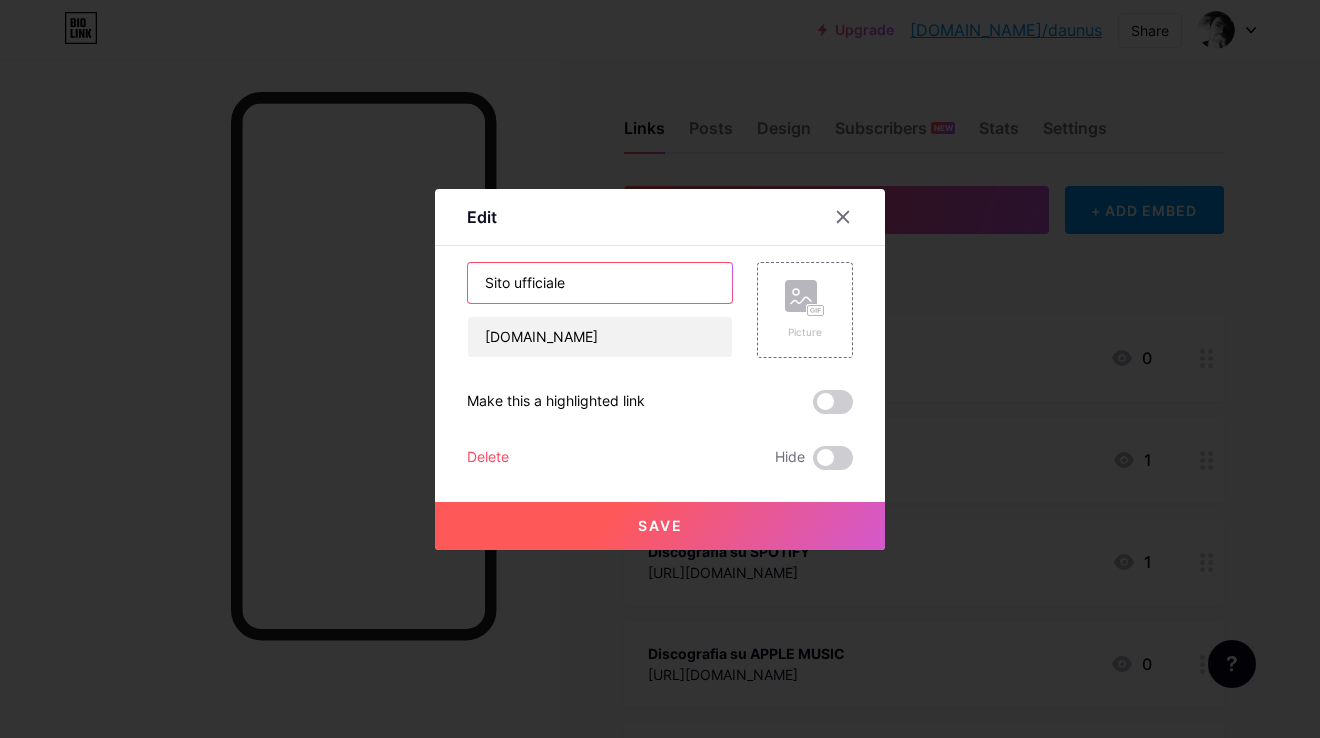 type on "Sito ufficiale" 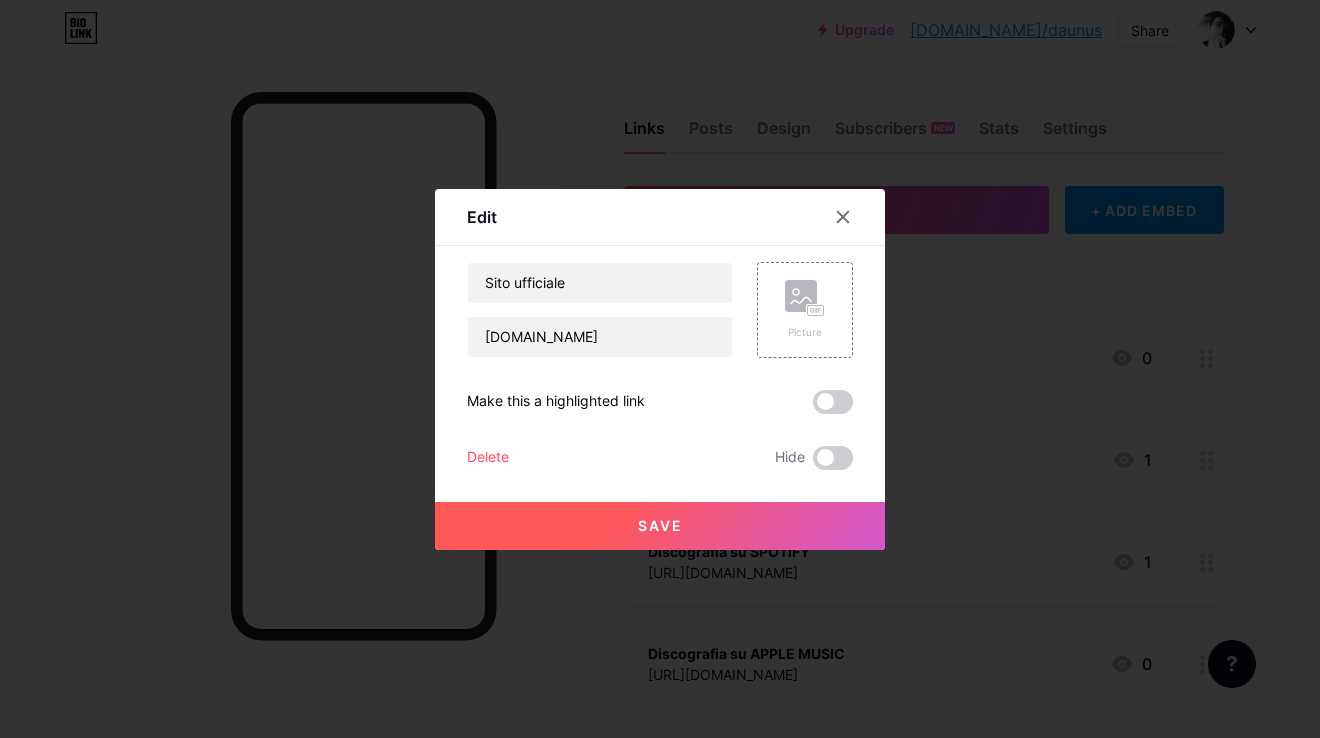 click on "Save" at bounding box center [660, 525] 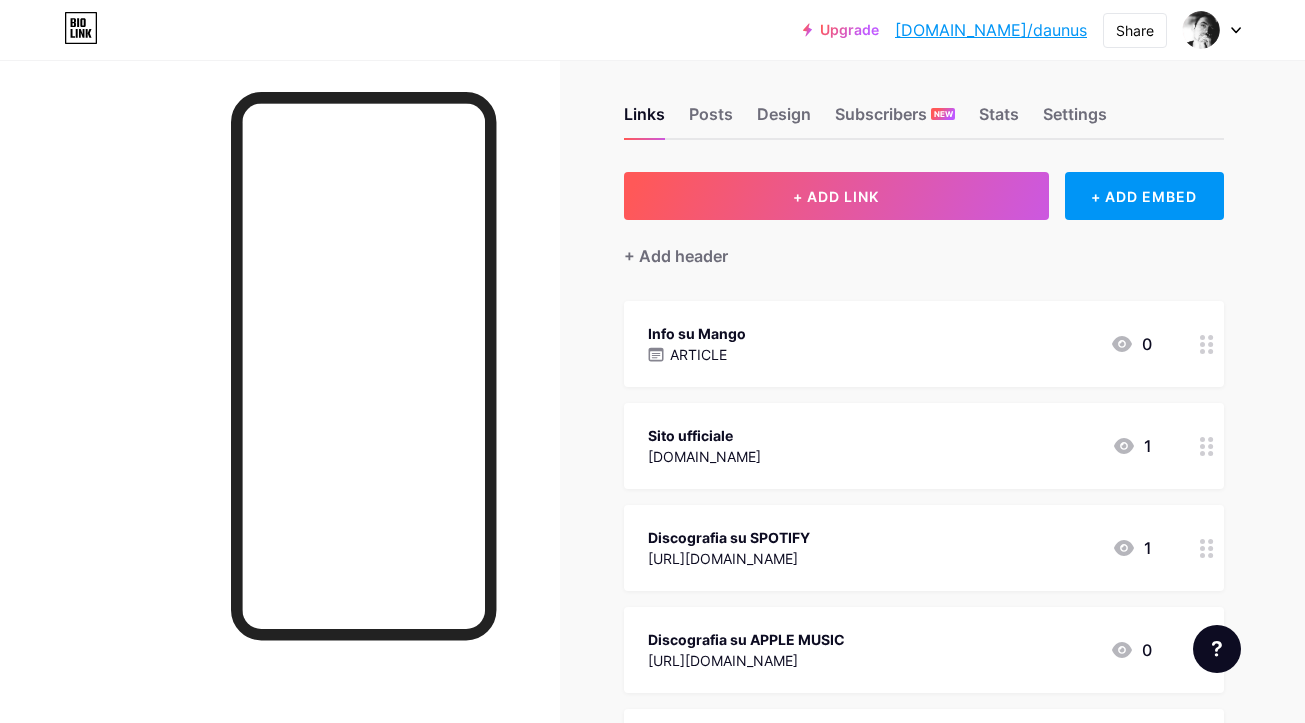 scroll, scrollTop: 0, scrollLeft: 0, axis: both 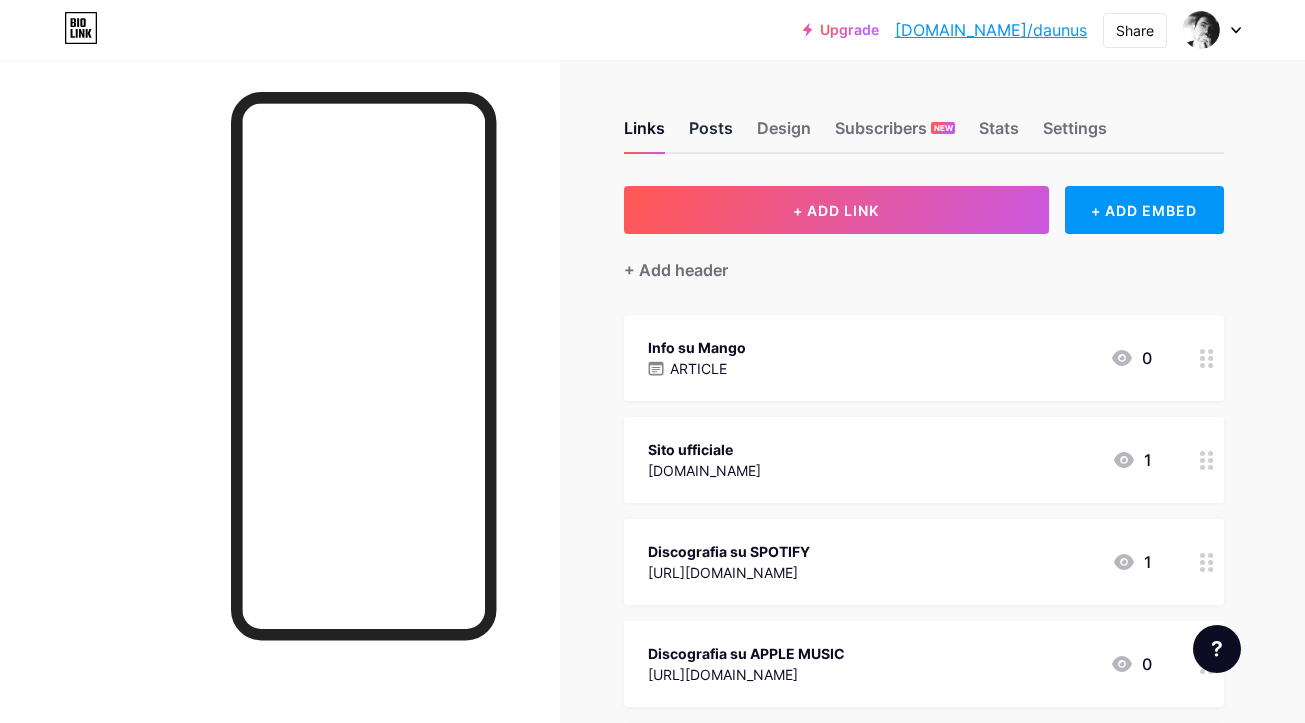 click on "Posts" at bounding box center (711, 134) 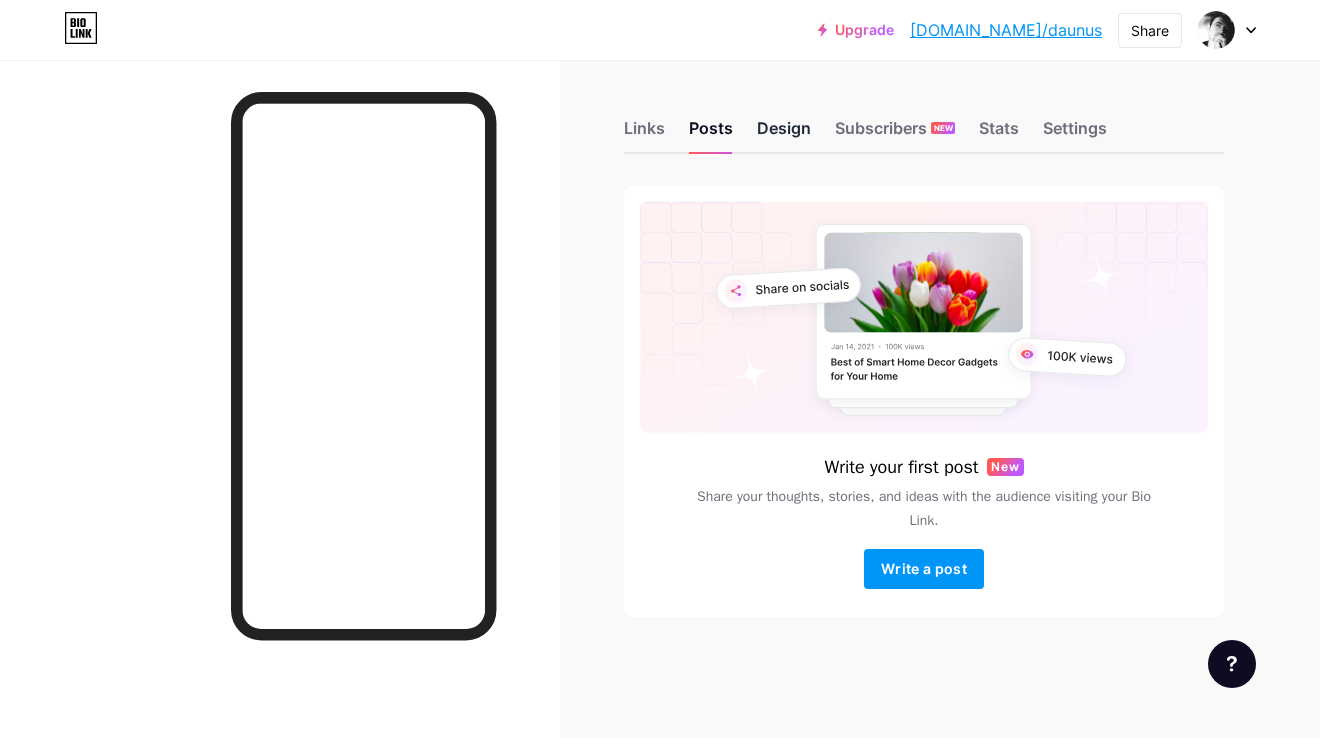 click on "Design" at bounding box center [784, 134] 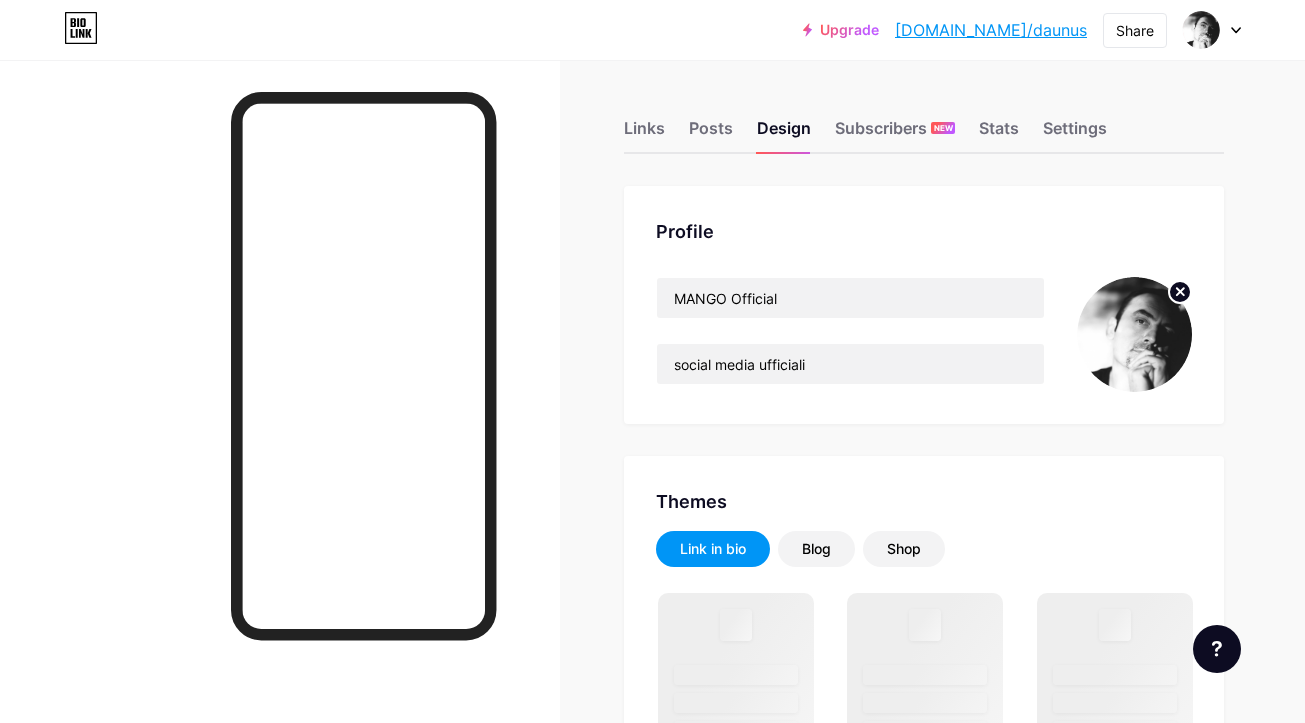 scroll, scrollTop: 610, scrollLeft: 0, axis: vertical 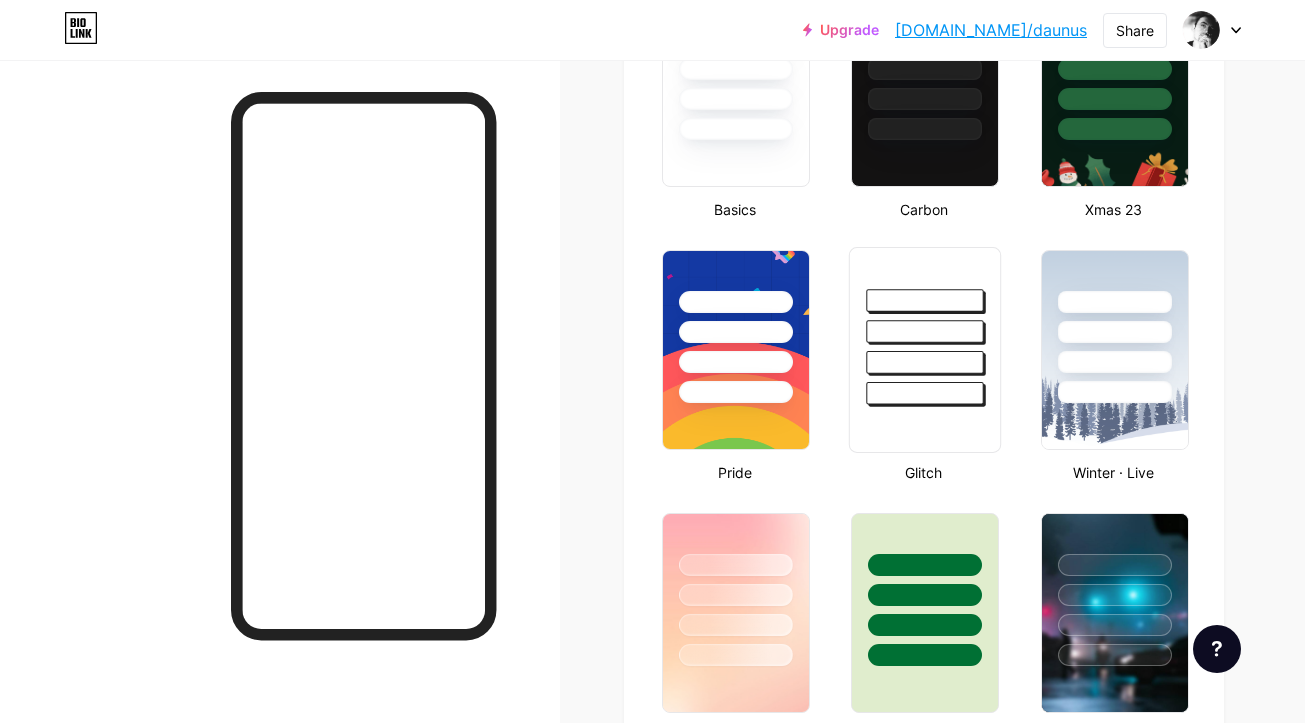 type on "#ffffff" 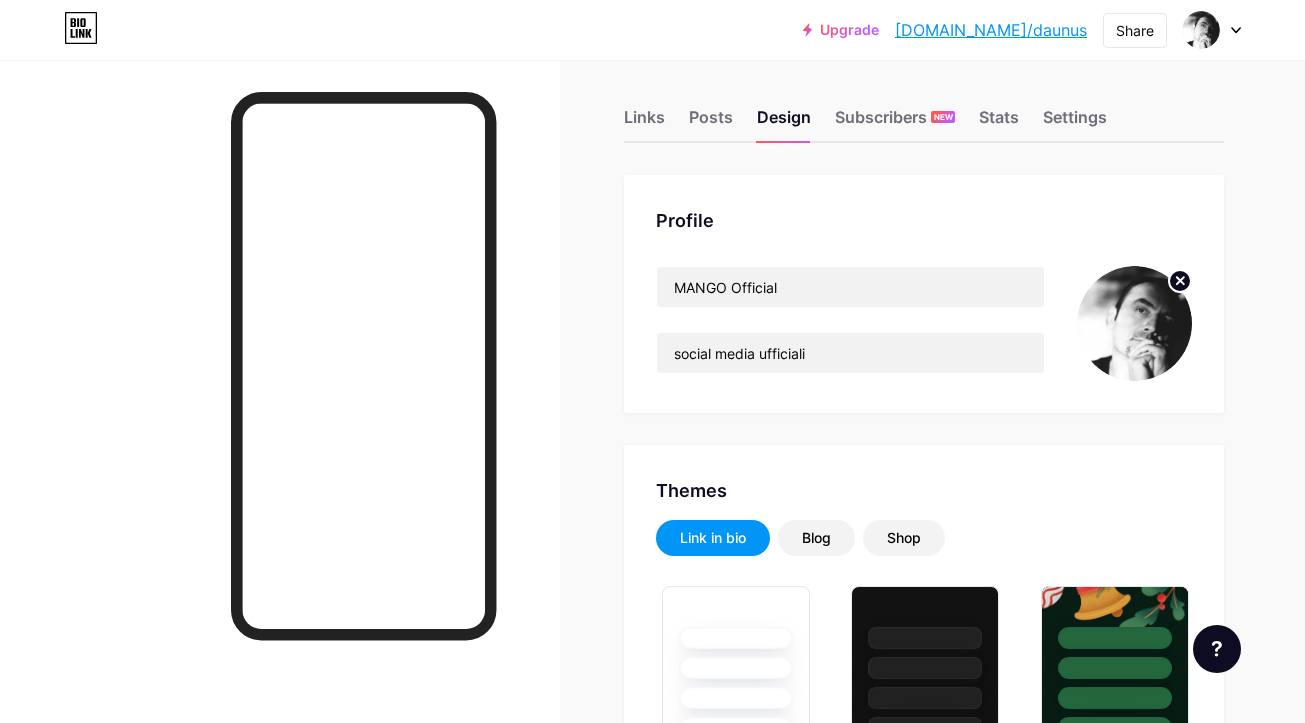 scroll, scrollTop: 0, scrollLeft: 0, axis: both 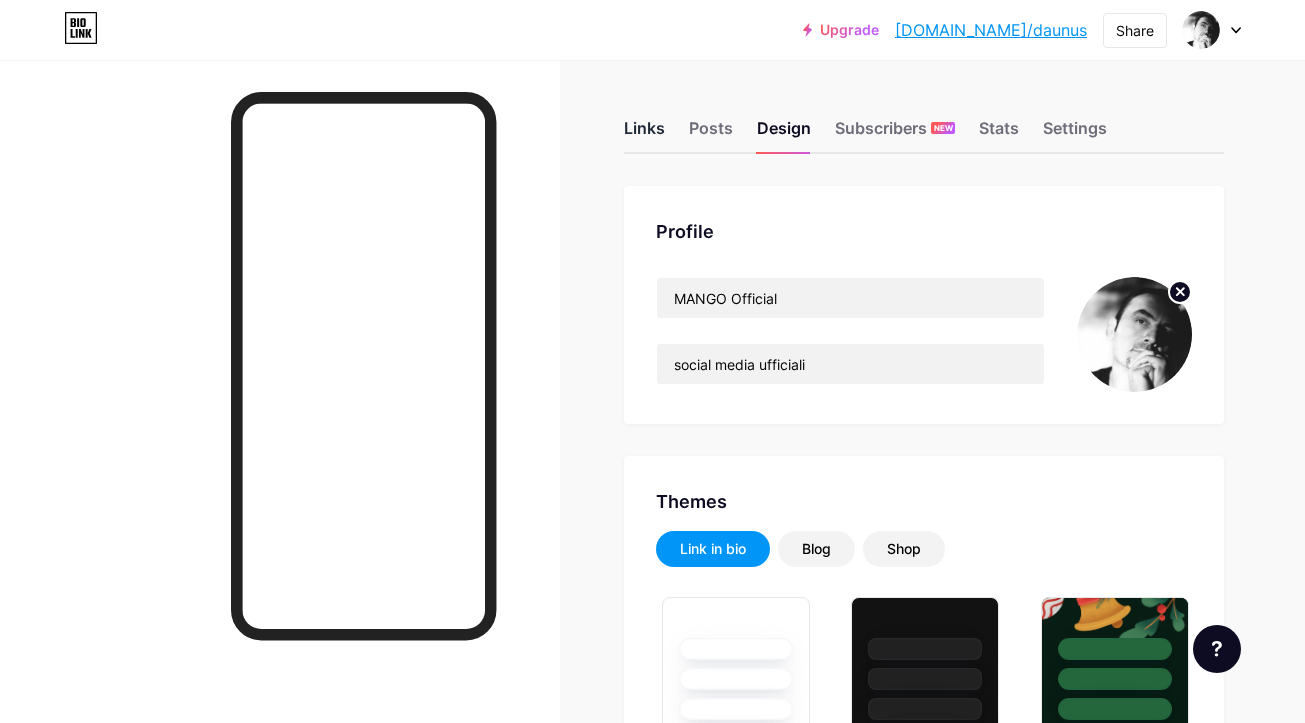 click on "Links" at bounding box center (644, 134) 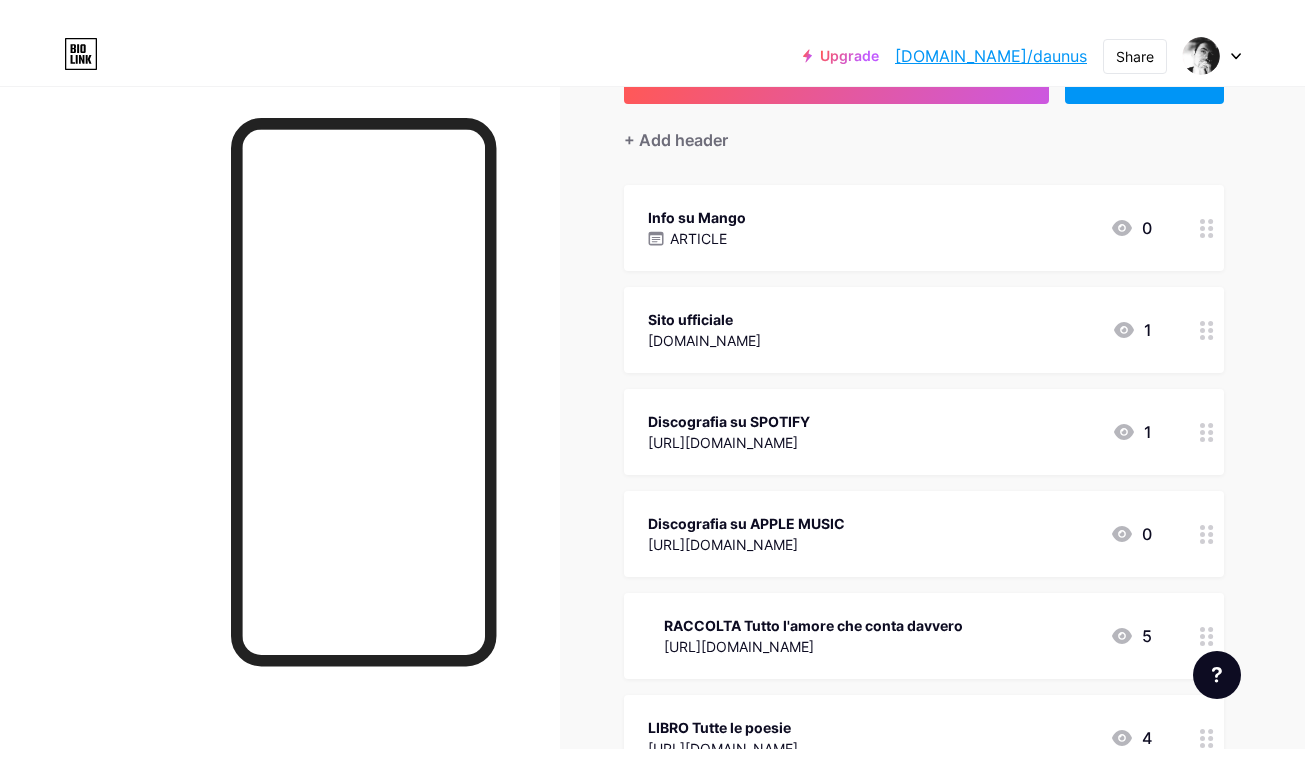 scroll, scrollTop: 362, scrollLeft: 0, axis: vertical 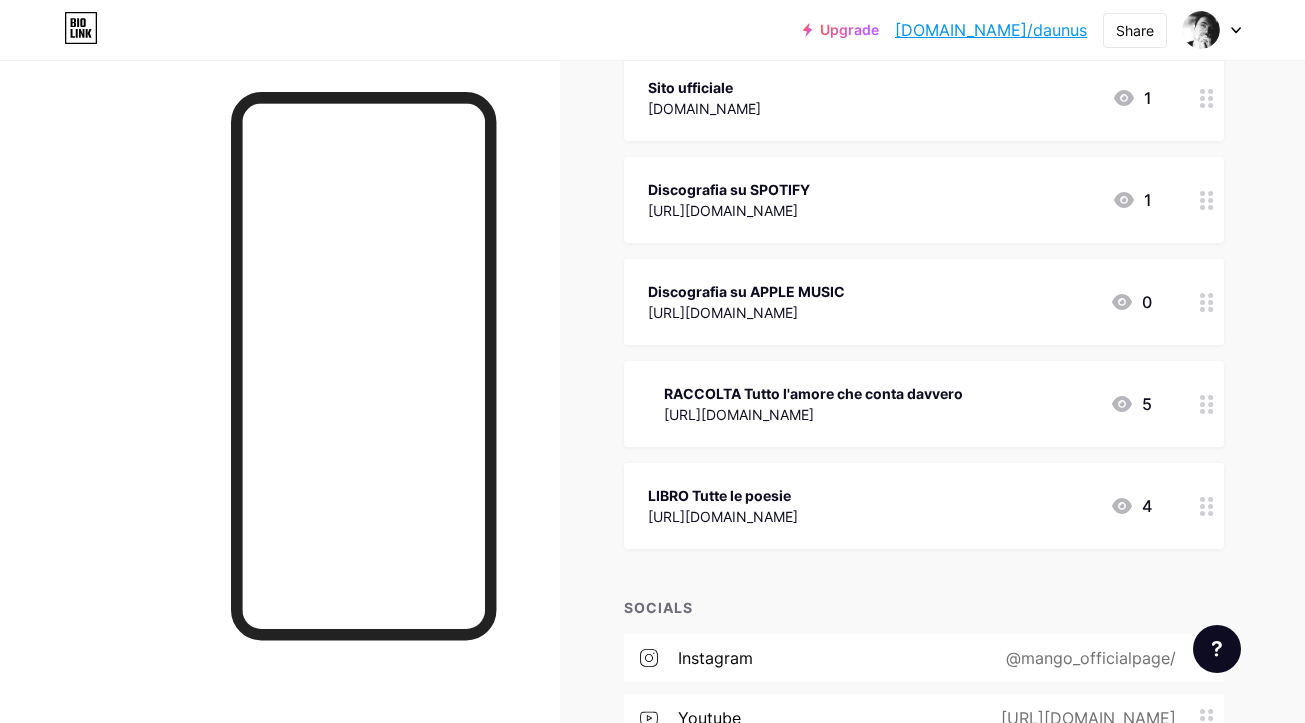 click 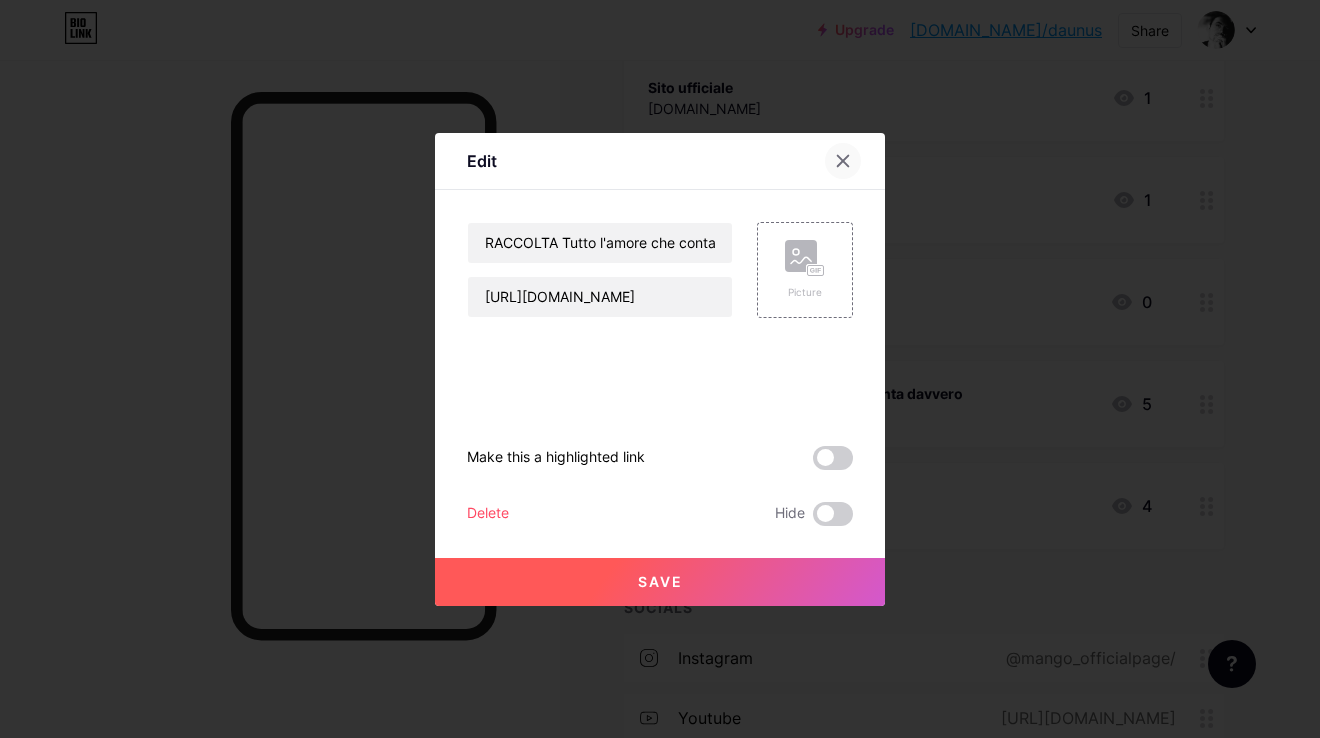 click 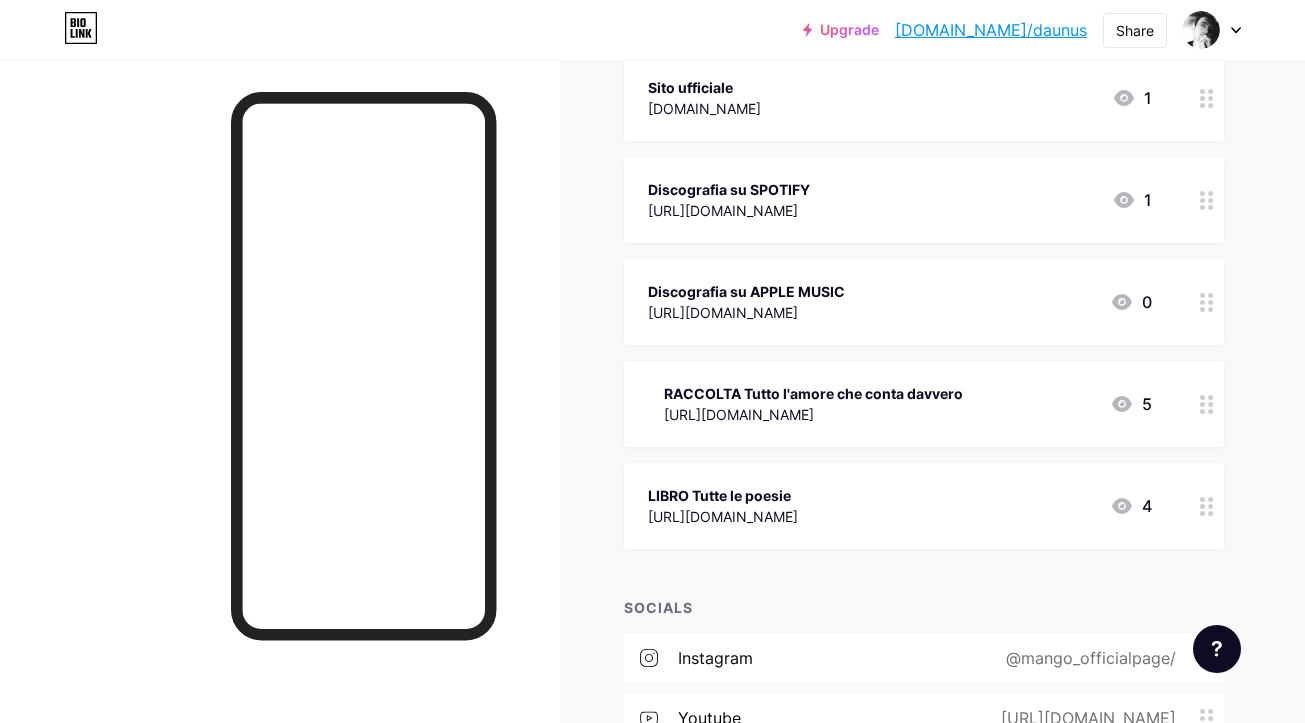 click on "RACCOLTA Tutto l'amore che conta davvero" at bounding box center [813, 393] 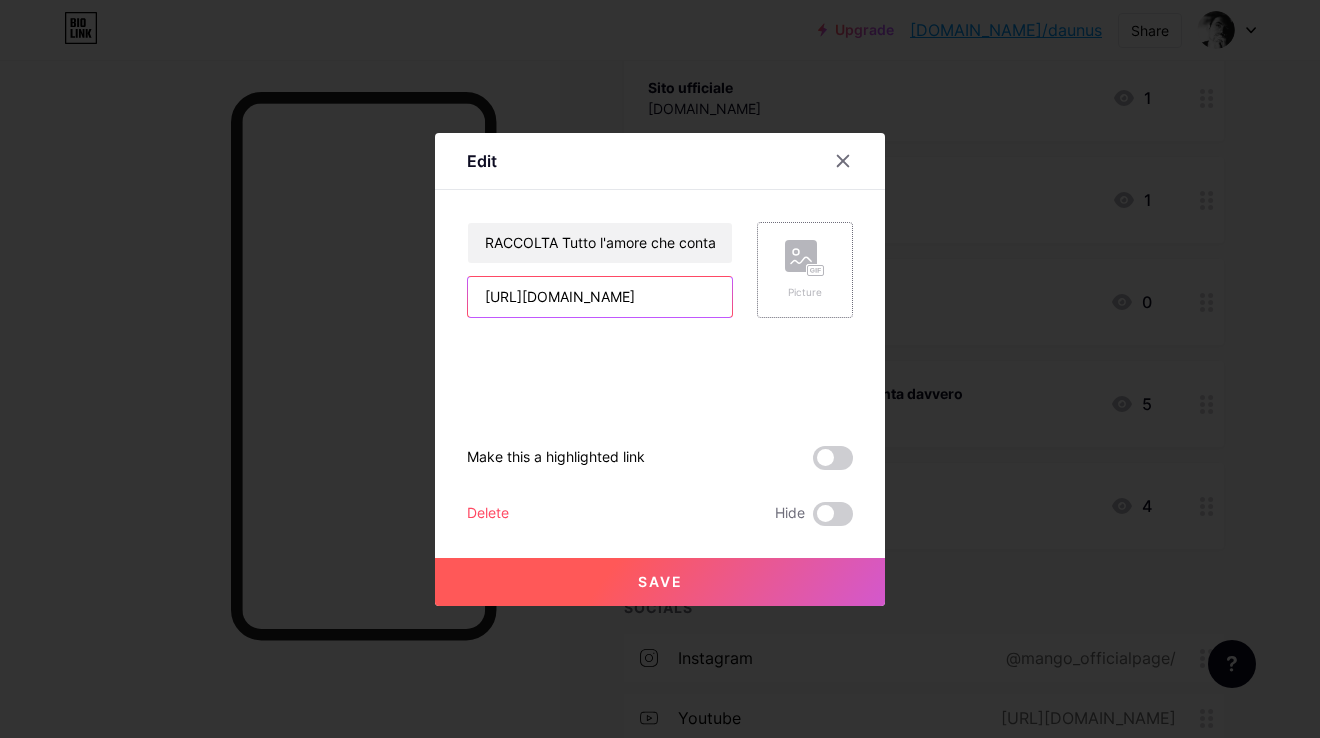 drag, startPoint x: 475, startPoint y: 294, endPoint x: 790, endPoint y: 291, distance: 315.01428 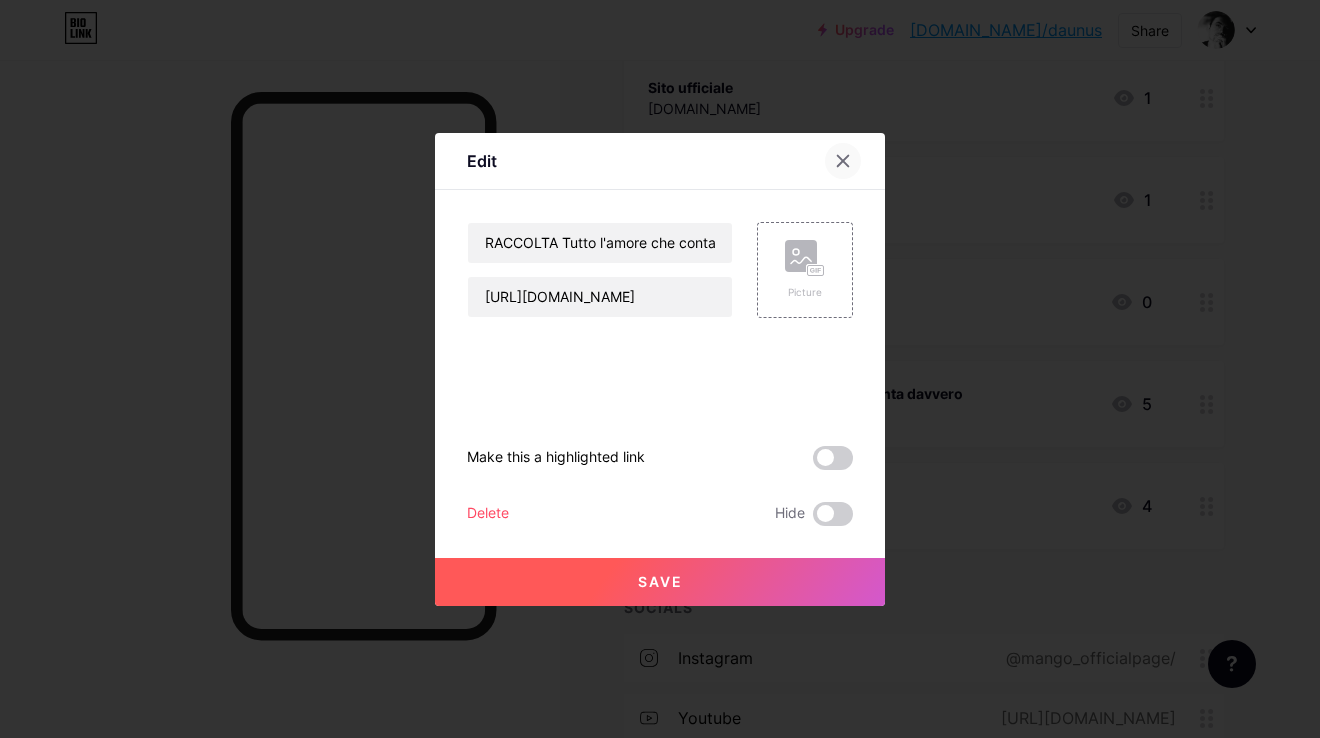 click 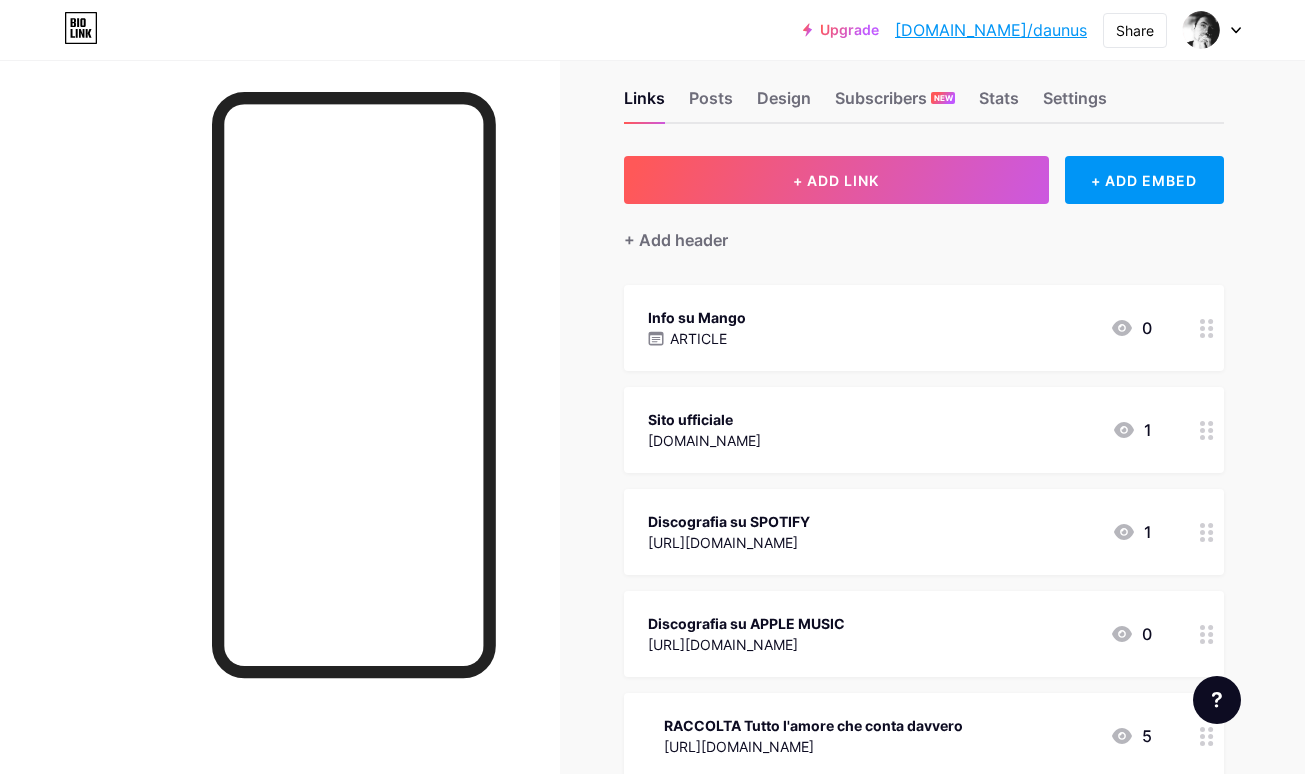 scroll, scrollTop: 0, scrollLeft: 0, axis: both 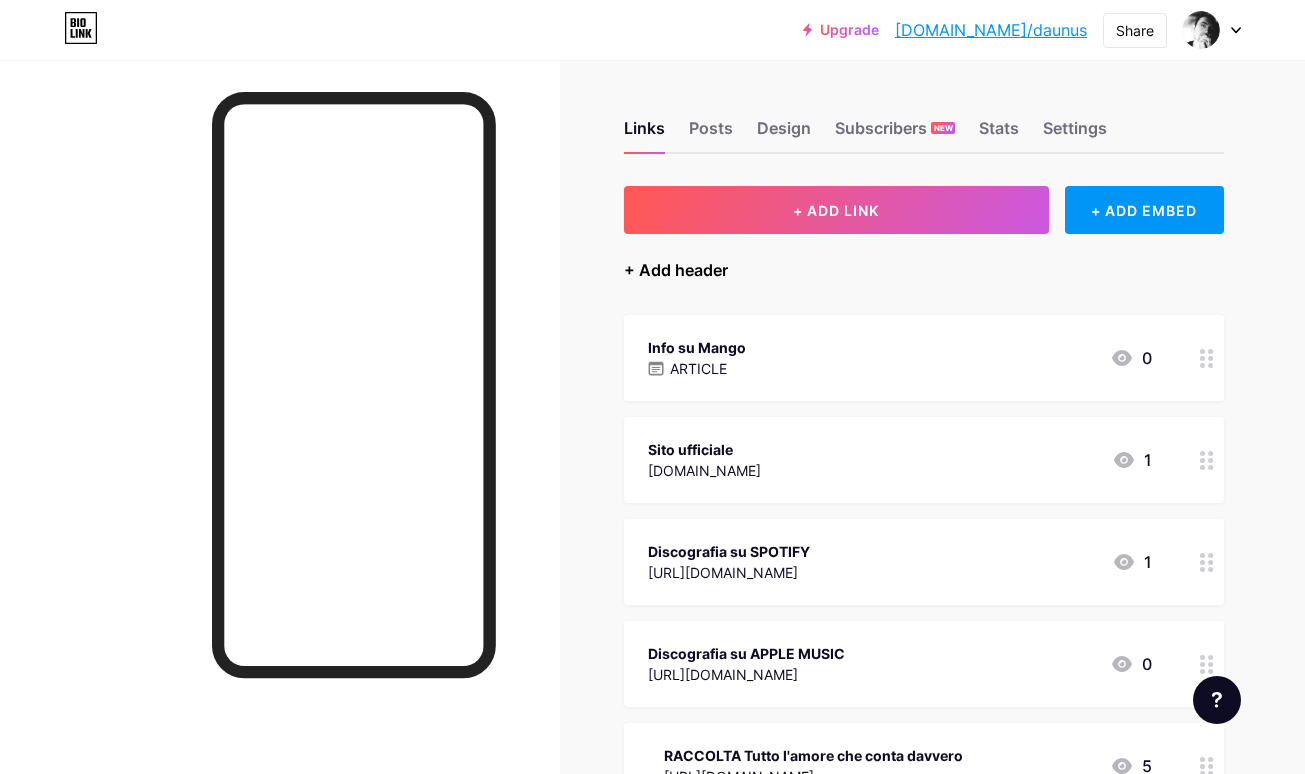 click on "+ Add header" at bounding box center (676, 270) 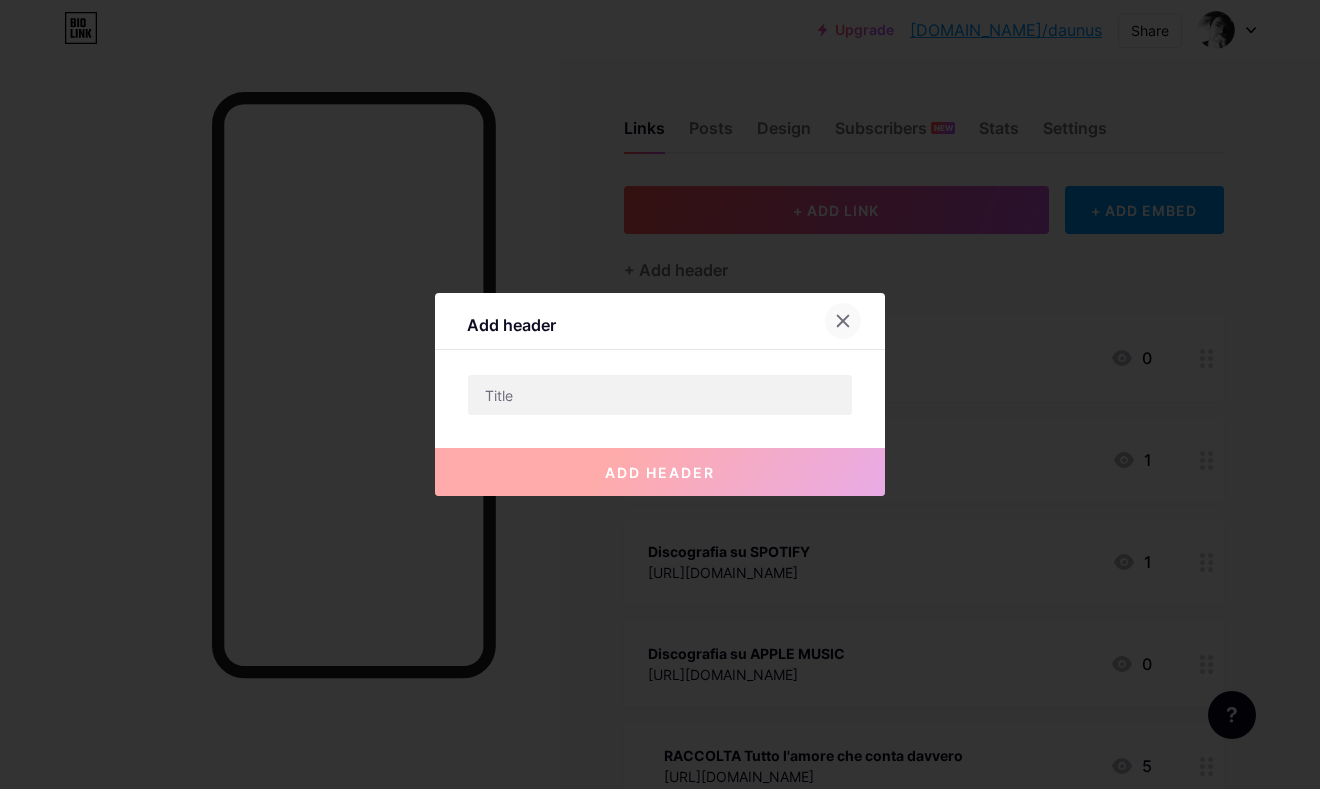 click 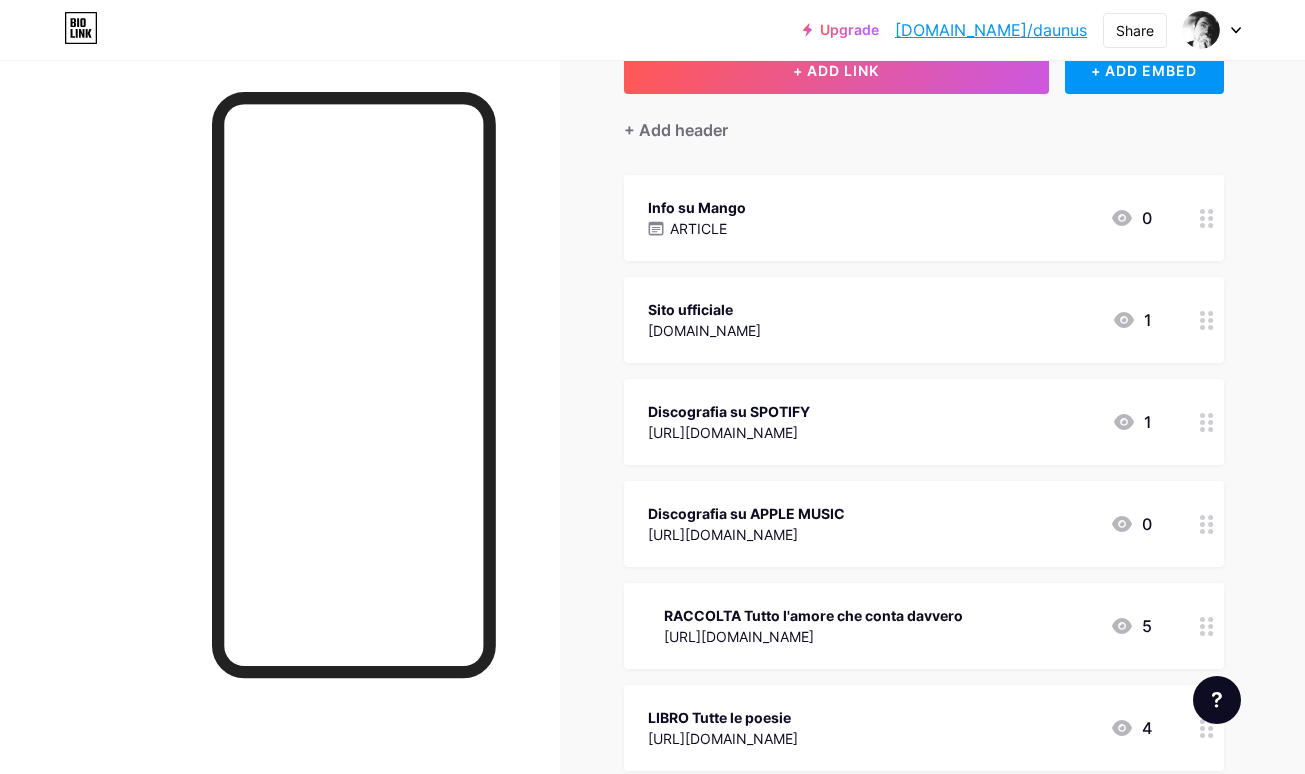 scroll, scrollTop: 0, scrollLeft: 0, axis: both 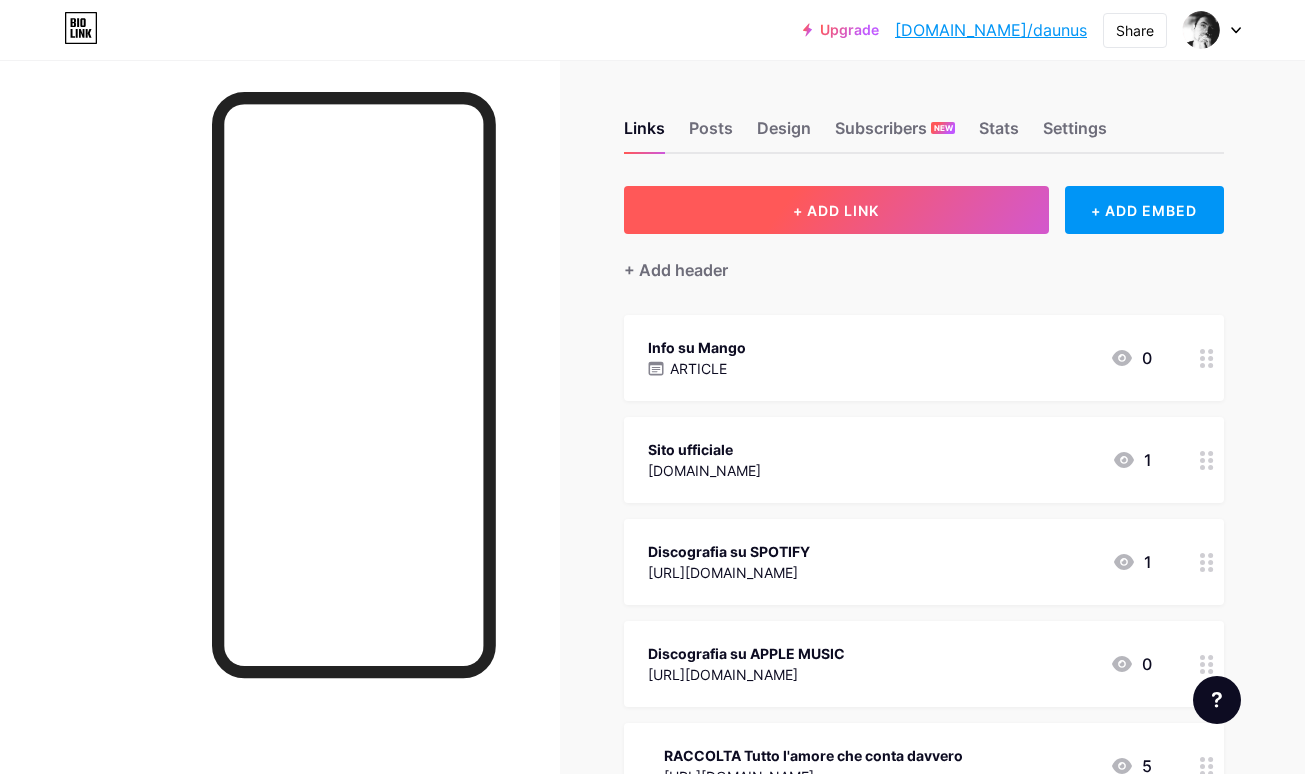 click on "+ ADD LINK" at bounding box center [836, 210] 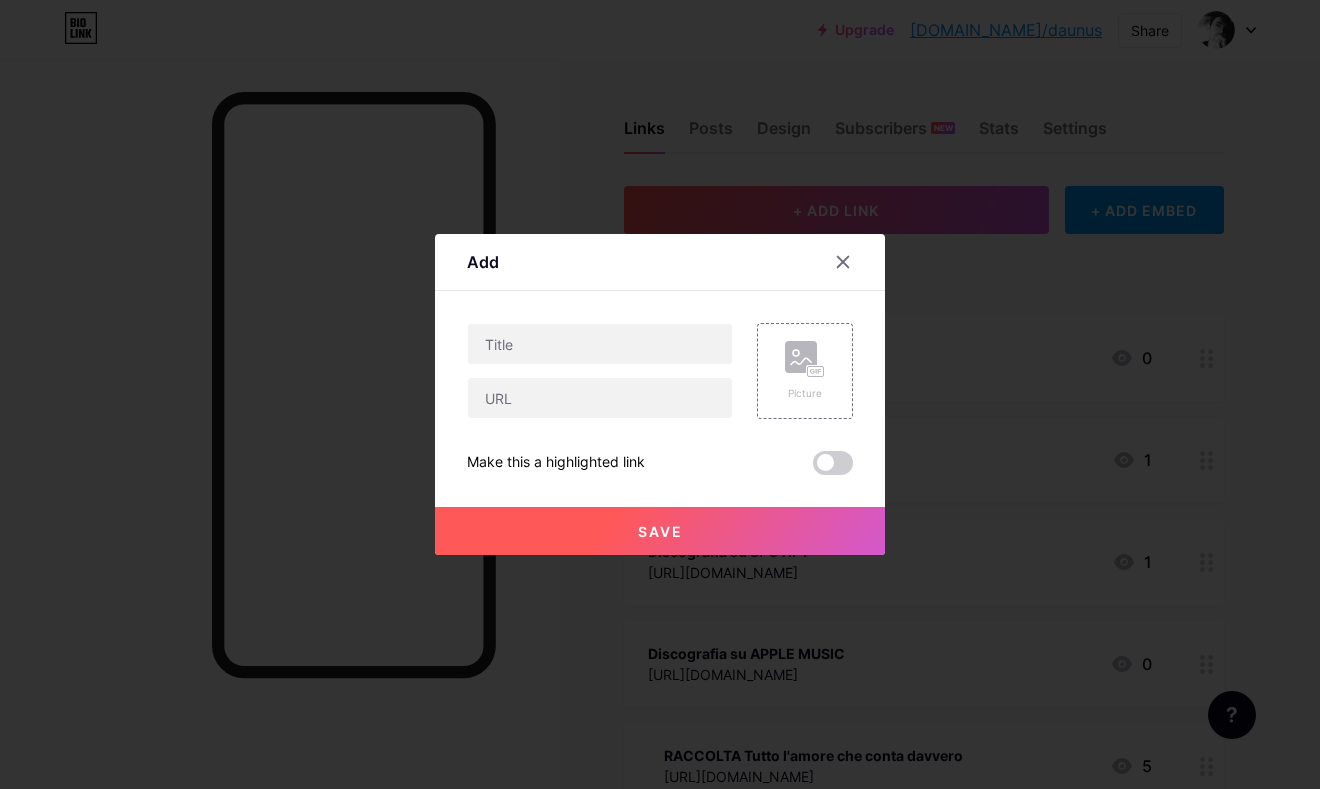 drag, startPoint x: 625, startPoint y: 262, endPoint x: 801, endPoint y: 252, distance: 176.28386 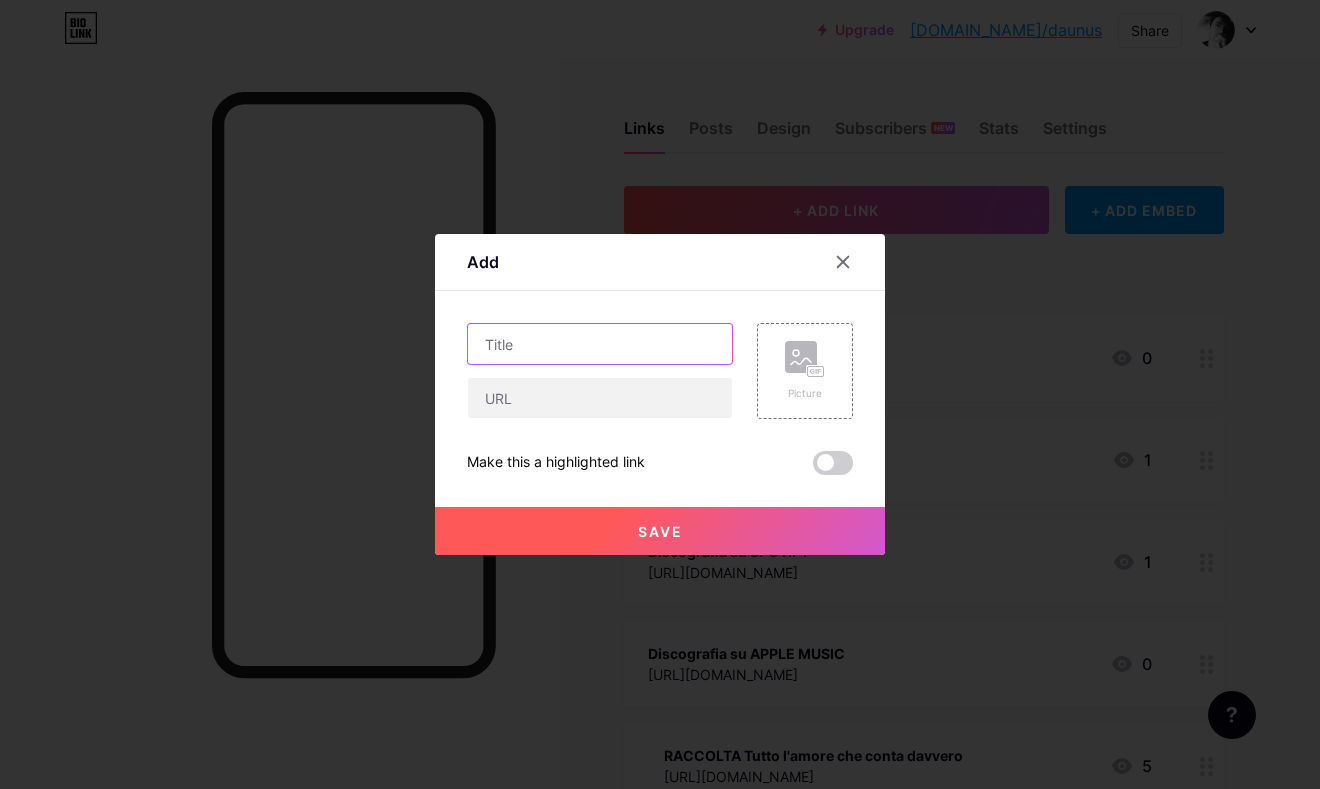 click at bounding box center (600, 344) 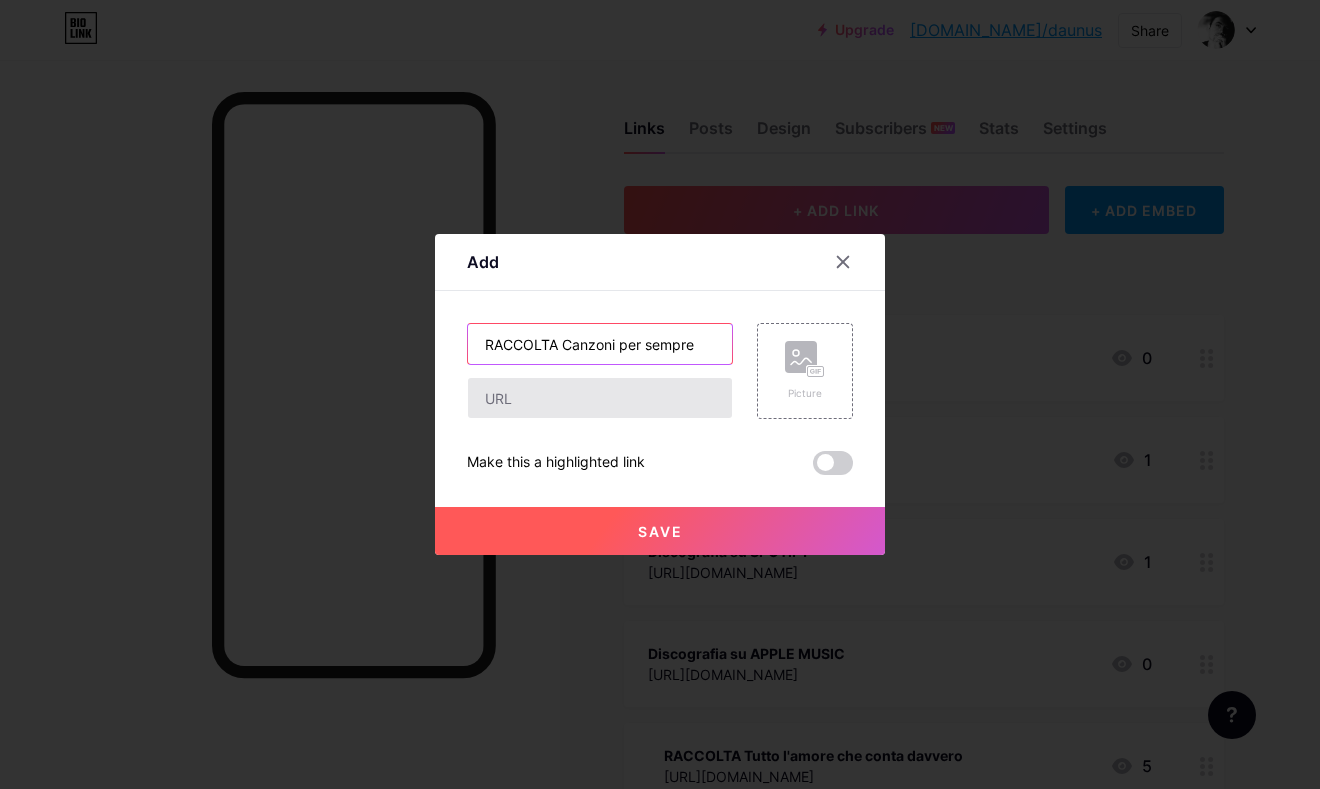 type on "RACCOLTA Canzoni per sempre" 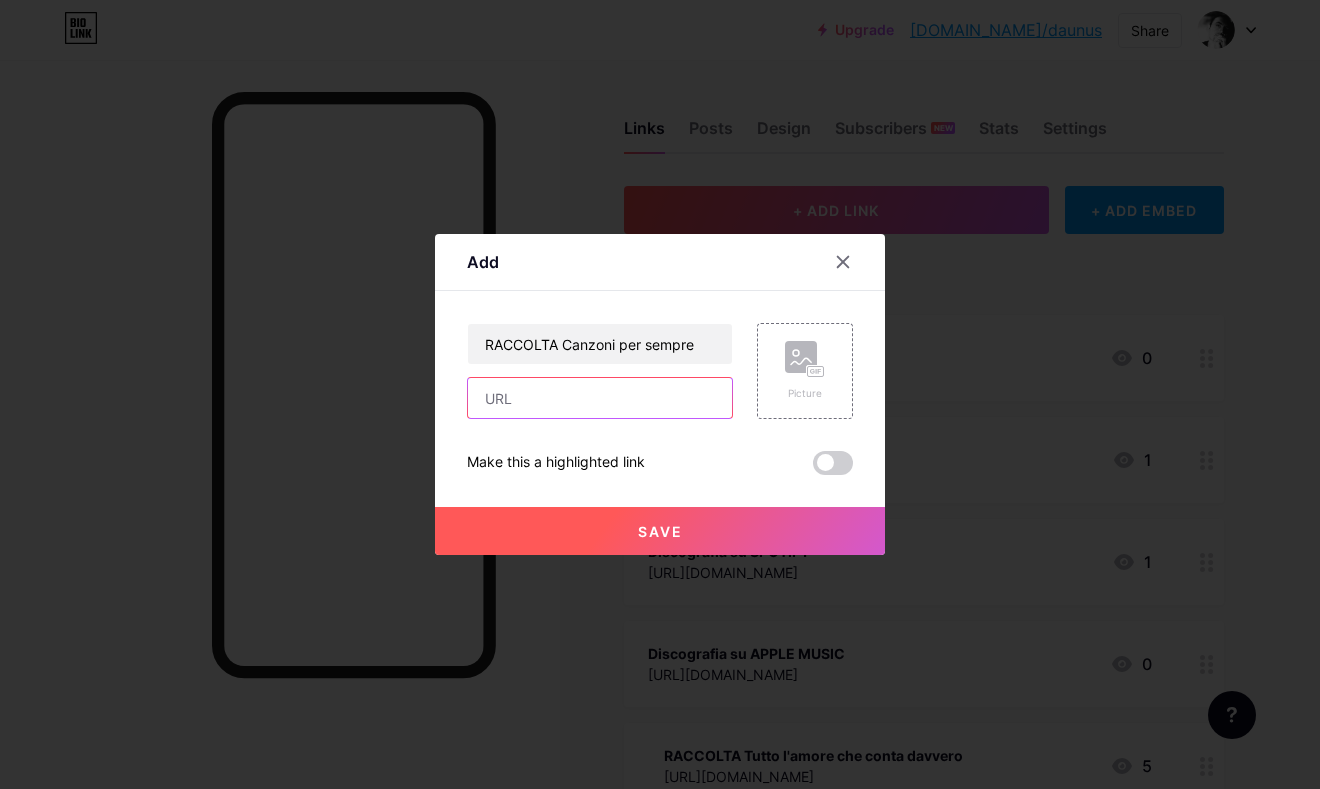 click at bounding box center [600, 398] 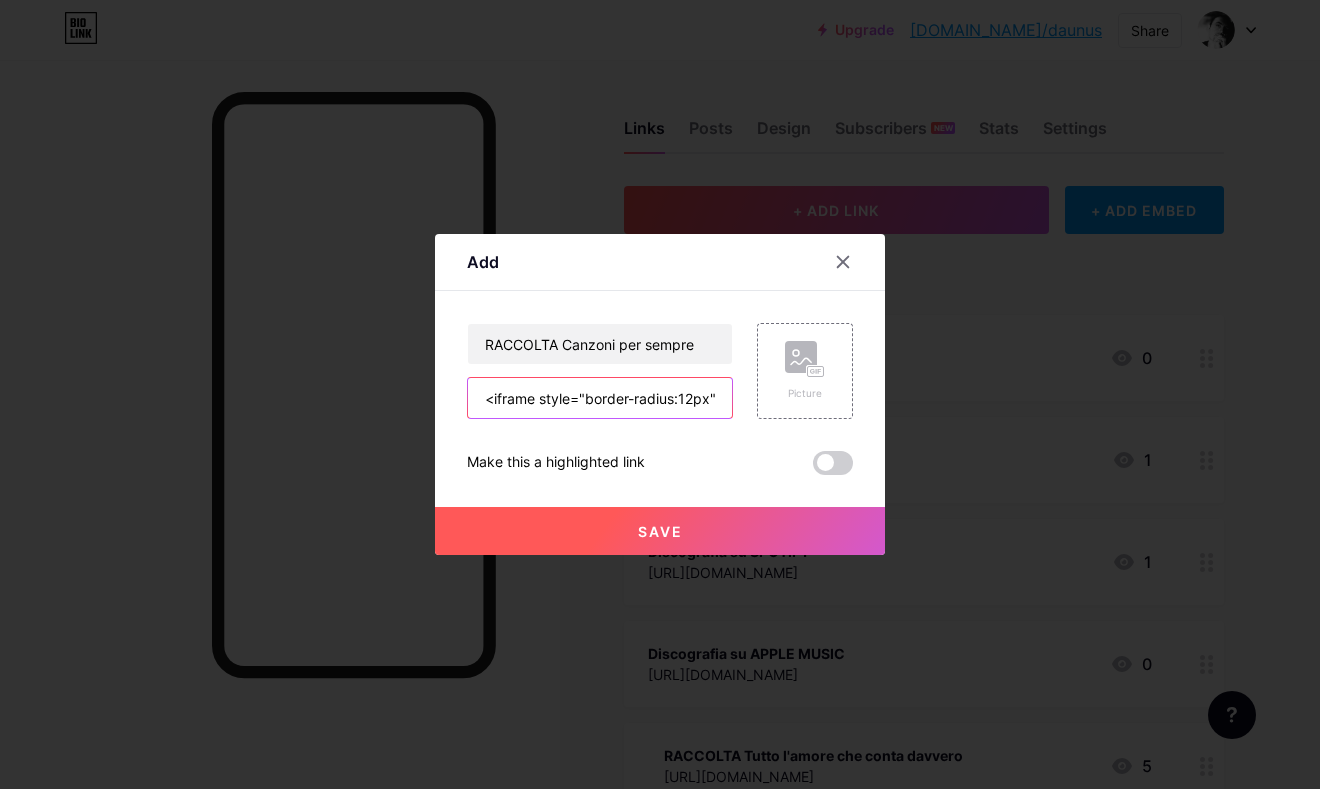 type on "<iframe style="border-radius:12px" src="https://open.spotify.com/embed/album/4niNGi5gge8Pi7SNvpjFt3?utm_source=generator" width="100%" height="152" frameBorder="0" allowfullscreen="" allow="autoplay; clipboard-write; encrypted-media; fullscreen; picture-in-picture" loading="lazy"></iframe>" 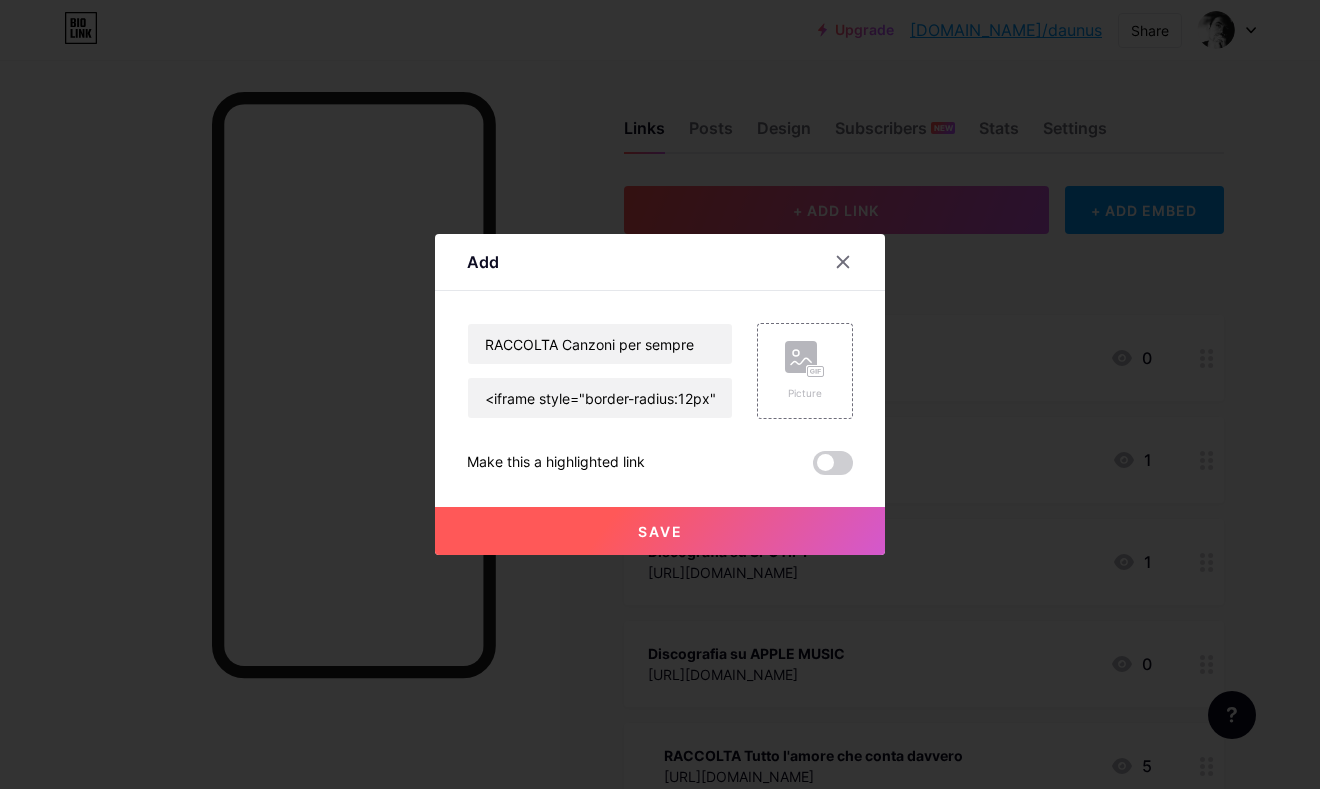 click on "Save" at bounding box center (660, 531) 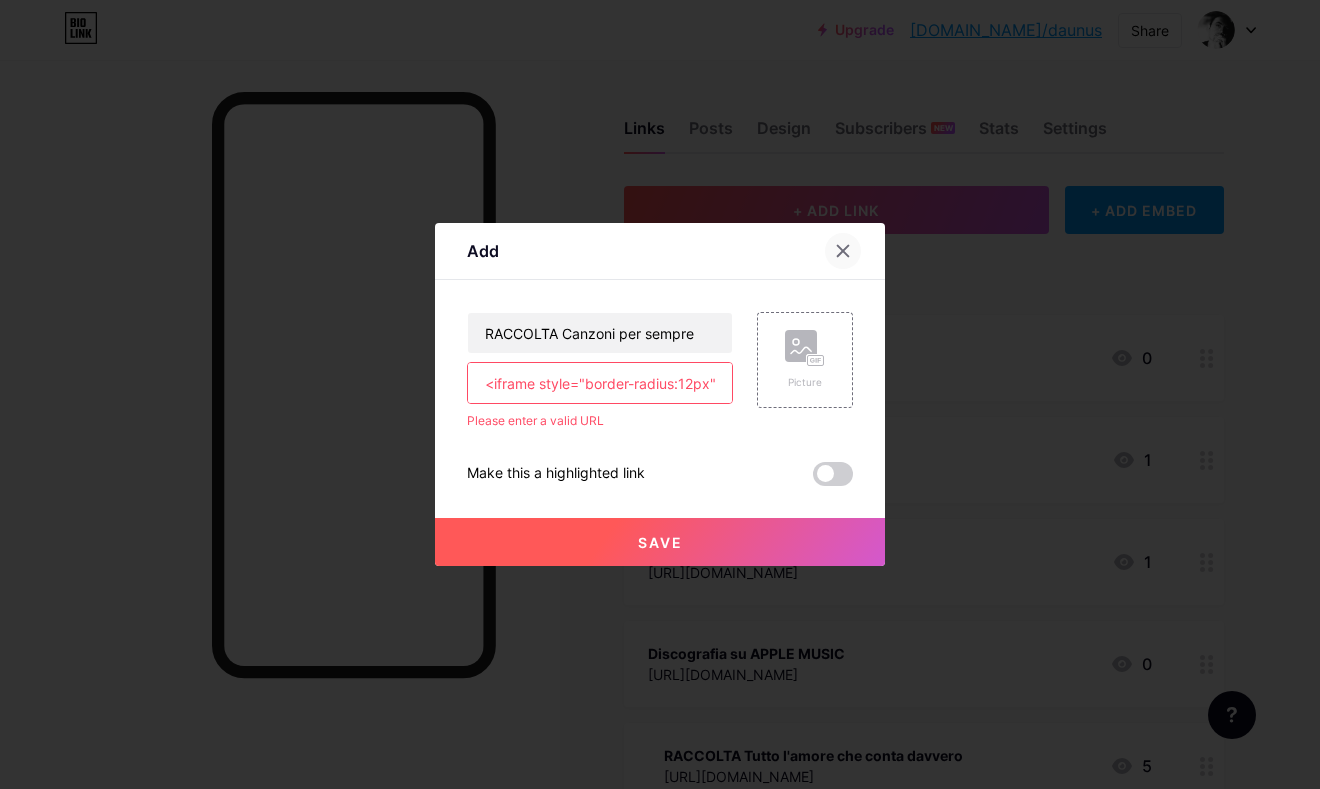 click 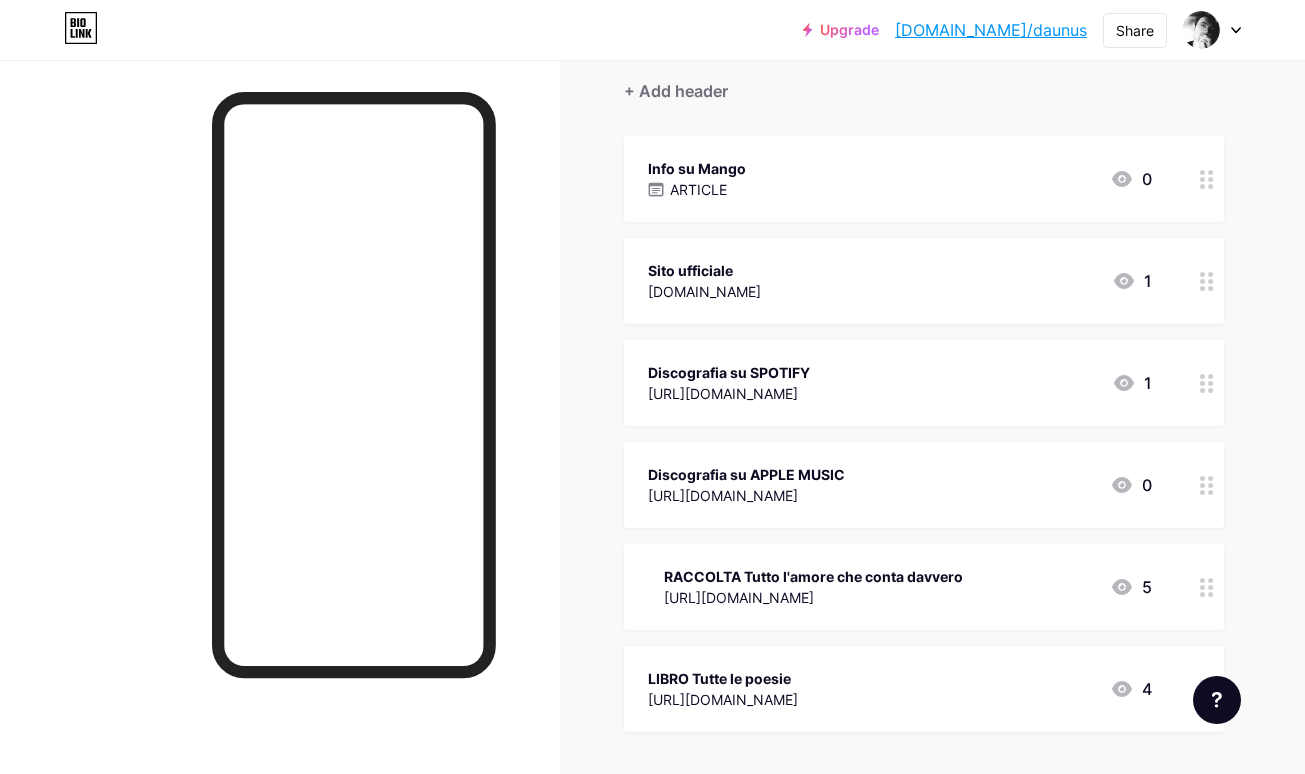 scroll, scrollTop: 282, scrollLeft: 0, axis: vertical 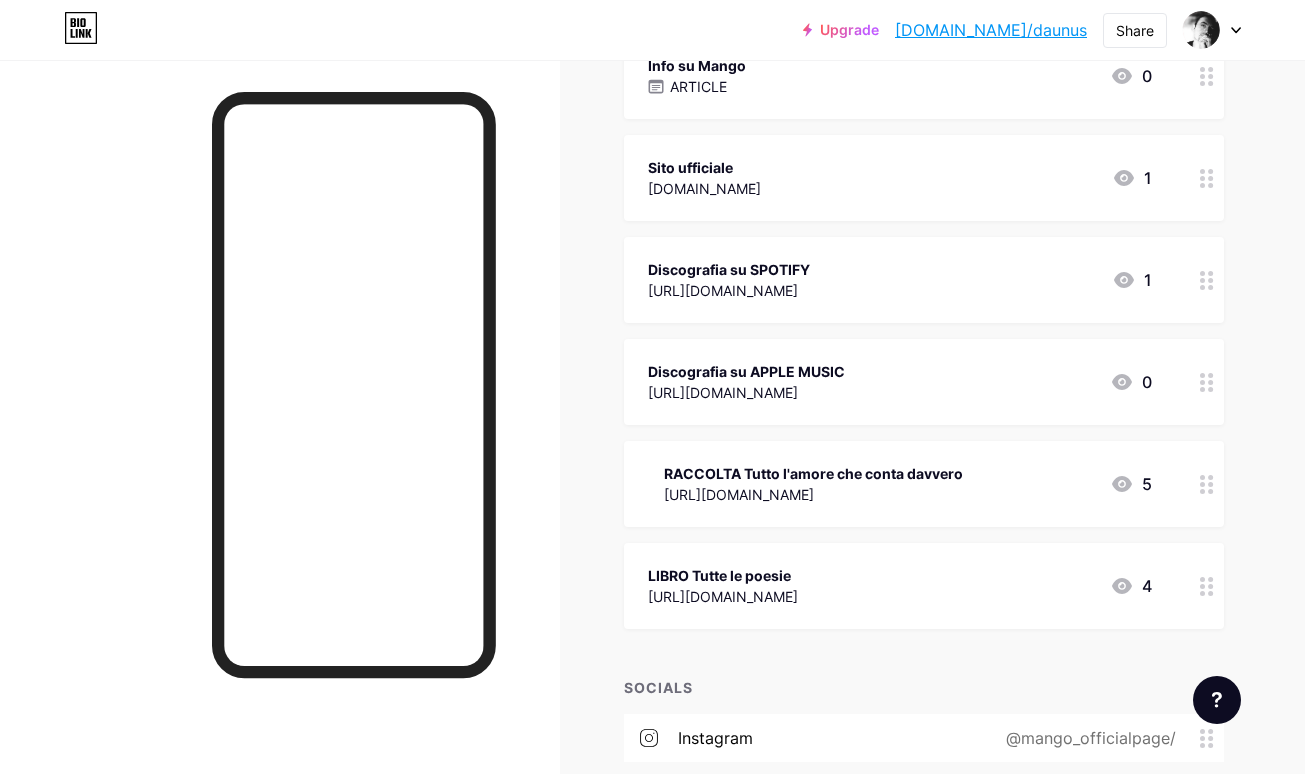 click on "[URL][DOMAIN_NAME]" at bounding box center (813, 494) 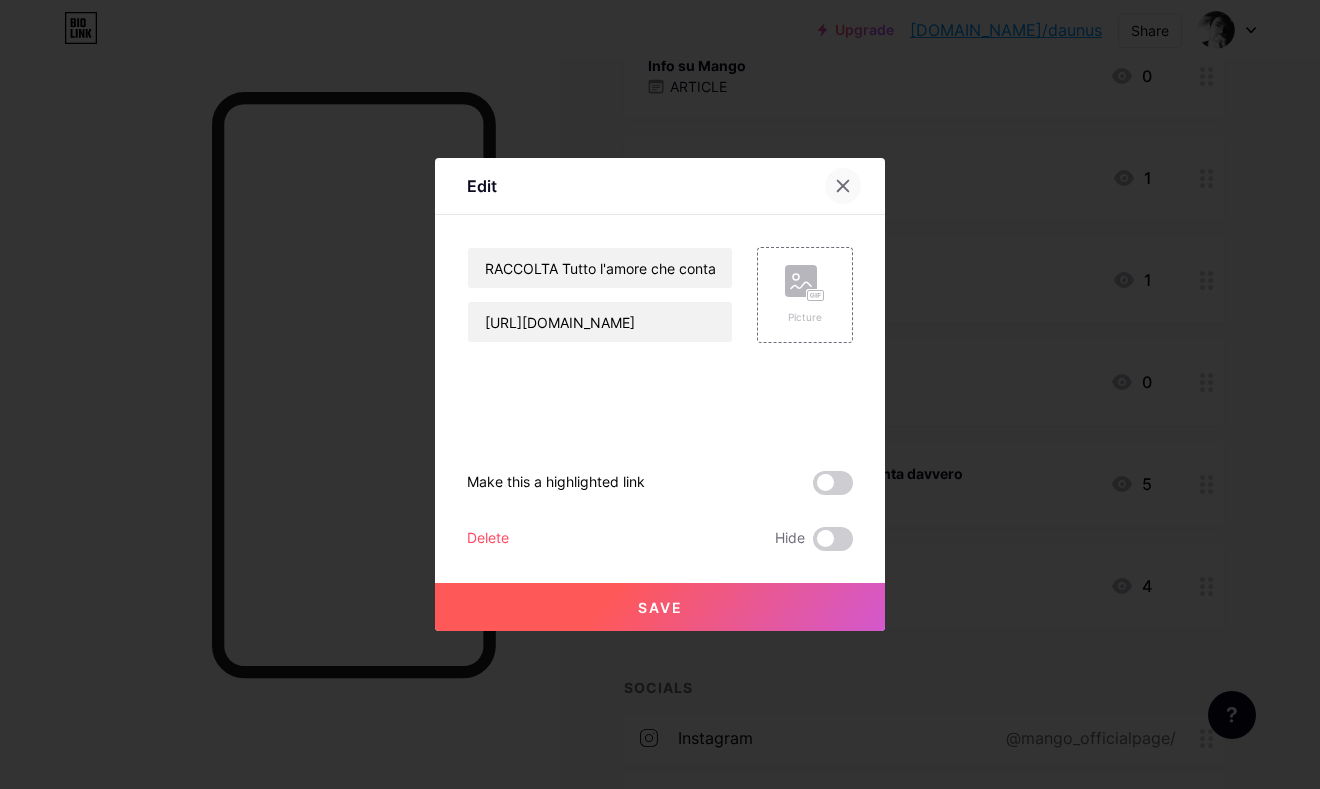 click at bounding box center (843, 186) 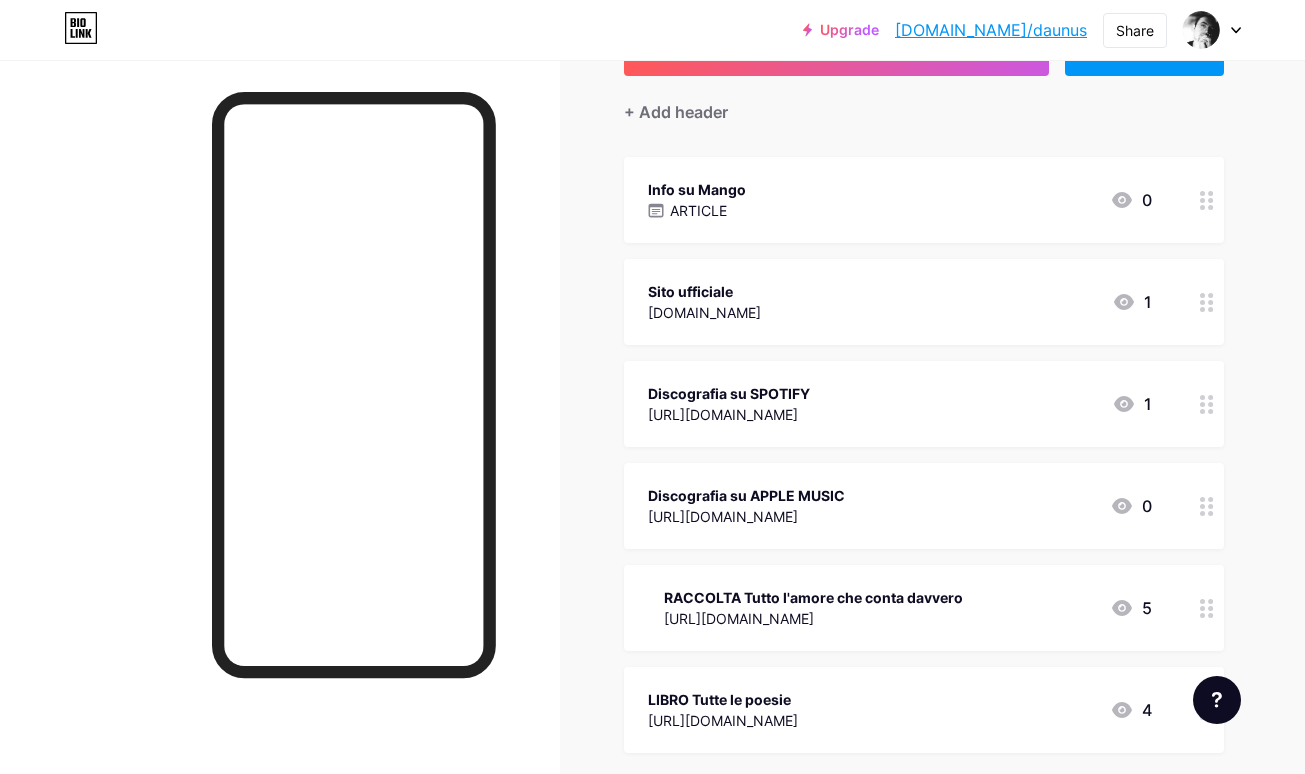scroll, scrollTop: 29, scrollLeft: 0, axis: vertical 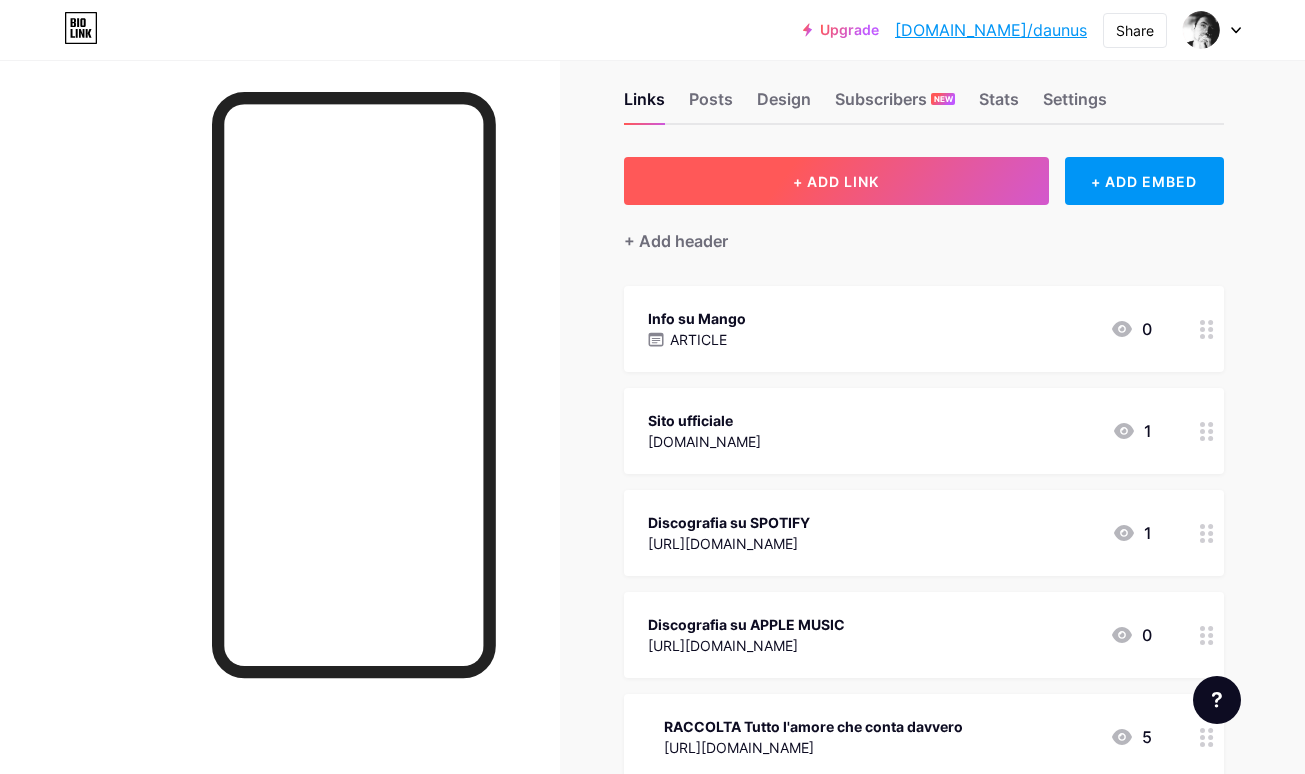 click on "+ ADD LINK" at bounding box center [836, 181] 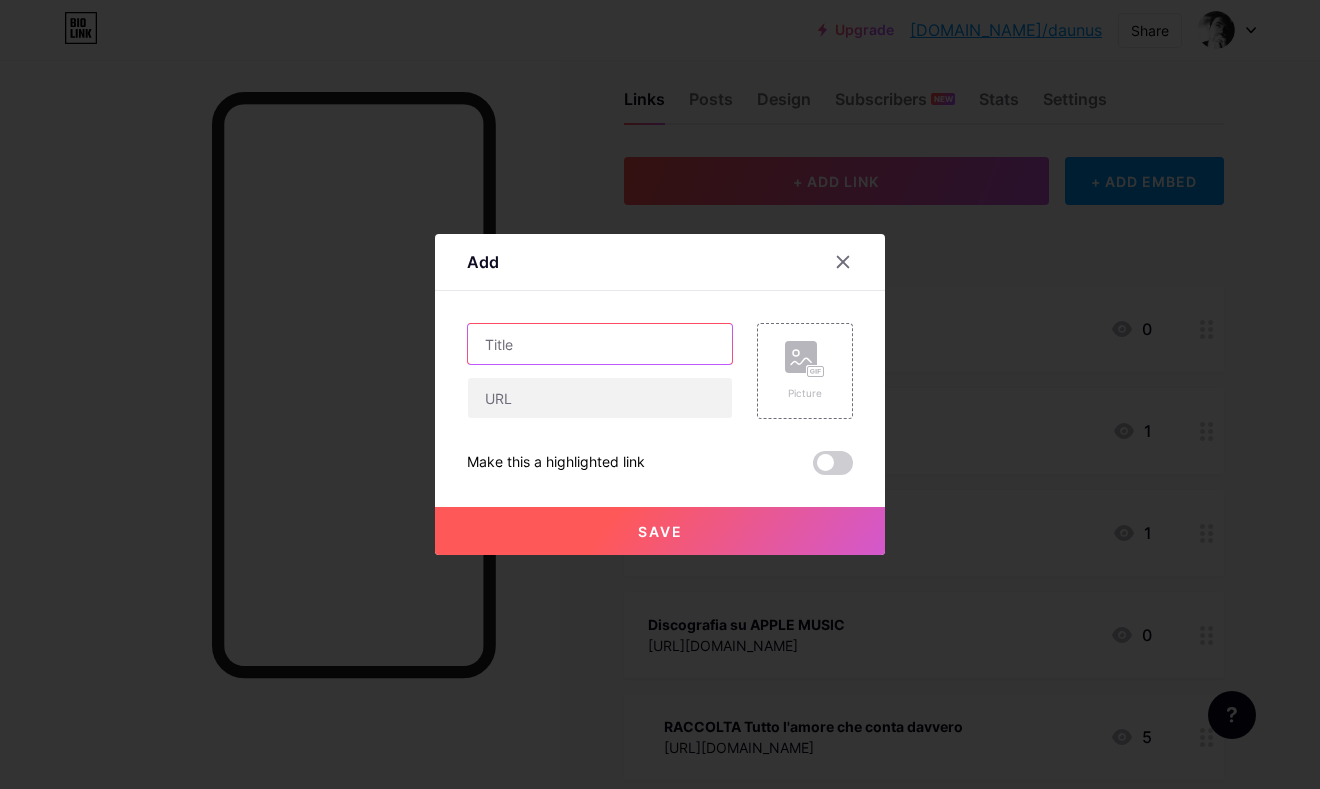 click at bounding box center [600, 344] 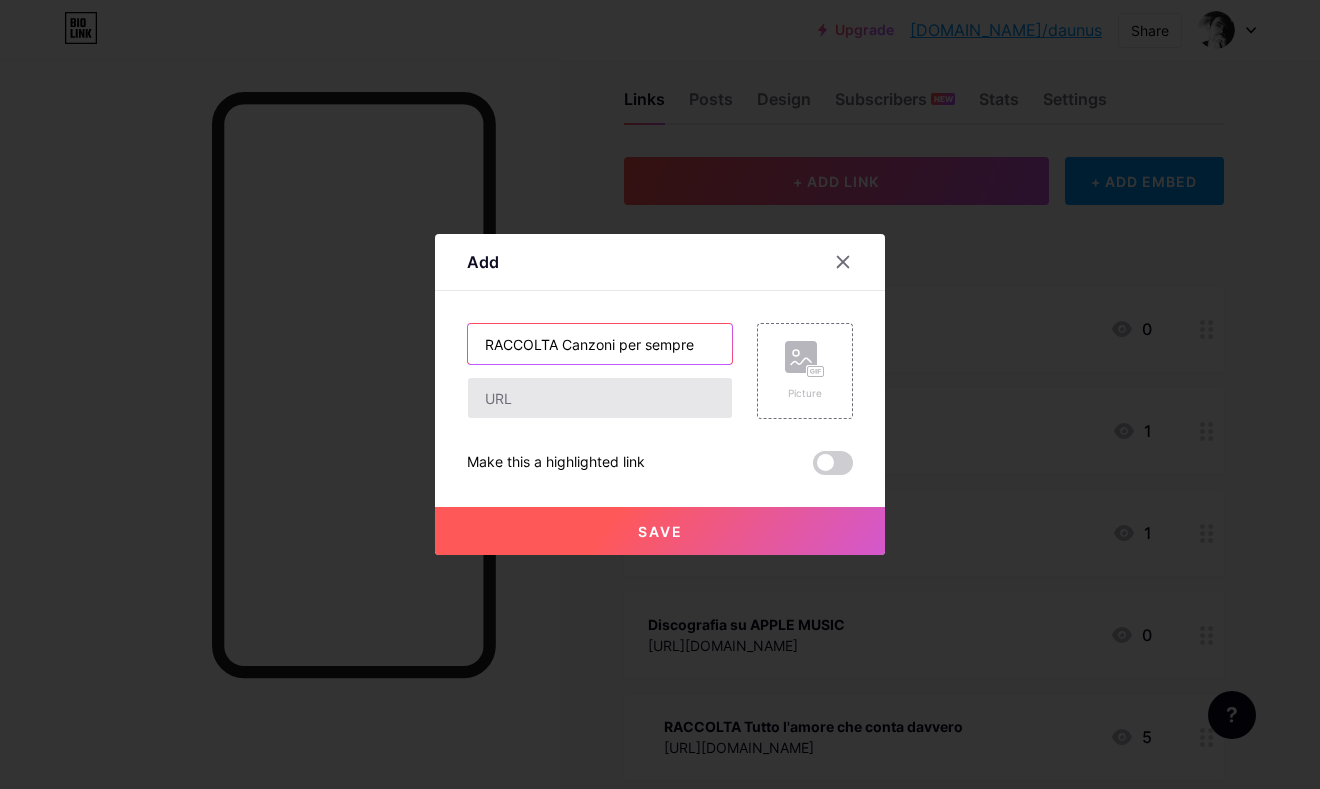 type on "RACCOLTA Canzoni per sempre" 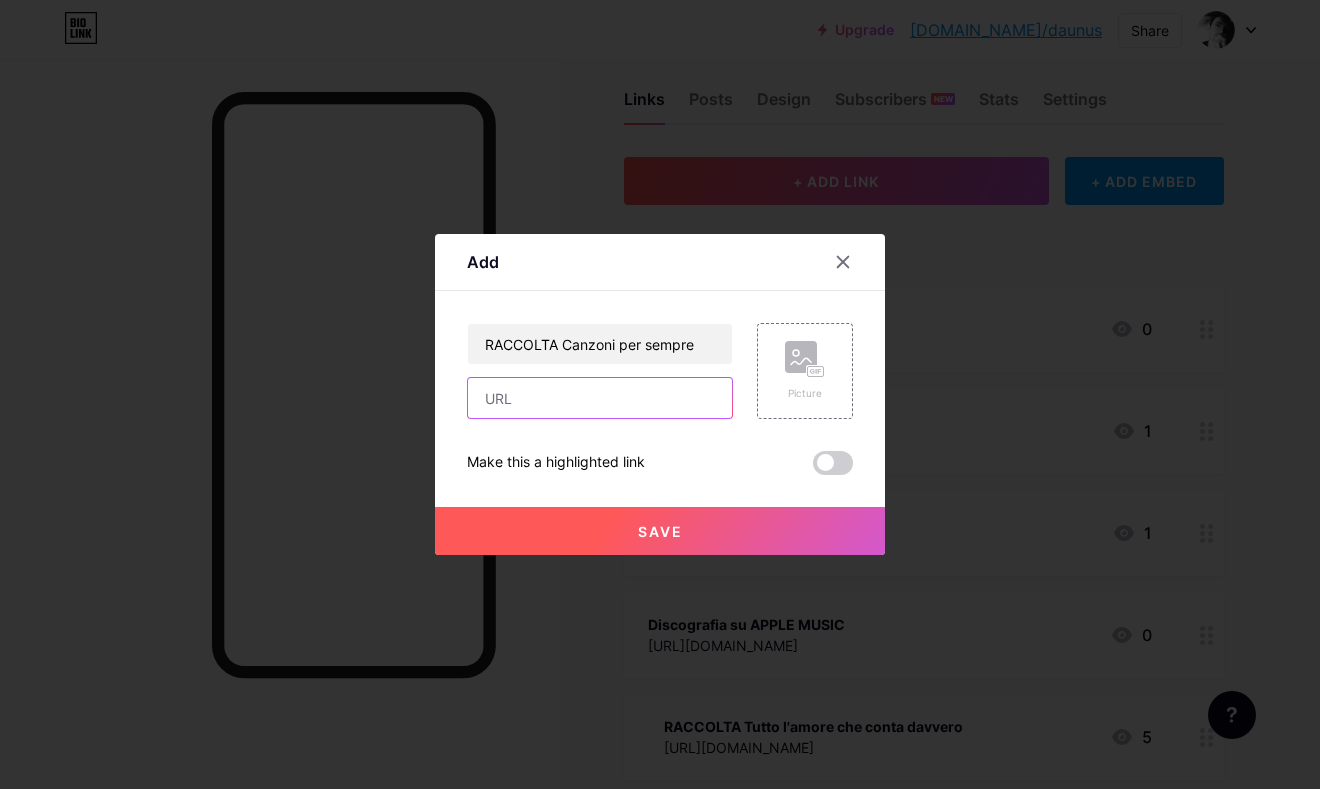paste on "https://open.spotify.com/intl-it/album/4niNGi5gge8Pi7SNvpjFt3?si=8IbwEsFQQzKJFvO7n5-iQQ" 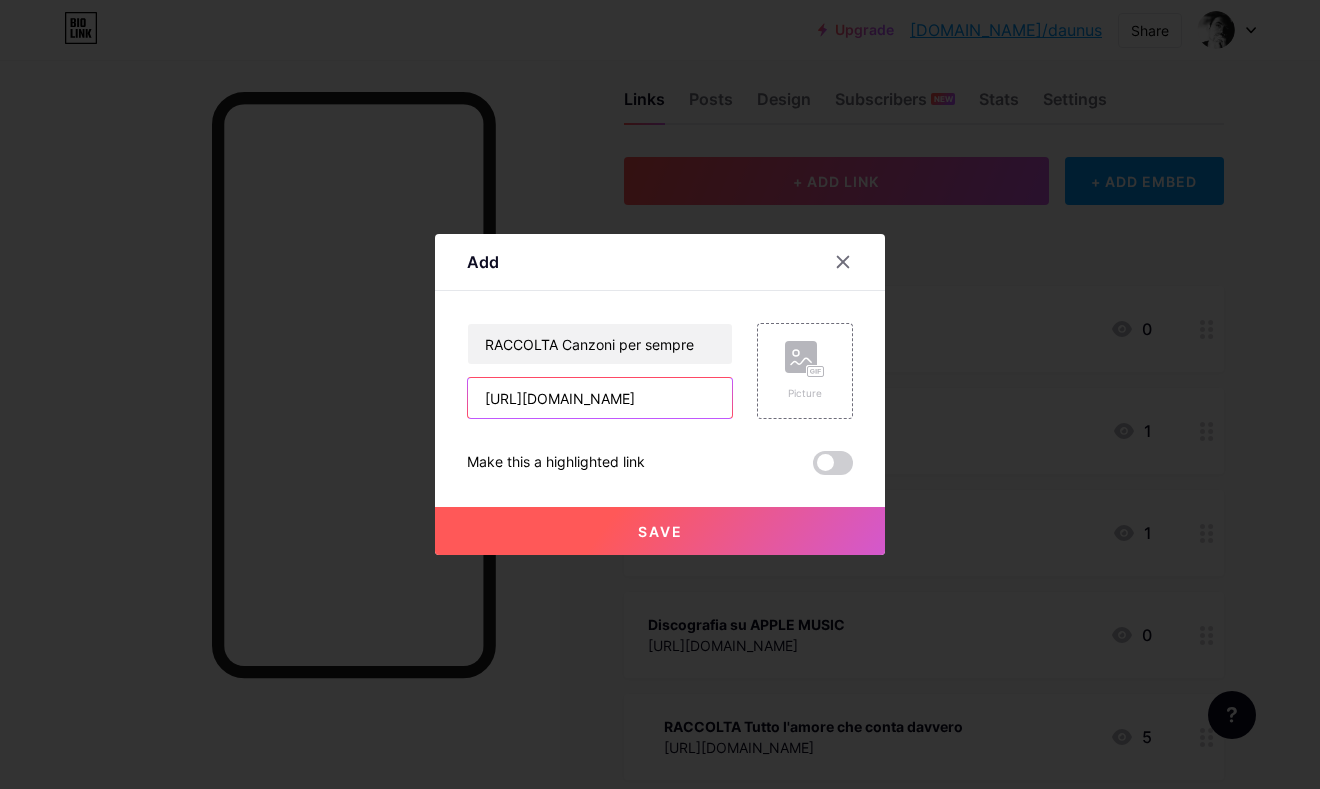type on "https://open.spotify.com/intl-it/album/4niNGi5gge8Pi7SNvpjFt3?si=8IbwEsFQQzKJFvO7n5-iQQ" 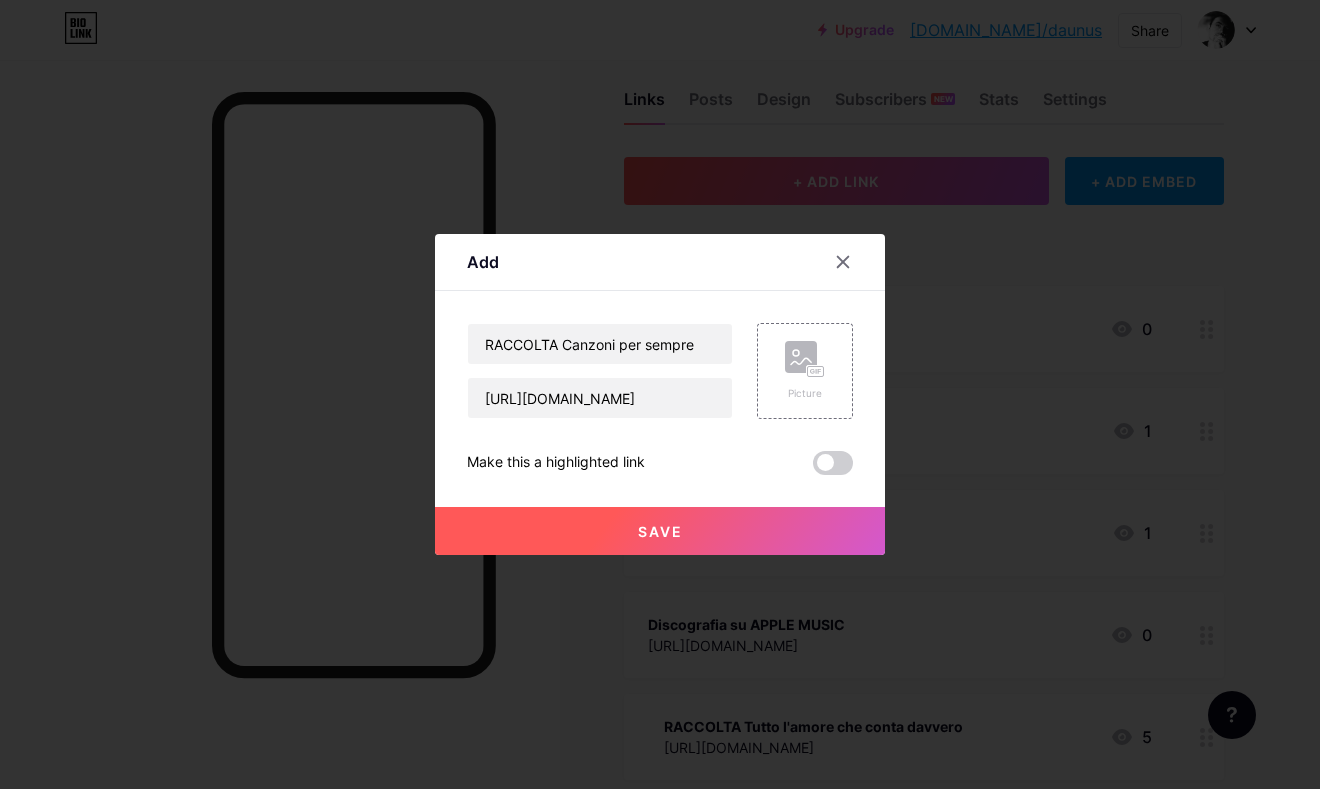 click on "Save" at bounding box center [660, 531] 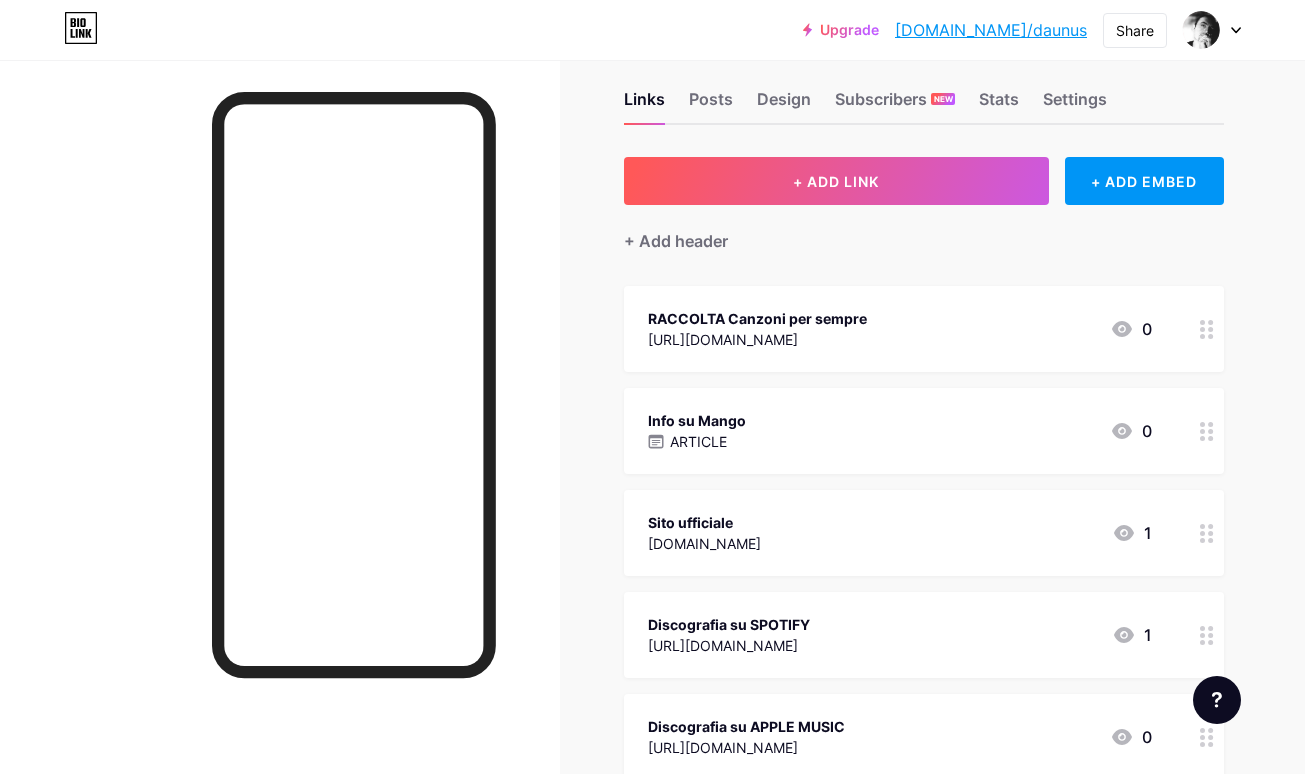 type 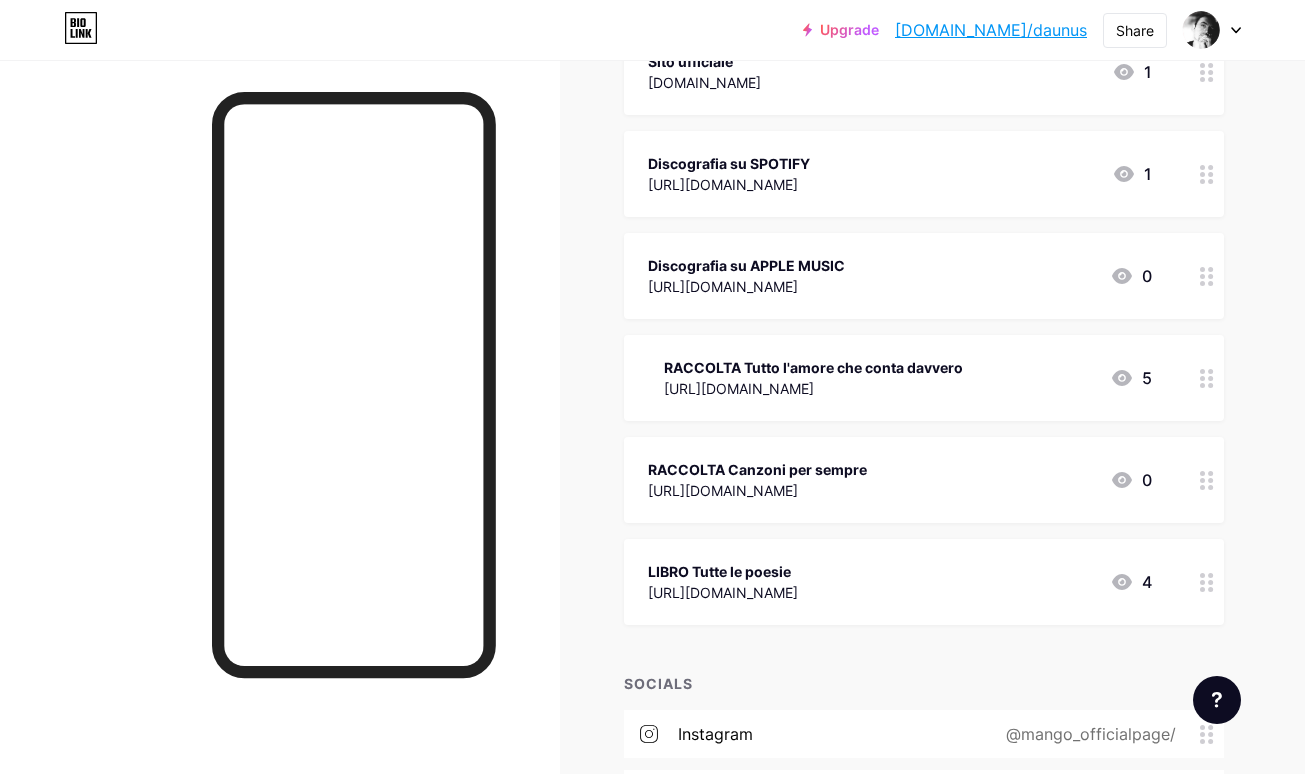 scroll, scrollTop: 375, scrollLeft: 0, axis: vertical 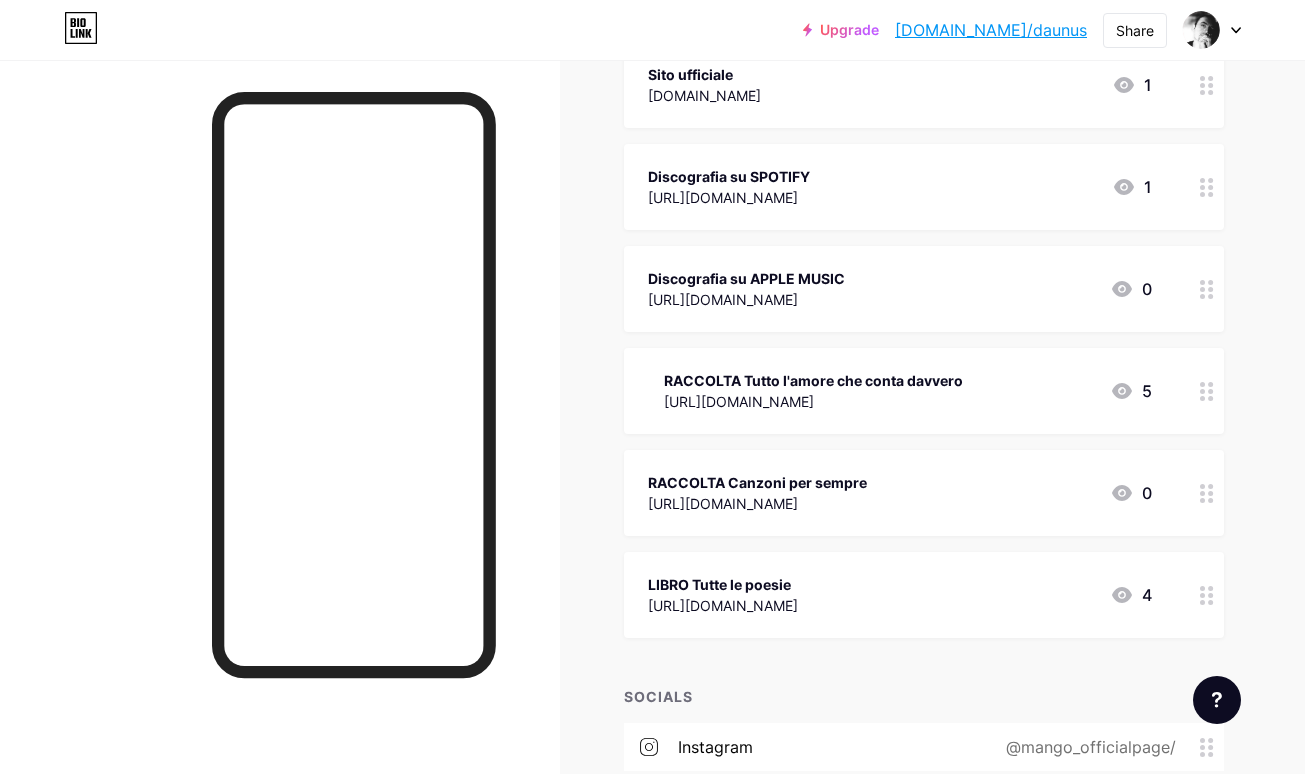 click 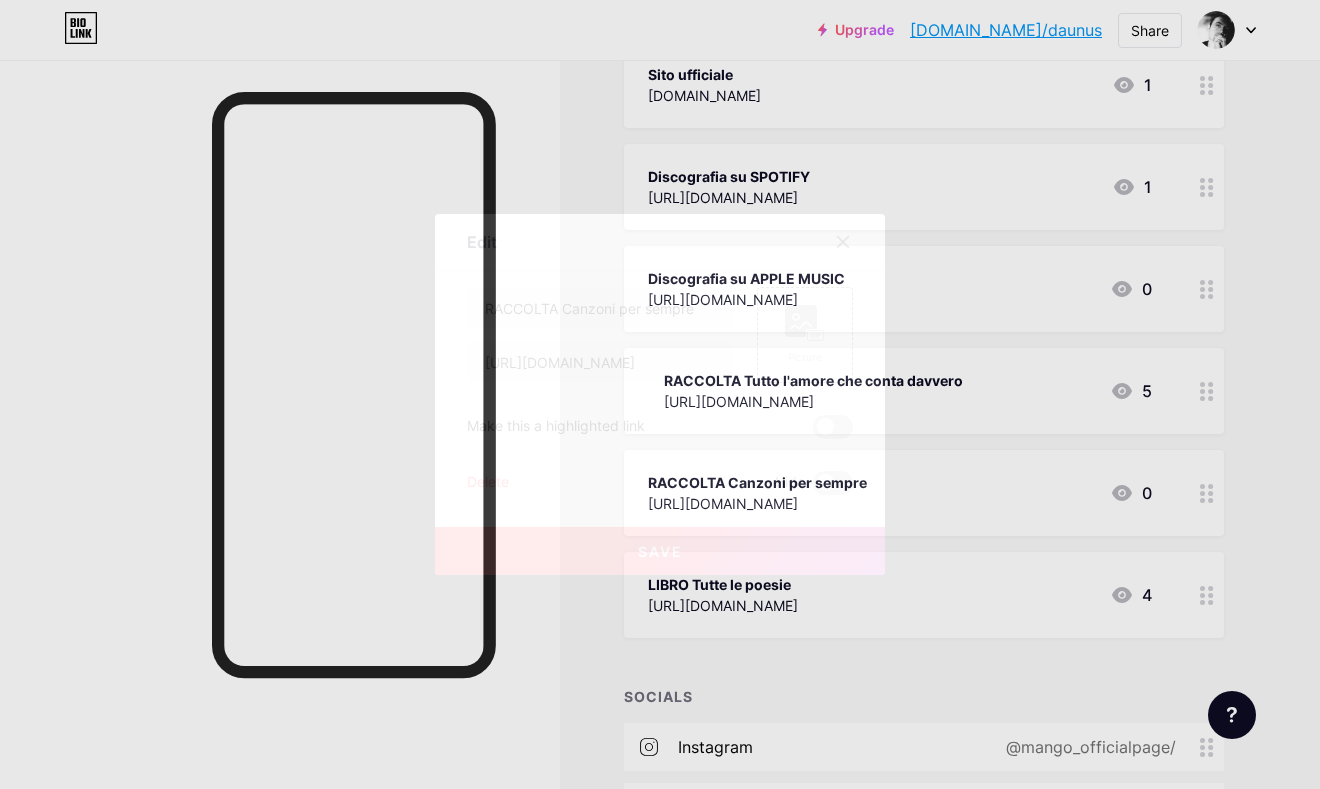 click on "Delete" at bounding box center [488, 483] 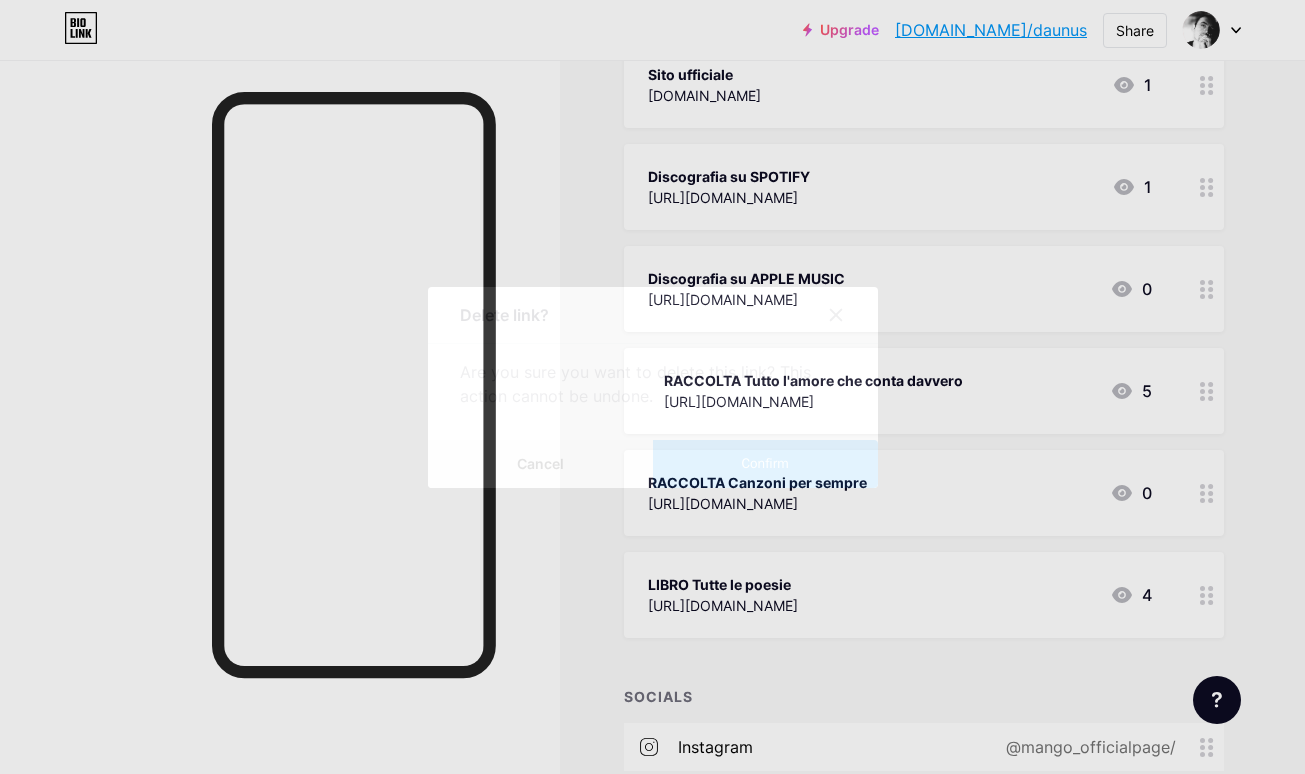 click on "Confirm" at bounding box center [765, 464] 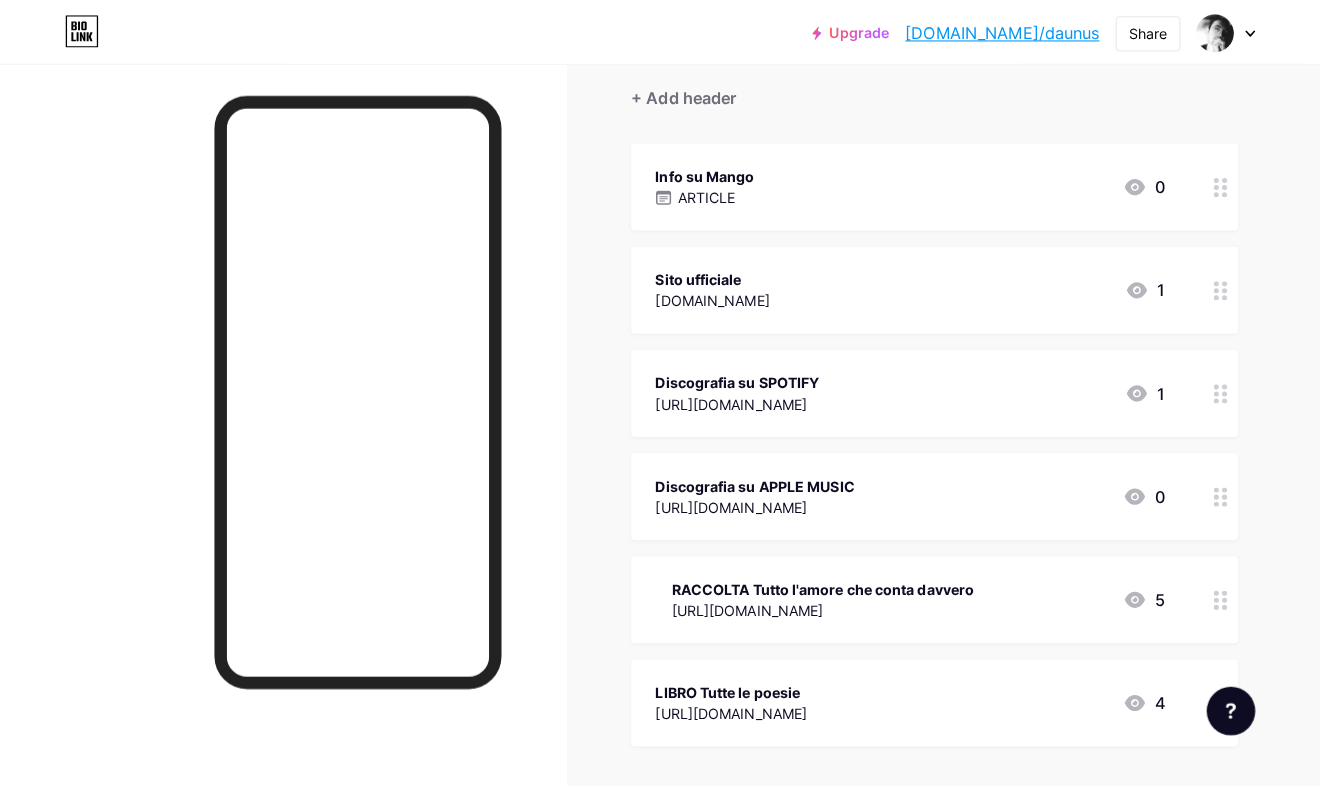 scroll, scrollTop: 0, scrollLeft: 0, axis: both 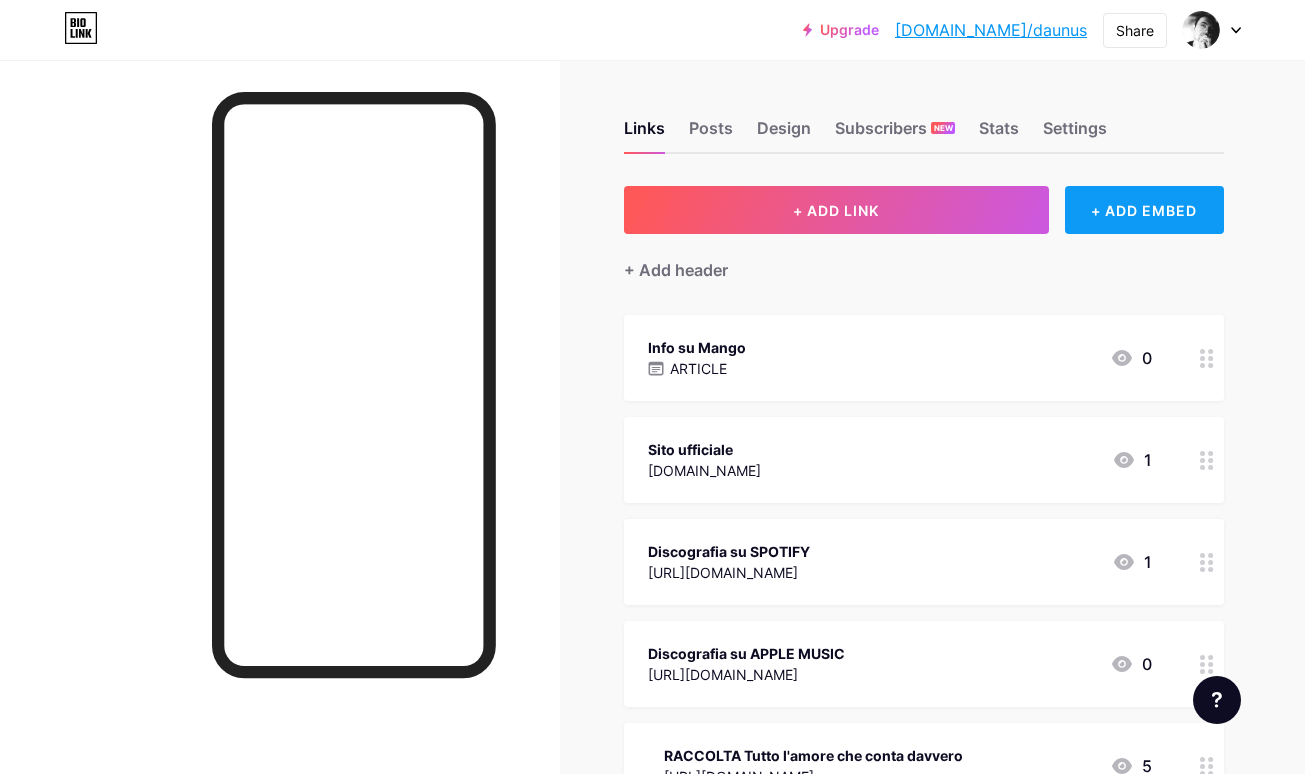 click on "+ ADD EMBED" at bounding box center (1144, 210) 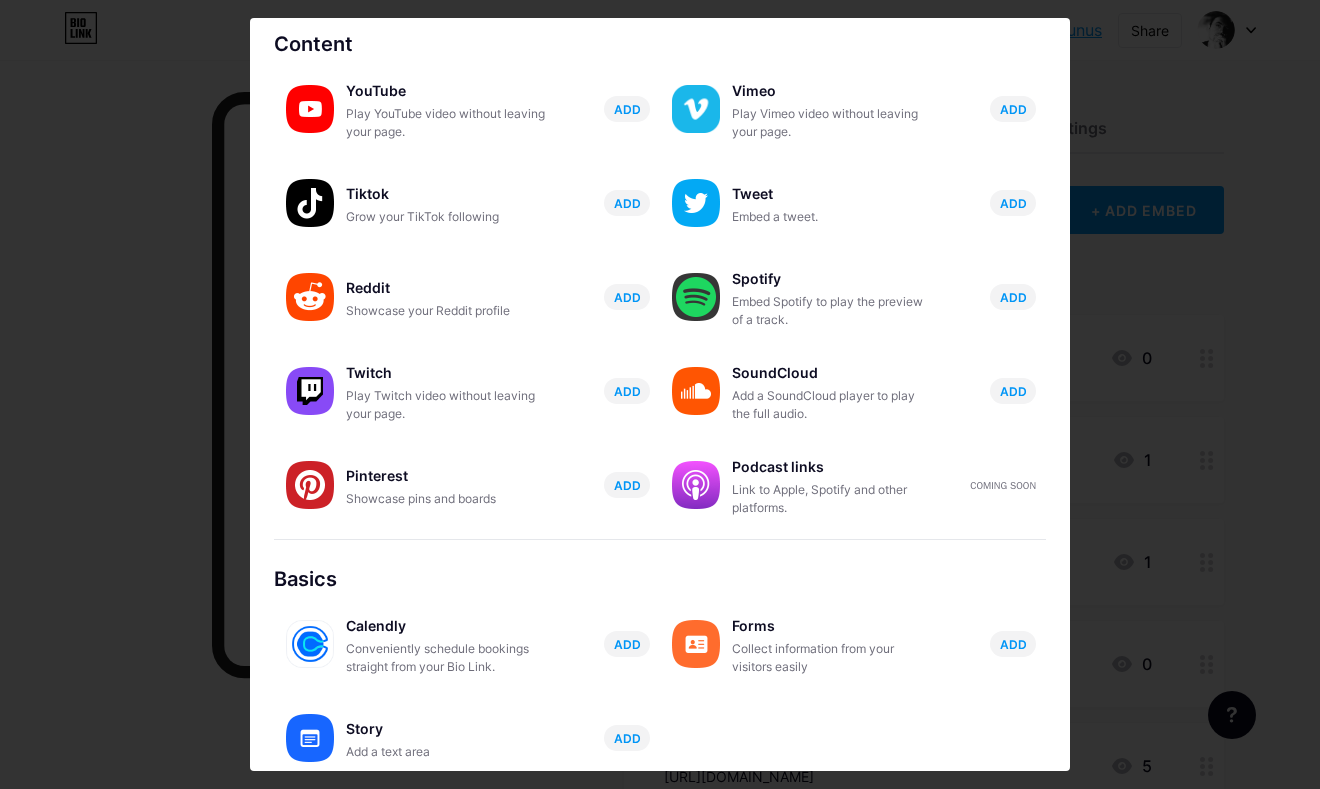 scroll, scrollTop: 58, scrollLeft: 0, axis: vertical 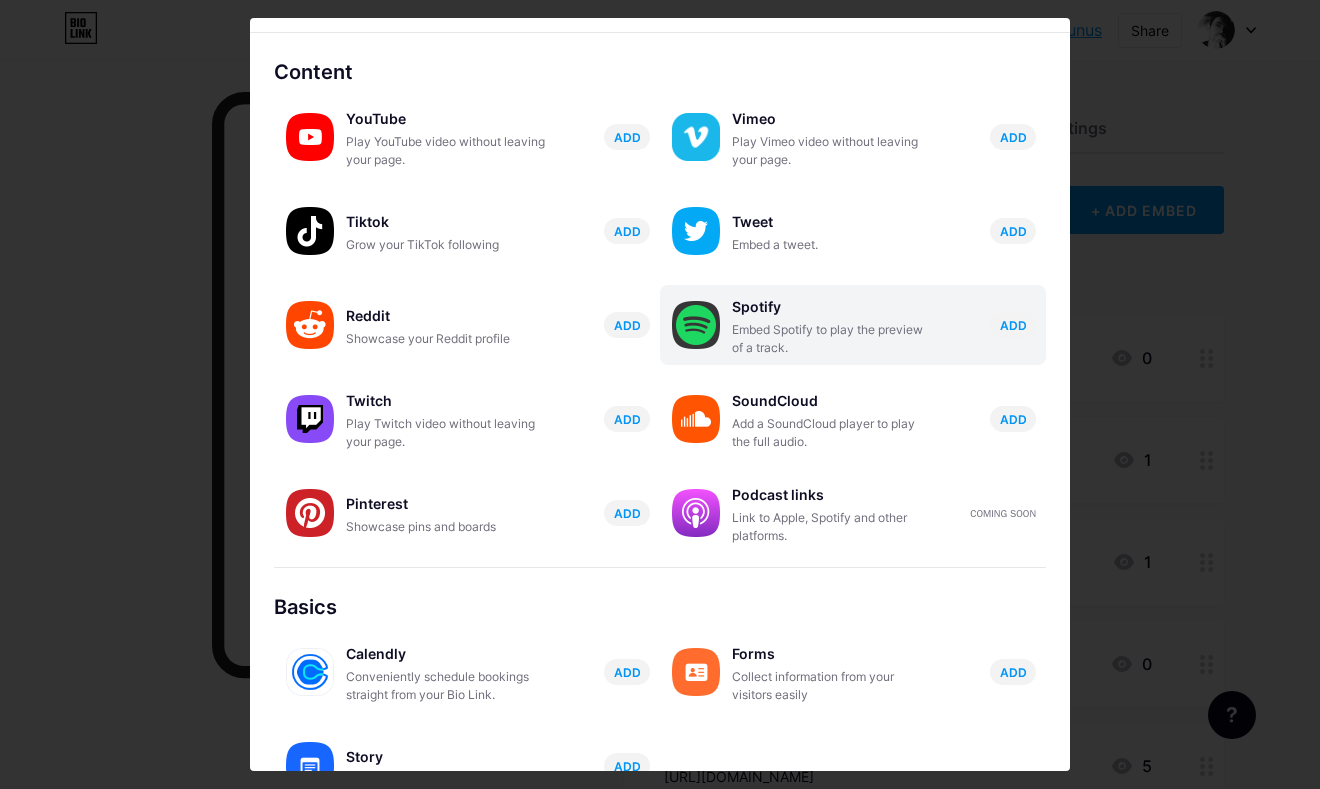 click on "Spotify" at bounding box center [832, 307] 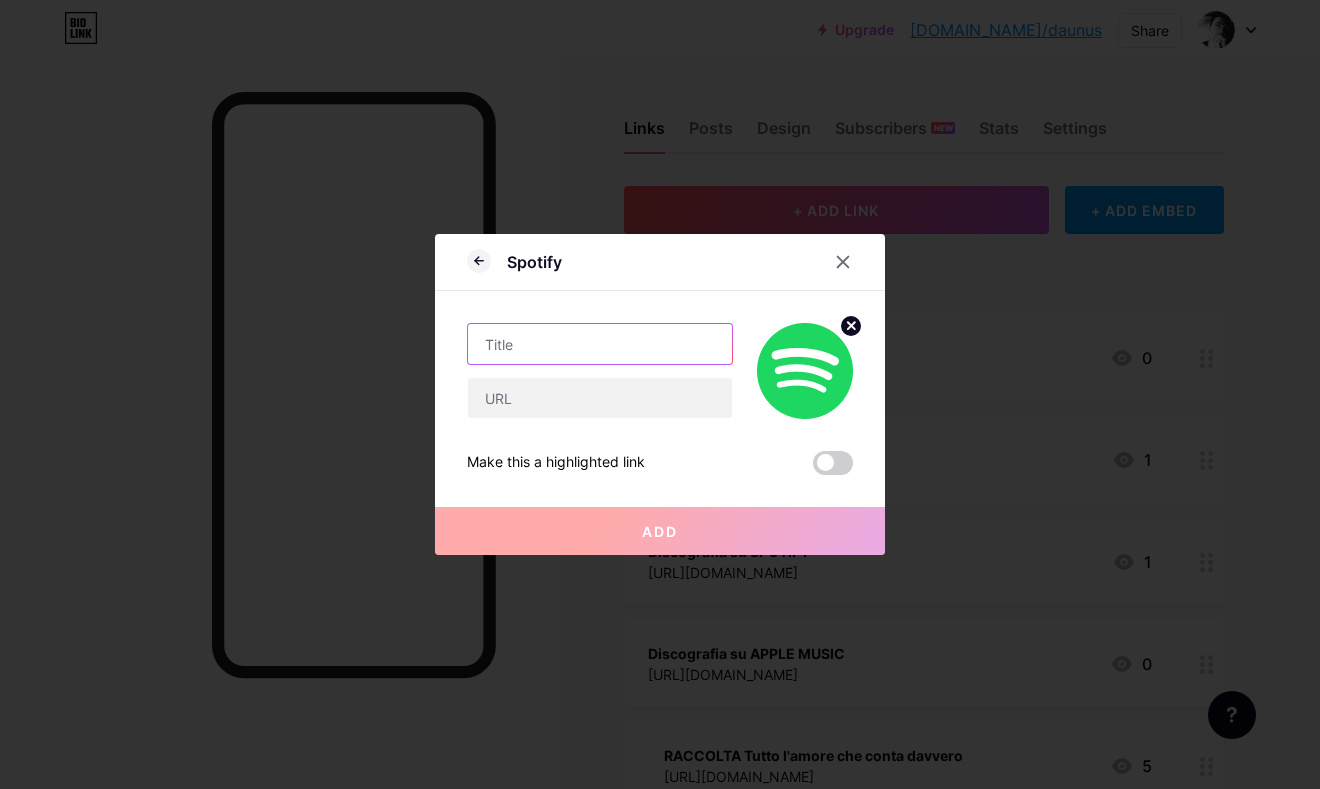 click at bounding box center [600, 344] 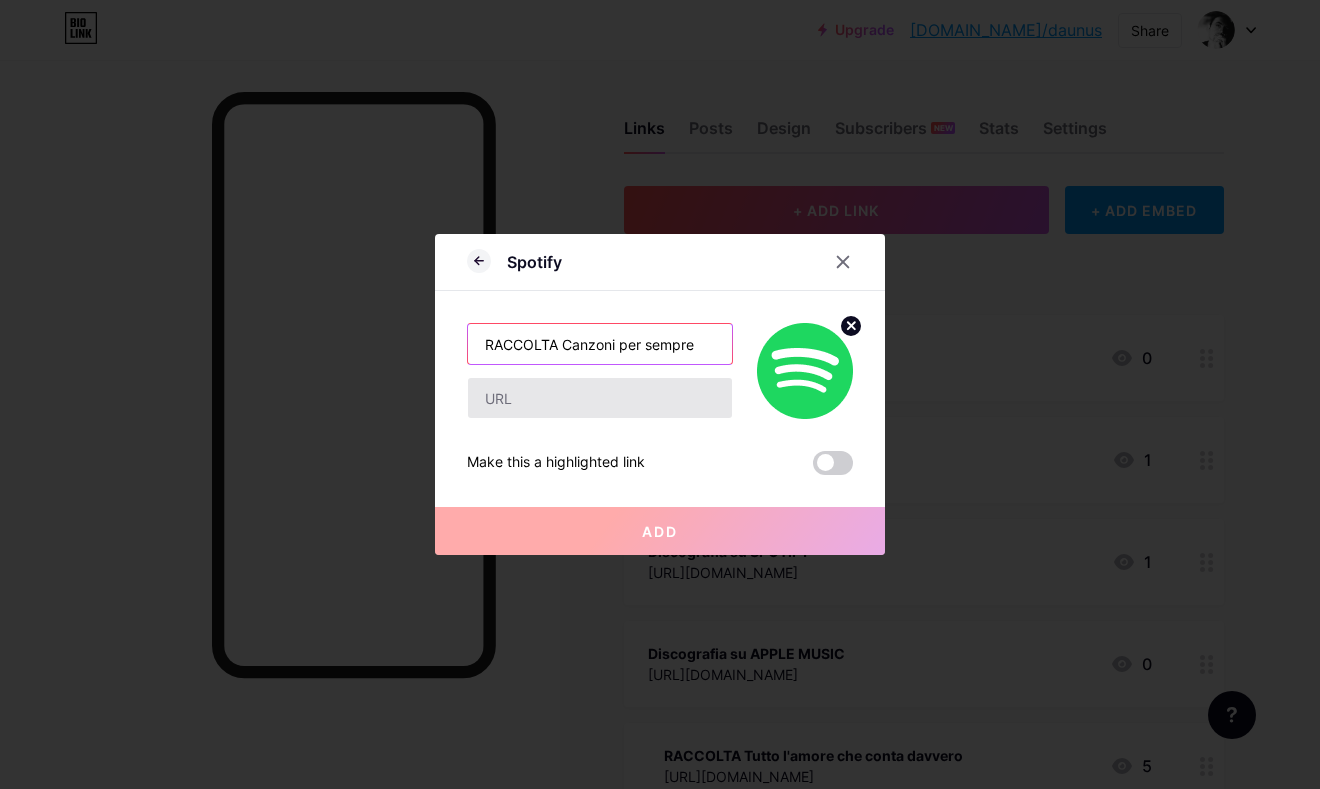 type on "RACCOLTA Canzoni per sempre" 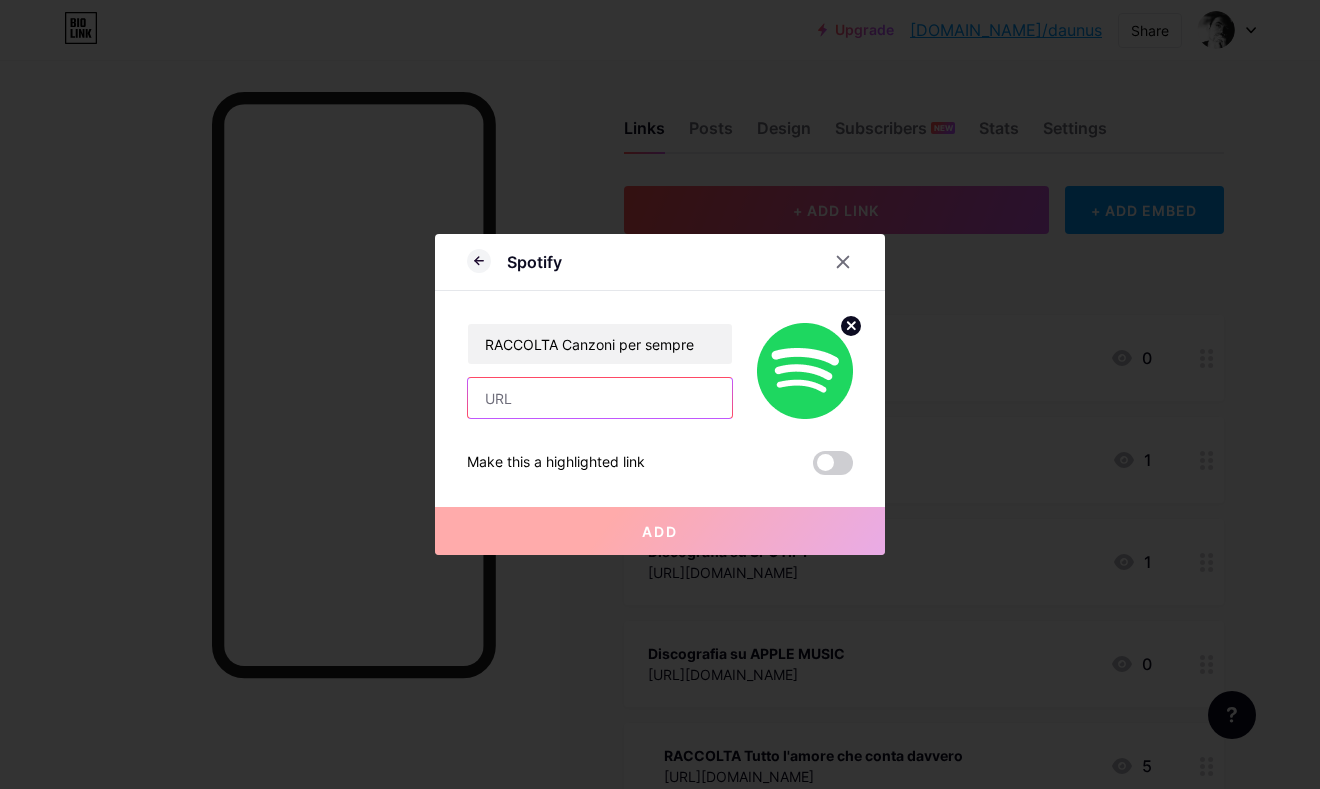 click at bounding box center [600, 398] 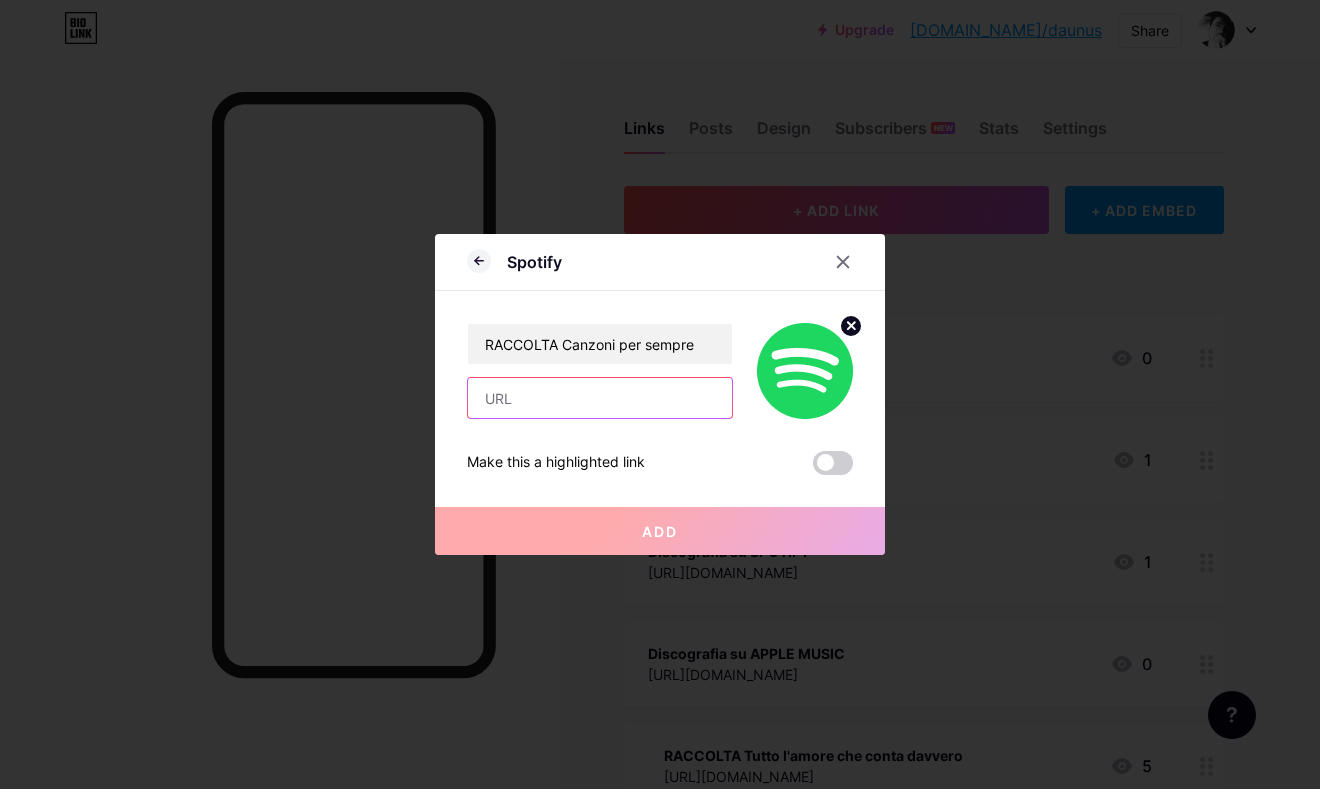 paste on "https://open.spotify.com/intl-it/album/4niNGi5gge8Pi7SNvpjFt3?si=8IbwEsFQQzKJFvO7n5-iQQ" 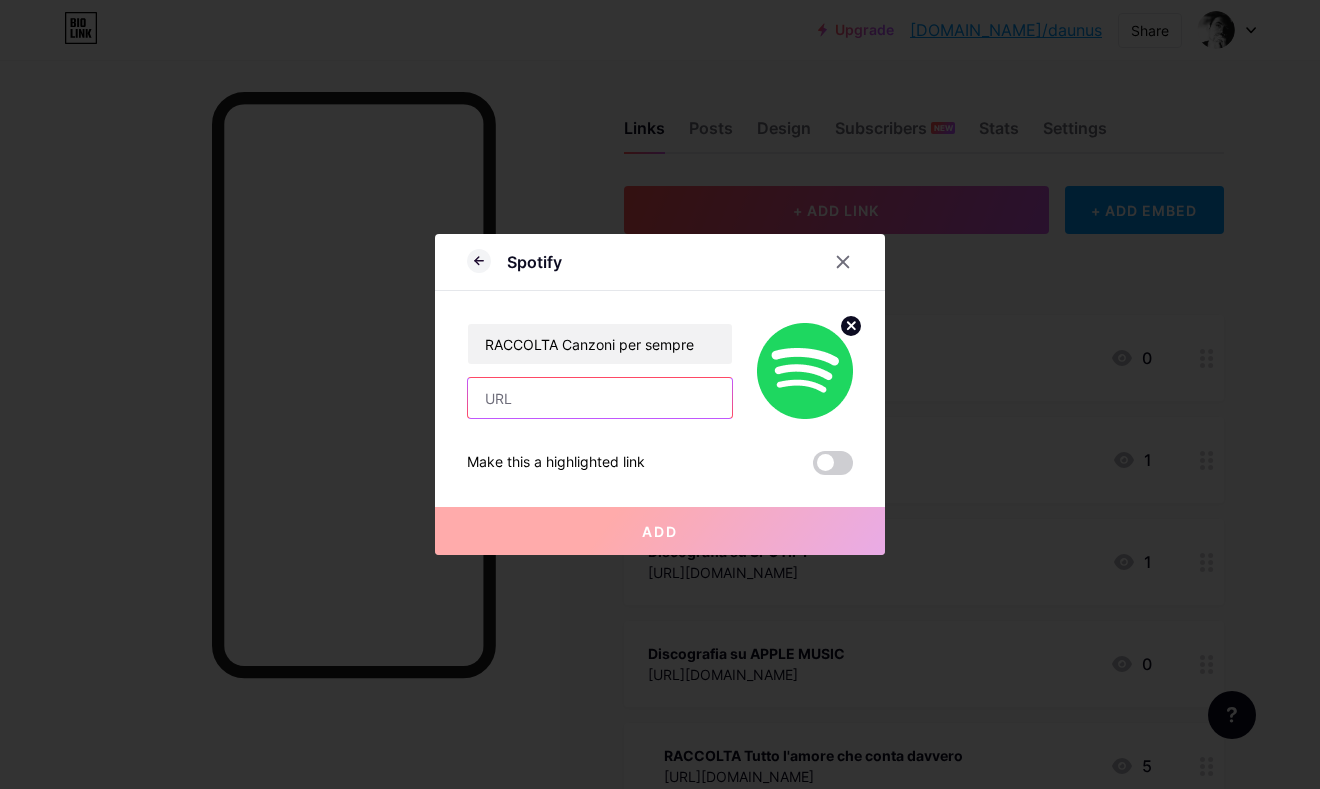 type on "https://open.spotify.com/intl-it/album/4niNGi5gge8Pi7SNvpjFt3?si=8IbwEsFQQzKJFvO7n5-iQQ" 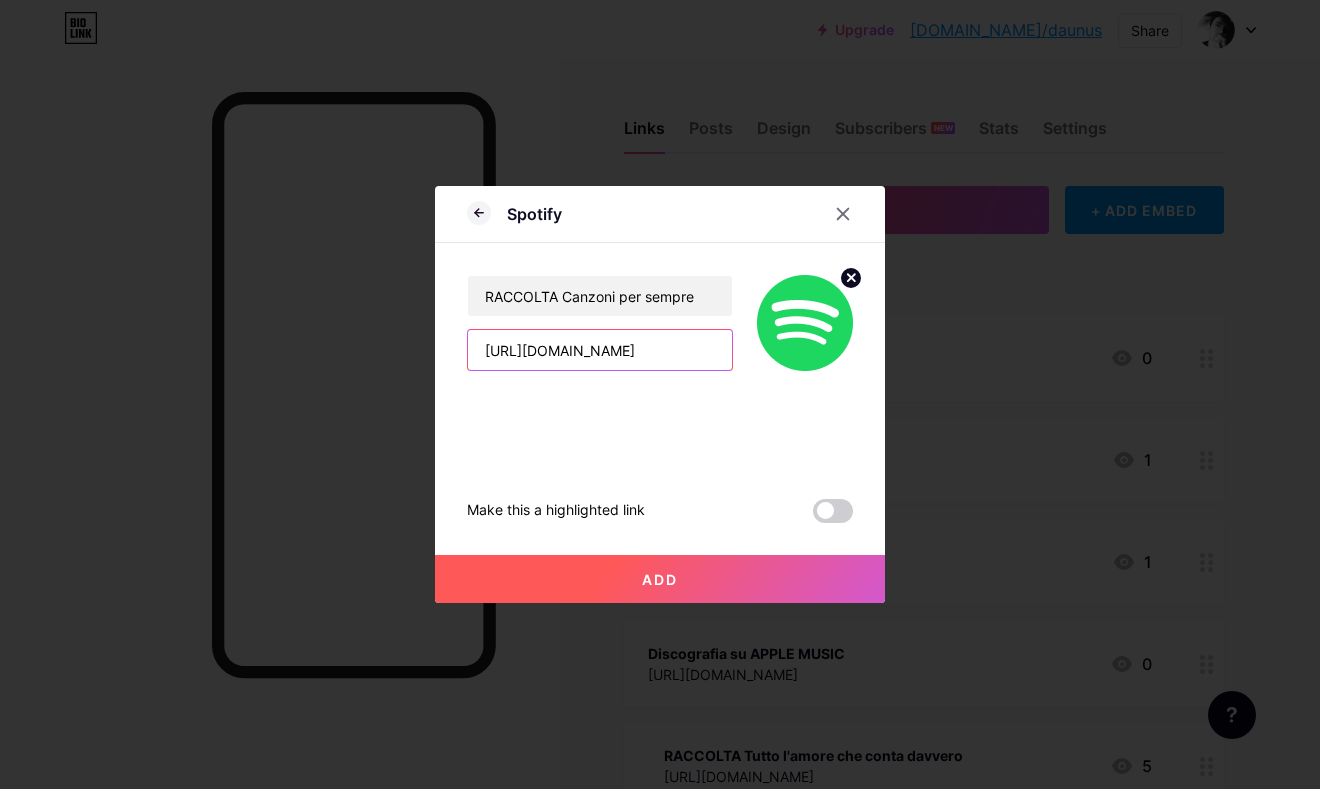 click on "https://open.spotify.com/intl-it/album/4niNGi5gge8Pi7SNvpjFt3?si=8IbwEsFQQzKJFvO7n5-iQQ" at bounding box center (600, 350) 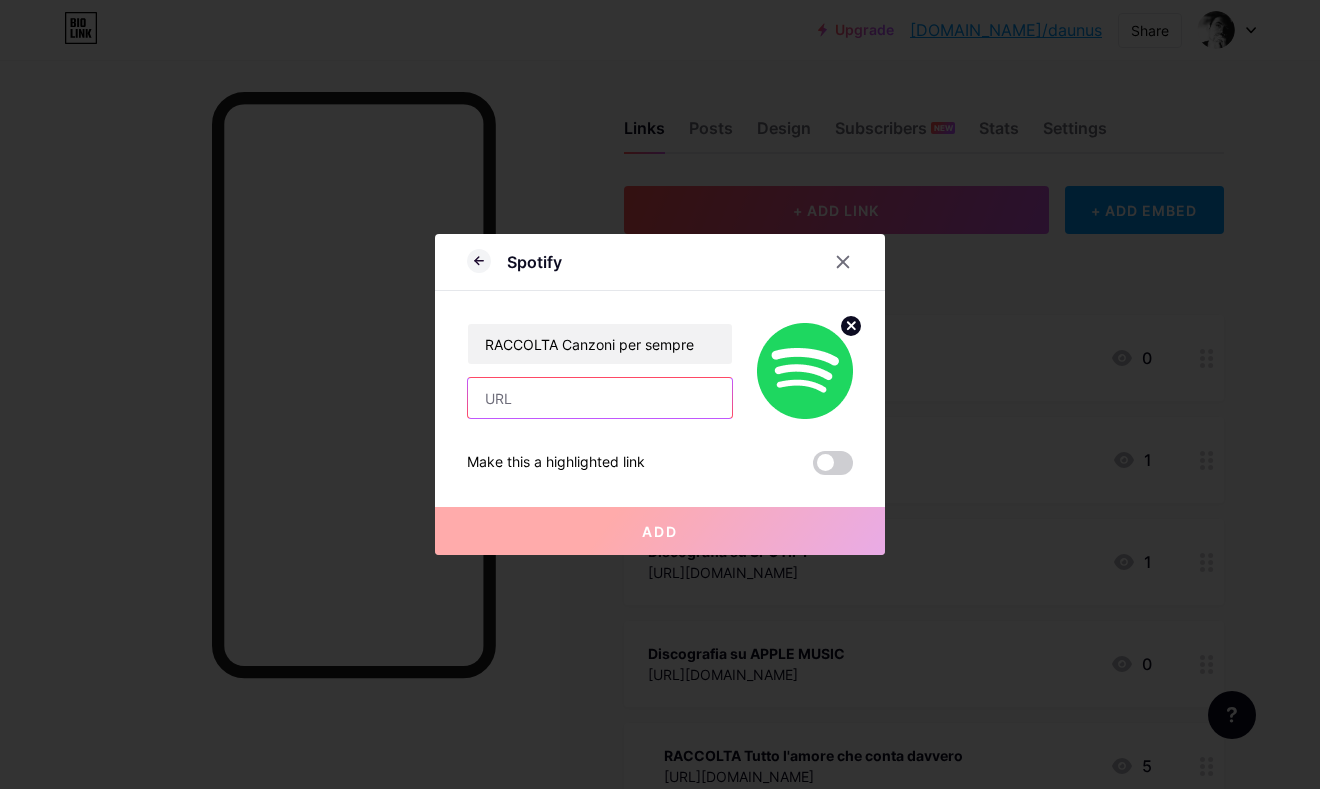 paste on "<iframe style="border-radius:12px" src="https://open.spotify.com/embed/album/4niNGi5gge8Pi7SNvpjFt3?utm_source=generator" width="100%" height="152" frameBorder="0" allowfullscreen="" allow="autoplay; clipboard-write; encrypted-media; fullscreen; picture-in-picture" loading="lazy"></iframe>" 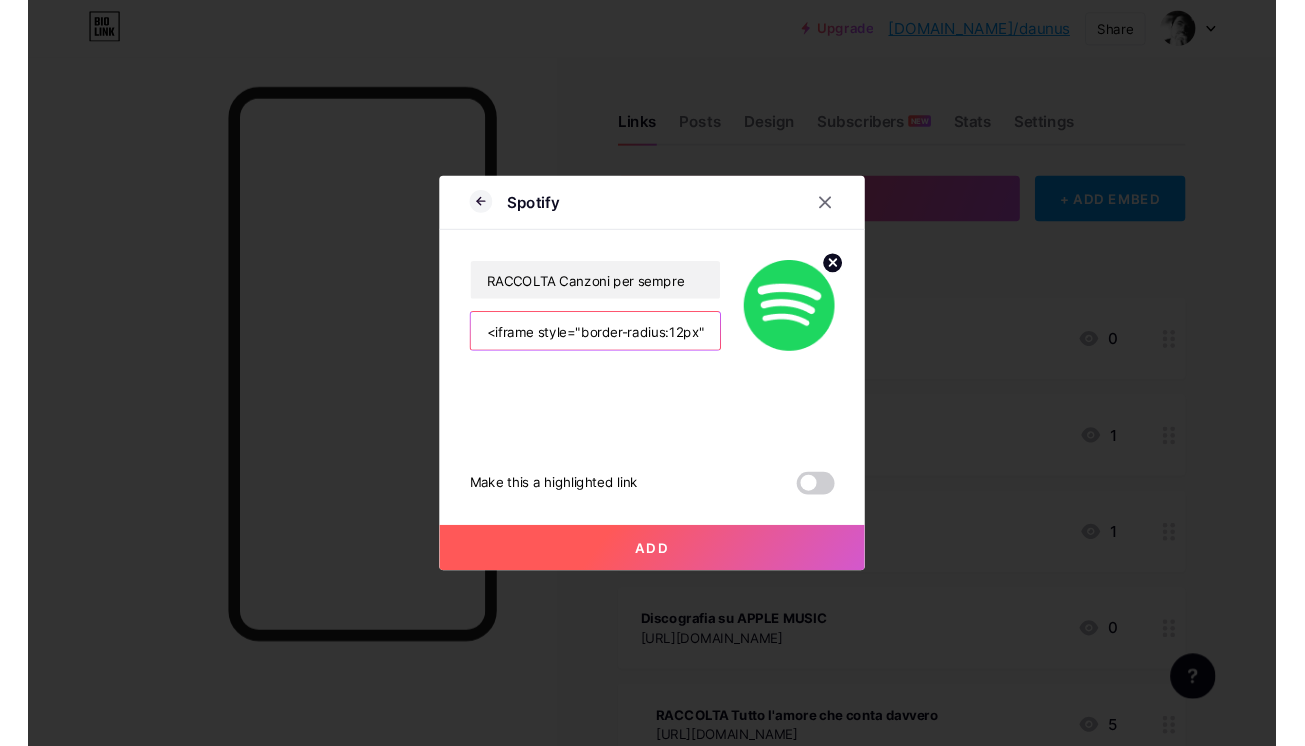 scroll, scrollTop: 0, scrollLeft: 0, axis: both 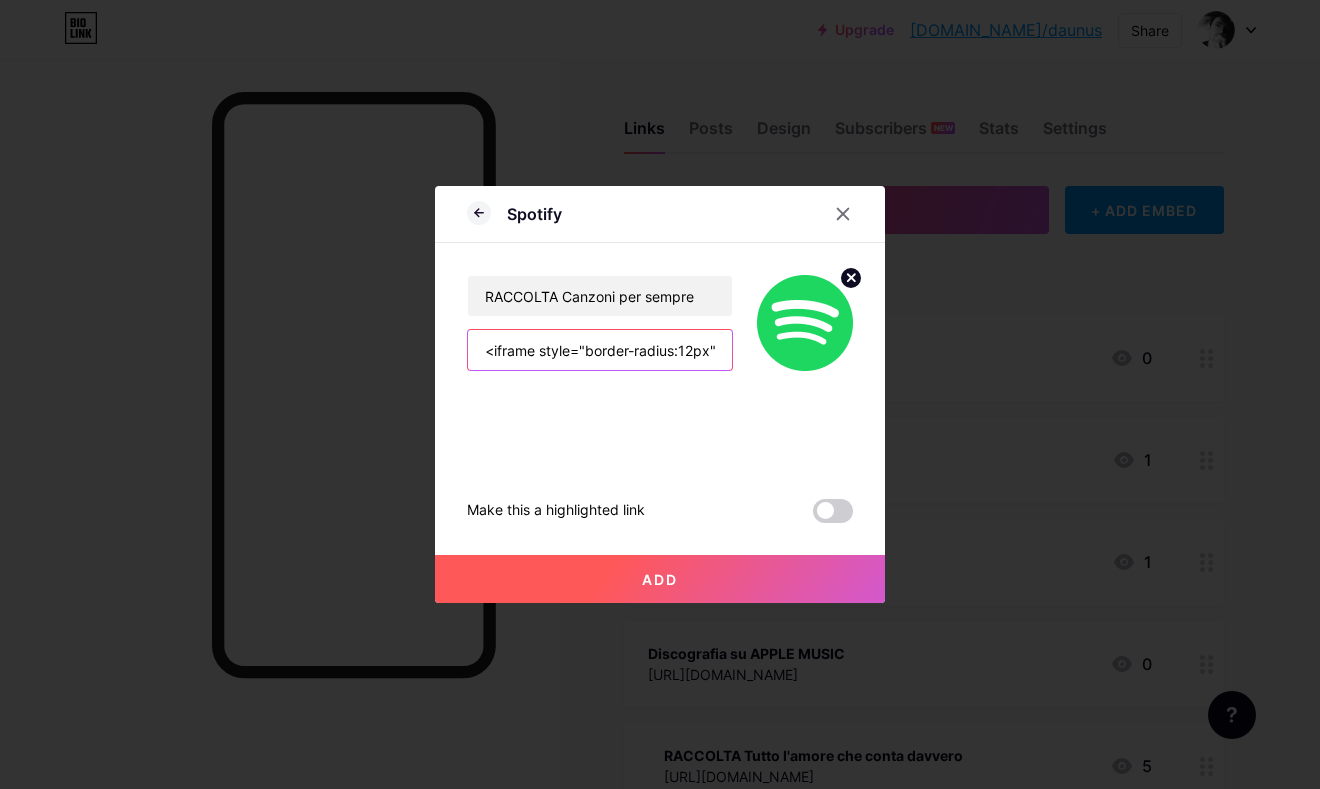 type on "<iframe style="border-radius:12px" src="https://open.spotify.com/embed/album/4niNGi5gge8Pi7SNvpjFt3?utm_source=generator" width="100%" height="152" frameBorder="0" allowfullscreen="" allow="autoplay; clipboard-write; encrypted-media; fullscreen; picture-in-picture" loading="lazy"></iframe>" 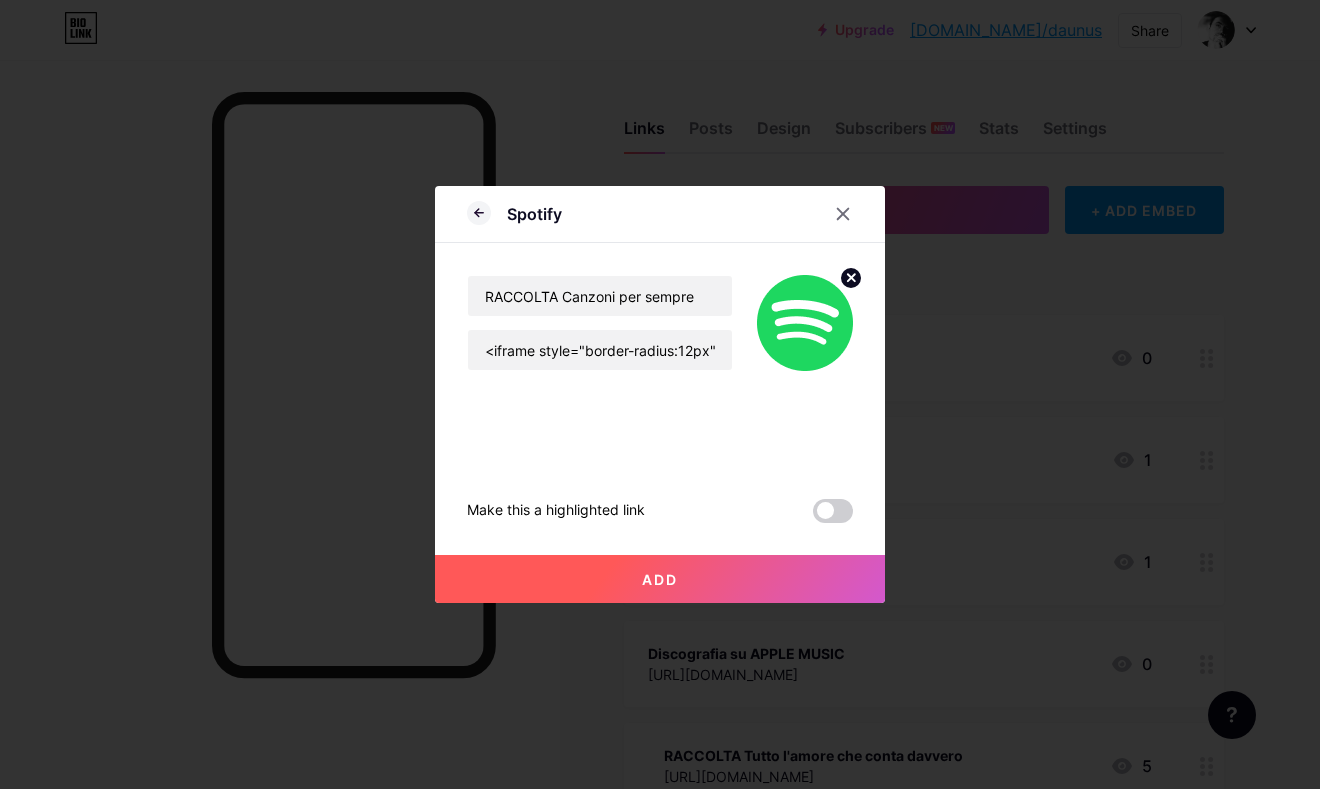 click on "Add" at bounding box center (660, 579) 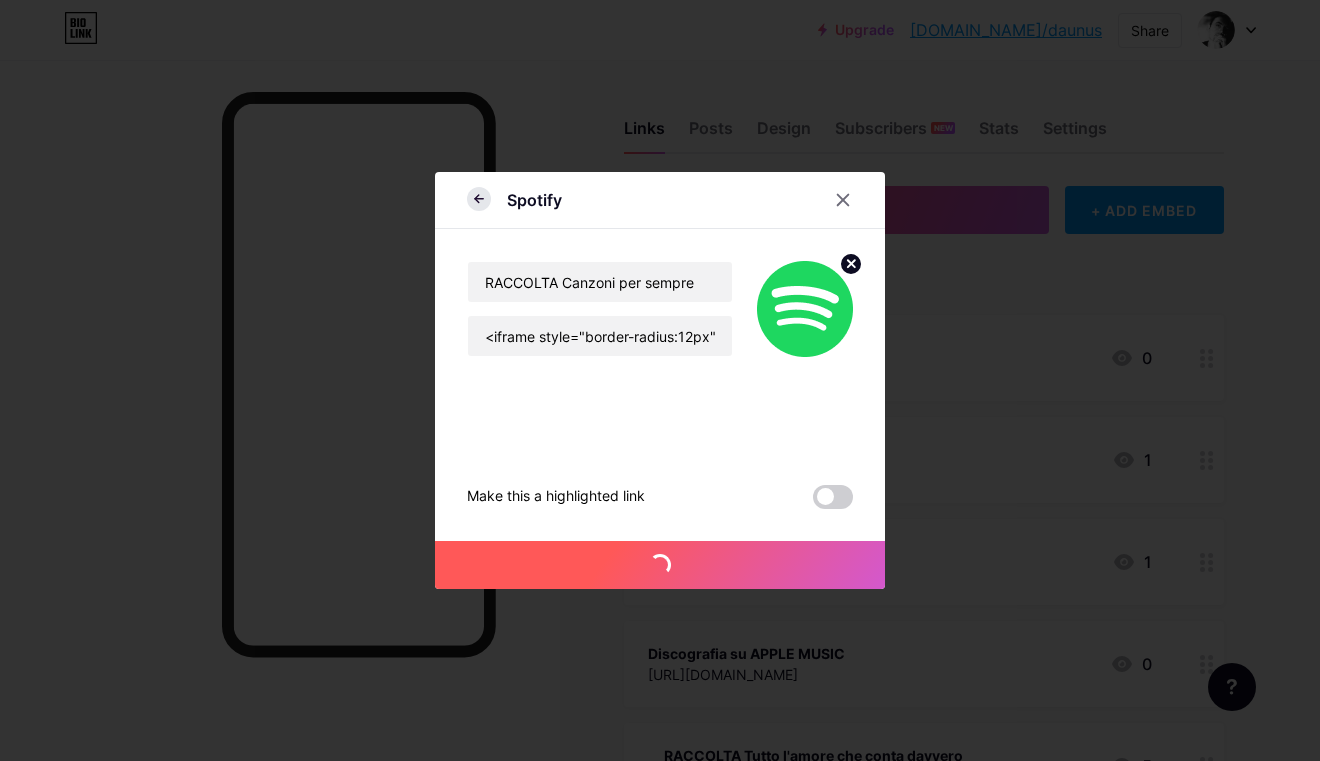 click 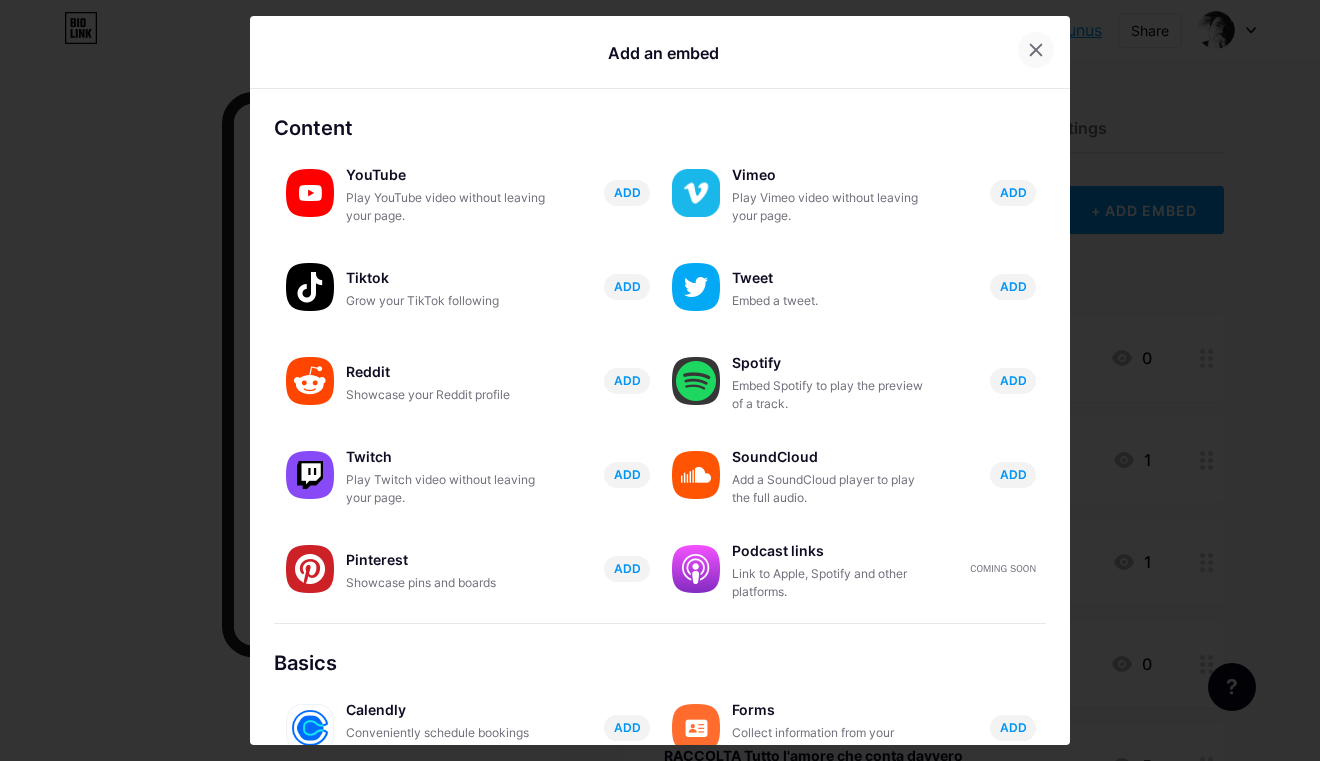 click at bounding box center (1036, 50) 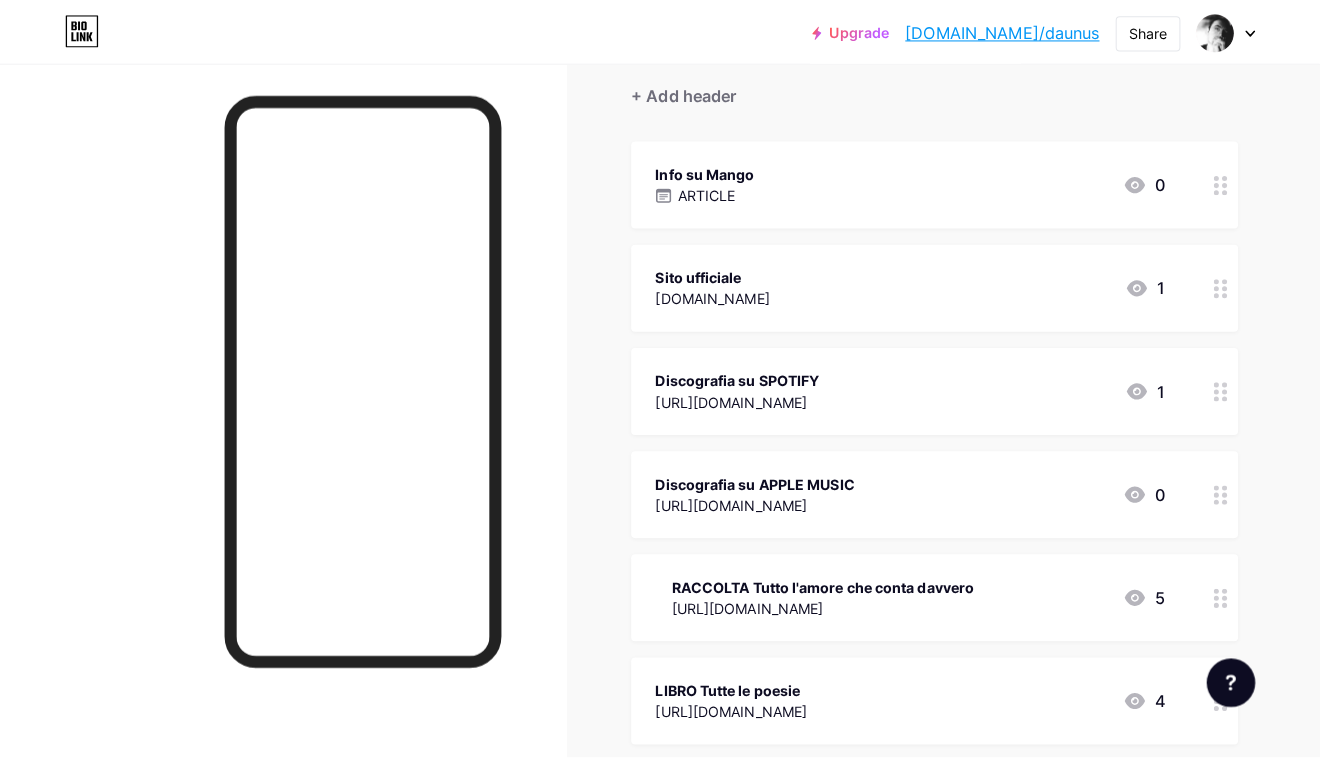 scroll, scrollTop: 0, scrollLeft: 0, axis: both 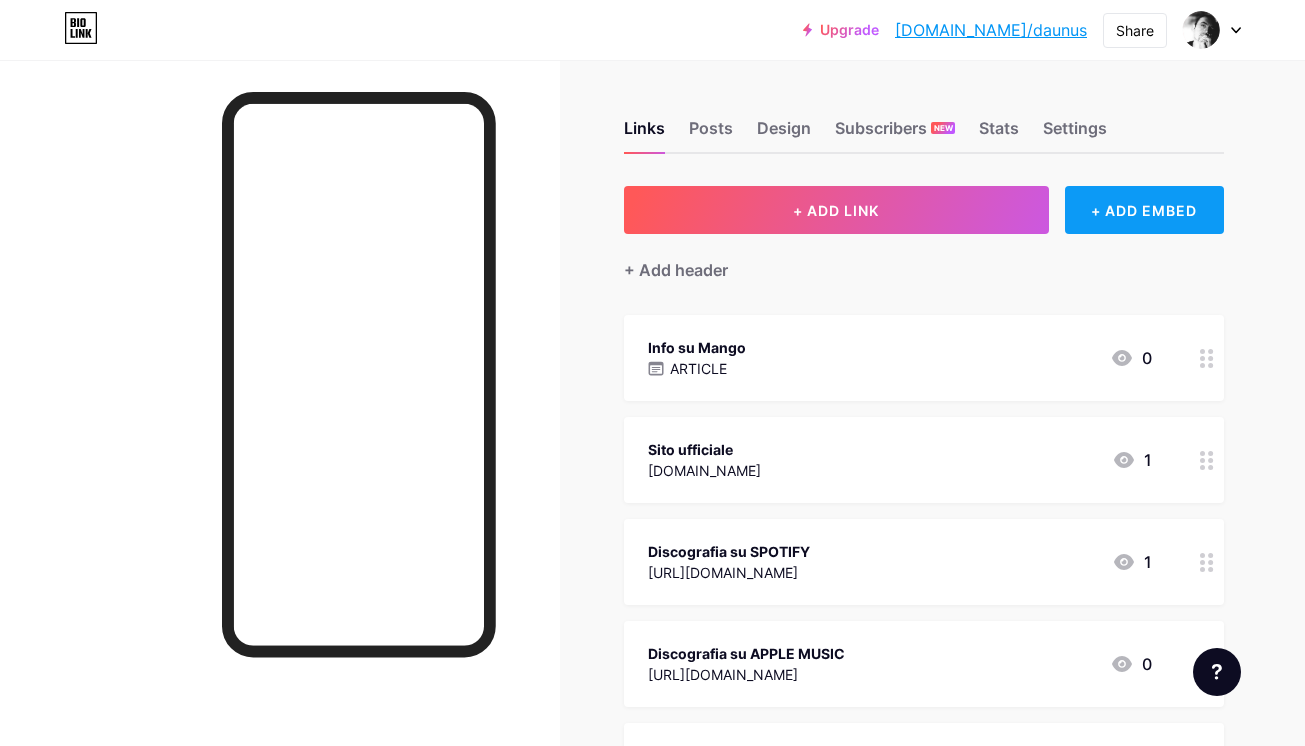 click on "+ ADD EMBED" at bounding box center (1144, 210) 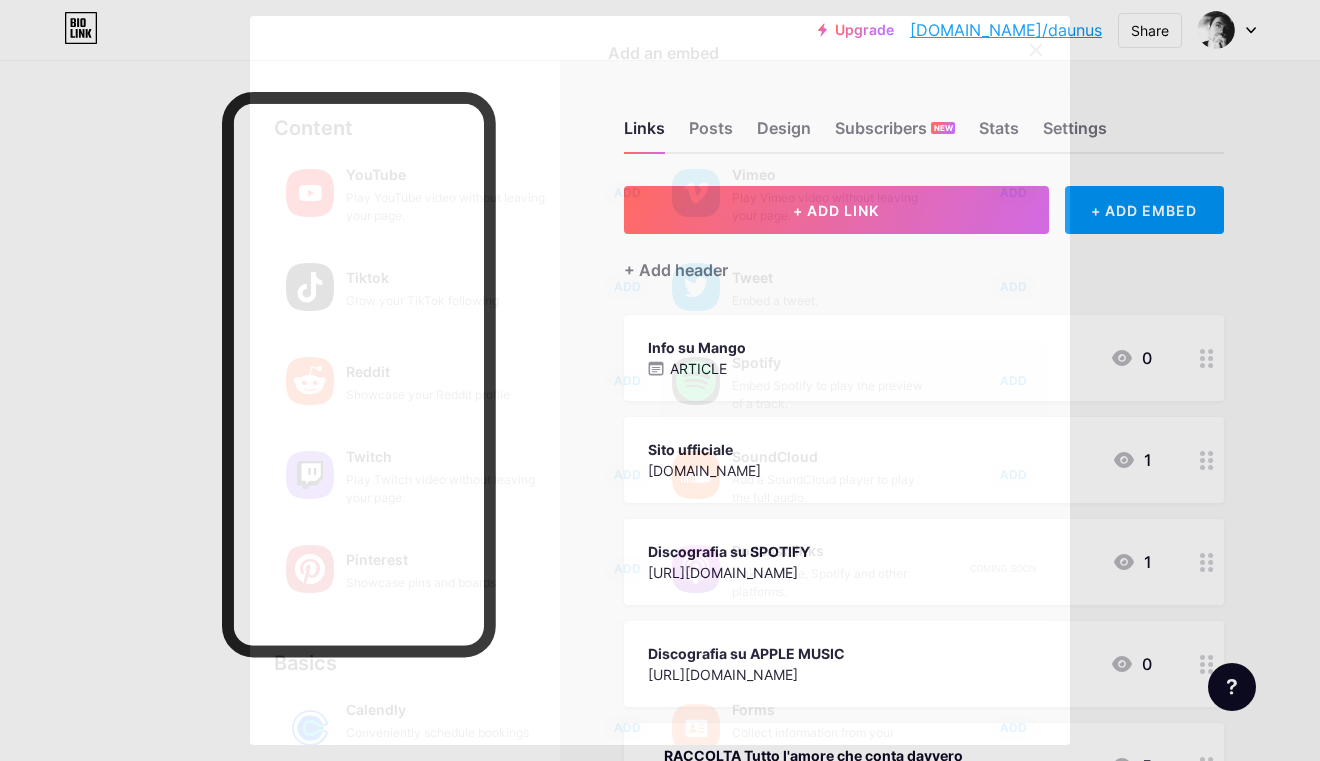 click on "Embed Spotify to play the preview of a track." at bounding box center [832, 395] 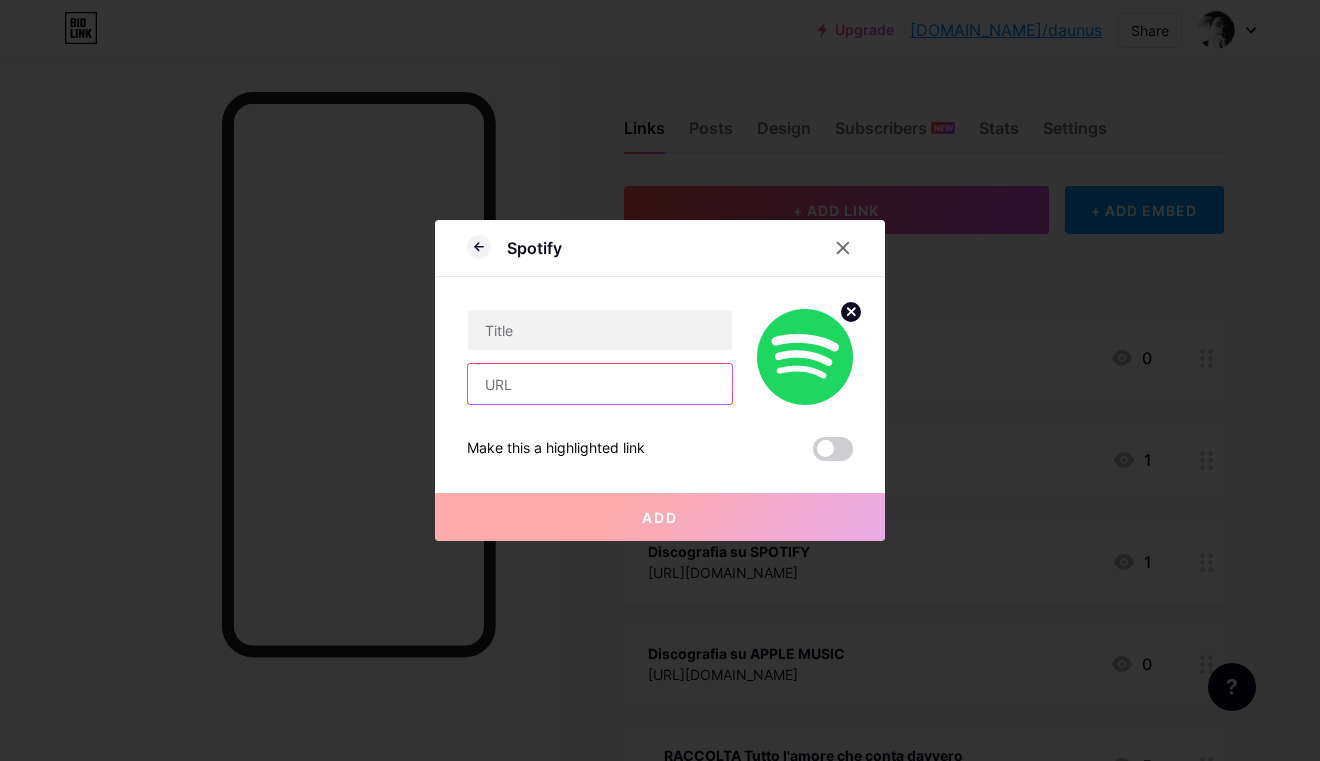 click at bounding box center (600, 384) 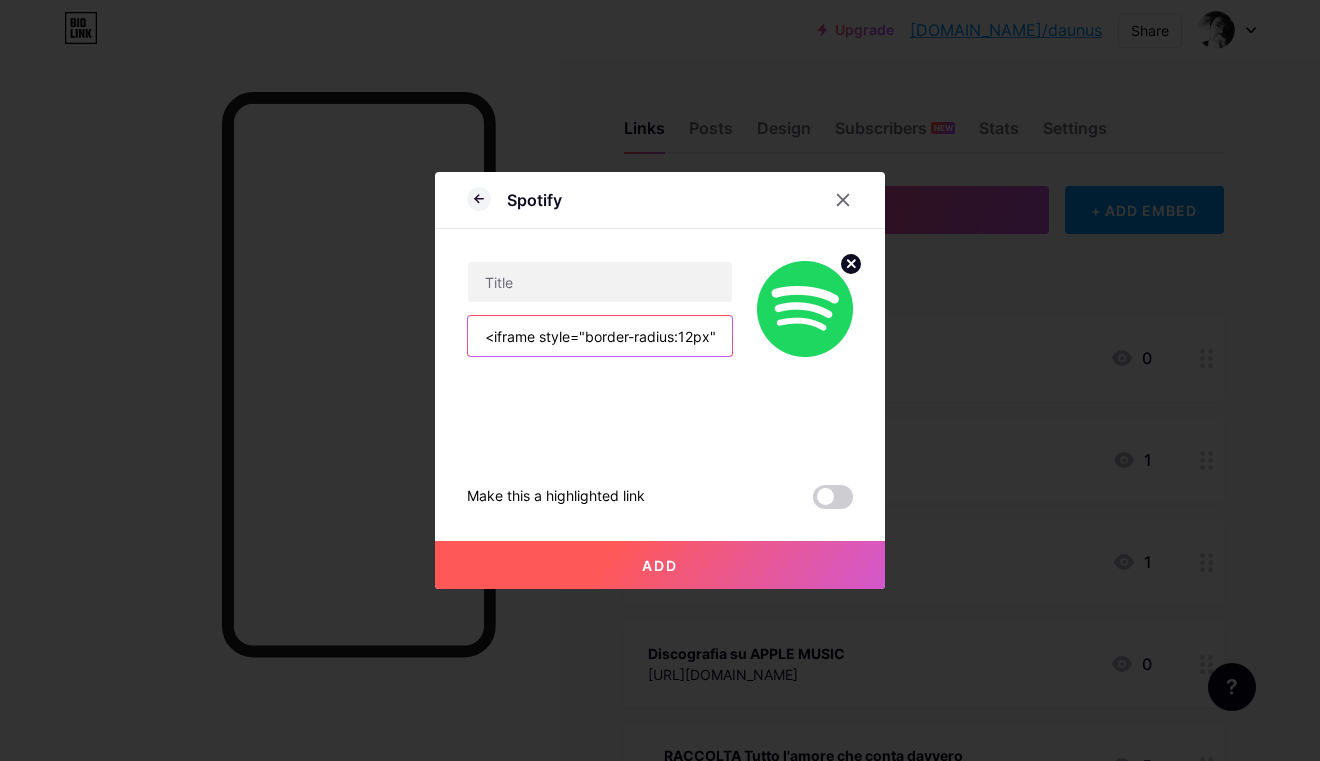 scroll, scrollTop: 0, scrollLeft: 0, axis: both 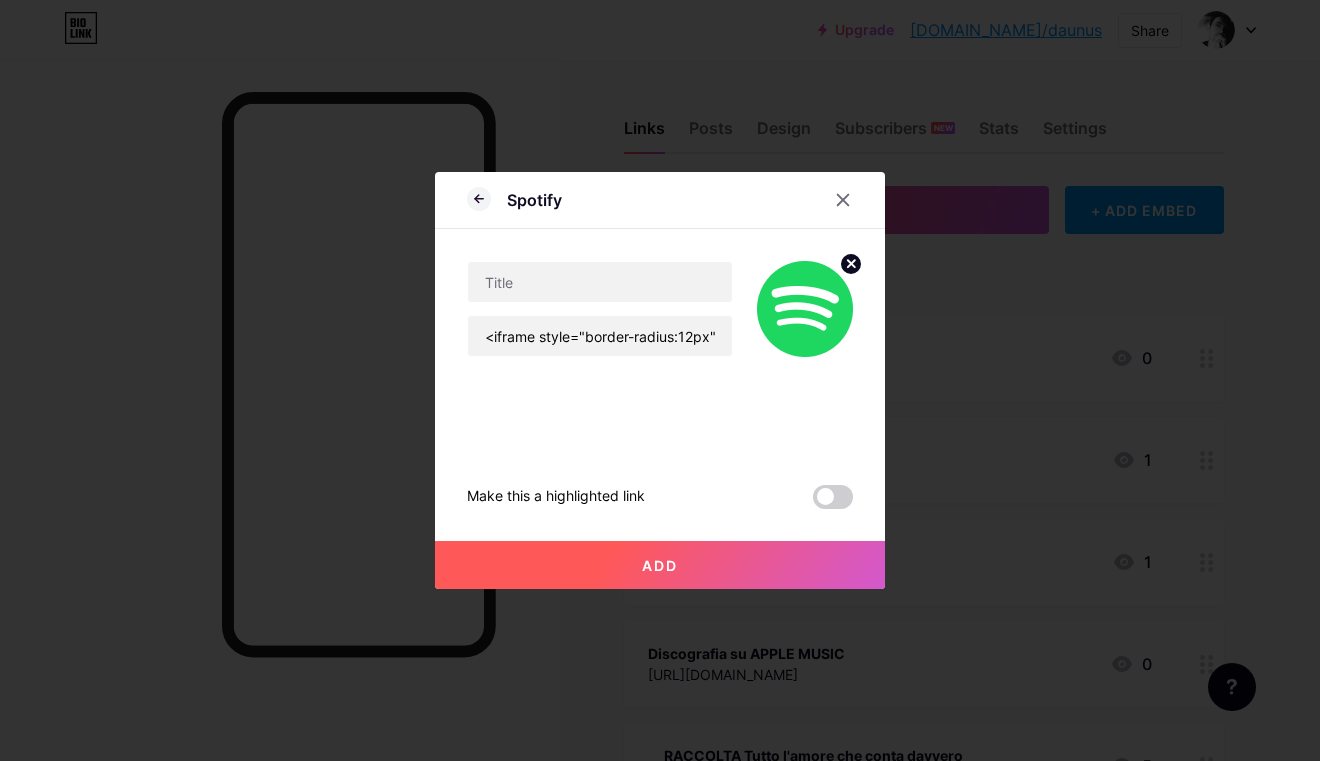 click 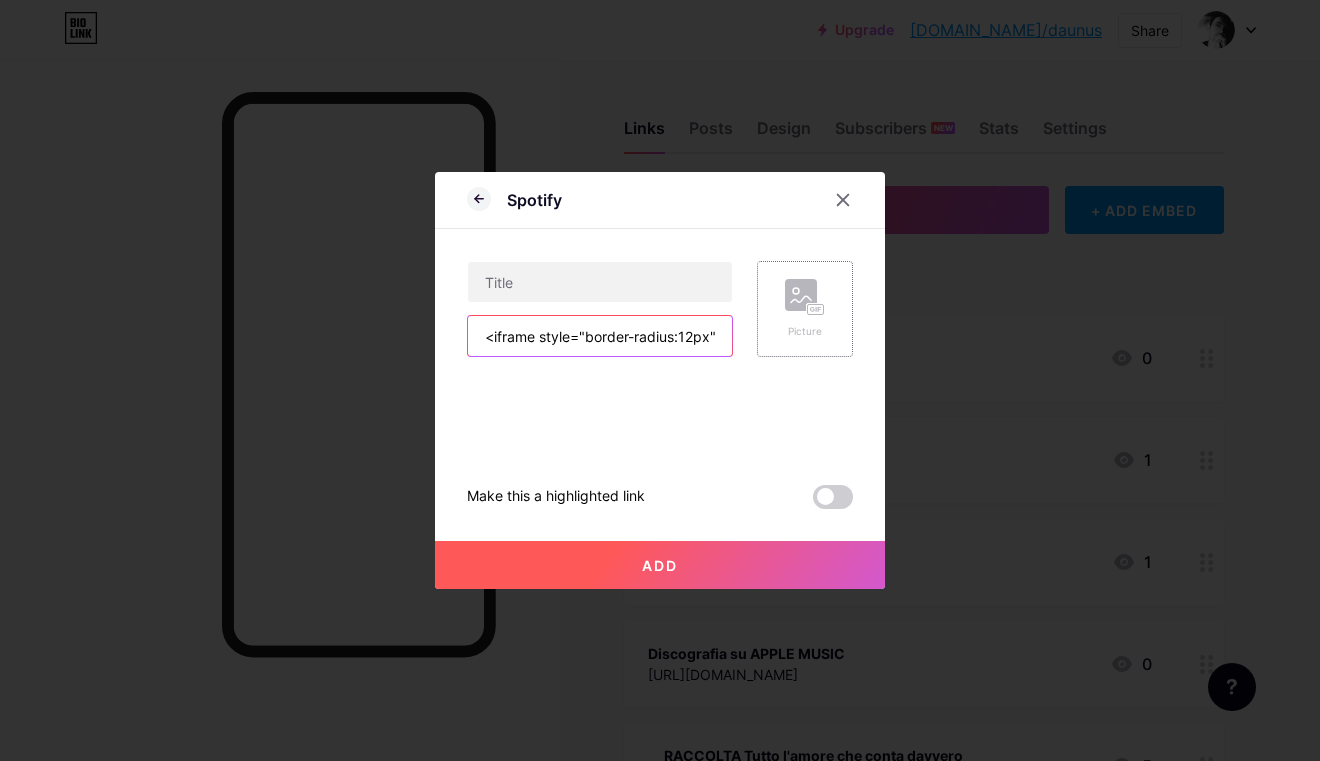 drag, startPoint x: 700, startPoint y: 337, endPoint x: 331, endPoint y: 333, distance: 369.02167 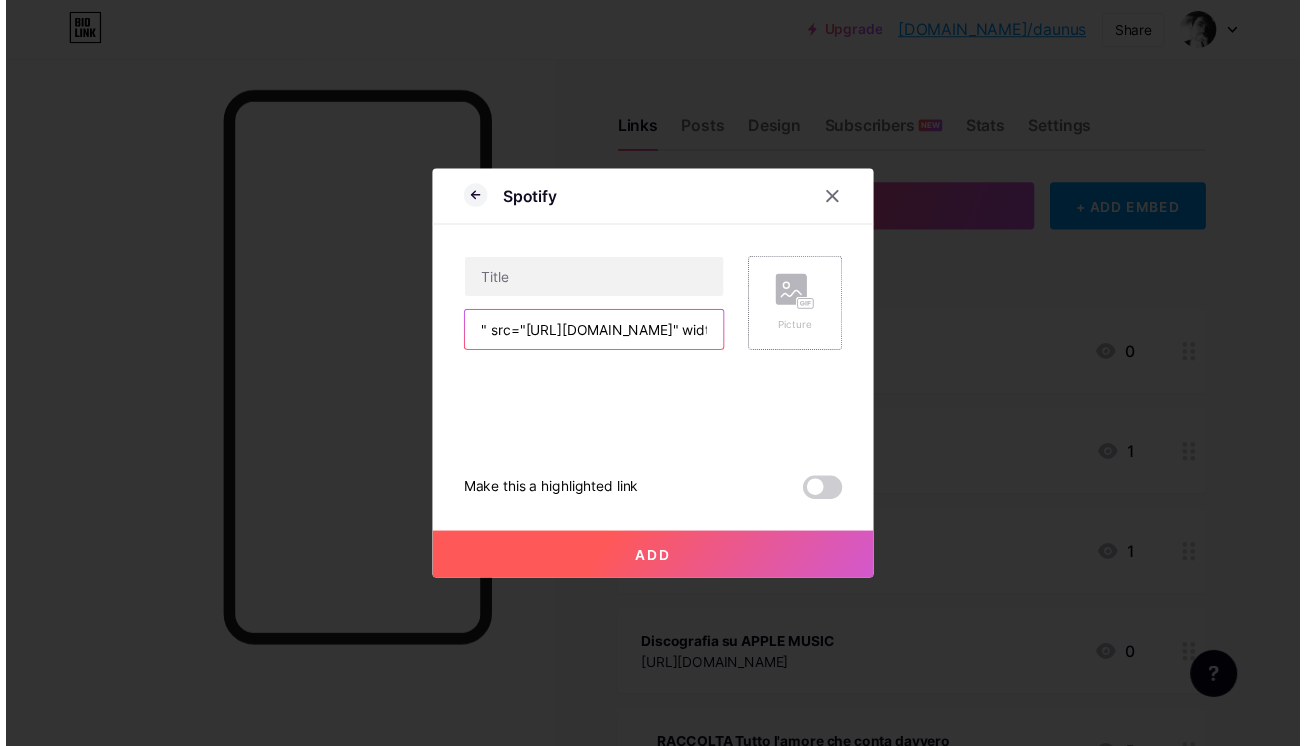 scroll, scrollTop: 0, scrollLeft: 0, axis: both 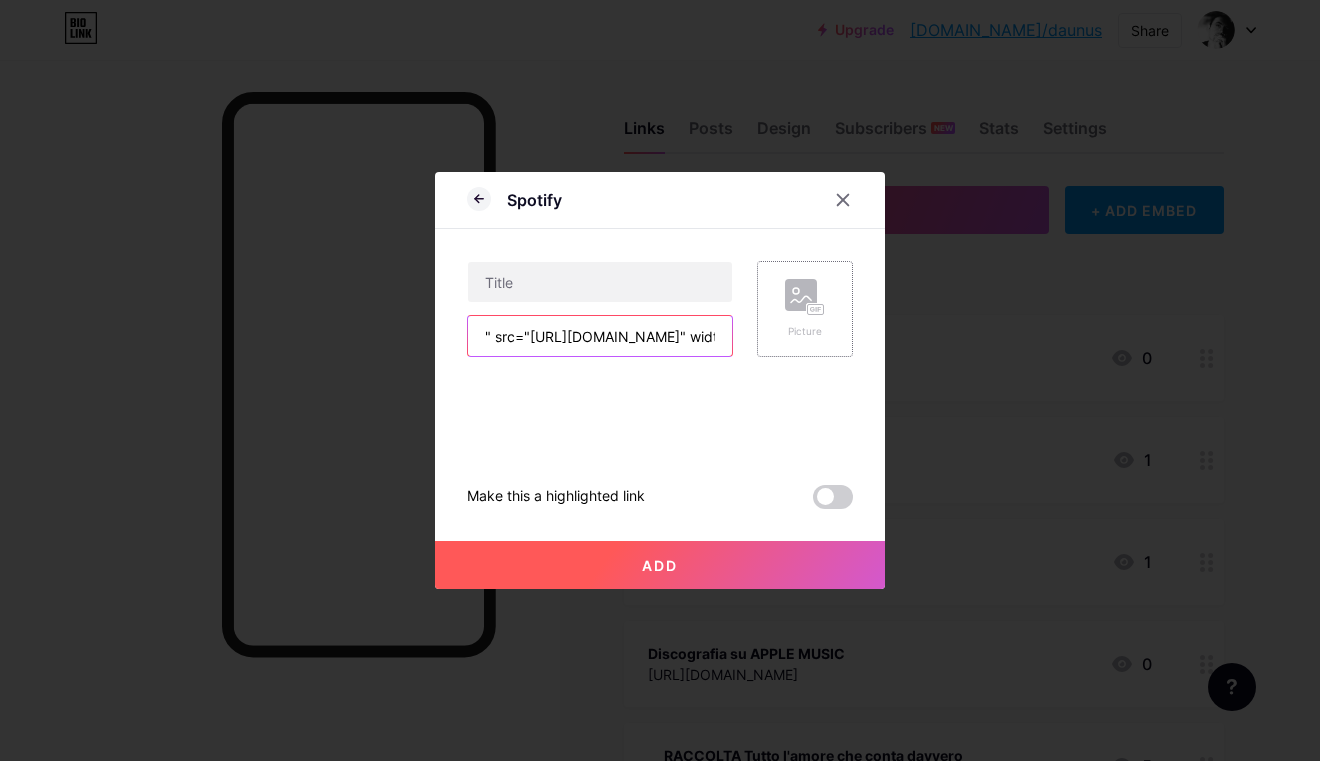 drag, startPoint x: 470, startPoint y: 331, endPoint x: 928, endPoint y: 382, distance: 460.83078 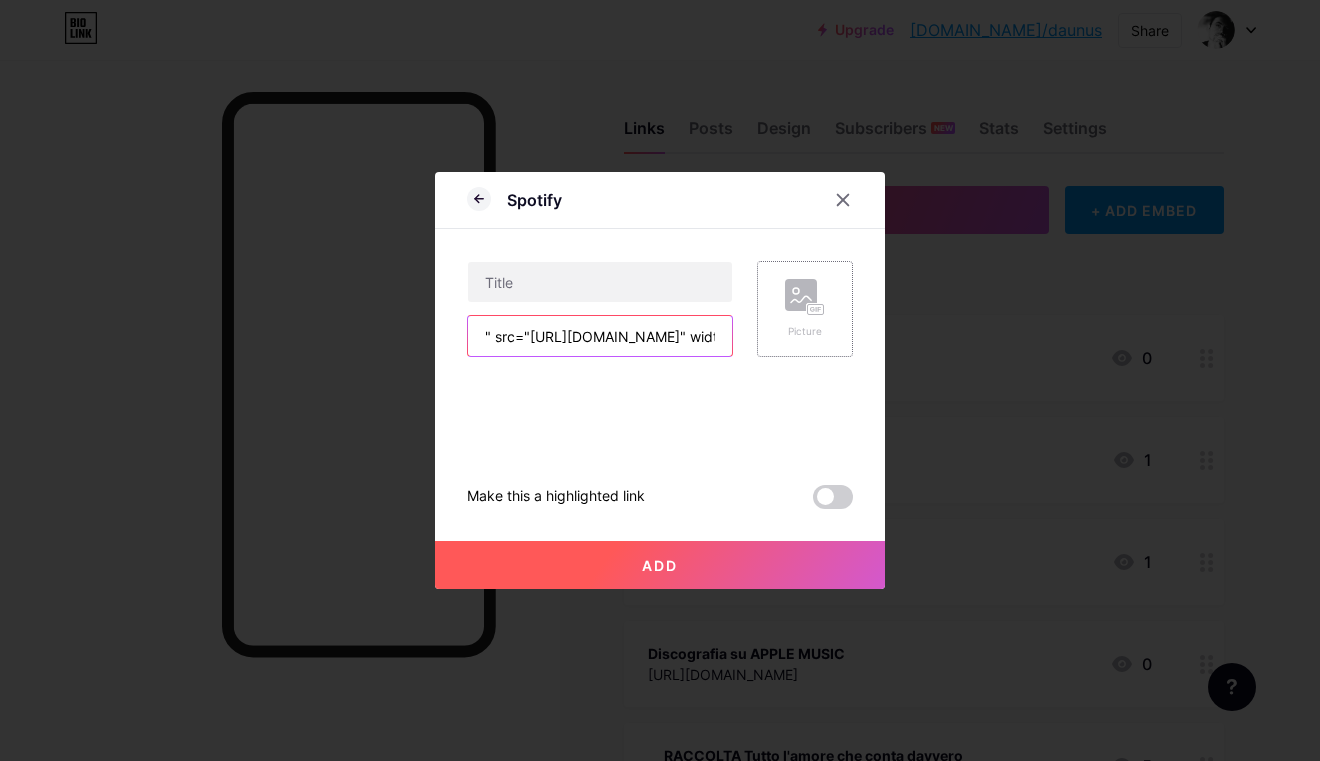click on "Spotify             " src="https://open.spotify.com/embed/album/4niNGi5gge8Pi7SNvpjFt3?utm_source=generator" width="100%" height="152" frameBorder="0" allowfullscreen="" allow="autoplay; clipboard-write; encrypted-media; fullscreen; picture-in-picture" loading="lazy"></iframe>                     Picture
Make this a highlighted link
Add                               Picture
Make this a highlighted link
Save" at bounding box center [660, 380] 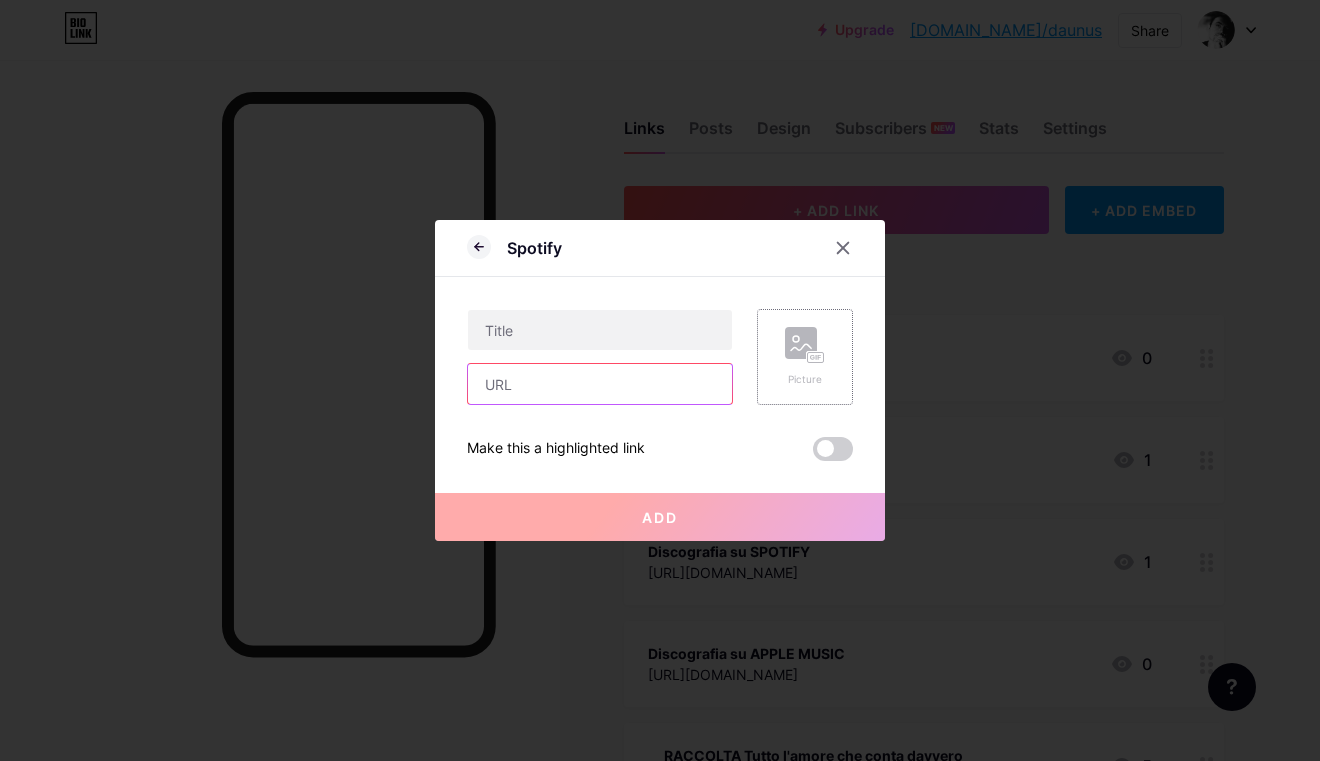 paste on "https://open.spotify.com/intl-it/album/4niNGi5gge8Pi7SNvpjFt3?si=mc2RwBs6TyGFLnHVnwcoyw" 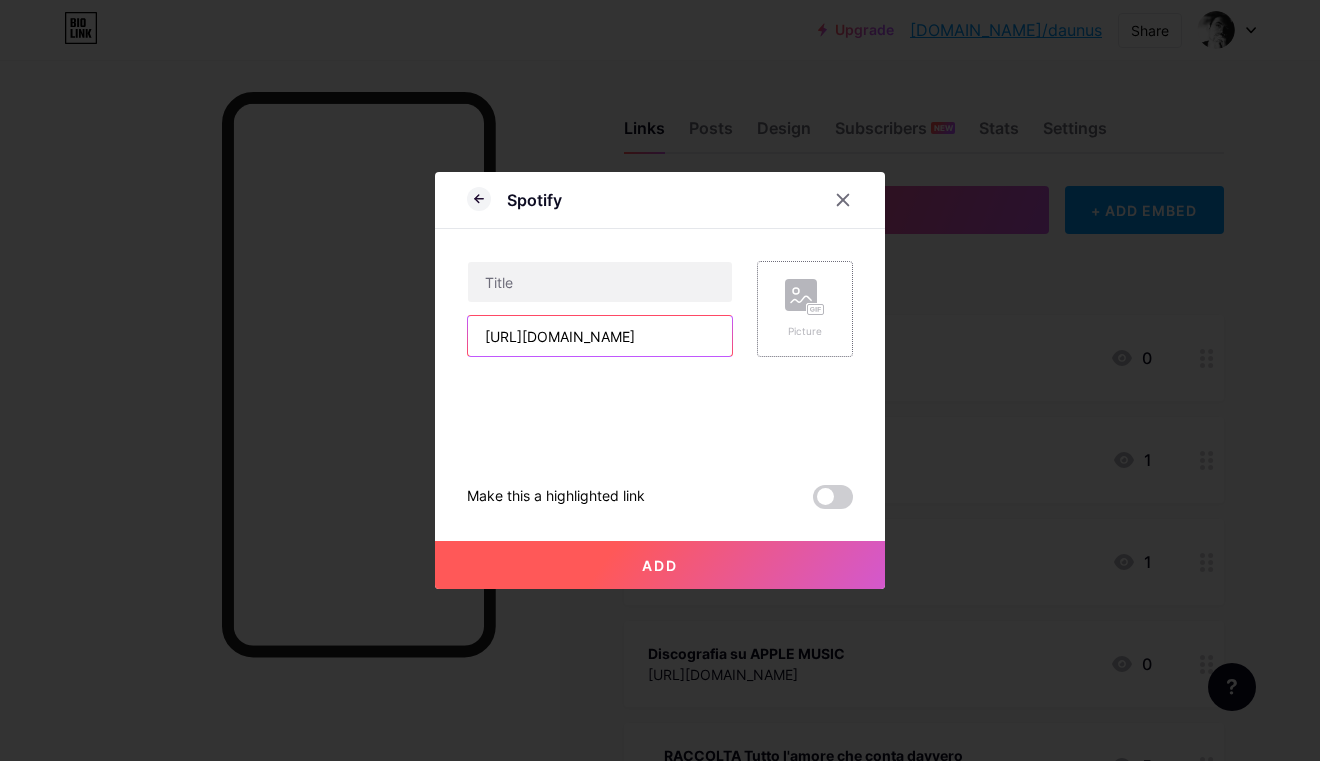 drag, startPoint x: 556, startPoint y: 339, endPoint x: 375, endPoint y: 335, distance: 181.04419 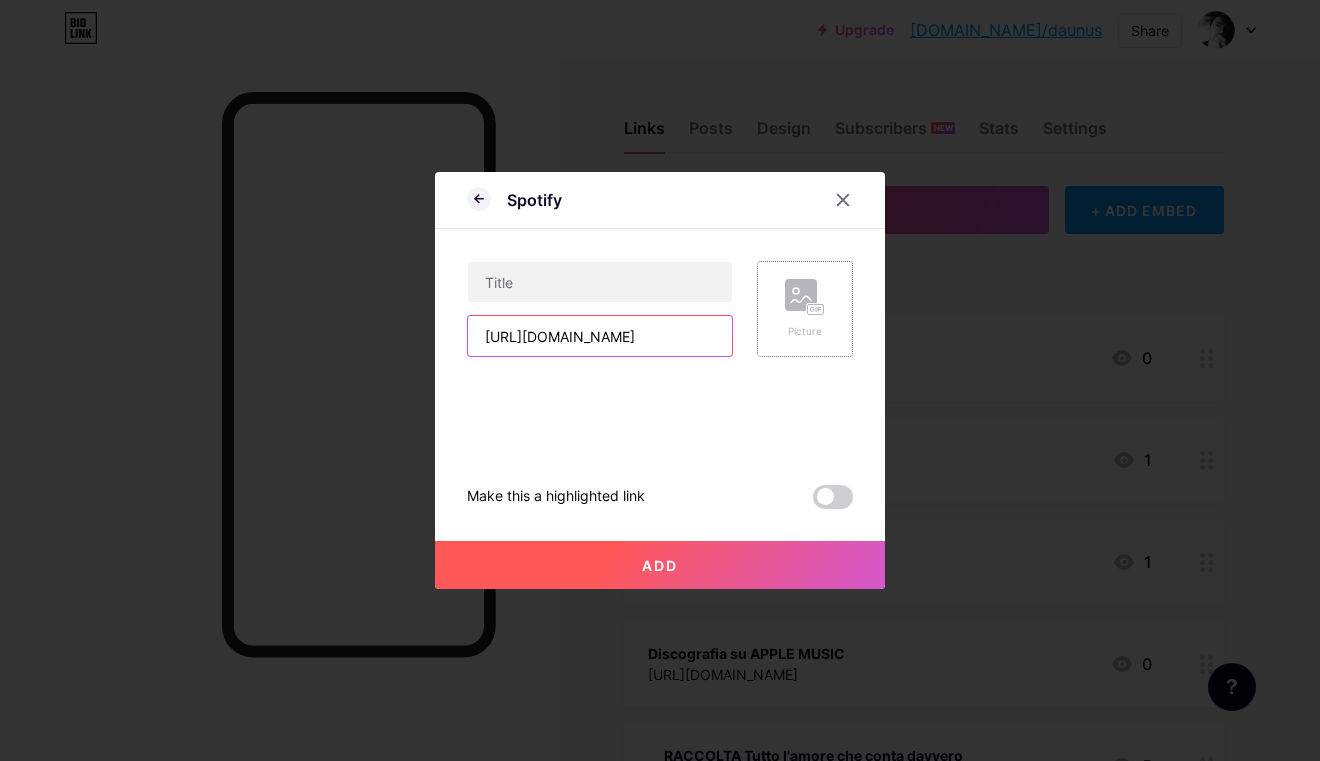 click on "Spotify             https://open.spotify.com/intl-it/album/4niNGi5gge8Pi7SNvpjFt3?si=mc2RwBs6TyGFLnHVnwcoyw                     Picture
Make this a highlighted link
Add                               Picture
Make this a highlighted link
Save" at bounding box center (660, 380) 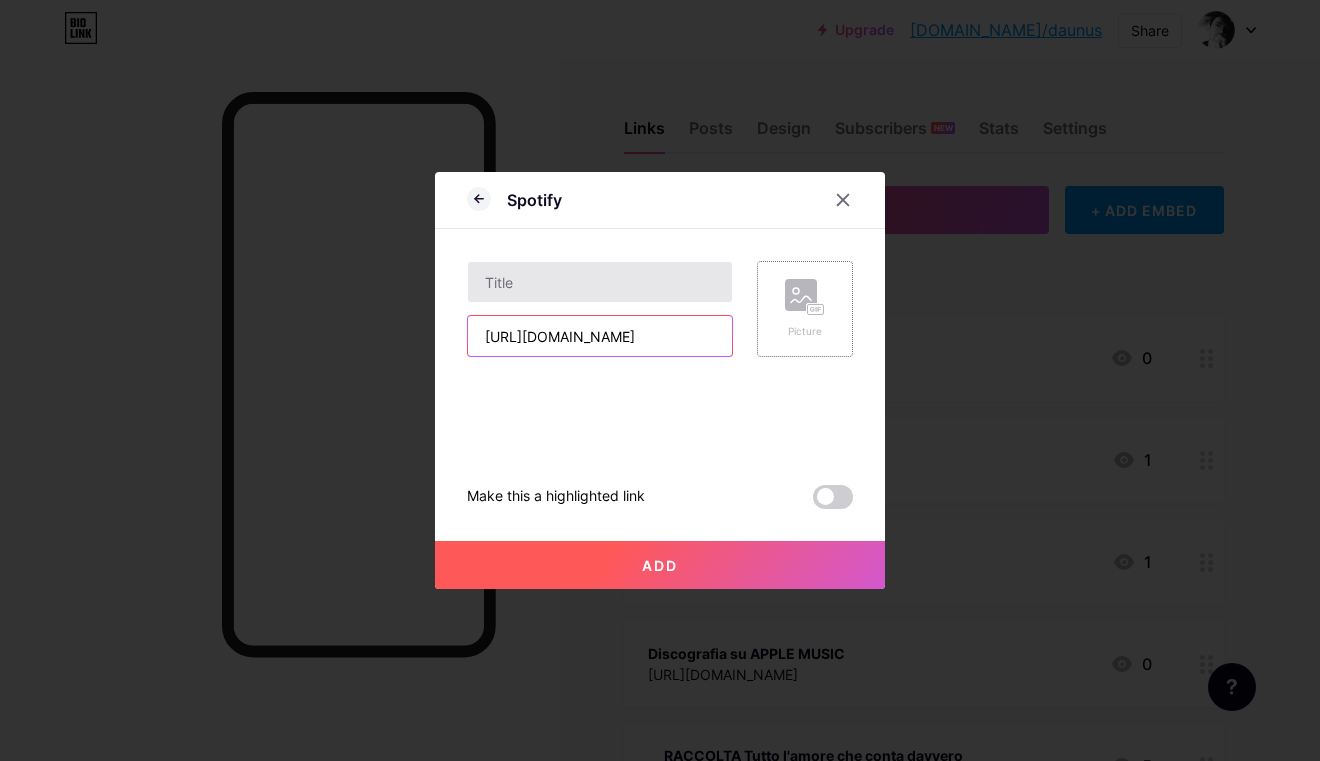 type on "https://open.spotify.com/intl-it/album/4niNGi5gge8Pi7SNvpjFt3?si=mc2RwBs6TyGFLnHVnwcoyw" 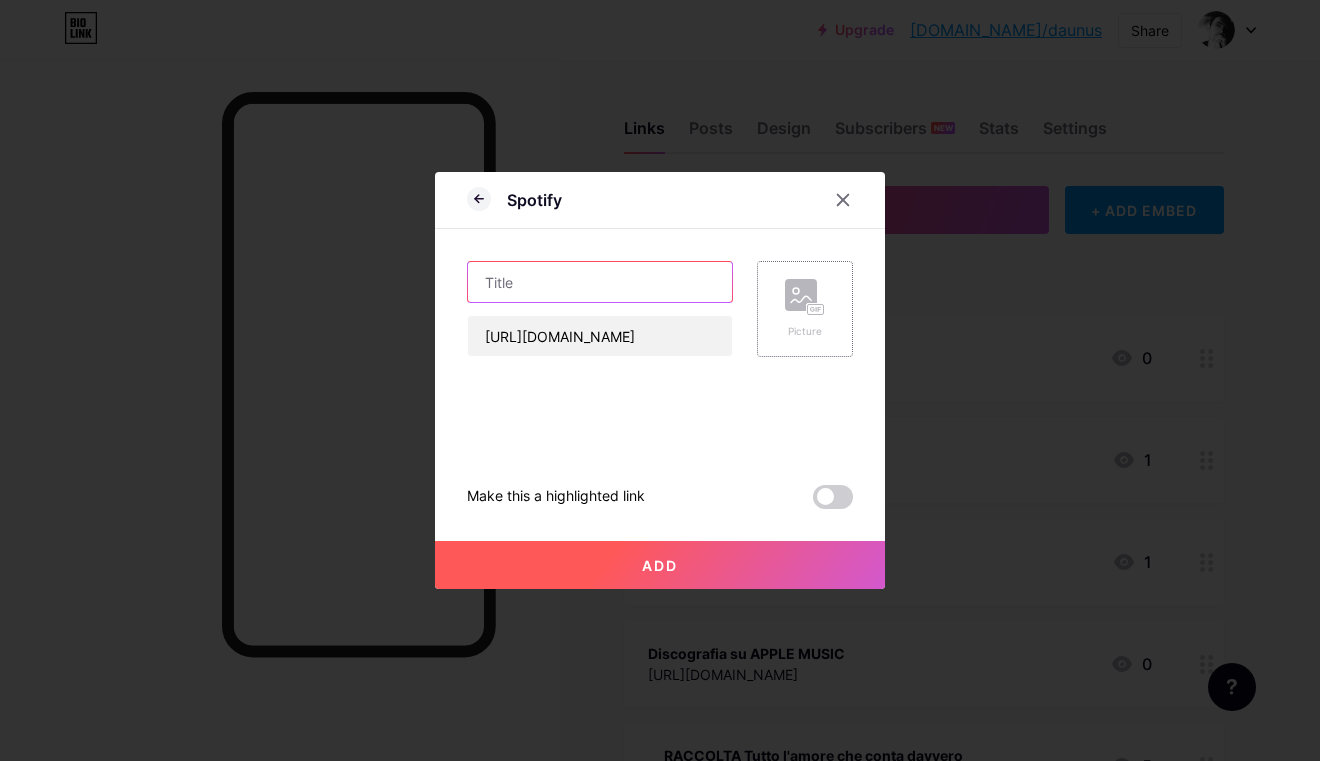 click at bounding box center [600, 282] 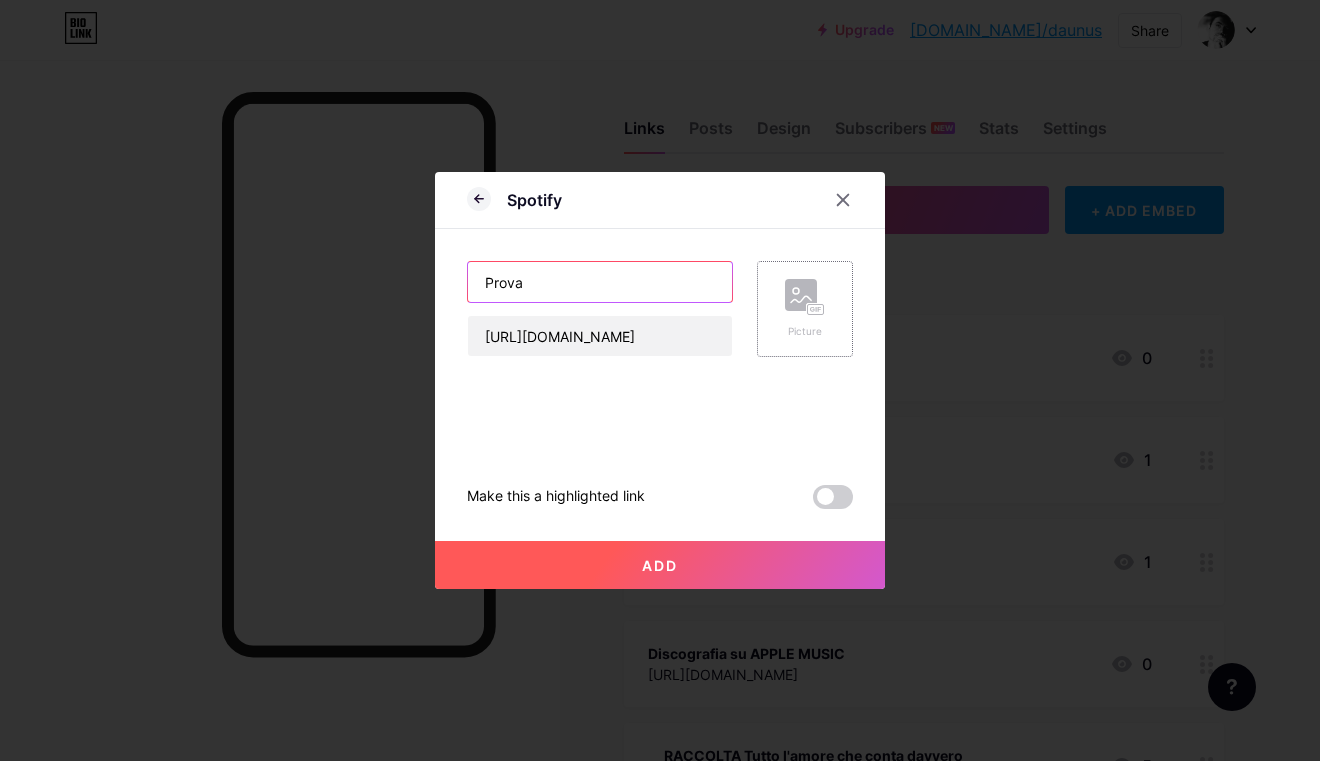type on "Prova" 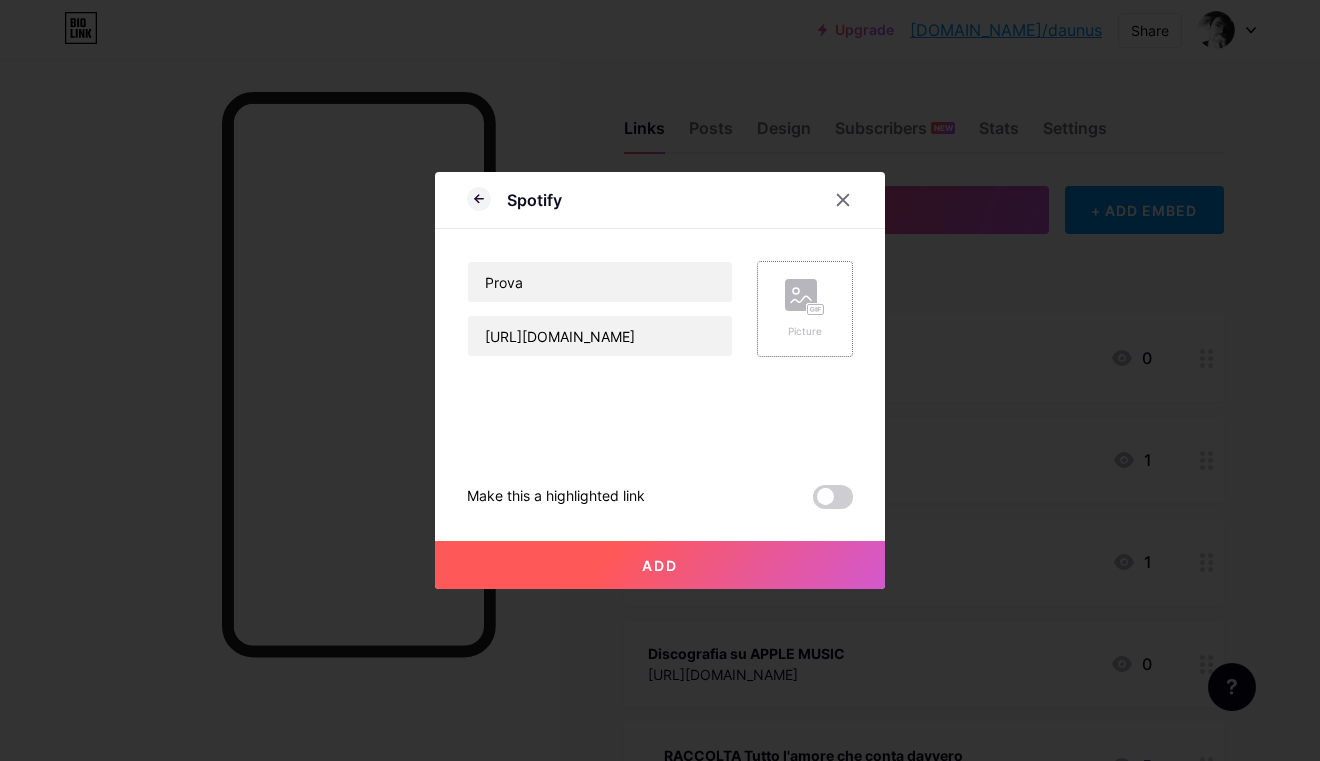 click on "Add" at bounding box center [660, 565] 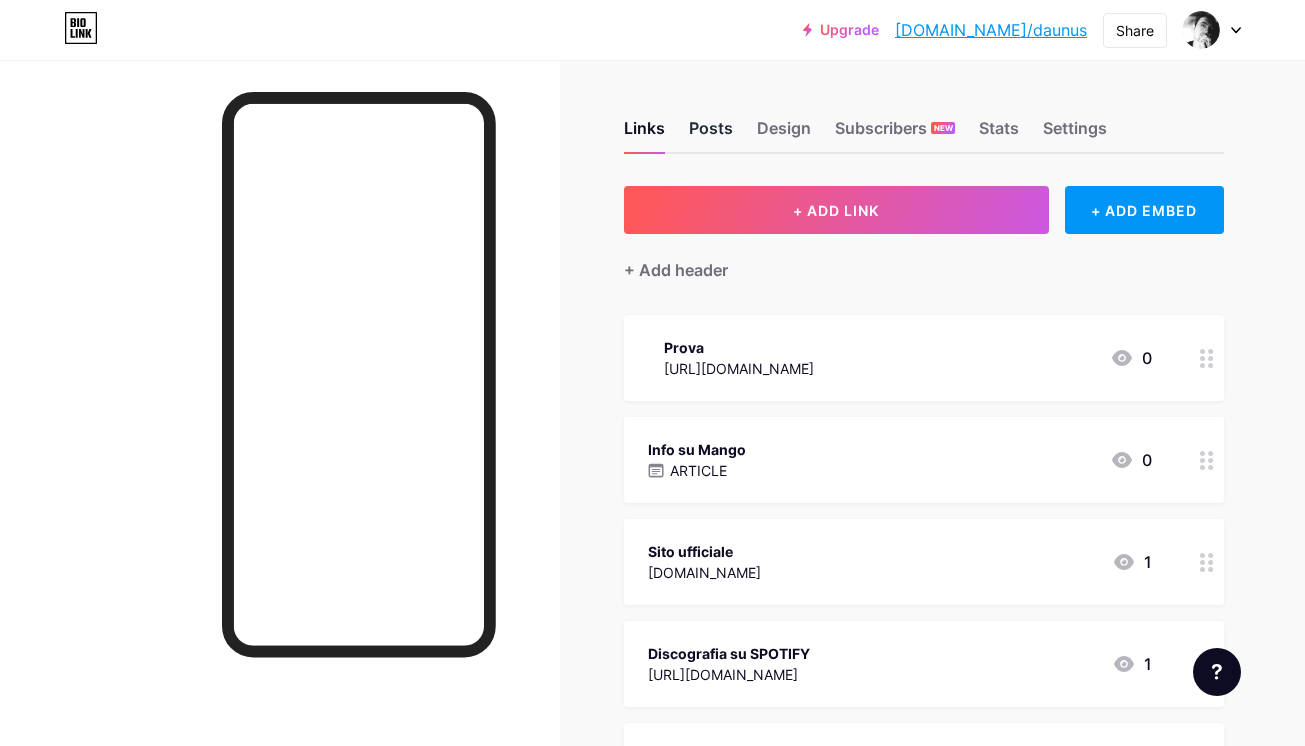 click on "Posts" at bounding box center (711, 134) 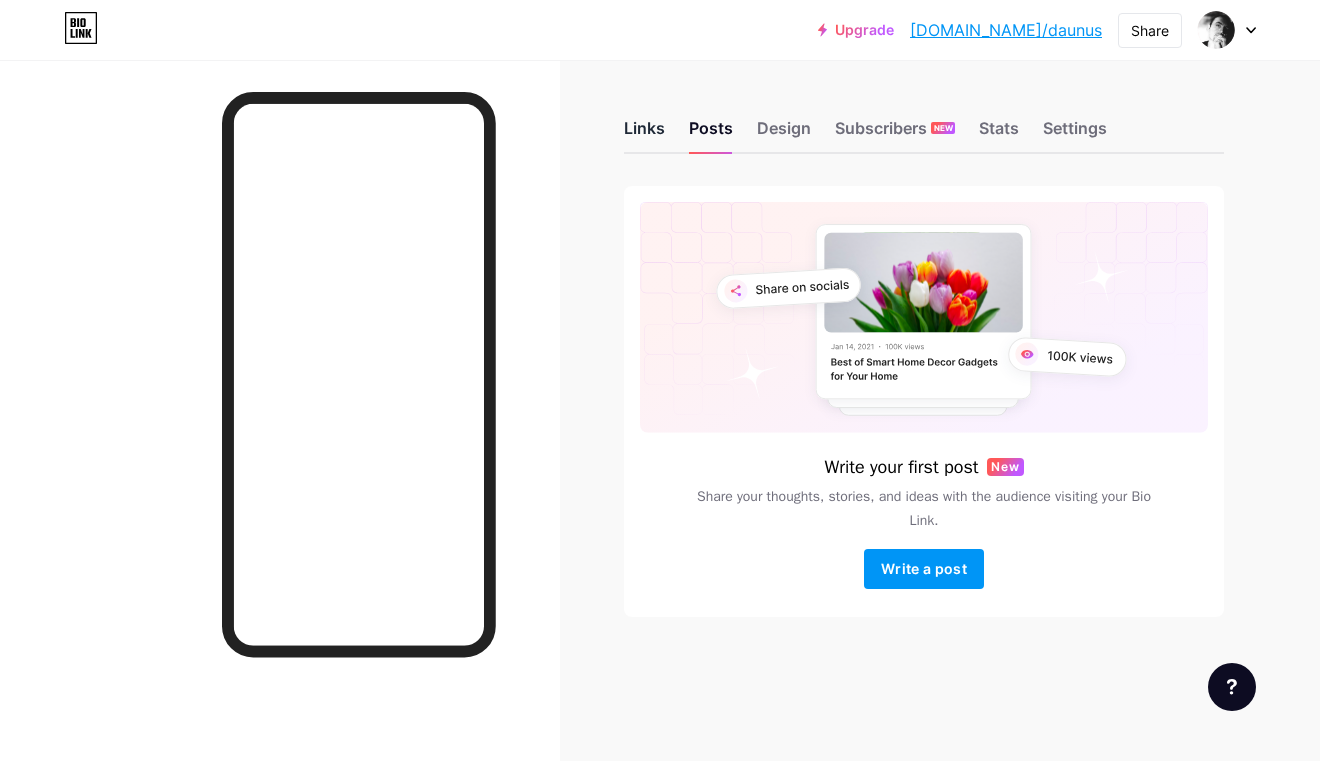 click on "Links" at bounding box center [644, 134] 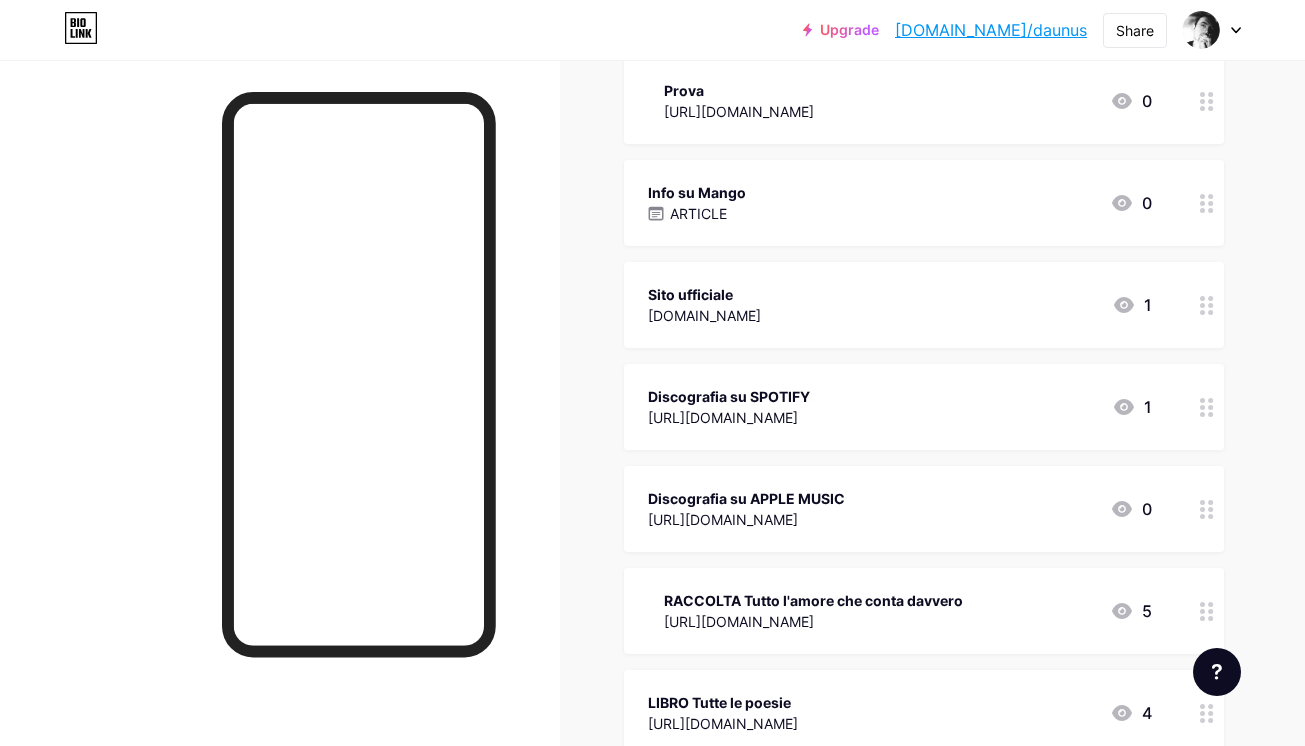 scroll, scrollTop: 270, scrollLeft: 0, axis: vertical 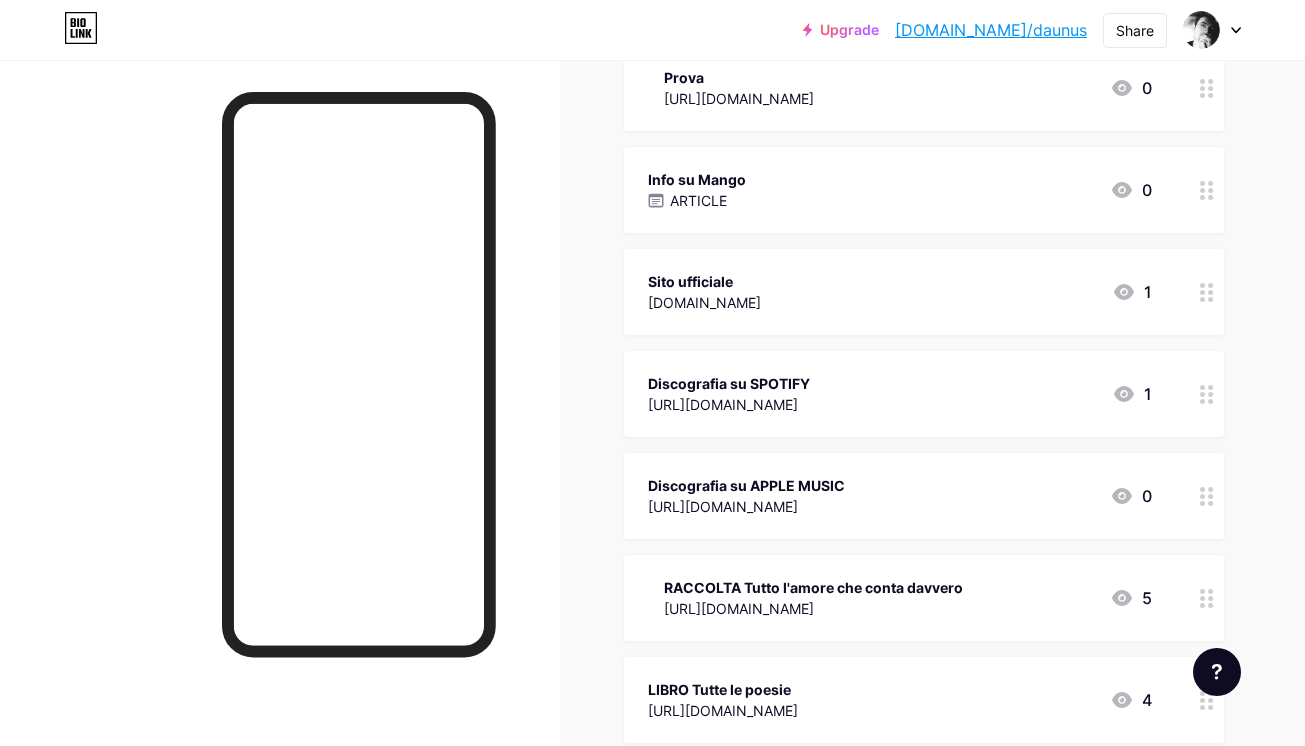 click on "[URL][DOMAIN_NAME]" at bounding box center (813, 608) 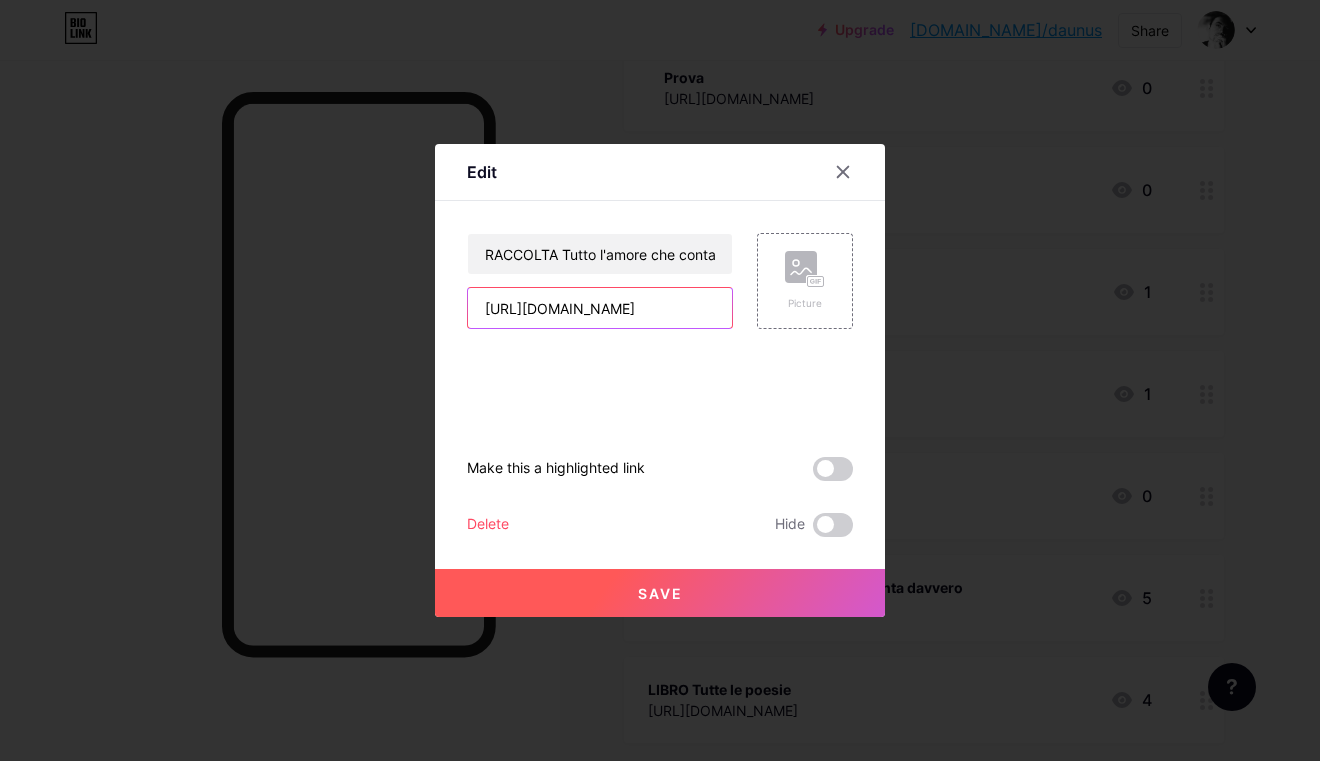 drag, startPoint x: 624, startPoint y: 311, endPoint x: 728, endPoint y: 311, distance: 104 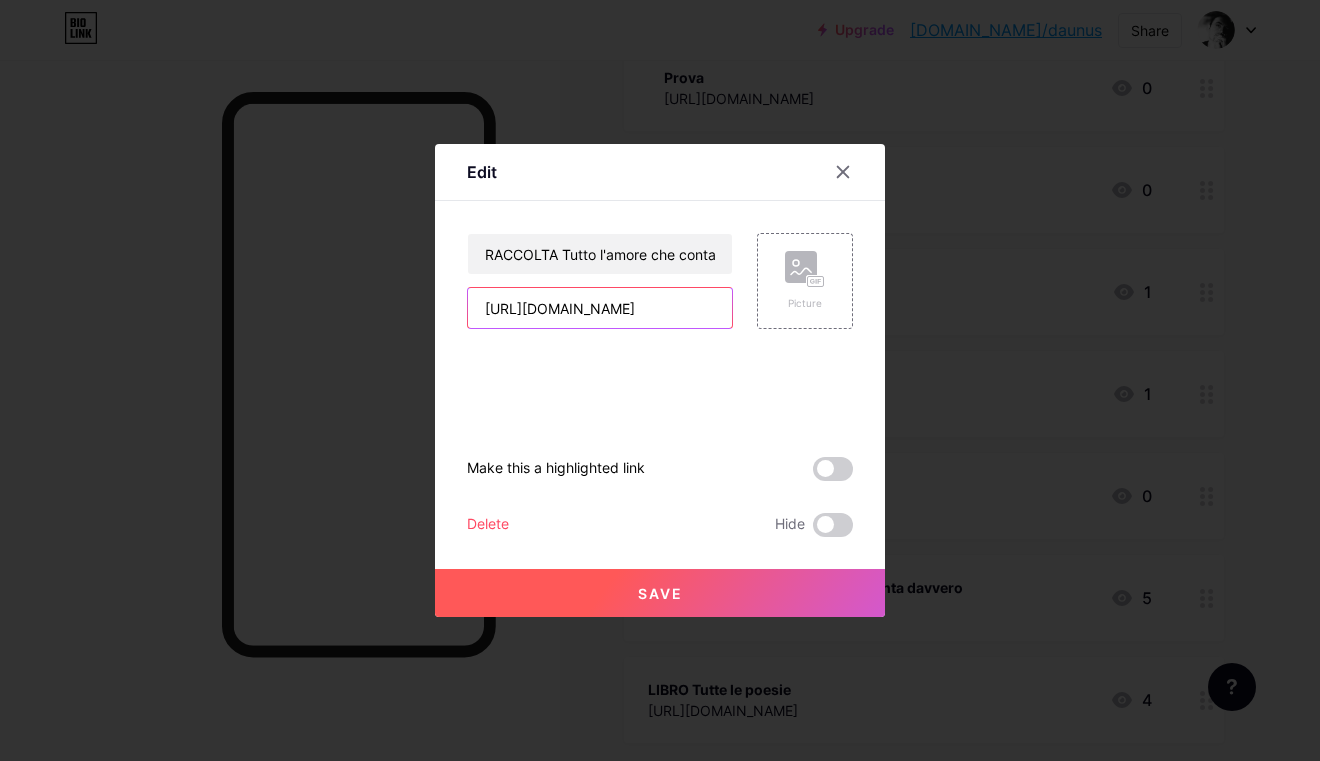 drag, startPoint x: 586, startPoint y: 309, endPoint x: 414, endPoint y: 312, distance: 172.02615 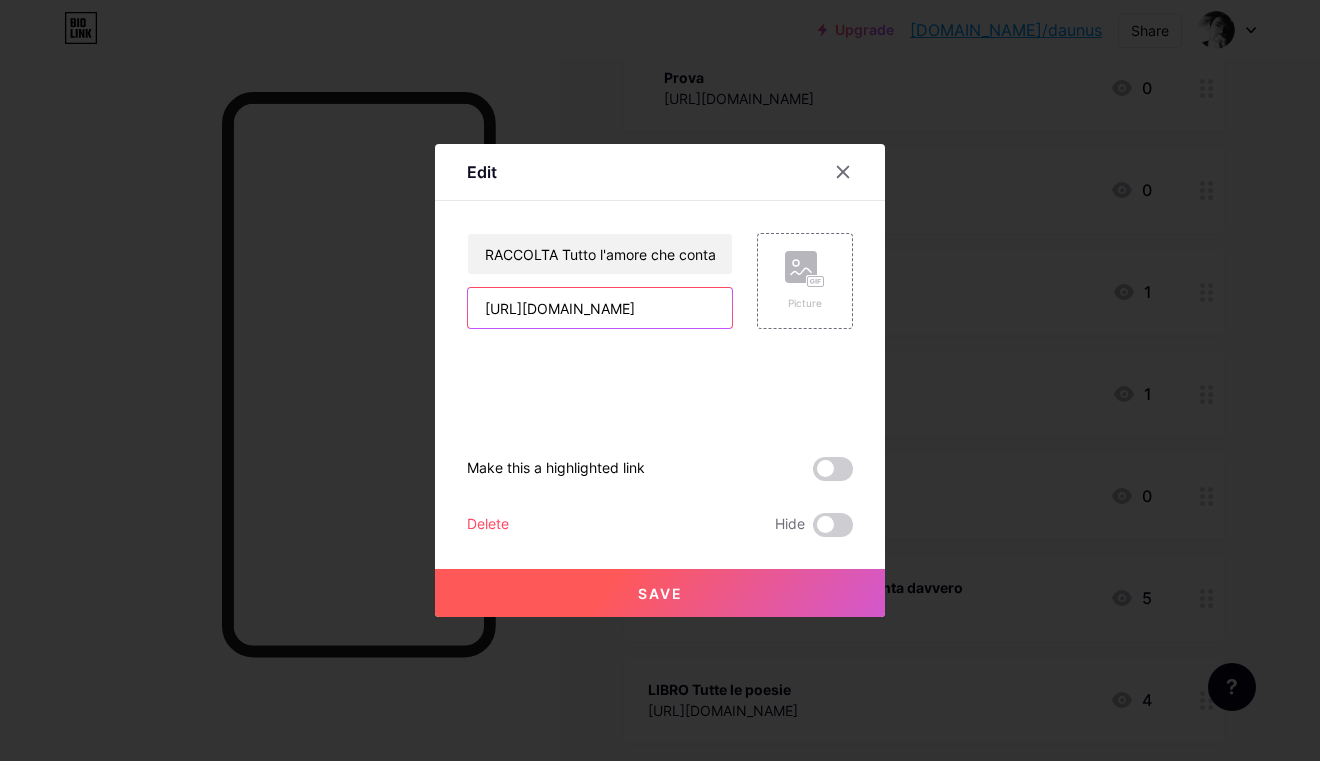 drag, startPoint x: 472, startPoint y: 310, endPoint x: 433, endPoint y: 306, distance: 39.20459 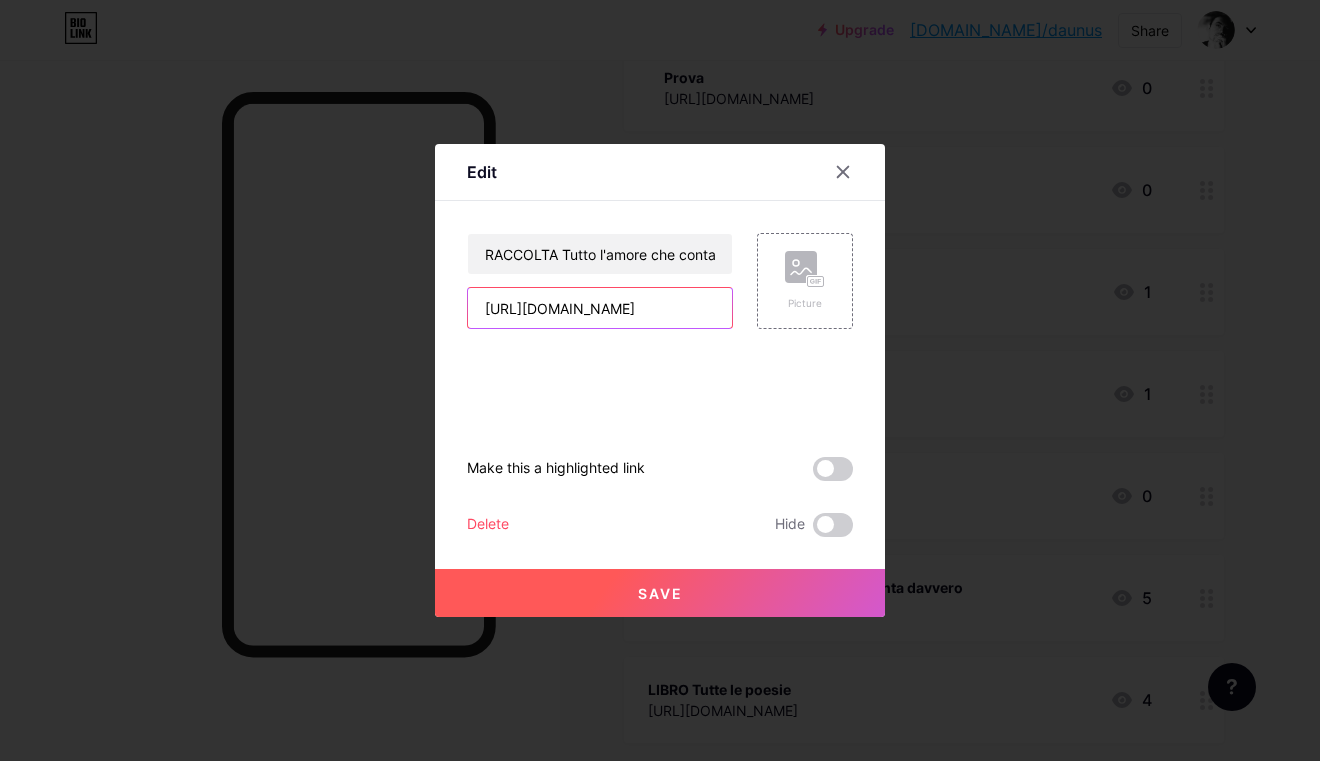 click on "Edit         RACCOLTA Tutto l'amore che conta davvero     https://open.spotify.com/album/3bYN0wwGs3MiapFzDqnIQj?si=CqPkIkVtQ5Ohp6xFGn-tHw                     Picture
Make this a highlighted link
Delete
Hide         Save       RACCOLTA Tutto l'amore che conta davvero     https://open.spotify.com/album/3bYN0wwGs3MiapFzDqnIQj?si=CqPkIkVtQ5Ohp6xFGn-tHw                     Picture
Make this a highlighted link
Delete
Hide         Save" at bounding box center (660, 380) 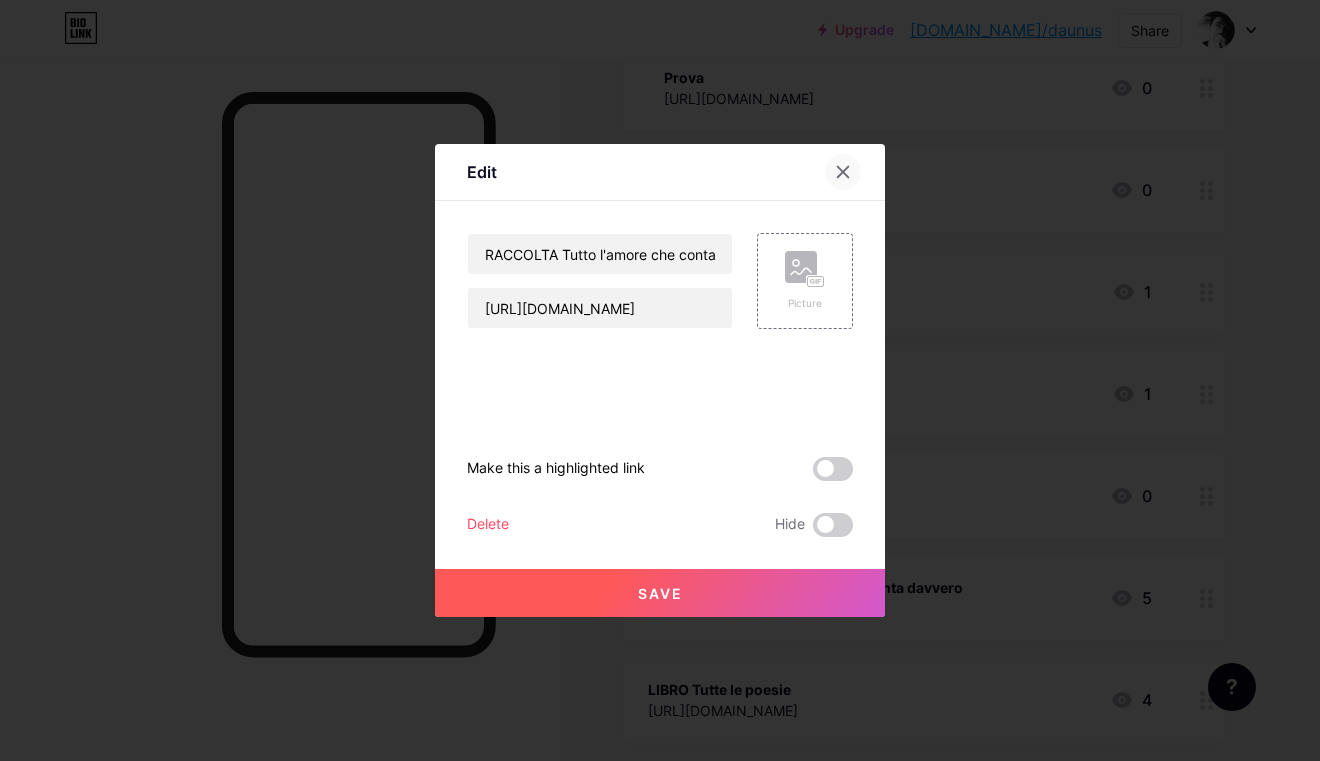click 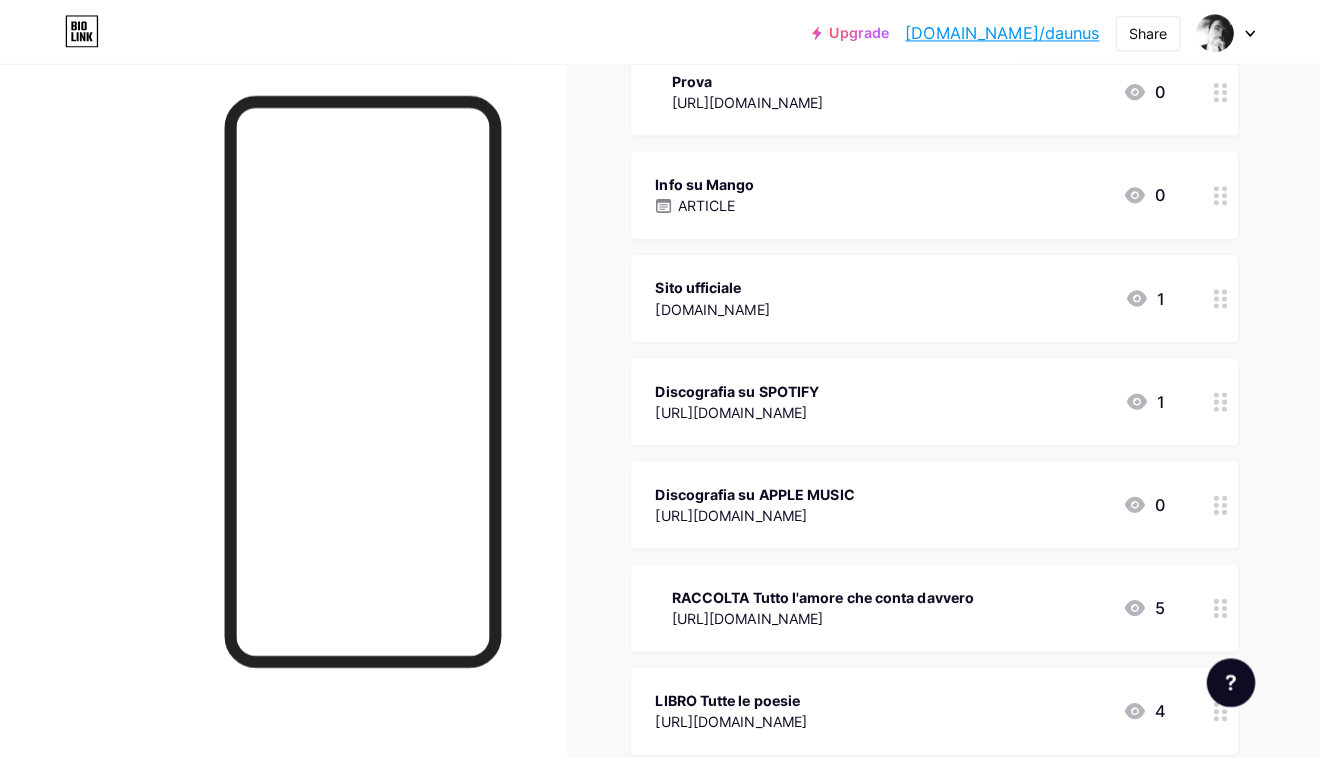 scroll, scrollTop: 0, scrollLeft: 0, axis: both 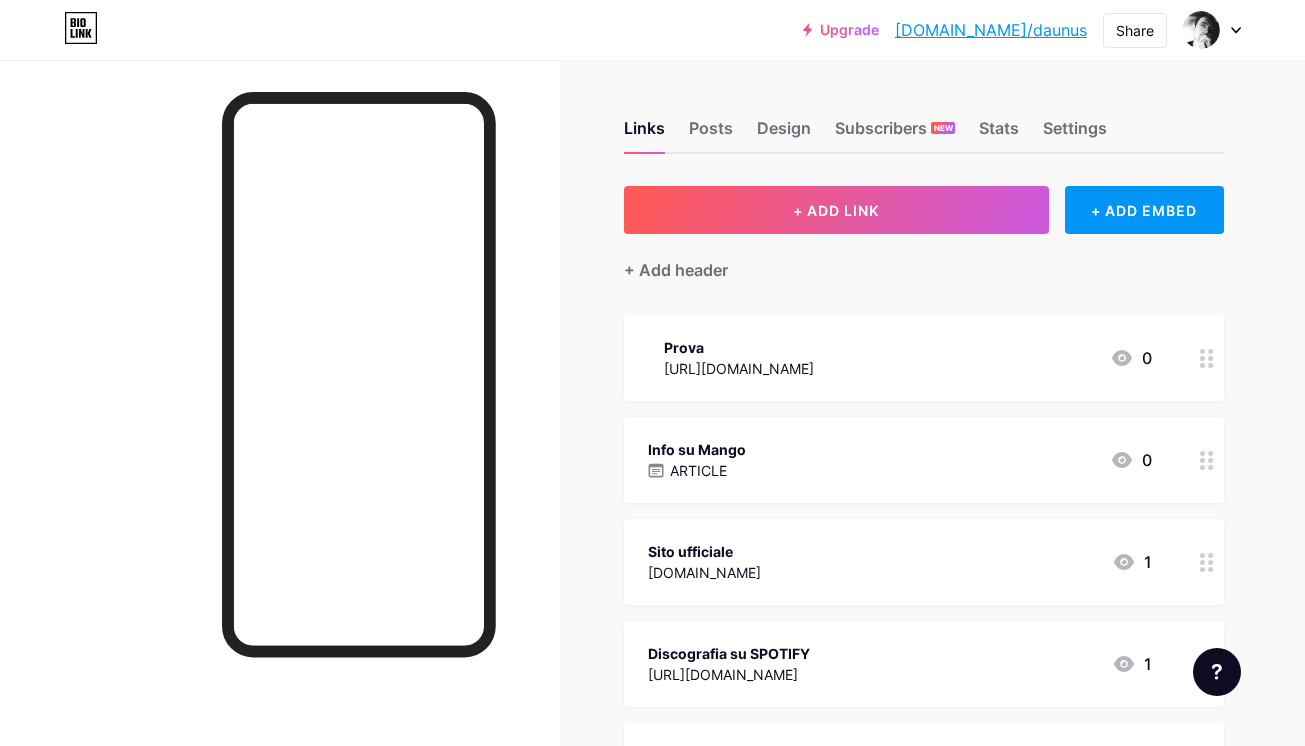 click on "Prova" at bounding box center (739, 347) 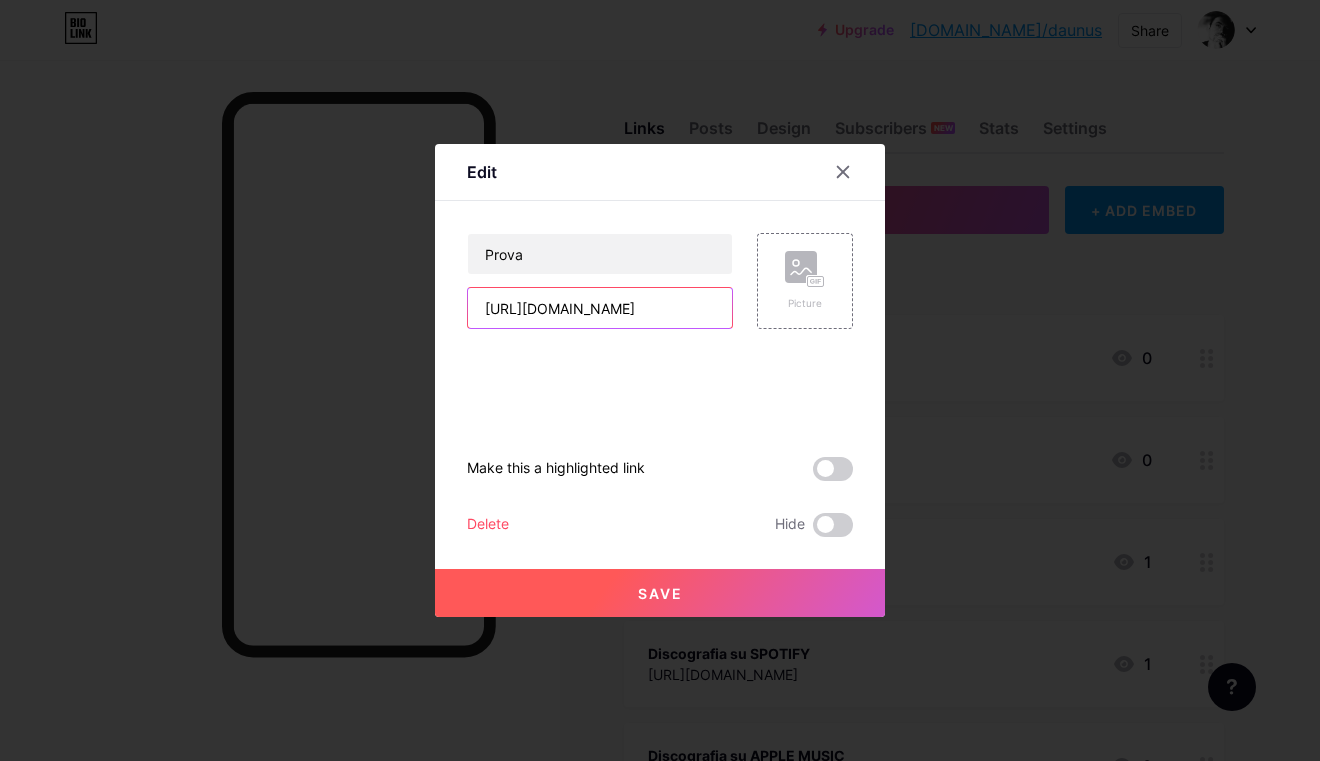 drag, startPoint x: 476, startPoint y: 307, endPoint x: 861, endPoint y: 341, distance: 386.49838 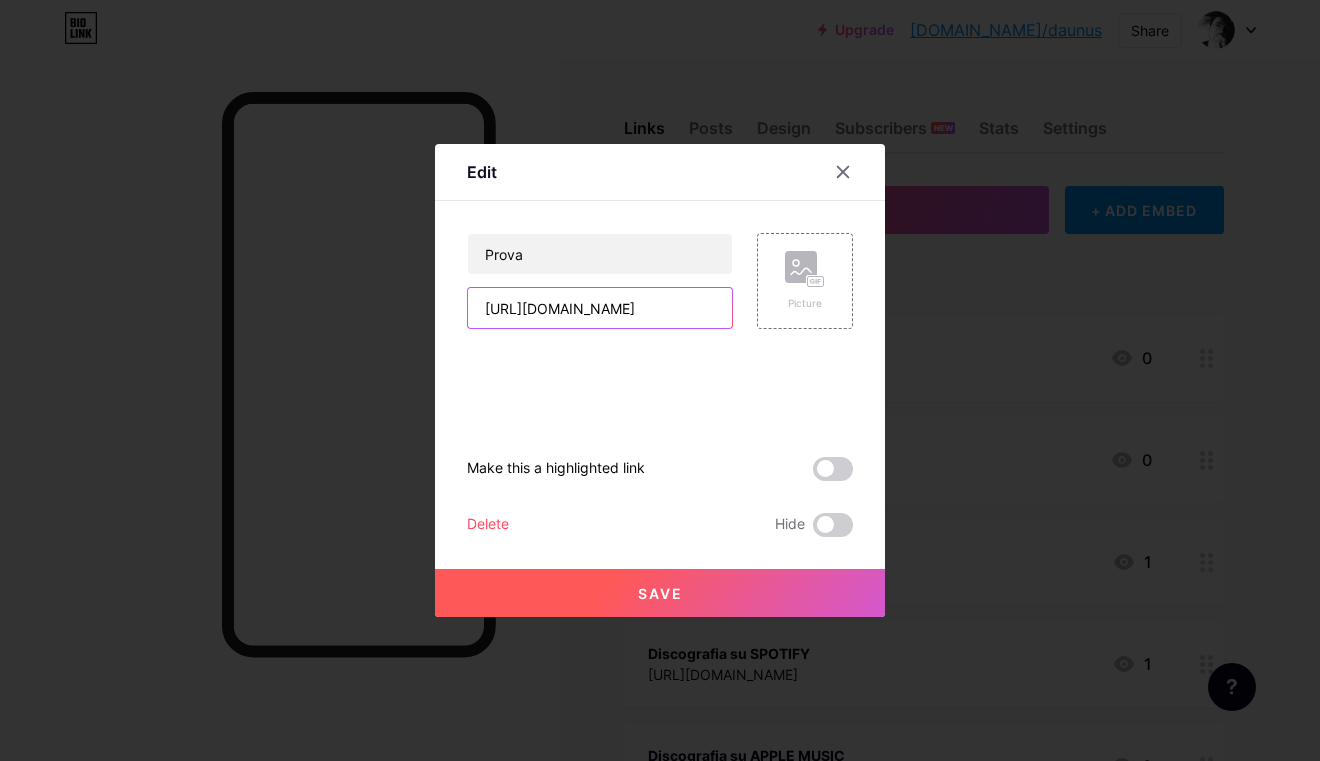 click on "Edit         Prova     https://open.spotify.com/intl-it/album/4niNGi5gge8Pi7SNvpjFt3?si=mc2RwBs6TyGFLnHVnwcoyw                     Picture
Make this a highlighted link
Delete
Hide         Save       Prova     https://open.spotify.com/intl-it/album/4niNGi5gge8Pi7SNvpjFt3?si=mc2RwBs6TyGFLnHVnwcoyw                     Picture
Make this a highlighted link
Delete
Hide         Save" at bounding box center [660, 380] 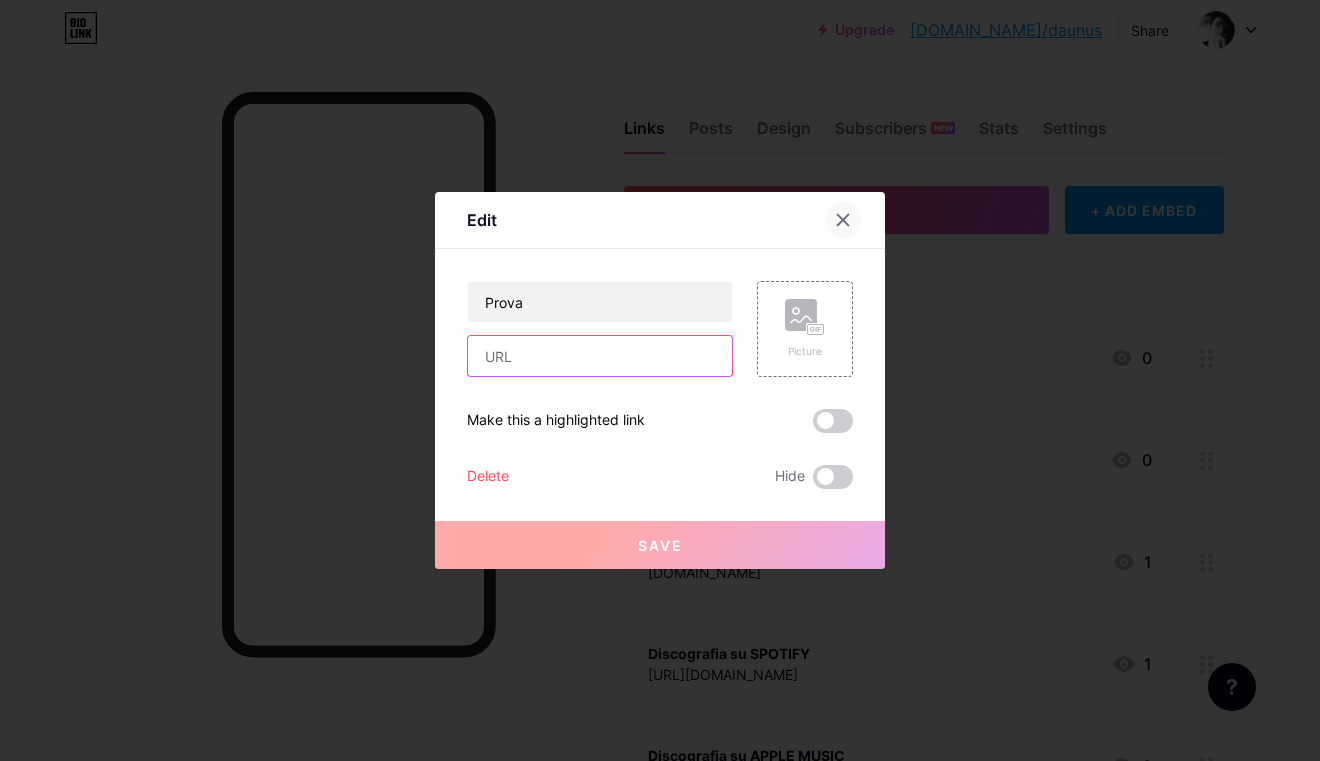 type 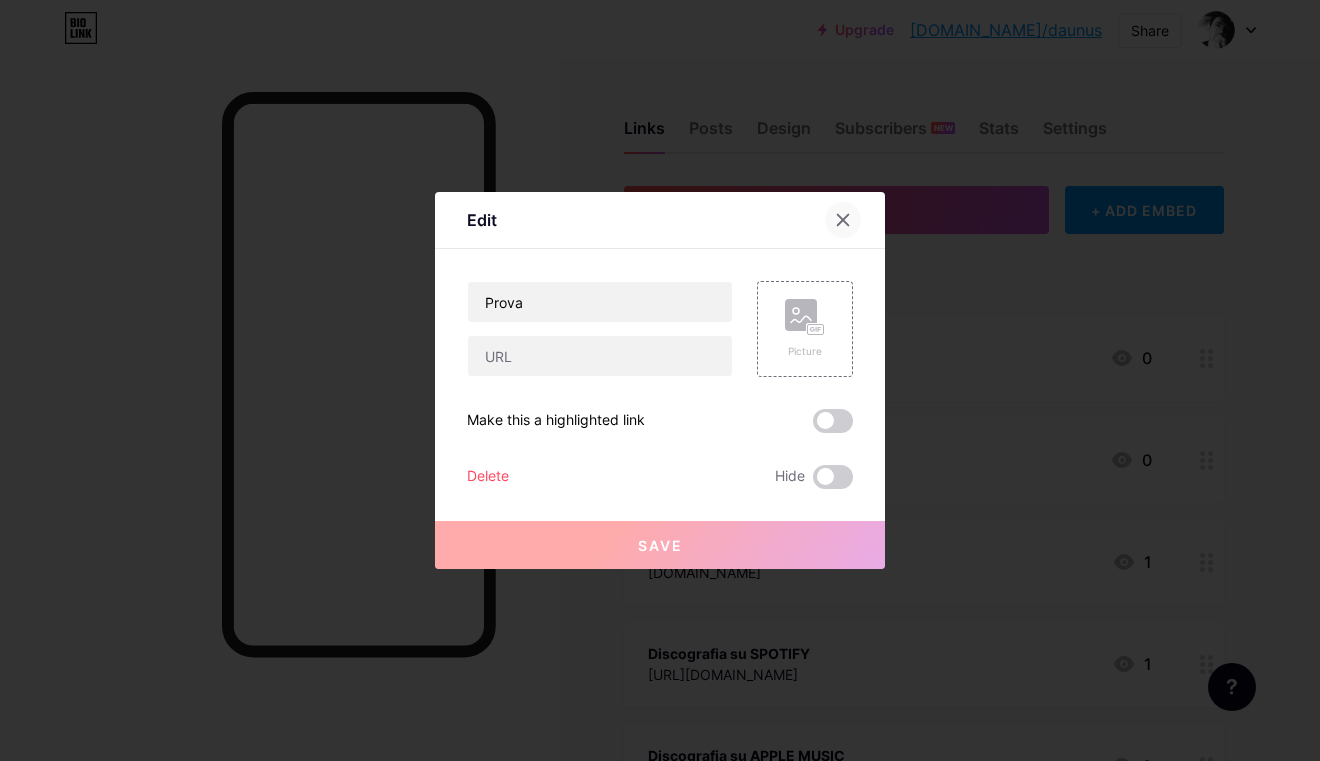 click 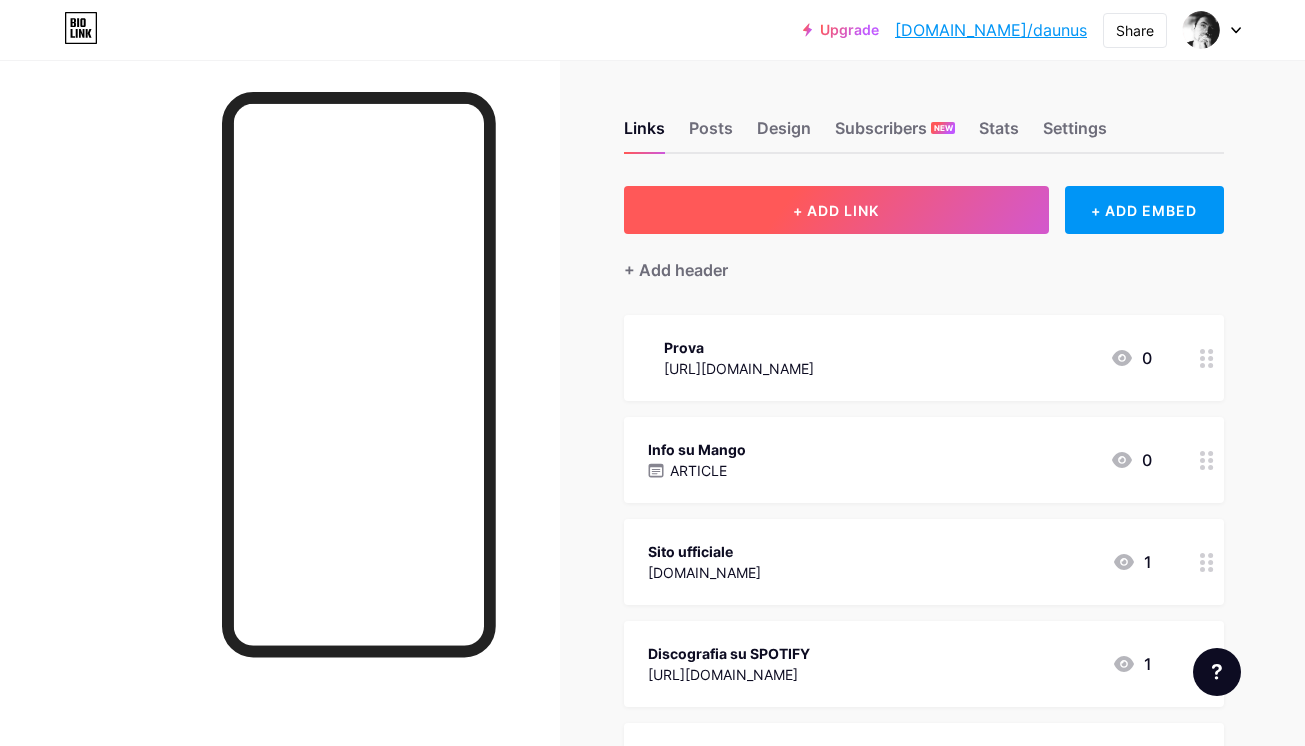 click on "+ ADD LINK" at bounding box center (836, 210) 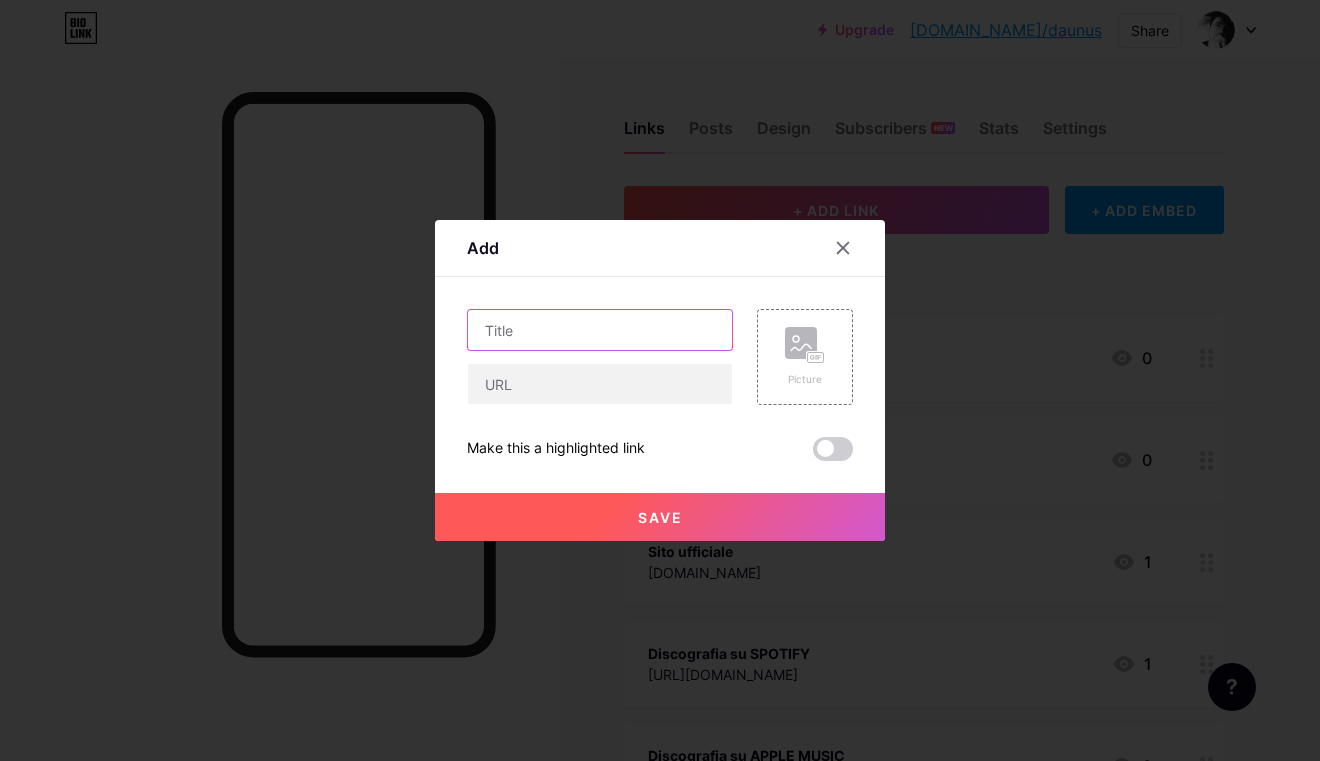 click at bounding box center (600, 330) 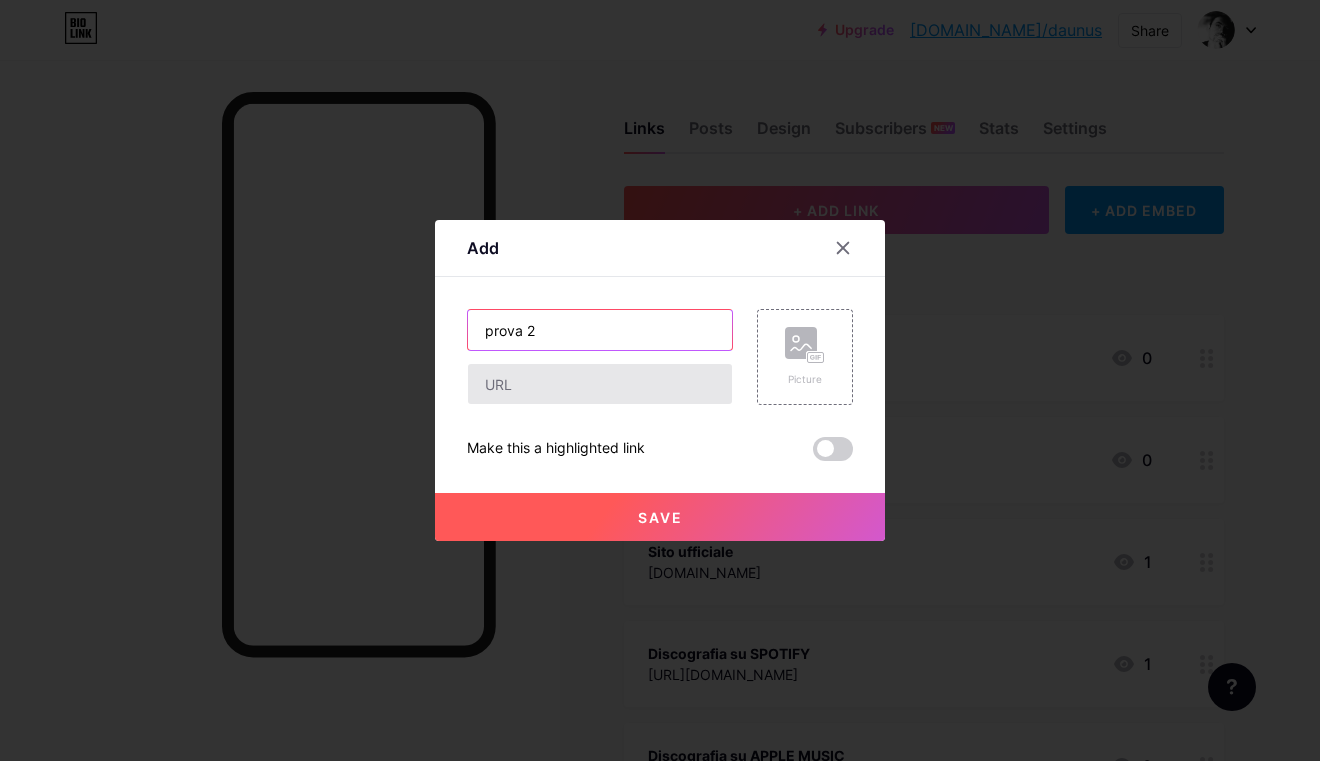 type on "prova 2" 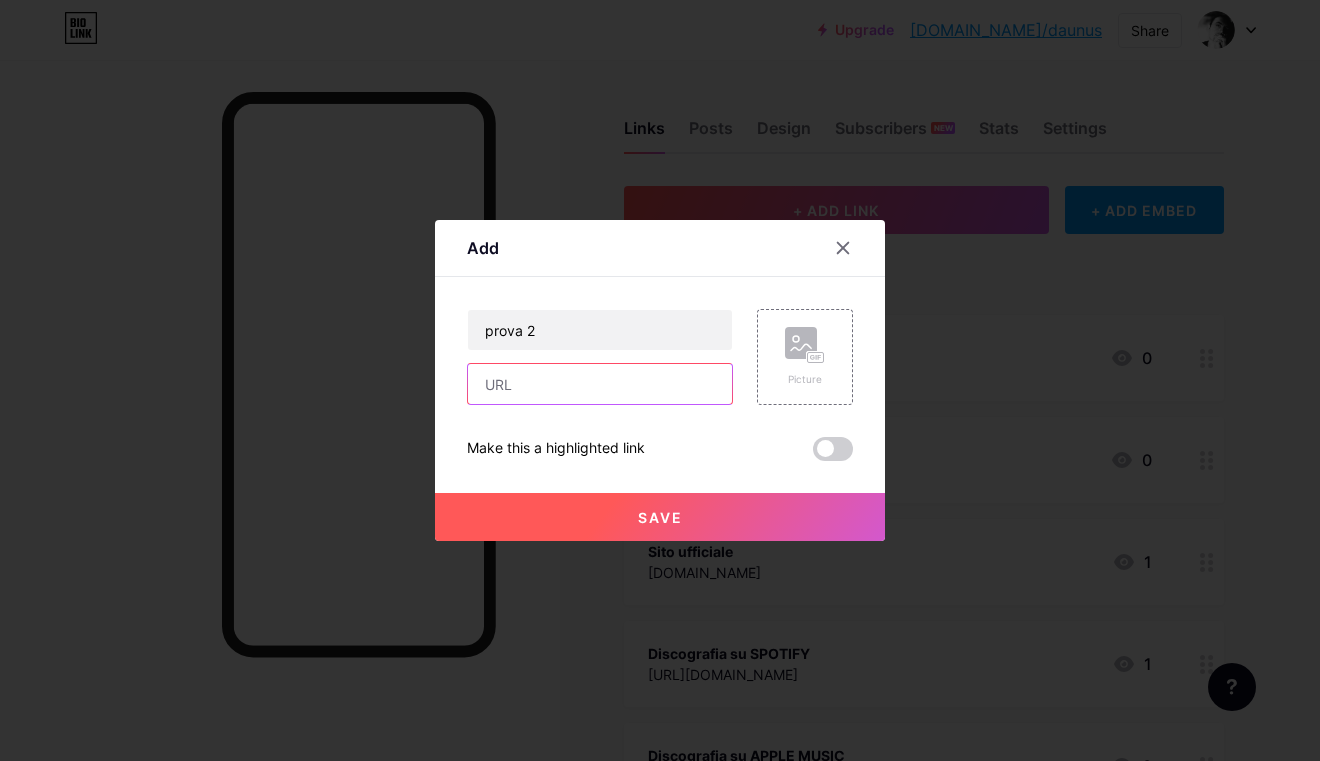 click at bounding box center [600, 384] 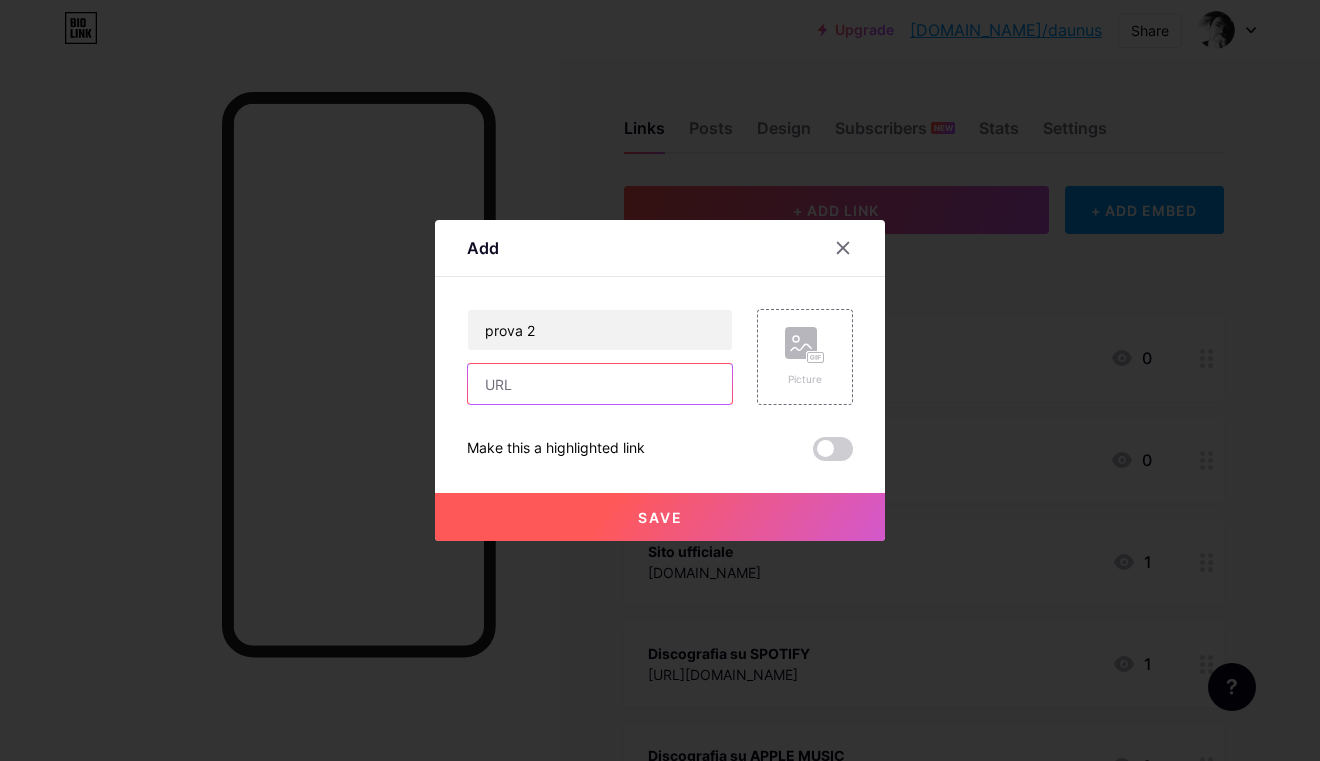 paste on "https://open.spotify.com/intl-it/album/4niNGi5gge8Pi7SNvpjFt3?si=mc2RwBs6TyGFLnHVnwcoyw" 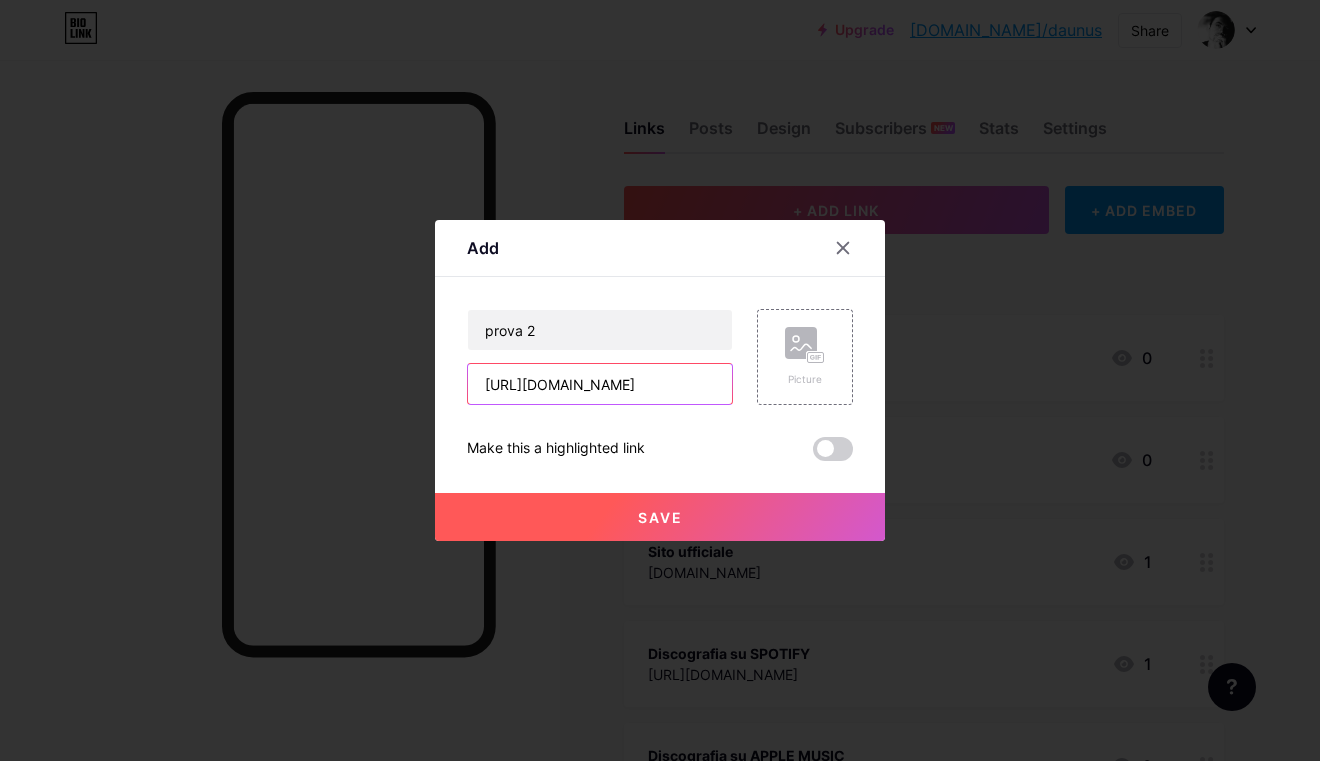 type on "https://open.spotify.com/intl-it/album/4niNGi5gge8Pi7SNvpjFt3?si=mc2RwBs6TyGFLnHVnwcoyw" 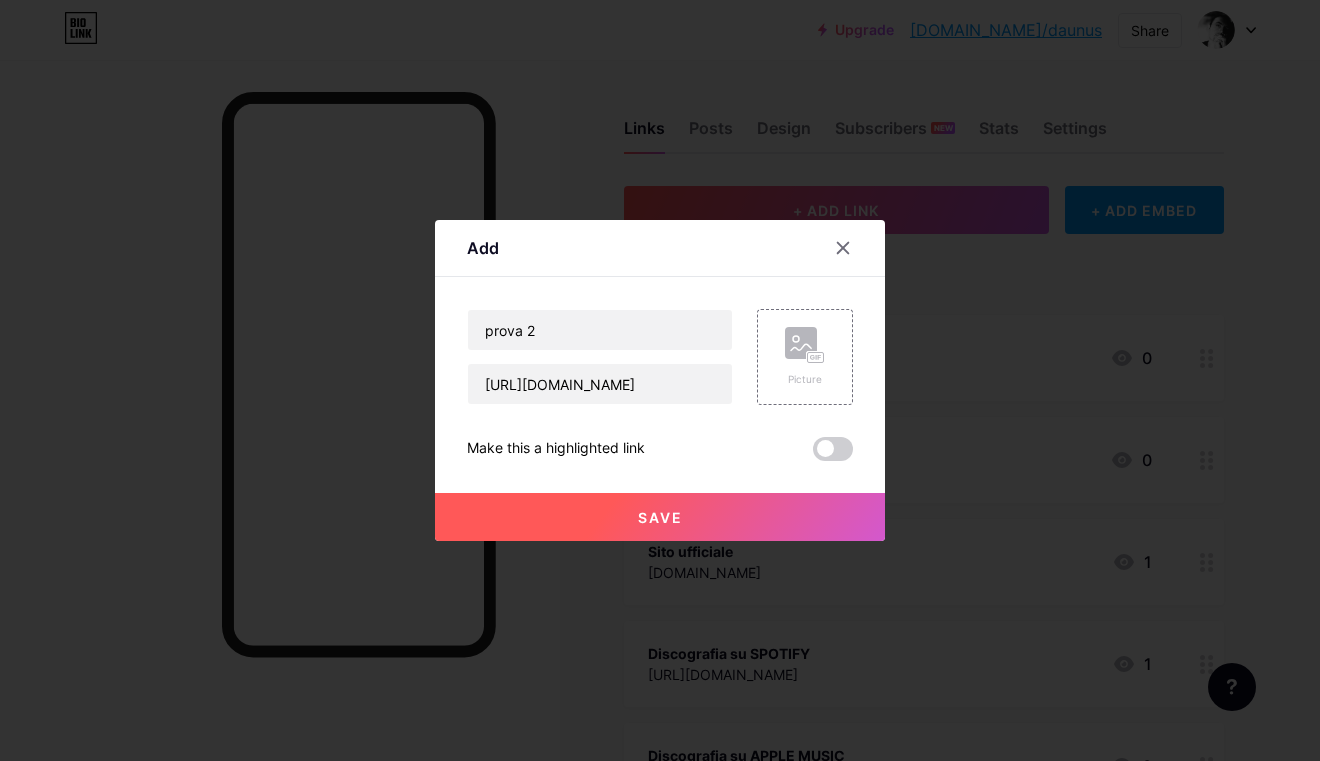 click on "Save" at bounding box center (660, 517) 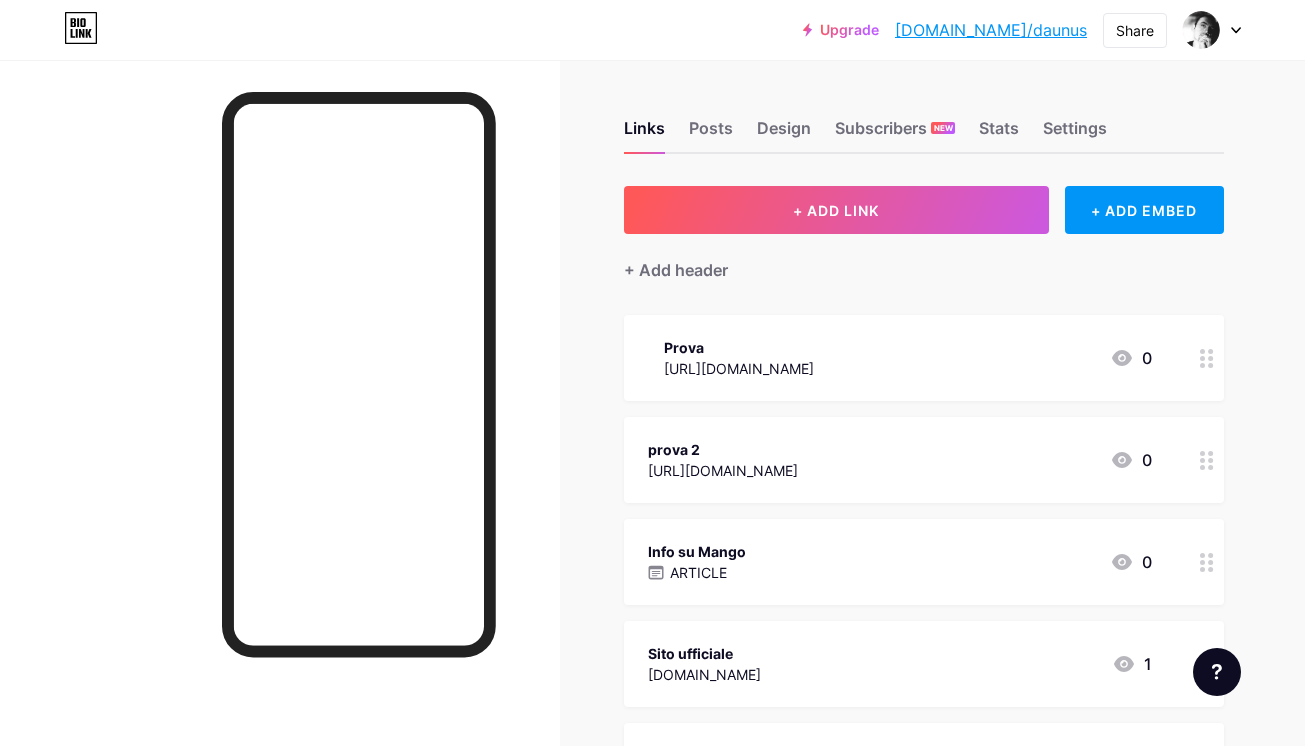 click on "https://open.spotify.com/intl-it/album/4niNGi5gge8Pi7SNvpjFt3?si=mc2RwBs6TyGFLnHVnwcoyw" at bounding box center (739, 368) 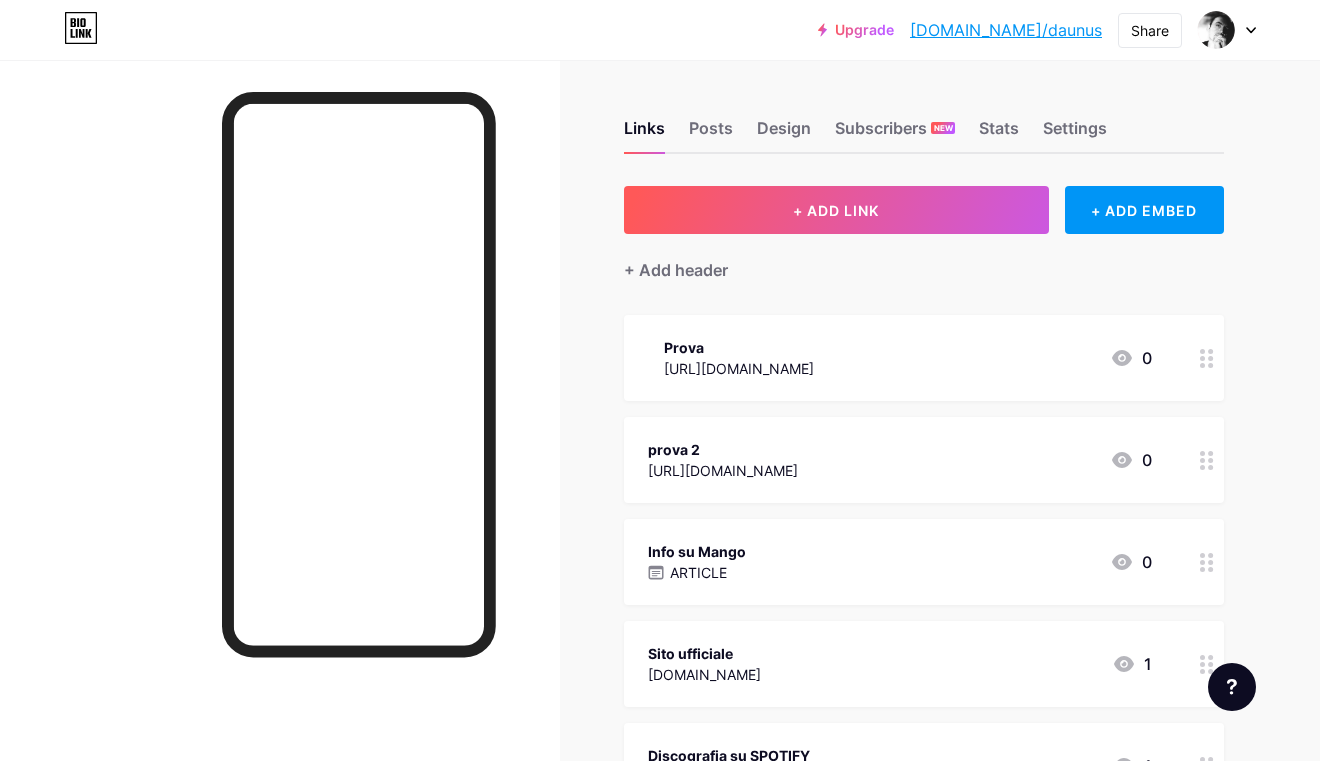 click on "Delete" at bounding box center (488, 525) 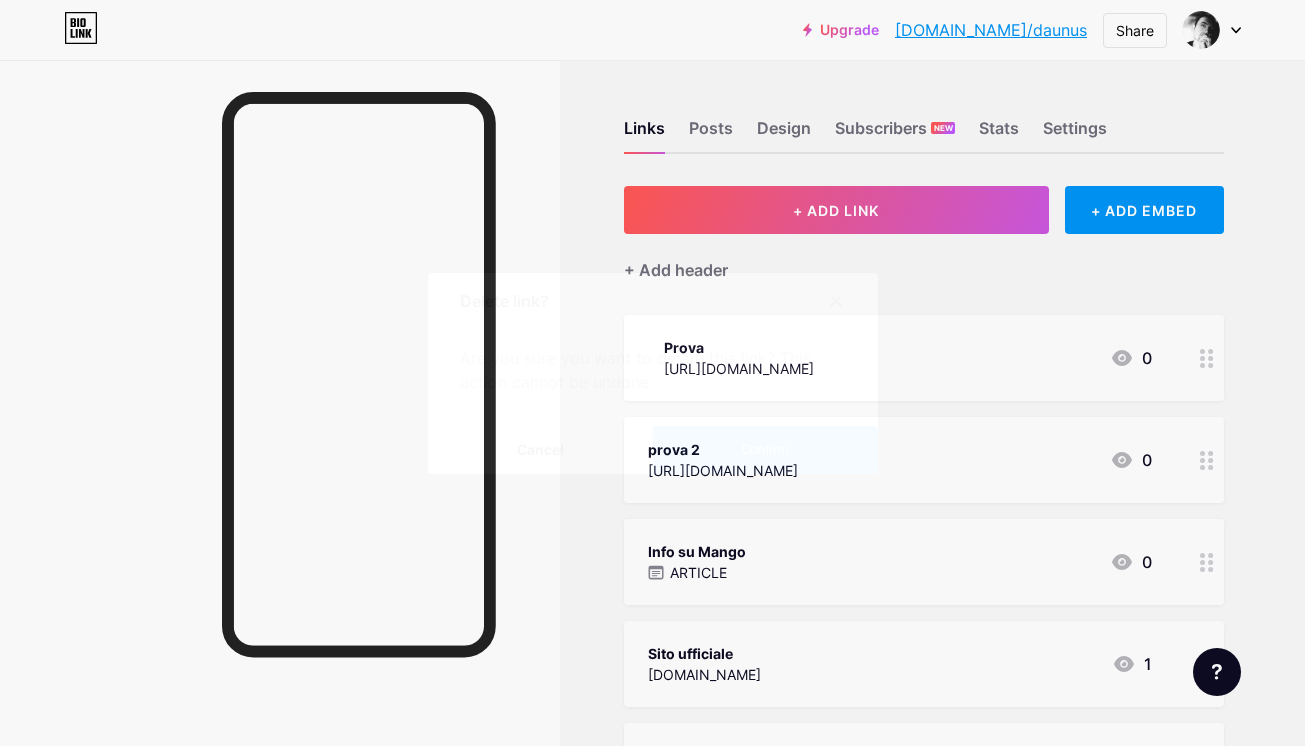click on "Confirm" at bounding box center [765, 450] 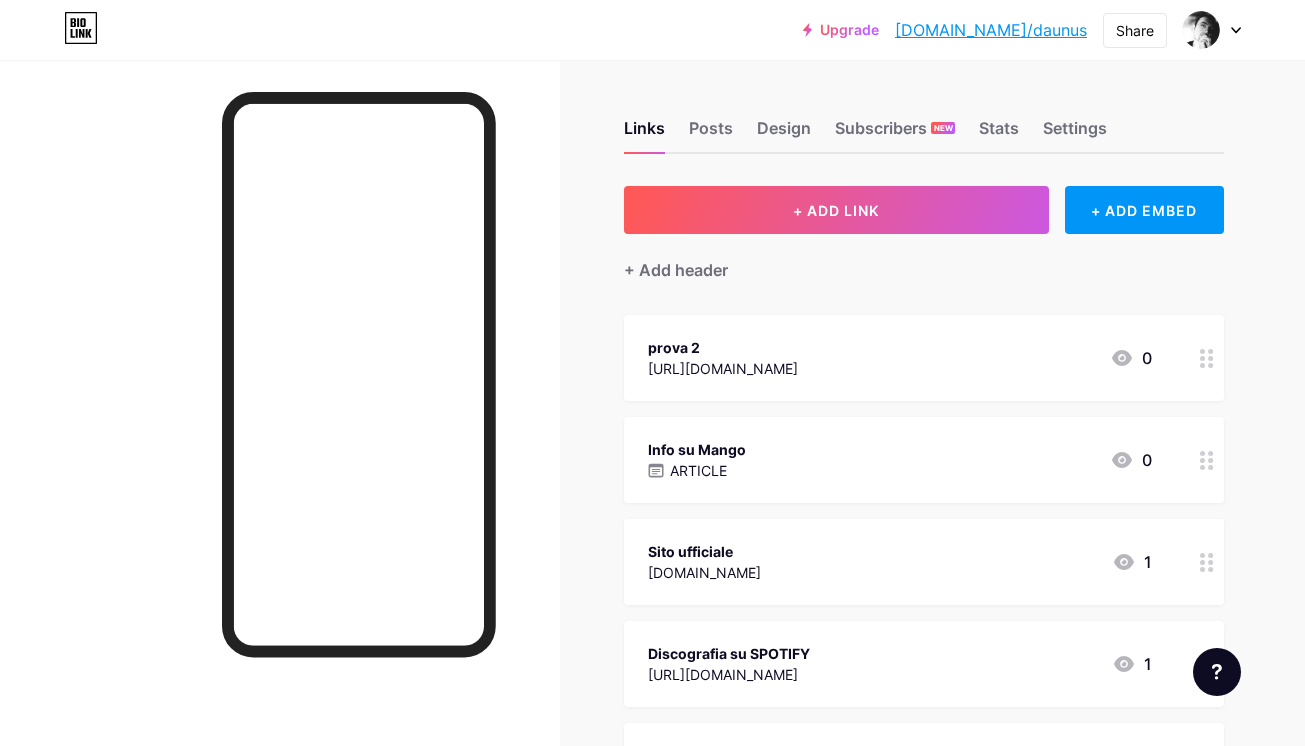click on "https://open.spotify.com/intl-it/album/4niNGi5gge8Pi7SNvpjFt3?si=mc2RwBs6TyGFLnHVnwcoyw" at bounding box center (723, 368) 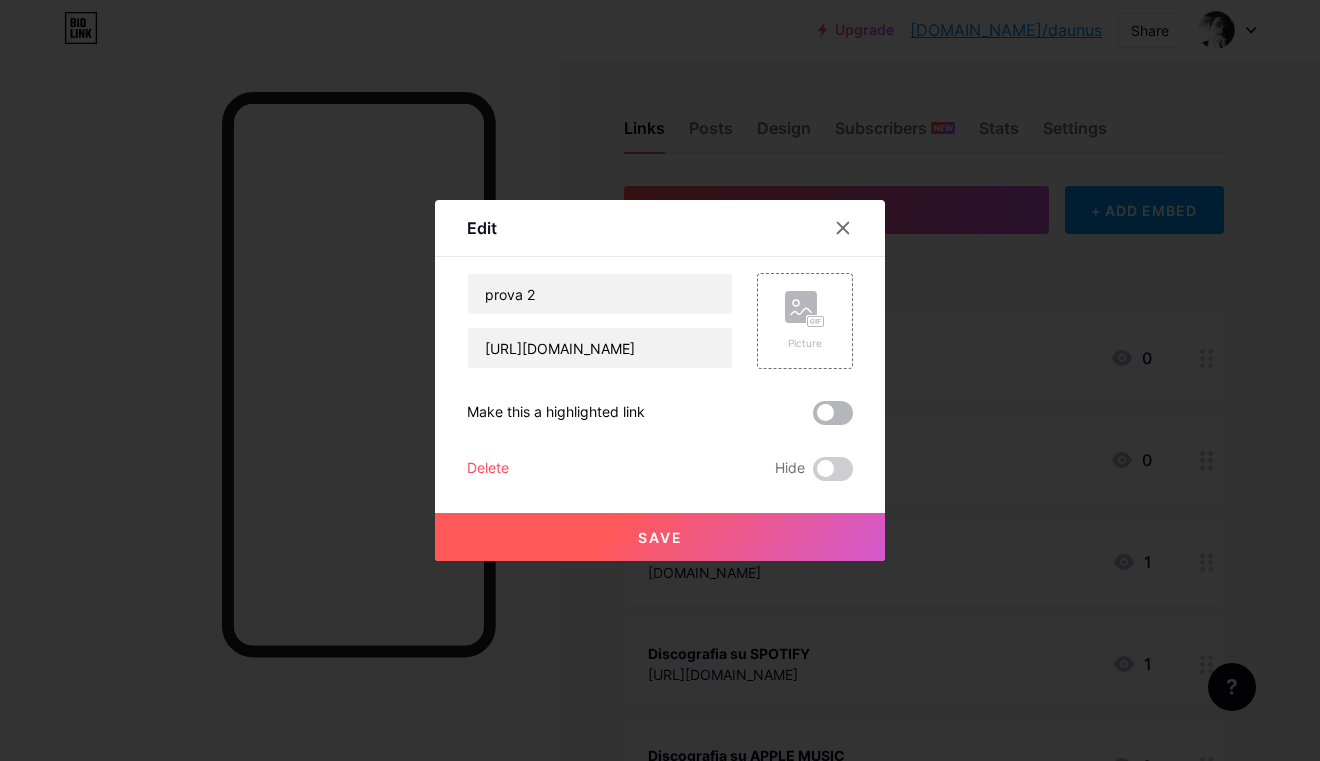 click at bounding box center (833, 413) 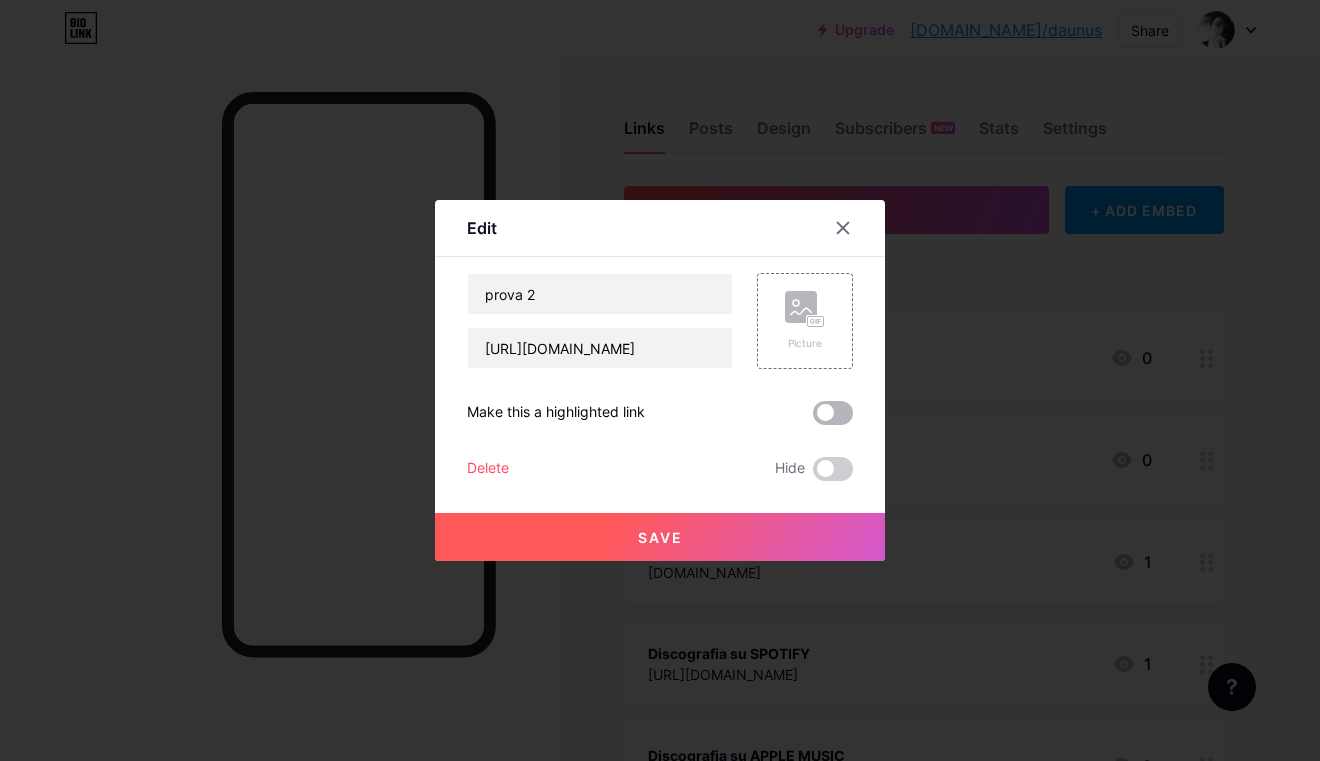 click at bounding box center (813, 418) 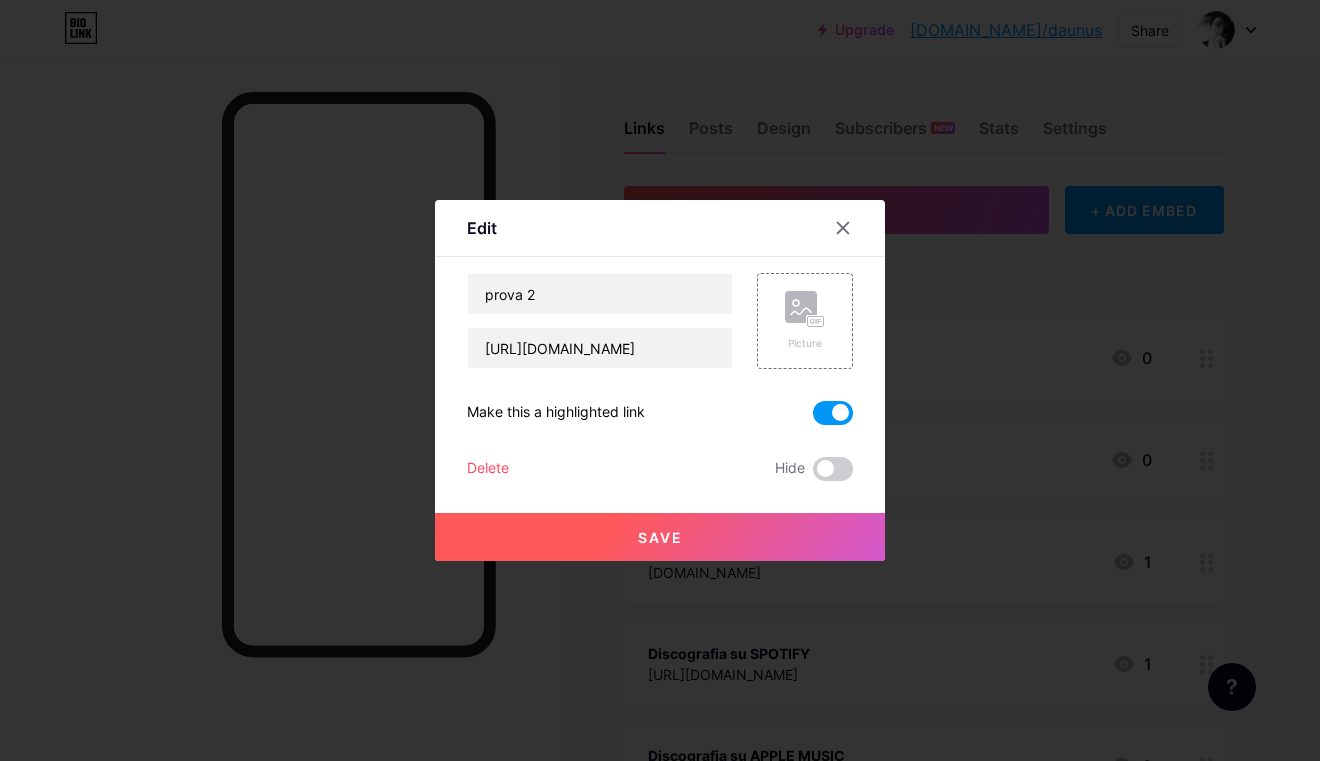 click on "Save" at bounding box center (660, 537) 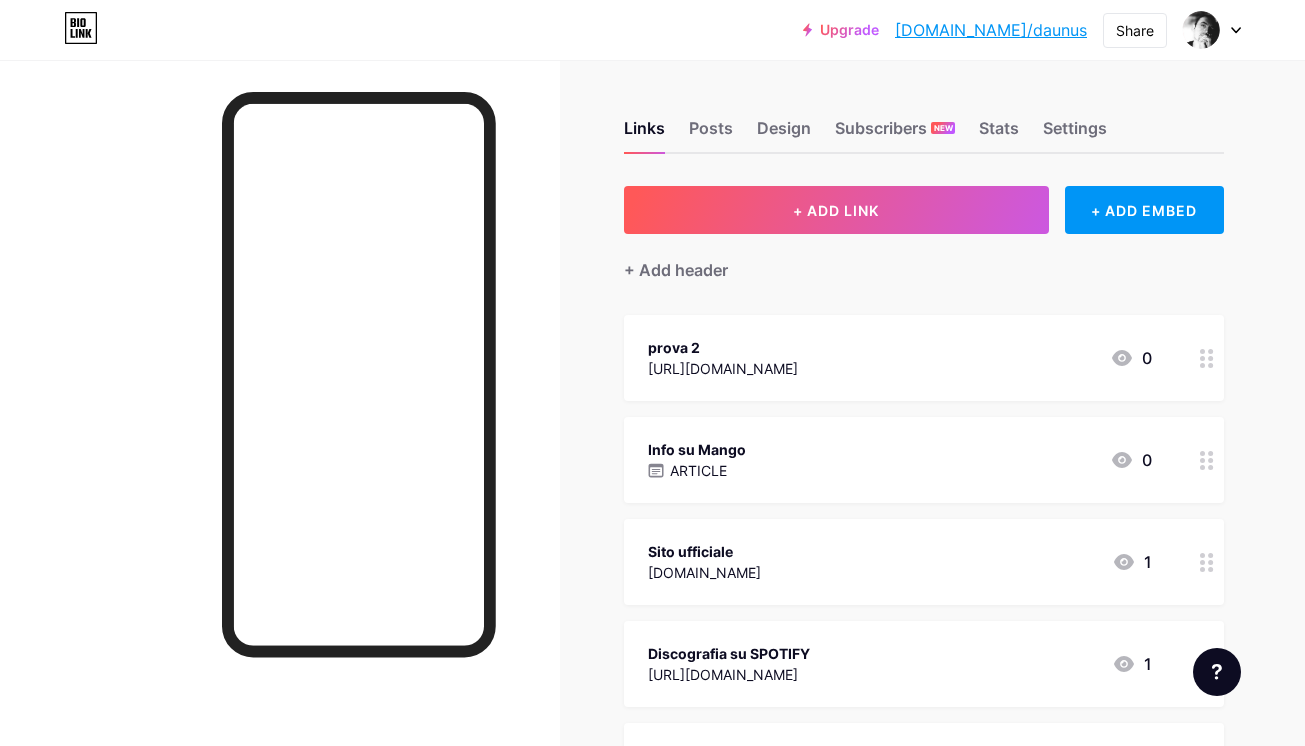 click on "prova 2" at bounding box center [723, 347] 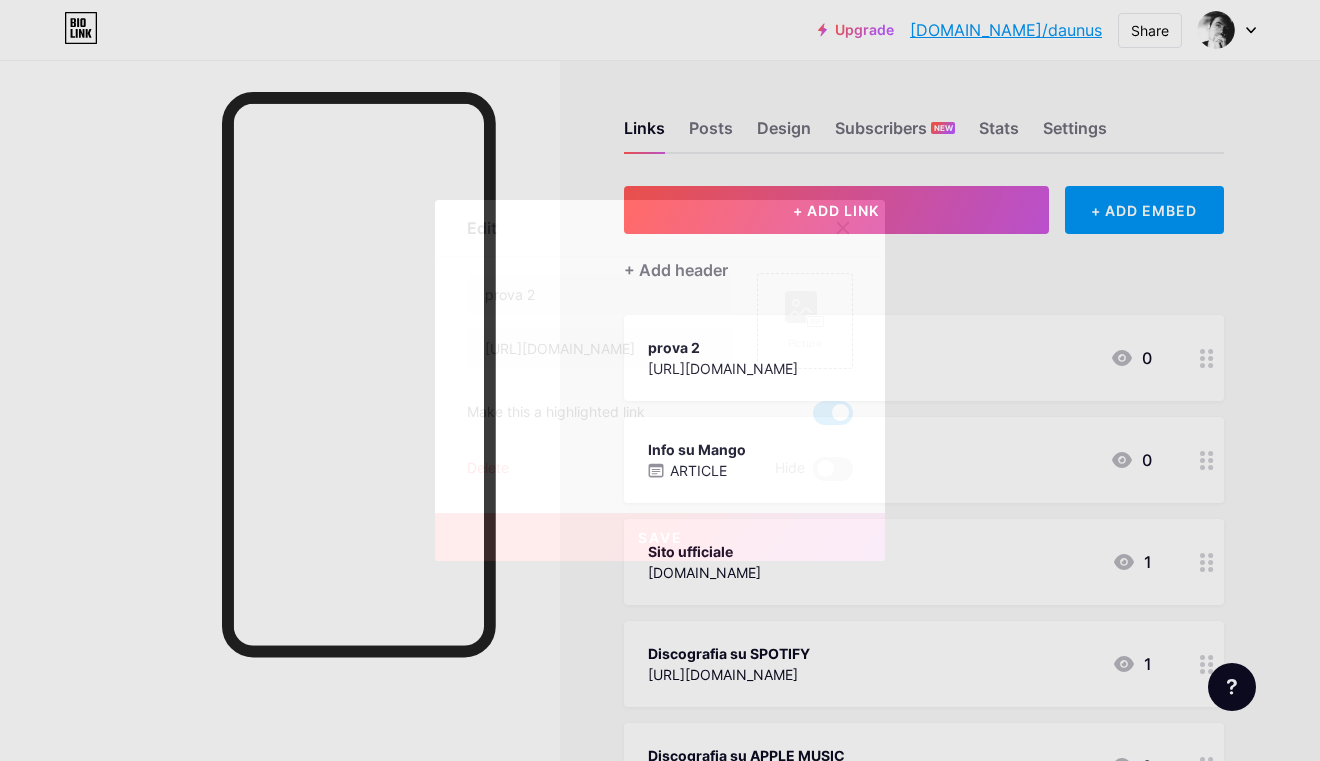 click at bounding box center [833, 413] 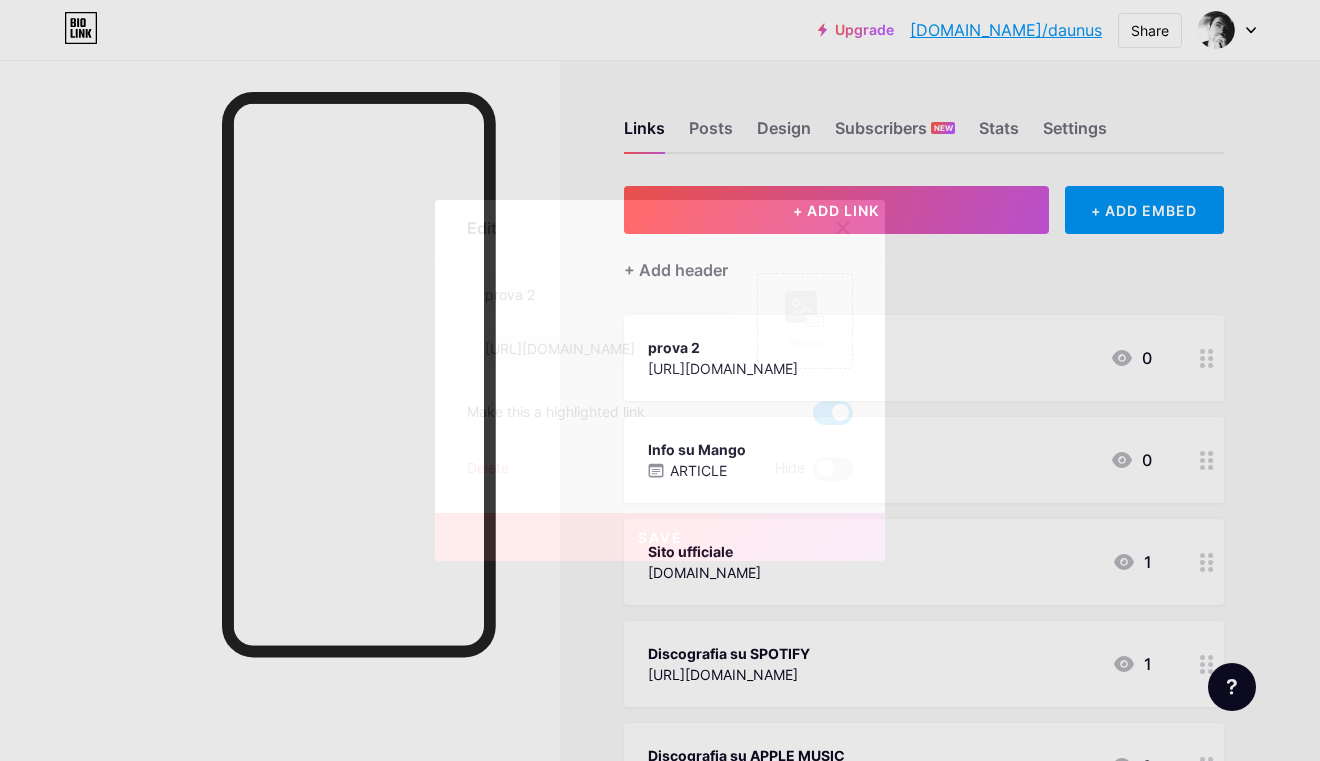 click at bounding box center (813, 418) 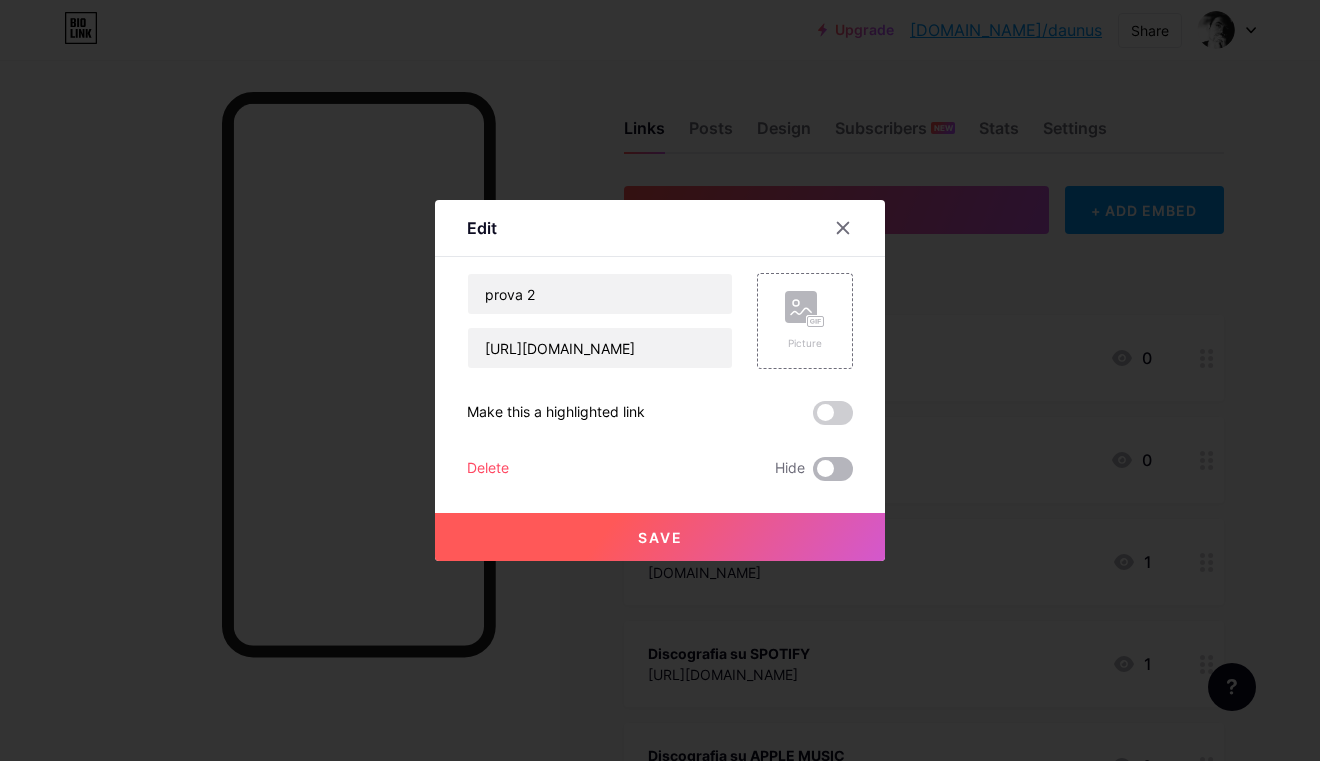 click at bounding box center [833, 469] 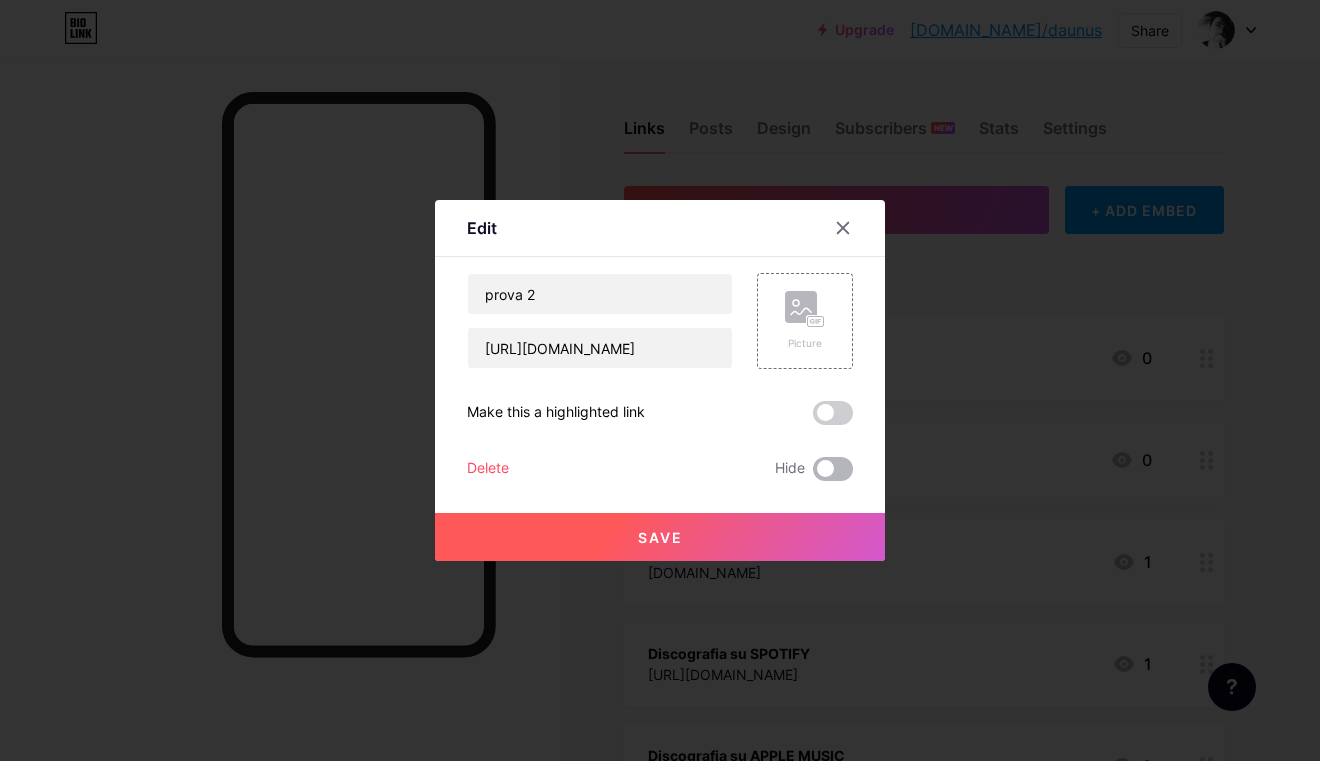 click at bounding box center [813, 474] 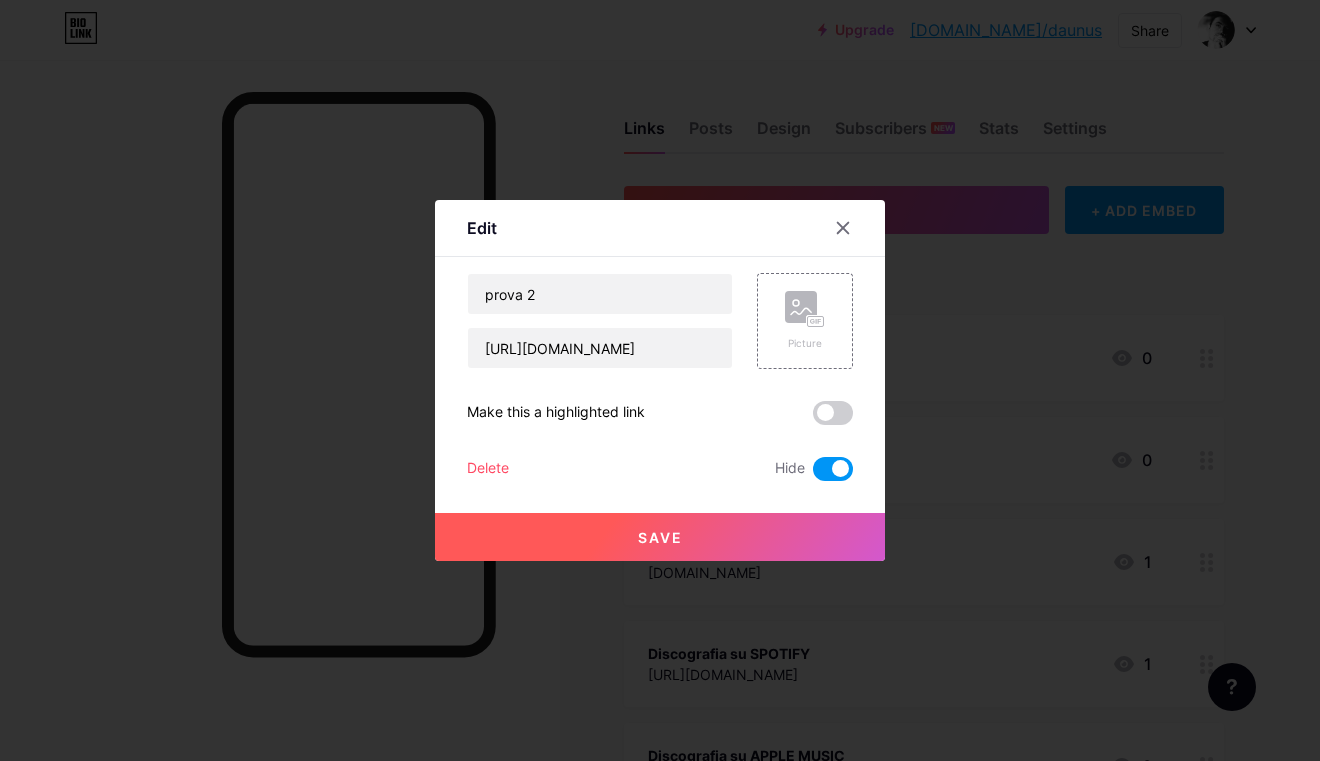 click at bounding box center [833, 469] 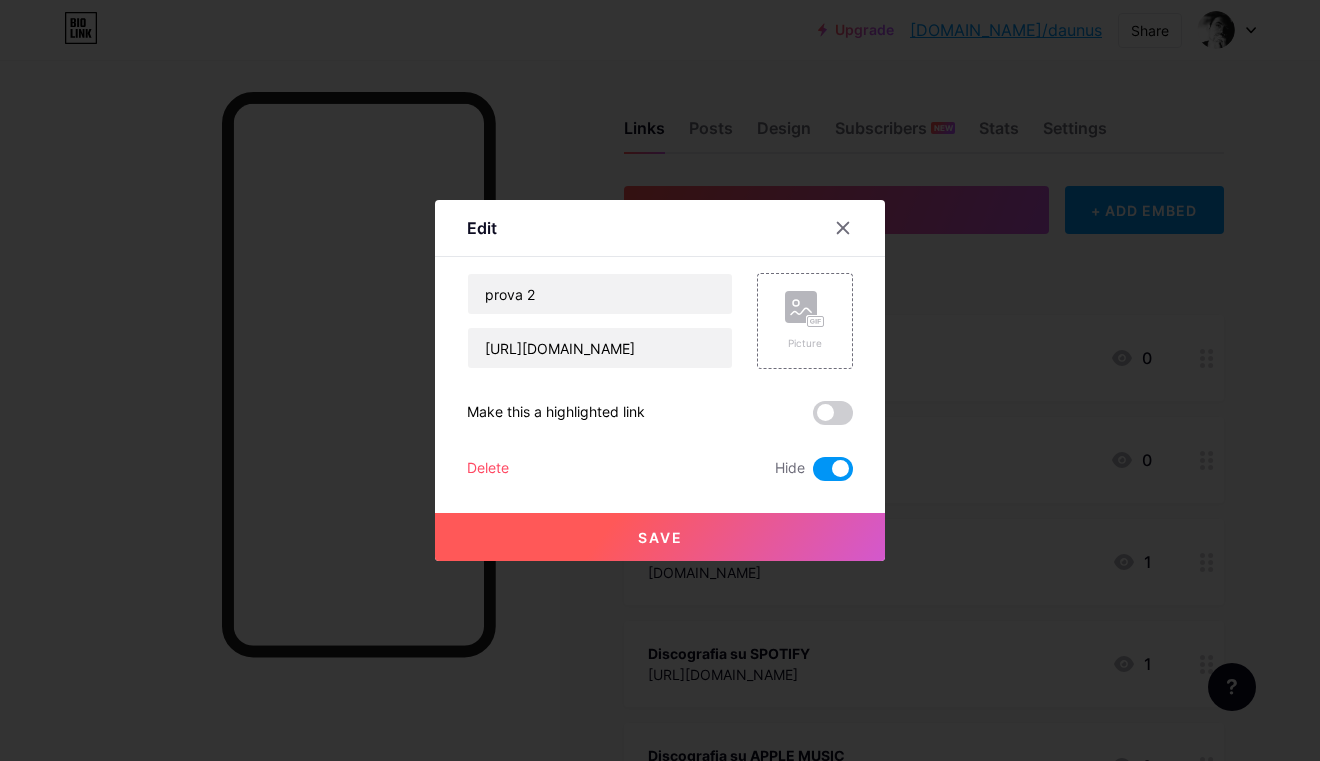 click at bounding box center (813, 474) 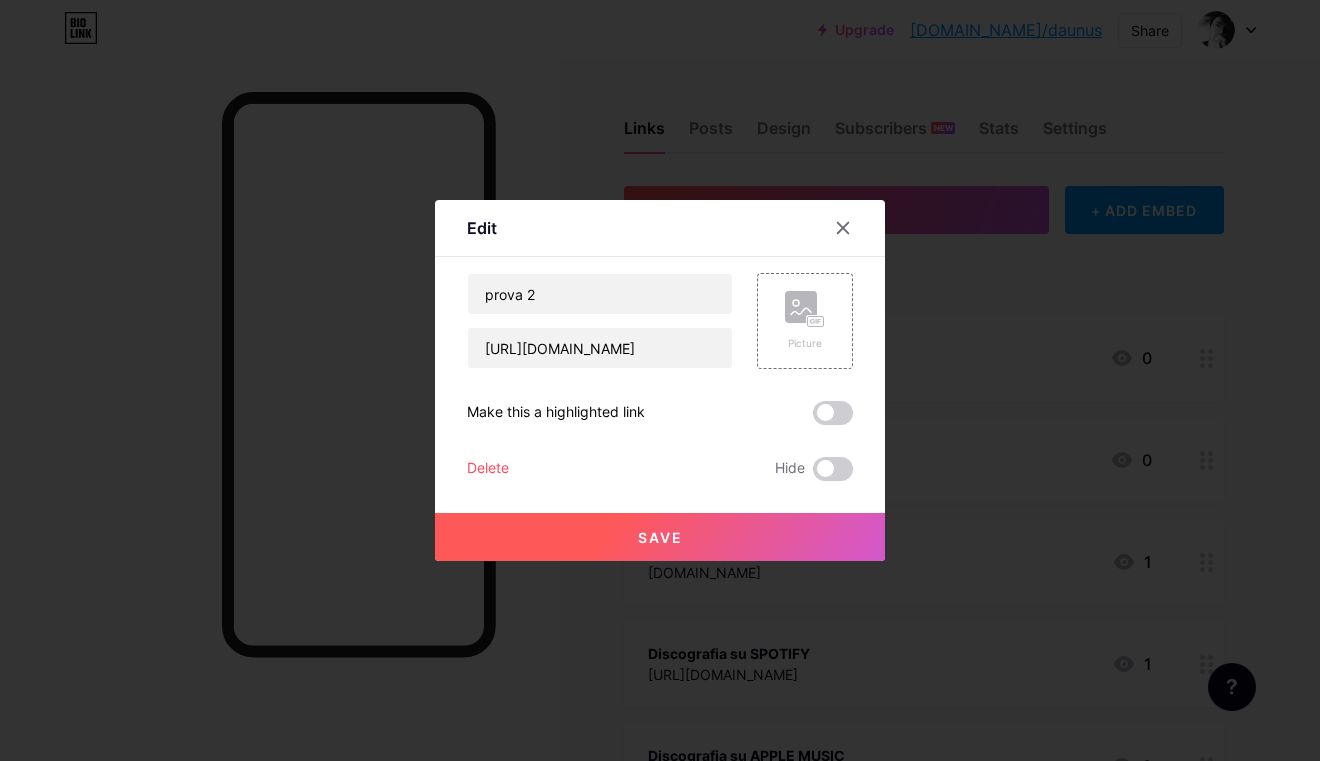 click on "Save" at bounding box center (660, 537) 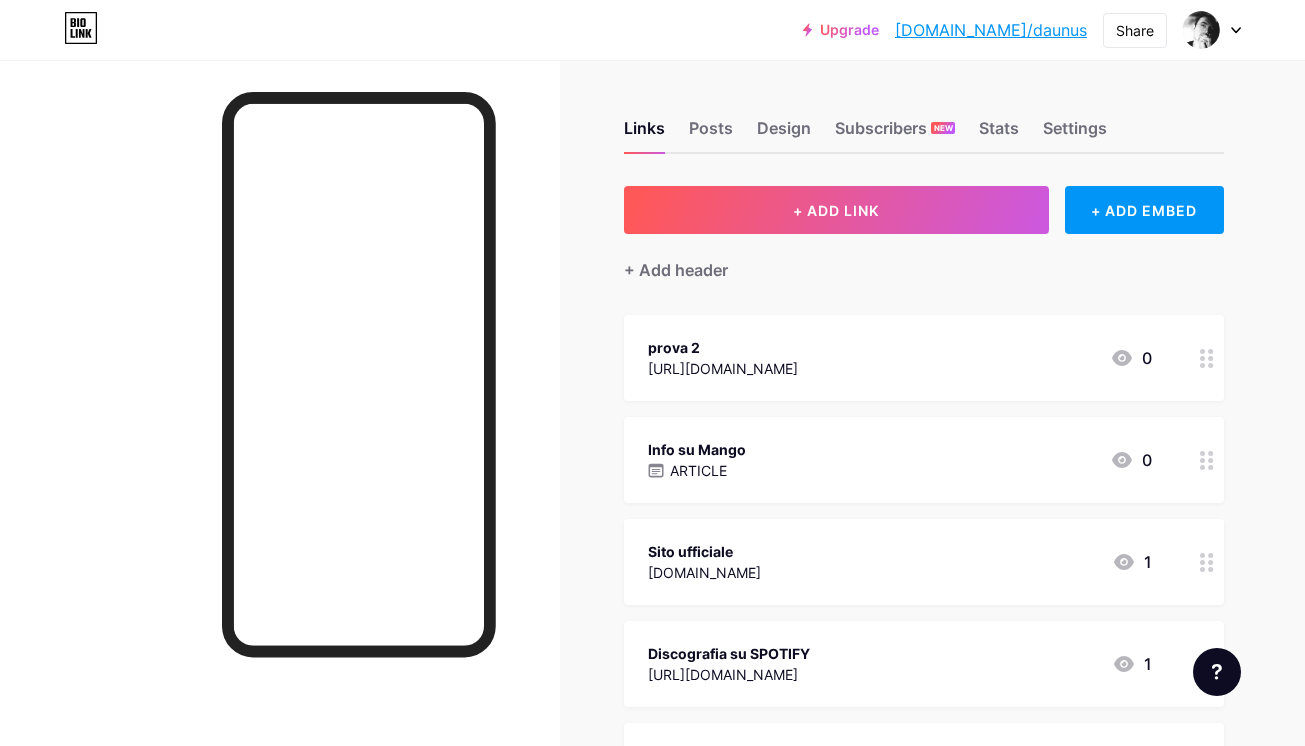 click on "https://open.spotify.com/intl-it/album/4niNGi5gge8Pi7SNvpjFt3?si=mc2RwBs6TyGFLnHVnwcoyw" at bounding box center (723, 368) 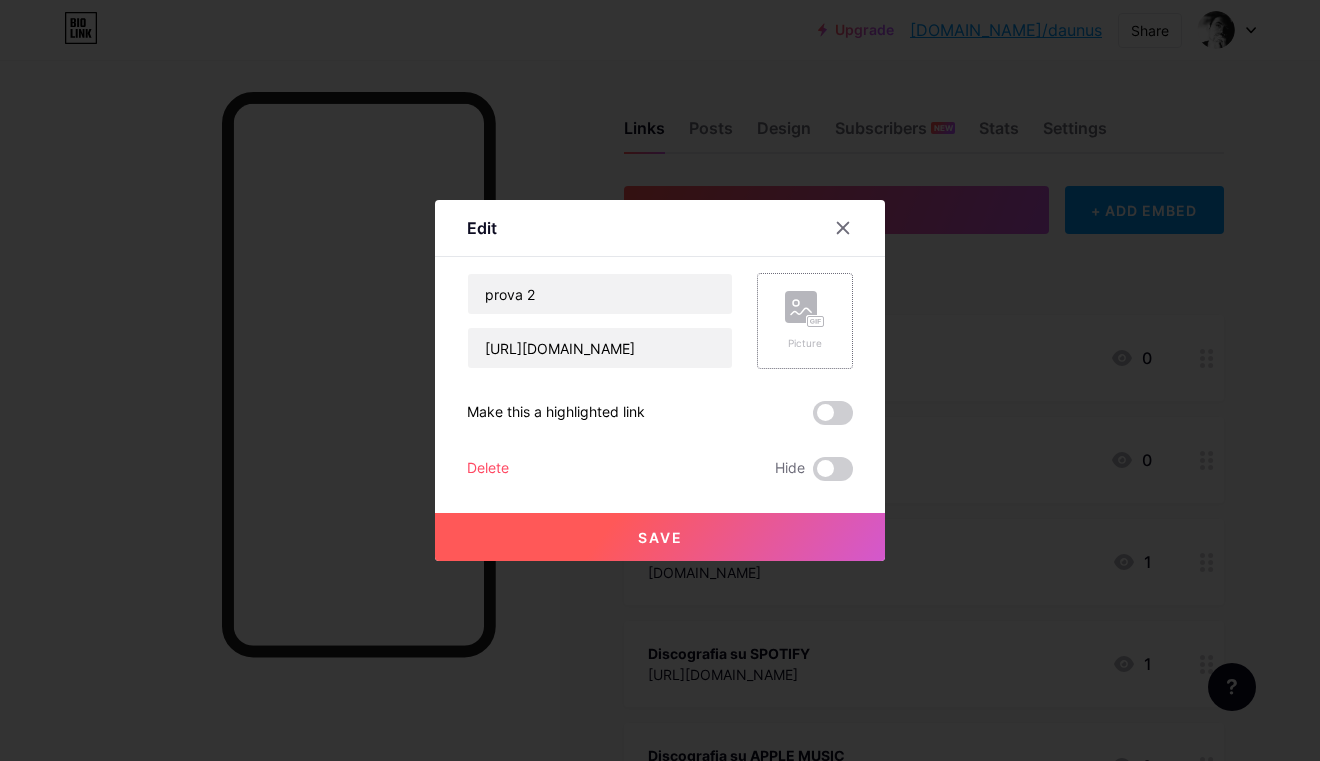 click on "Picture" at bounding box center (805, 321) 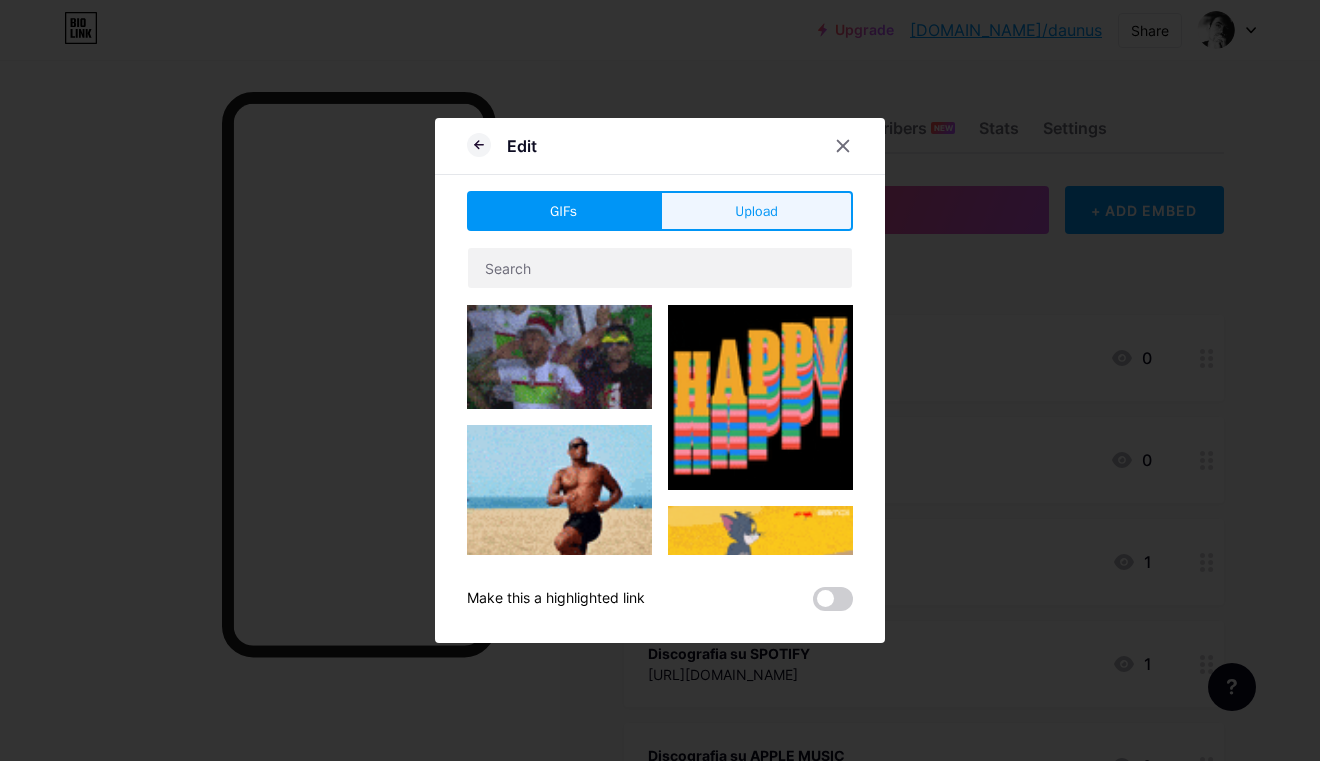 click on "Upload" at bounding box center (756, 211) 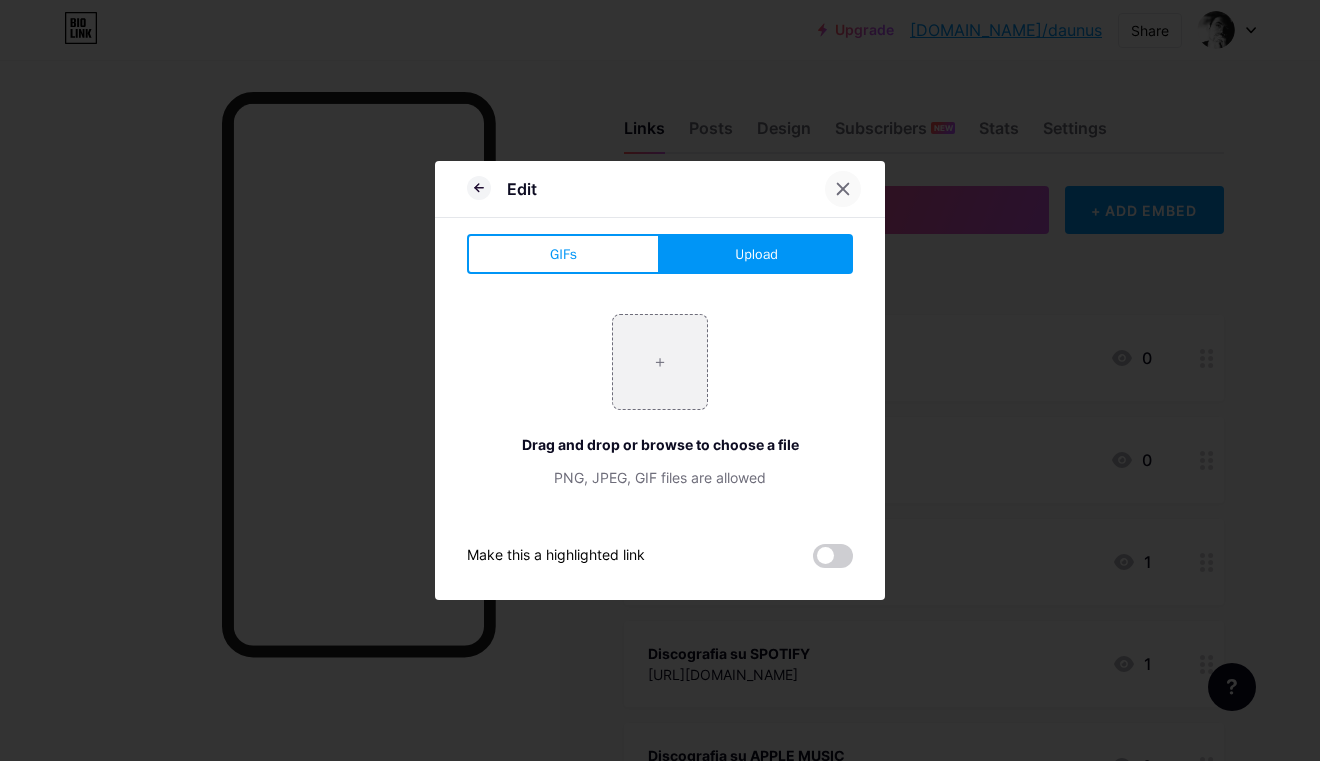 click 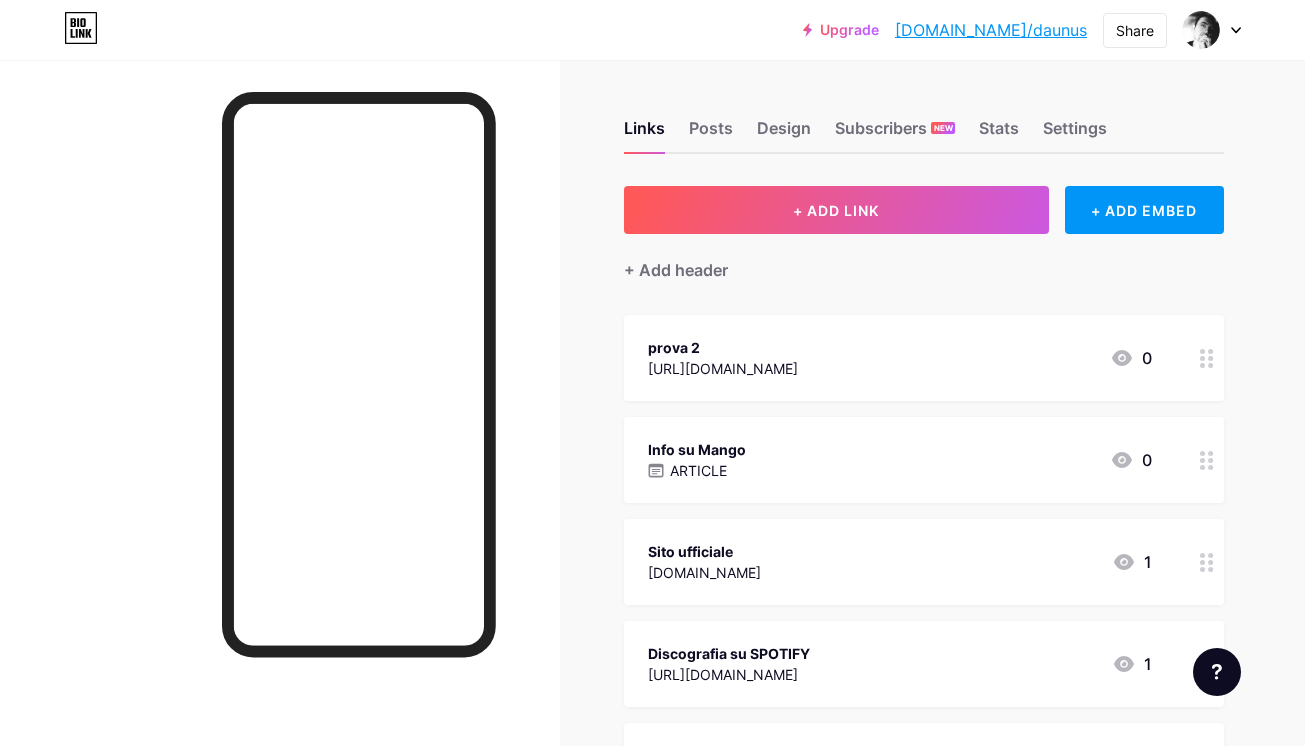 click on "https://open.spotify.com/intl-it/album/4niNGi5gge8Pi7SNvpjFt3?si=mc2RwBs6TyGFLnHVnwcoyw" at bounding box center [723, 368] 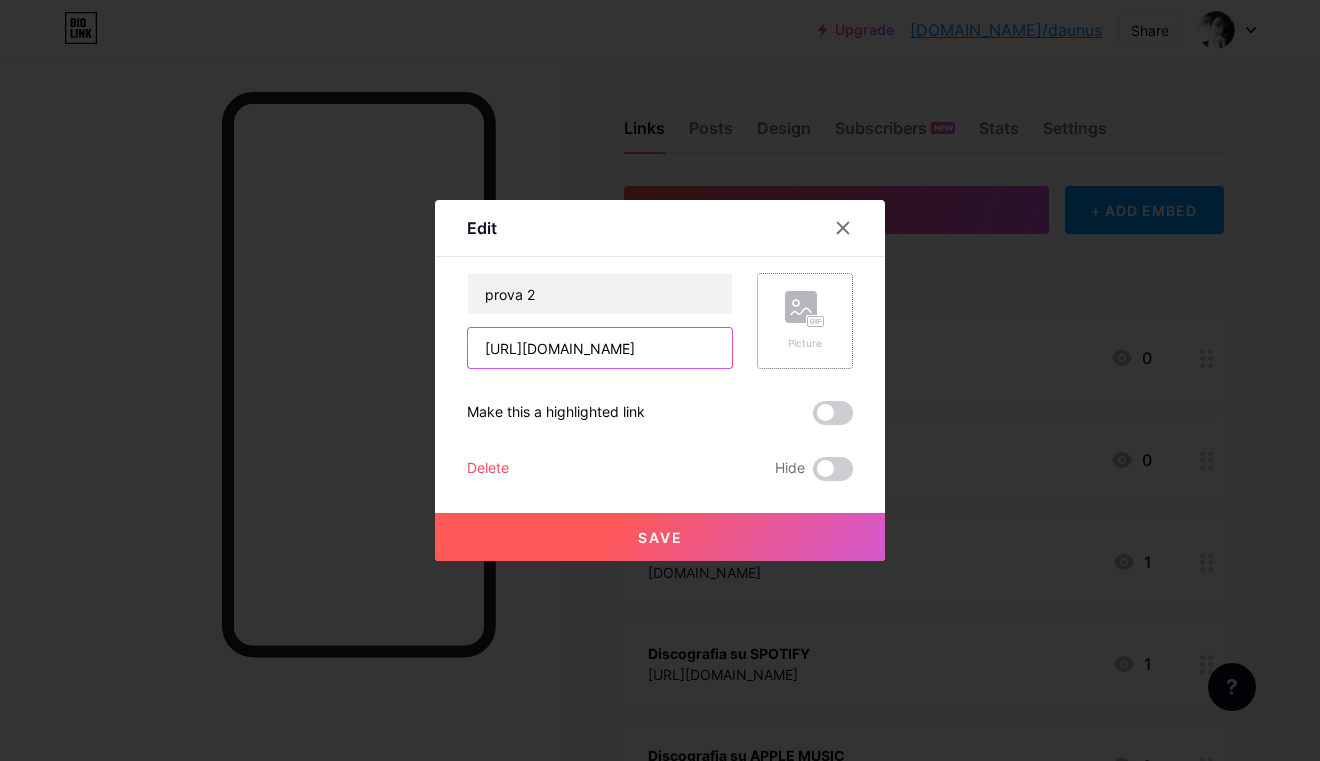 drag, startPoint x: 466, startPoint y: 347, endPoint x: 814, endPoint y: 359, distance: 348.20685 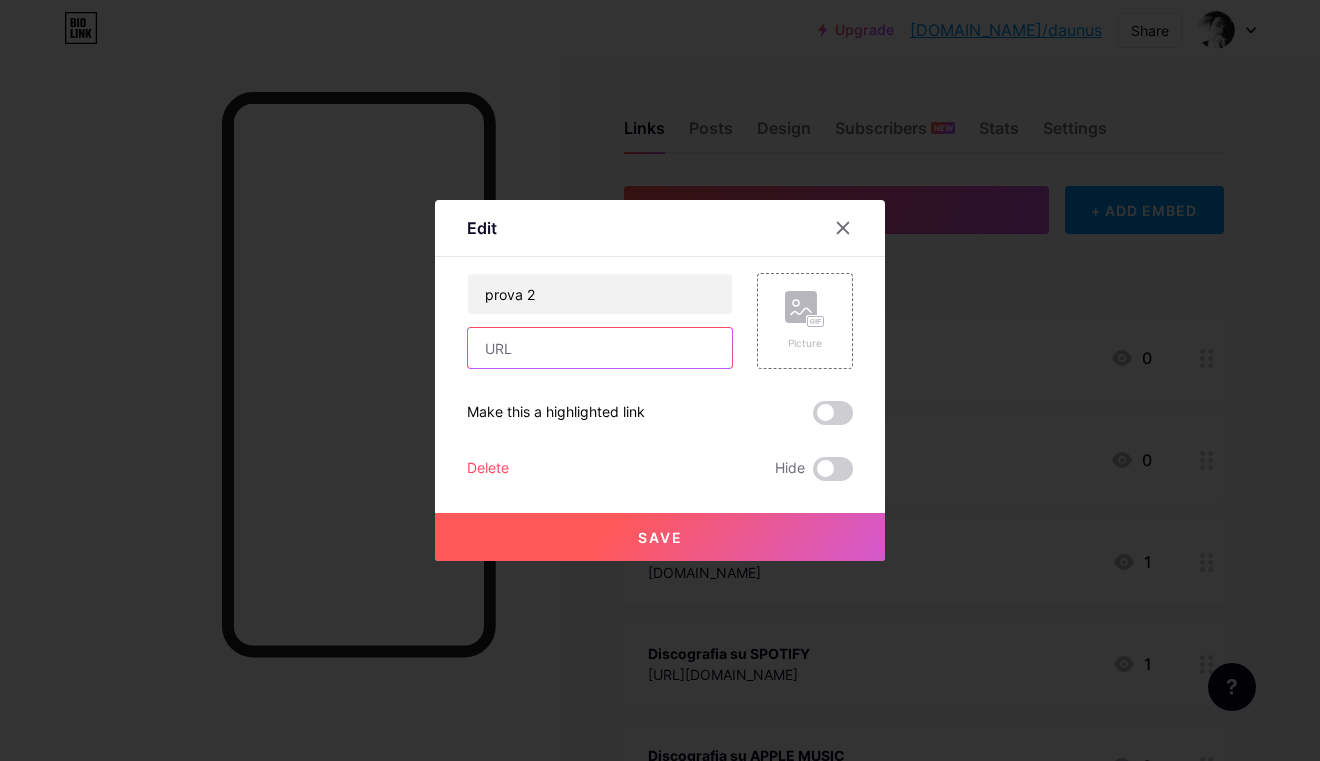 paste on "<iframe style="border-radius:12px" src="https://open.spotify.com/embed/album/3bYN0wwGs3MiapFzDqnIQj?utm_source=generator" width="100%" height="152" frameBorder="0" allowfullscreen="" allow="autoplay; clipboard-write; encrypted-media; fullscreen; picture-in-picture" loading="lazy"></iframe>" 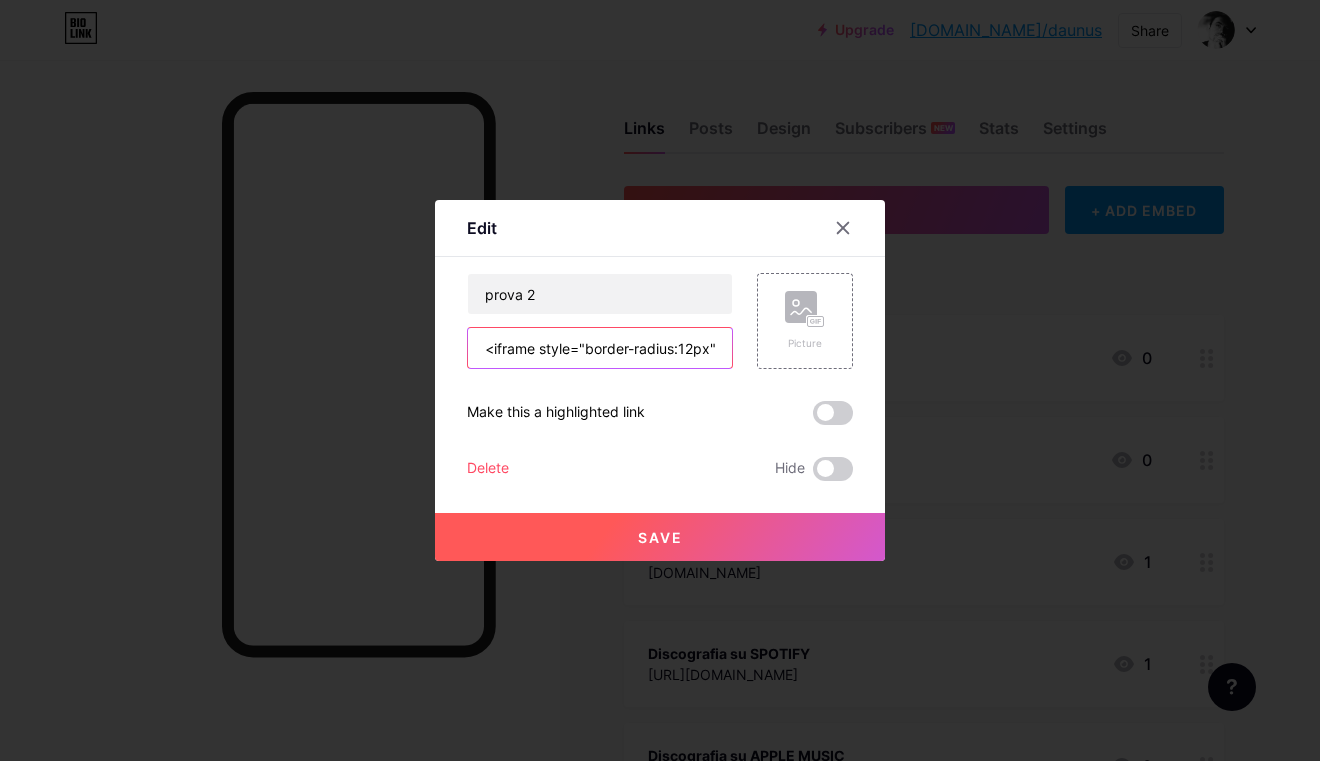 type on "<iframe style="border-radius:12px" src="https://open.spotify.com/embed/album/3bYN0wwGs3MiapFzDqnIQj?utm_source=generator" width="100%" height="152" frameBorder="0" allowfullscreen="" allow="autoplay; clipboard-write; encrypted-media; fullscreen; picture-in-picture" loading="lazy"></iframe>" 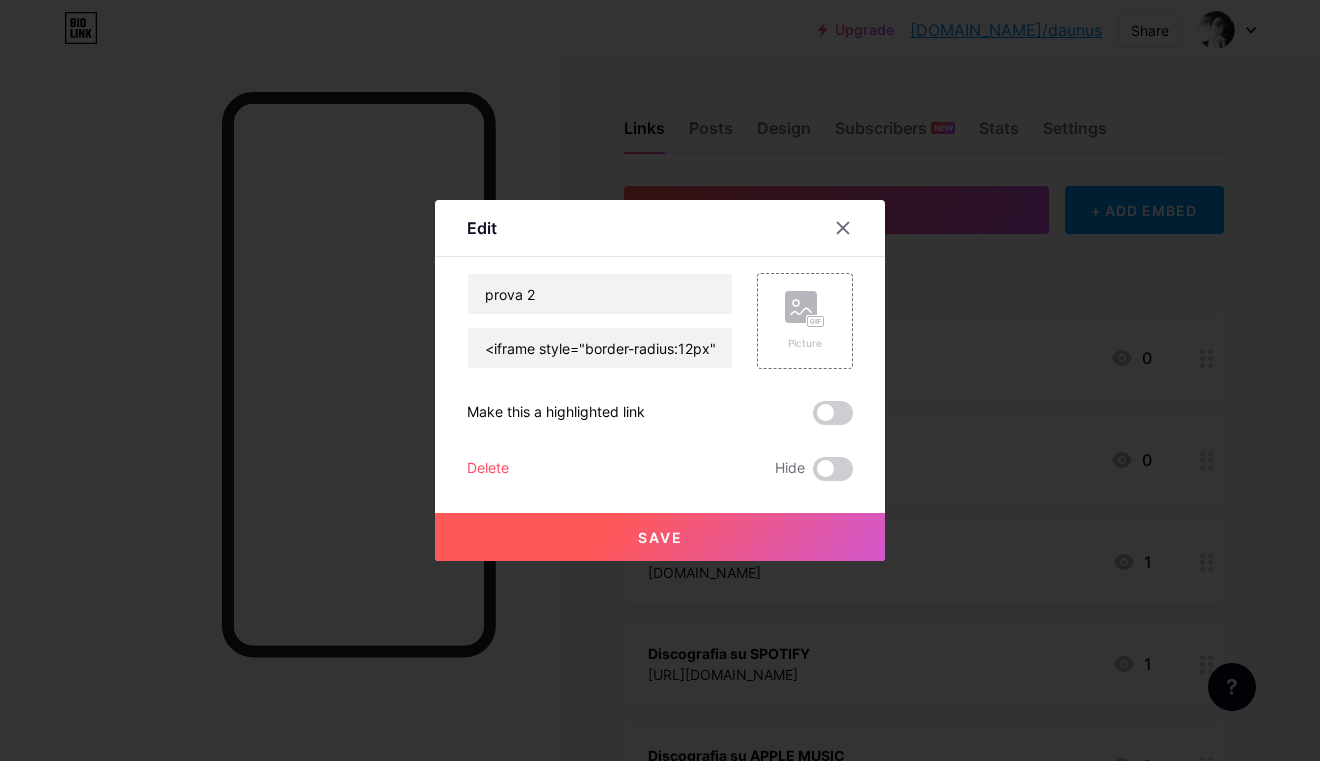 click on "Save" at bounding box center [660, 537] 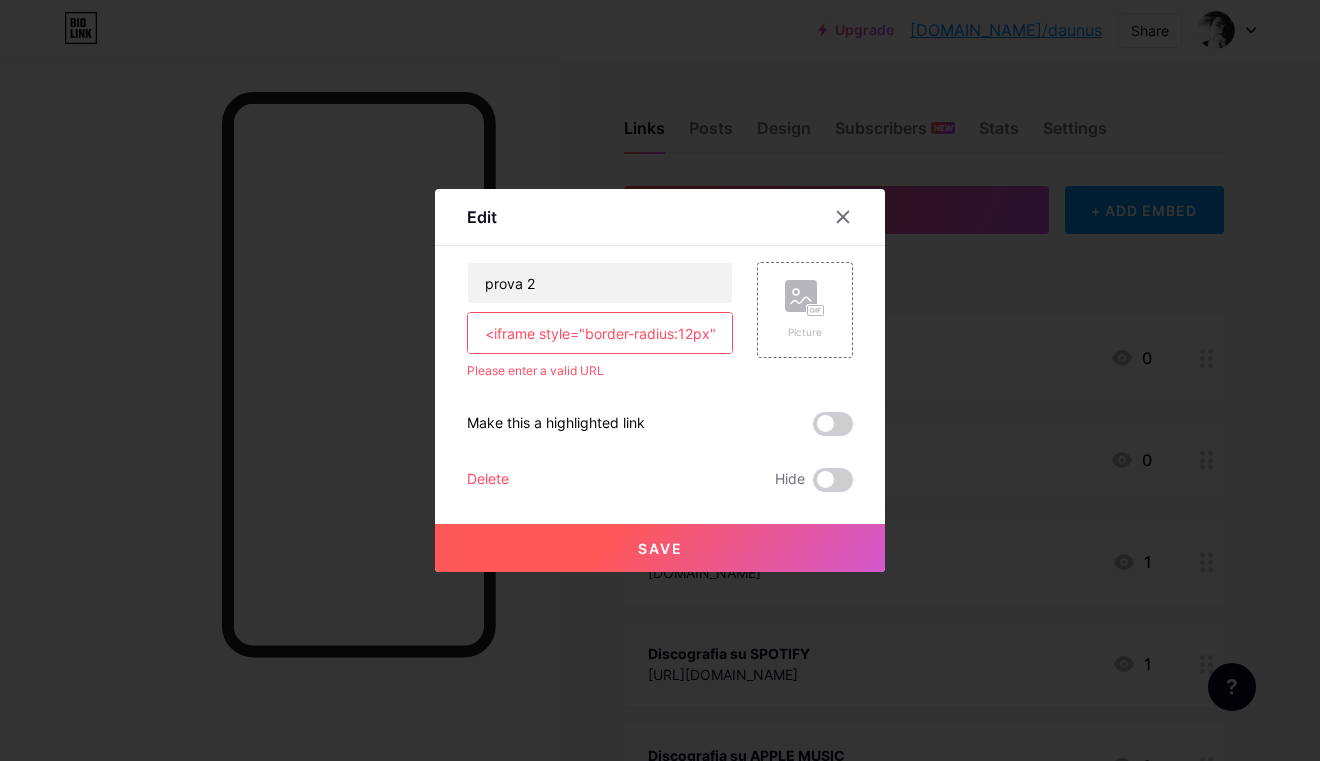drag, startPoint x: 478, startPoint y: 334, endPoint x: 734, endPoint y: 354, distance: 256.78006 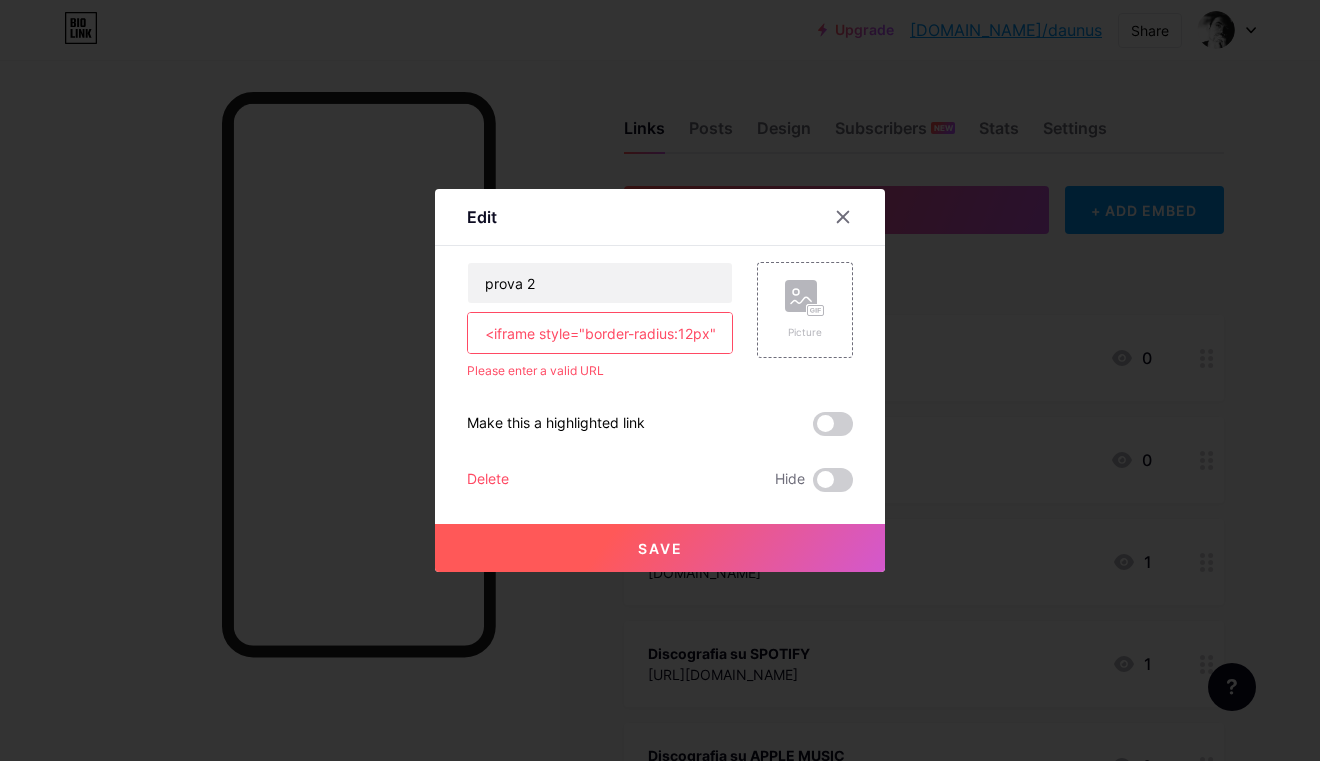 click on "prova 2     <iframe style="border-radius:12px" src="https://open.spotify.com/embed/album/3bYN0wwGs3MiapFzDqnIQj?utm_source=generator" width="100%" height="152" frameBorder="0" allowfullscreen="" allow="autoplay; clipboard-write; encrypted-media; fullscreen; picture-in-picture" loading="lazy"></iframe>   Please enter a valid URL                   Picture" at bounding box center (660, 321) 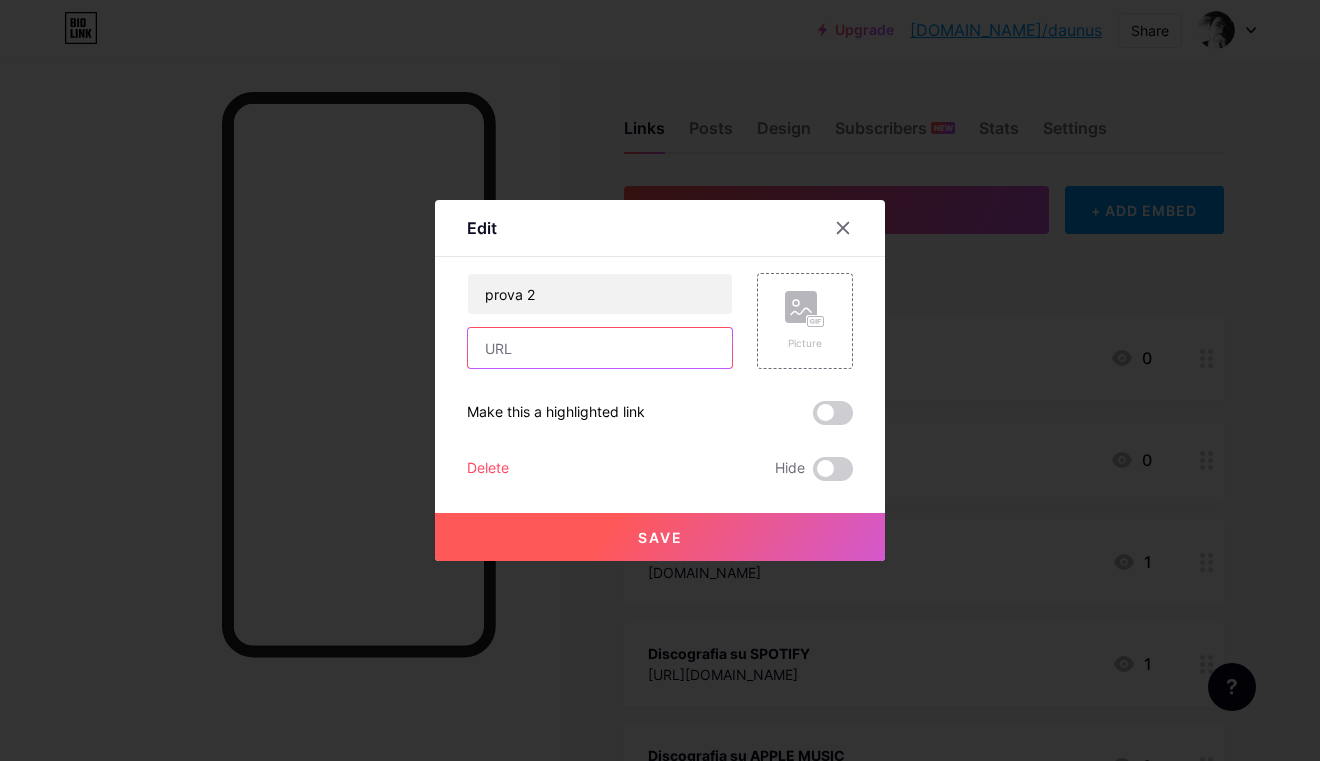 paste on "<iframe style="border-radius:12px" src="https://open.spotify.com/embed/album/3bYN0wwGs3MiapFzDqnIQj?utm_source=generator" width="100%" height="152" frameBorder="0" allowfullscreen="" allow="autoplay; clipboard-write; encrypted-media; fullscreen; picture-in-picture" loading="lazy"></iframe>" 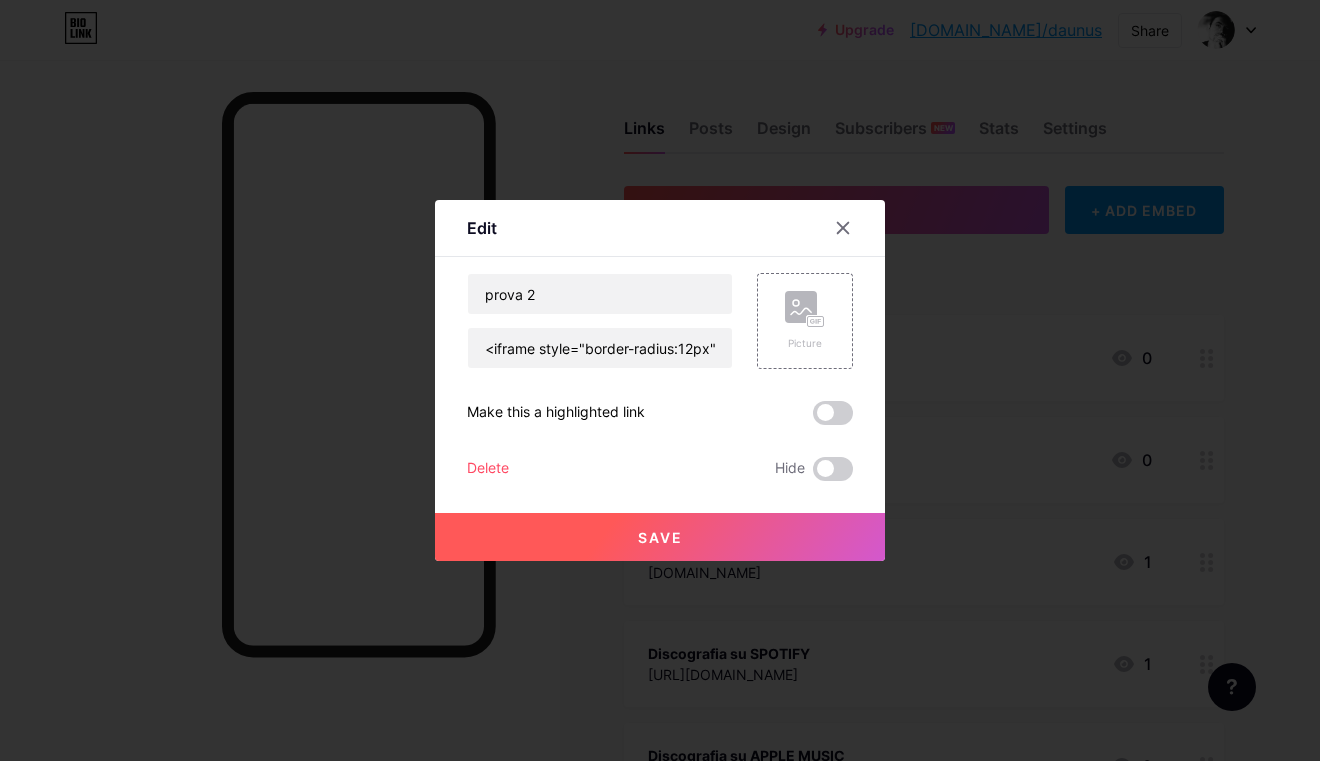 click on "Save" at bounding box center [660, 537] 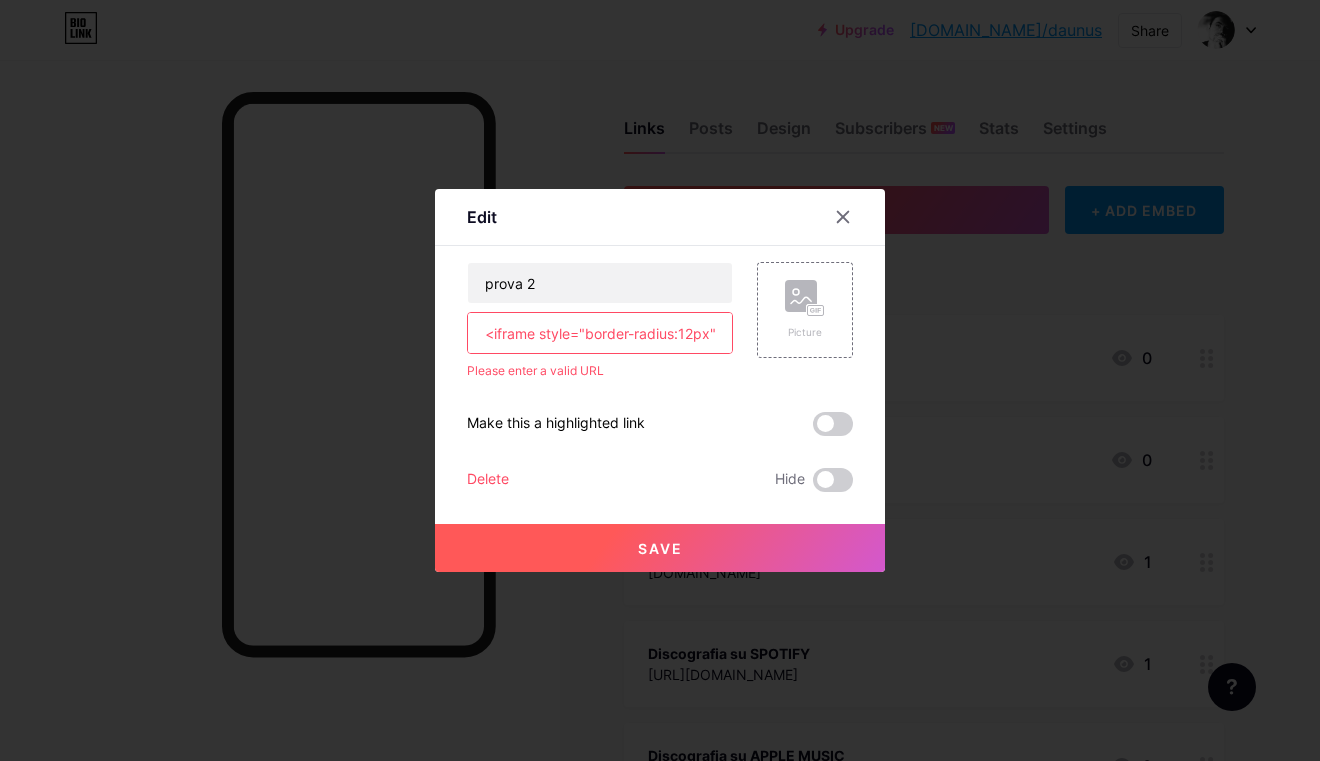 click 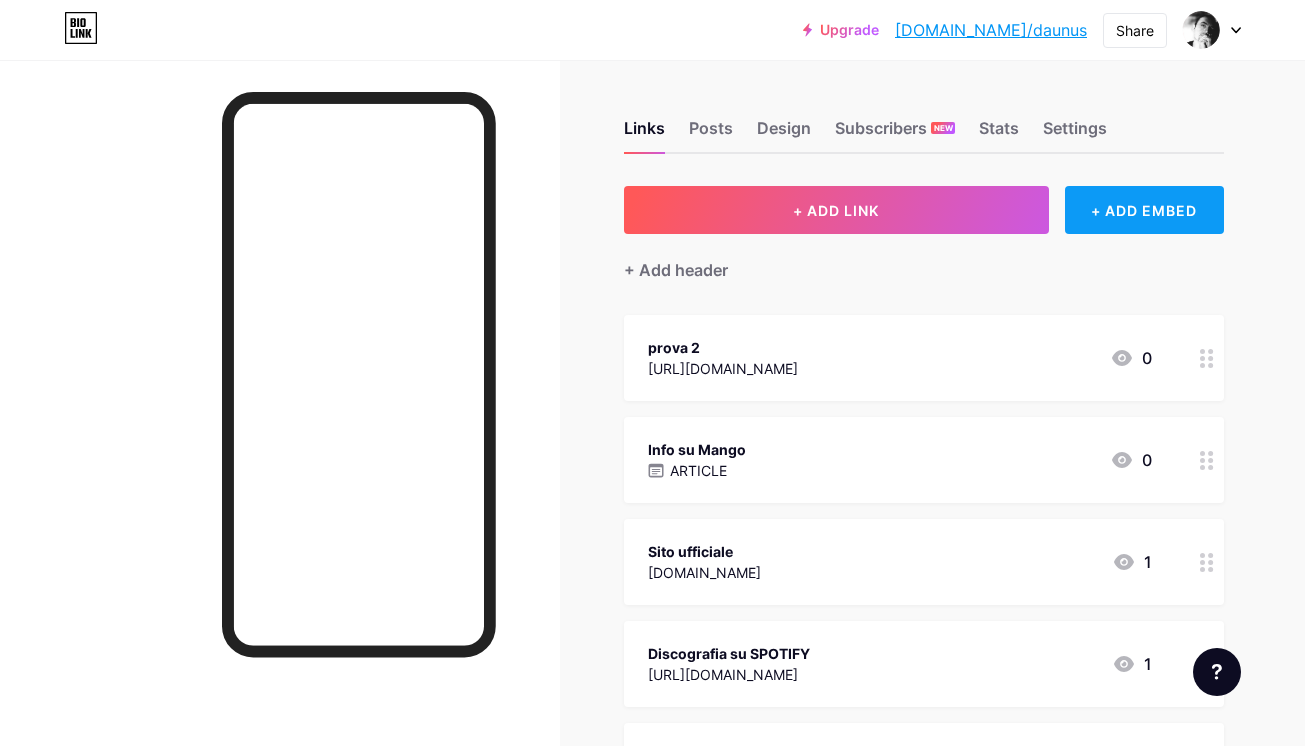 click on "+ ADD EMBED" at bounding box center [1144, 210] 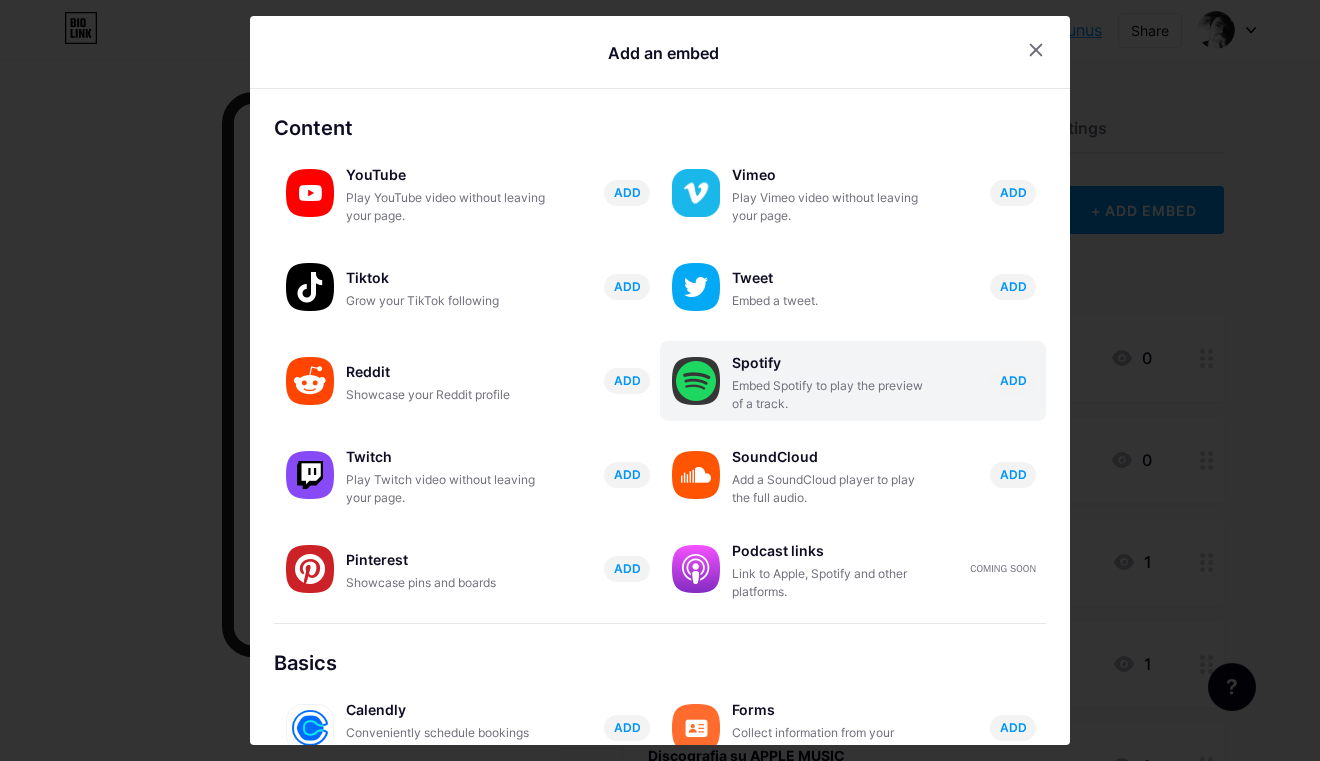 click on "Spotify" at bounding box center (832, 363) 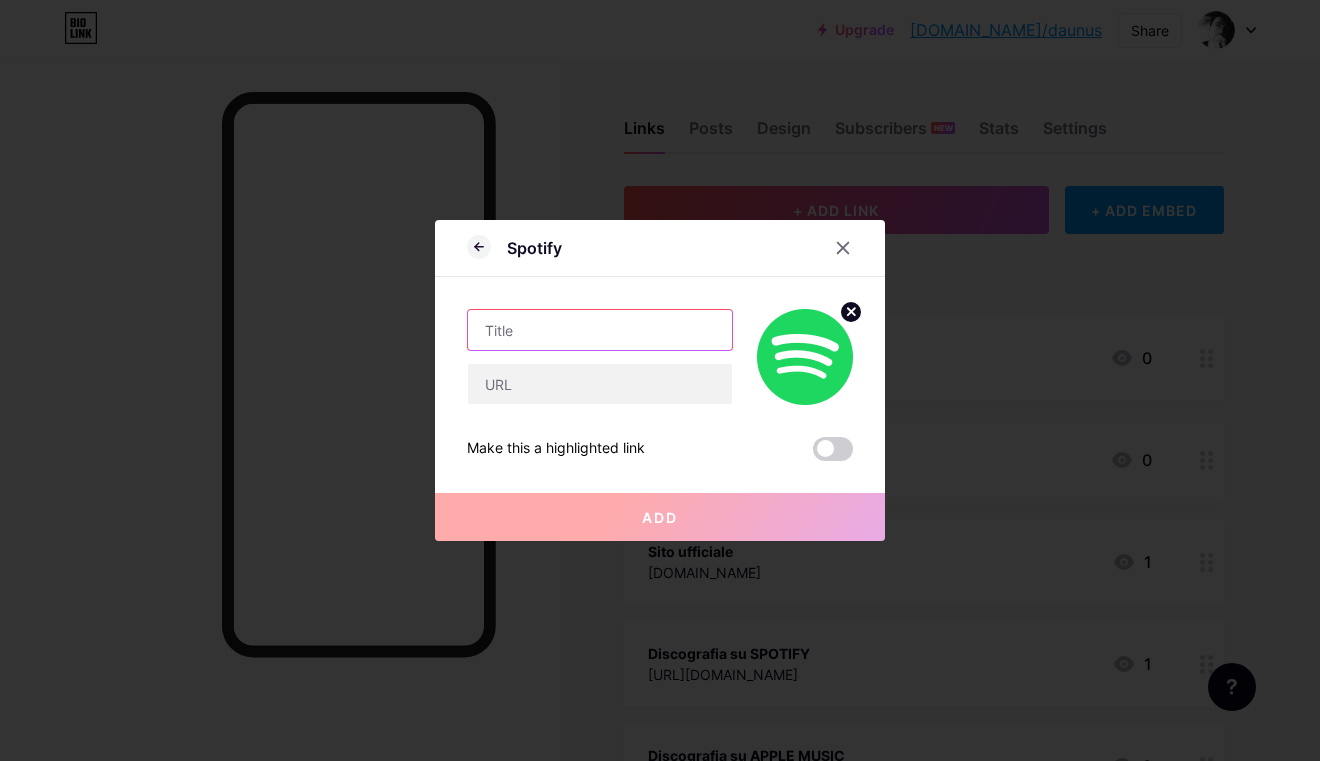 click at bounding box center (600, 330) 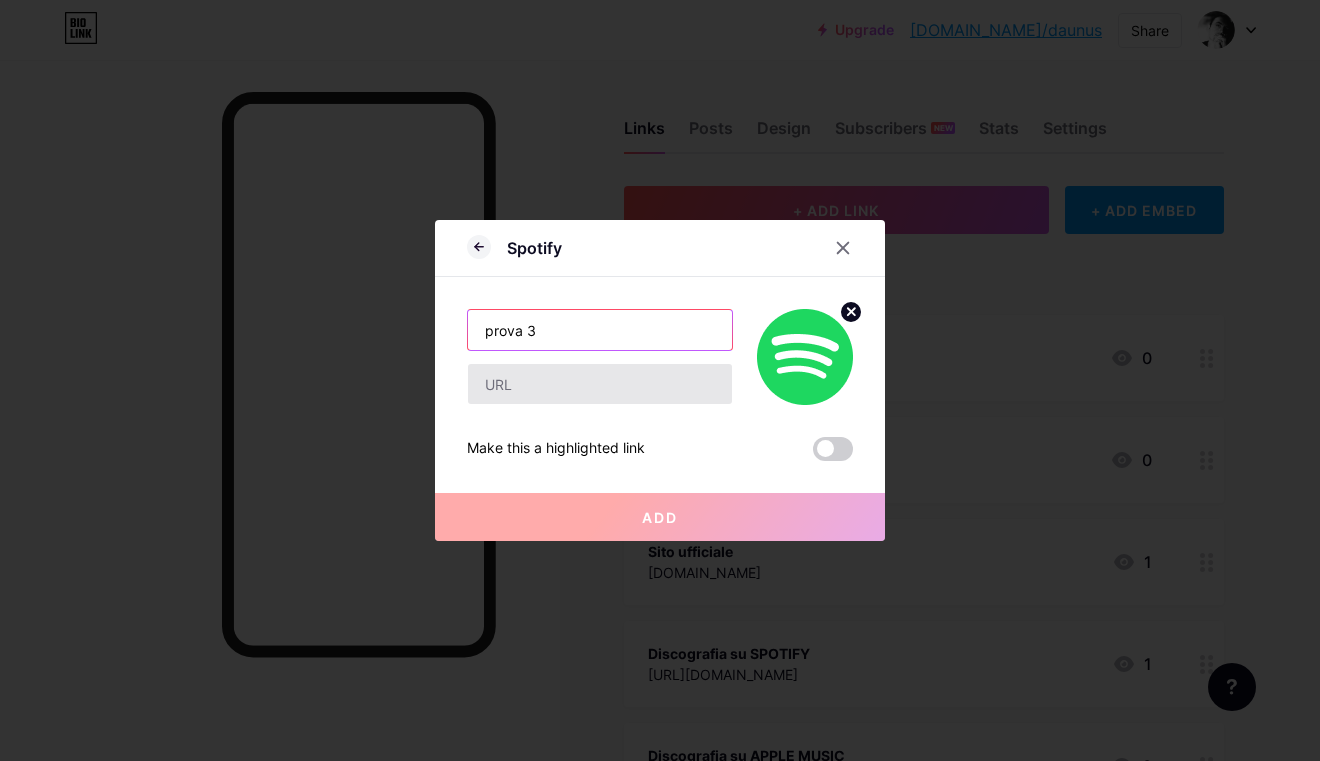 type on "prova 3" 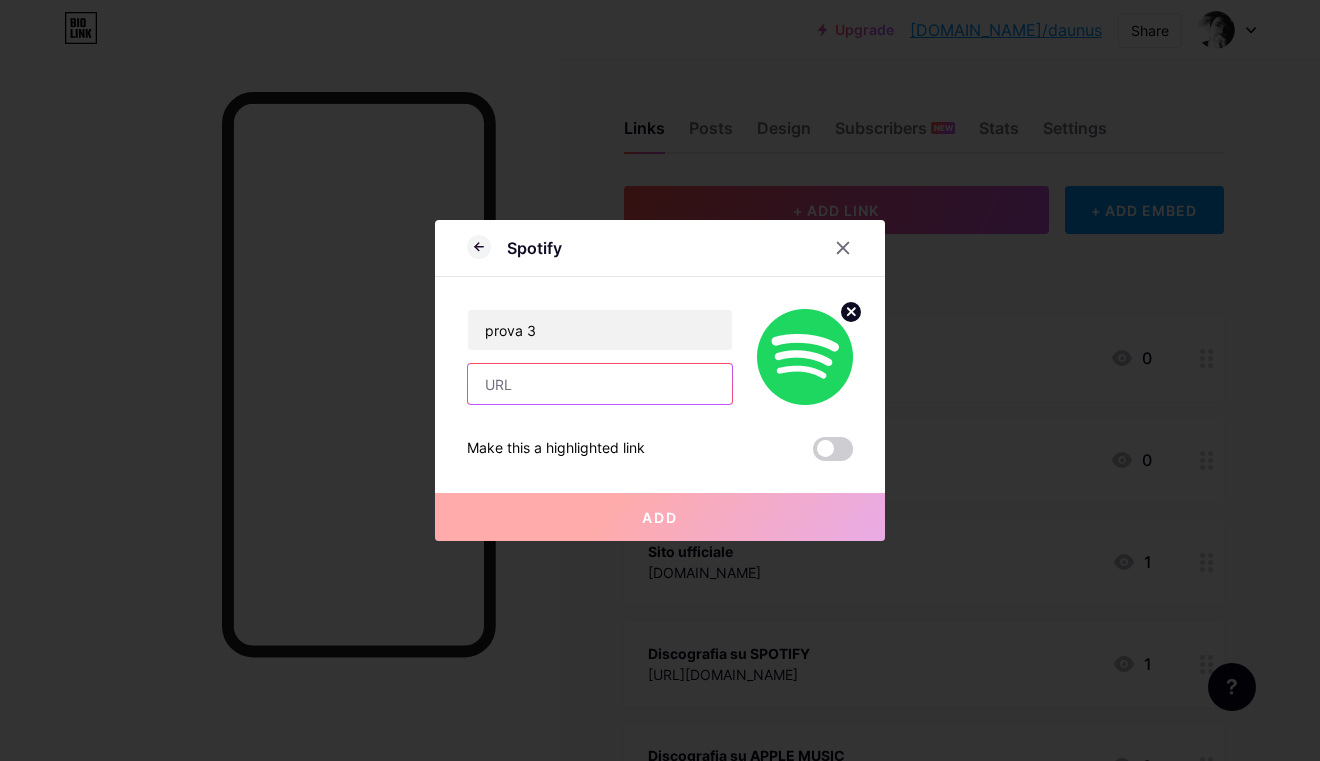 click at bounding box center (600, 384) 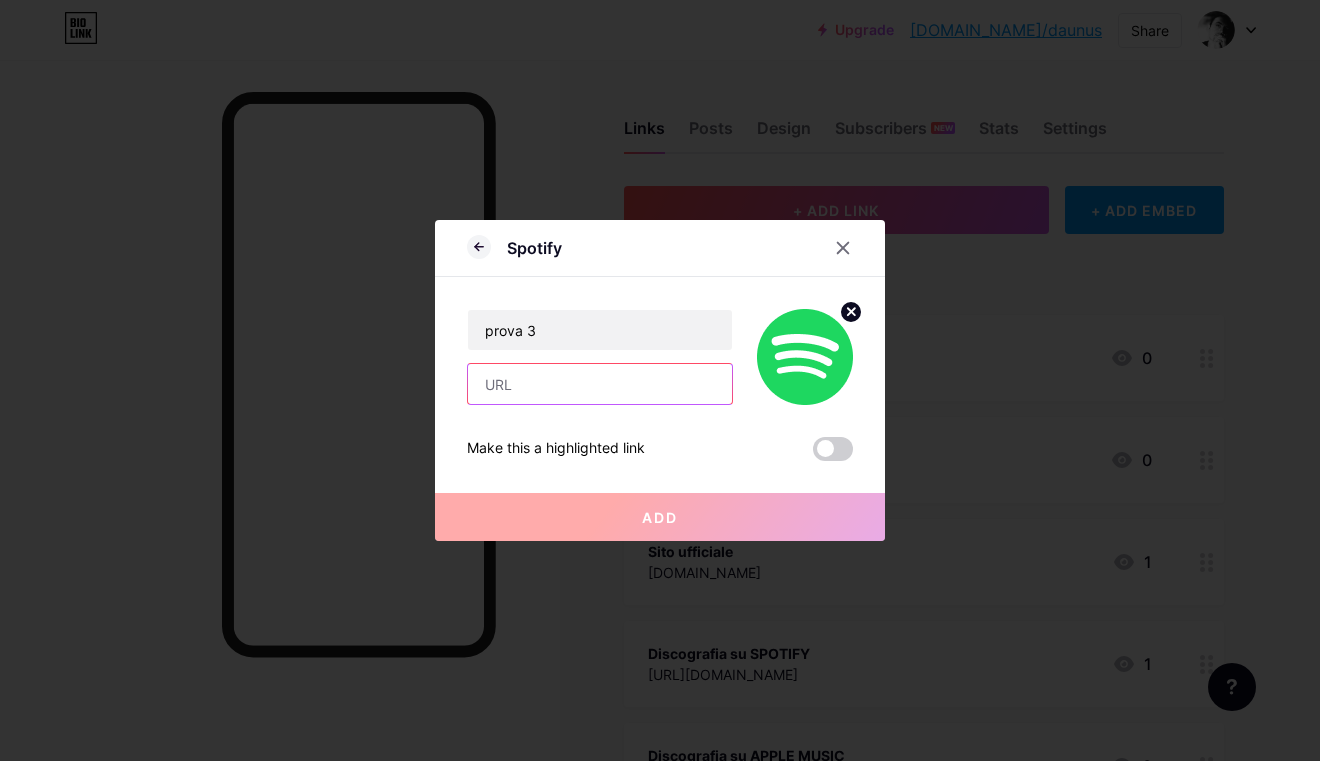 paste on "<iframe style="border-radius:12px" src="https://open.spotify.com/embed/album/3bYN0wwGs3MiapFzDqnIQj?utm_source=generator" width="100%" height="152" frameBorder="0" allowfullscreen="" allow="autoplay; clipboard-write; encrypted-media; fullscreen; picture-in-picture" loading="lazy"></iframe>" 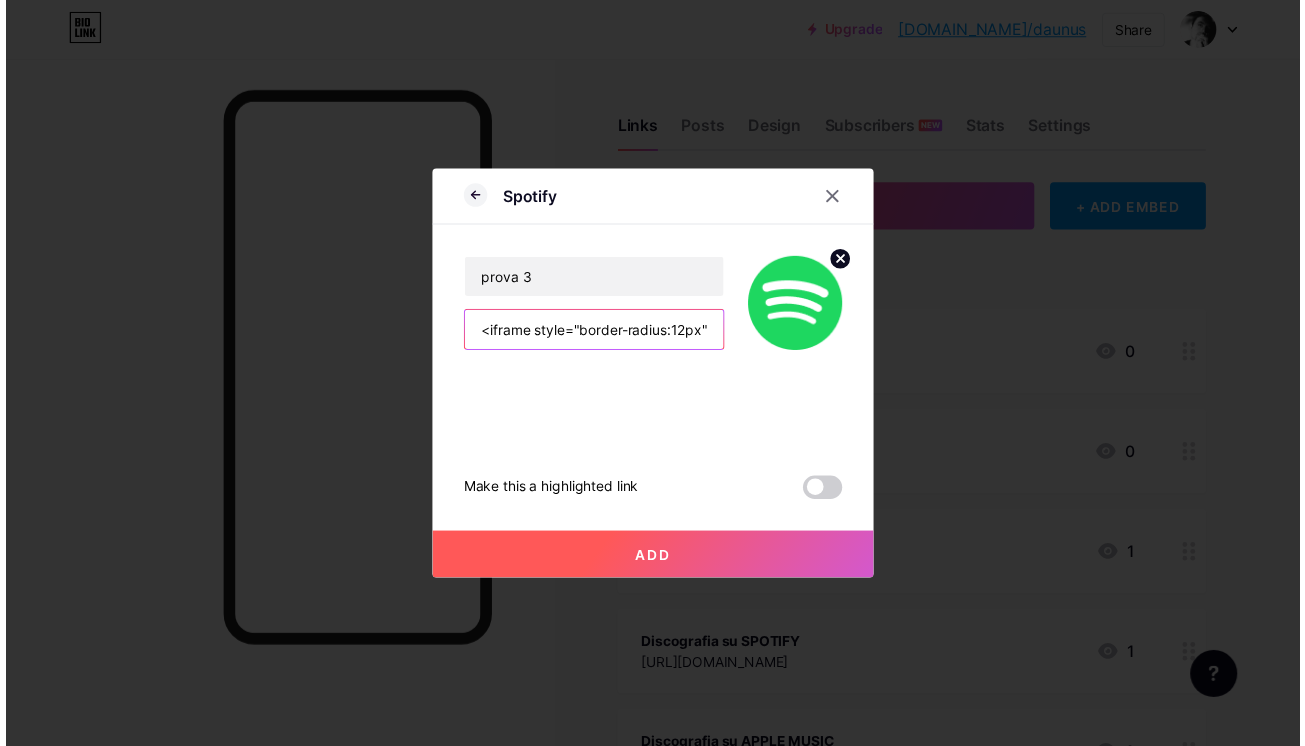 scroll, scrollTop: 0, scrollLeft: 0, axis: both 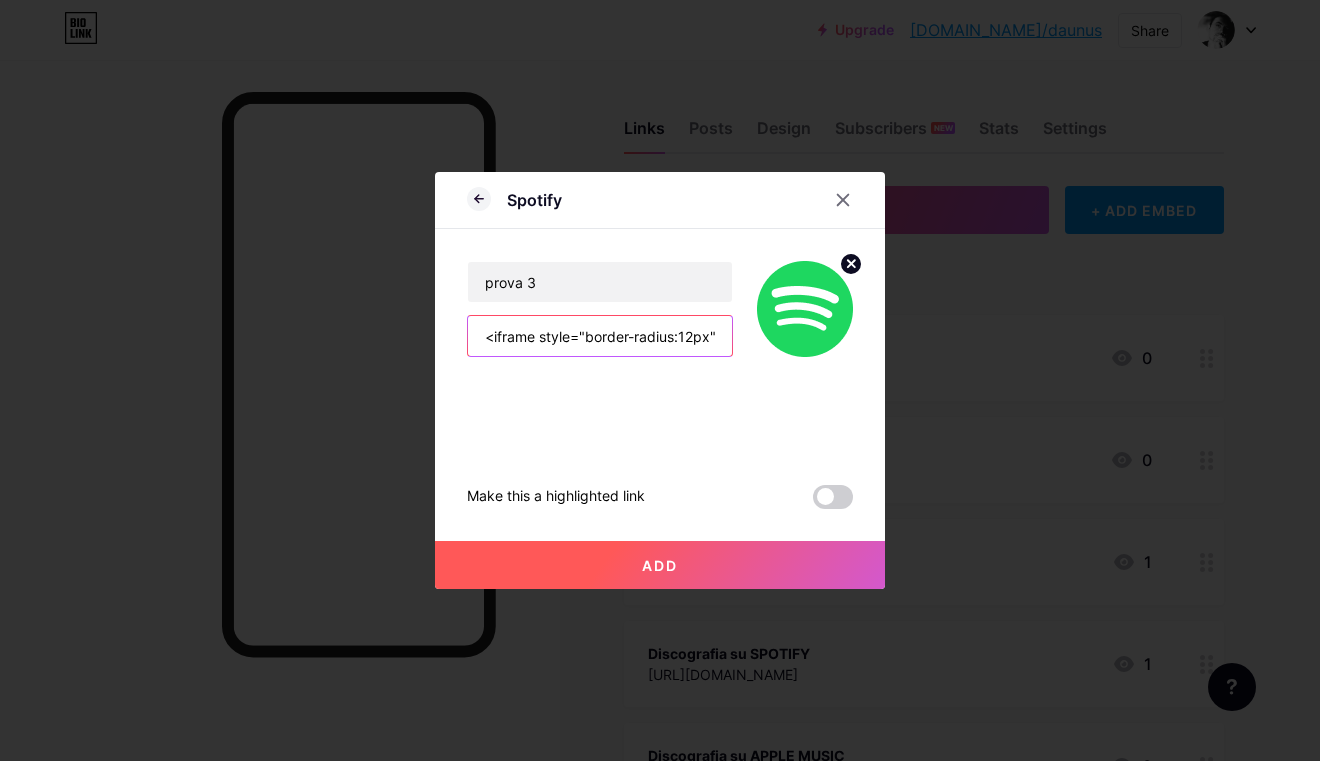 type on "<iframe style="border-radius:12px" src="https://open.spotify.com/embed/album/3bYN0wwGs3MiapFzDqnIQj?utm_source=generator" width="100%" height="152" frameBorder="0" allowfullscreen="" allow="autoplay; clipboard-write; encrypted-media; fullscreen; picture-in-picture" loading="lazy"></iframe>" 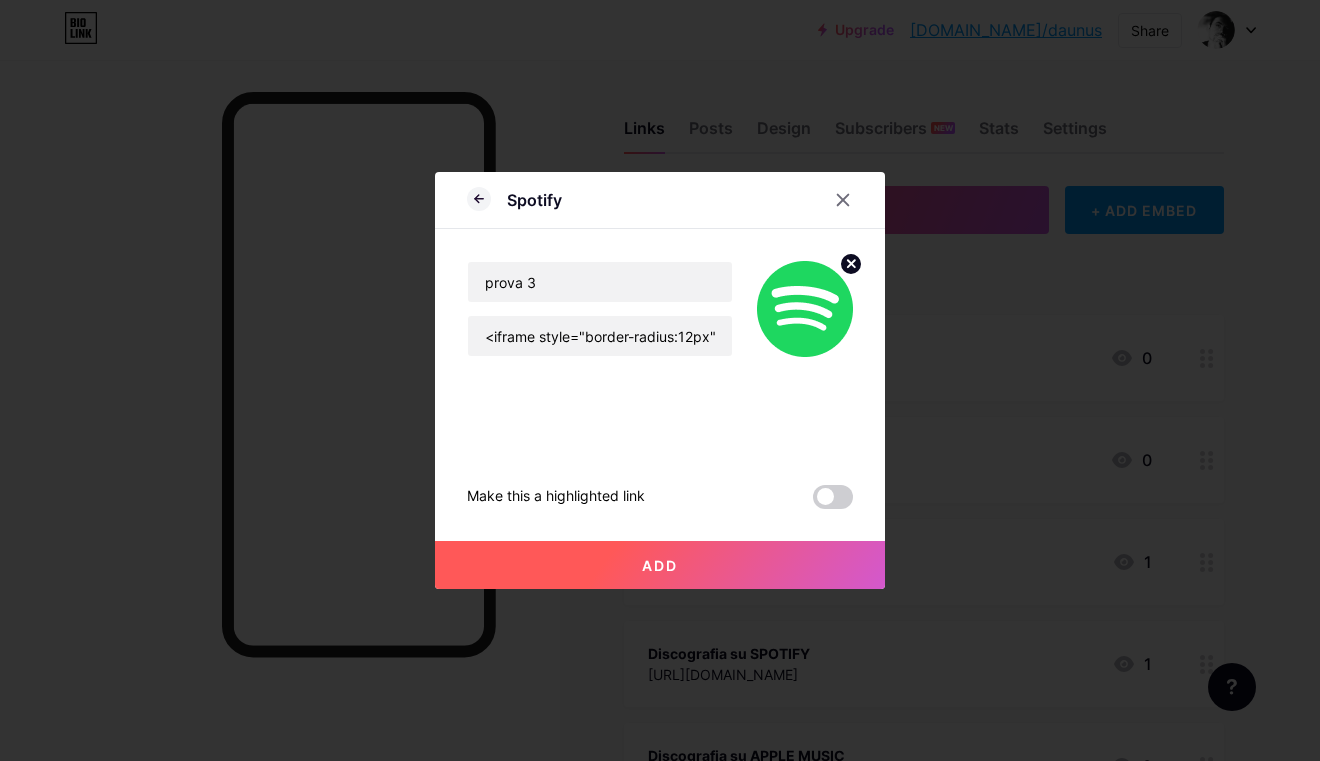 click on "Add" at bounding box center (660, 565) 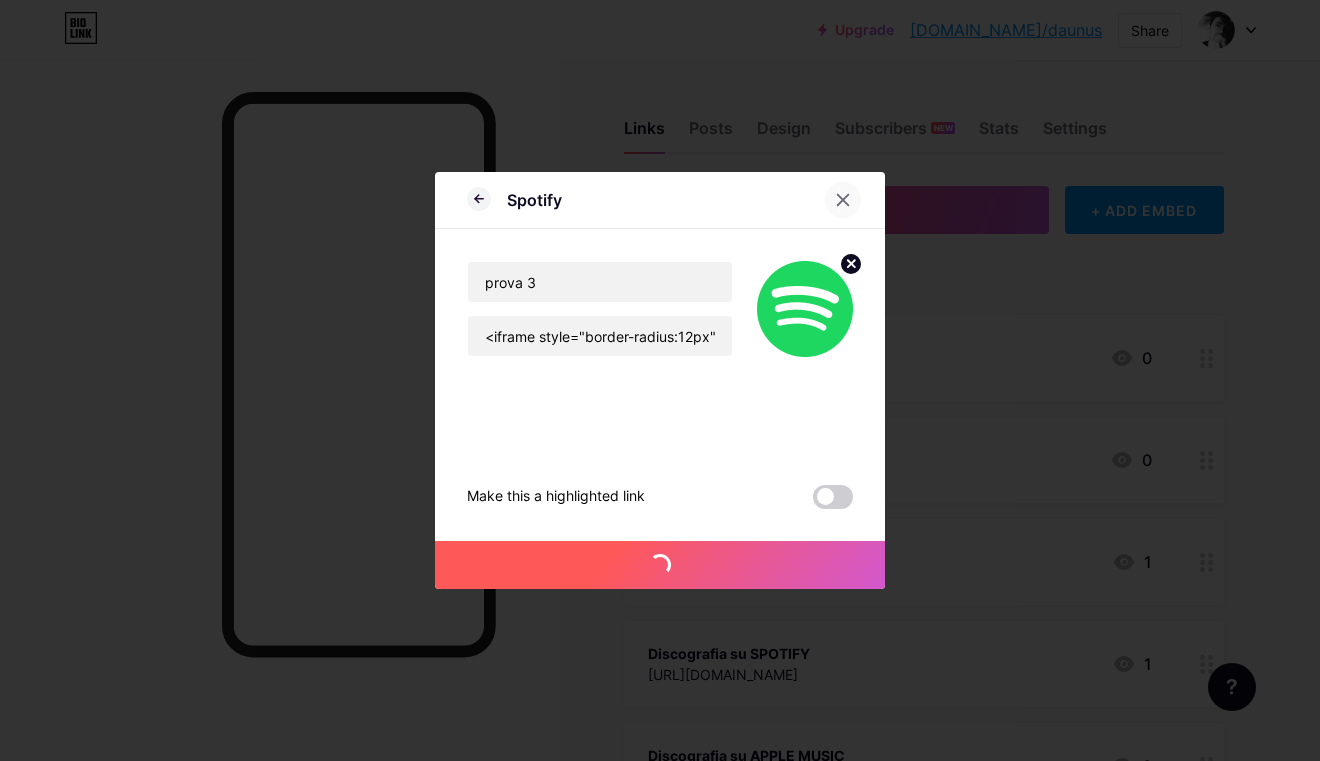 click 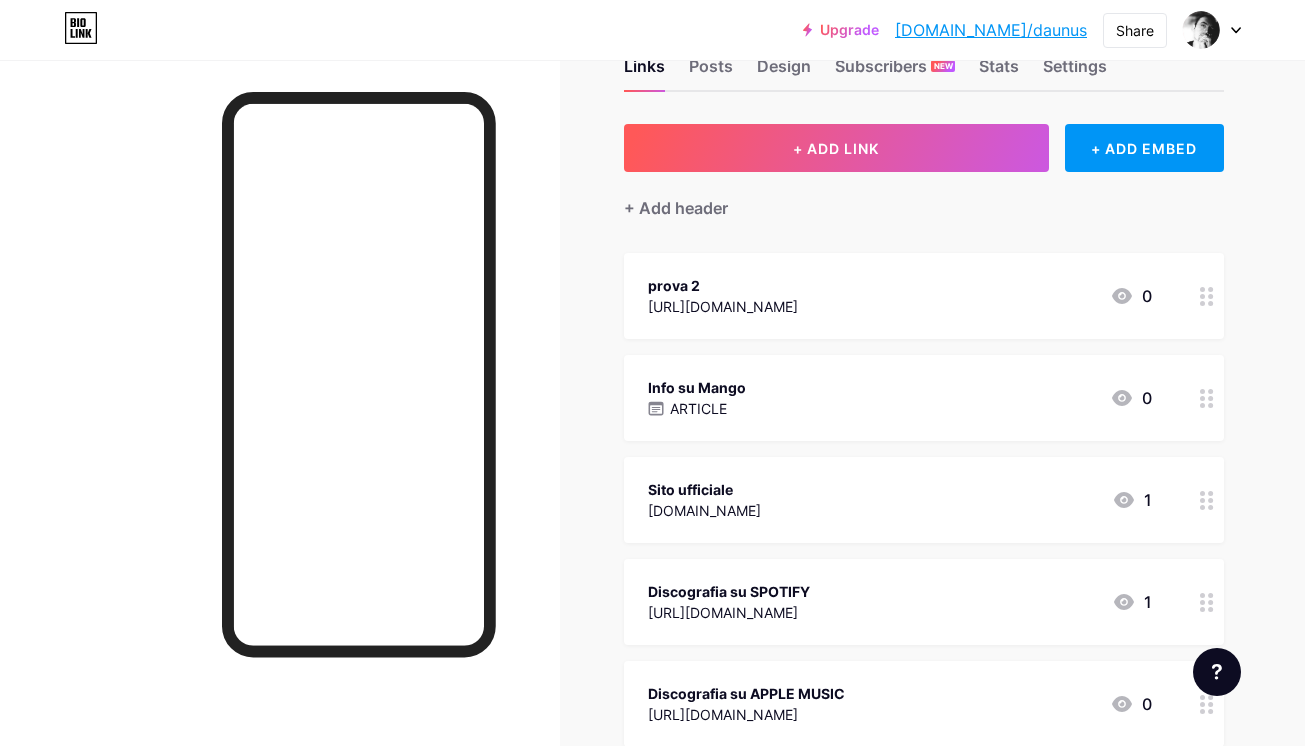 scroll, scrollTop: 353, scrollLeft: 0, axis: vertical 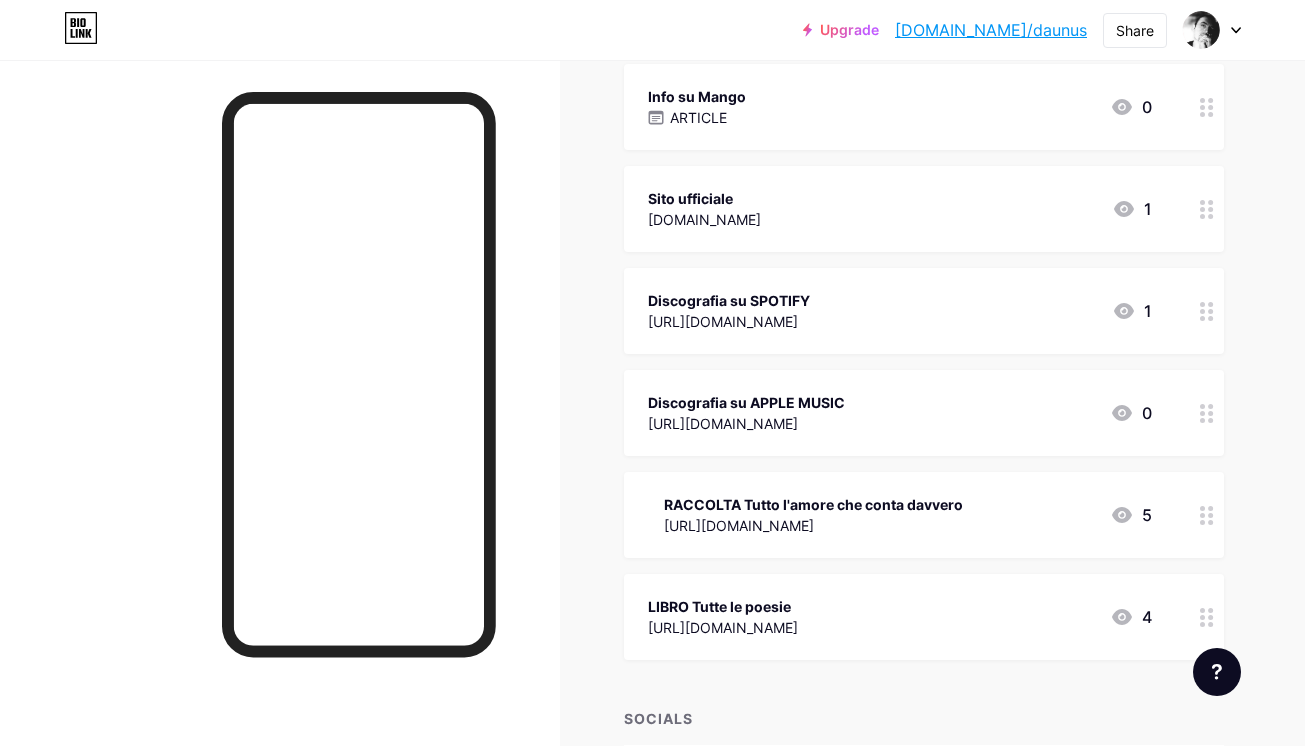 click on "RACCOLTA Tutto l'amore che conta davvero" at bounding box center [813, 504] 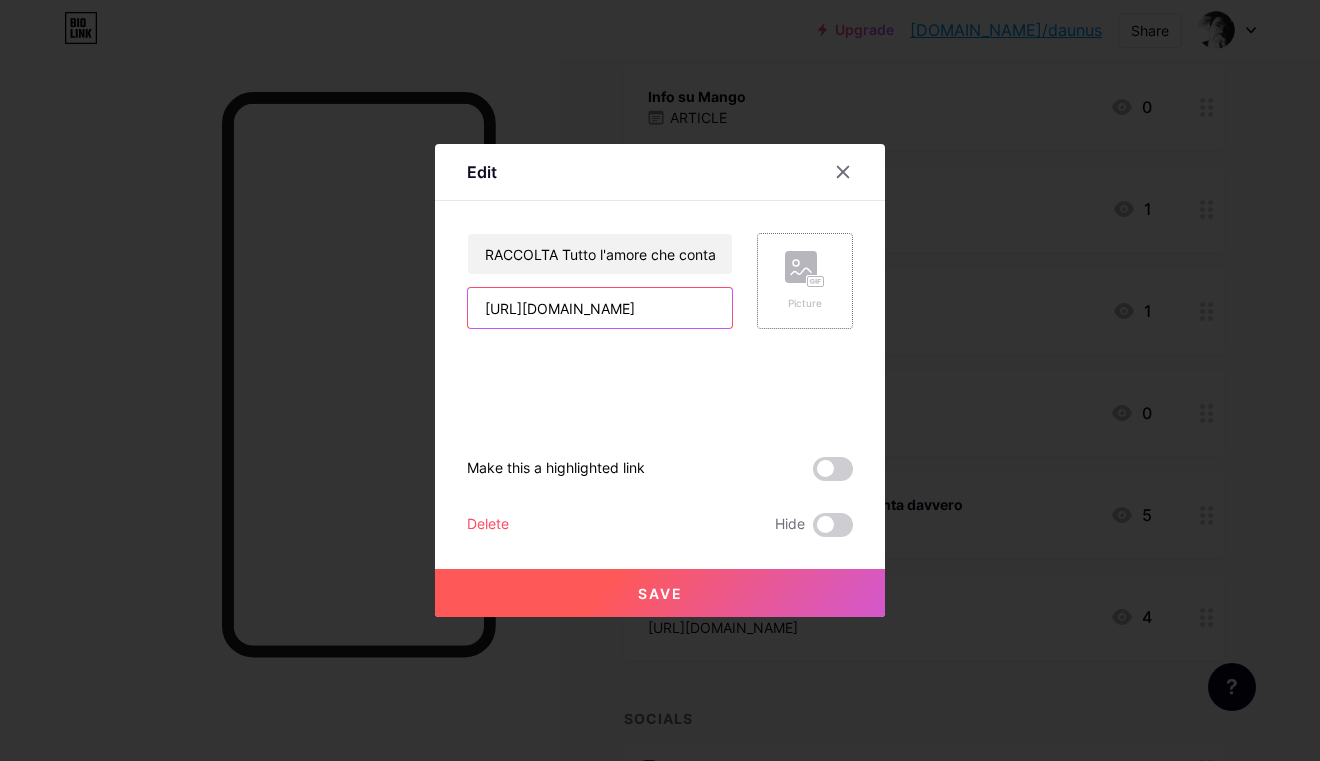 drag, startPoint x: 475, startPoint y: 309, endPoint x: 751, endPoint y: 303, distance: 276.06522 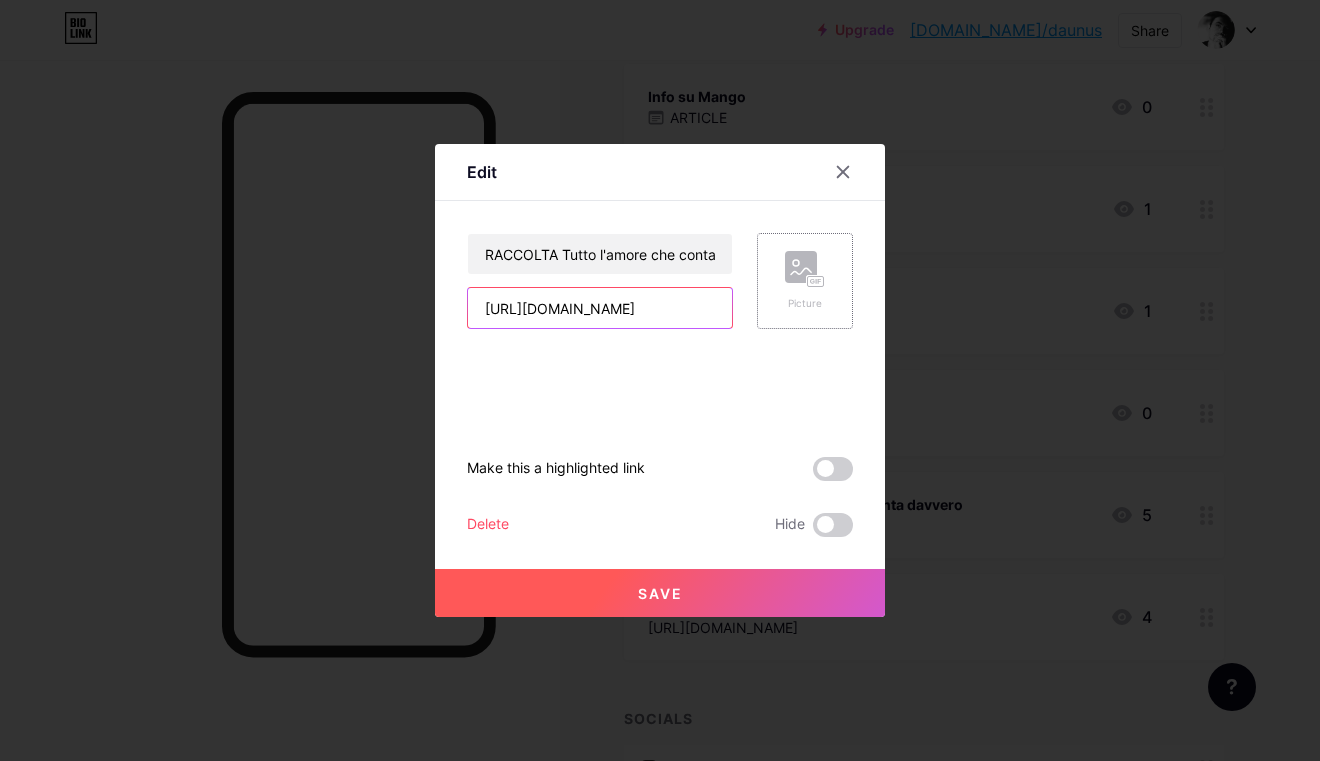 click on "RACCOLTA Tutto l'amore che conta davvero     https://open.spotify.com/album/3bYN0wwGs3MiapFzDqnIQj?si=CqPkIkVtQ5Ohp6xFGn-tHw                     Picture" at bounding box center (660, 265) 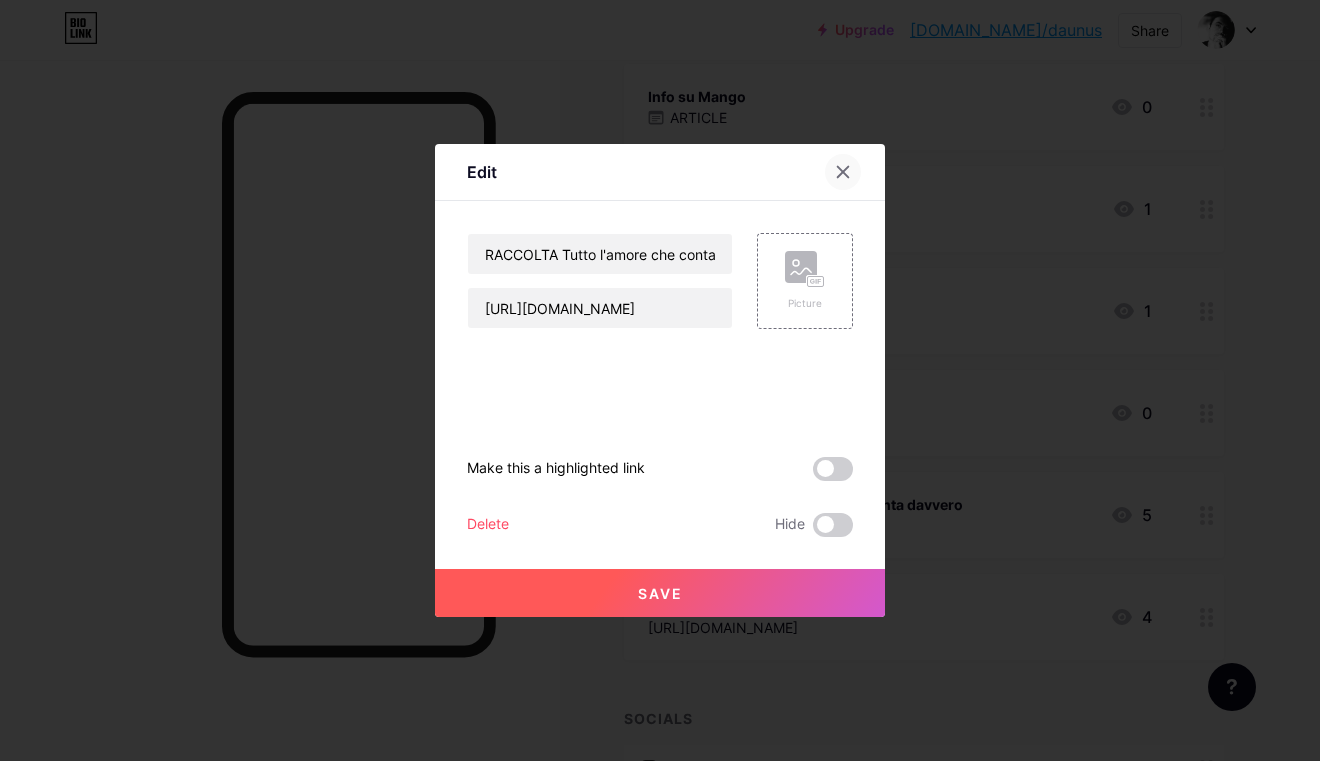 click 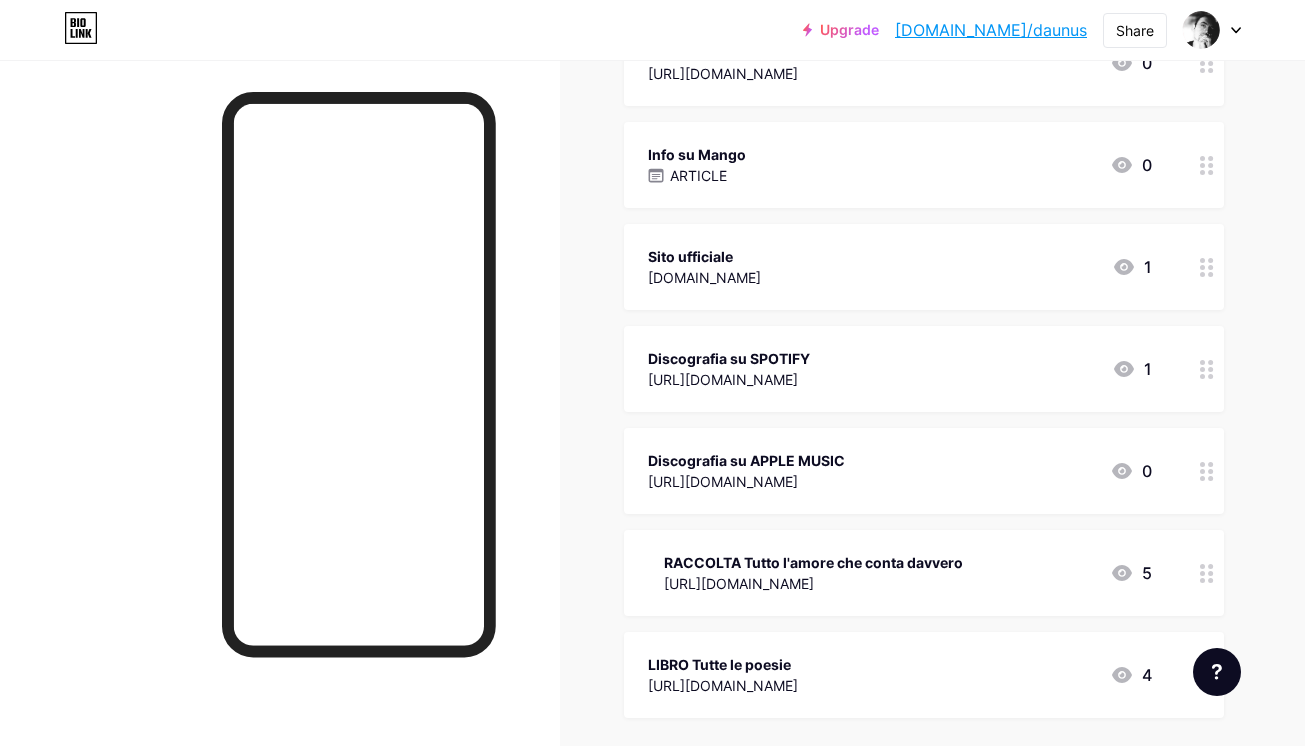 scroll, scrollTop: 241, scrollLeft: 0, axis: vertical 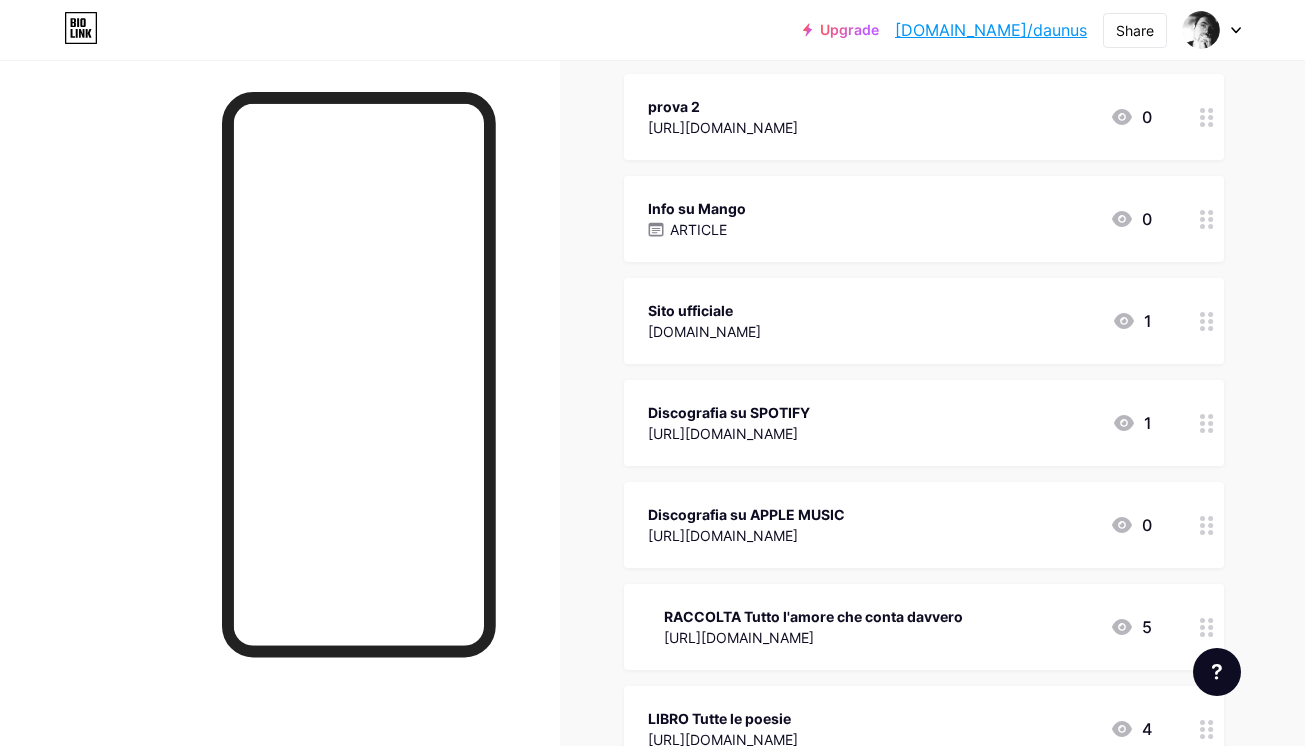 click on "https://open.spotify.com/intl-it/album/4niNGi5gge8Pi7SNvpjFt3?si=mc2RwBs6TyGFLnHVnwcoyw" at bounding box center [723, 127] 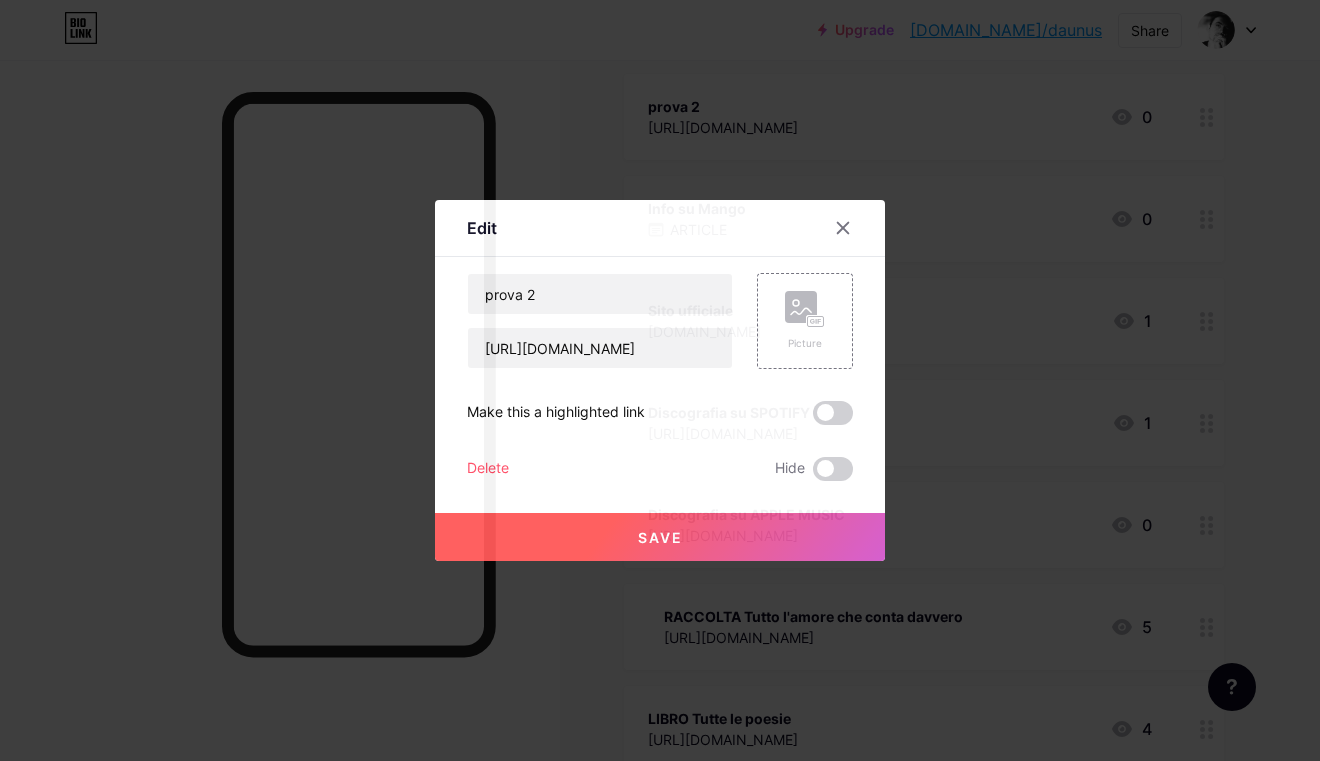 click 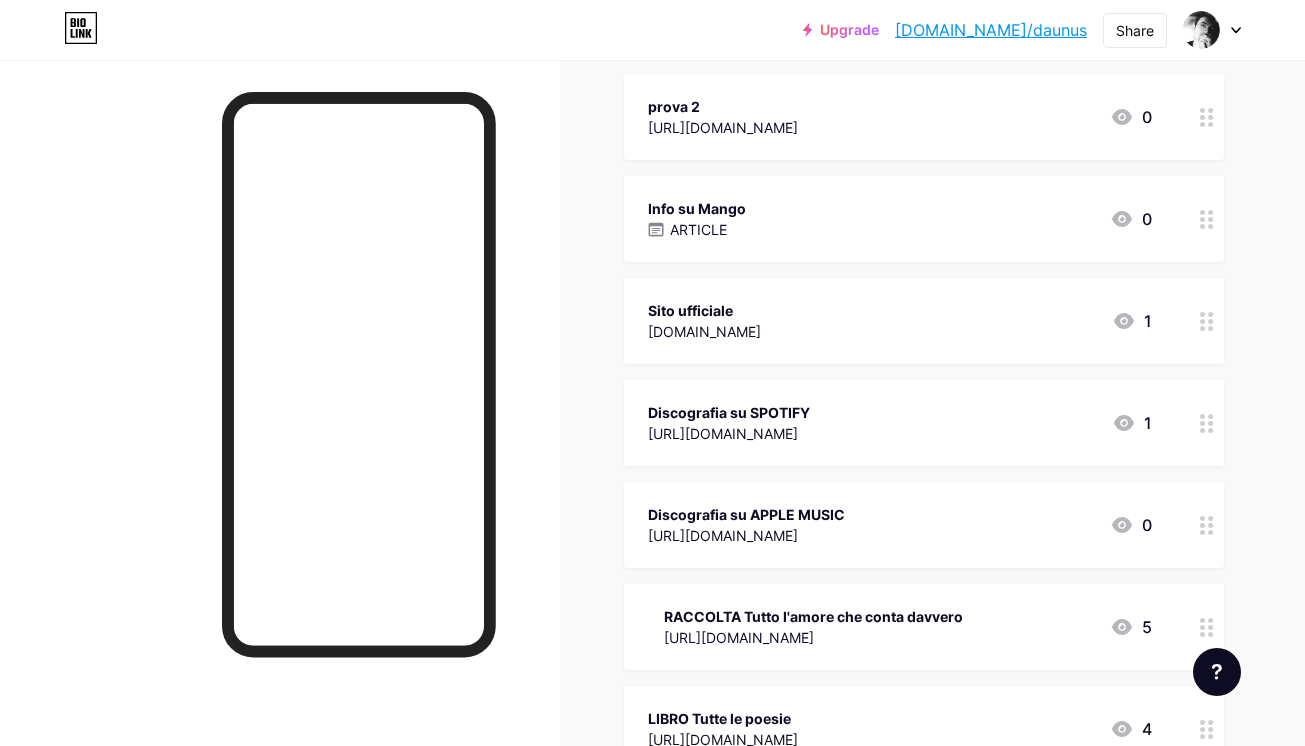 click 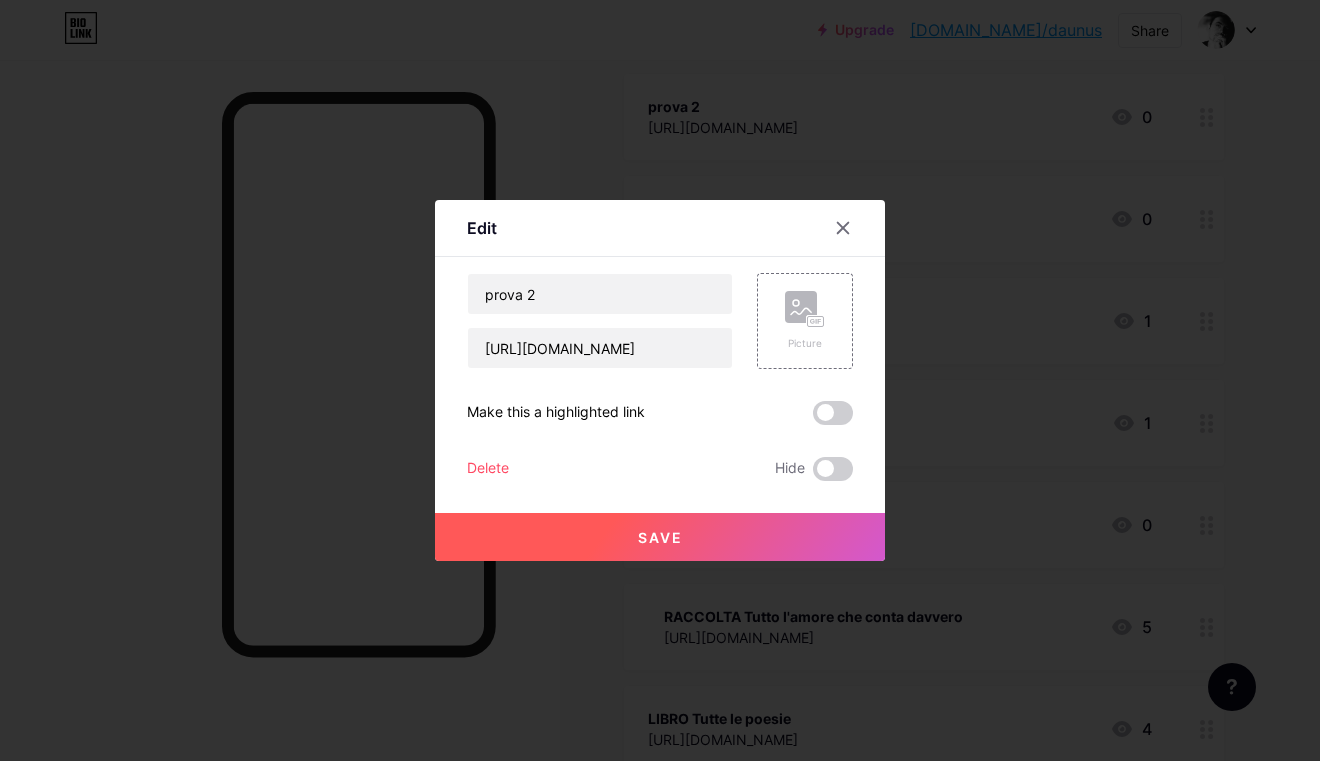 click on "Delete" at bounding box center (488, 469) 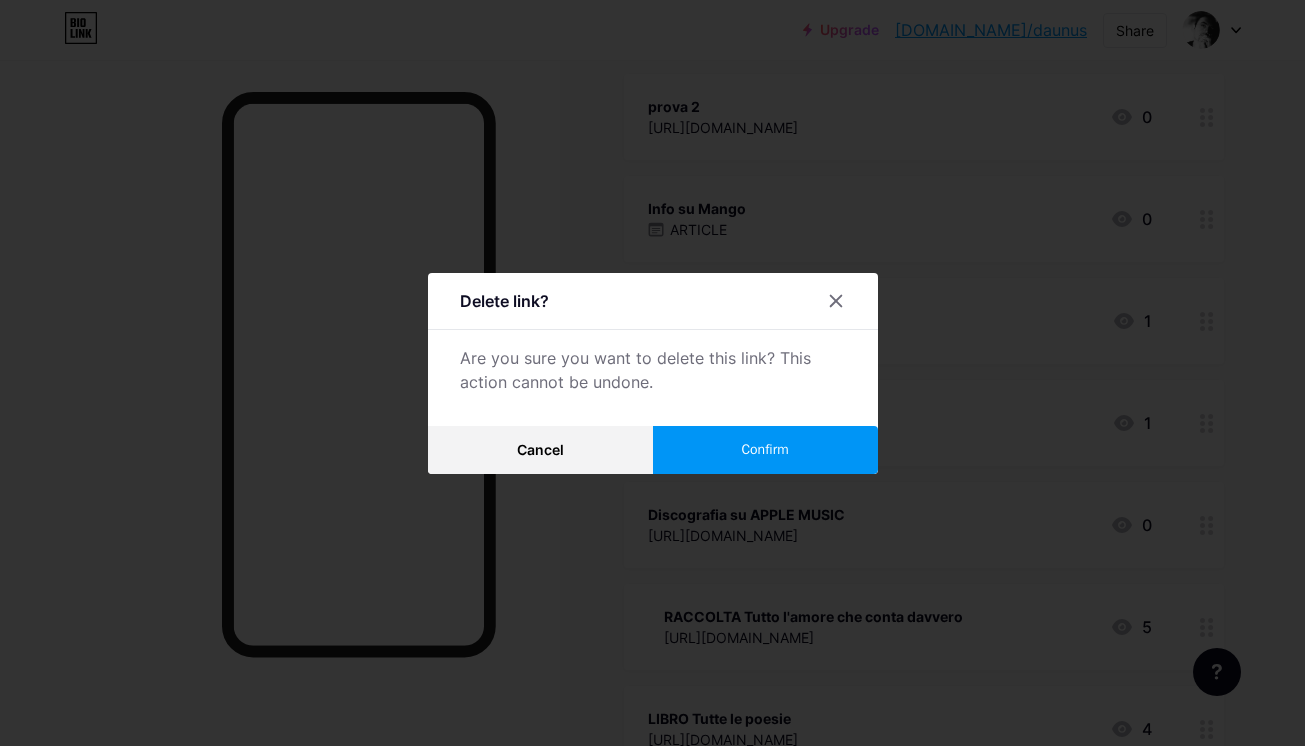 click on "Confirm" at bounding box center (765, 450) 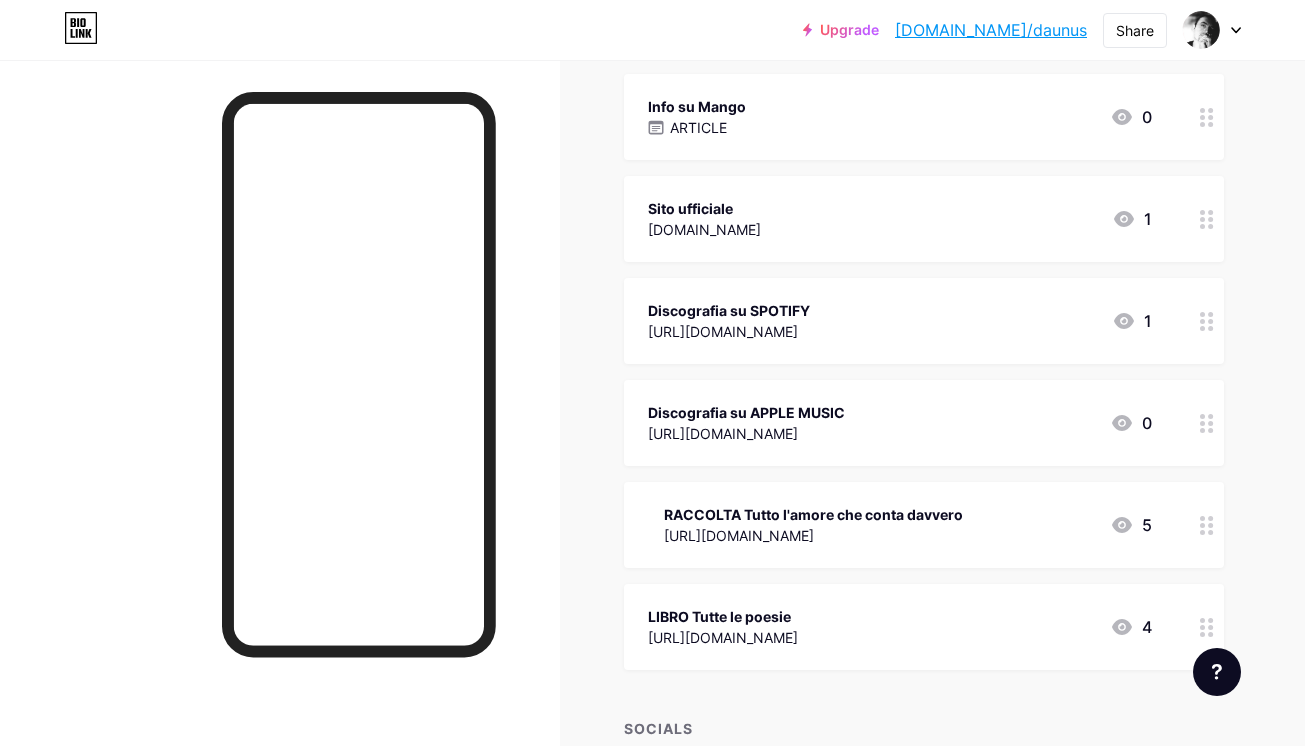 scroll, scrollTop: 0, scrollLeft: 0, axis: both 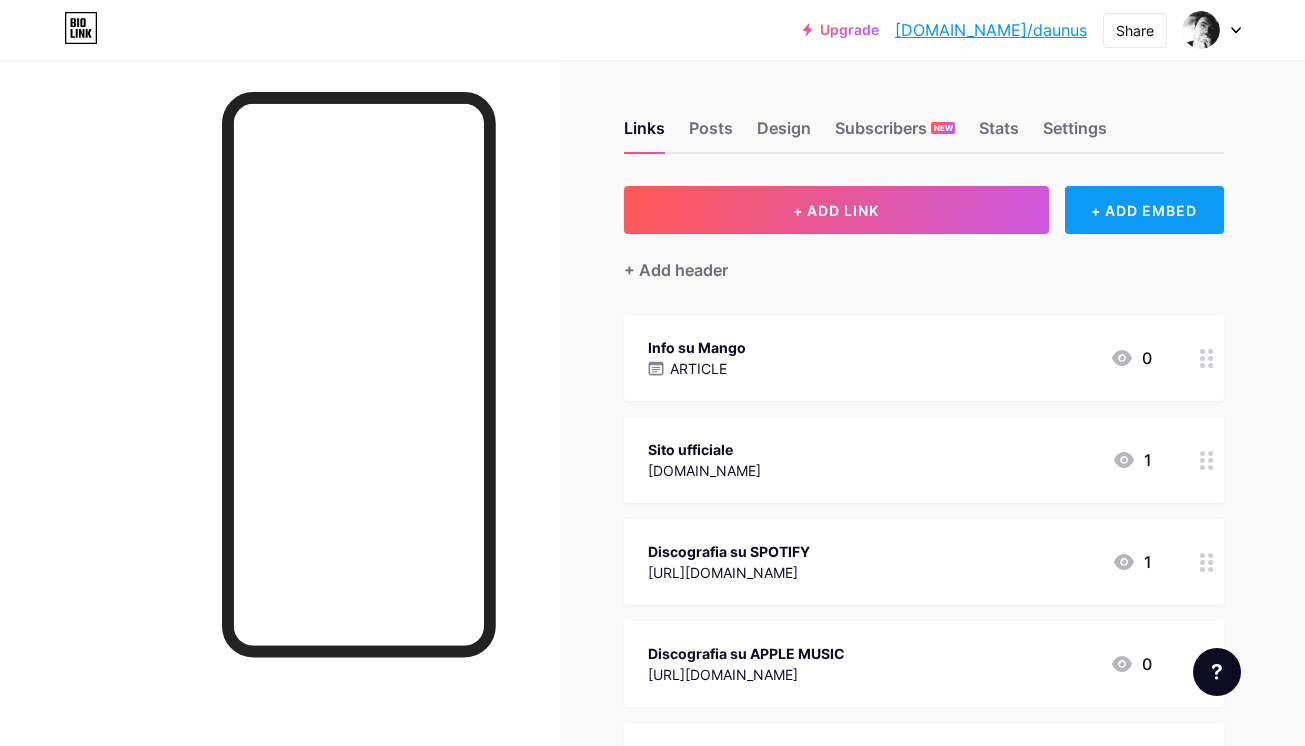 click on "+ ADD EMBED" at bounding box center (1144, 210) 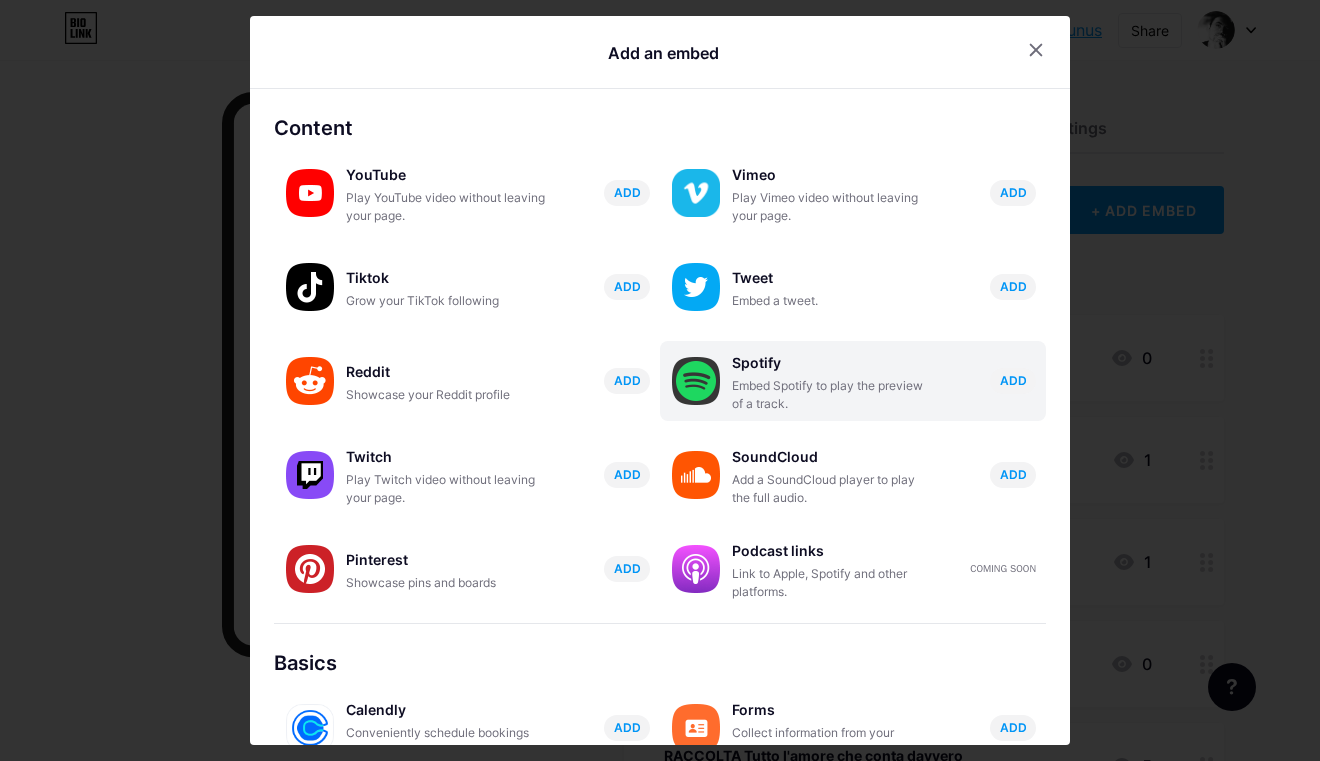click on "Spotify" at bounding box center [832, 363] 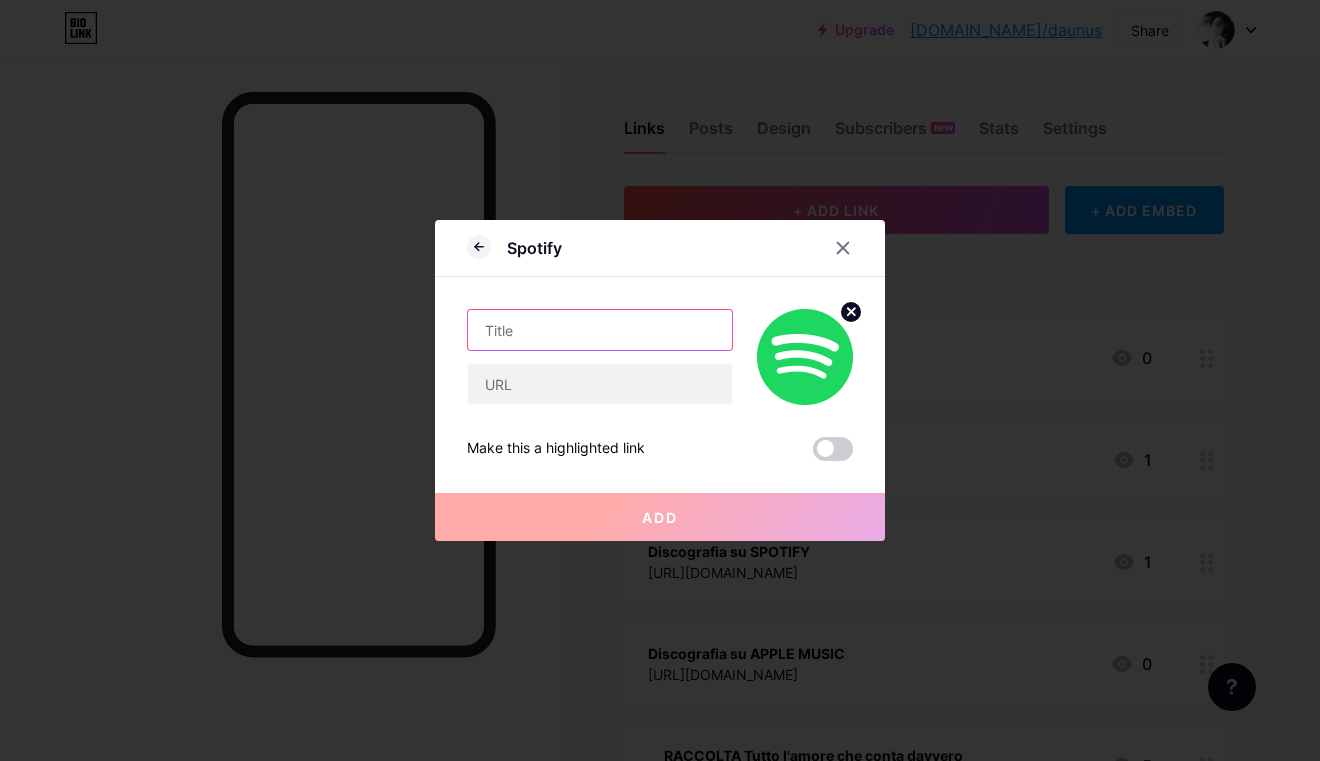 click at bounding box center [600, 330] 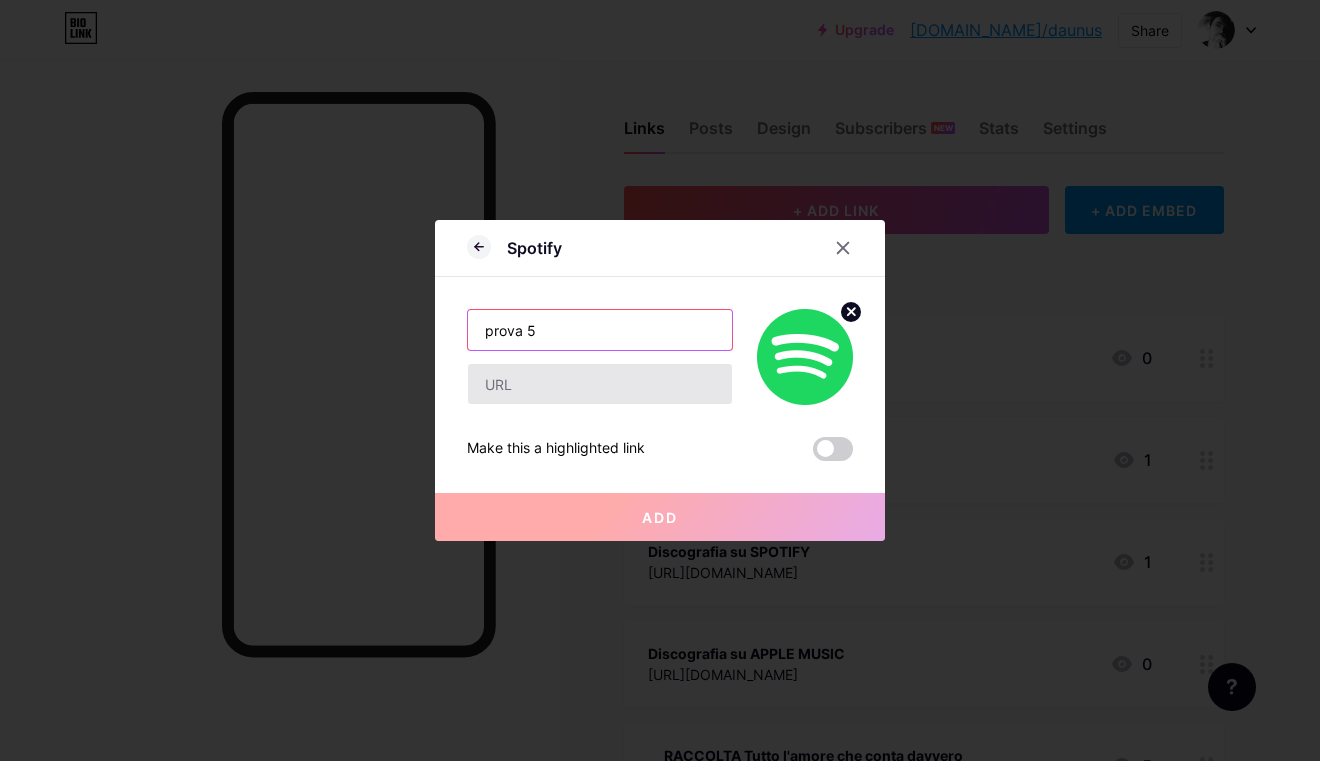 type on "prova 5" 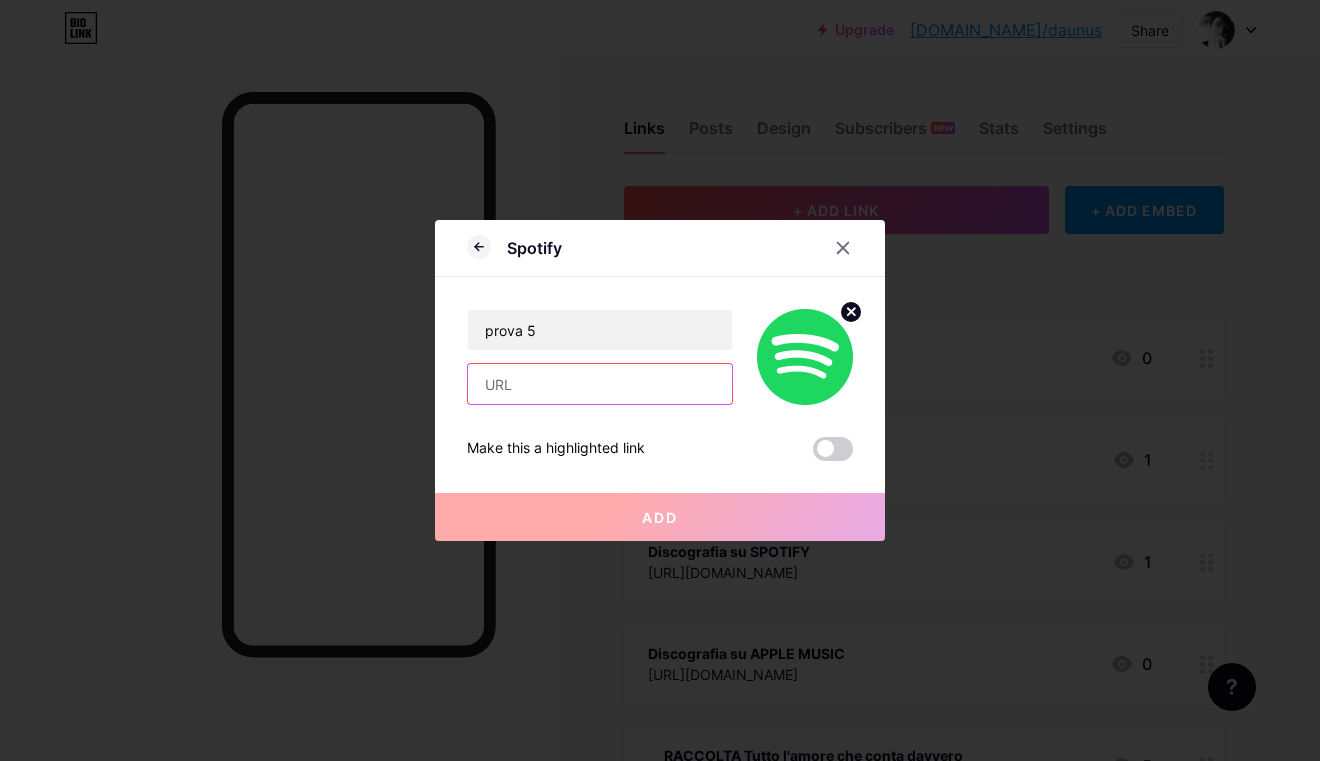 click at bounding box center (600, 384) 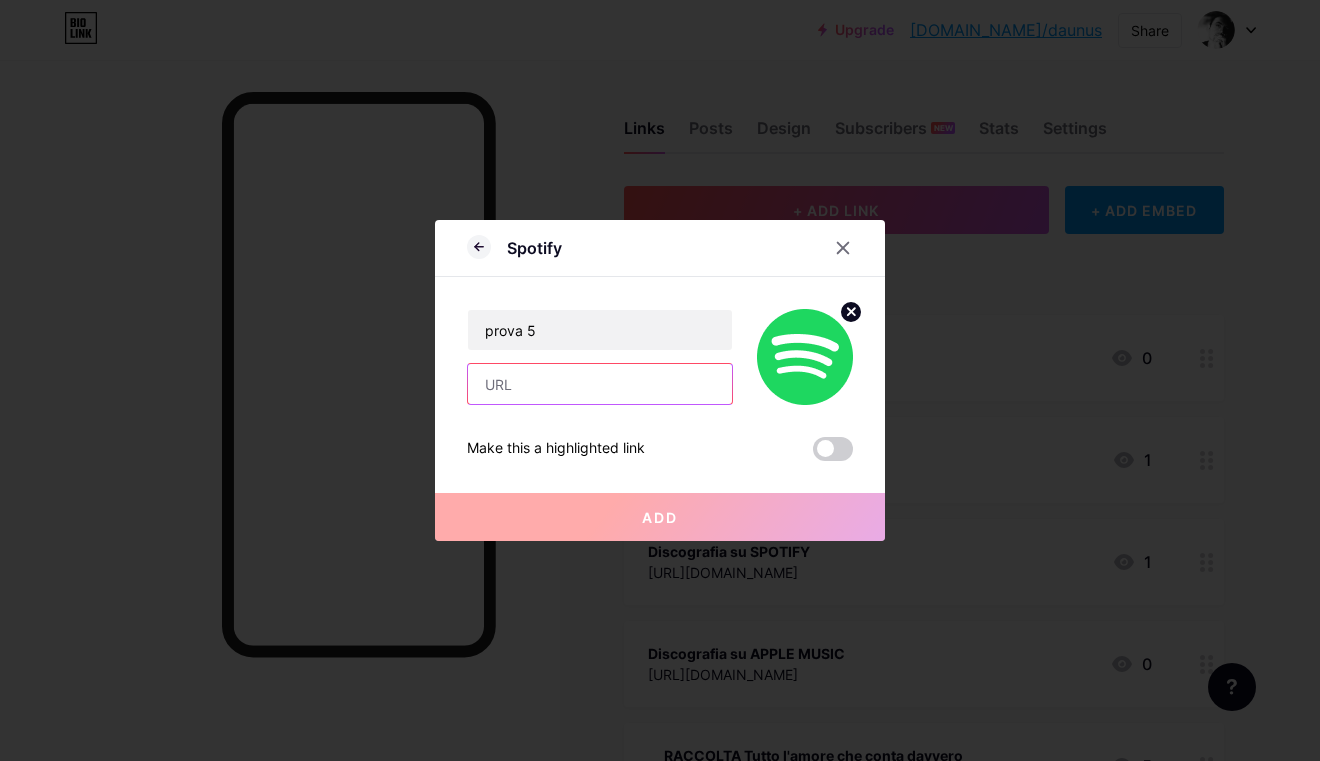 paste on "[URL][DOMAIN_NAME]" 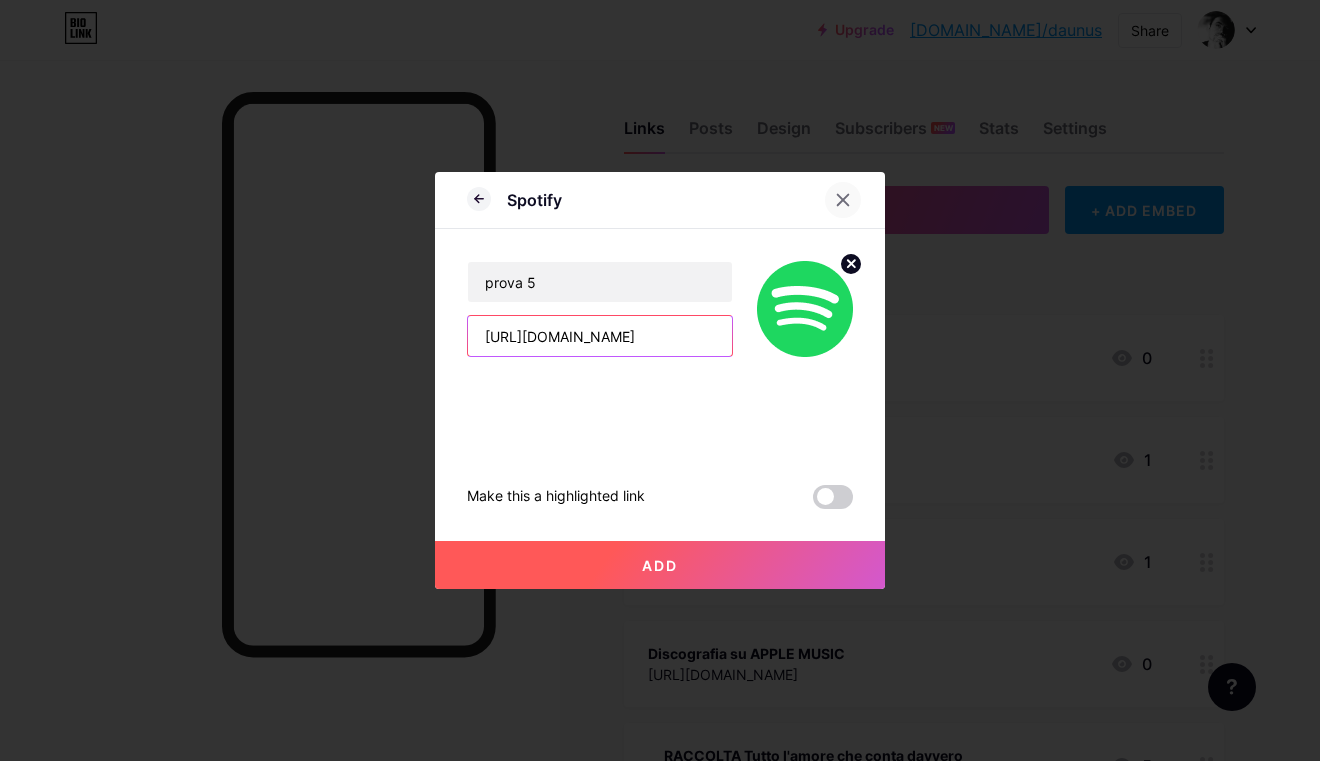 type on "[URL][DOMAIN_NAME]" 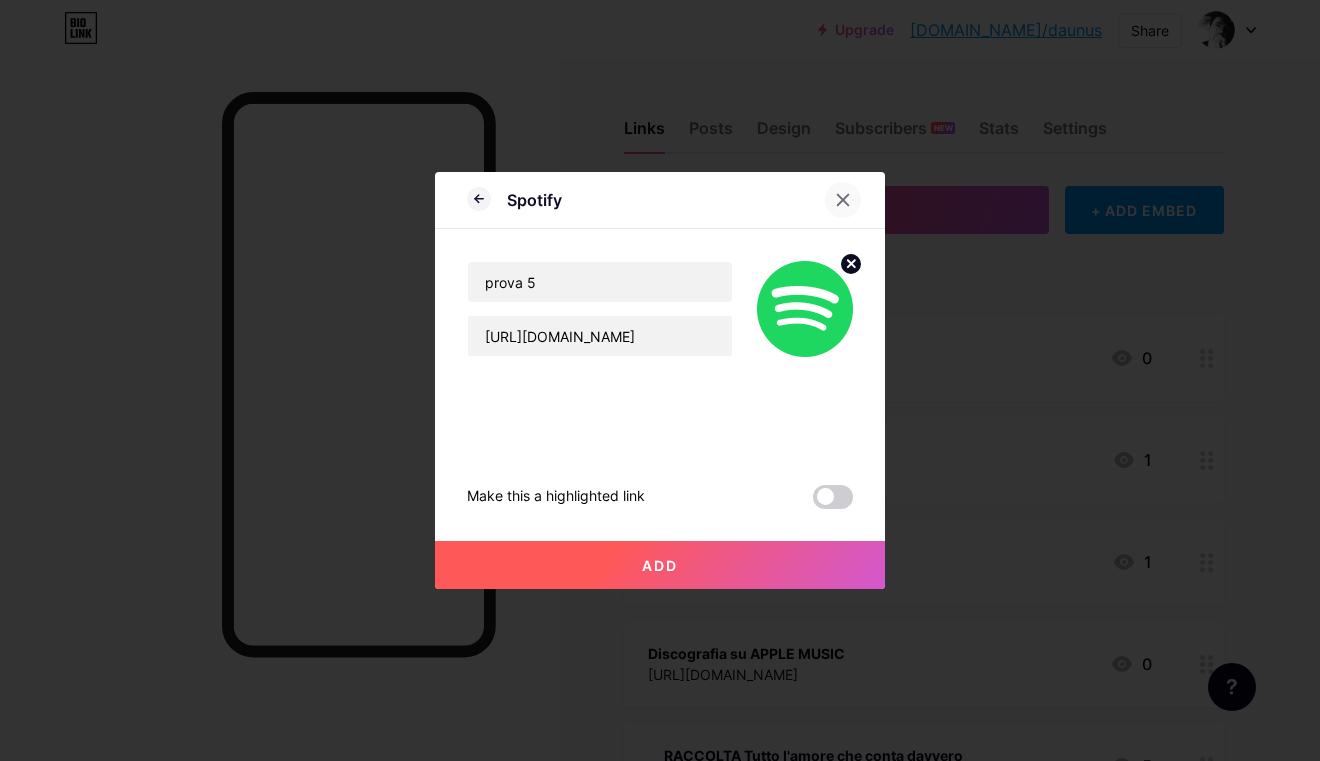 click at bounding box center [843, 200] 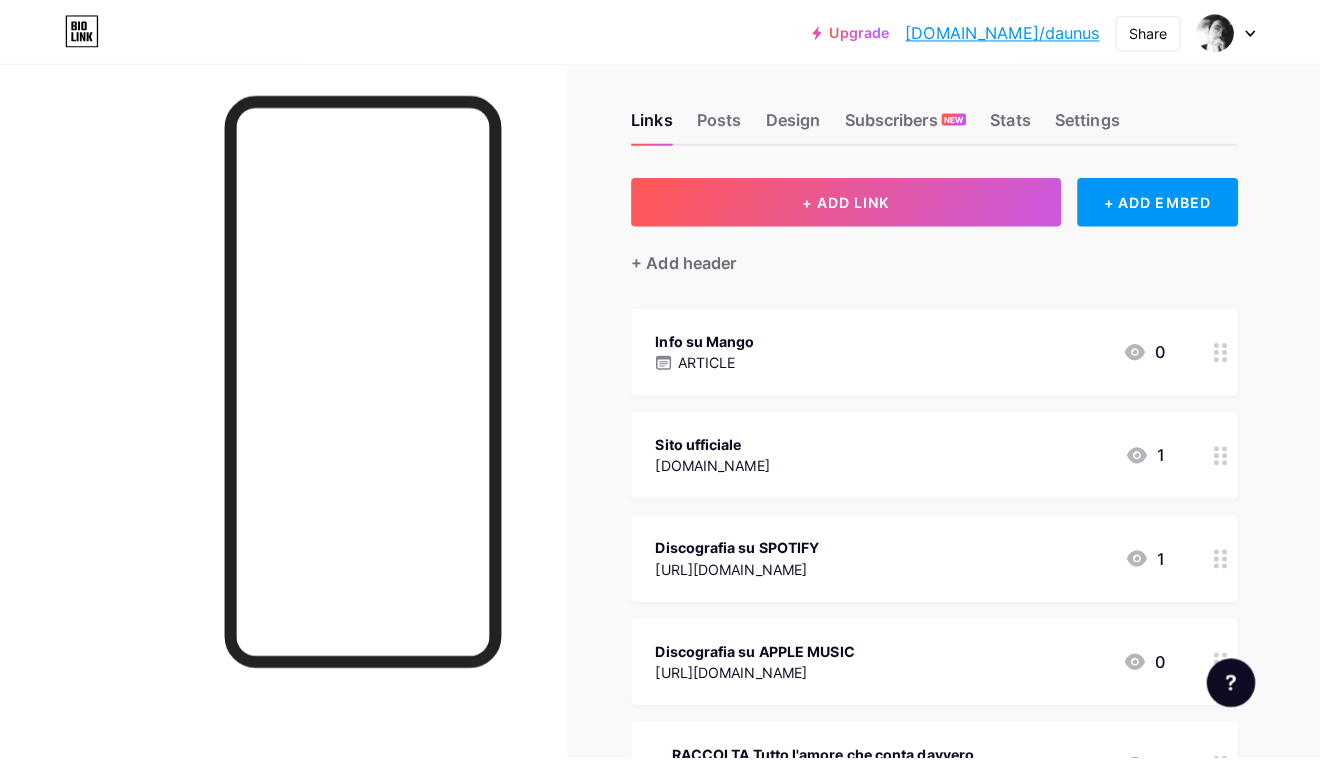 scroll, scrollTop: 0, scrollLeft: 0, axis: both 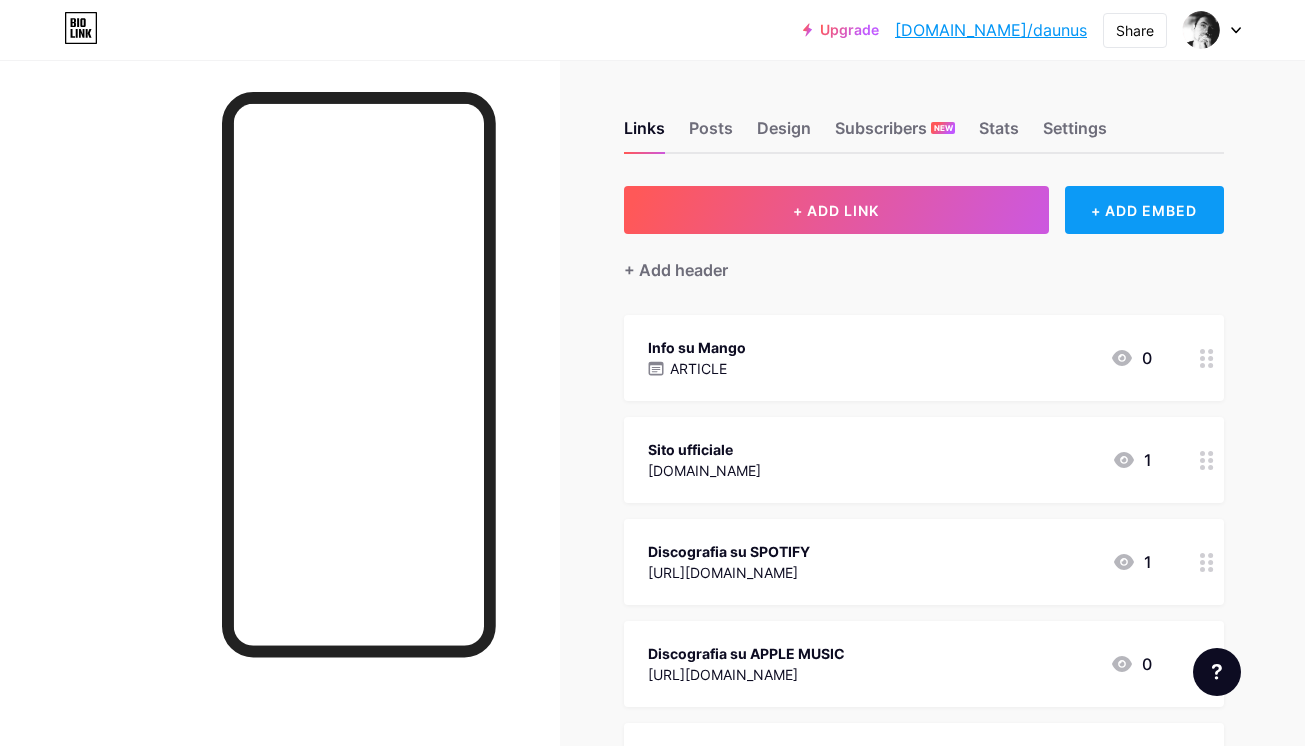 click on "+ ADD EMBED" at bounding box center [1144, 210] 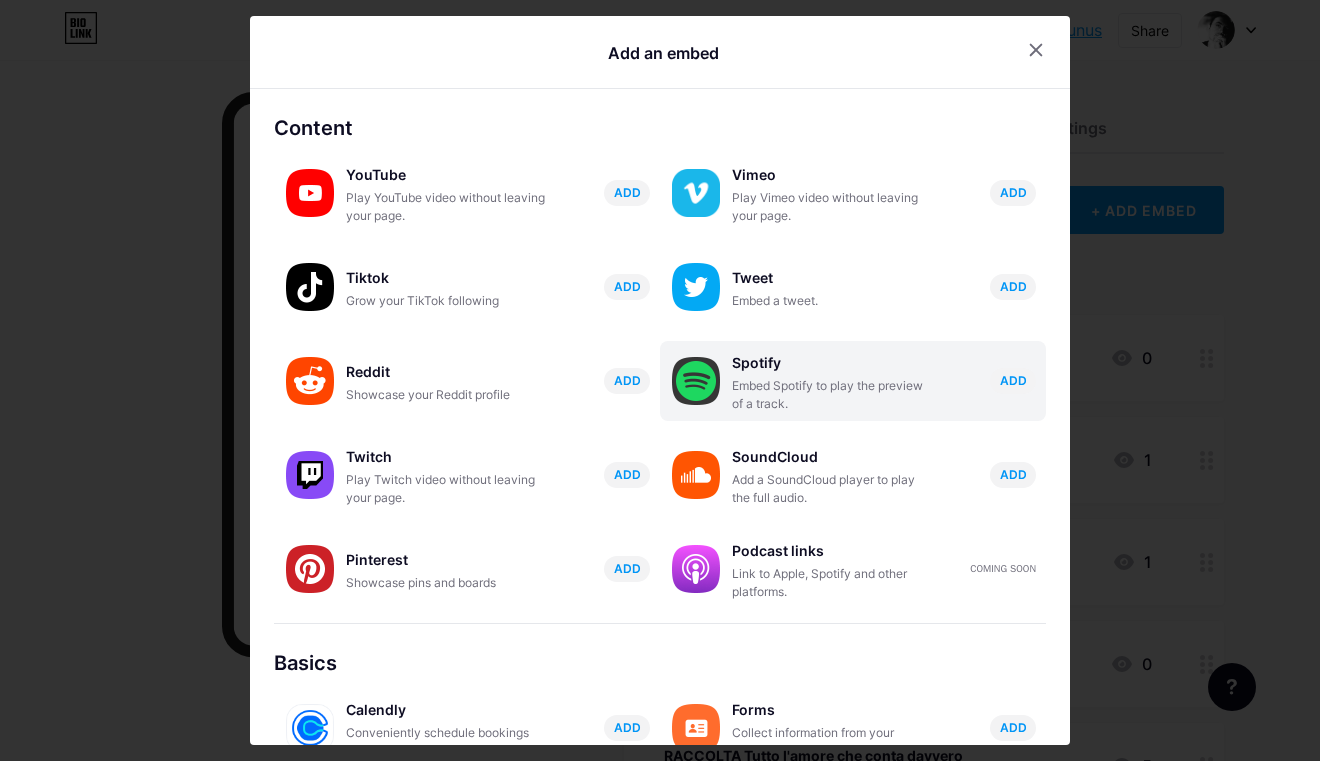 click at bounding box center (696, 381) 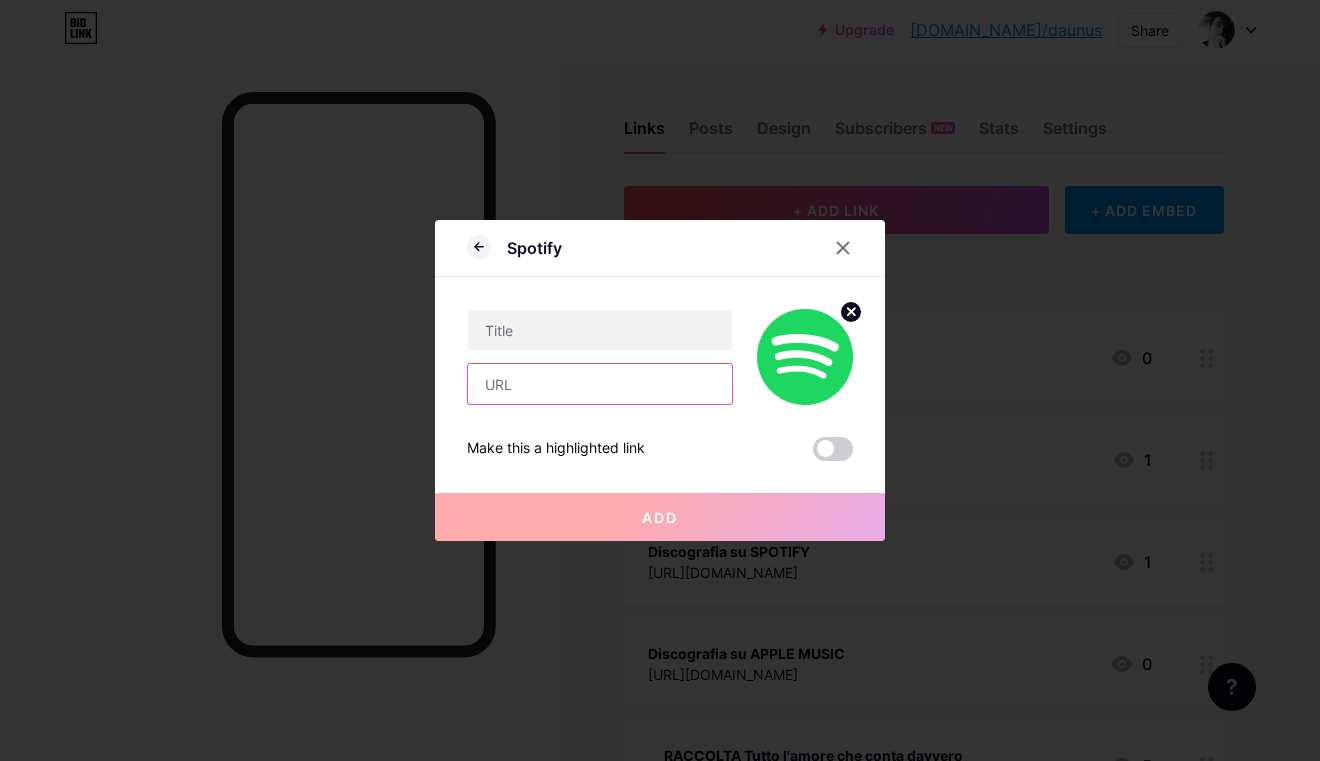 click at bounding box center [600, 384] 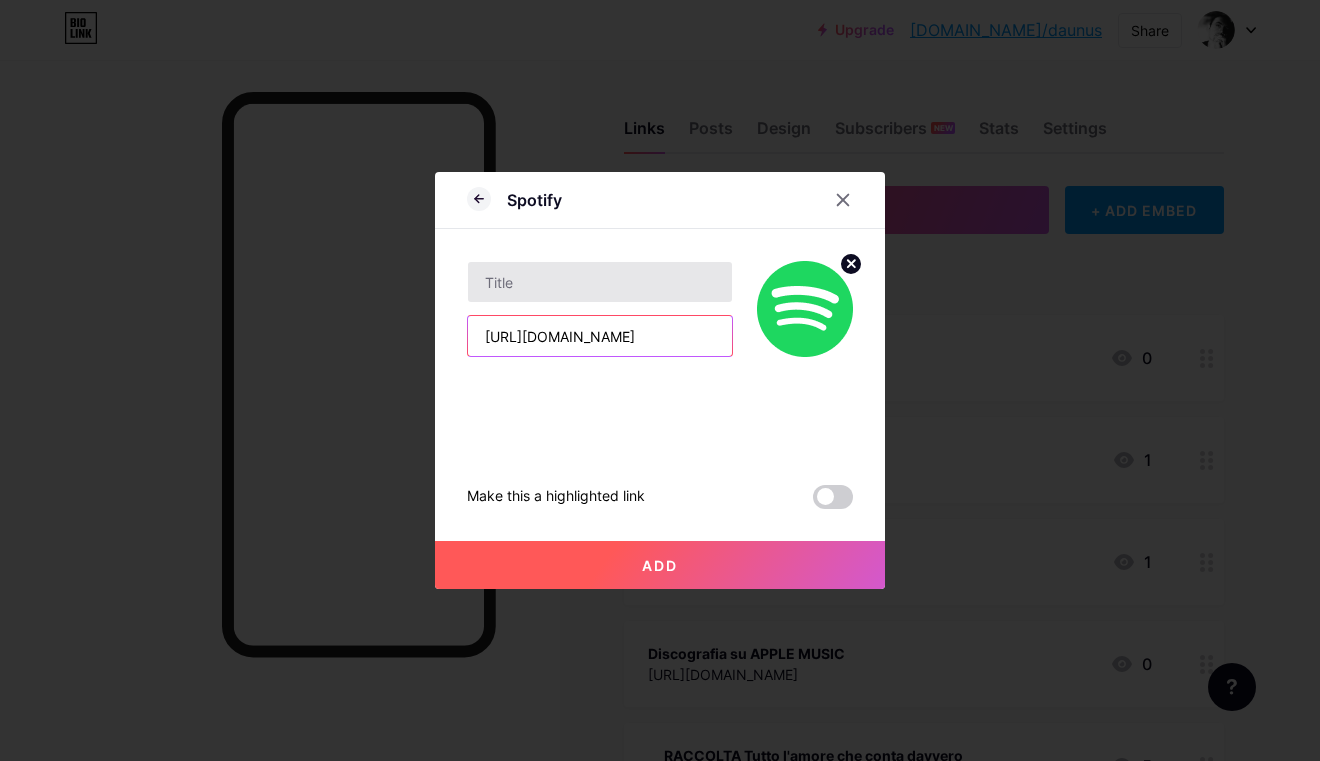 type on "https://open.spotify.com/intl-it/album/4niNGi5gge8Pi7SNvpjFt3?si=d2WjdNxrTRCTWv4v4UJ7mw" 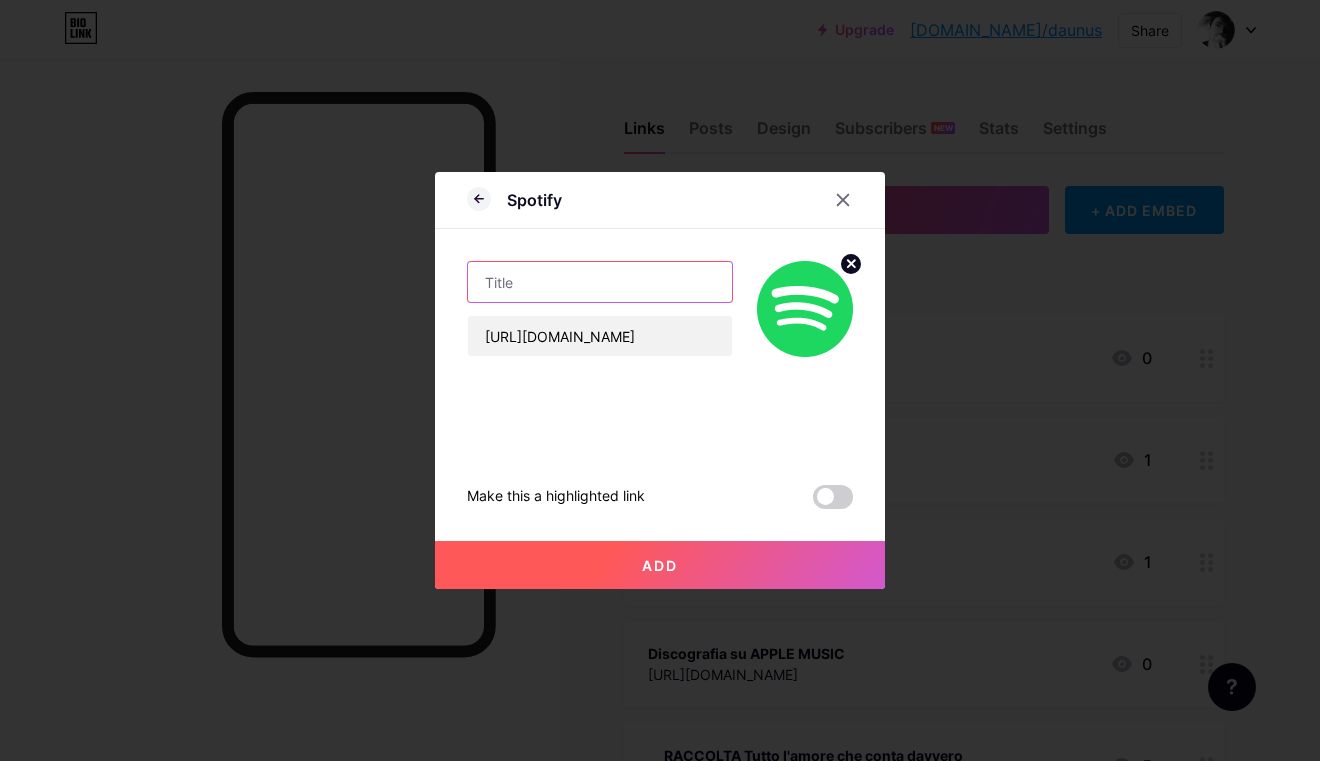 drag, startPoint x: 478, startPoint y: 283, endPoint x: 438, endPoint y: 282, distance: 40.012497 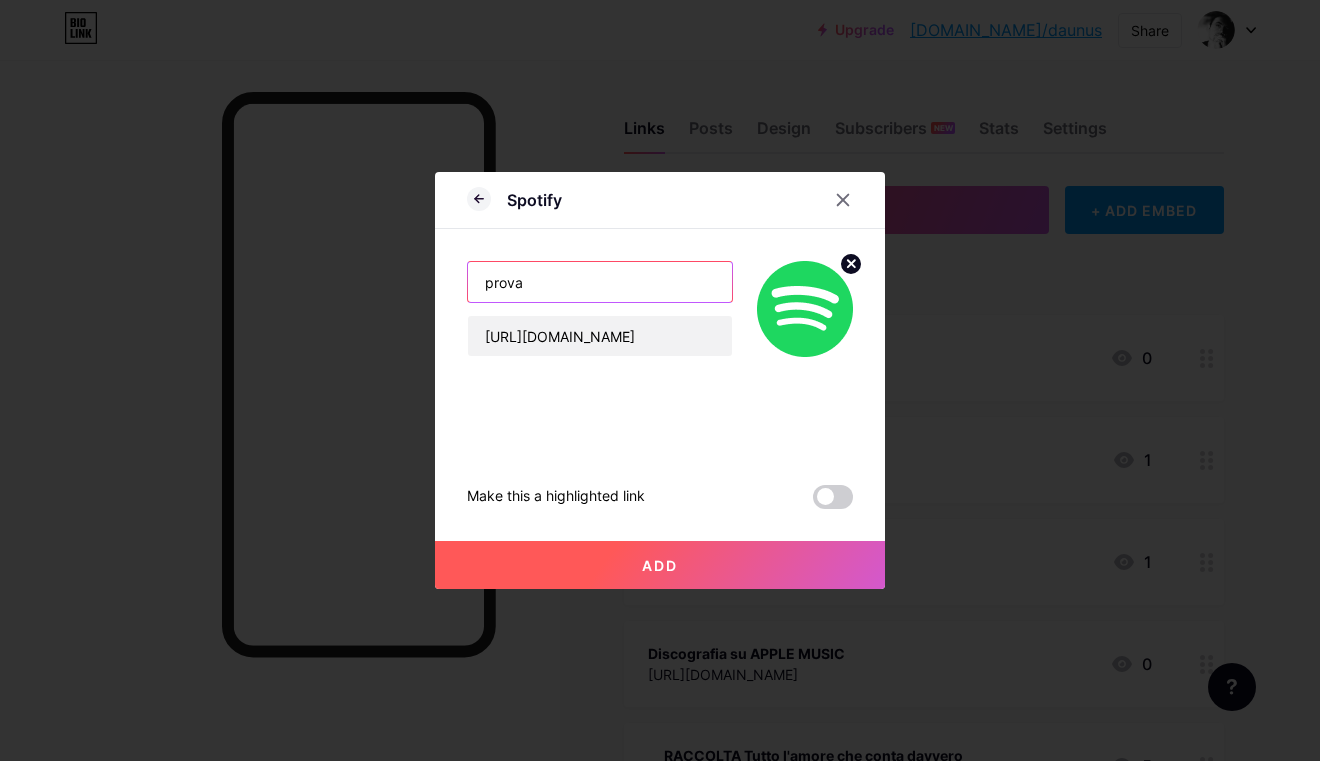 type on "prova" 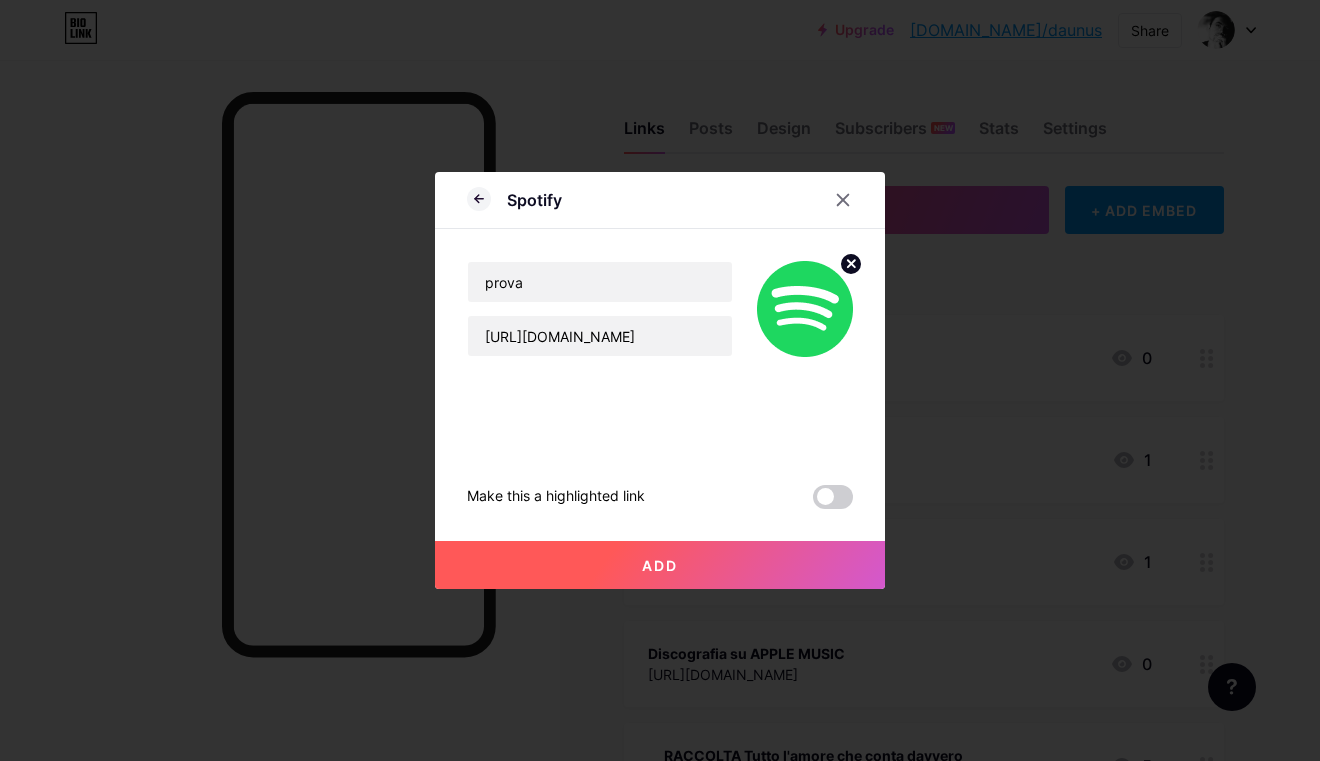 click on "Add" at bounding box center [660, 565] 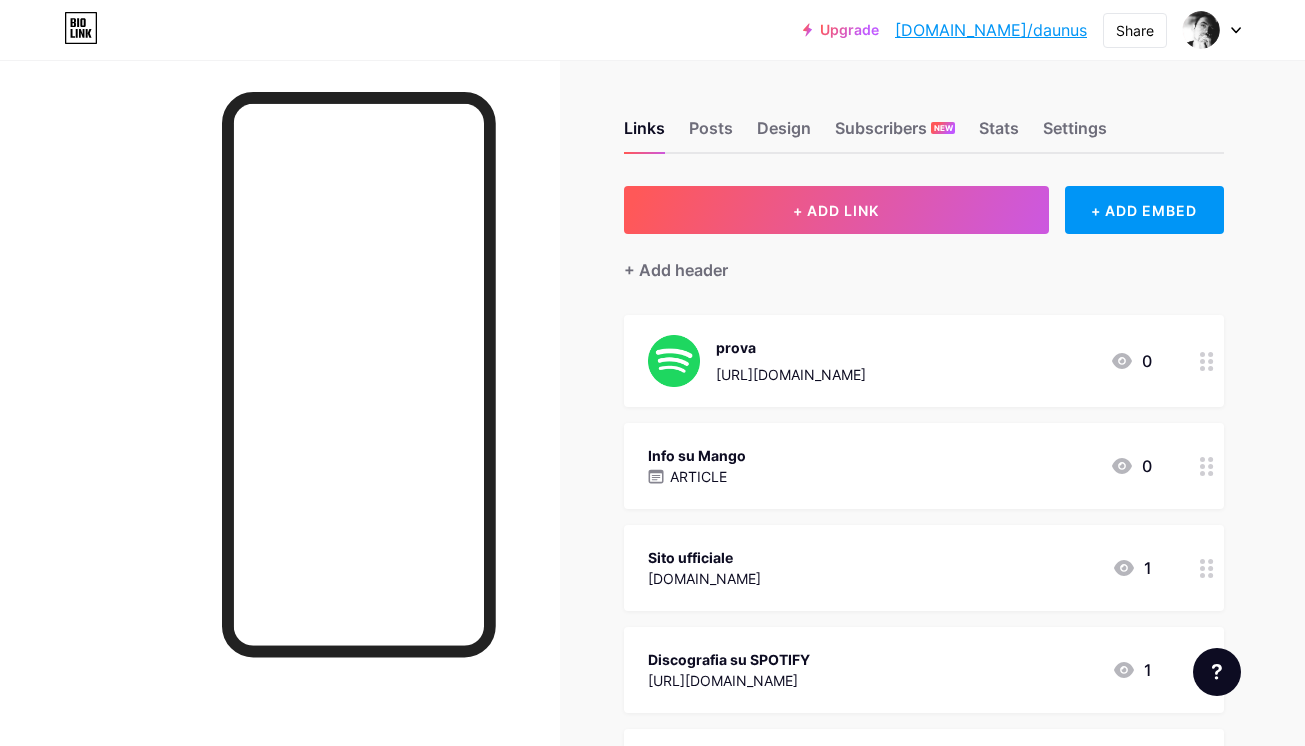 click at bounding box center [1207, 361] 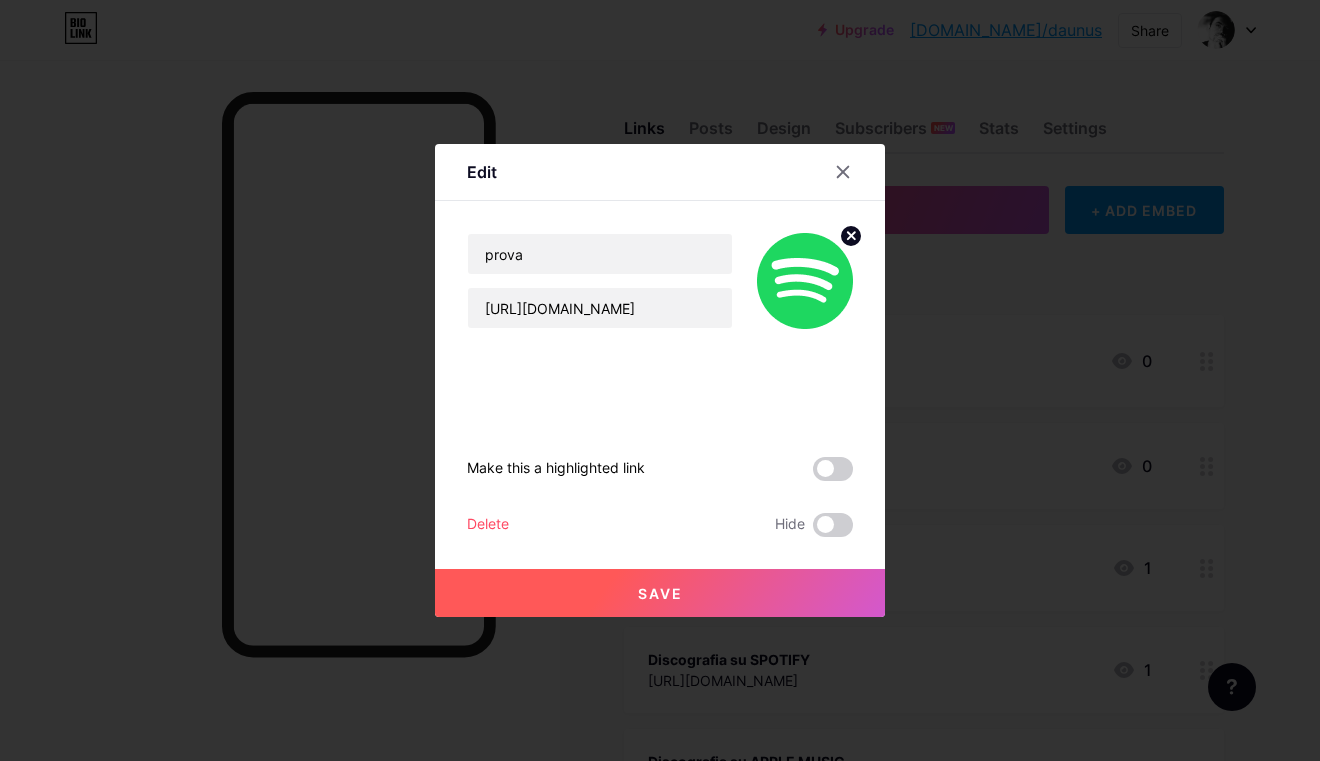 click on "Delete" at bounding box center [488, 525] 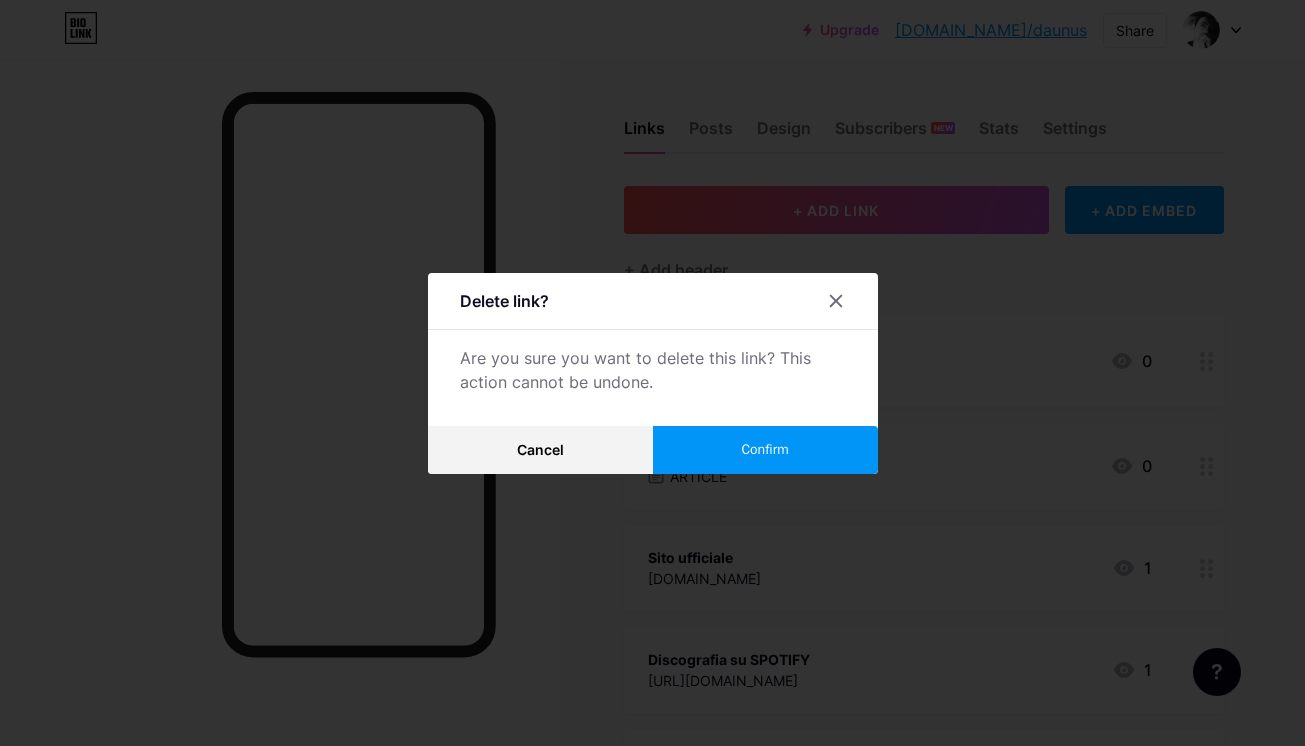 click on "Confirm" at bounding box center [765, 450] 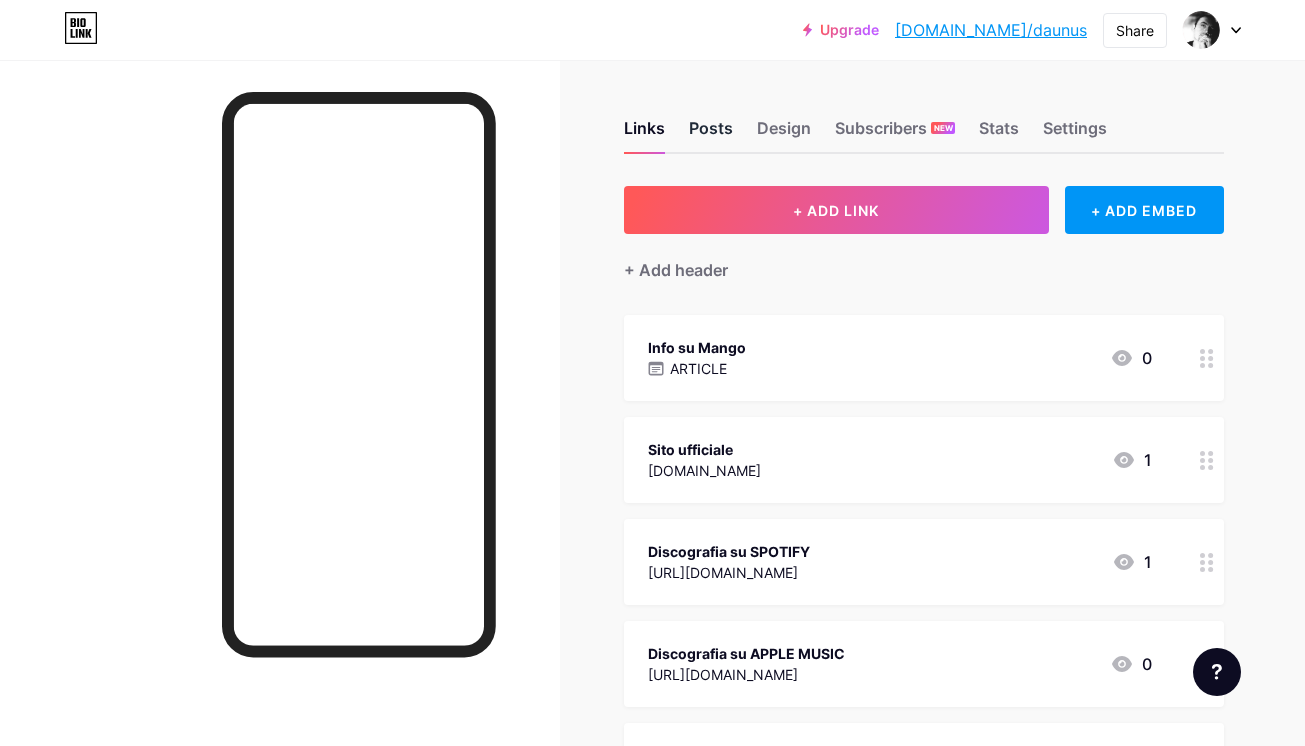 click on "Posts" at bounding box center [711, 134] 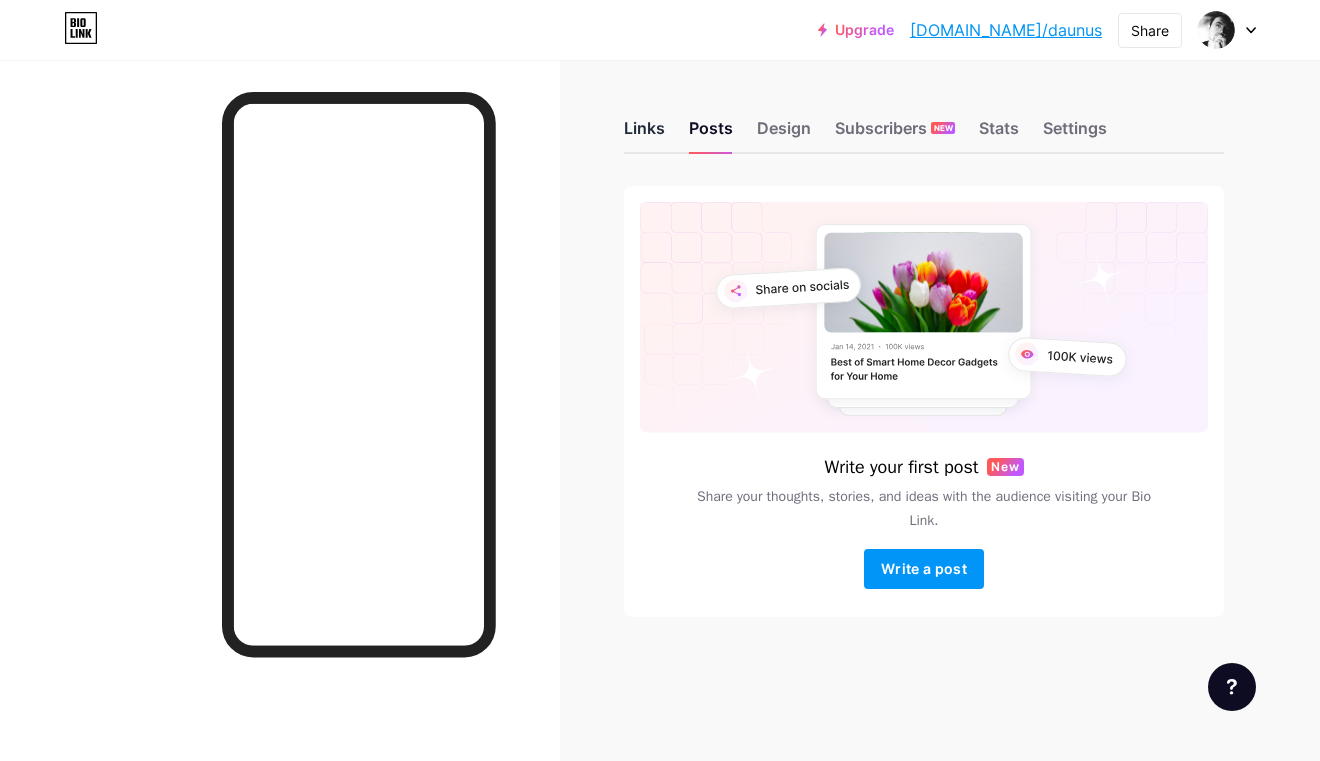 click on "Links" at bounding box center [644, 134] 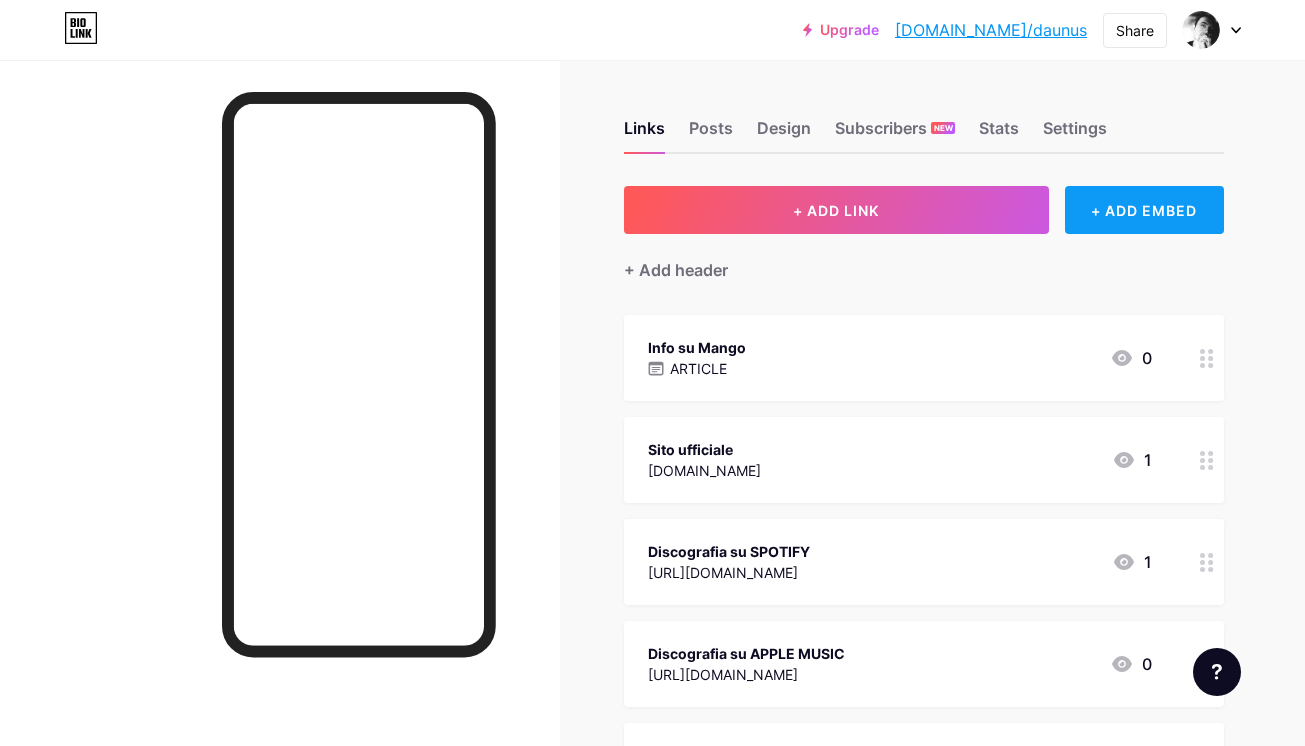 click on "+ ADD EMBED" at bounding box center (1144, 210) 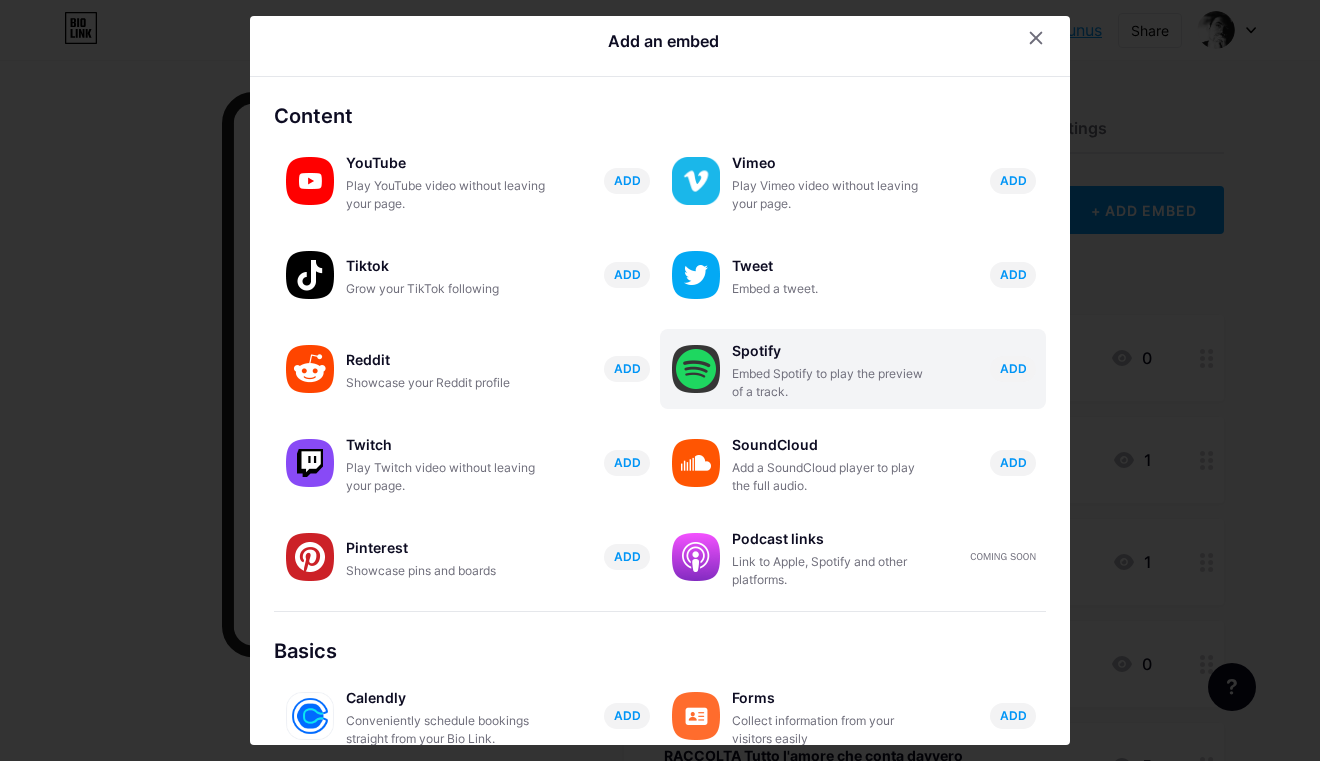 scroll, scrollTop: 25, scrollLeft: 0, axis: vertical 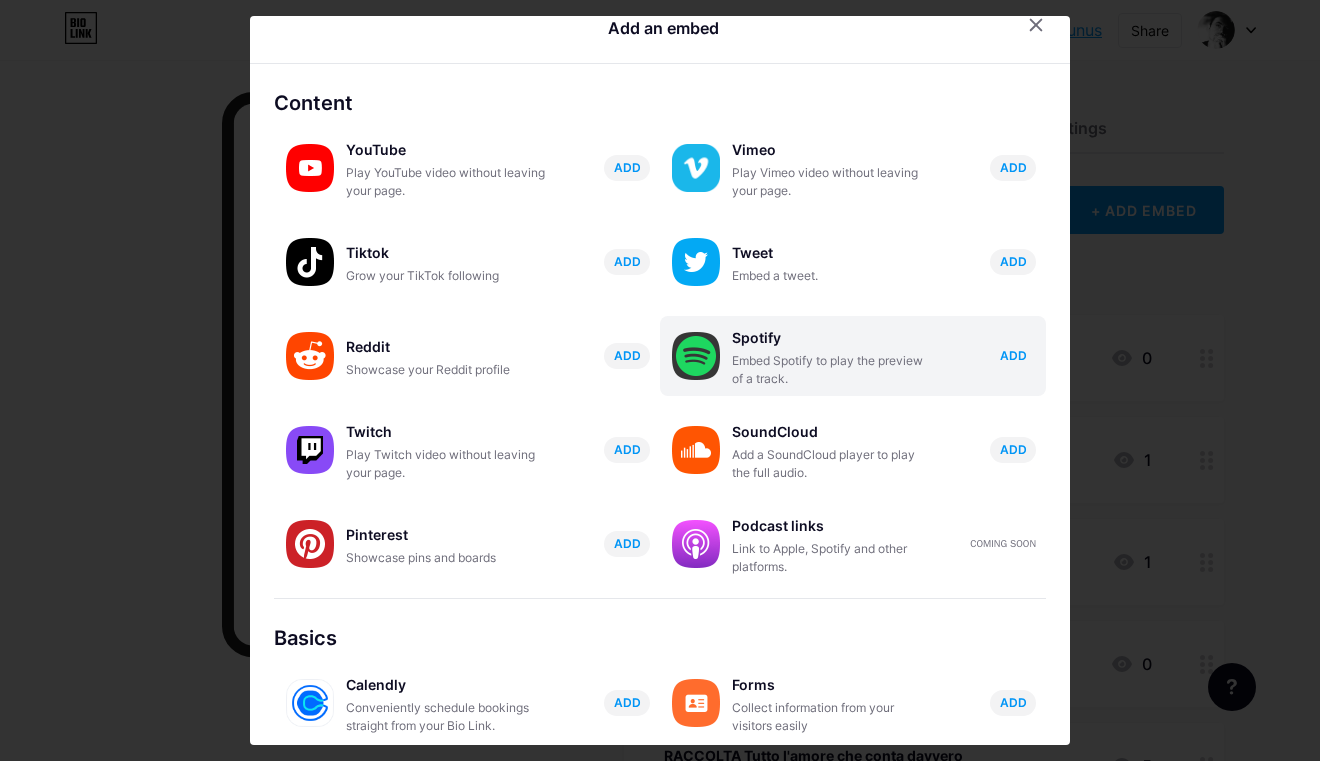 click on "ADD" at bounding box center (1013, 356) 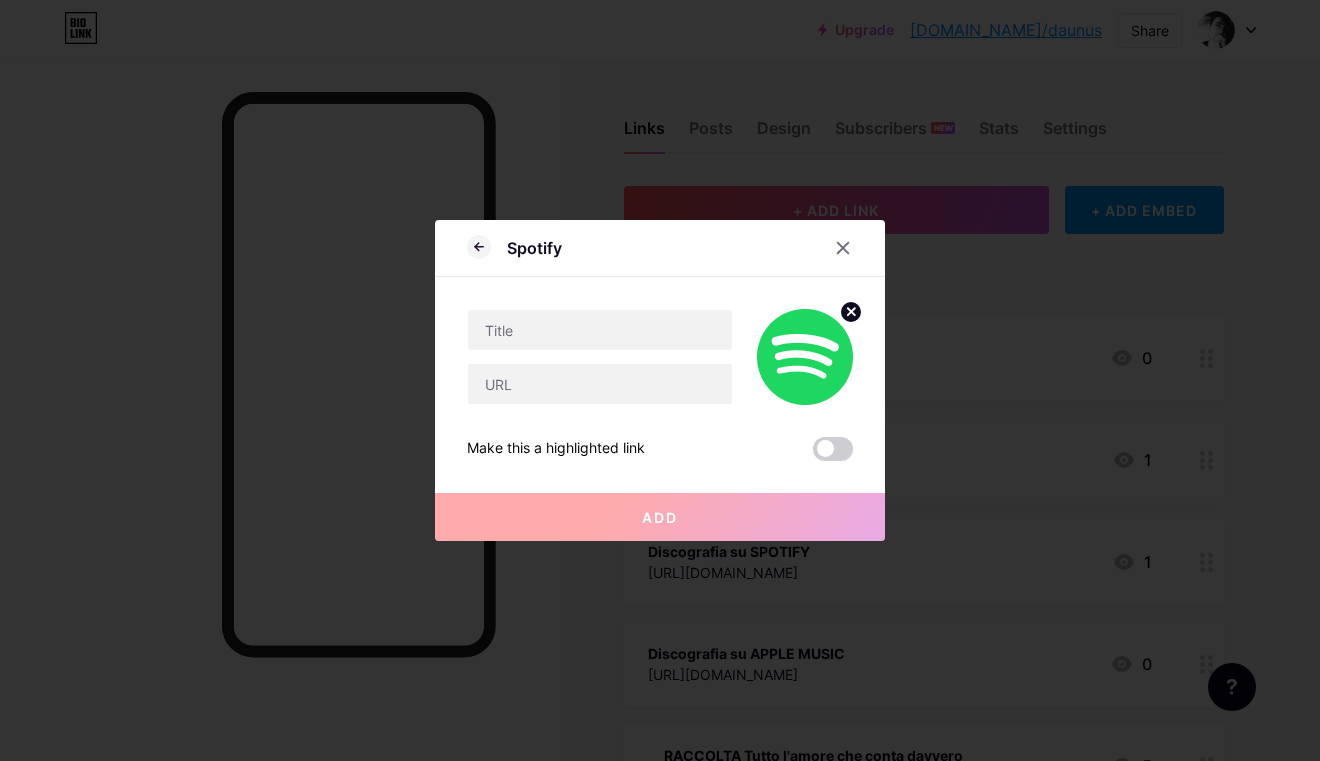 scroll, scrollTop: 0, scrollLeft: 0, axis: both 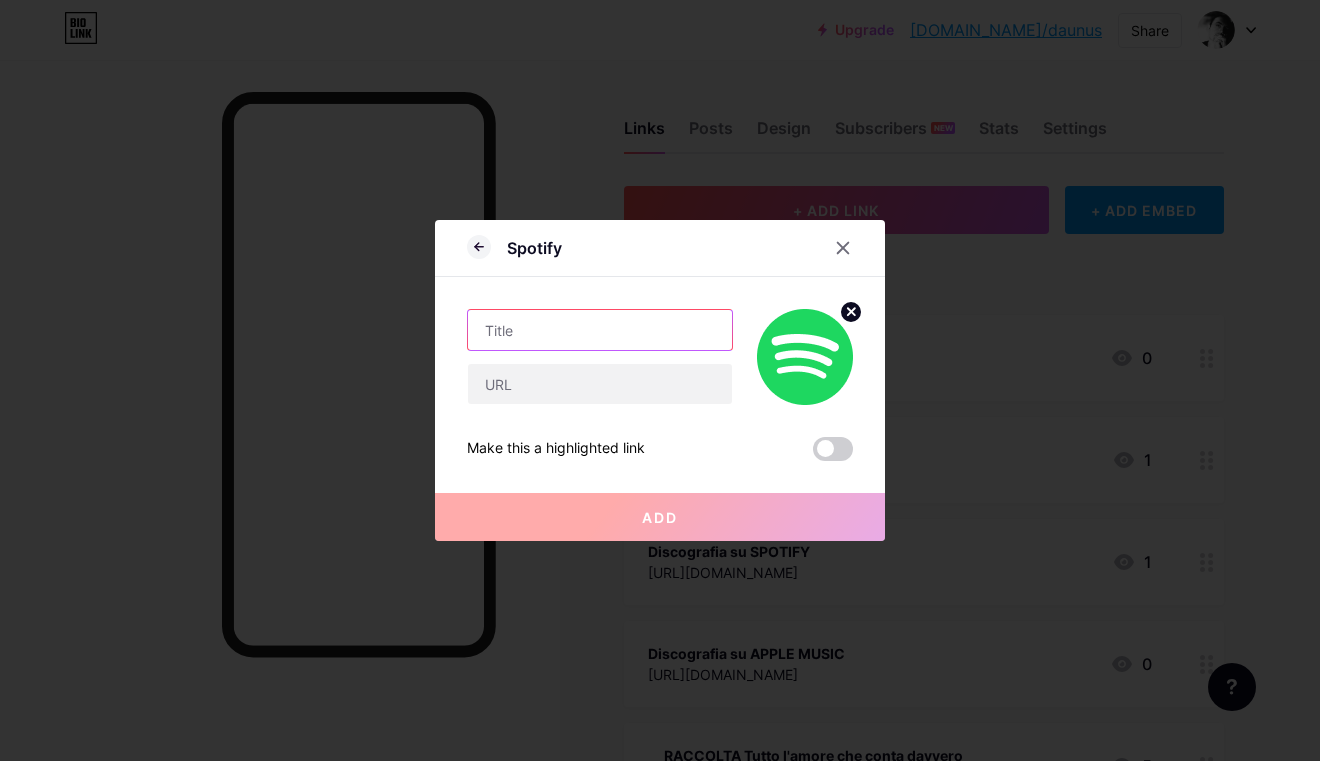 click at bounding box center (600, 330) 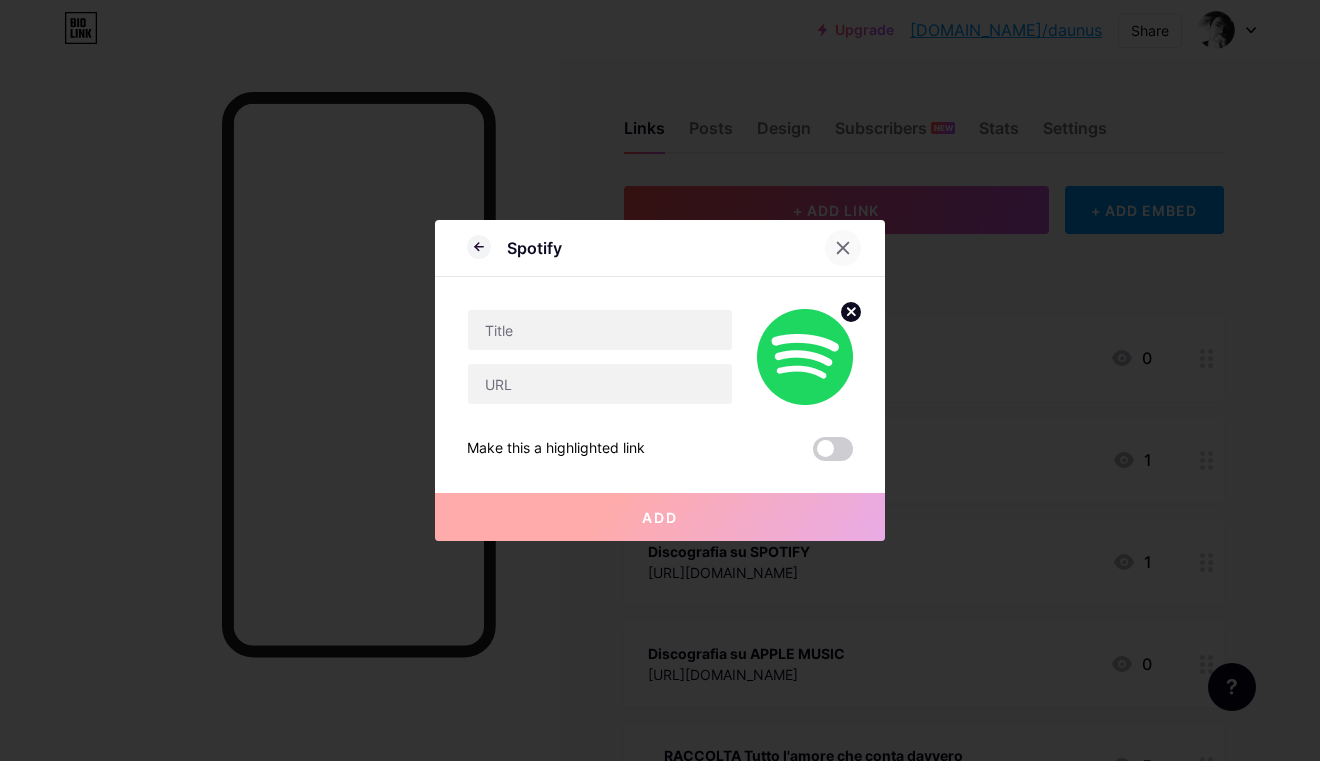 click 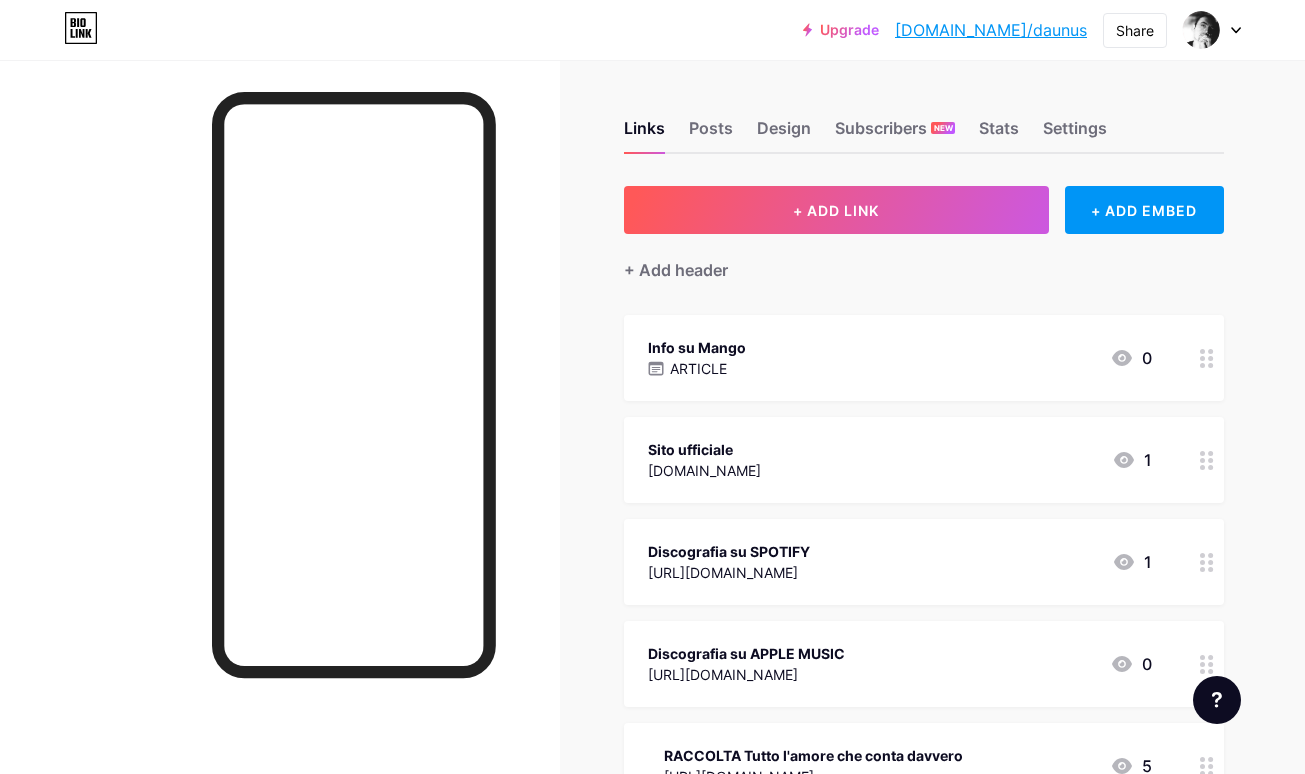 click on "[DOMAIN_NAME]/daunus" at bounding box center [991, 30] 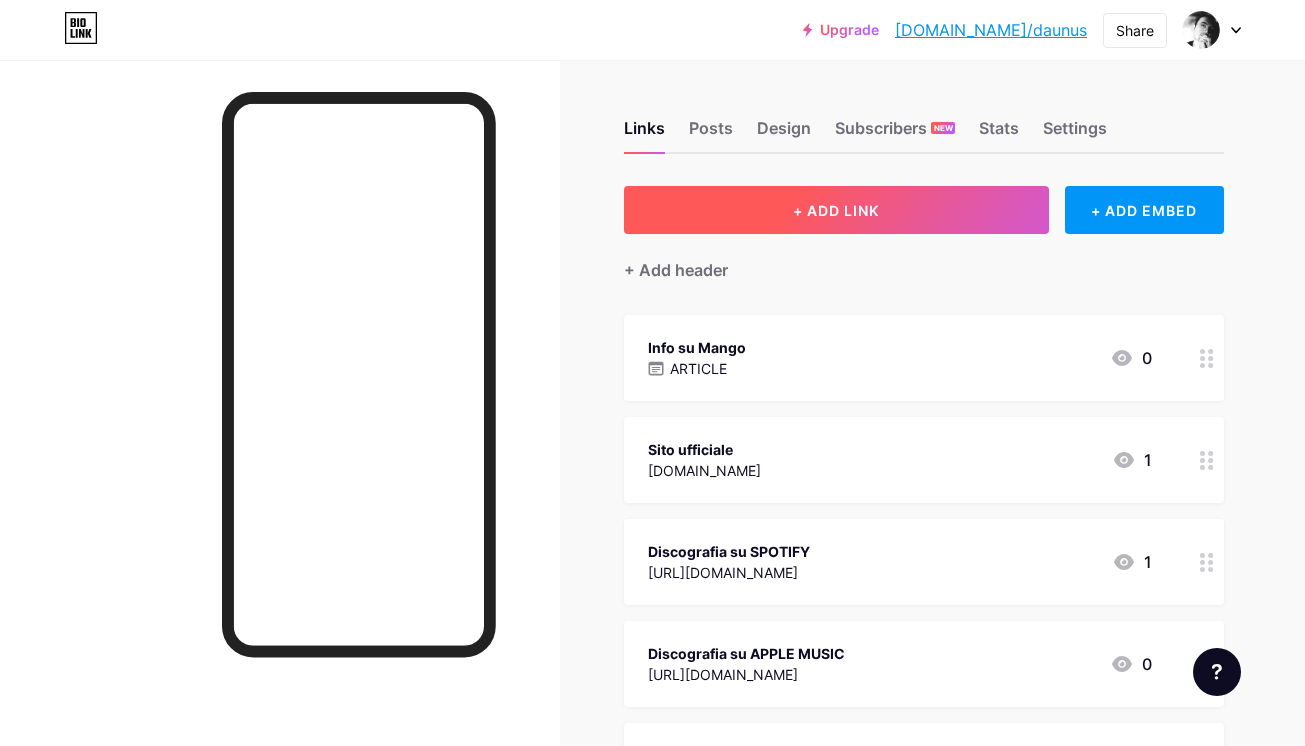 click on "+ ADD LINK" at bounding box center (836, 210) 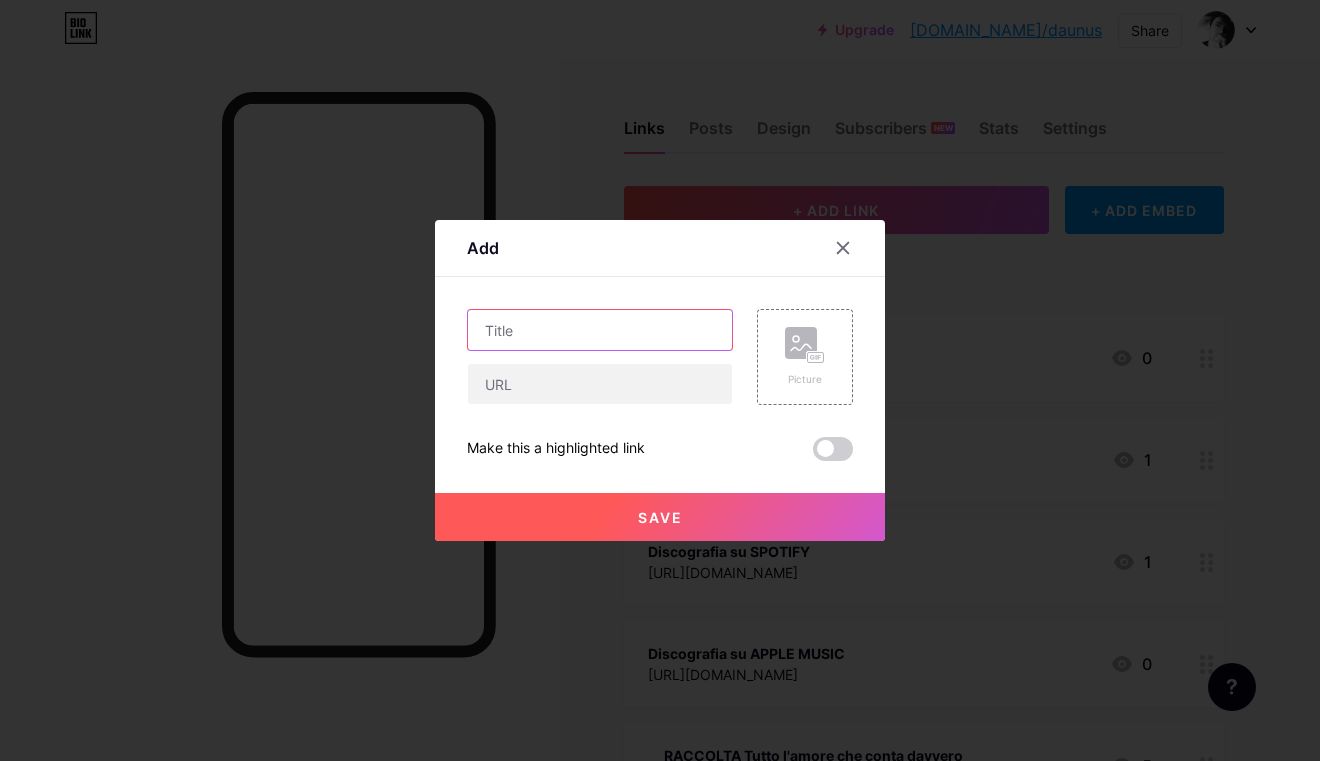 click at bounding box center (600, 330) 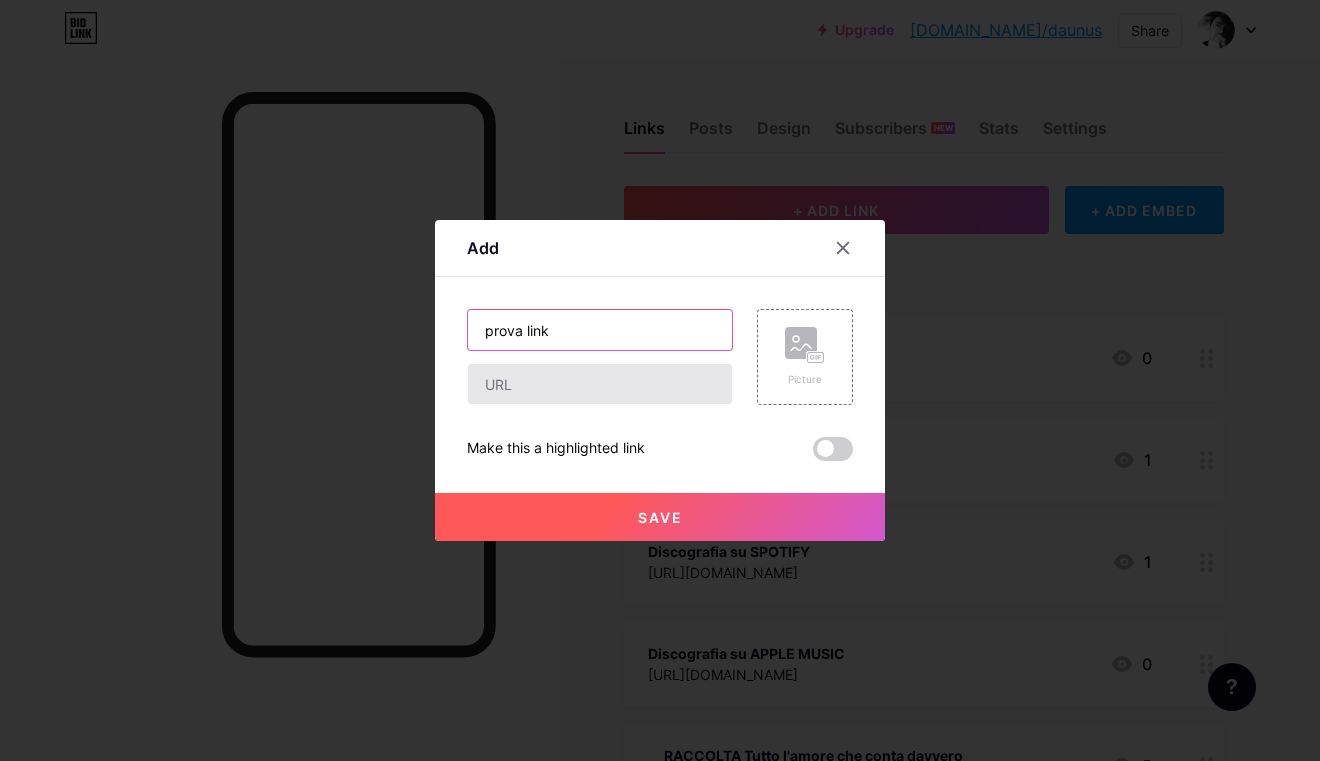 type on "prova link" 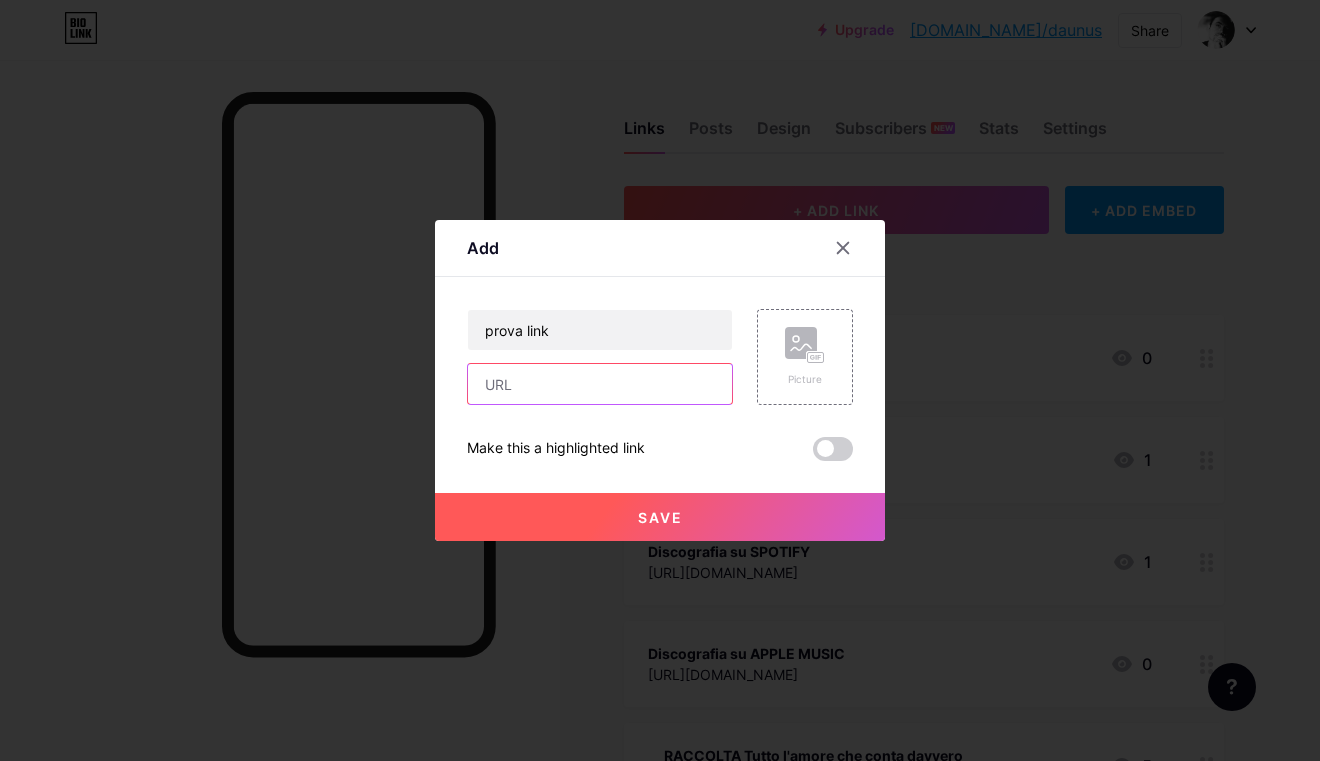 click at bounding box center (600, 384) 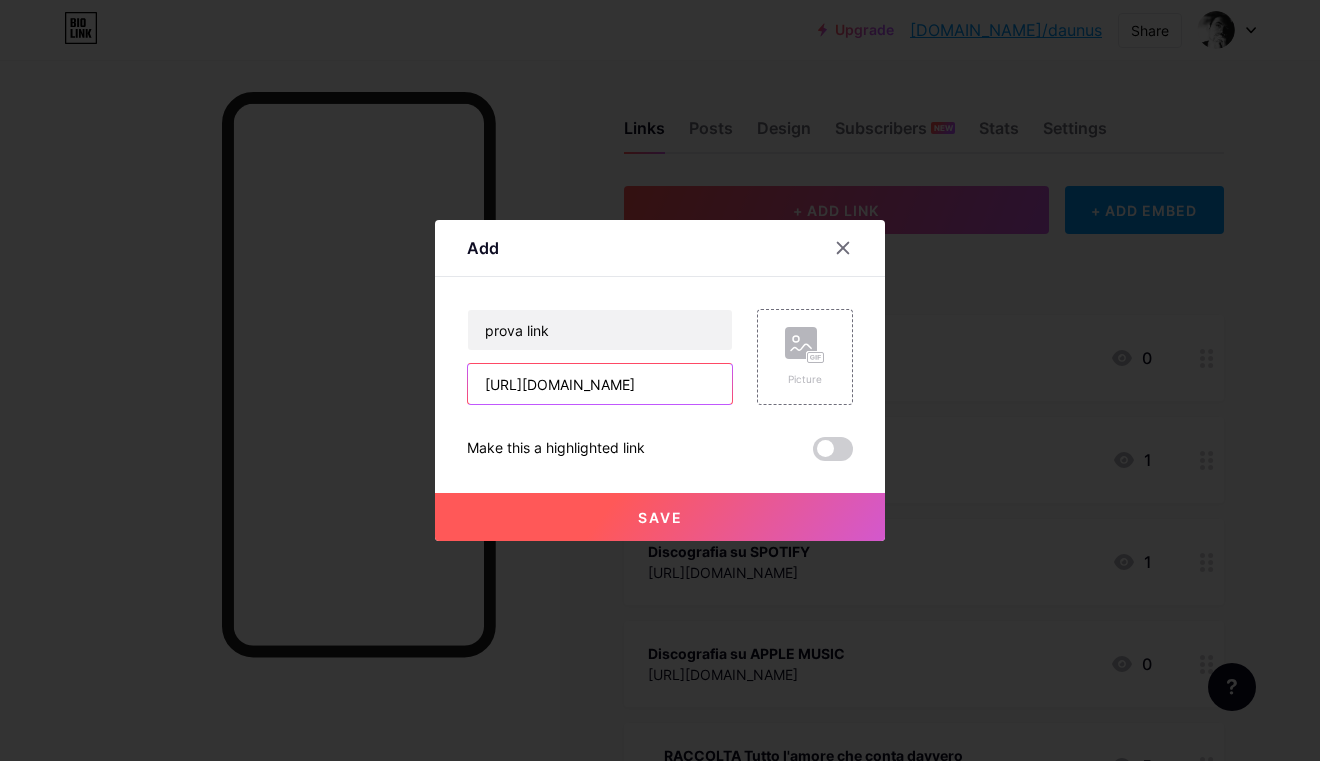 type on "https://open.spotify.com/intl-it/track/152ITAhnJ4rqzUC2jLMYVz?si=0ec3ff65d3e64b3e" 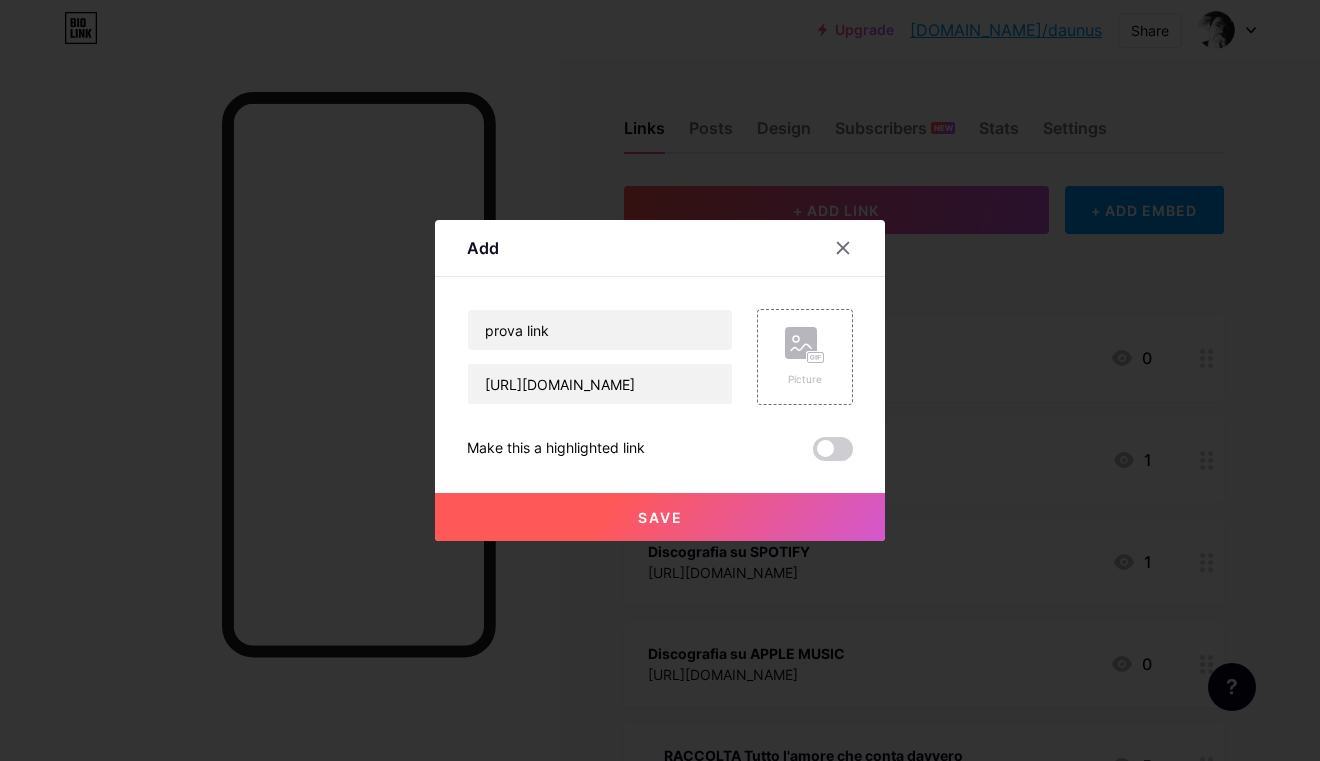 click on "Save" at bounding box center [660, 517] 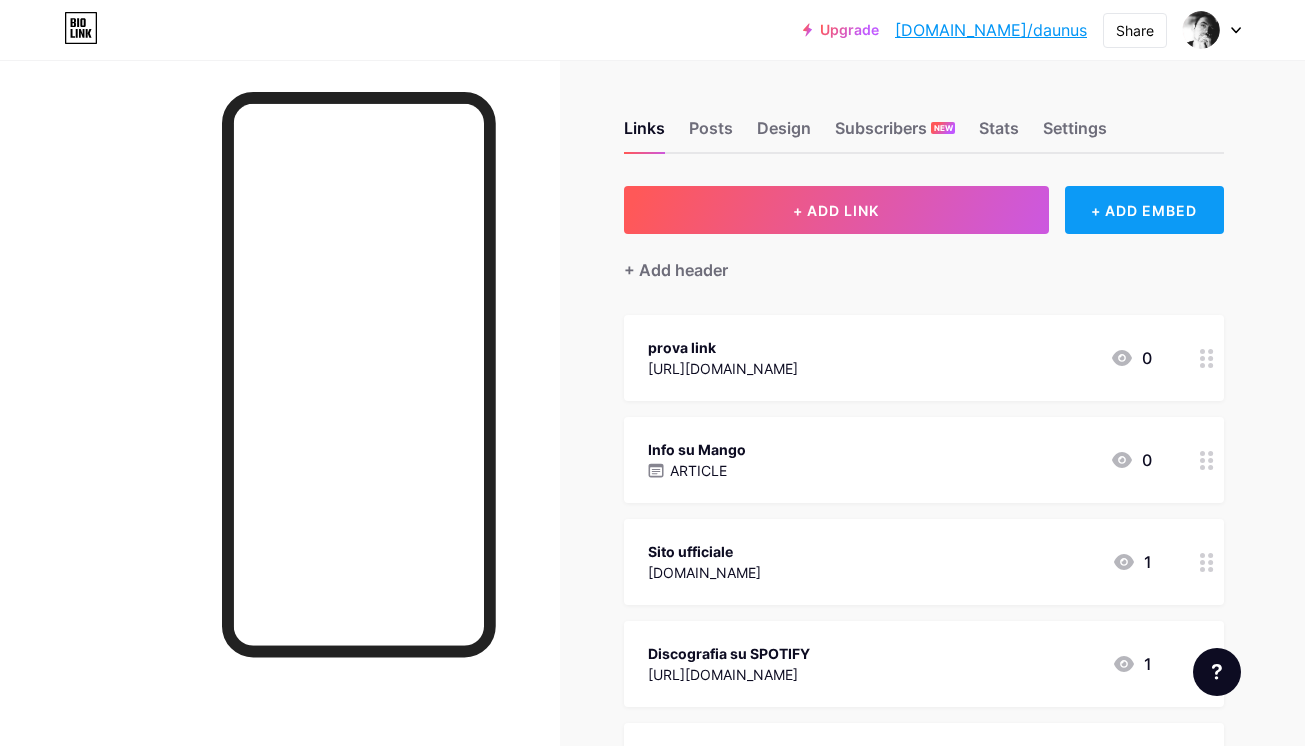 click on "+ ADD EMBED" at bounding box center (1144, 210) 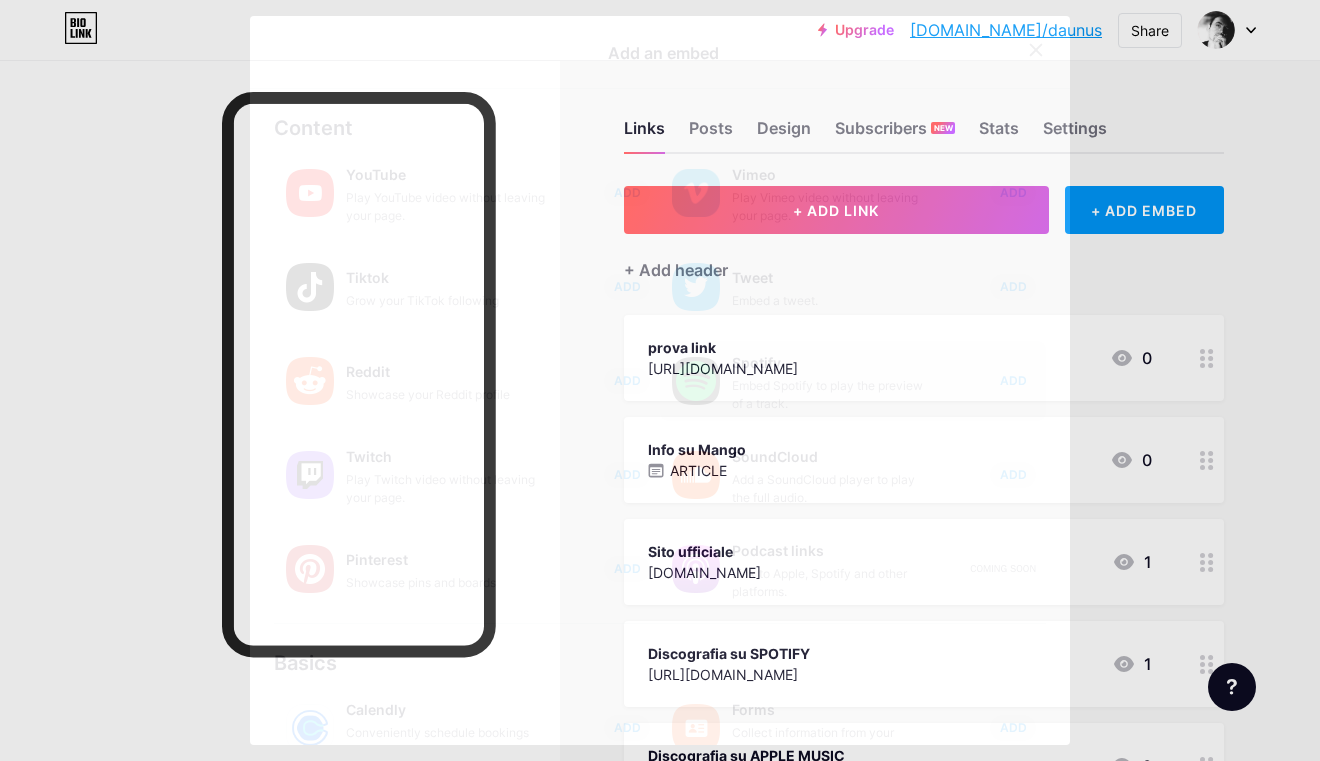 click on "ADD" at bounding box center (1013, 380) 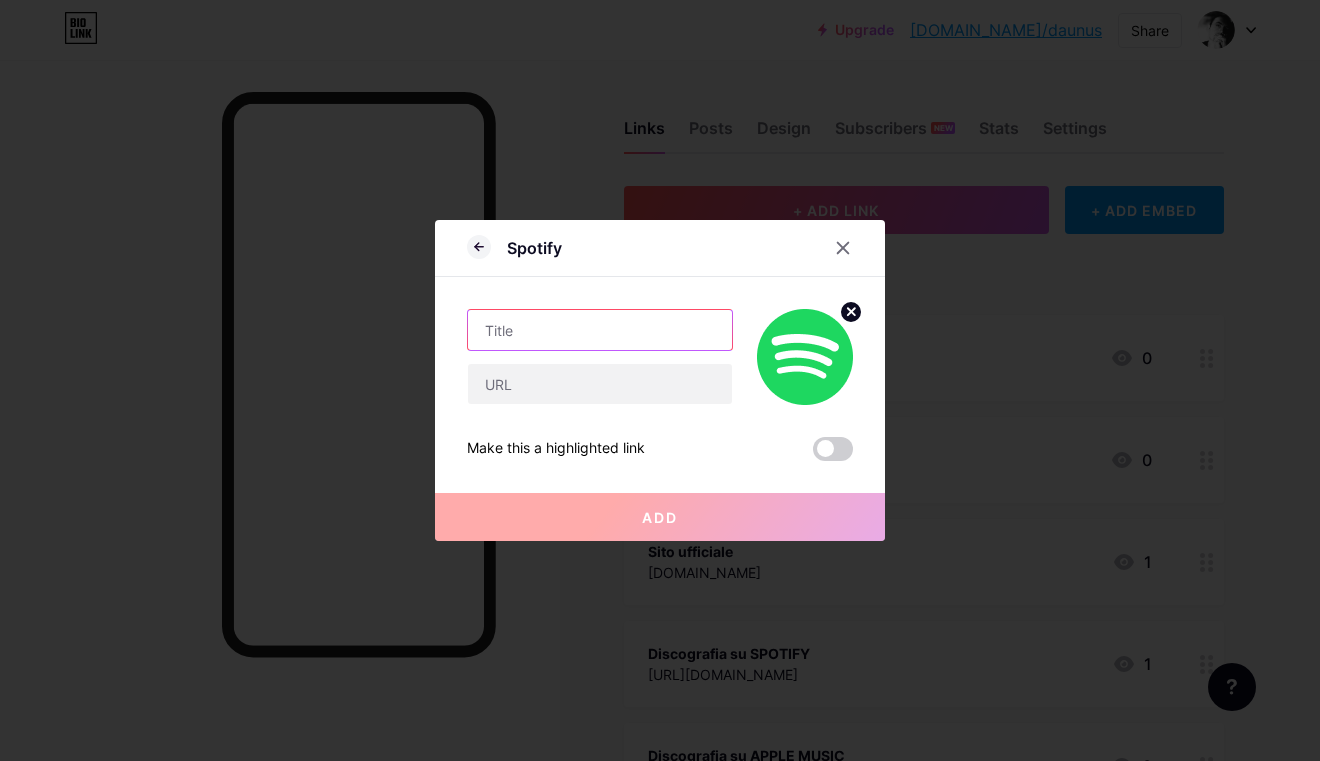 click at bounding box center [600, 330] 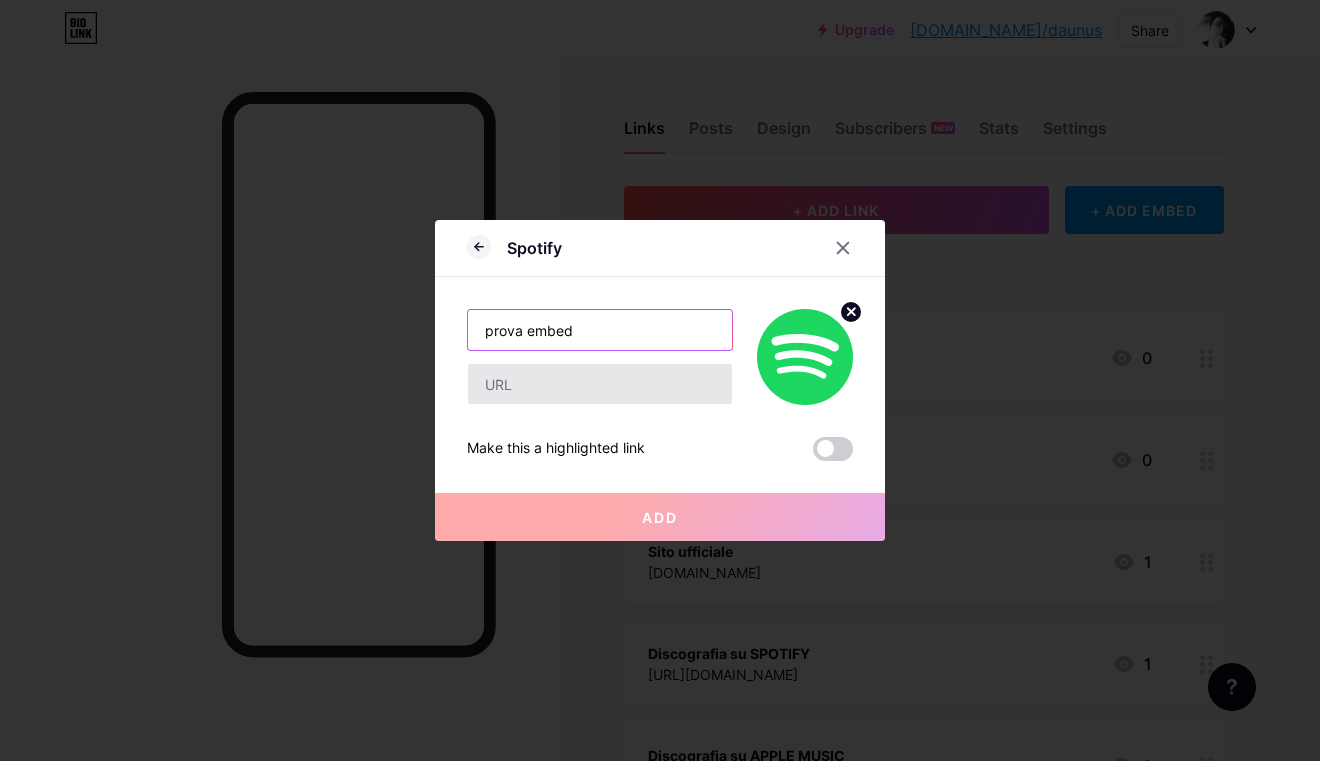 type on "prova embed" 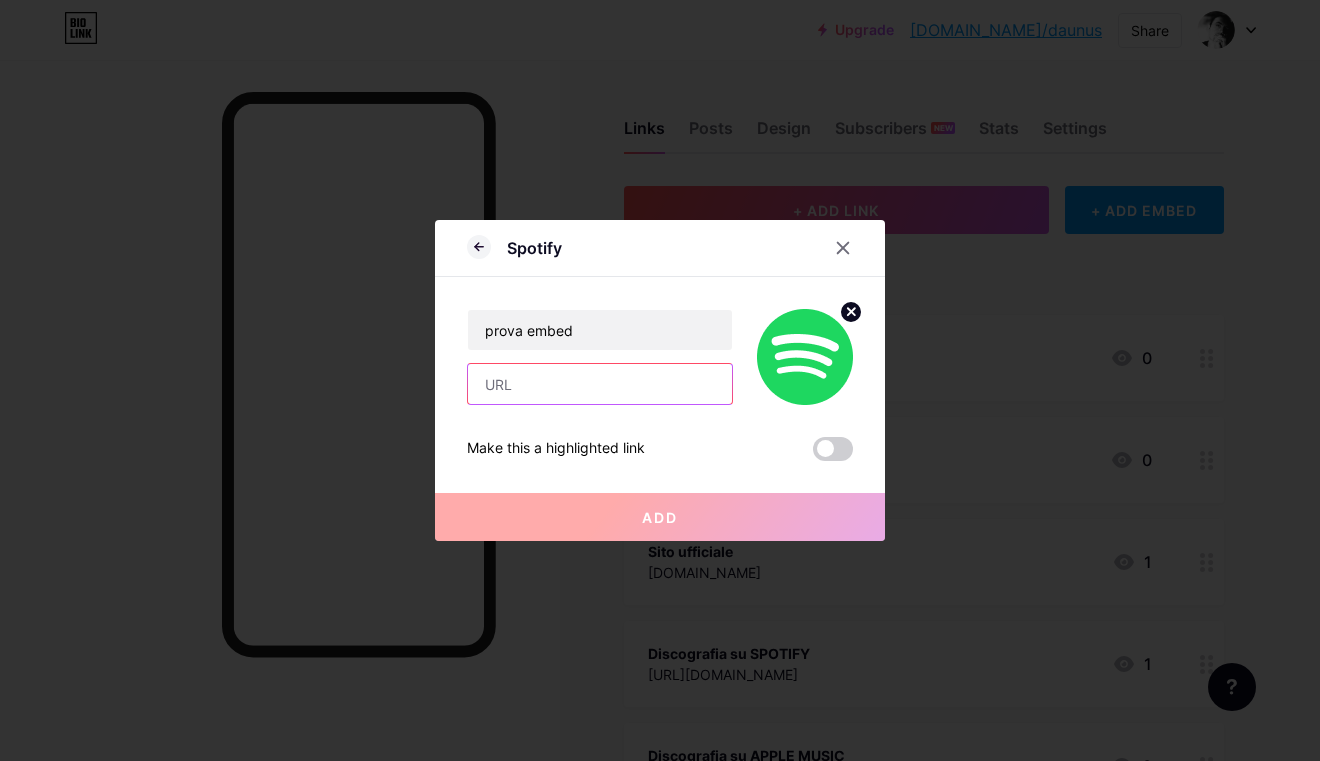 click at bounding box center [600, 384] 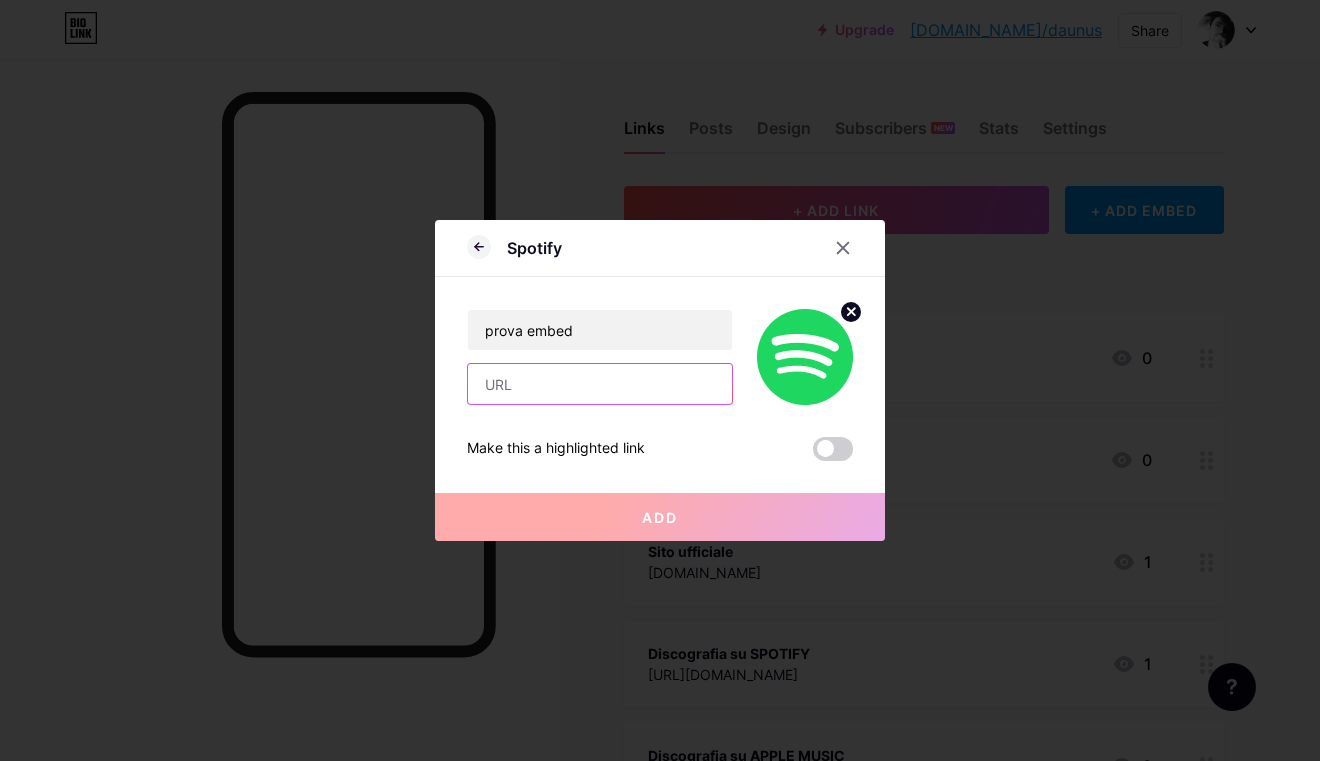 paste on "https://open.spotify.com/intl-it/track/152ITAhnJ4rqzUC2jLMYVz?si=0ec3ff65d3e64b3e" 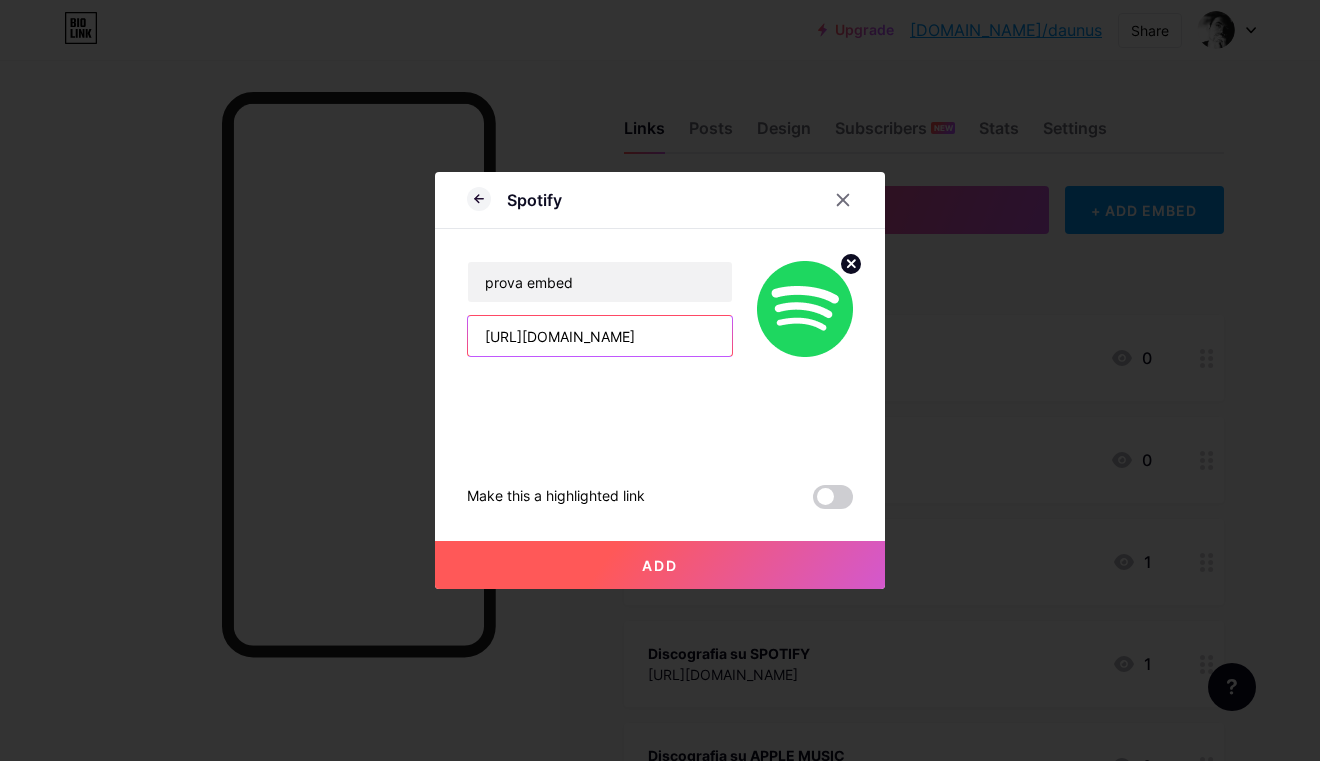 drag, startPoint x: 479, startPoint y: 338, endPoint x: 836, endPoint y: 337, distance: 357.0014 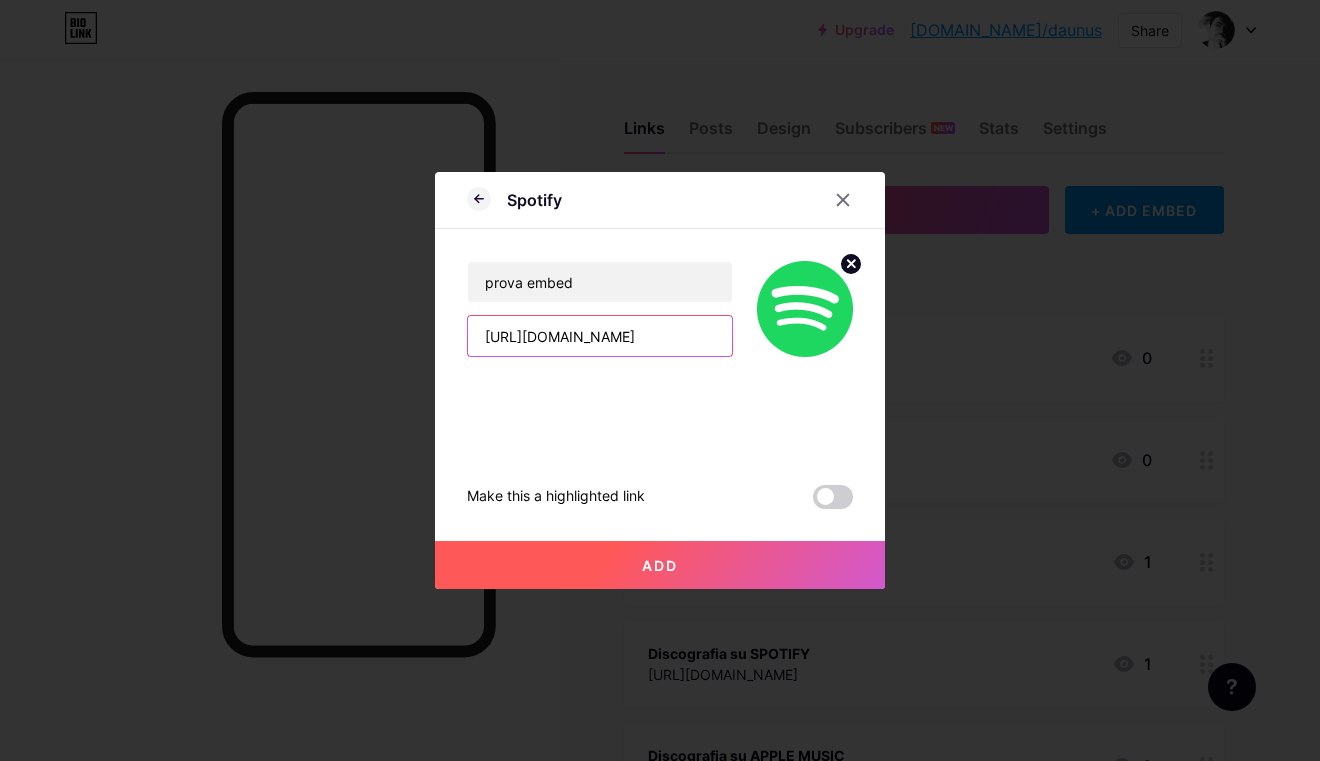 type on "https://open.spotify.com/intl-it/track/152ITAhnJ4rq" 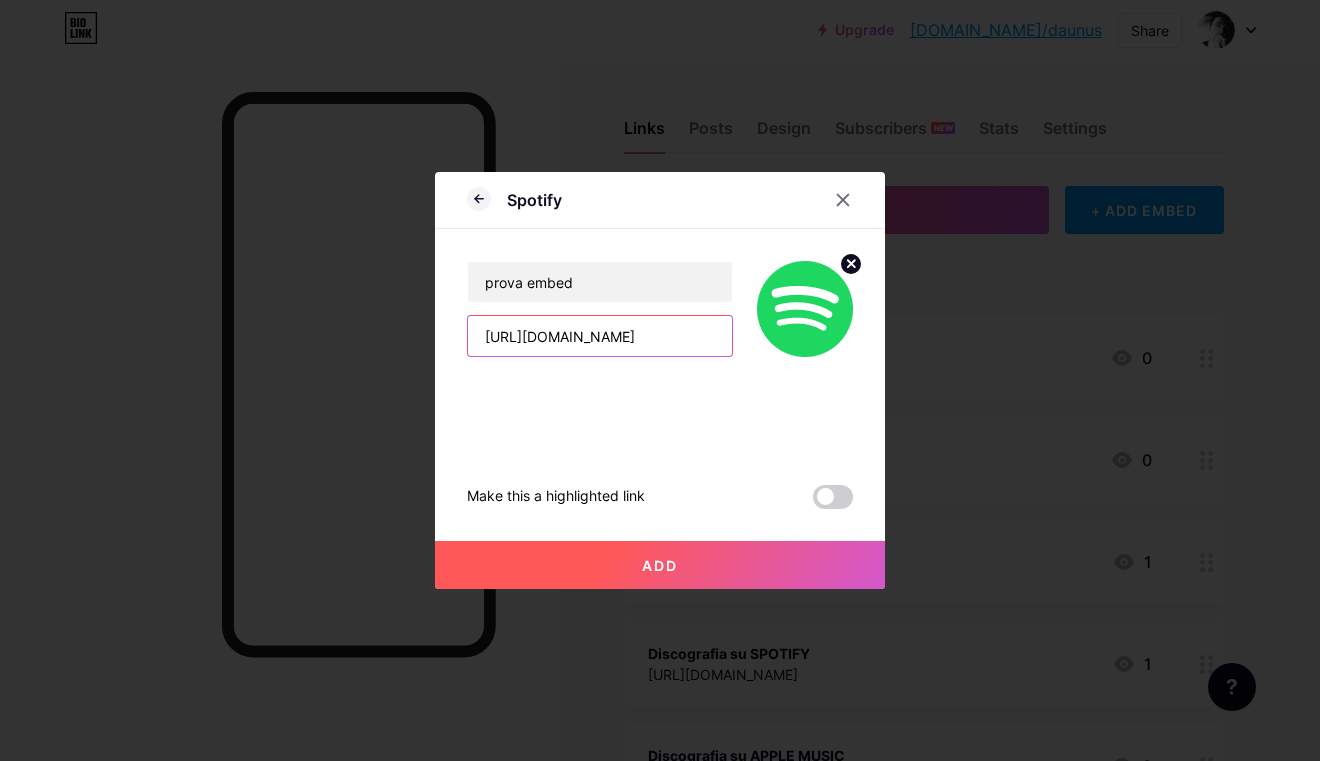 drag, startPoint x: 616, startPoint y: 335, endPoint x: 360, endPoint y: 334, distance: 256.00195 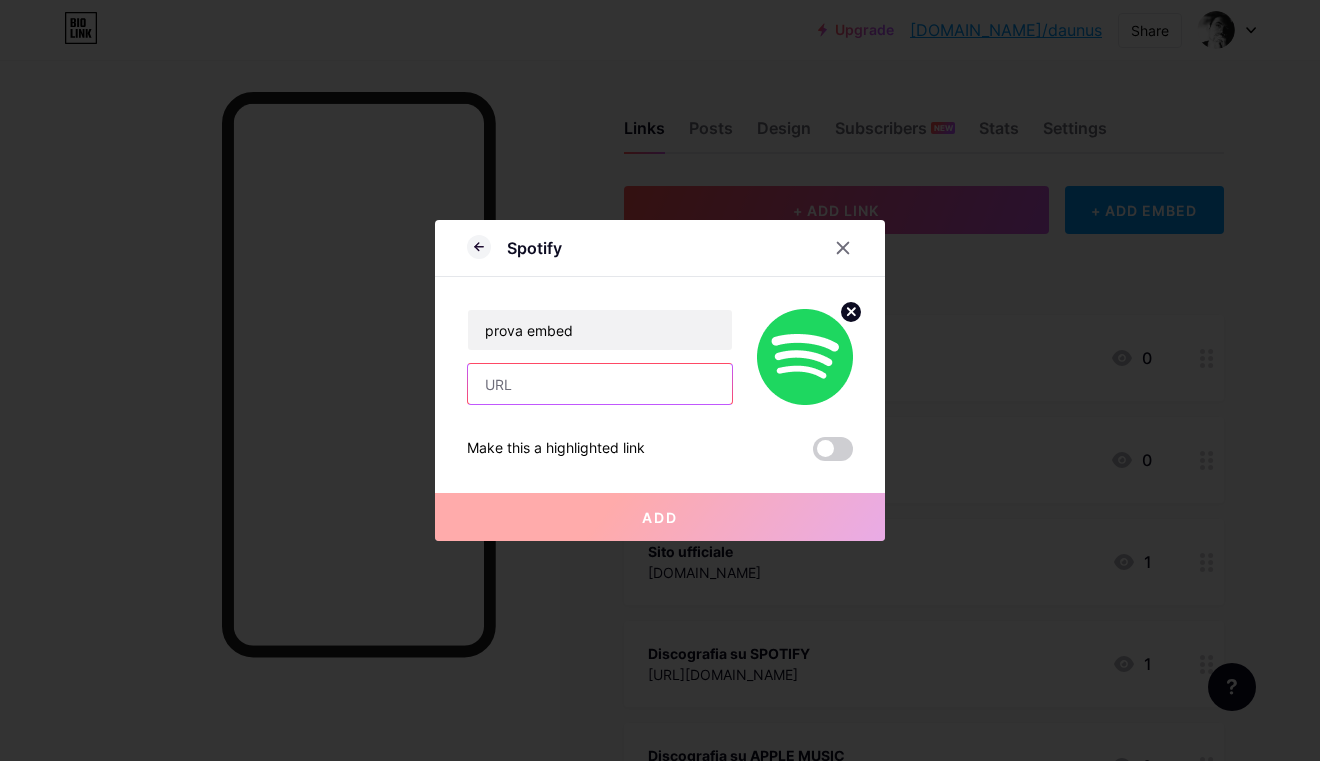 paste on "<iframe style="border-radius:12px" src="https://open.spotify.com/embed/track/152ITAhnJ4rqzUC2jLMYVz?utm_source=generator" width="100%" height="152" frameBorder="0" allowfullscreen="" allow="autoplay; clipboard-write; encrypted-media; fullscreen; picture-in-picture" loading="lazy"></iframe>" 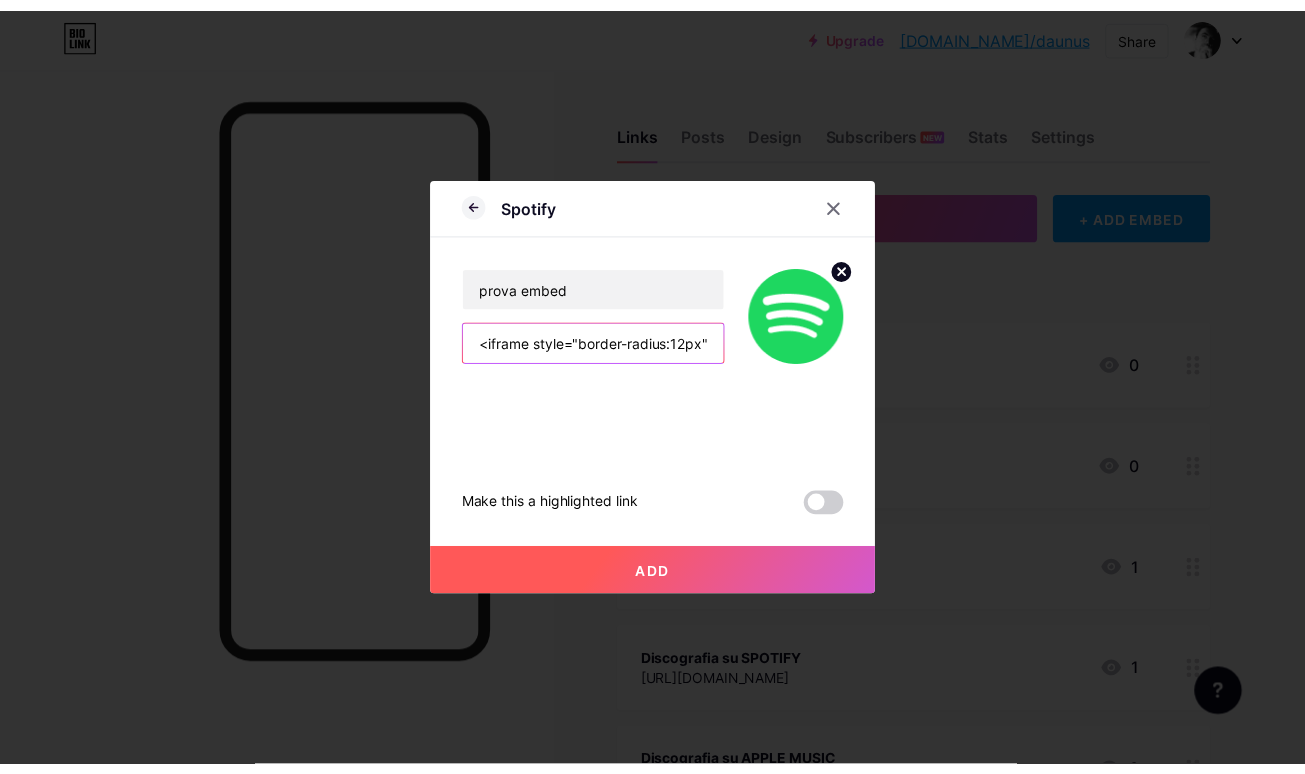 scroll, scrollTop: 0, scrollLeft: 0, axis: both 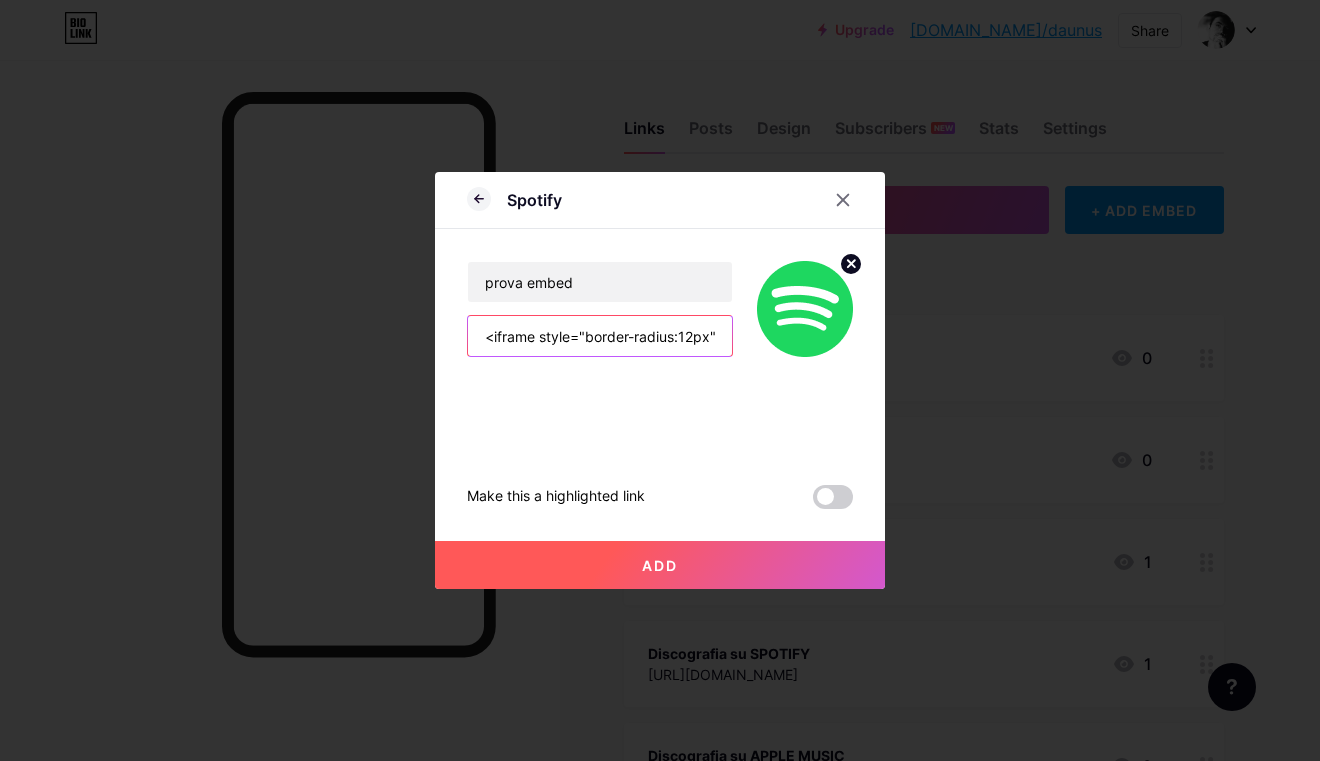 type on "<iframe style="border-radius:12px" src="https://open.spotify.com/embed/track/152ITAhnJ4rqzUC2jLMYVz?utm_source=generator" width="100%" height="152" frameBorder="0" allowfullscreen="" allow="autoplay; clipboard-write; encrypted-media; fullscreen; picture-in-picture" loading="lazy"></iframe>" 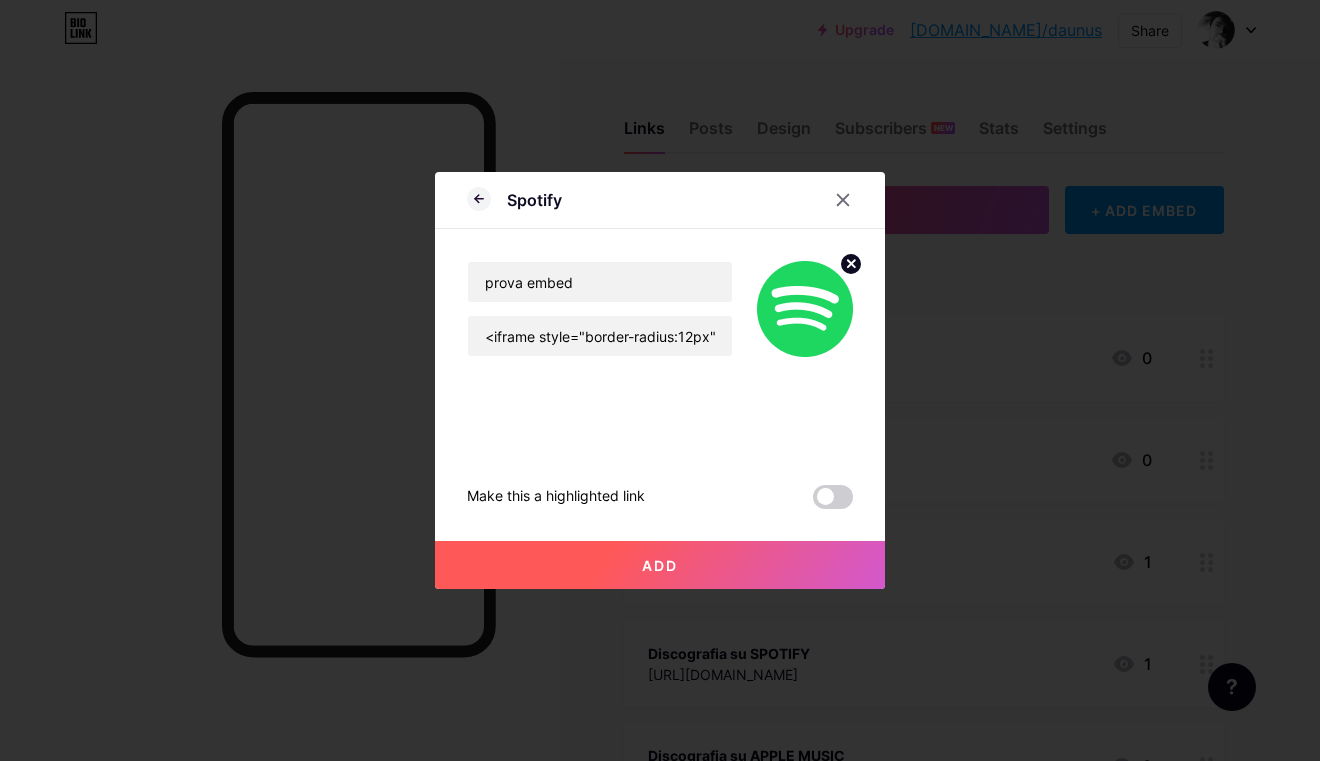 click on "Add" at bounding box center [660, 565] 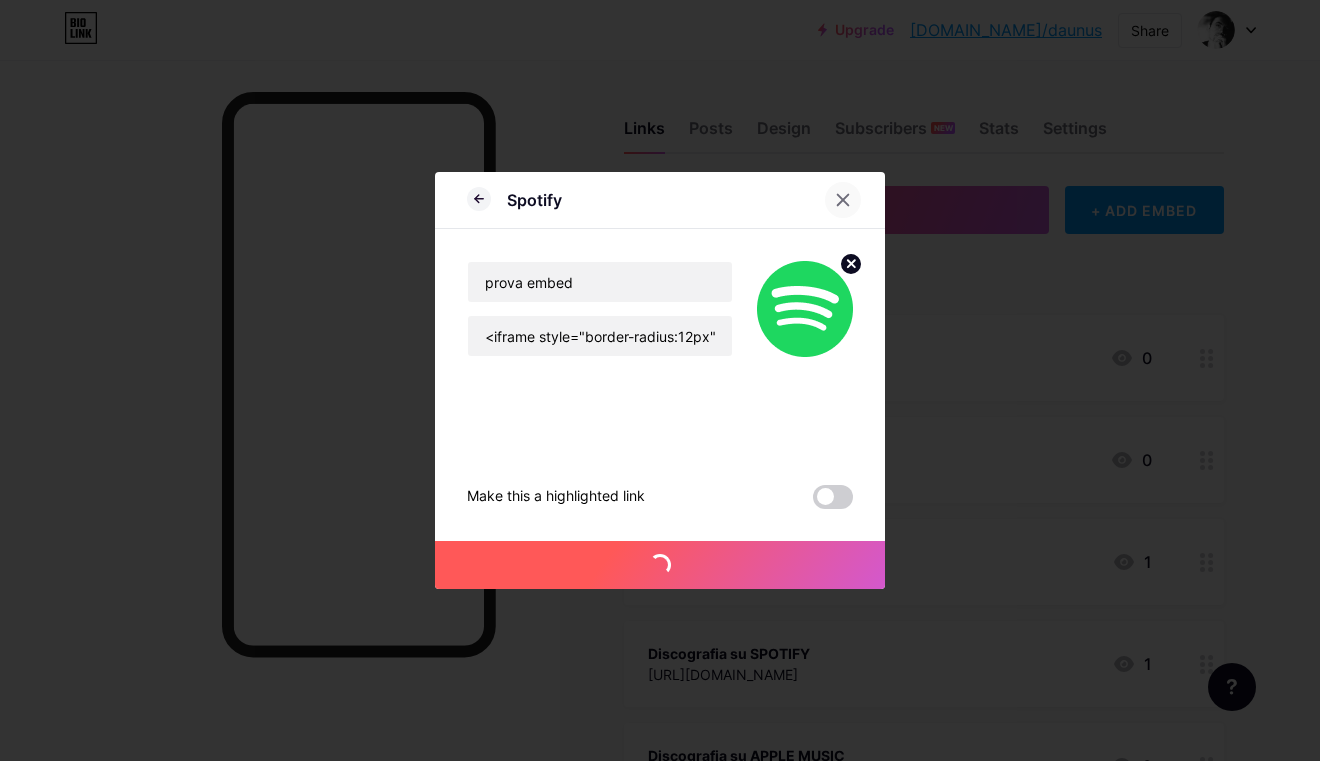click 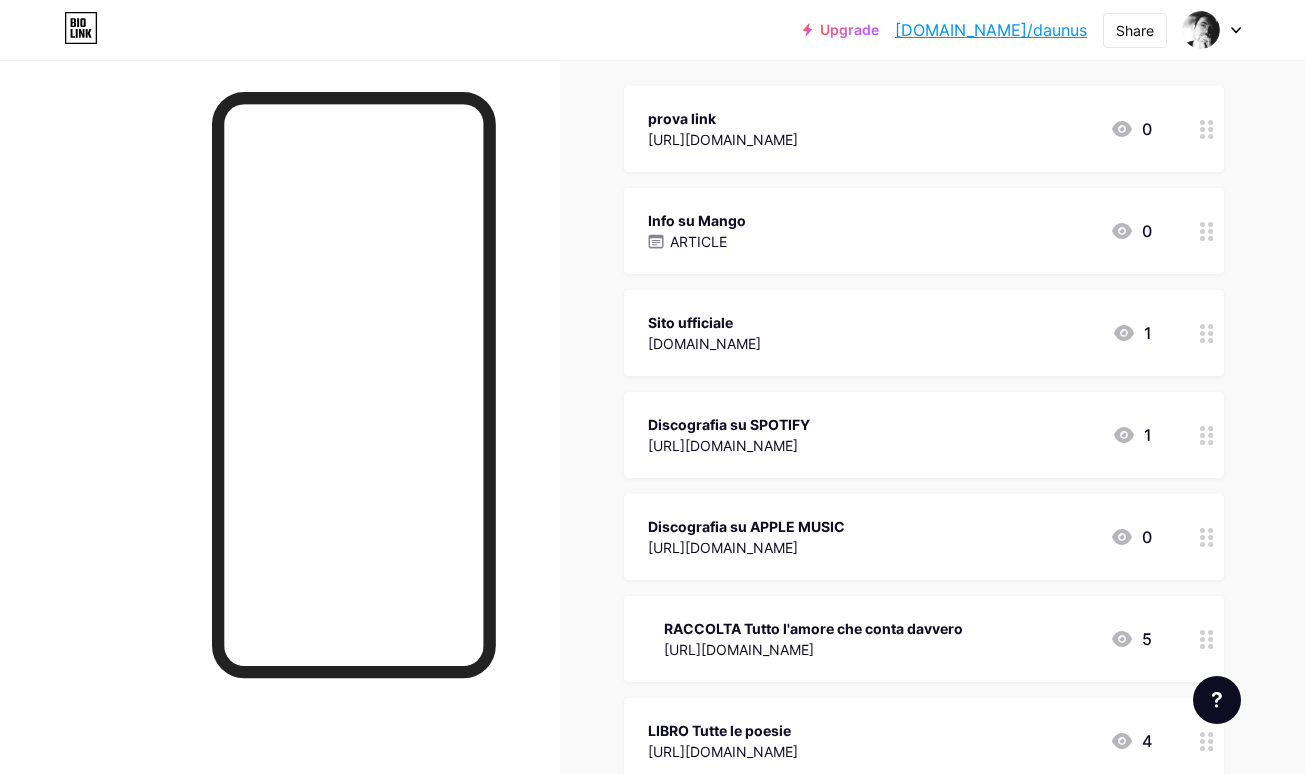 scroll, scrollTop: 255, scrollLeft: 0, axis: vertical 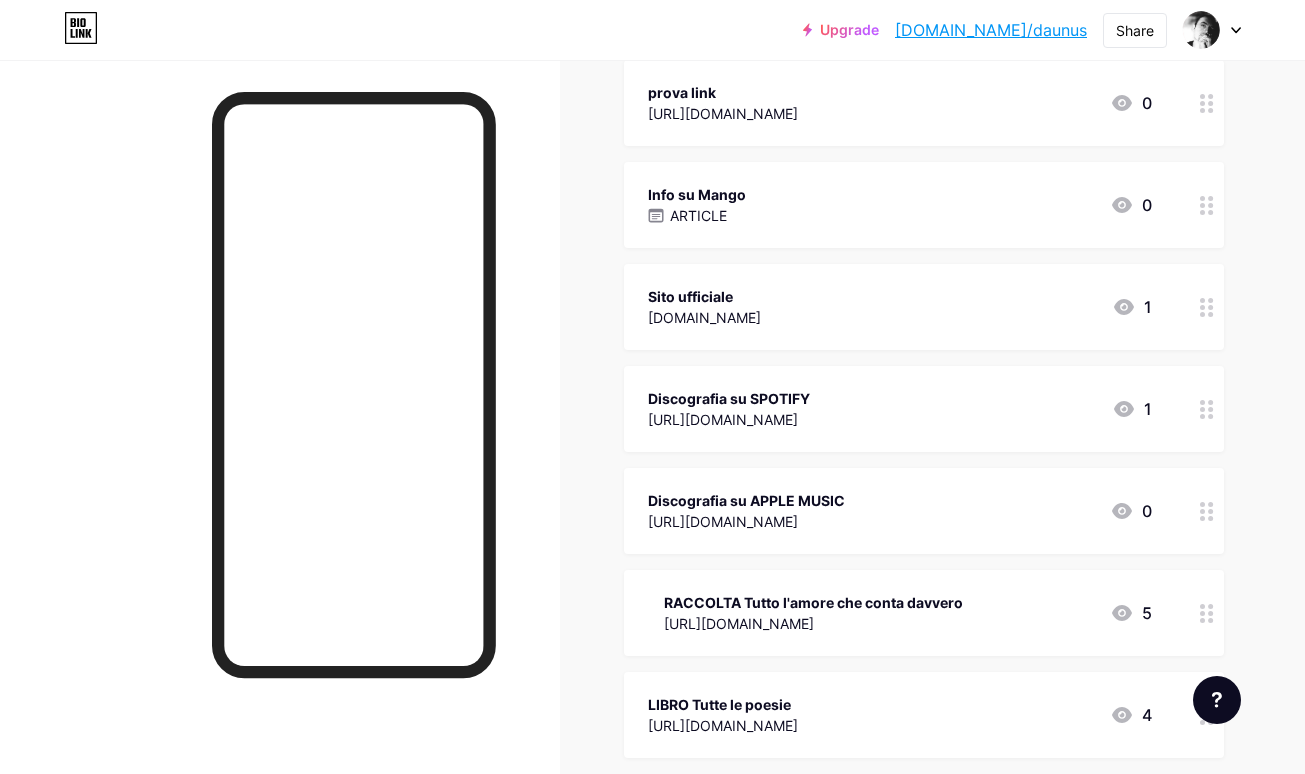 click on "RACCOLTA Tutto l'amore che conta davvero" at bounding box center [813, 602] 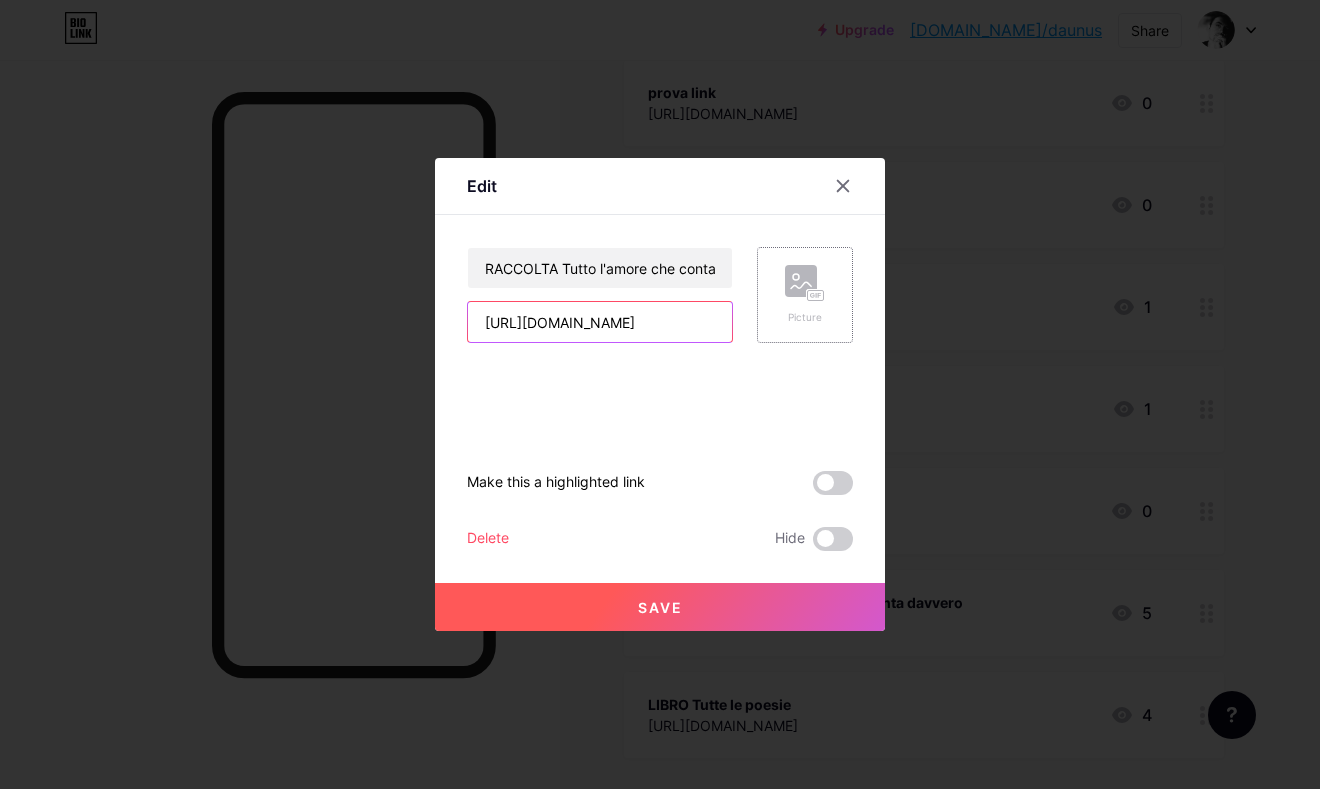drag, startPoint x: 476, startPoint y: 322, endPoint x: 762, endPoint y: 327, distance: 286.0437 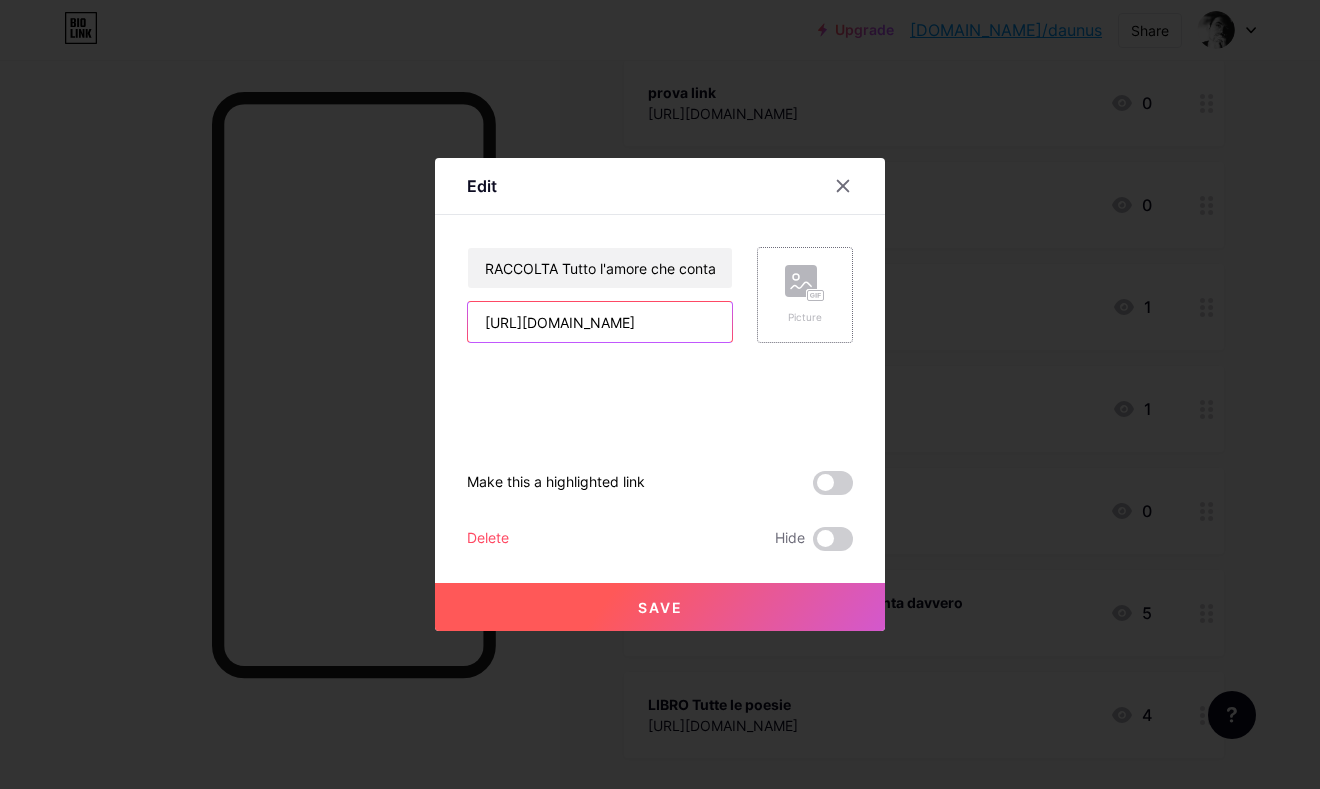 click on "RACCOLTA Tutto l'amore che conta davvero     https://open.spotify.com/album/3bYN0wwGs3MiapFzDqnIQj?si=CqPkIkVtQ5Ohp6xFGn-tHw                     Picture" at bounding box center [660, 279] 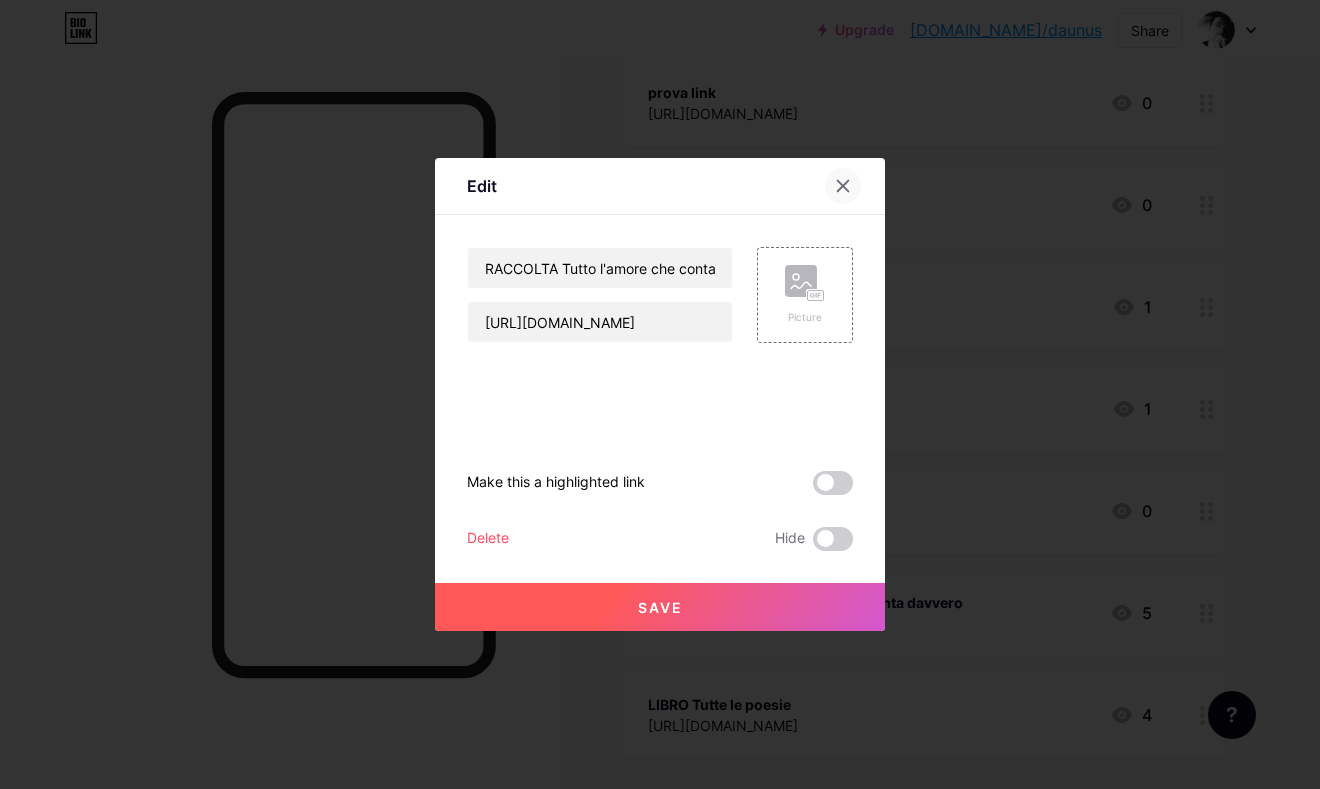 click 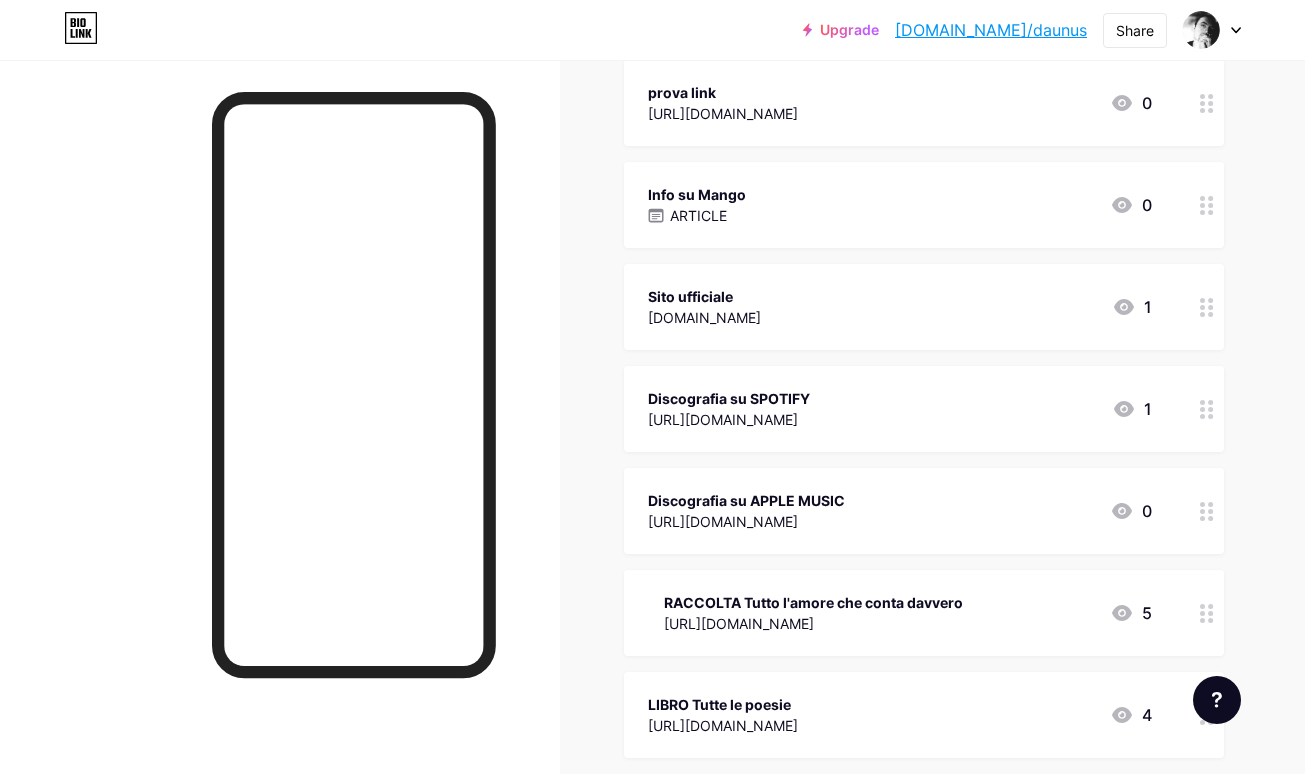 scroll, scrollTop: 182, scrollLeft: 0, axis: vertical 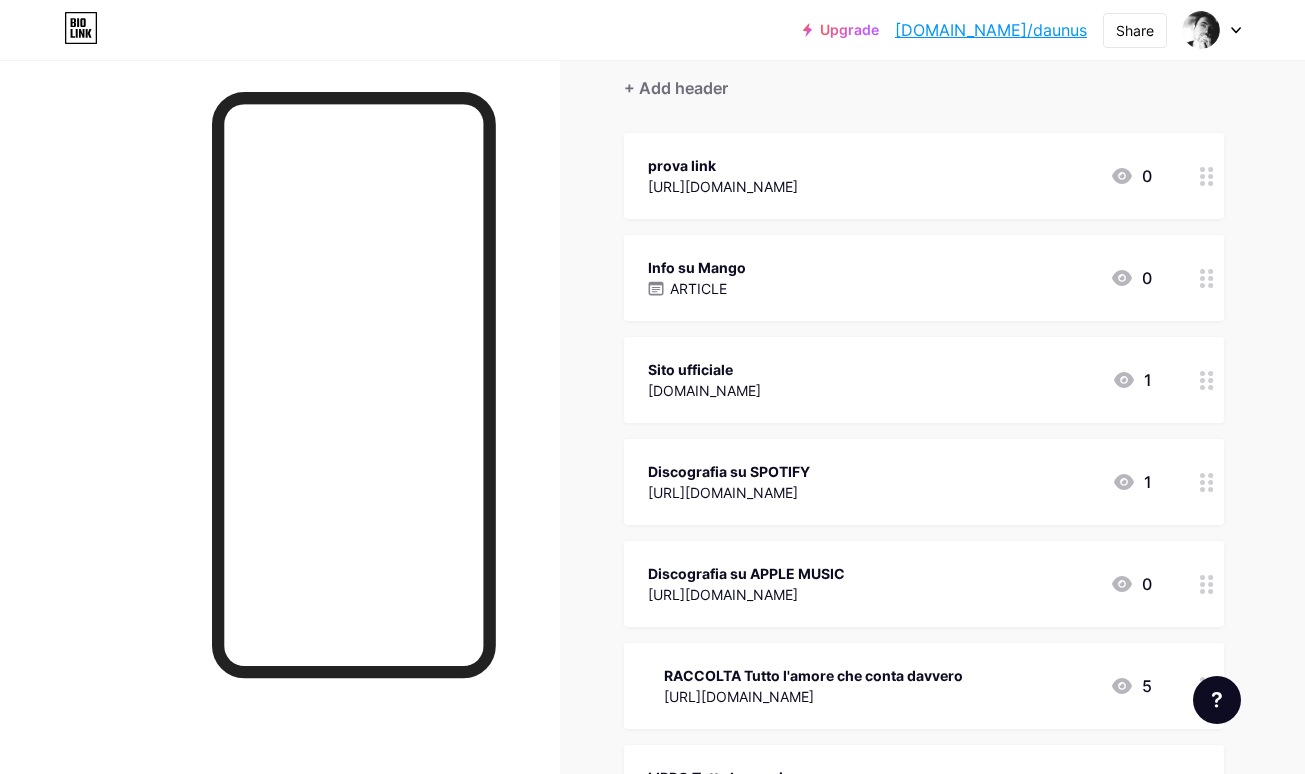 click on "https://open.spotify.com/intl-it/track/152ITAhnJ4rqzUC2jLMYVz?si=0ec3ff65d3e64b3e" at bounding box center [723, 186] 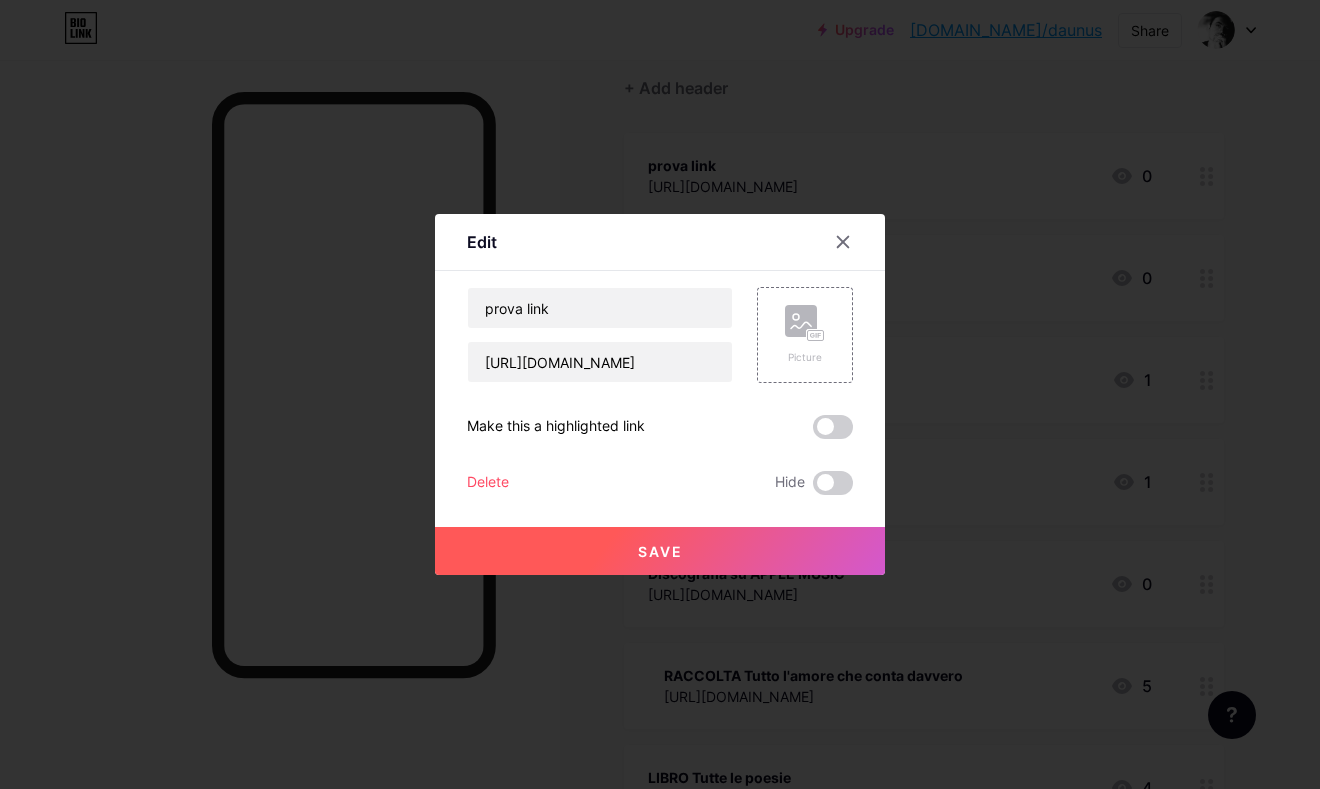 click on "Save" at bounding box center [660, 551] 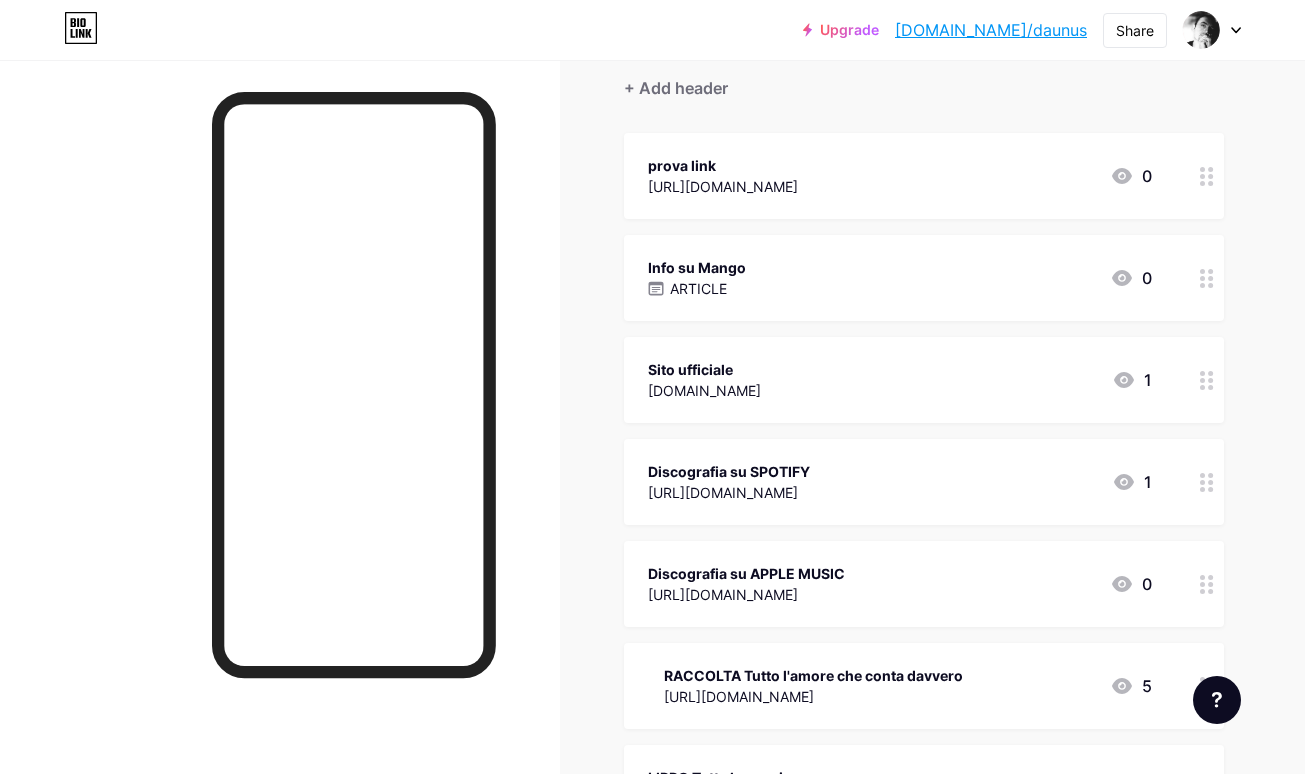 click on "RACCOLTA Tutto l'amore che conta davvero" at bounding box center [813, 675] 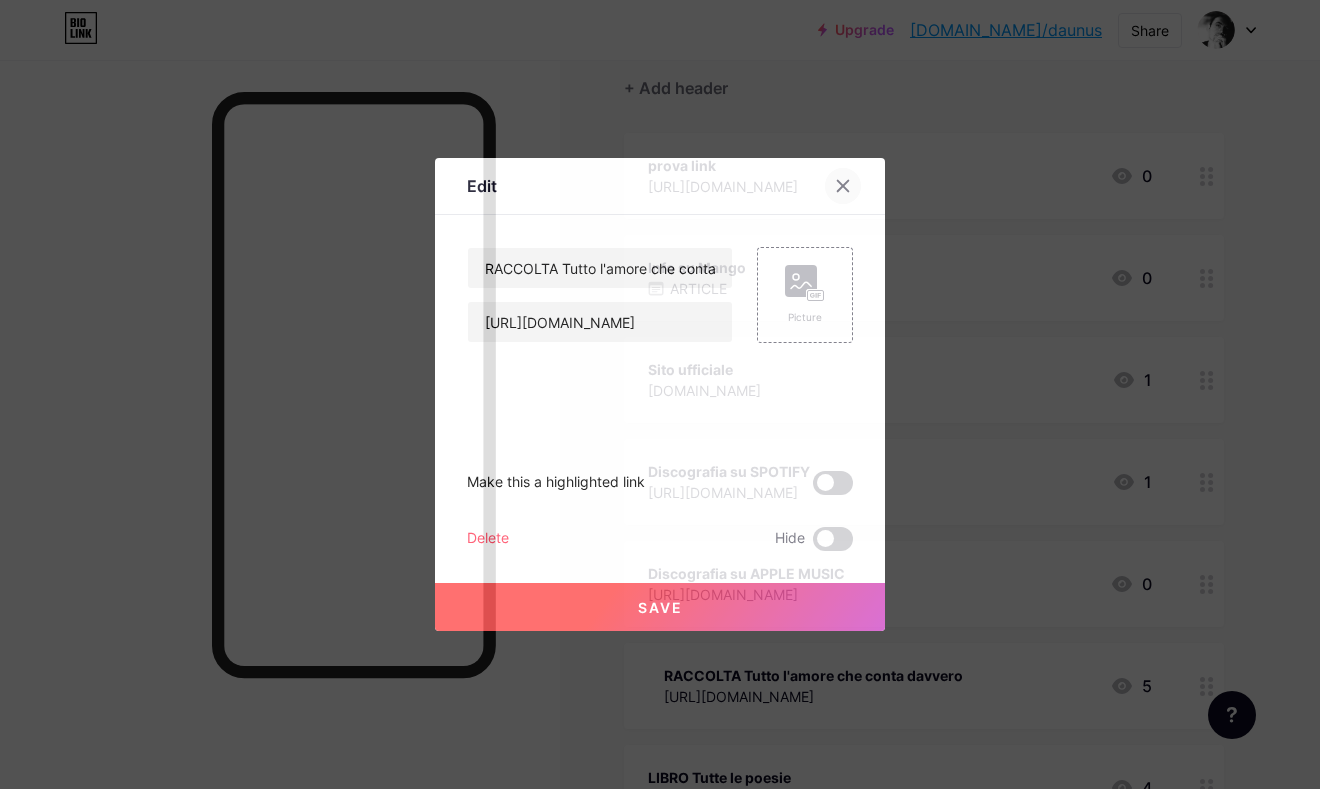 click 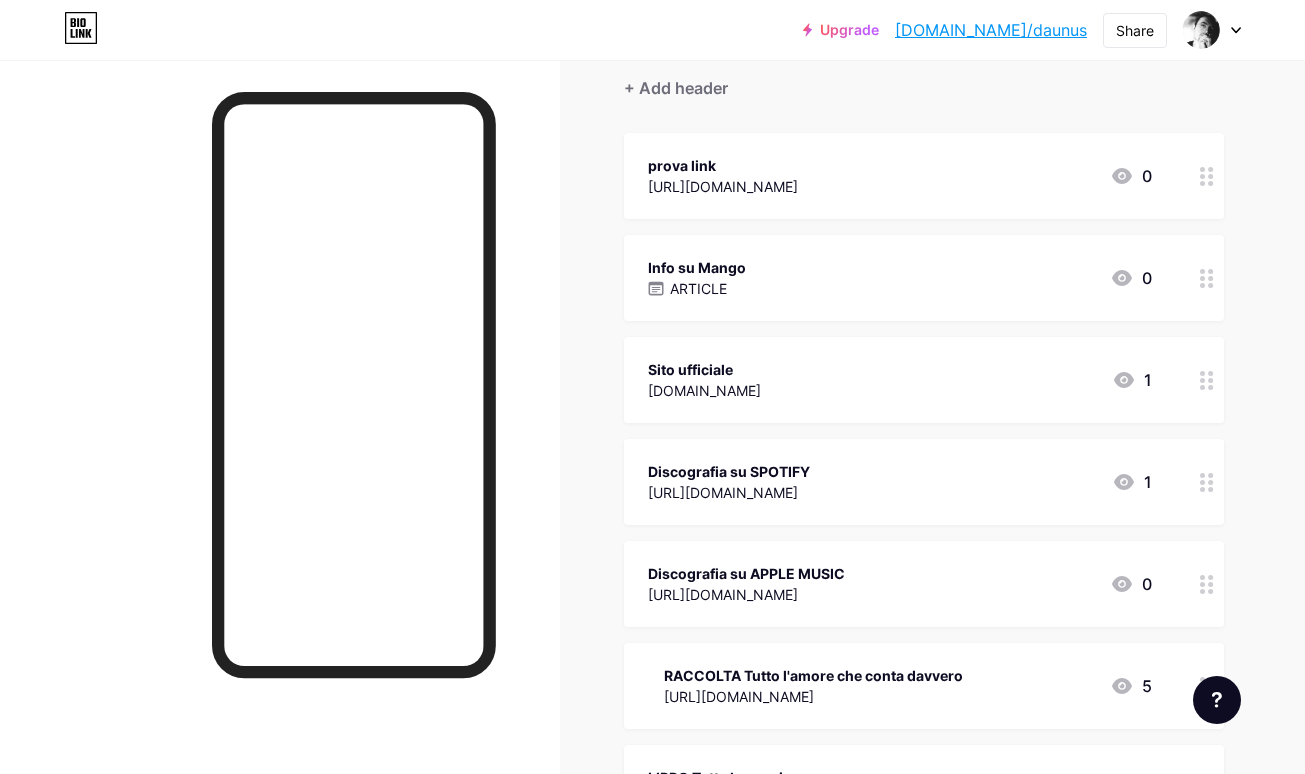 click on "https://open.spotify.com/intl-it/track/152ITAhnJ4rqzUC2jLMYVz?si=0ec3ff65d3e64b3e" at bounding box center [723, 186] 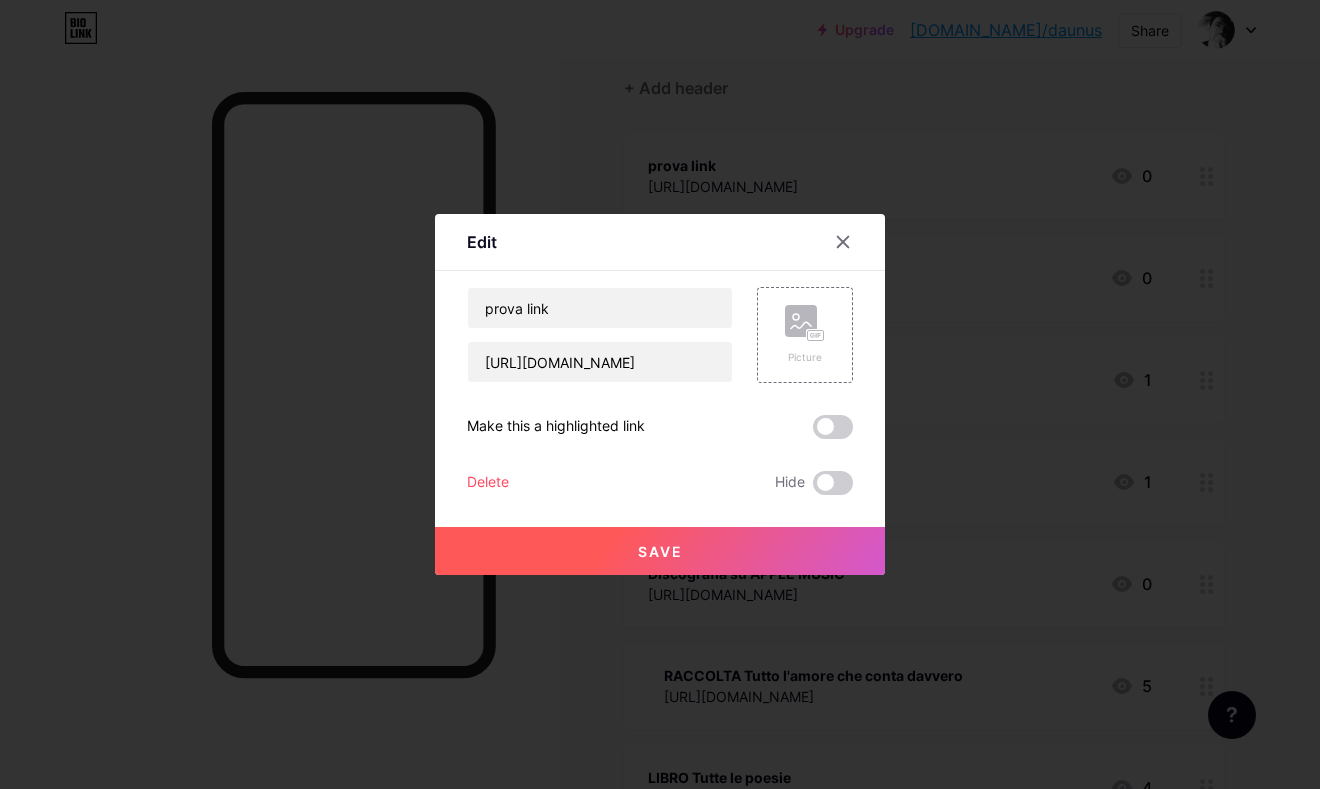 click on "Edit           Content
YouTube
Play YouTube video without leaving your page.
ADD
Vimeo
Play Vimeo video without leaving your page.
ADD
Tiktok
Grow your TikTok following
ADD
Tweet
Embed a tweet.
ADD
Reddit
Showcase your Reddit profile
ADD
Spotify
Embed Spotify to play the preview of a track.
ADD
Twitch
Play Twitch video without leaving your page.
ADD
SoundCloud" at bounding box center [660, 394] 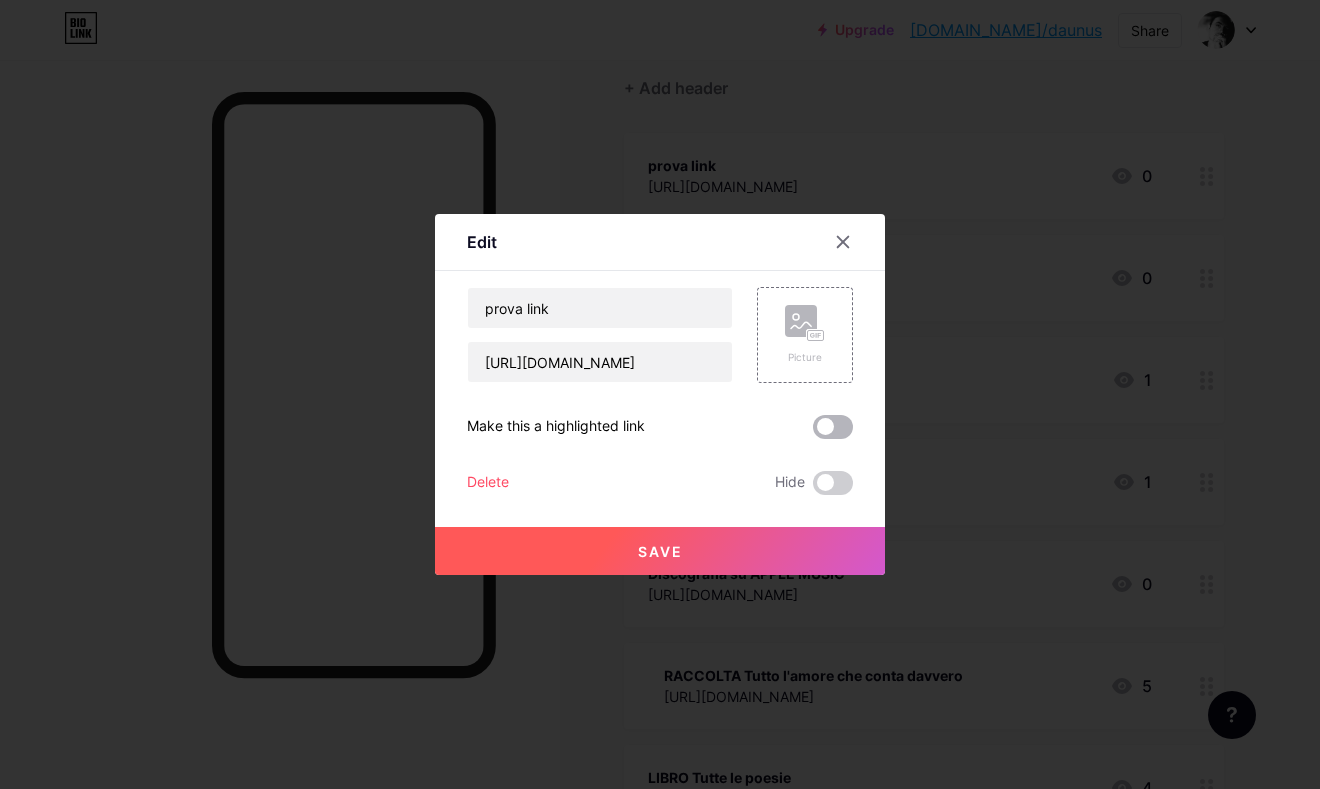 click at bounding box center (833, 427) 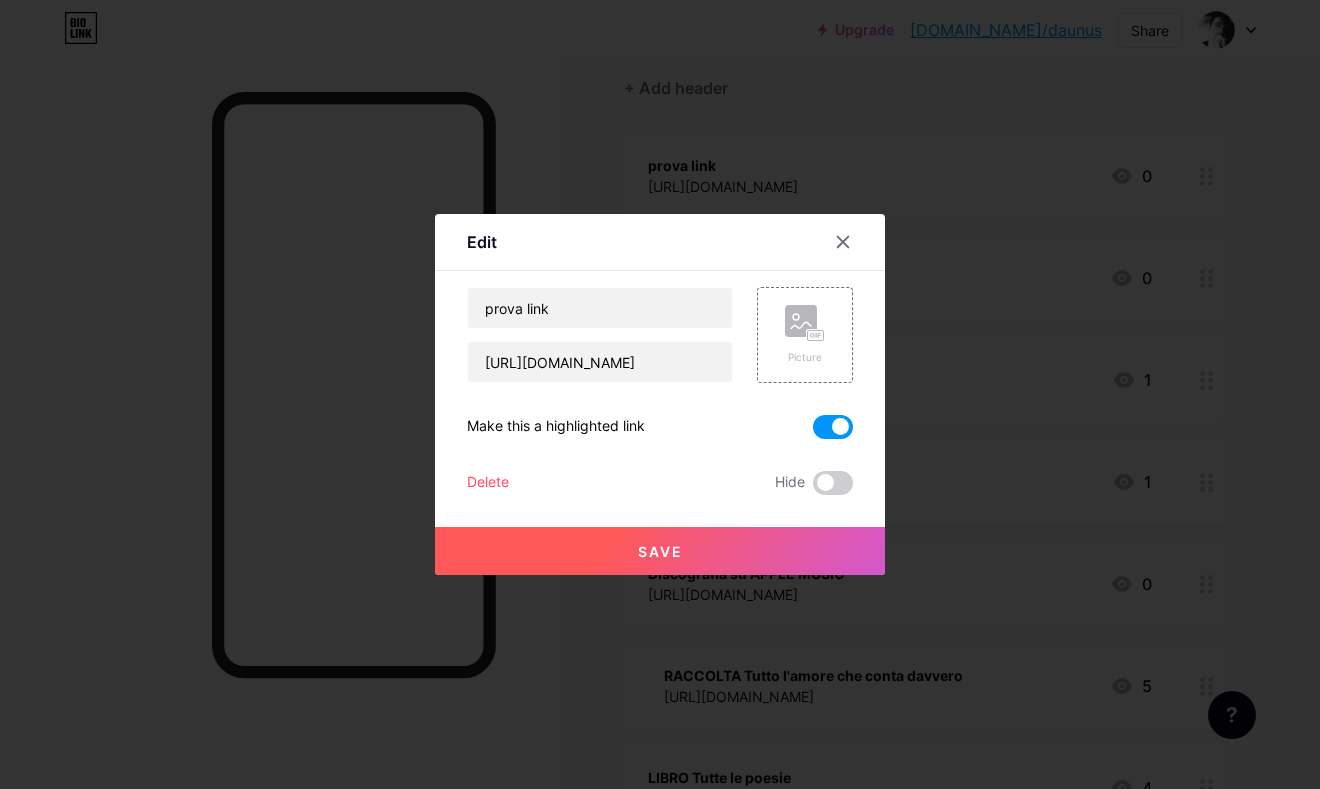 click at bounding box center [833, 427] 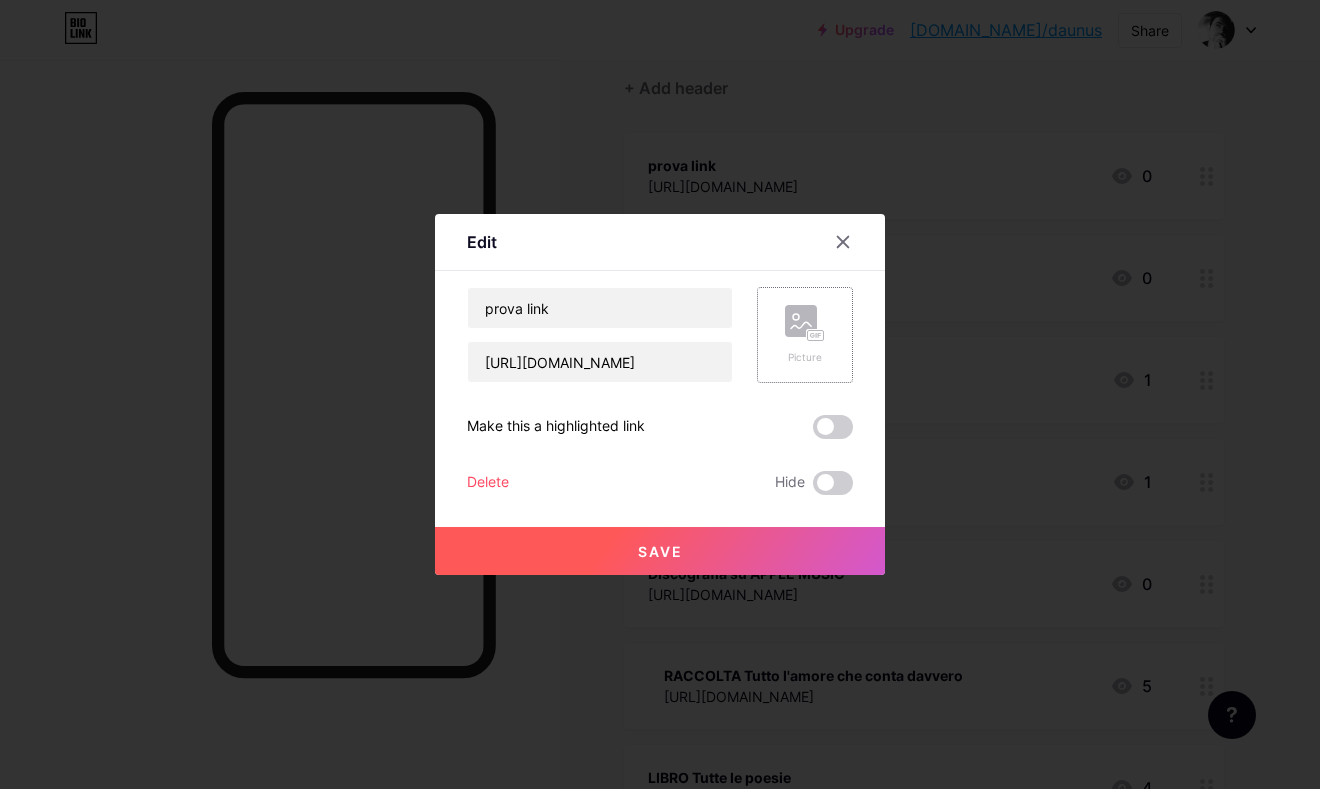 click 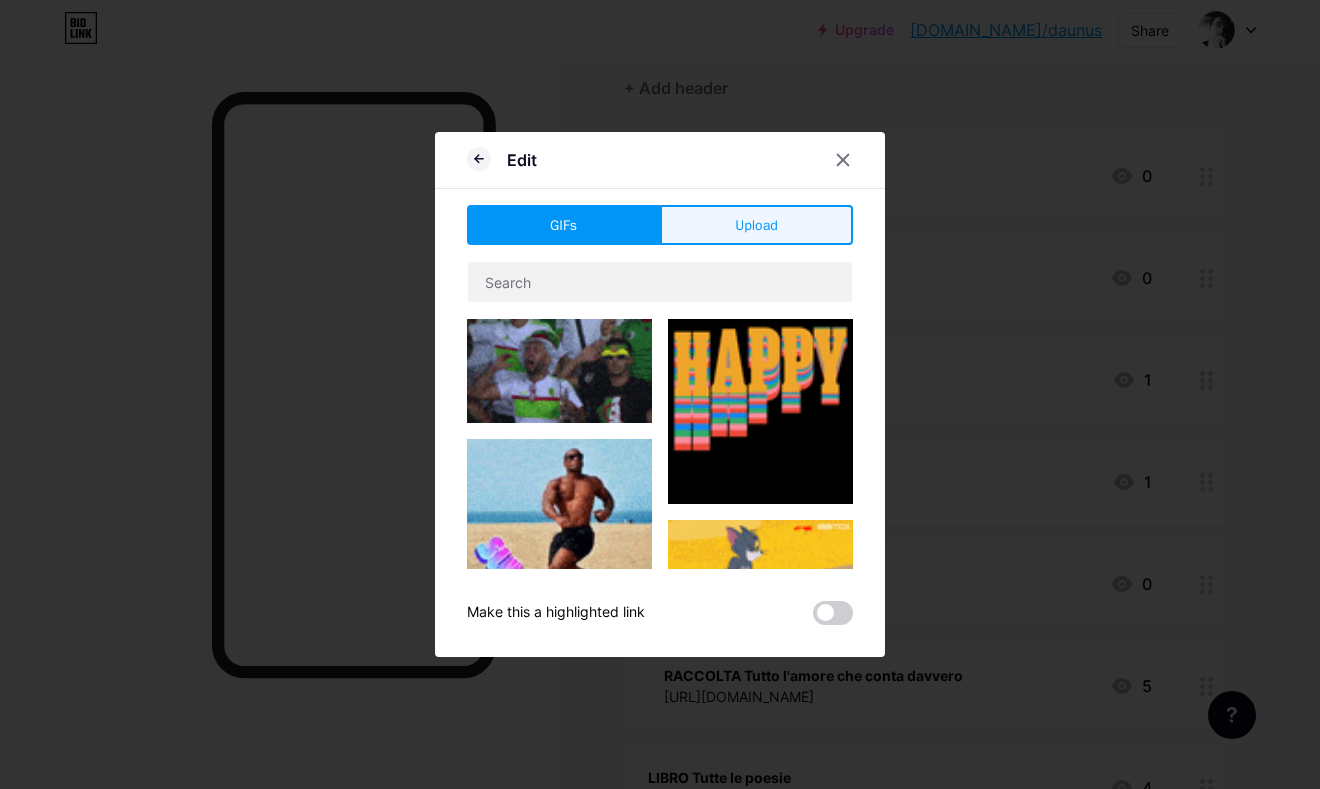 click on "Upload" at bounding box center (756, 225) 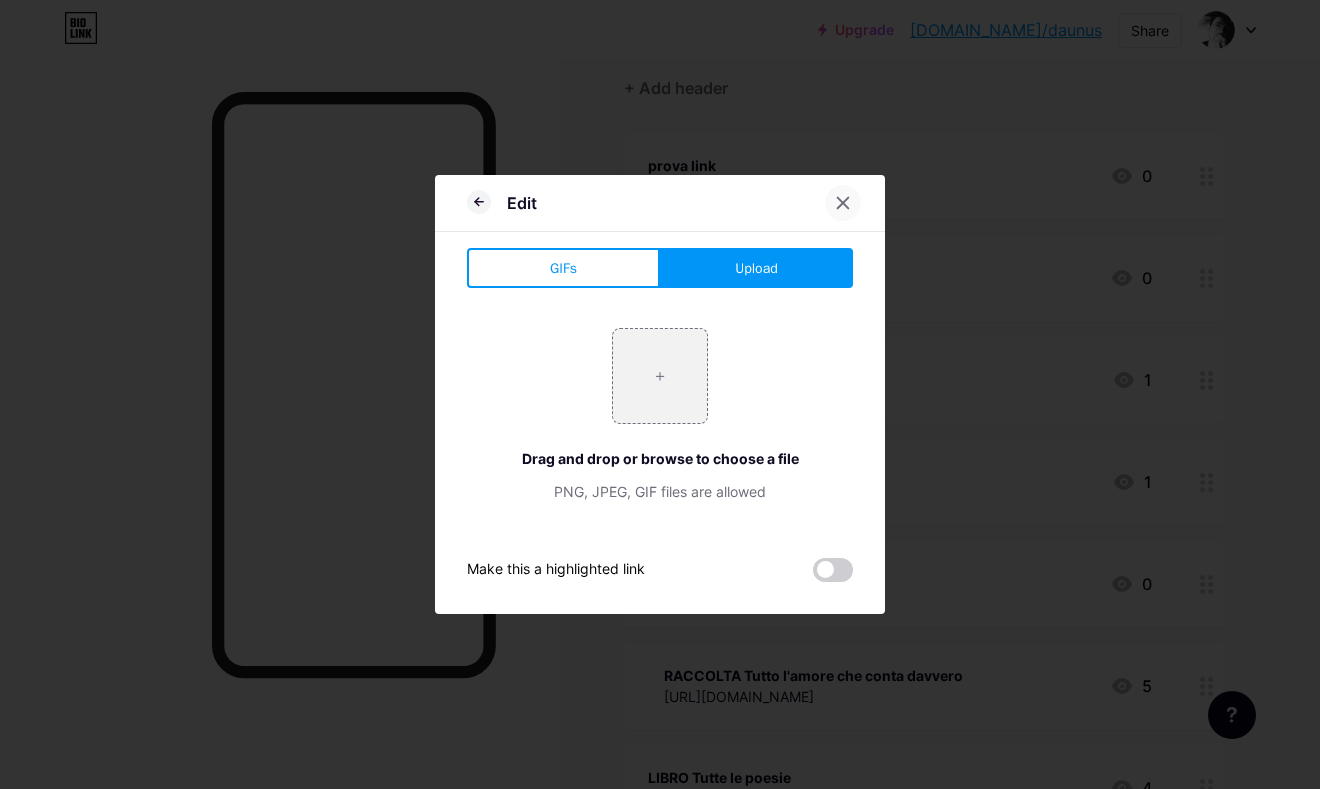 click 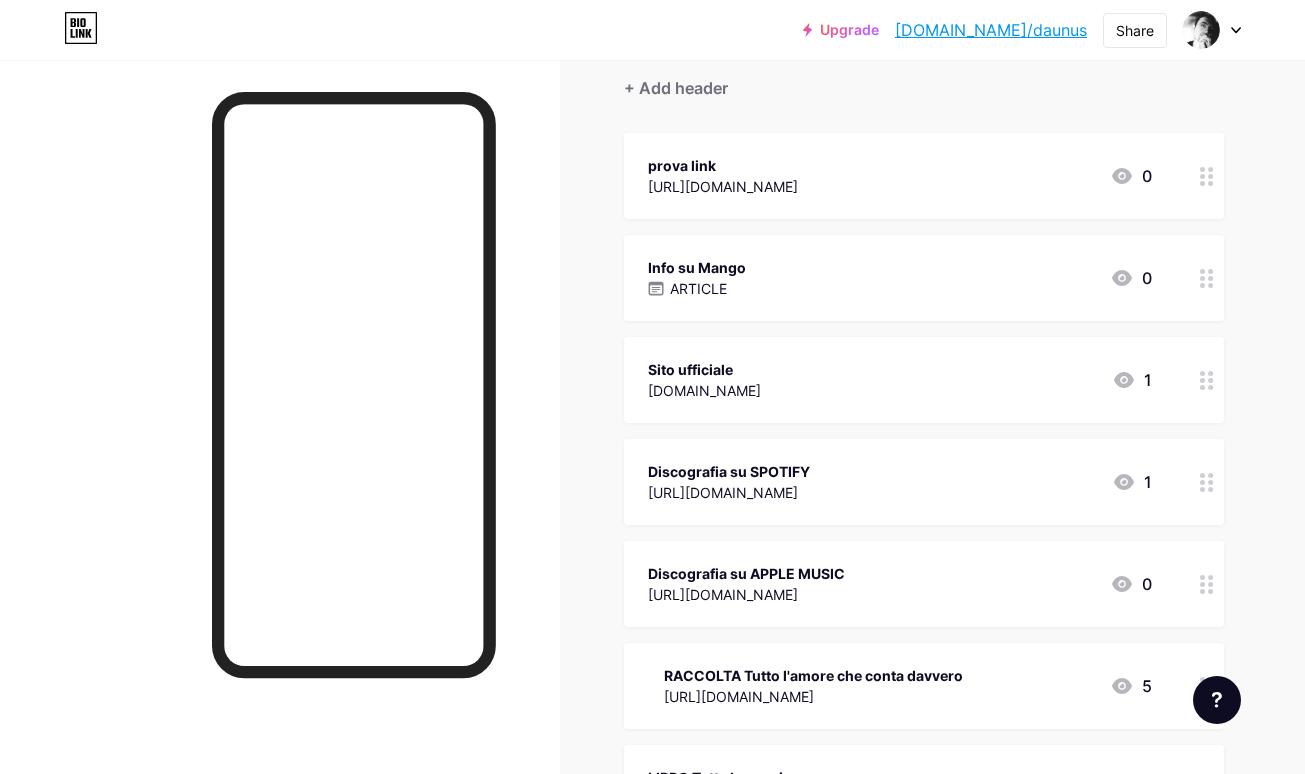click on "prova link
https://open.spotify.com/intl-it/track/152ITAhnJ4rqzUC2jLMYVz?si=0ec3ff65d3e64b3e
0" at bounding box center (924, 176) 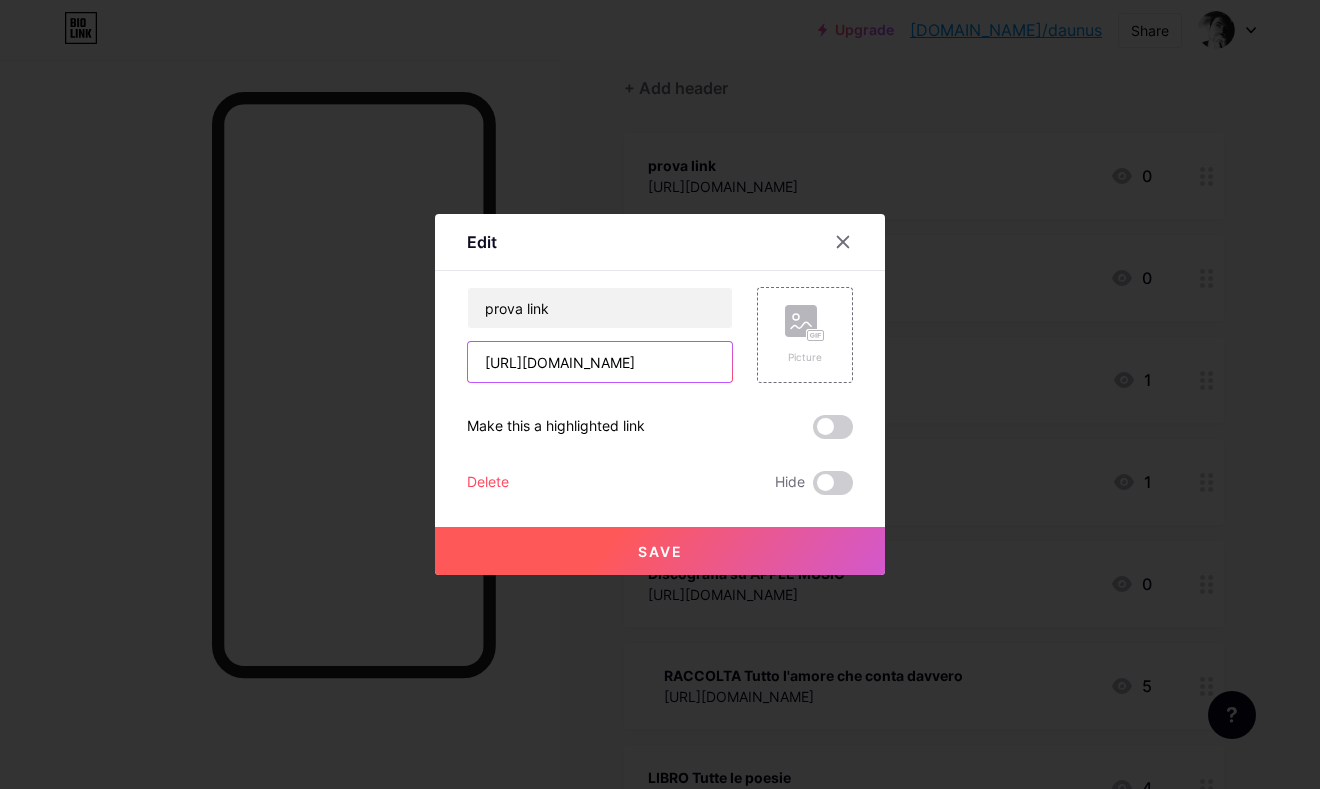 click on "https://open.spotify.com/intl-it/track/152ITAhnJ4rqzUC2jLMYVz?si=0ec3ff65d3e64b3e" at bounding box center (600, 362) 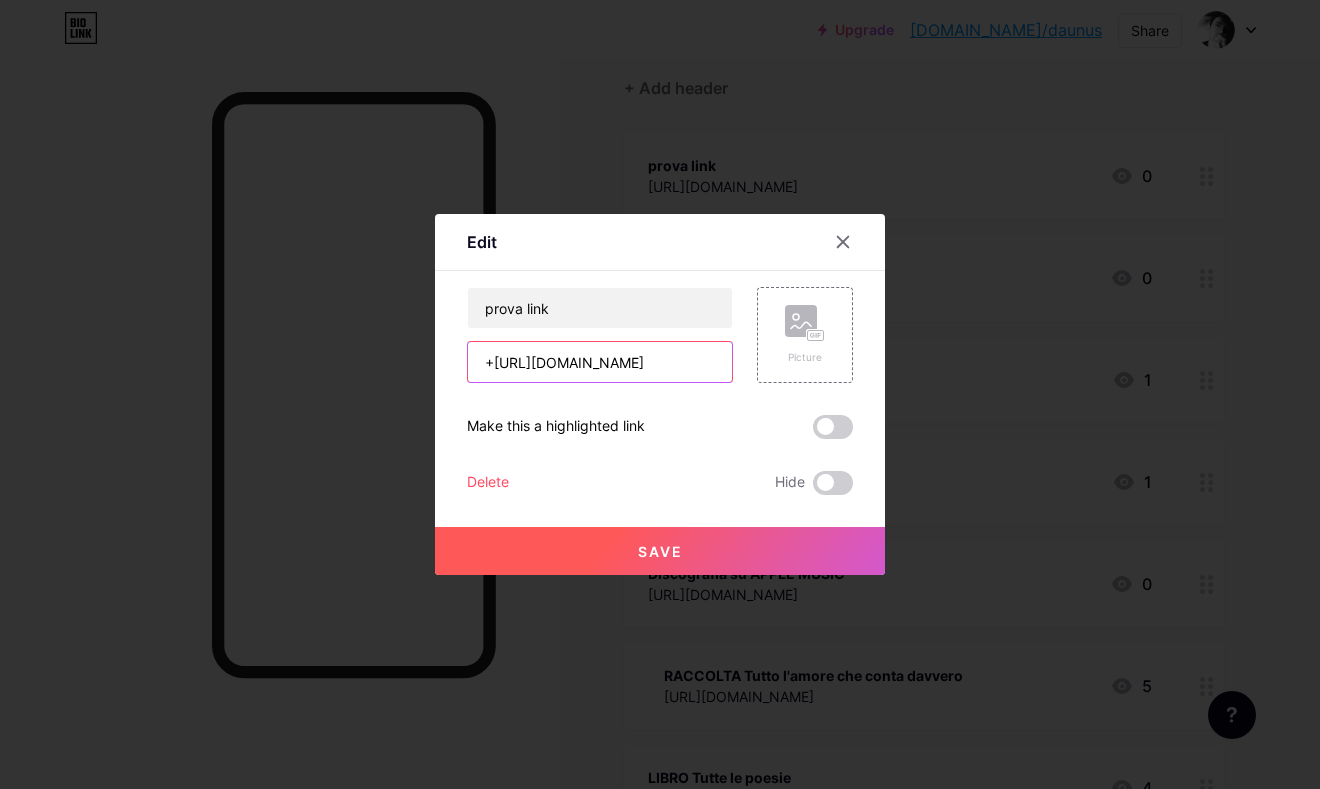 type on "https://open.spotify.com/intl-it/track/152ITAhnJ4rqzUC2jLMYVz?si=0ec3ff65d3e64b3e" 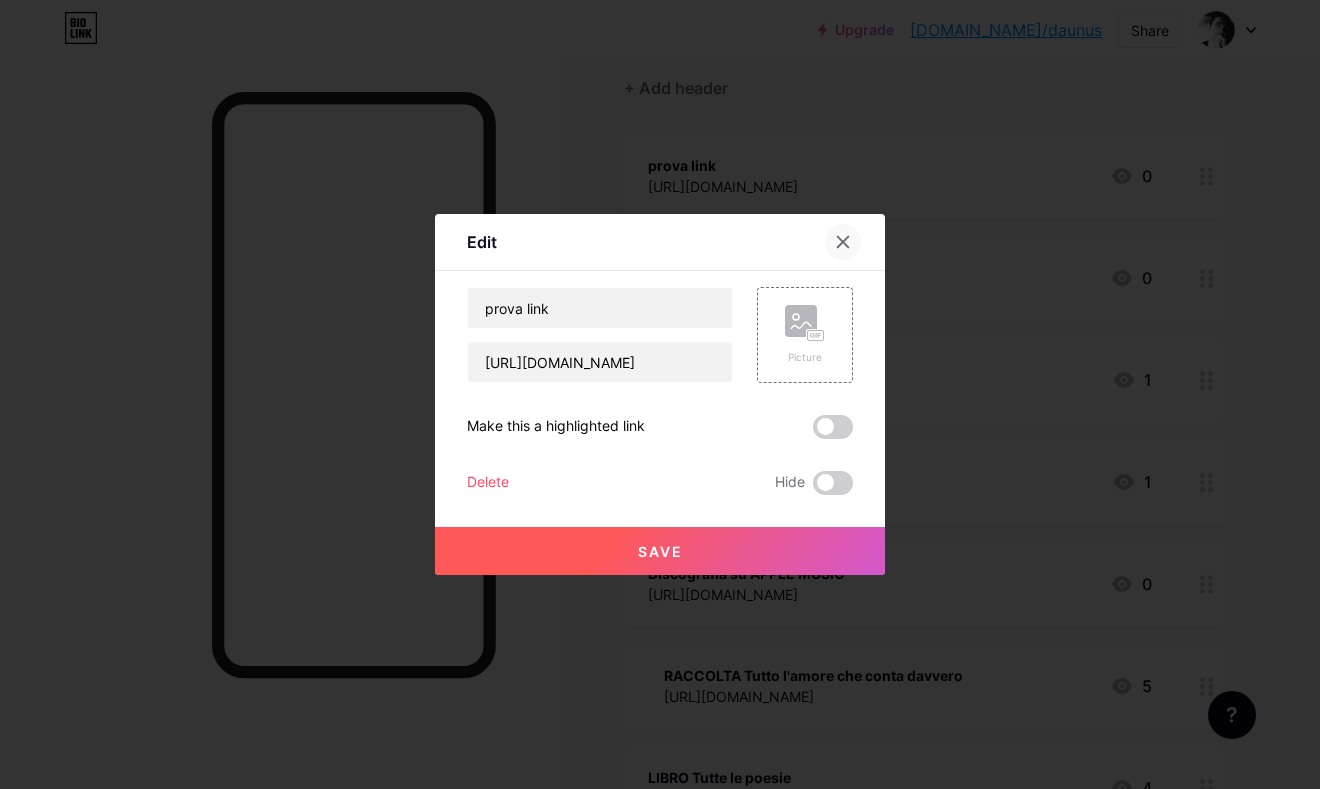 click 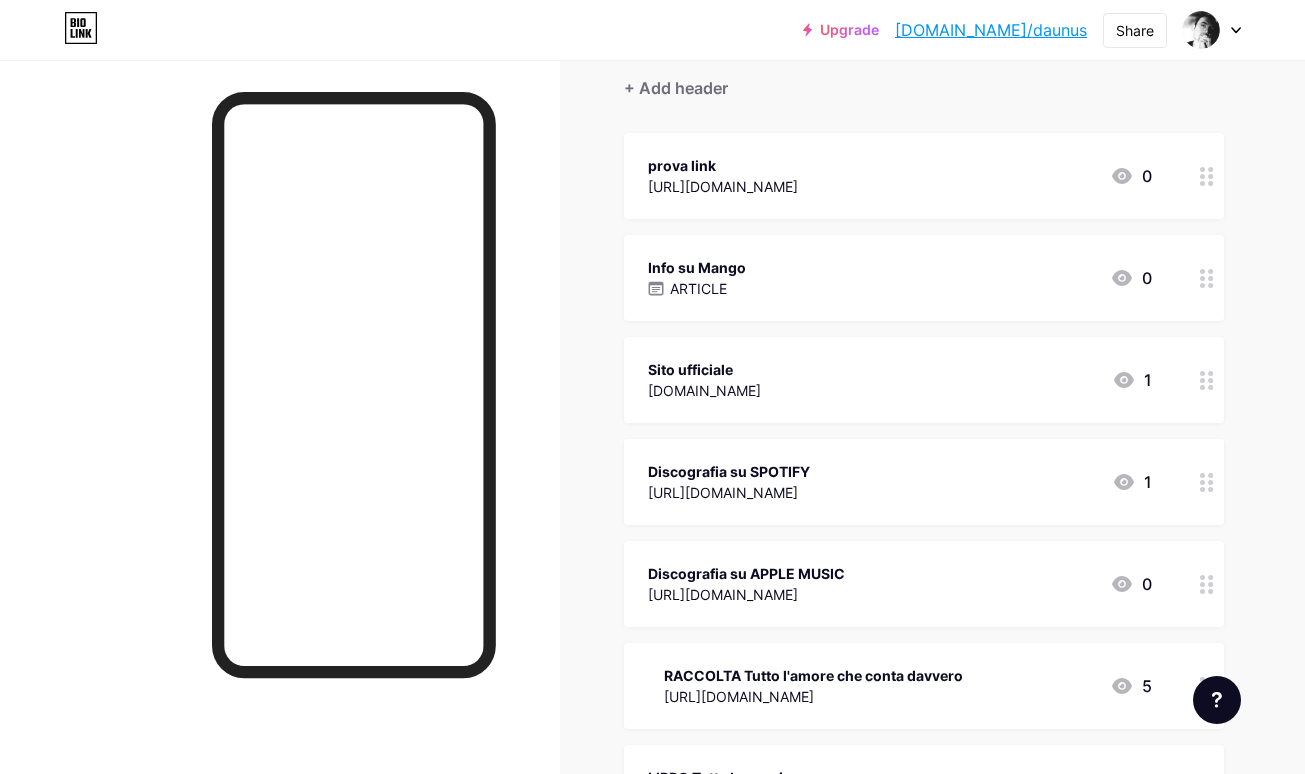 click on "[URL][DOMAIN_NAME]" at bounding box center [813, 696] 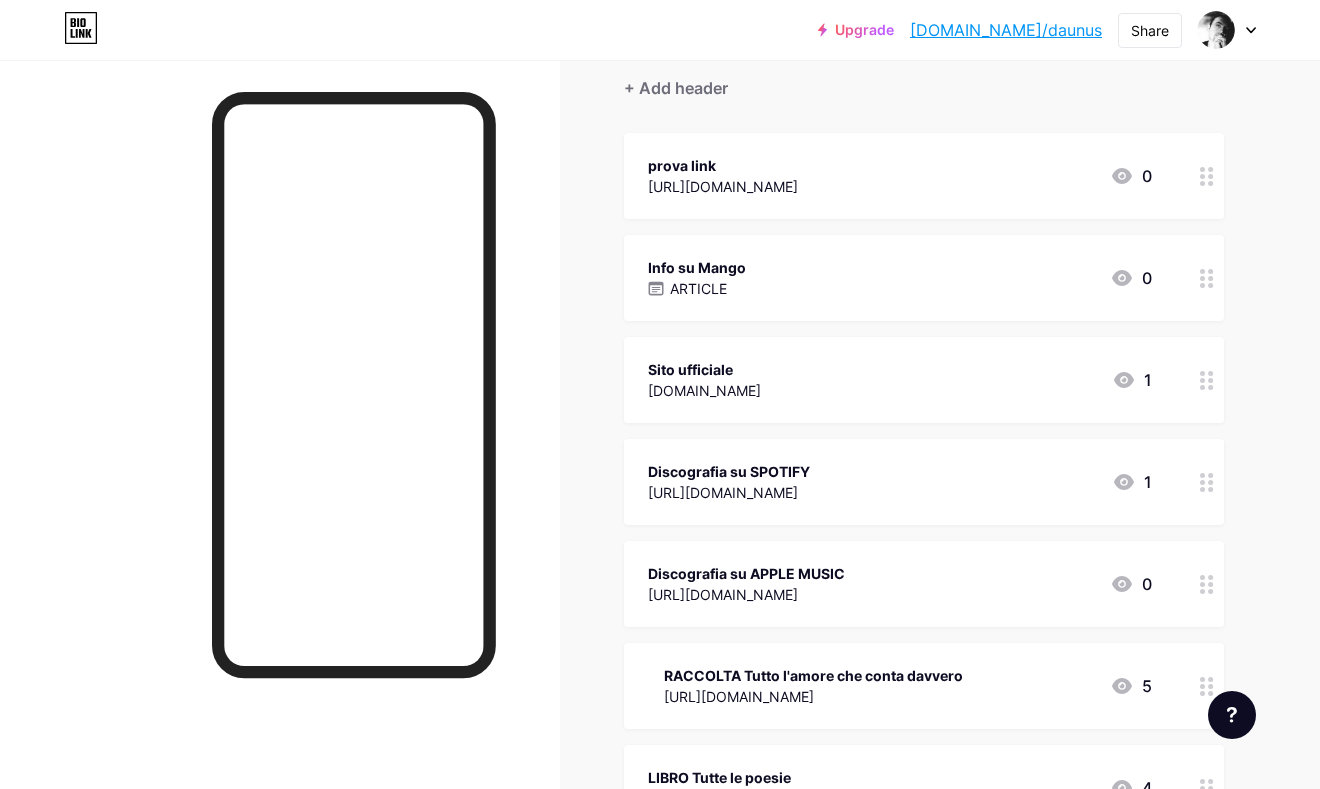 click 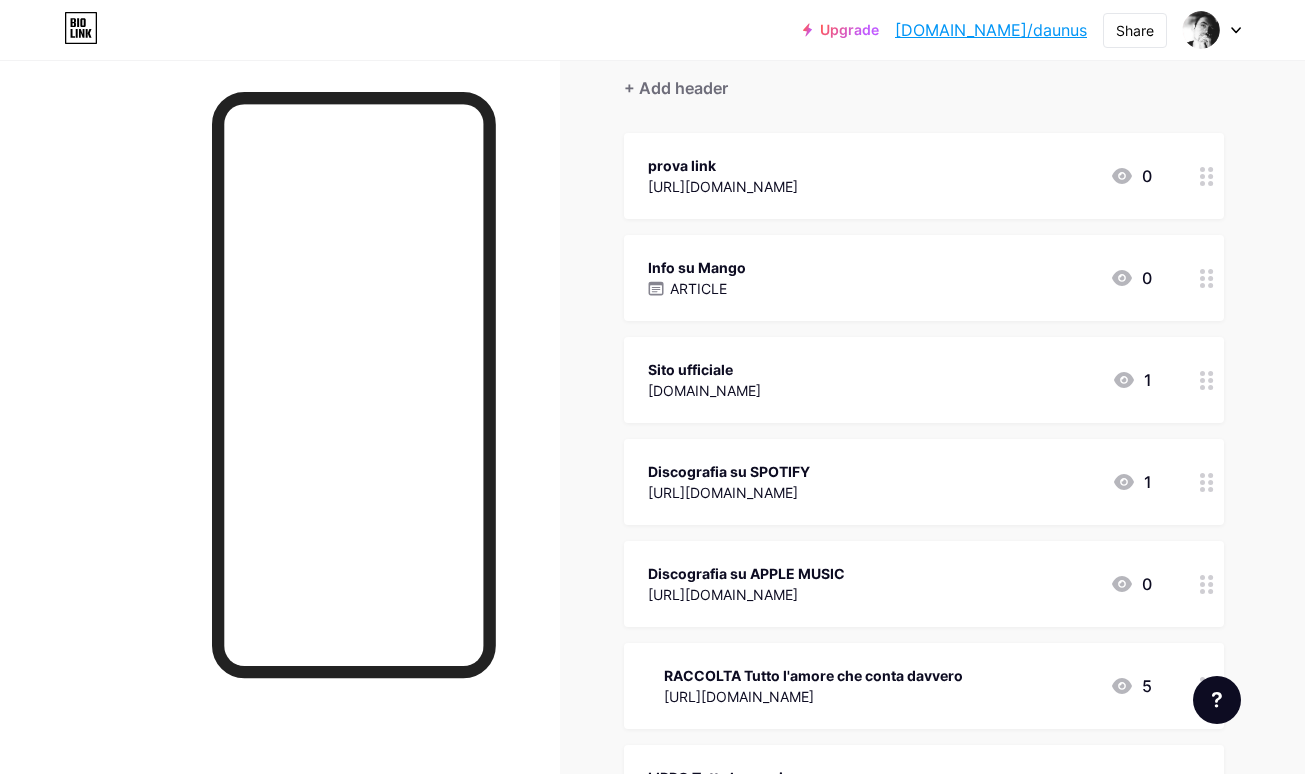 click on "https://open.spotify.com/intl-it/track/152ITAhnJ4rqzUC2jLMYVz?si=0ec3ff65d3e64b3e" at bounding box center (723, 186) 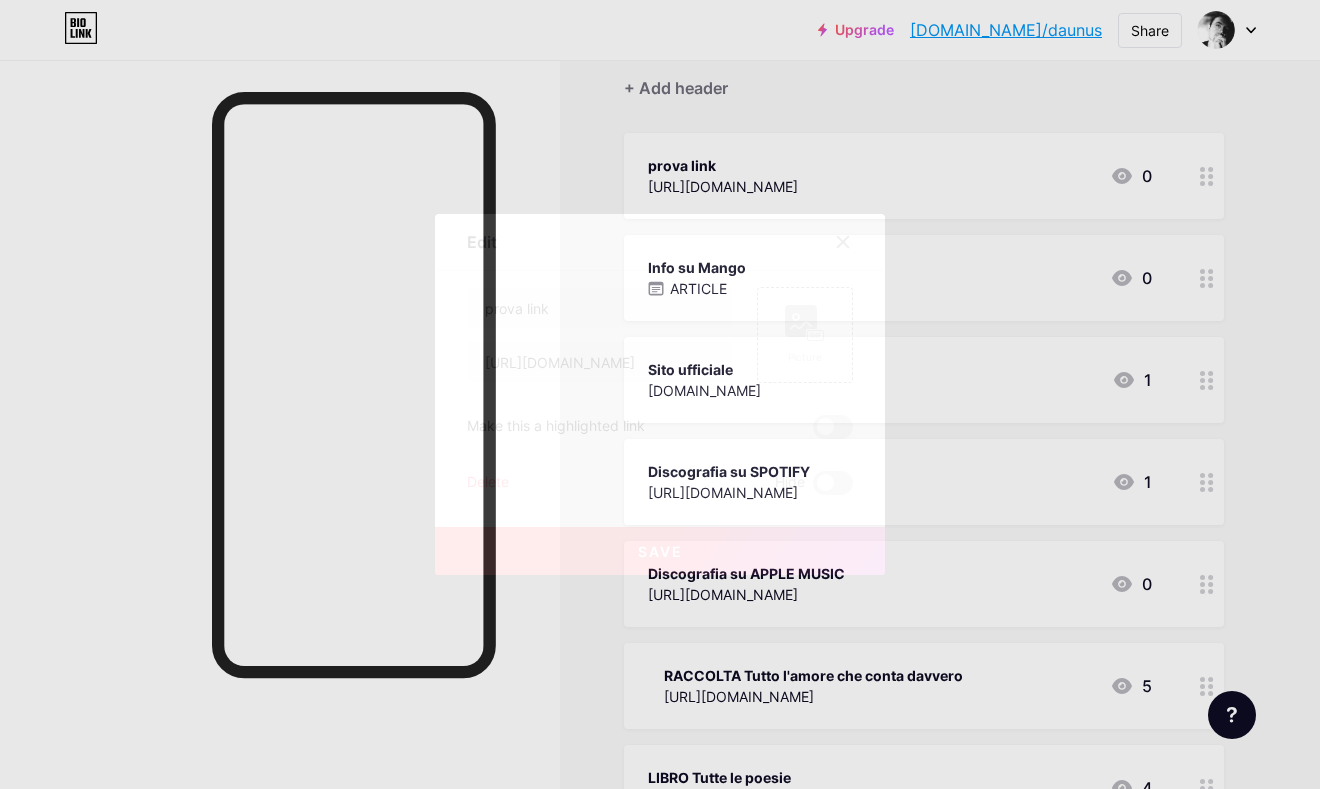 click on "Save" at bounding box center (660, 551) 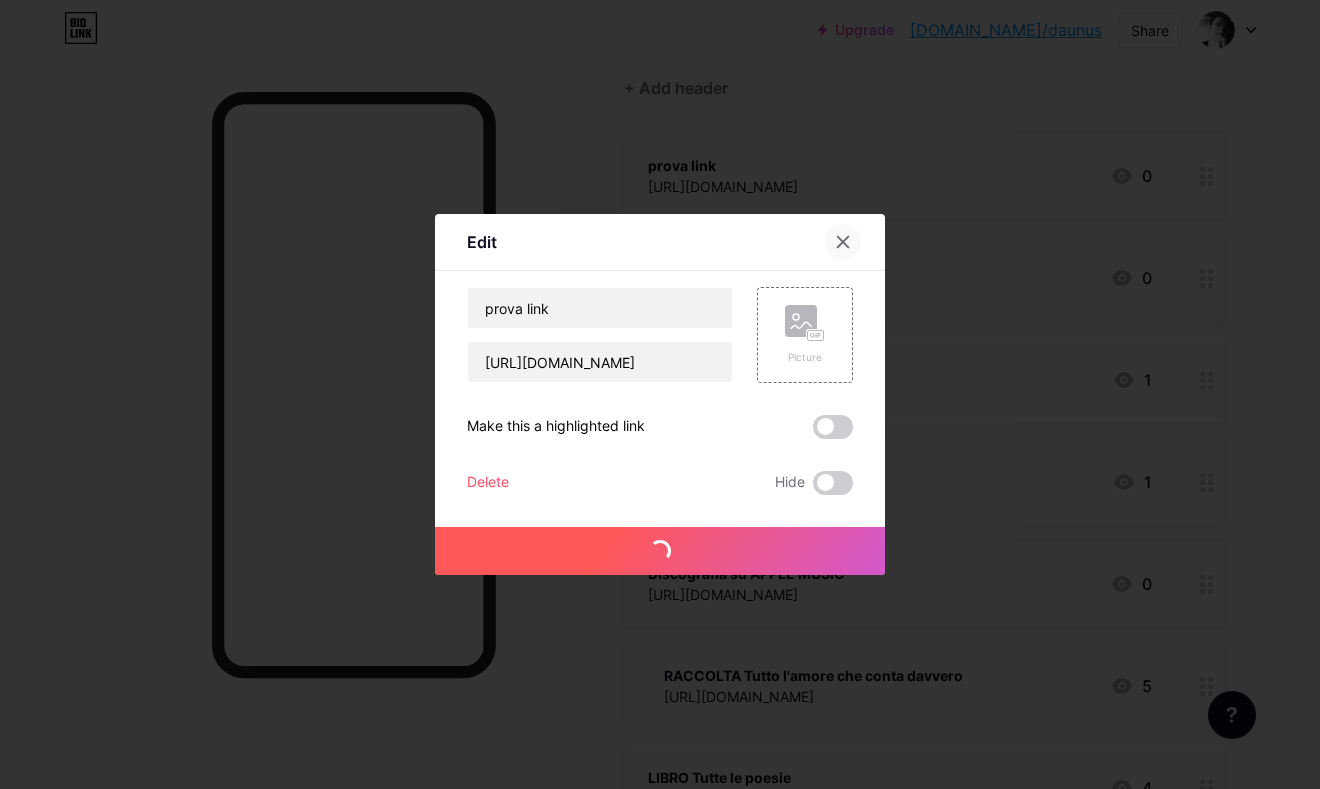 click 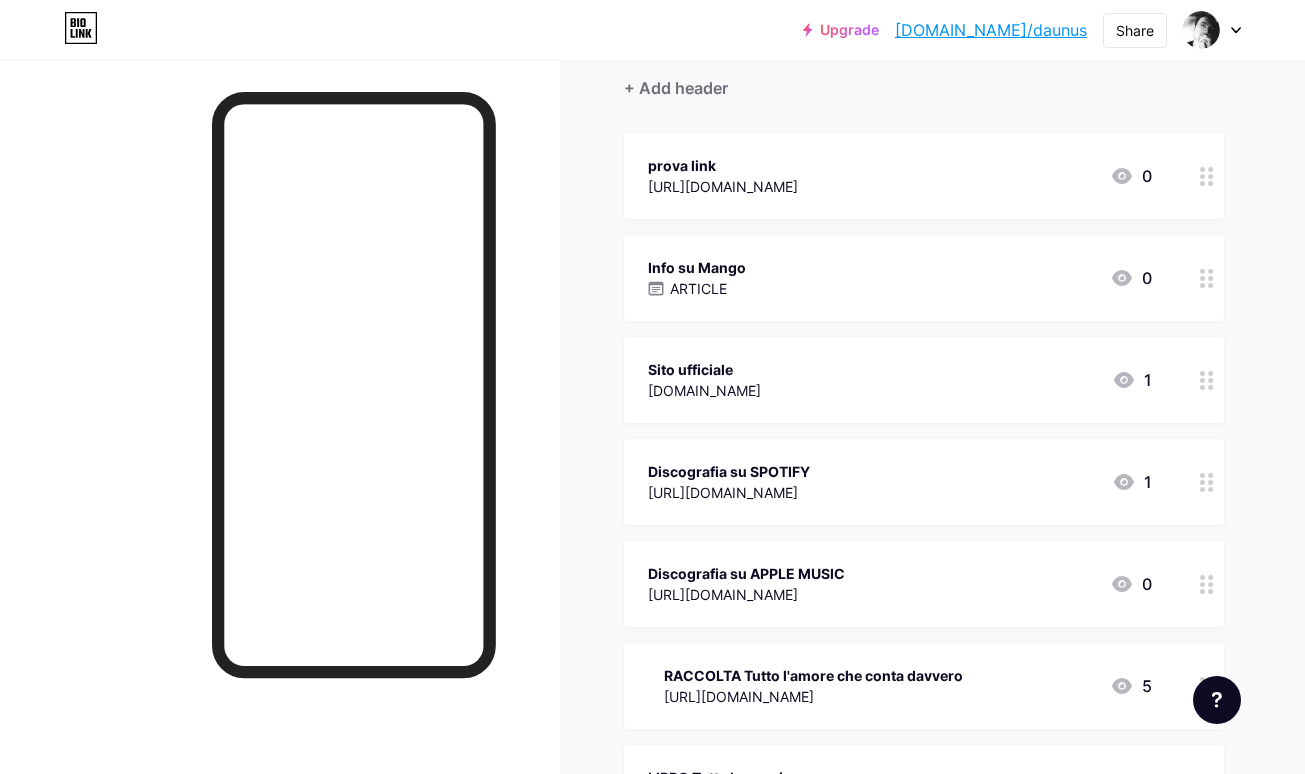 scroll, scrollTop: 156, scrollLeft: 0, axis: vertical 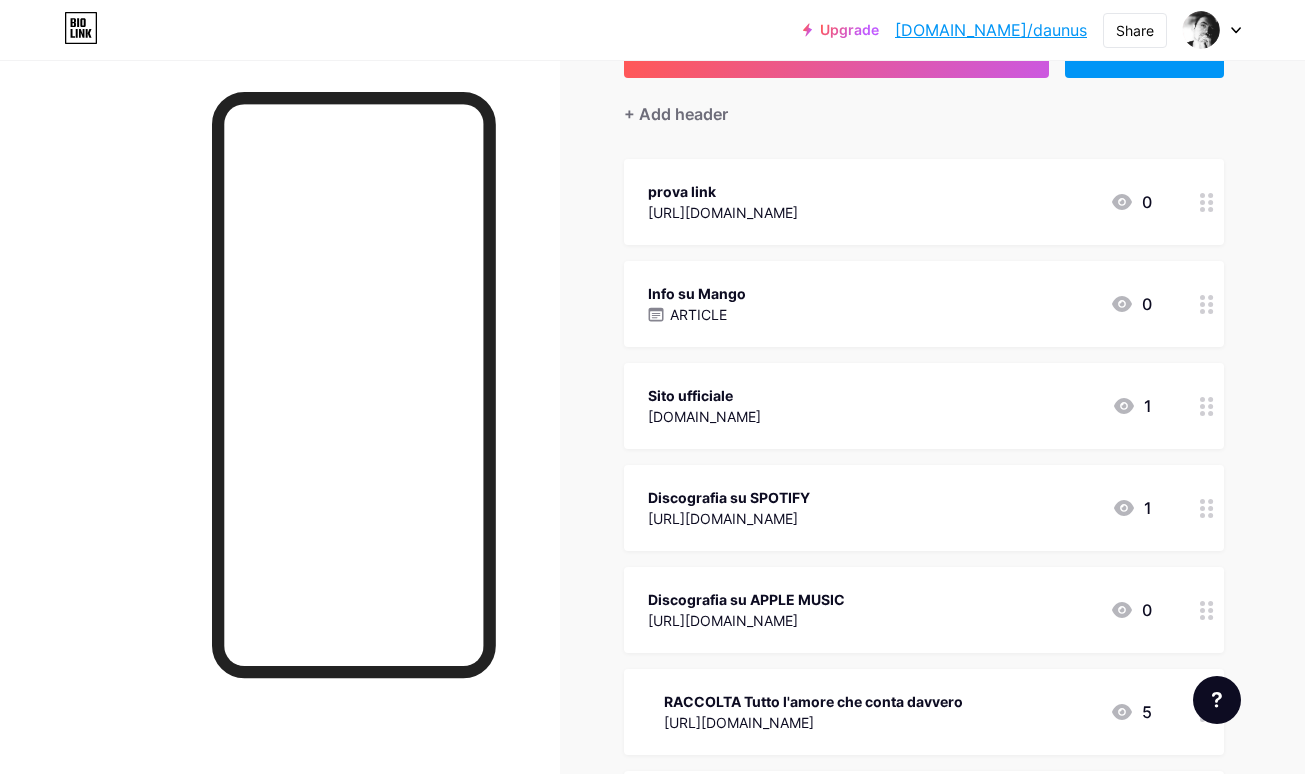 click on "https://open.spotify.com/intl-it/track/152ITAhnJ4rqzUC2jLMYVz?si=0ec3ff65d3e64b3e" at bounding box center [723, 212] 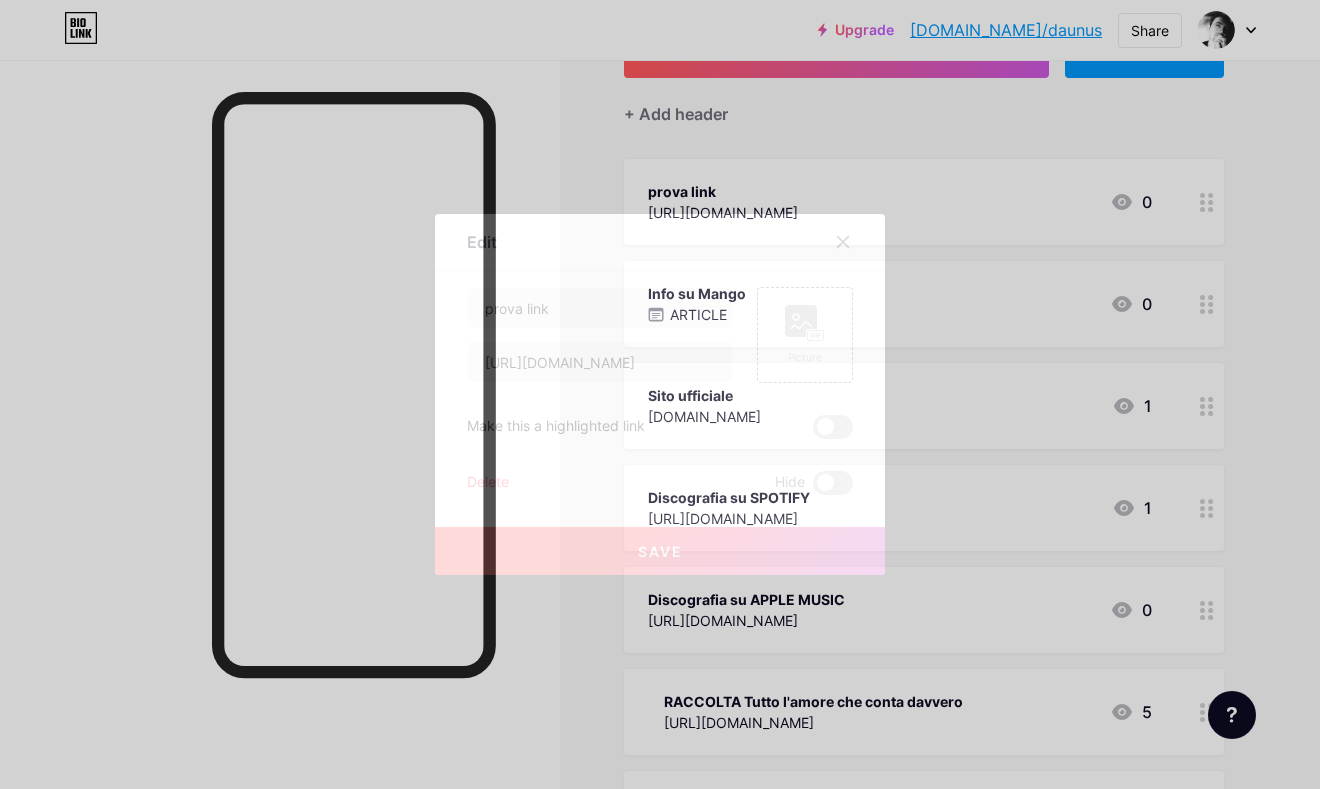 click on "Delete
Hide" at bounding box center (660, 483) 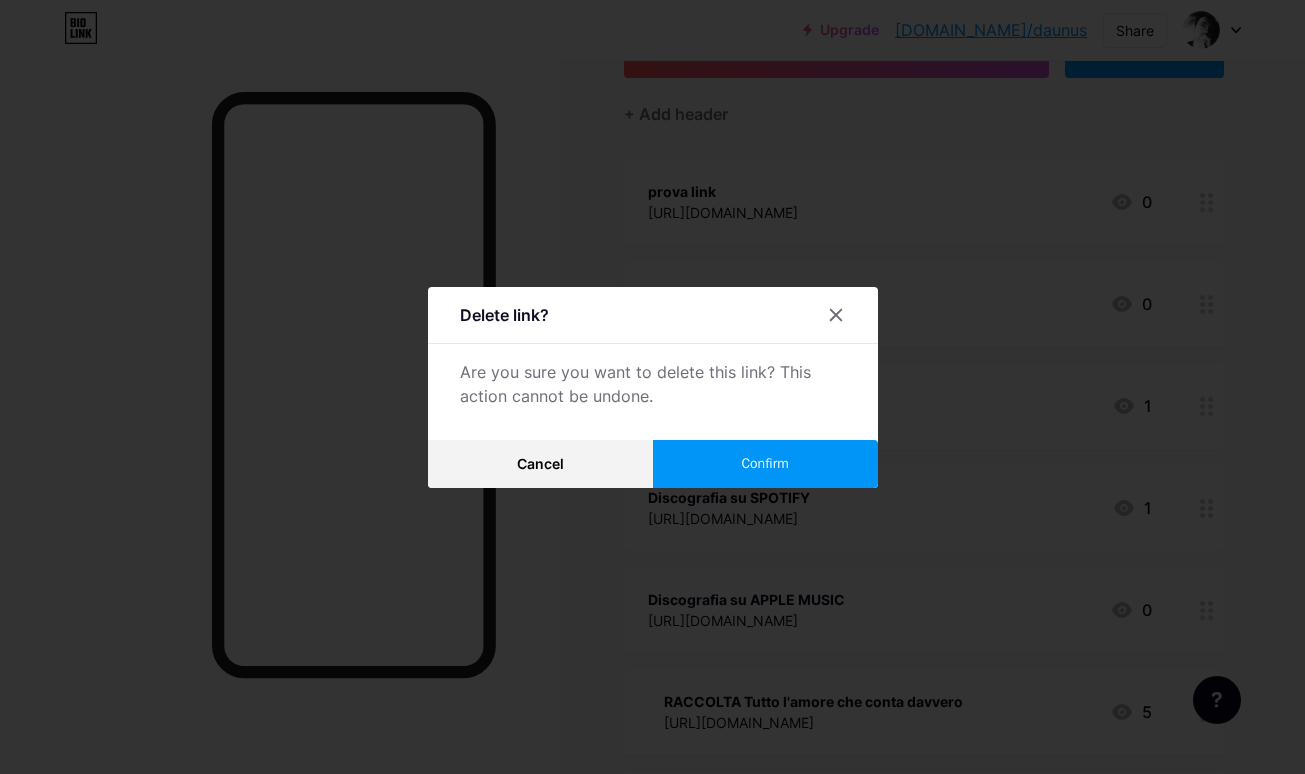 click on "Confirm" at bounding box center (765, 464) 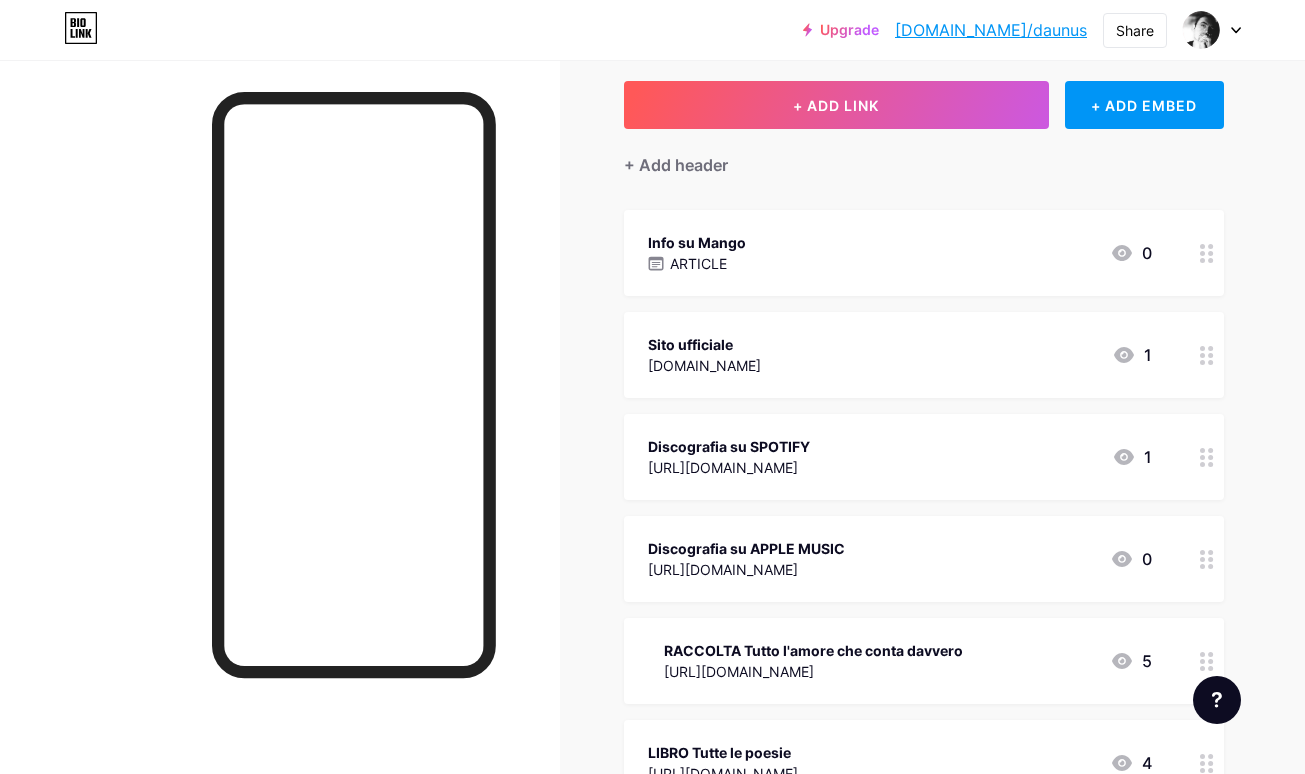 scroll, scrollTop: 0, scrollLeft: 0, axis: both 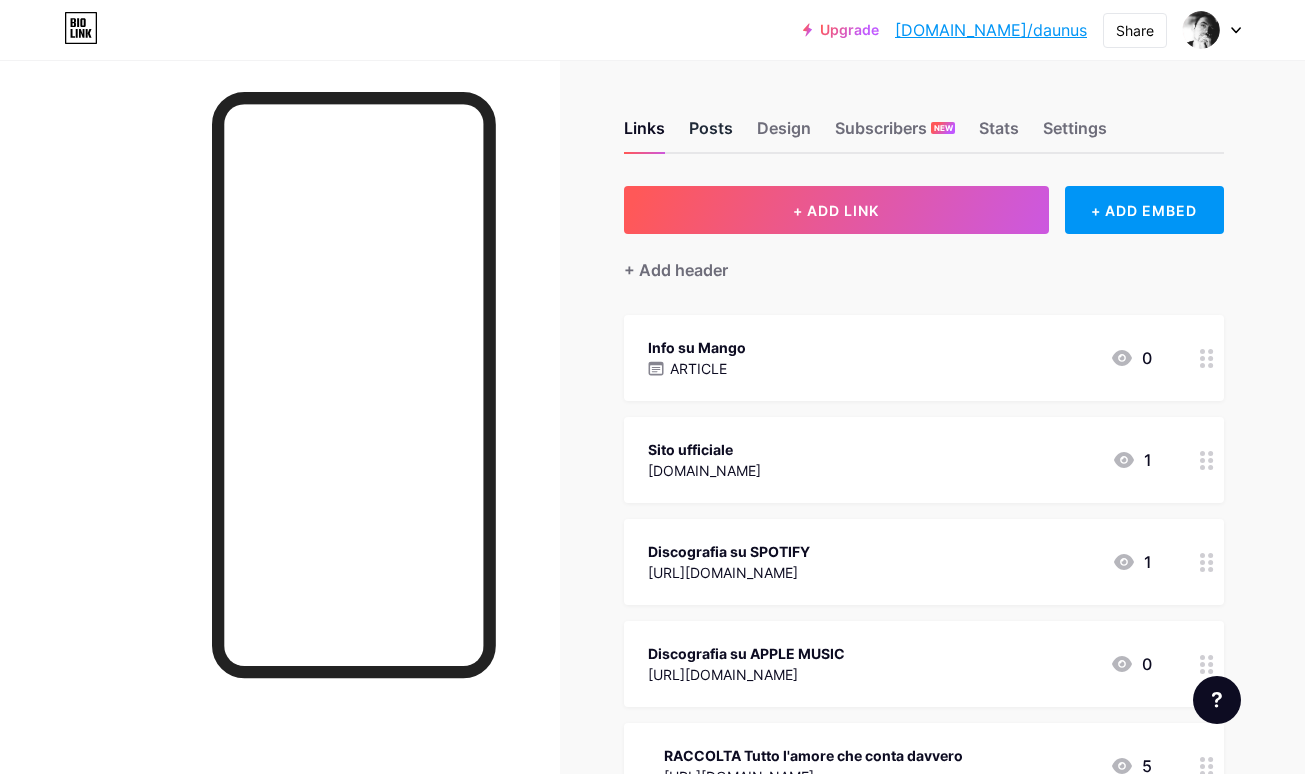 click on "Posts" at bounding box center [711, 134] 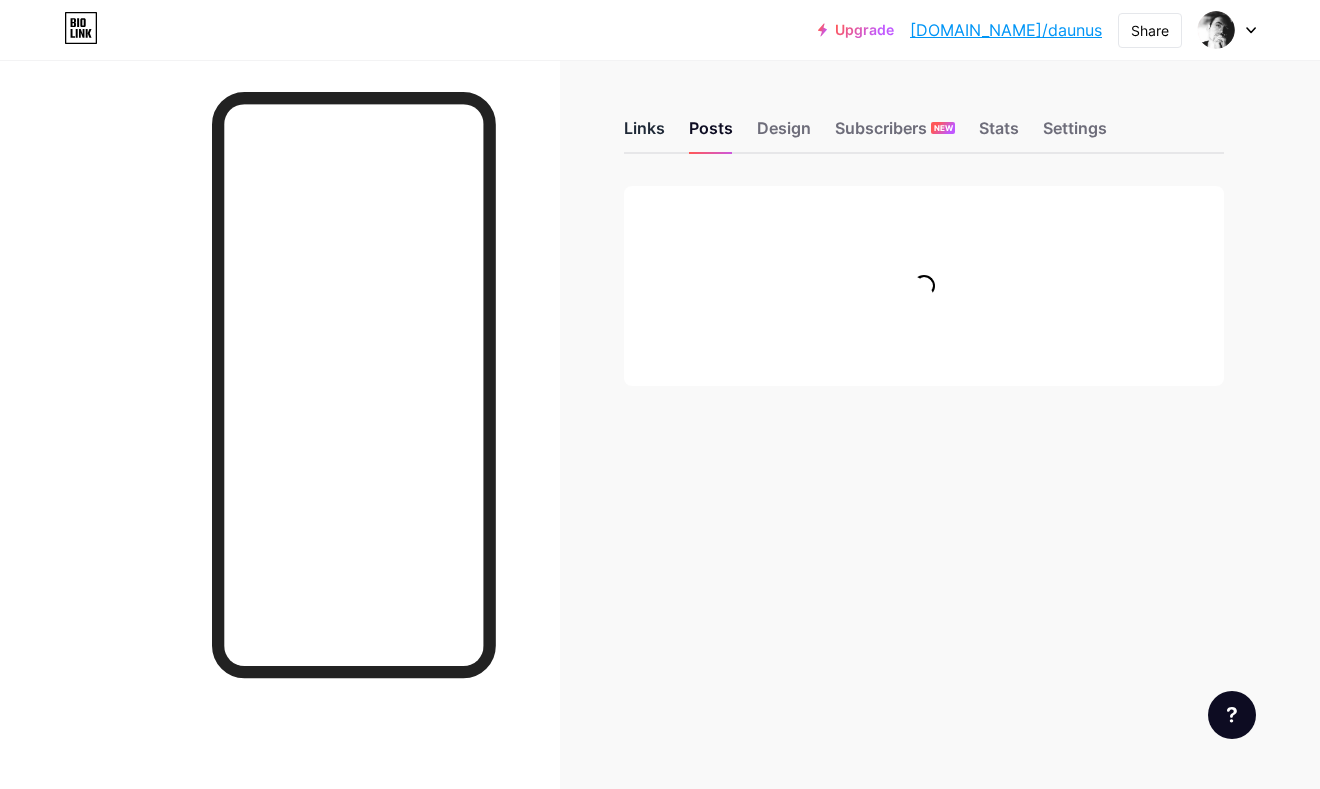 click on "Links" at bounding box center [644, 134] 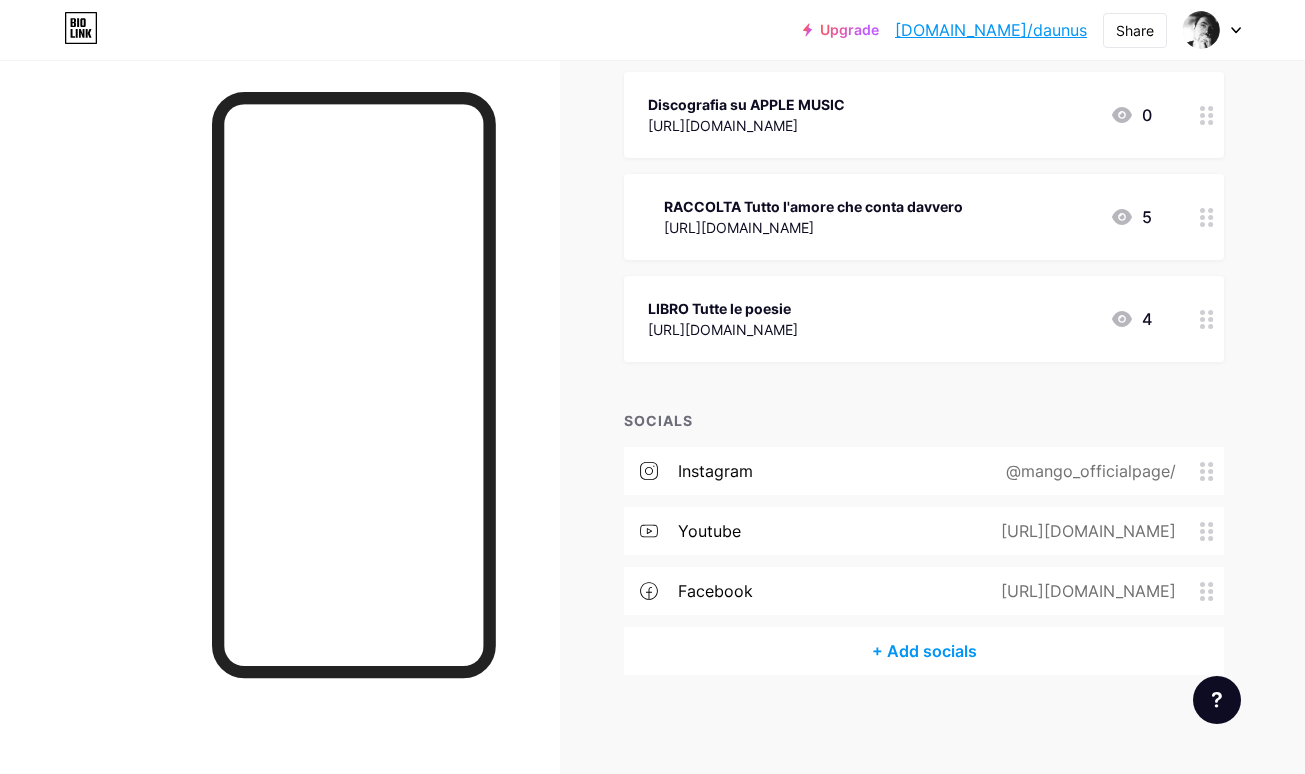 scroll, scrollTop: 0, scrollLeft: 0, axis: both 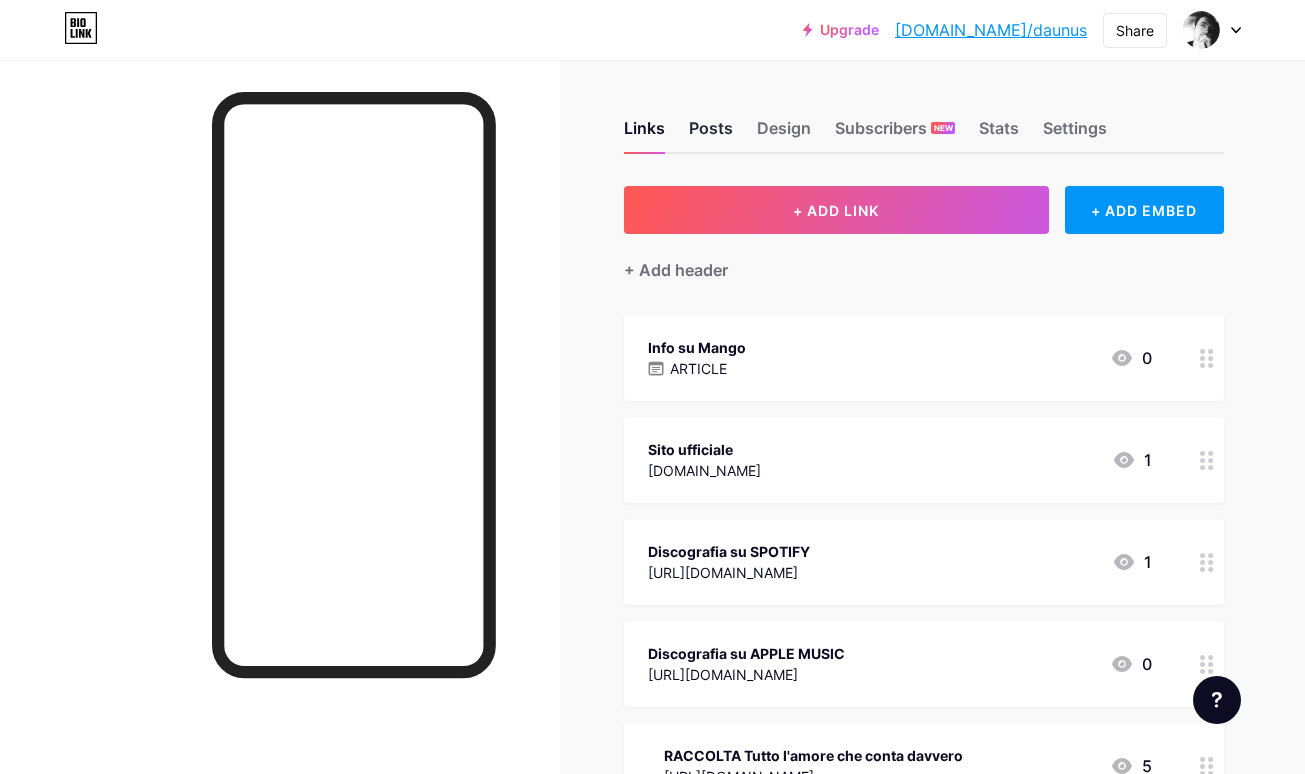 click on "Posts" at bounding box center (711, 134) 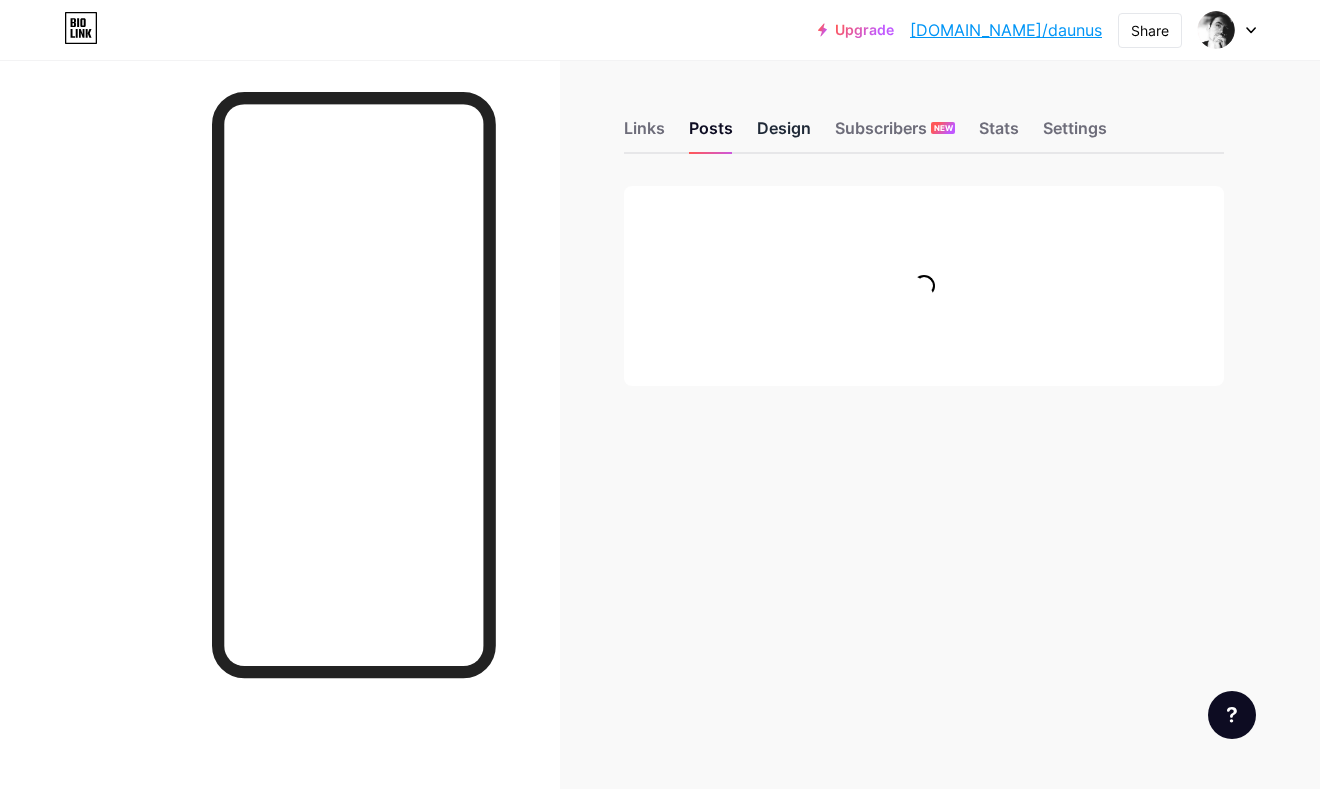 click on "Design" at bounding box center (784, 134) 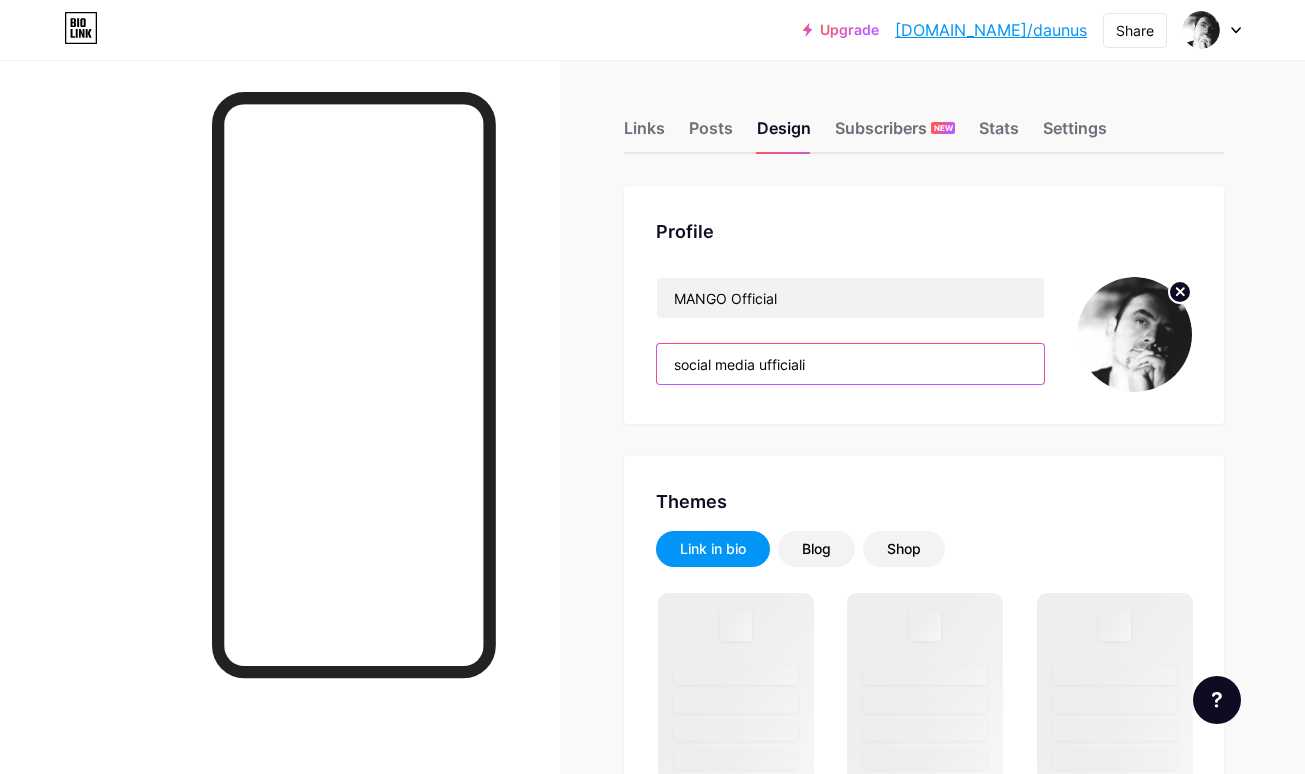 click on "social media ufficiali" at bounding box center [850, 364] 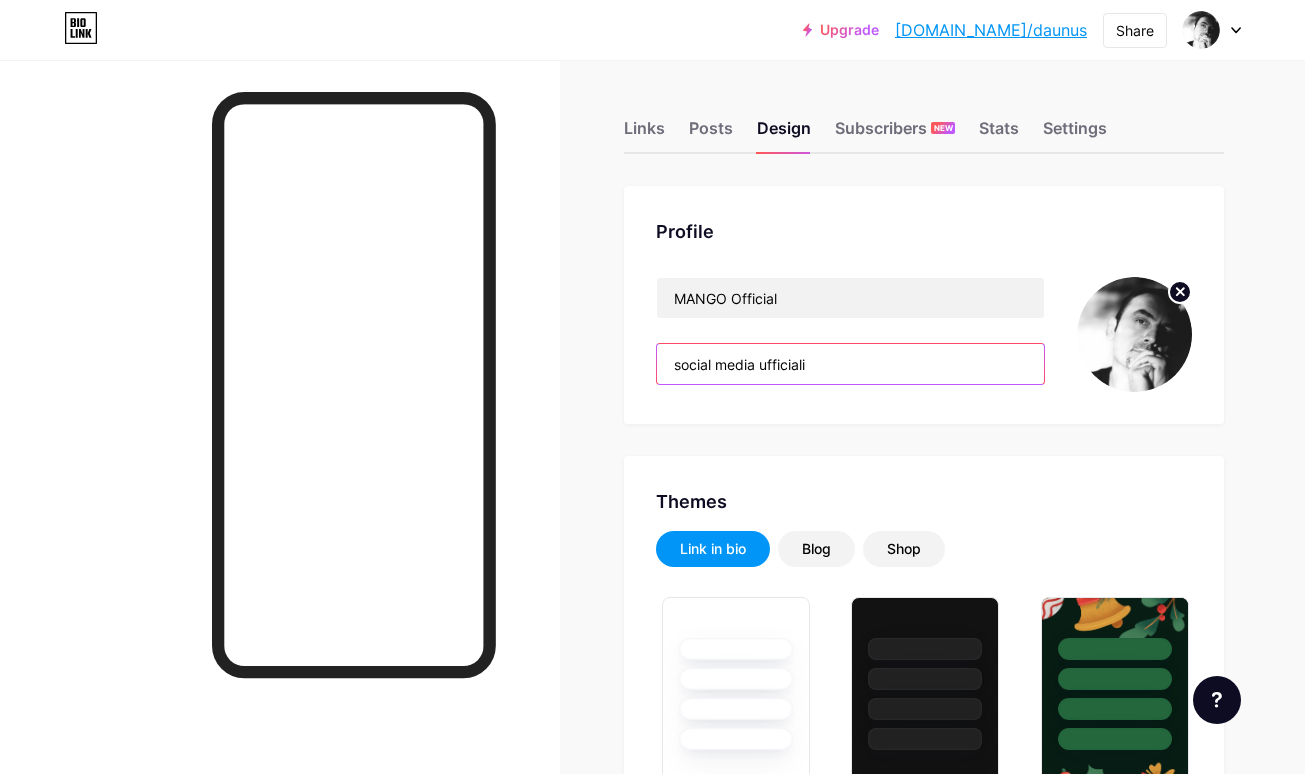 type on "#ffffff" 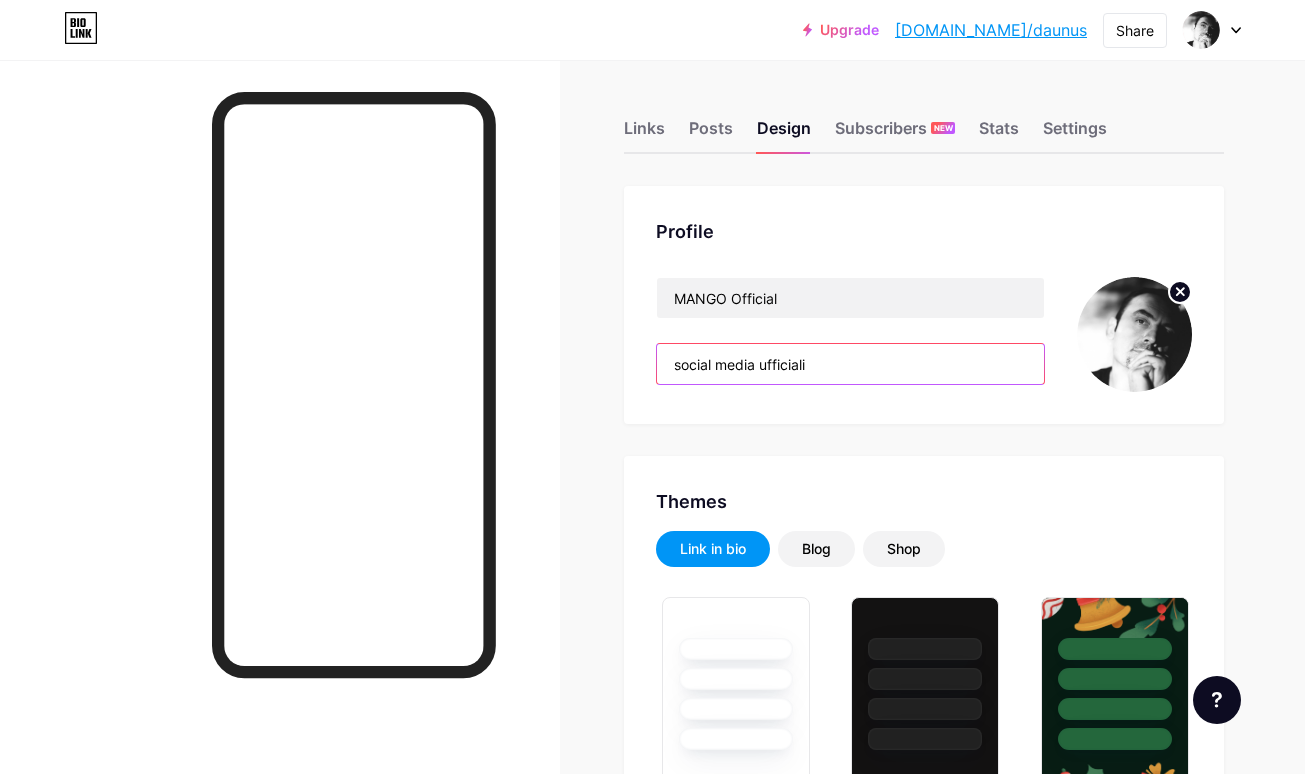 type on "#efefef" 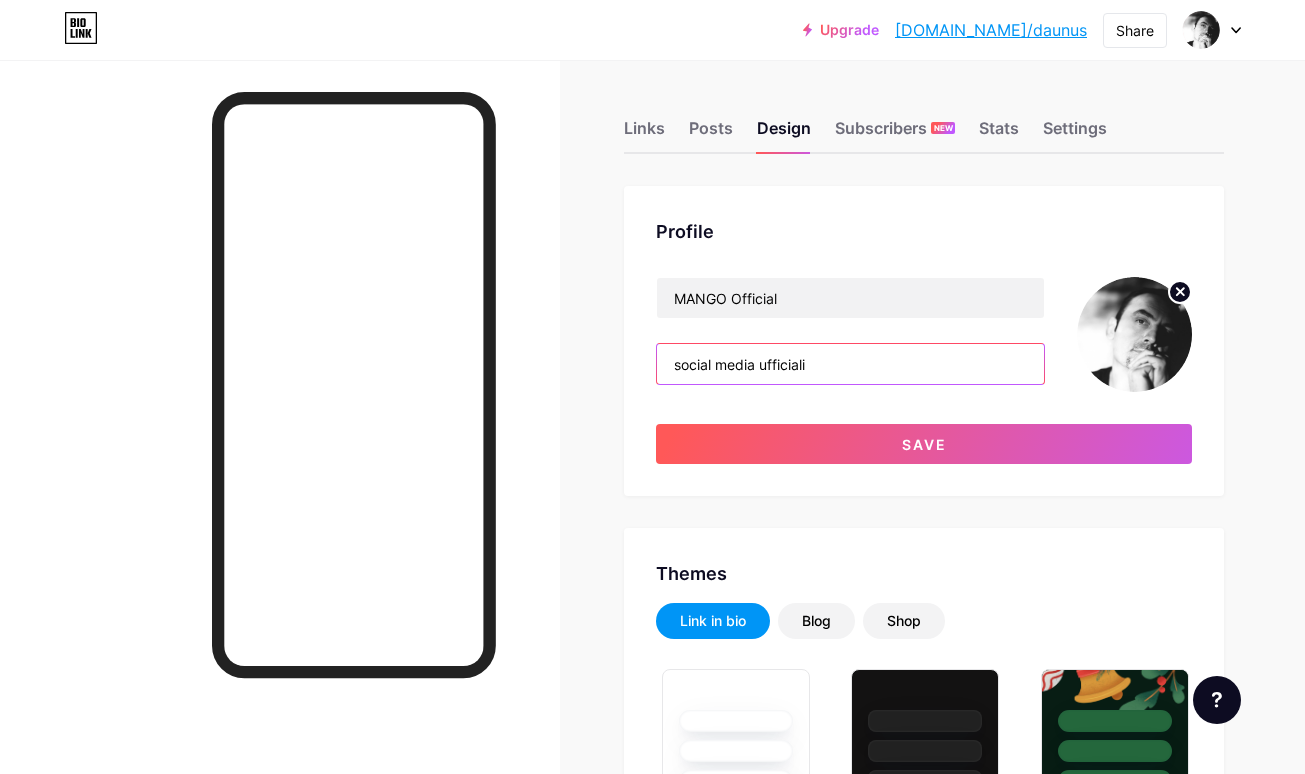 type on "social media ufficiali" 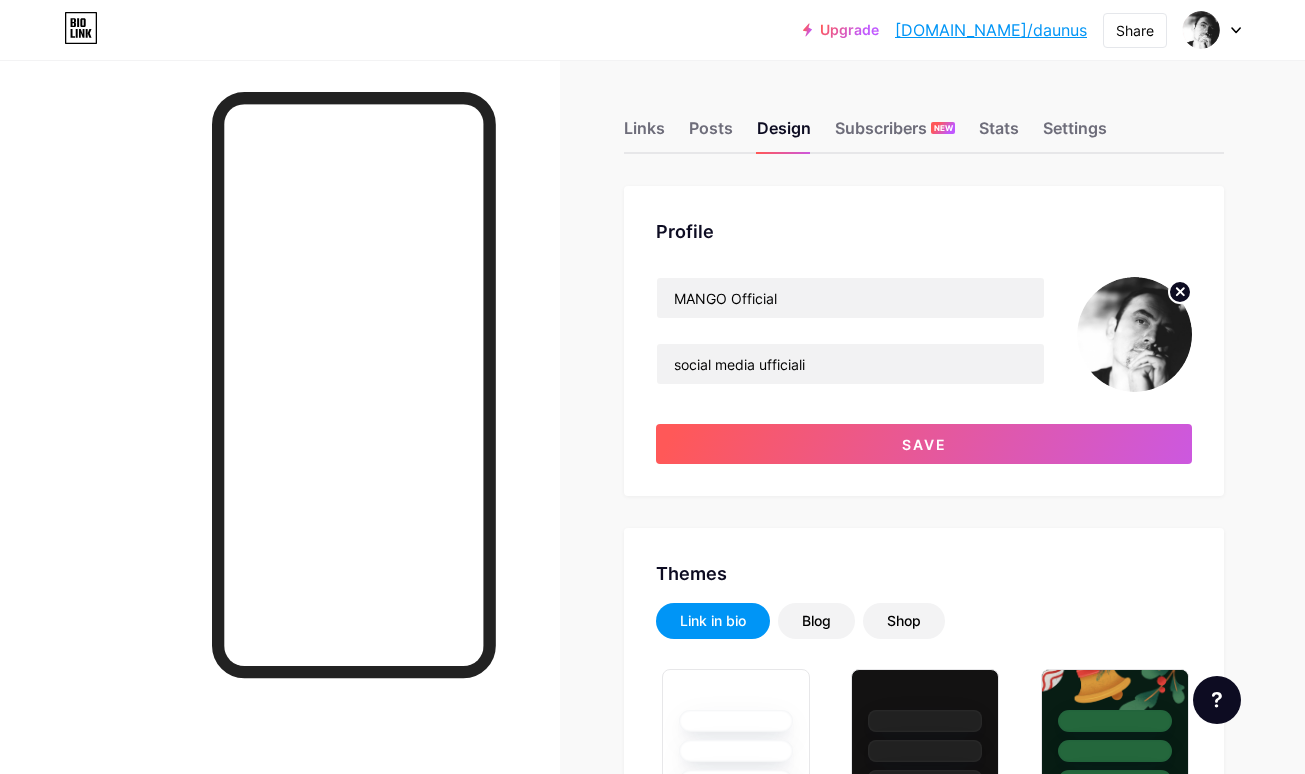 click on "Links
Posts
Design
Subscribers
NEW
Stats
Settings     Profile   MANGO Official     social media ufficiali                   Save     Themes   Link in bio   Blog   Shop       Basics       Carbon       Xmas 23       Pride       Glitch       Winter · Live       Glassy · Live       Chameleon · Live       Rainy Night · Live       Neon · Live       Summer       Retro       Strawberry · Live       Desert       Sunny       Autumn       Leaf       Clear Sky       Blush       Unicorn       Minimal       Cloudy       Shadow     Create your own           Changes saved     Background         Color           Video             Image           #ffffff     Button       #efefef   Font   Inter Poppins EB Garamond TEKO BALSAMIQ SANS Kite One PT Sans Quicksand DM Sans     #000000   Changes saved     Position to display socials                 Top                     Bottom
Disable Bio Link branding" at bounding box center [654, 2404] 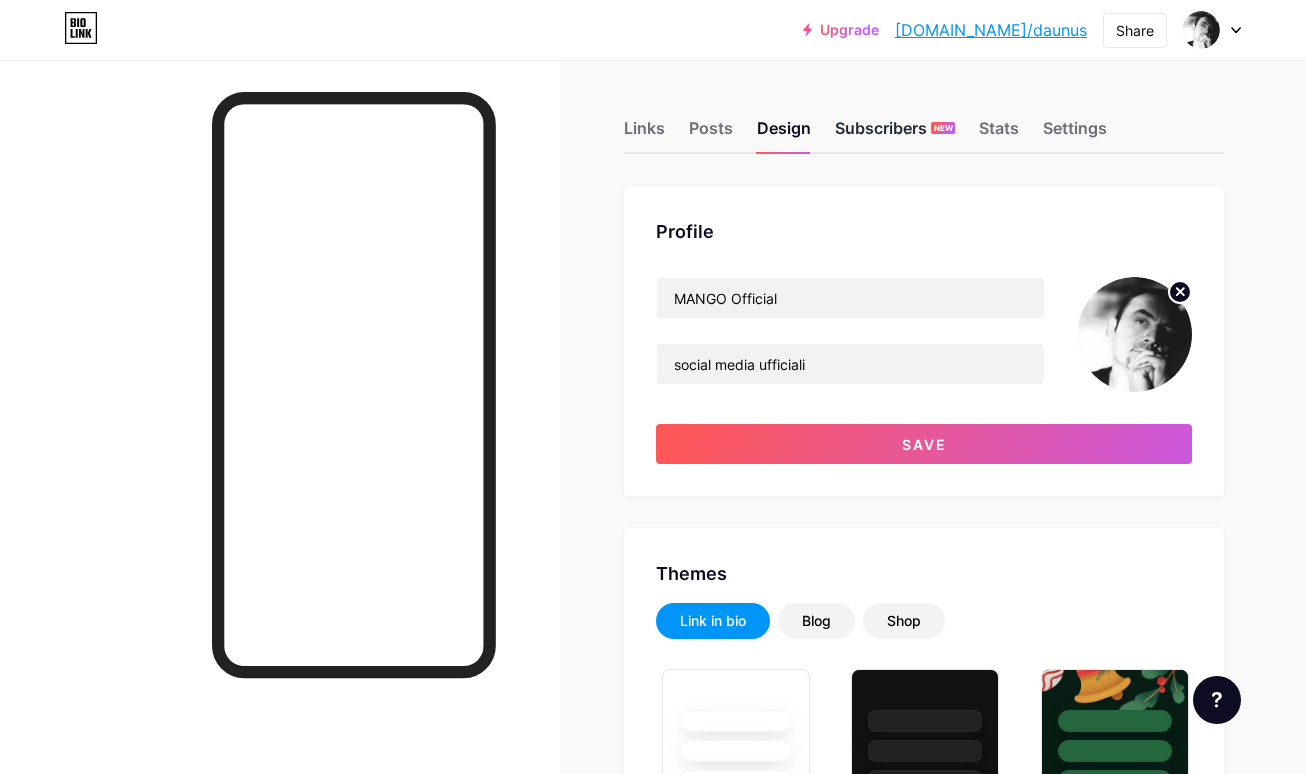 click on "Subscribers
NEW" at bounding box center [895, 134] 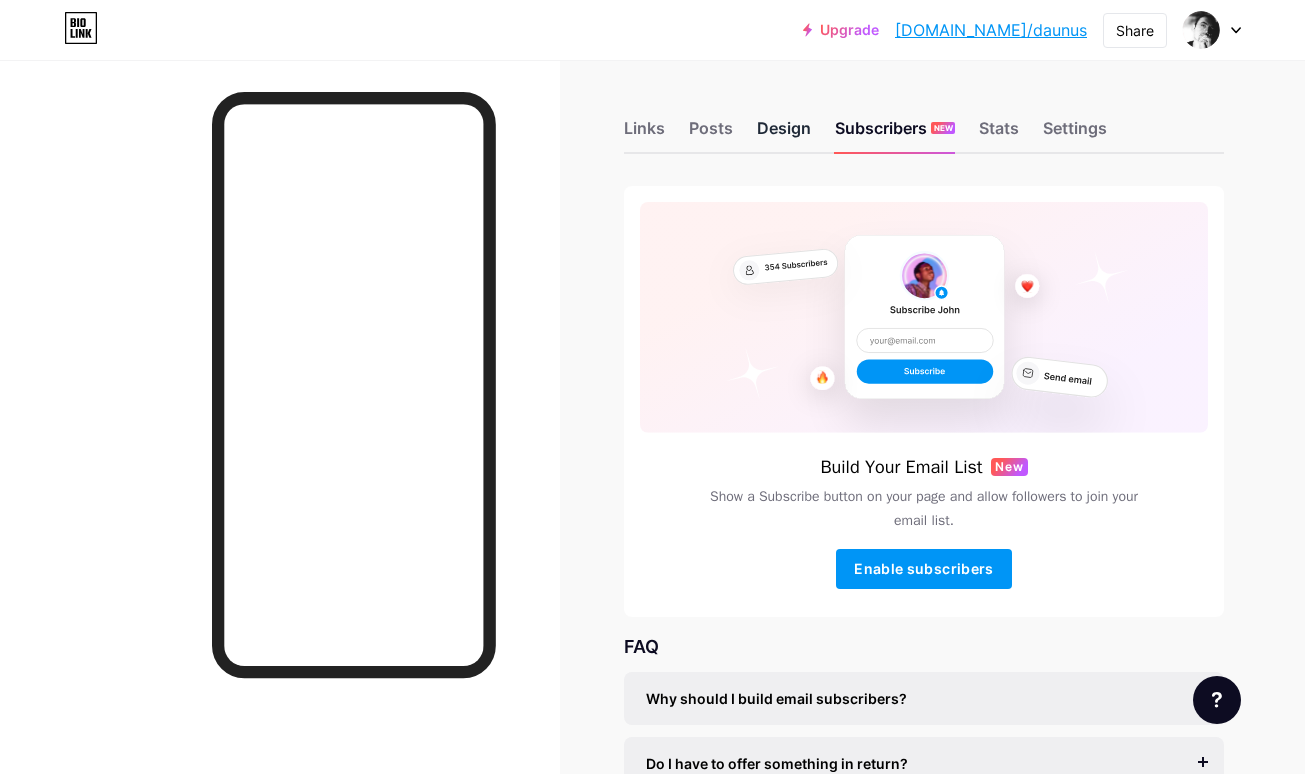 click on "Design" at bounding box center [784, 134] 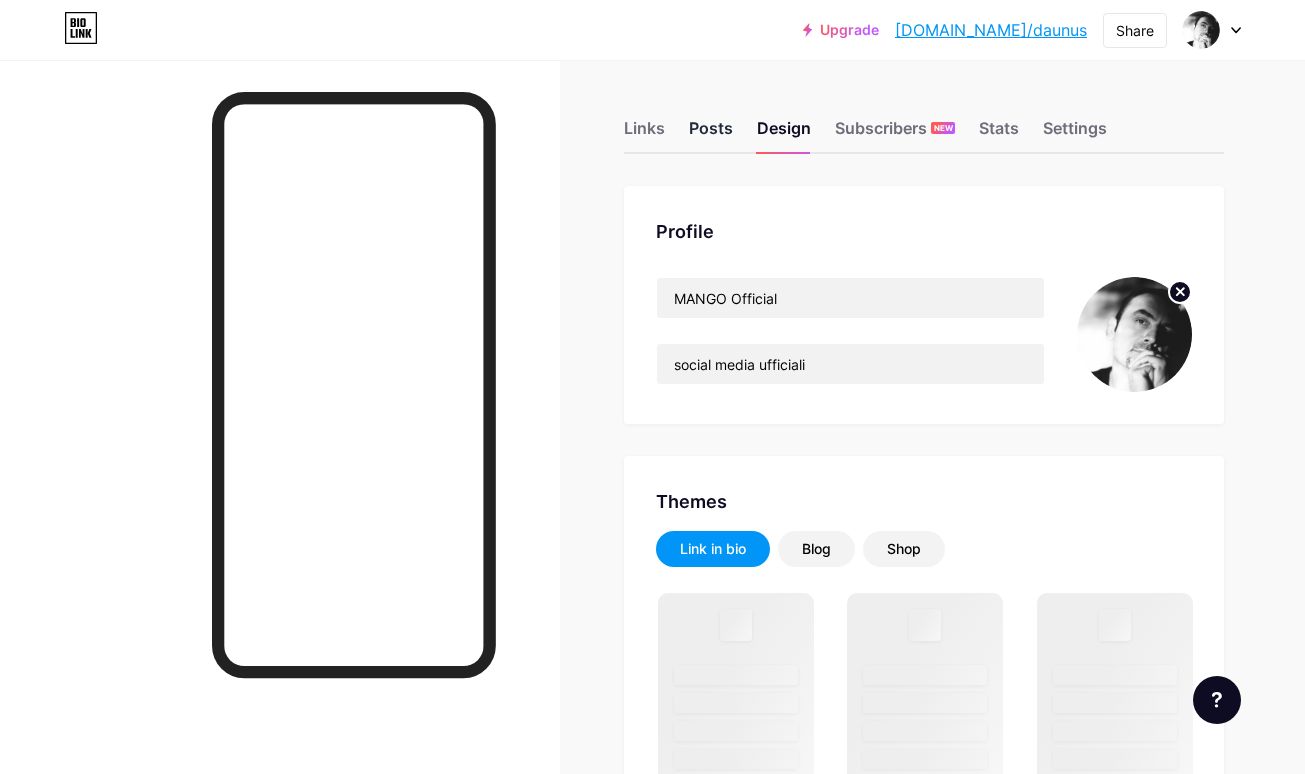 click on "Posts" at bounding box center (711, 134) 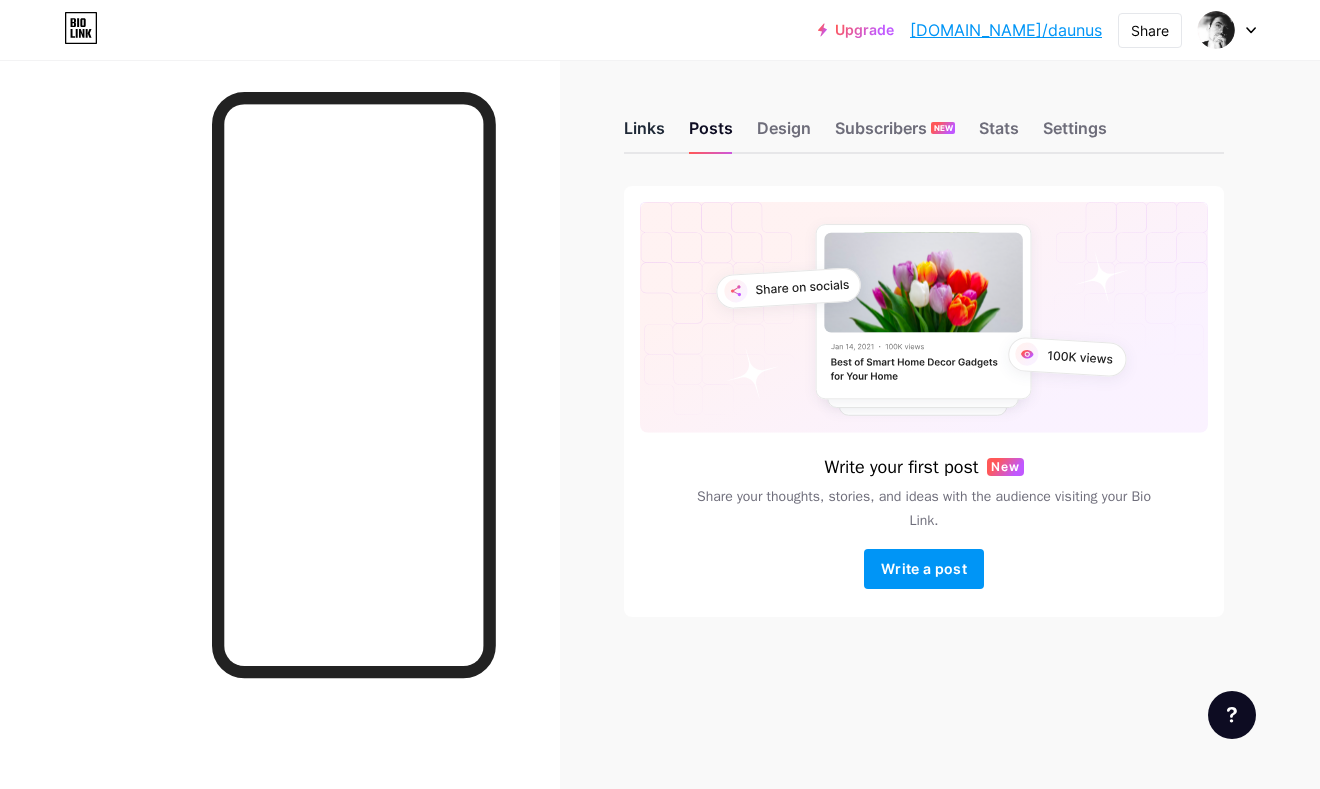 click on "Links" at bounding box center [644, 134] 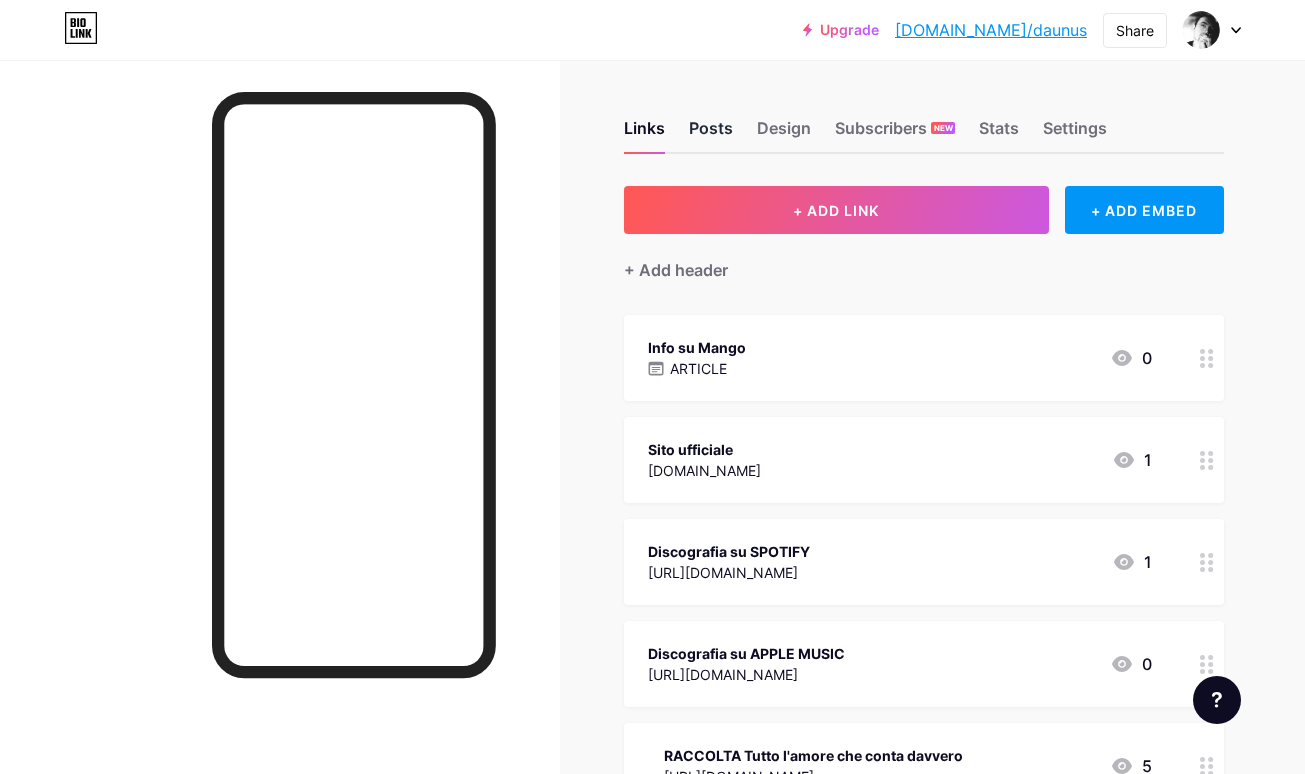 click on "Posts" at bounding box center (711, 134) 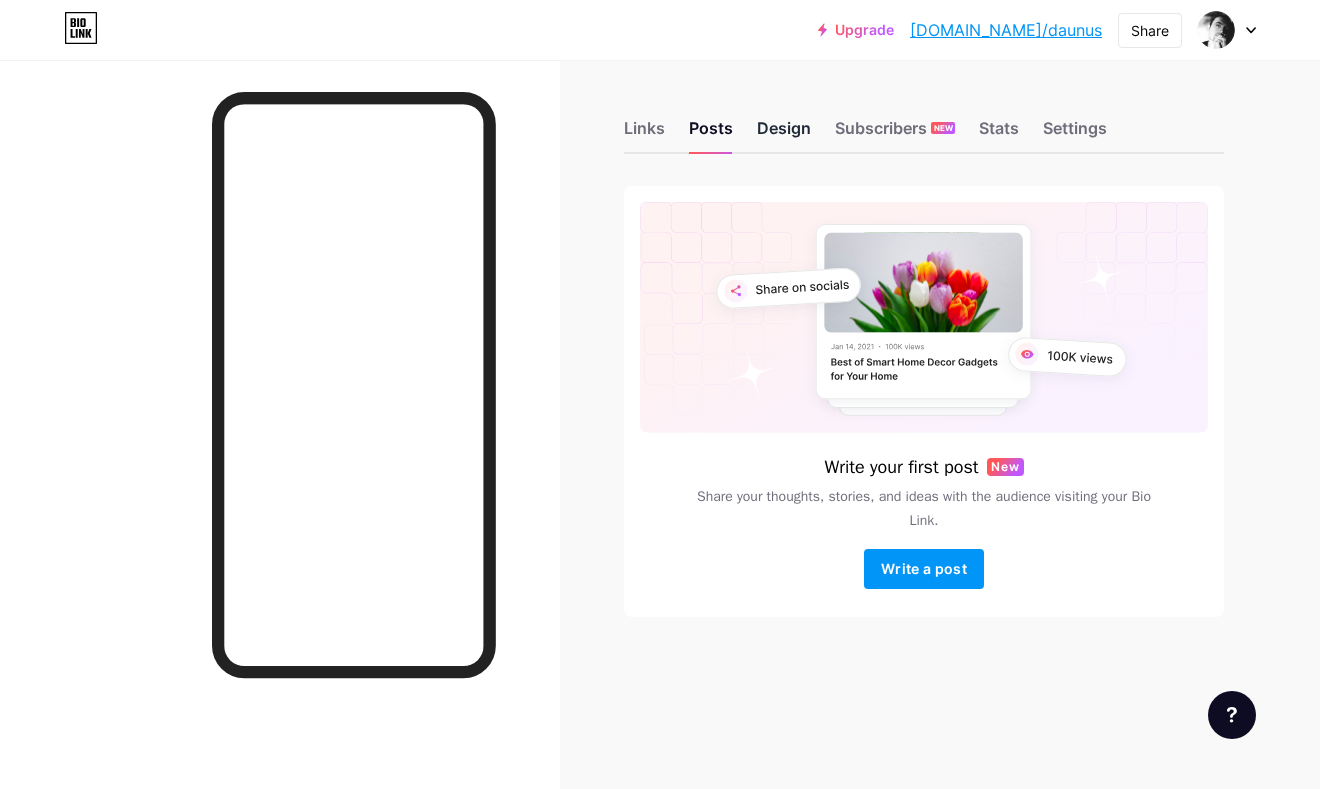 click on "Design" at bounding box center (784, 134) 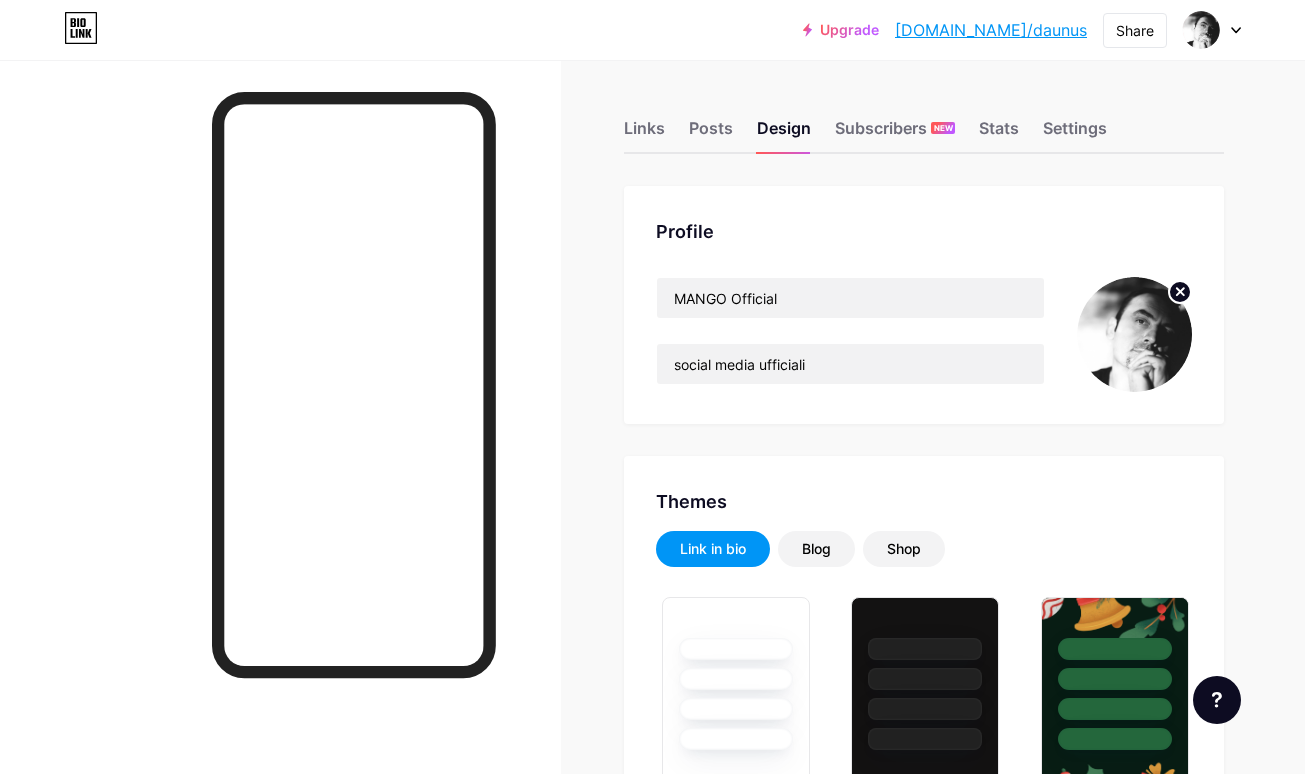 type on "#ffffff" 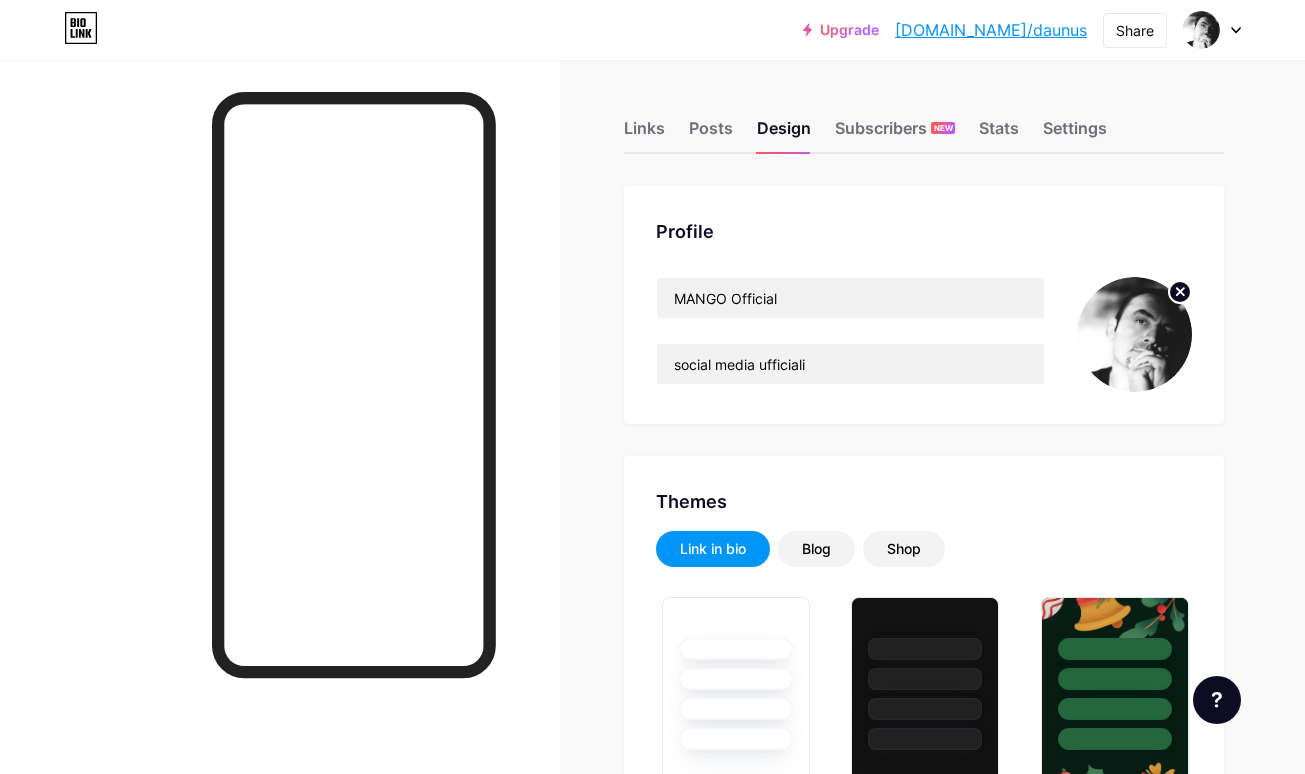 type on "#efefef" 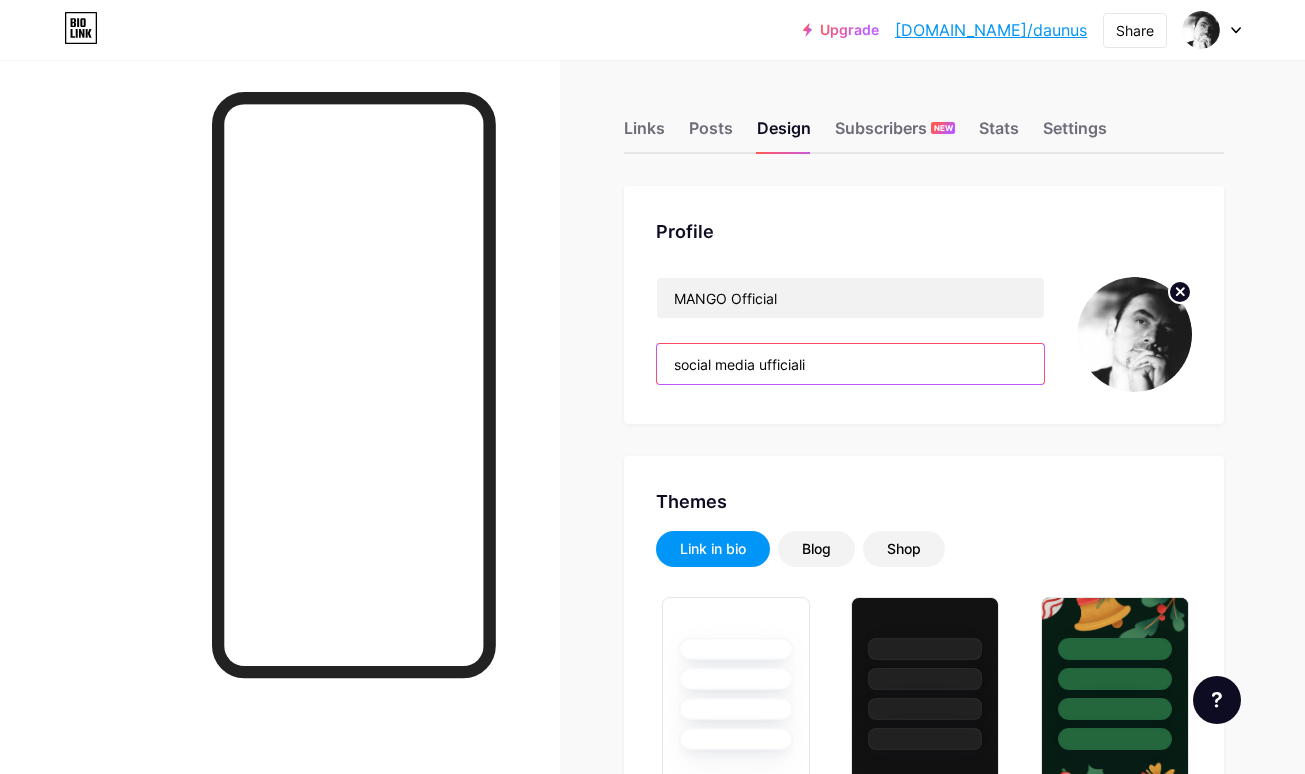 click on "social media ufficiali" at bounding box center (850, 364) 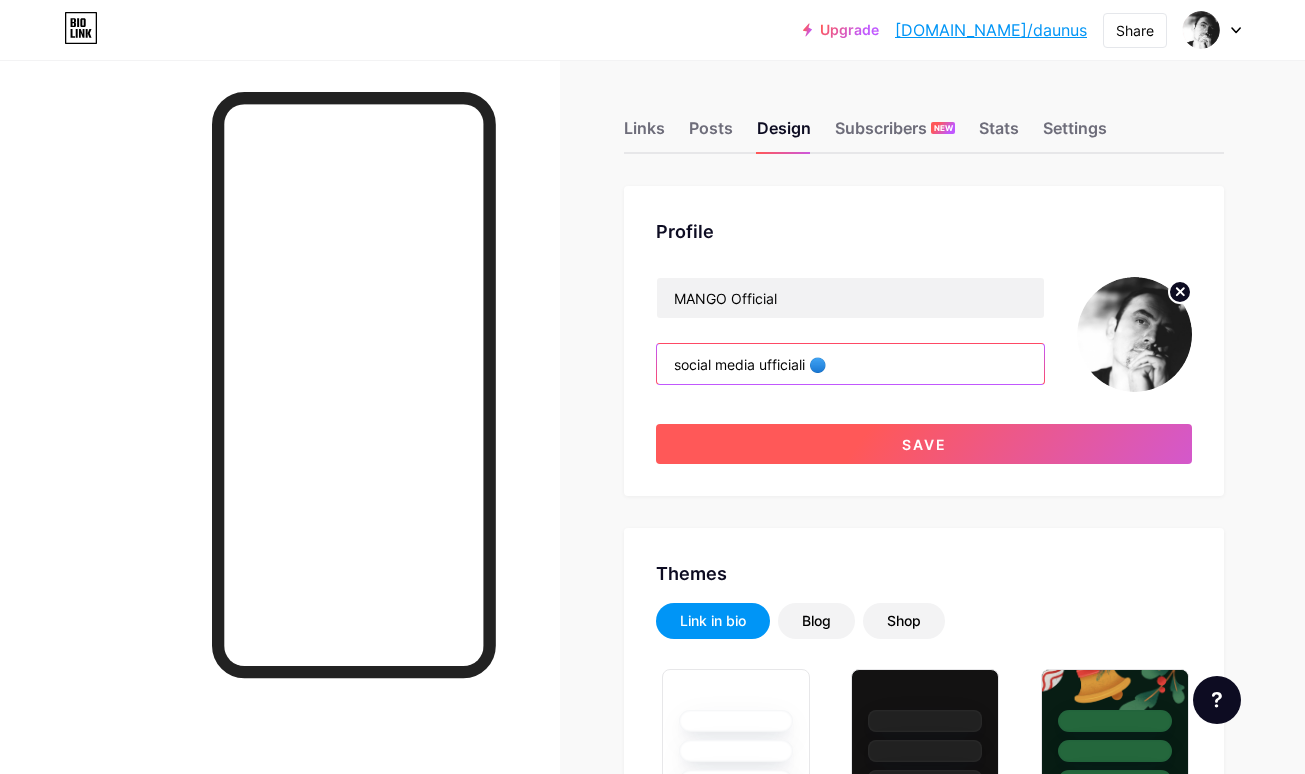 type on "social media ufficiali 🔵" 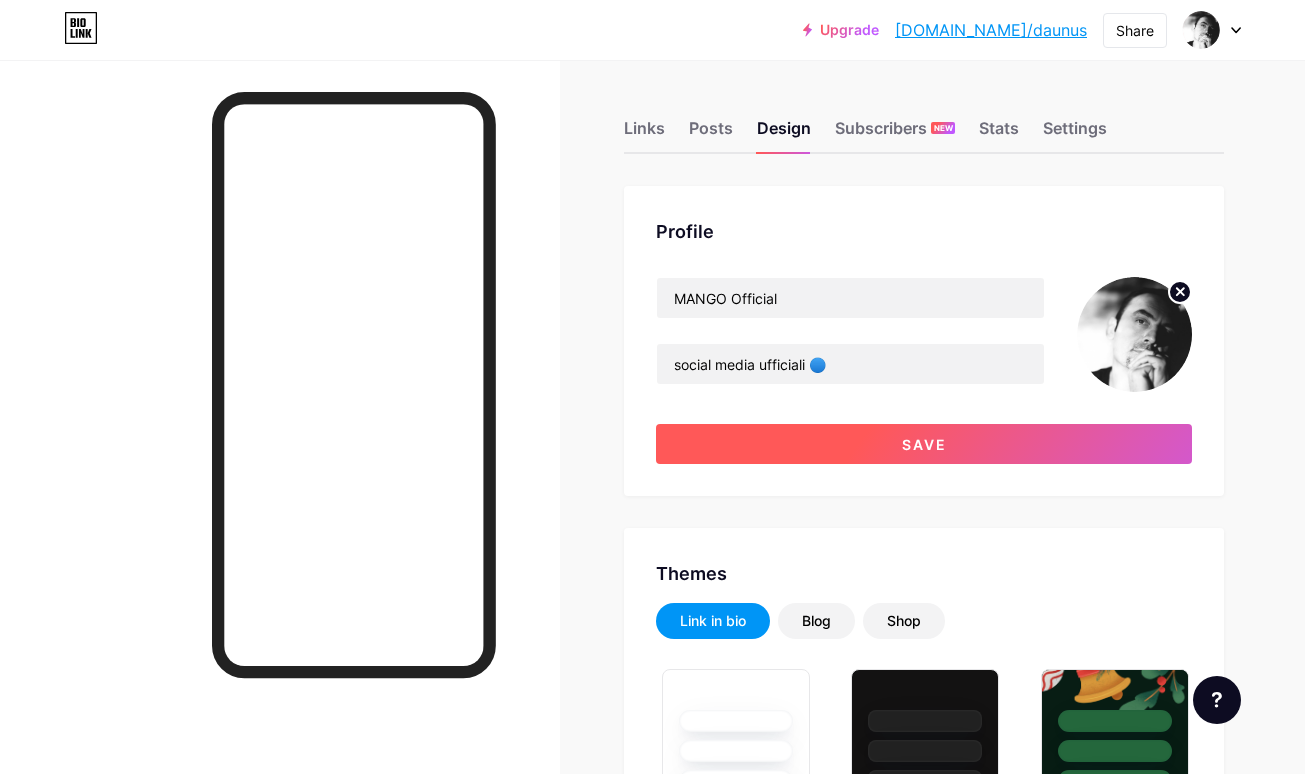click on "Save" at bounding box center [924, 444] 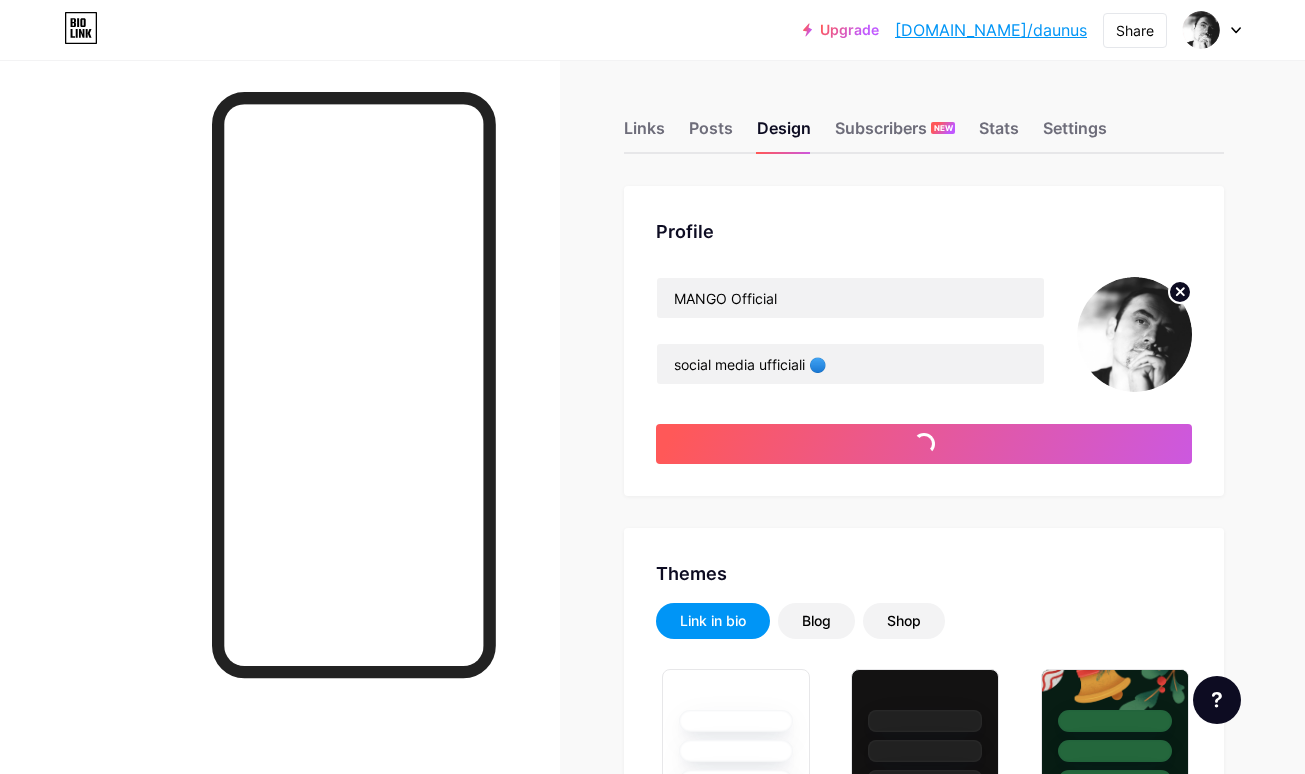 type on "#ffffff" 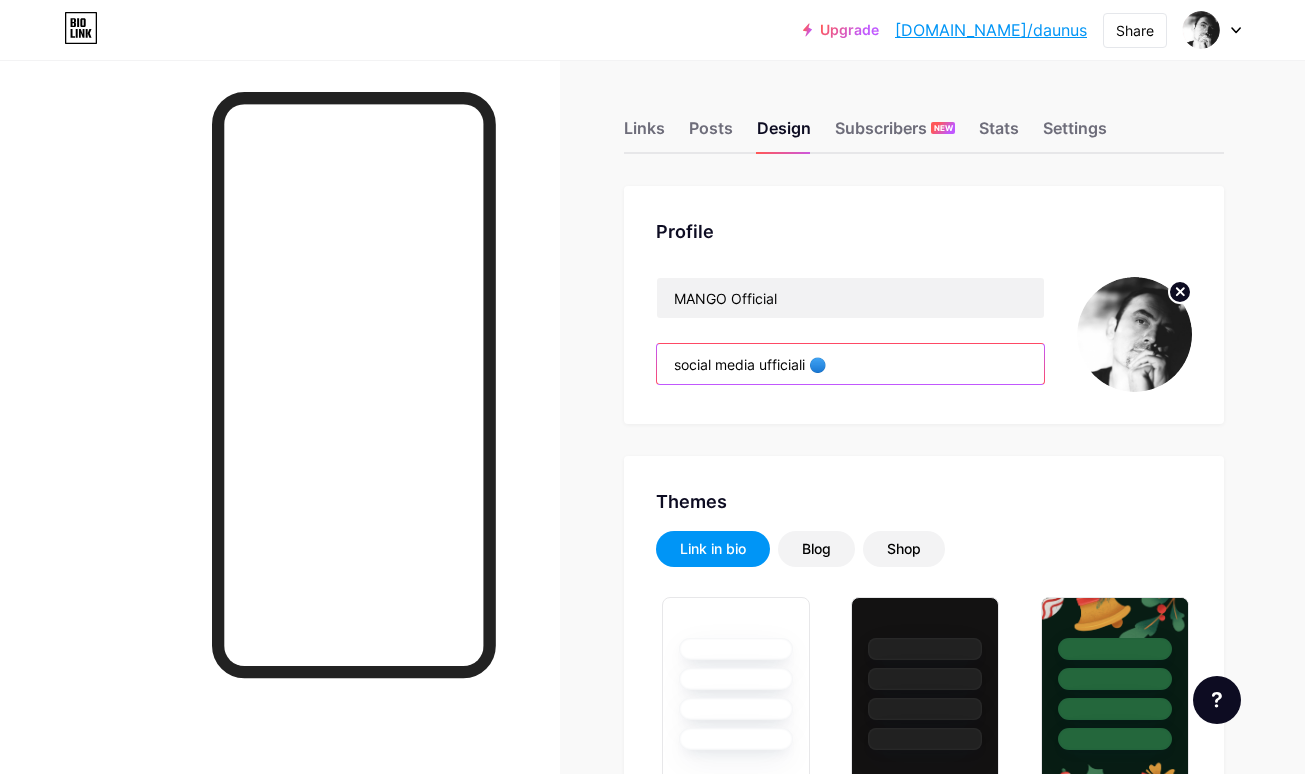 click on "social media ufficiali 🔵" at bounding box center [850, 364] 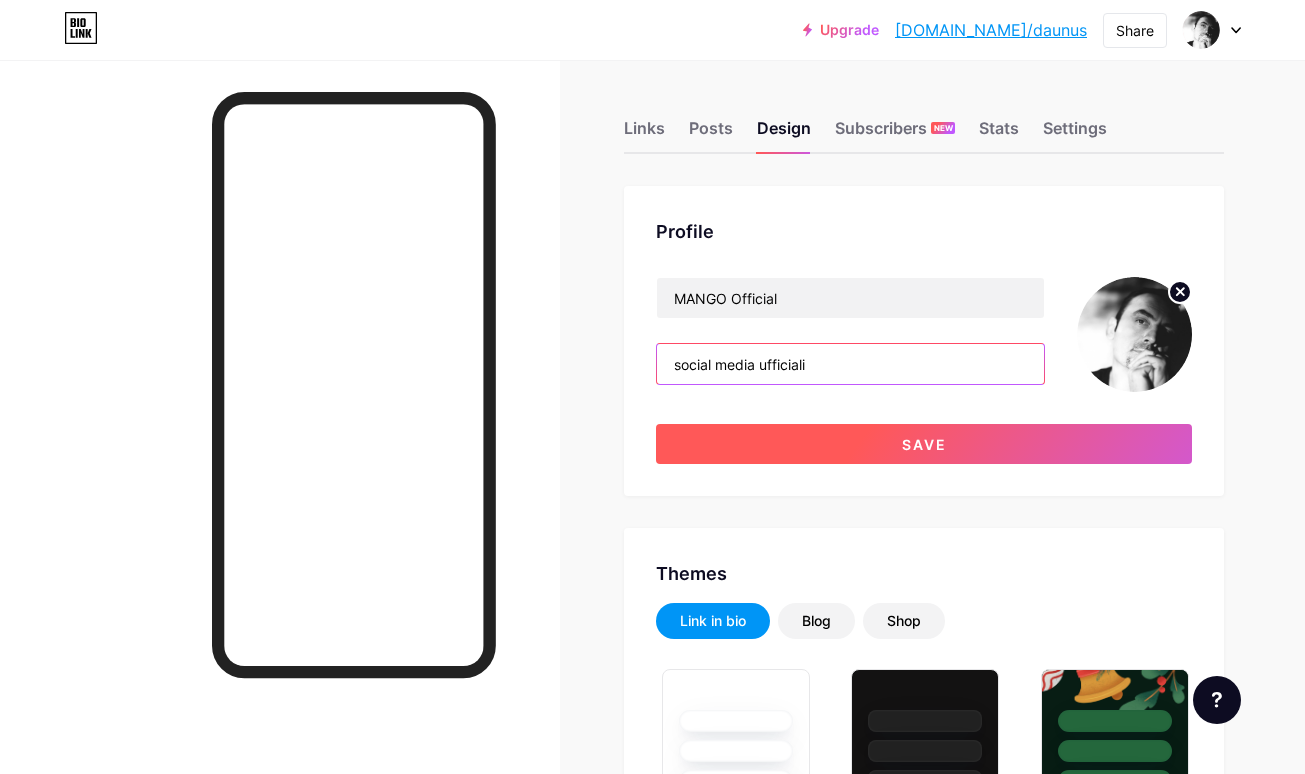 type on "social media ufficiali" 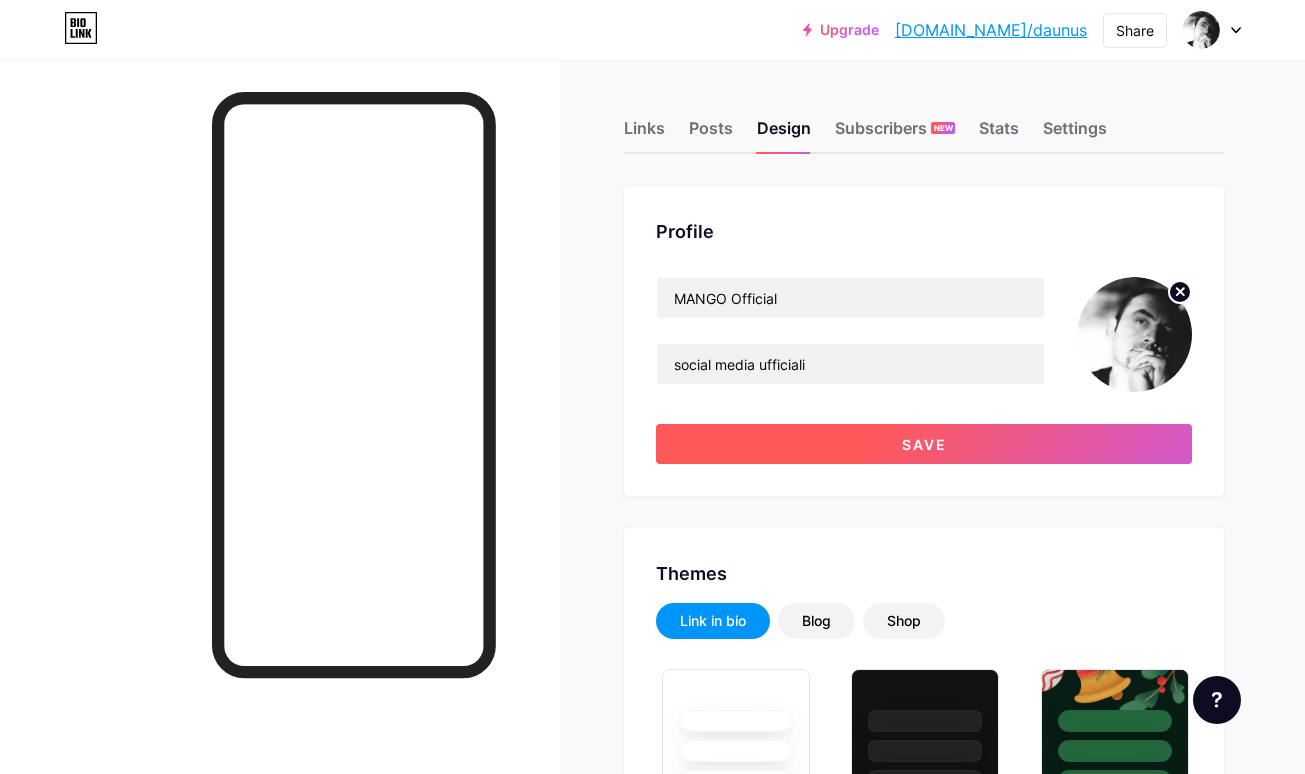 click on "Save" at bounding box center (924, 444) 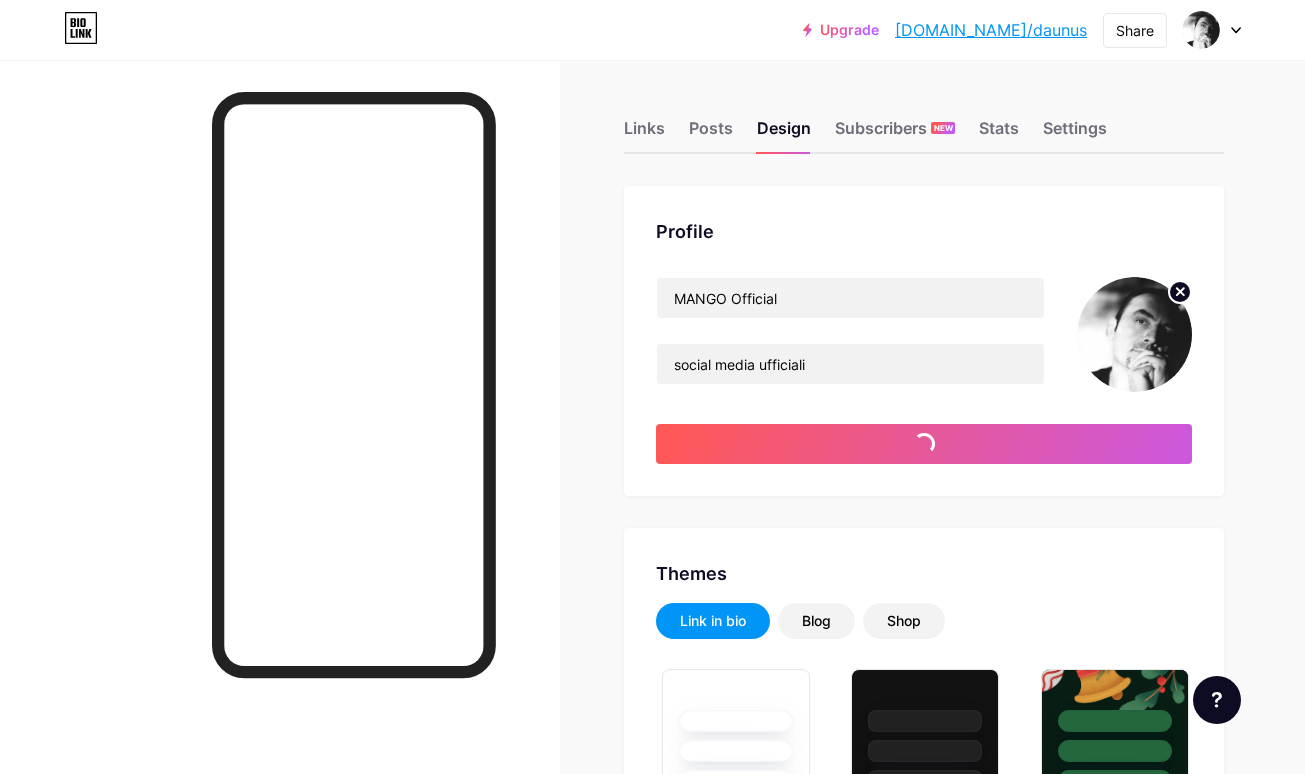 type on "#ffffff" 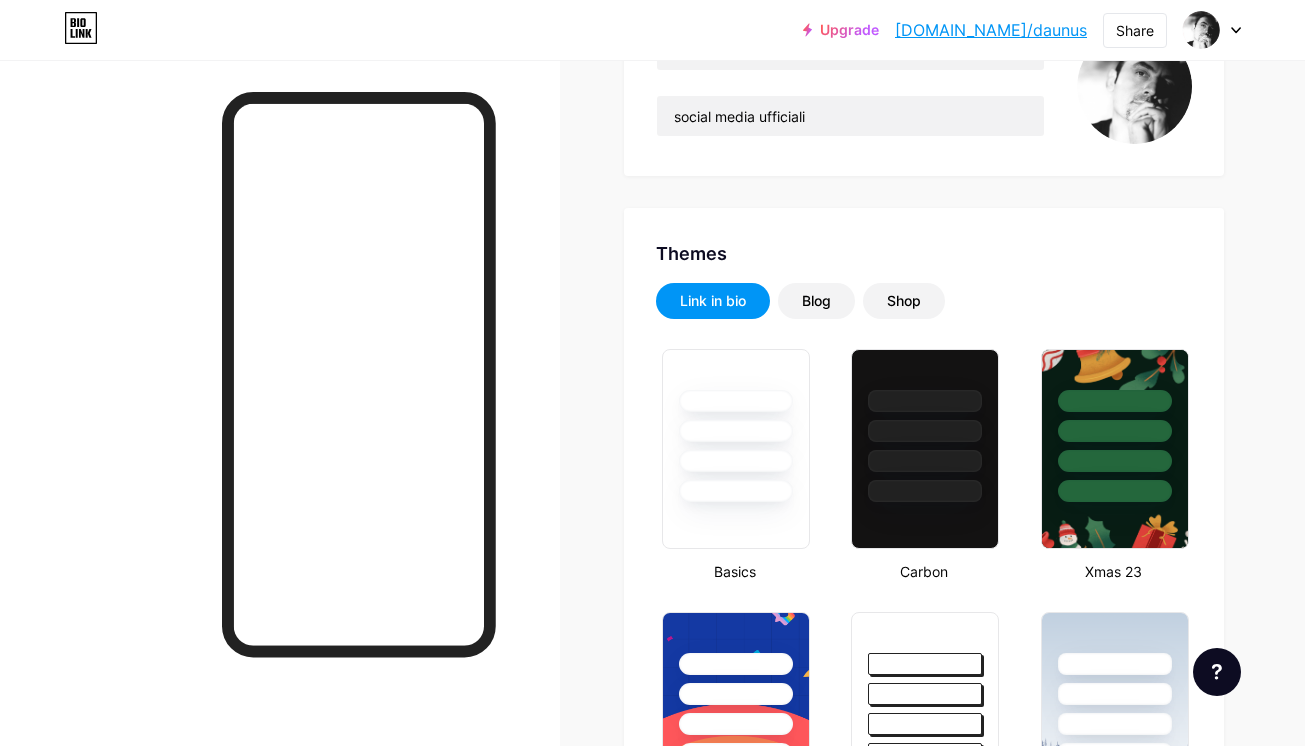 scroll, scrollTop: 0, scrollLeft: 0, axis: both 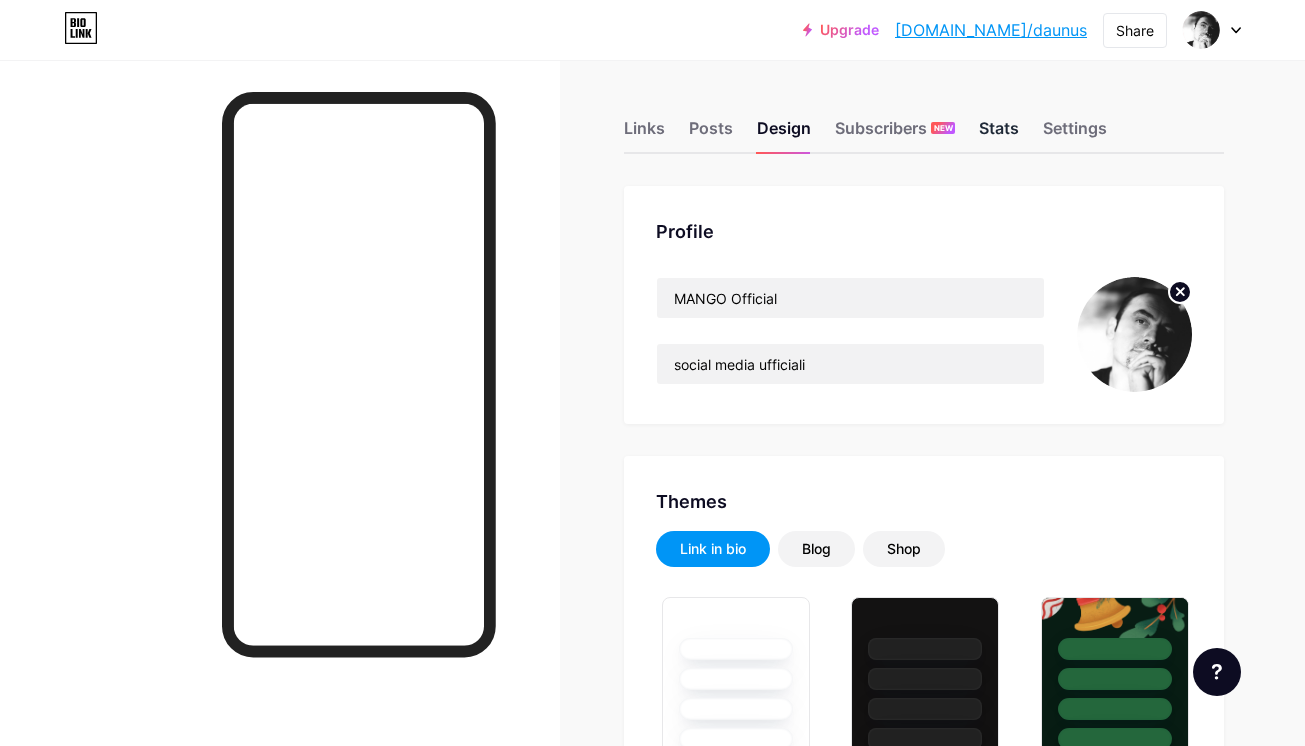 click on "Stats" at bounding box center (999, 134) 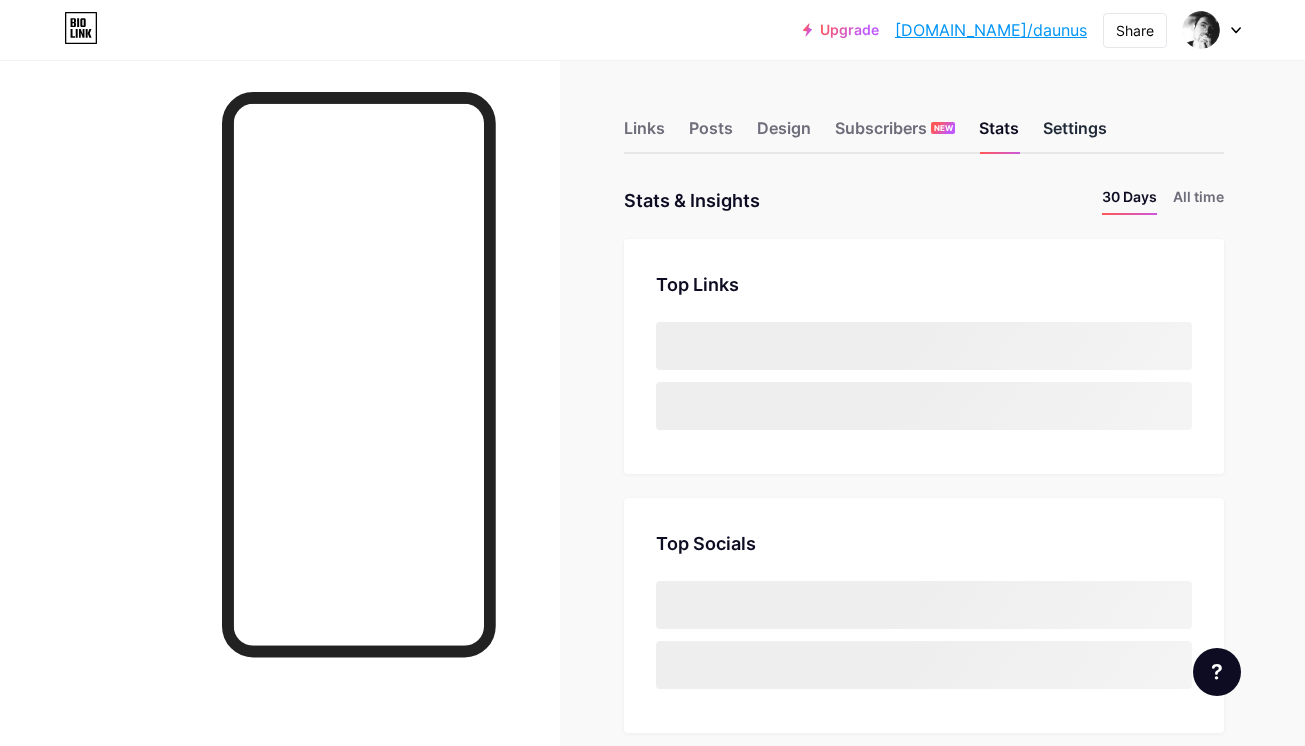 click on "Settings" at bounding box center (1075, 134) 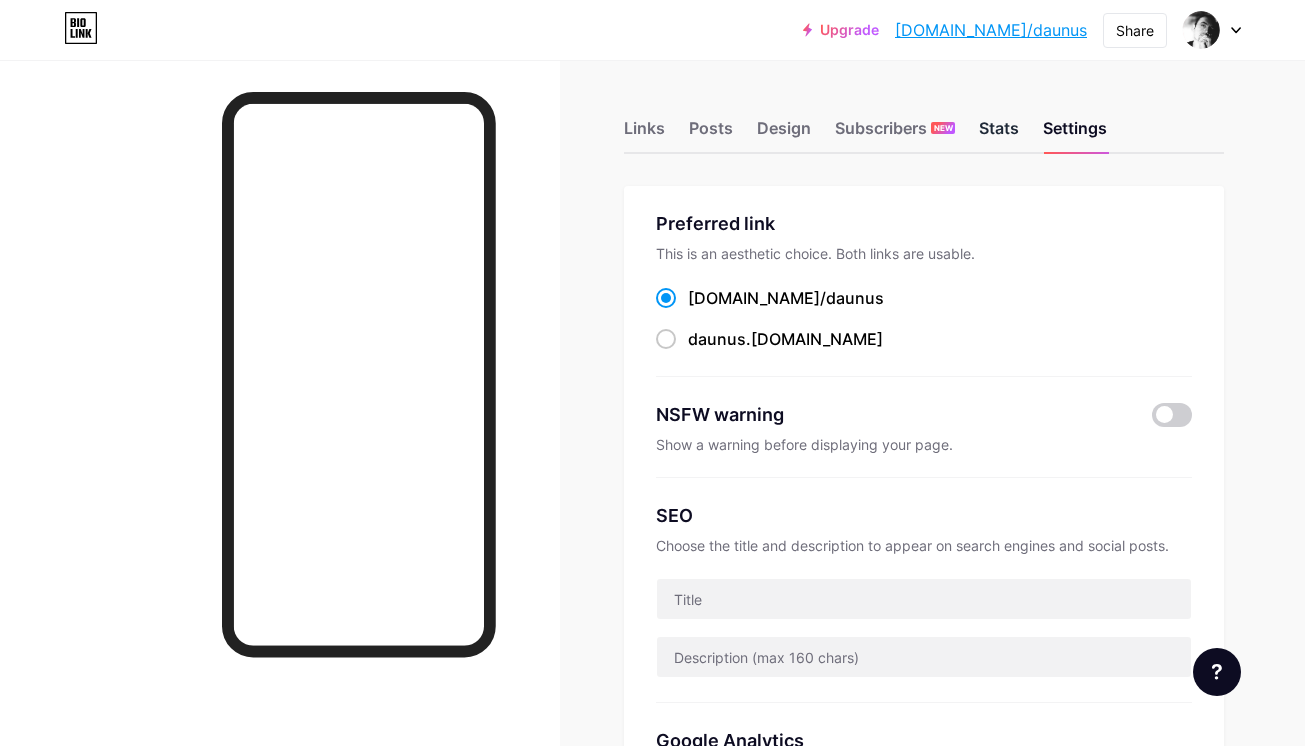 click on "Stats" at bounding box center (999, 134) 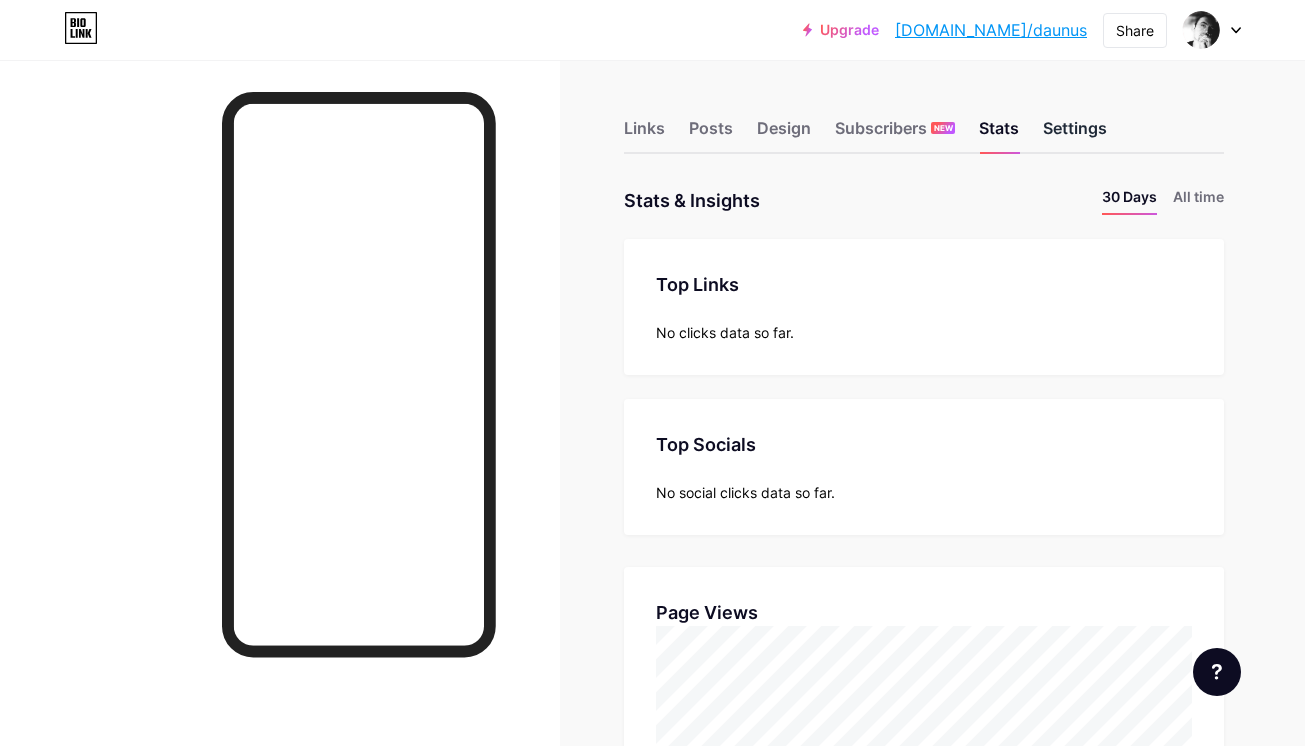 scroll, scrollTop: 999254, scrollLeft: 998695, axis: both 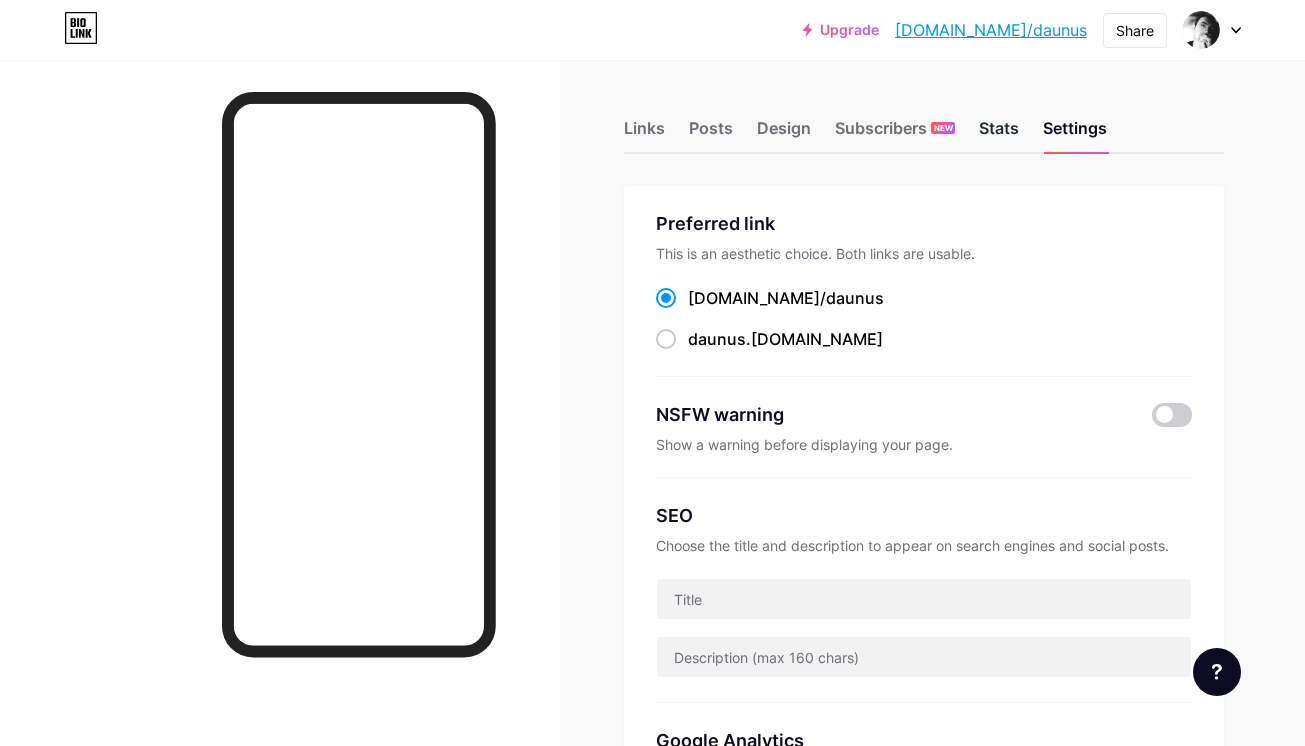 click on "Stats" at bounding box center [999, 134] 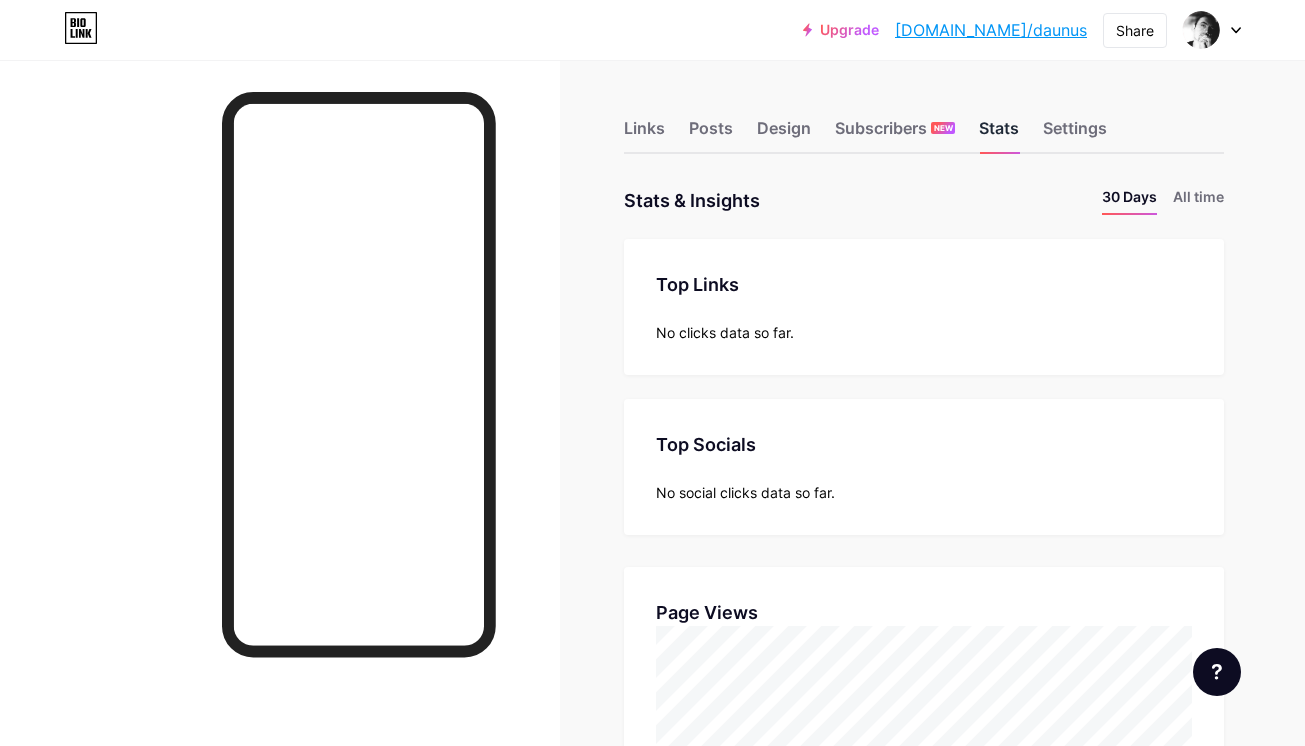 scroll, scrollTop: 999254, scrollLeft: 998695, axis: both 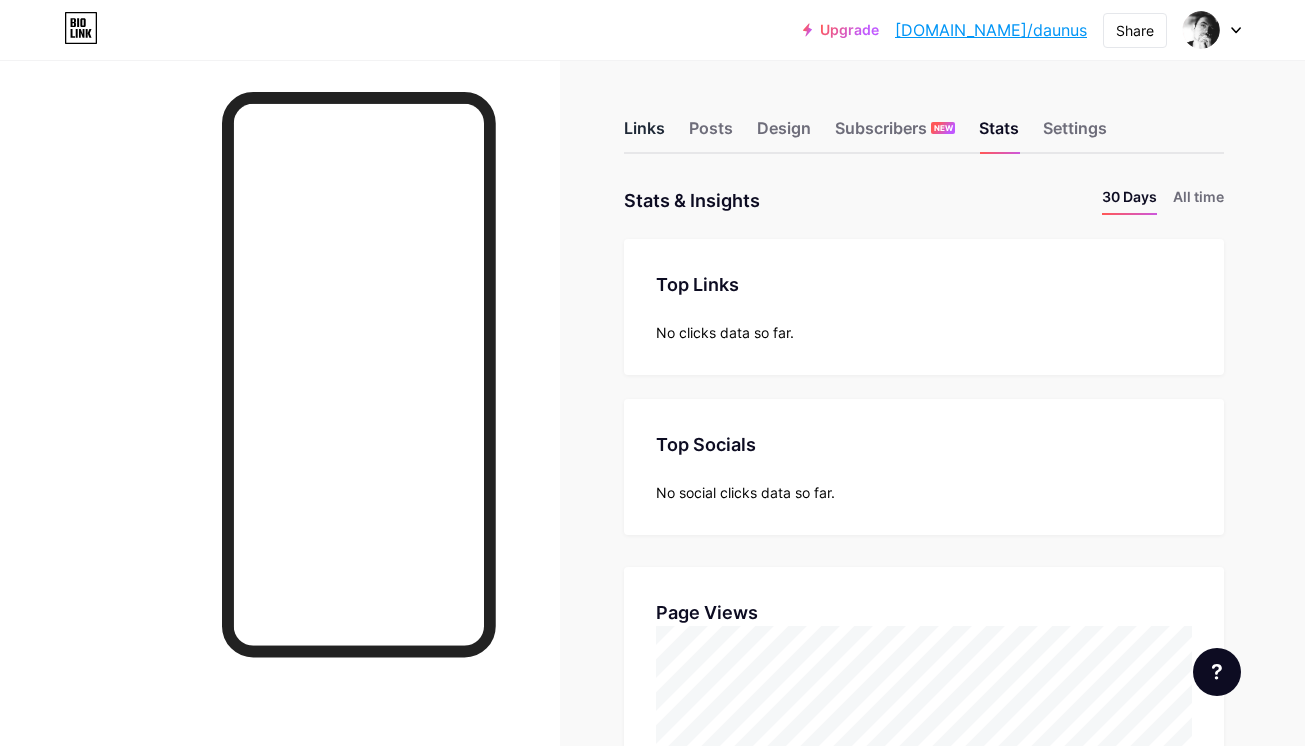 click on "Links" at bounding box center (644, 134) 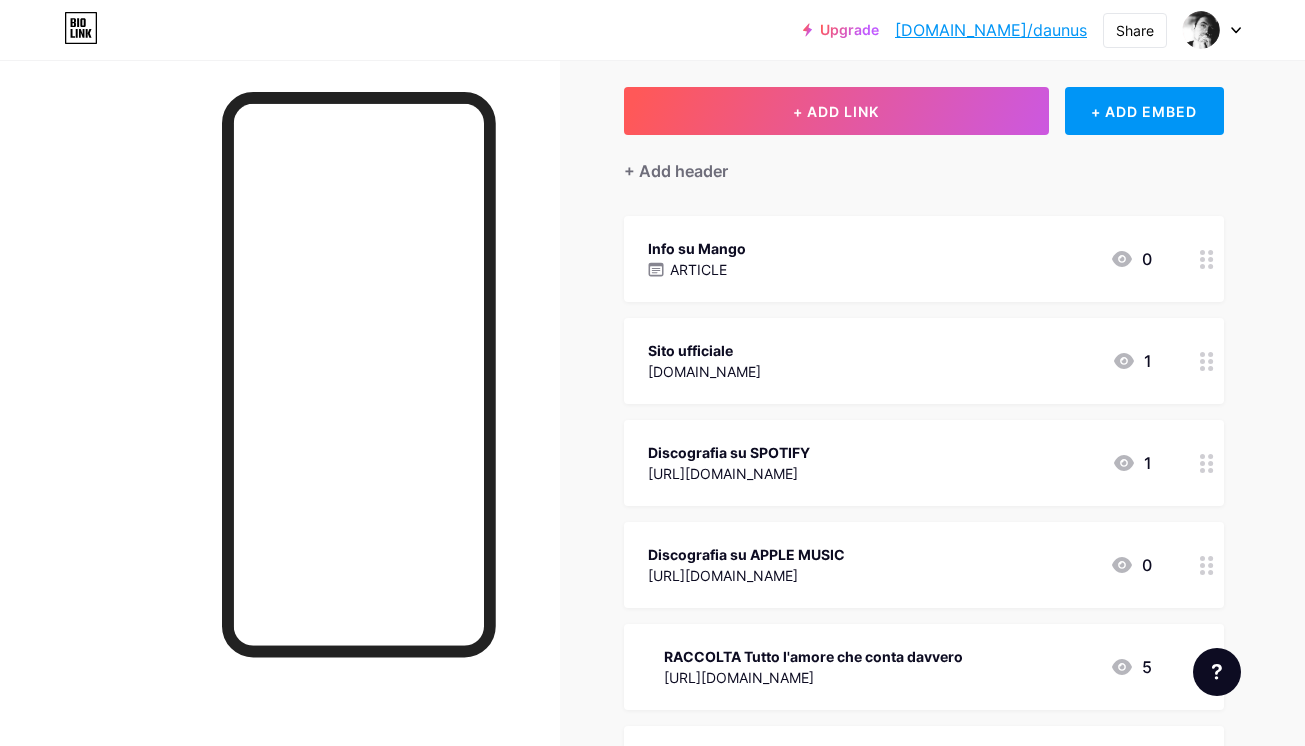 scroll, scrollTop: 112, scrollLeft: 0, axis: vertical 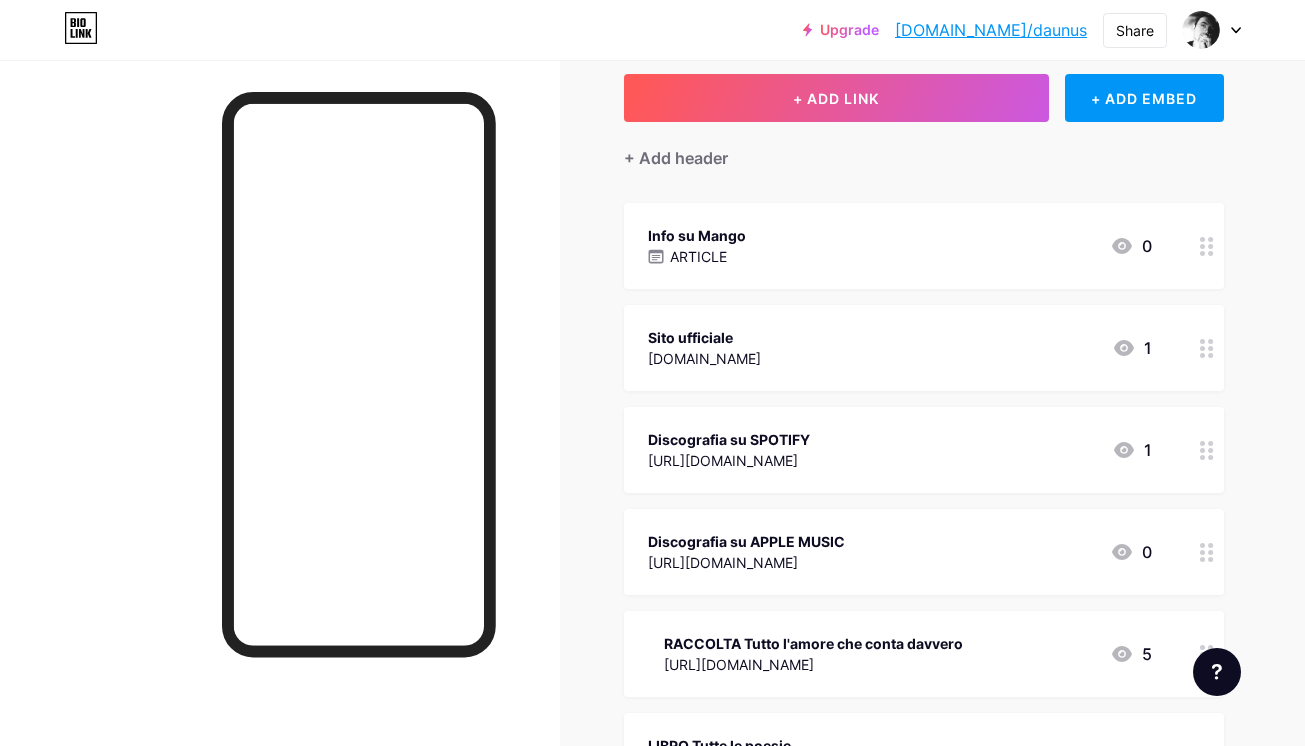 click 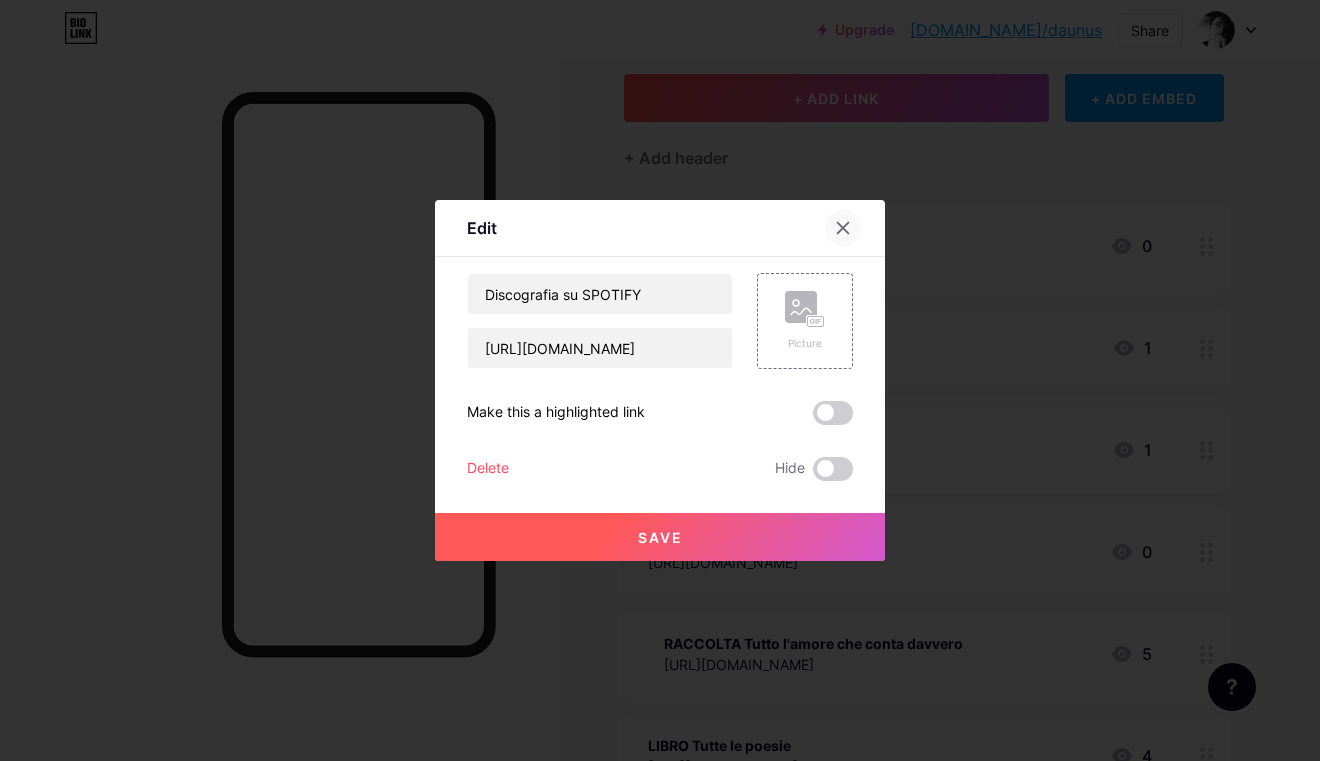 click 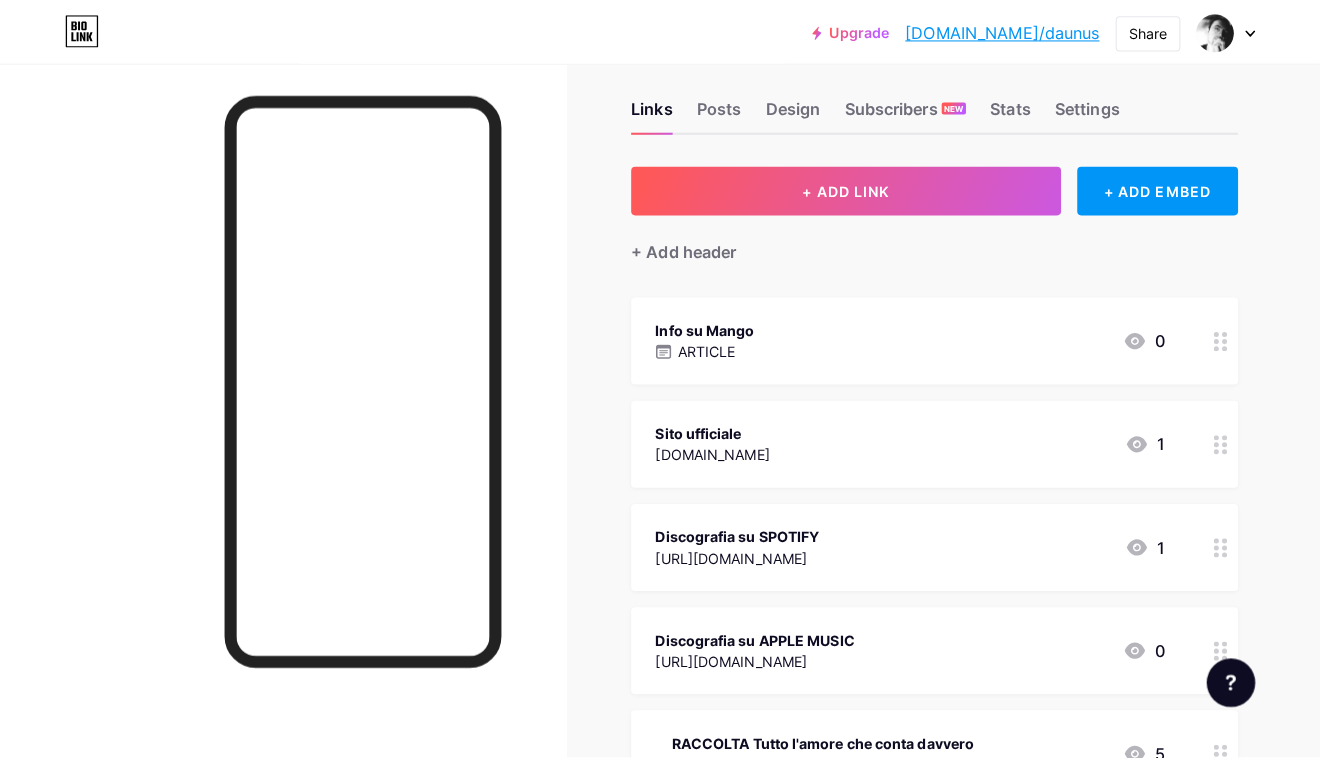 scroll, scrollTop: 11, scrollLeft: 0, axis: vertical 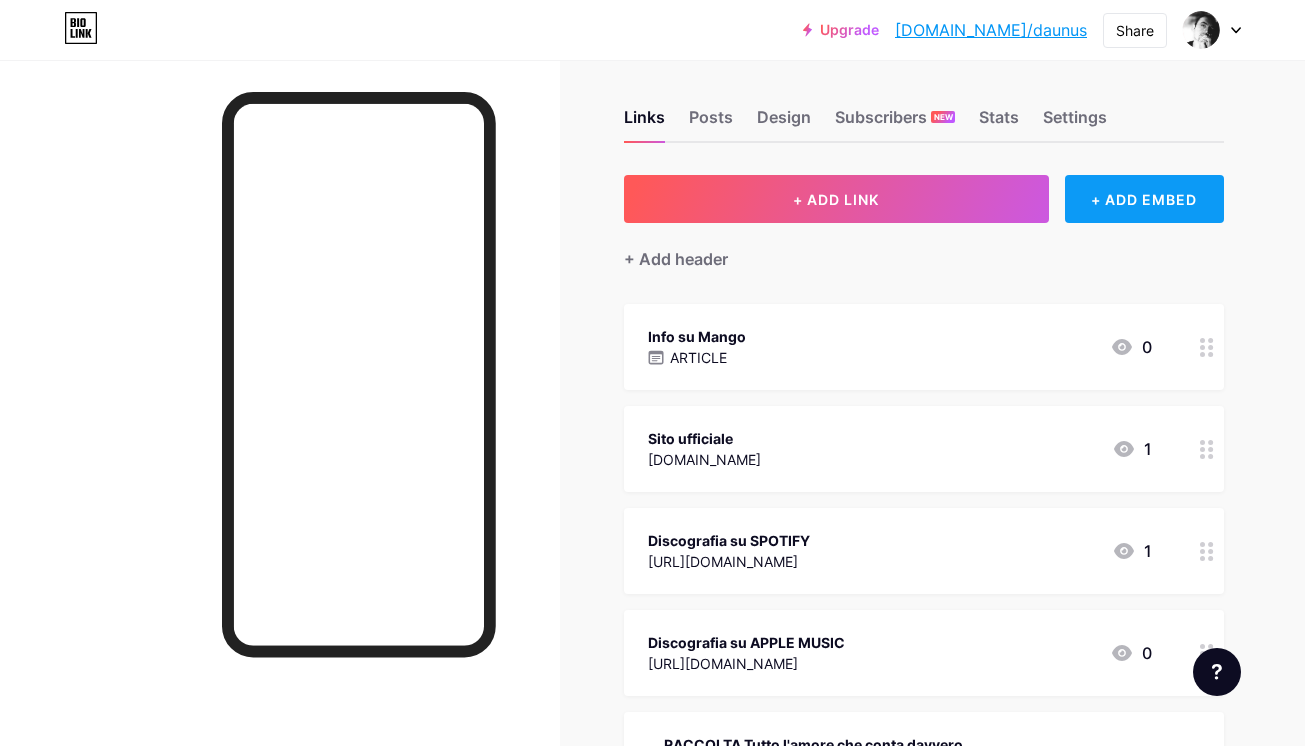 click on "+ ADD EMBED" at bounding box center (1144, 199) 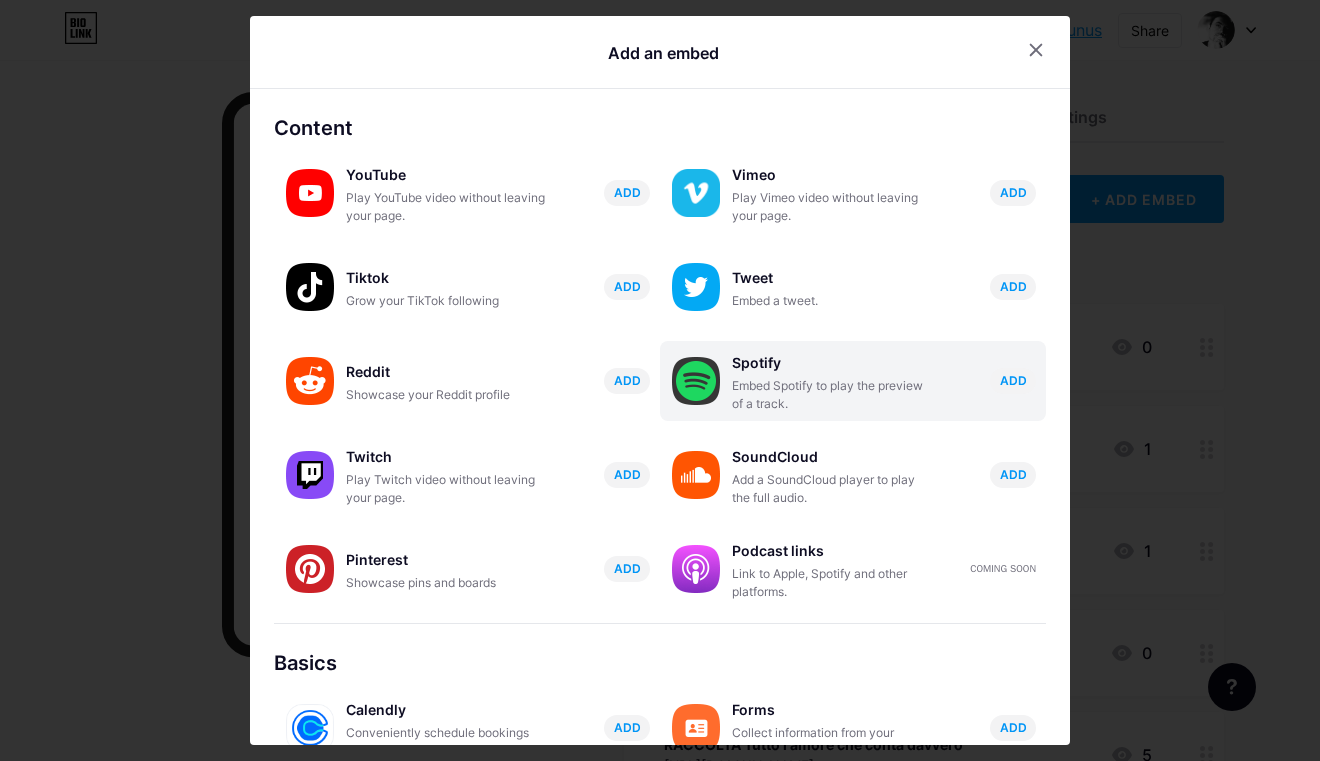 click on "Embed Spotify to play the preview of a track." at bounding box center (832, 395) 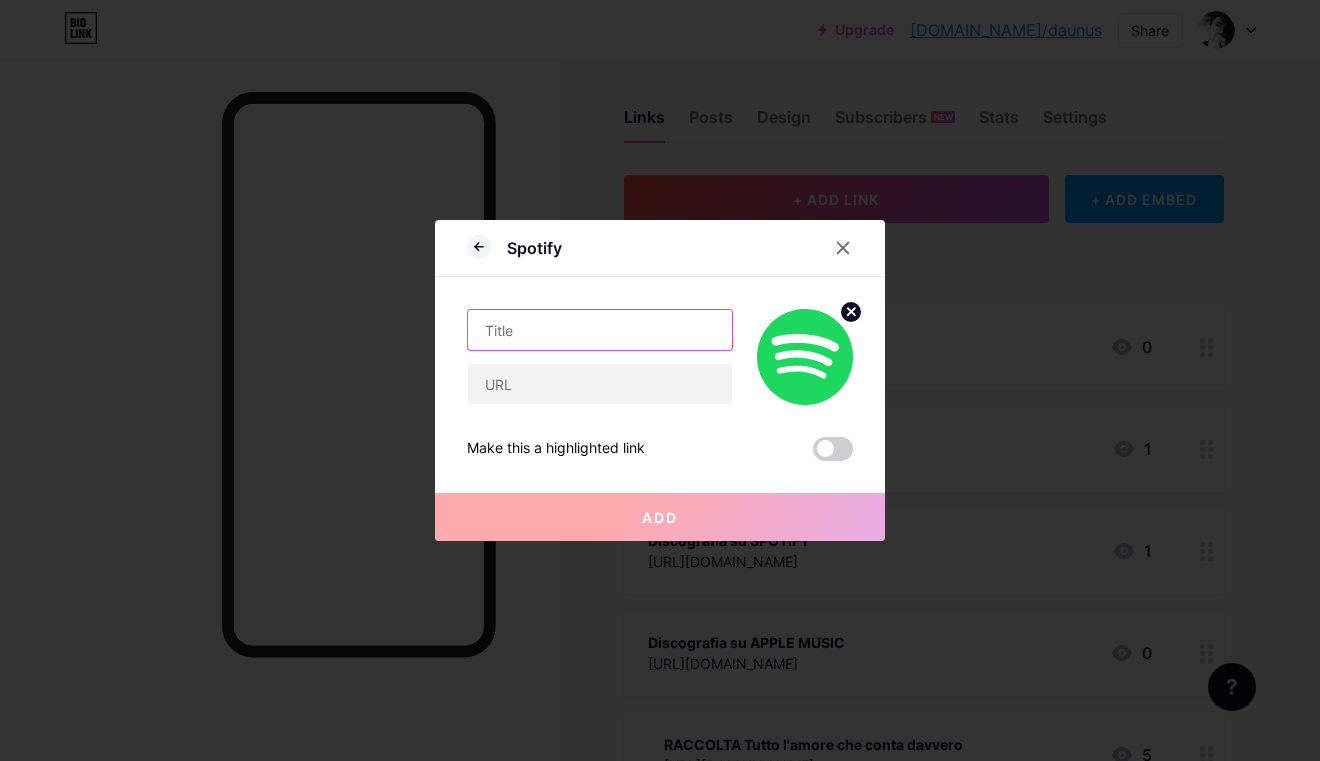 click at bounding box center [600, 330] 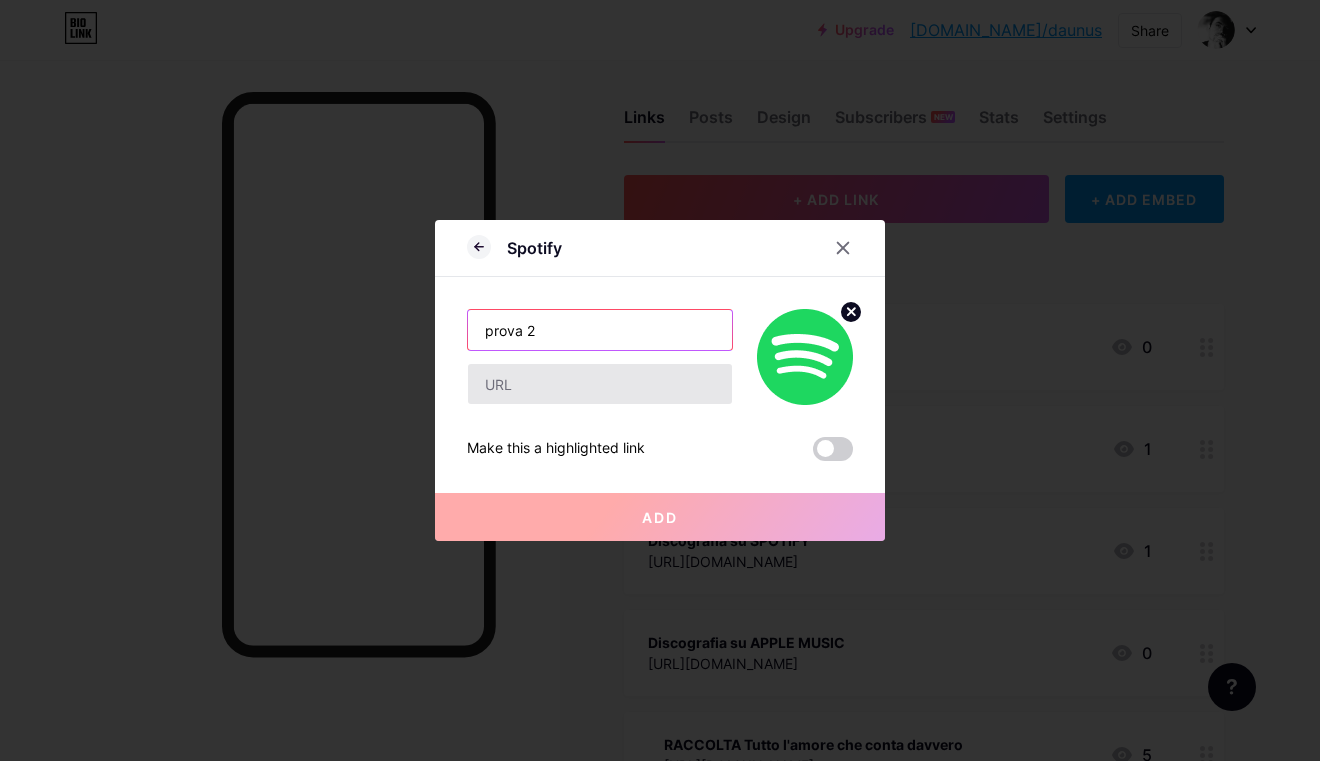 type on "prova 2" 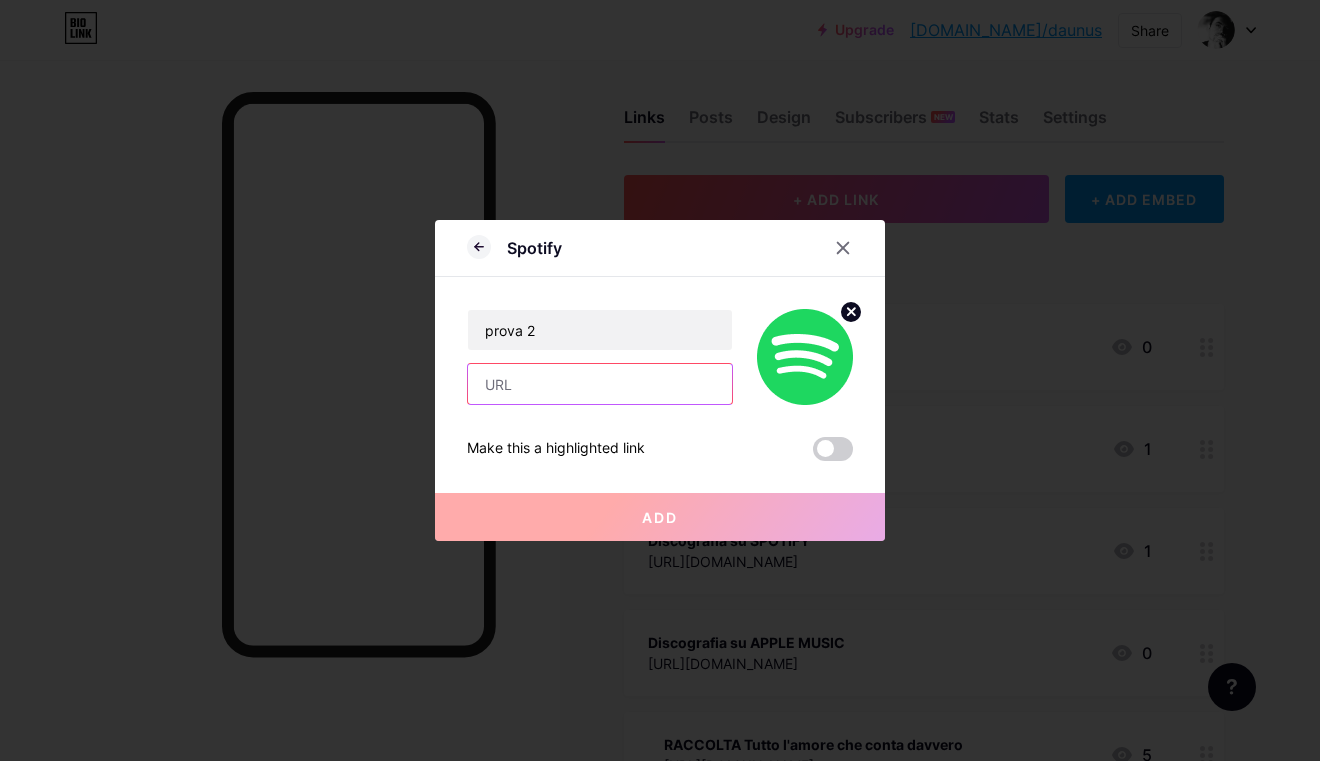 click at bounding box center (600, 384) 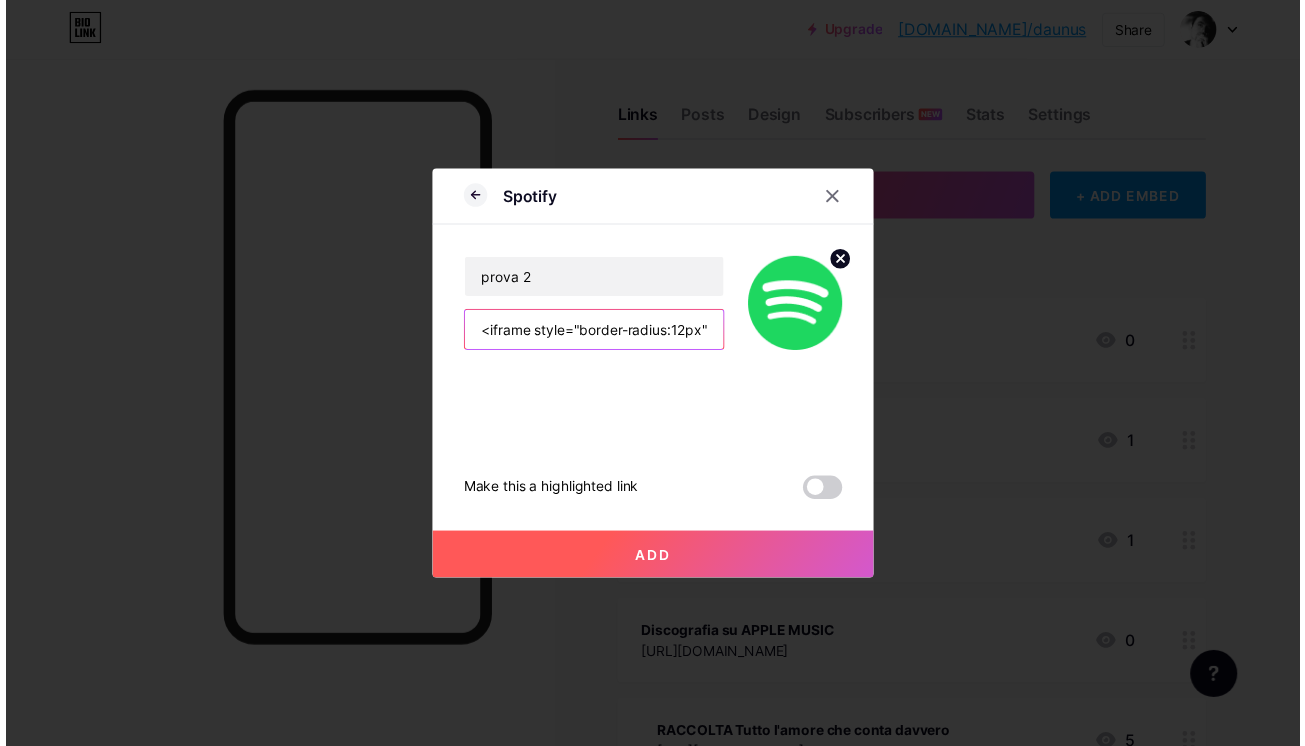 scroll, scrollTop: 0, scrollLeft: 0, axis: both 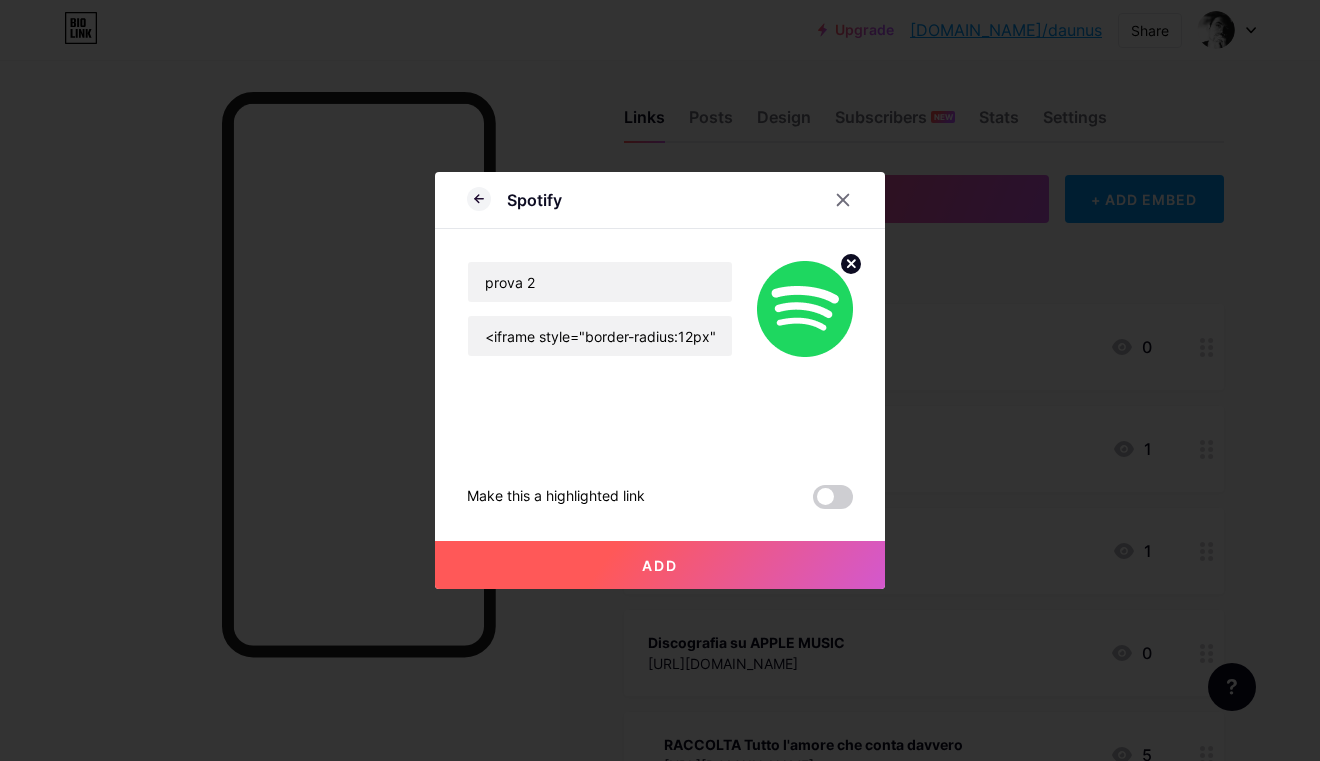 click on "Add" at bounding box center [660, 565] 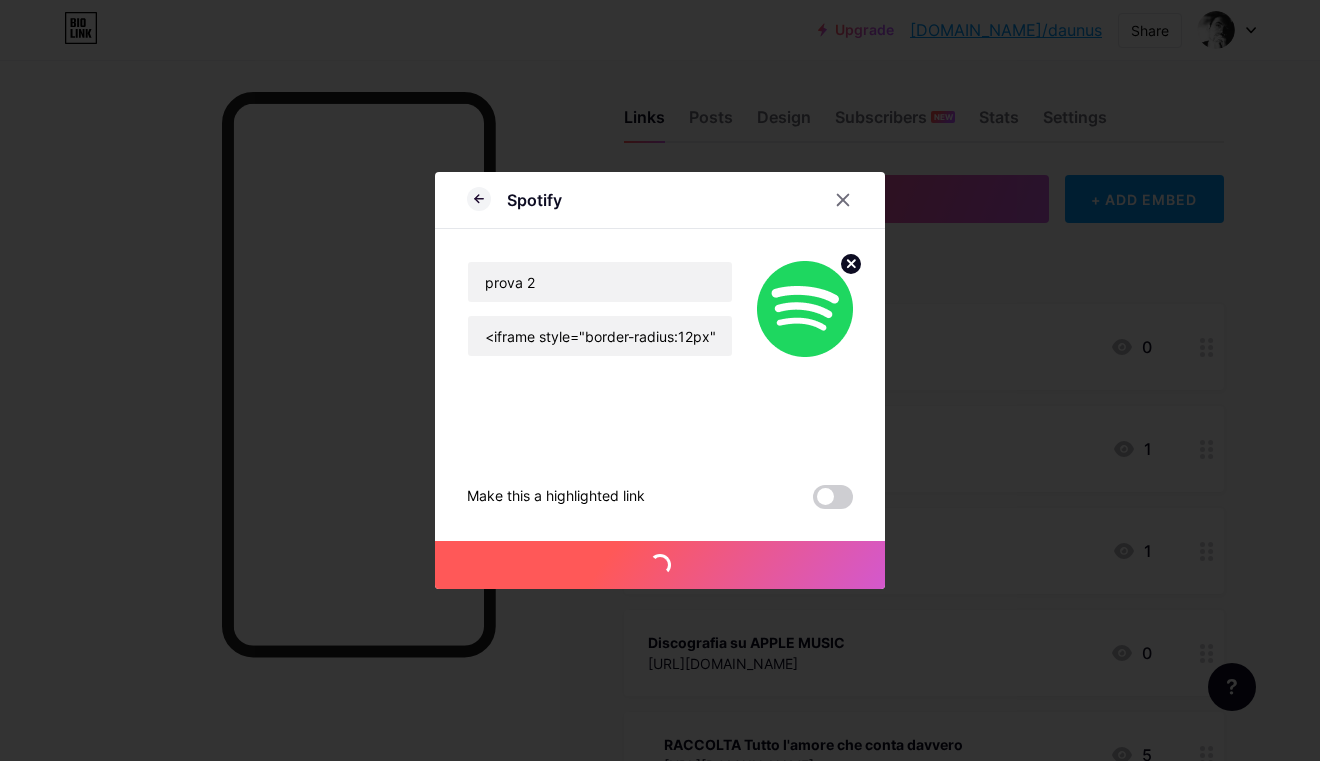 click 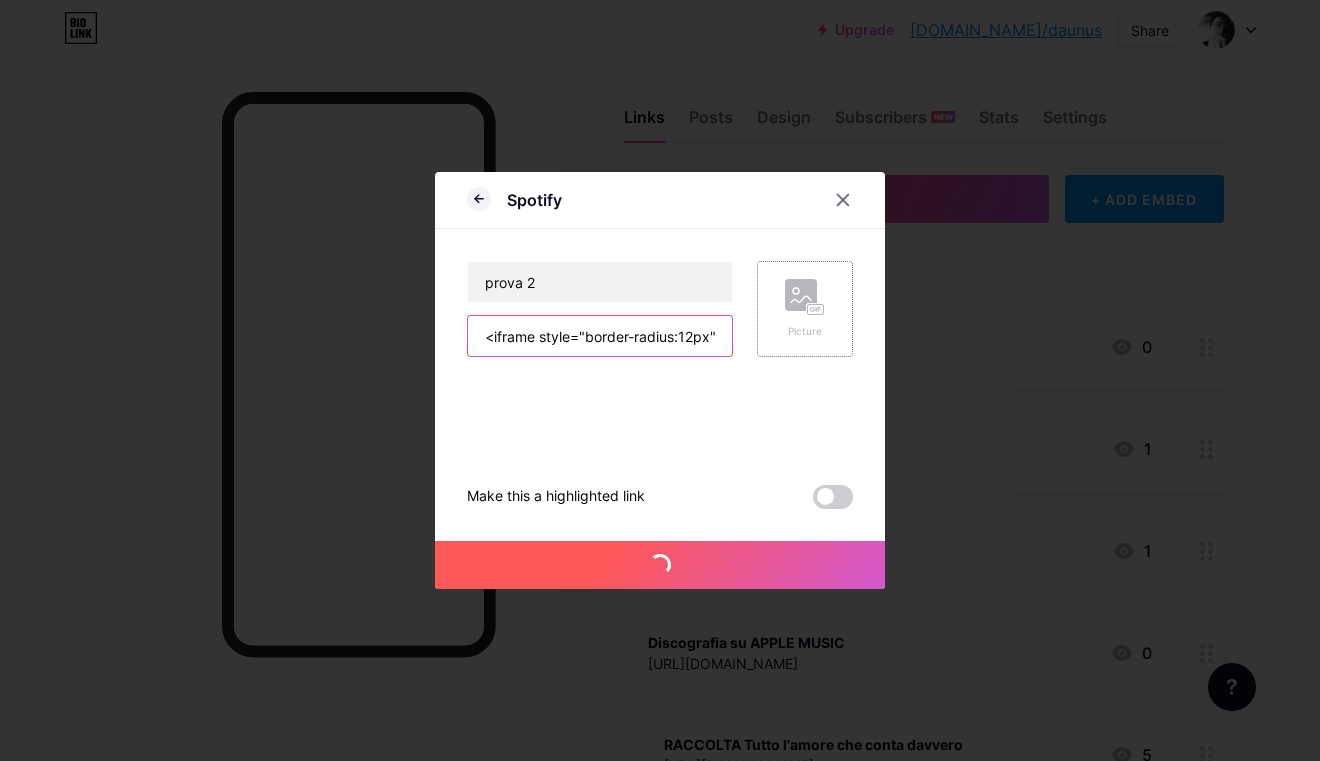 drag, startPoint x: 478, startPoint y: 334, endPoint x: 806, endPoint y: 333, distance: 328.00153 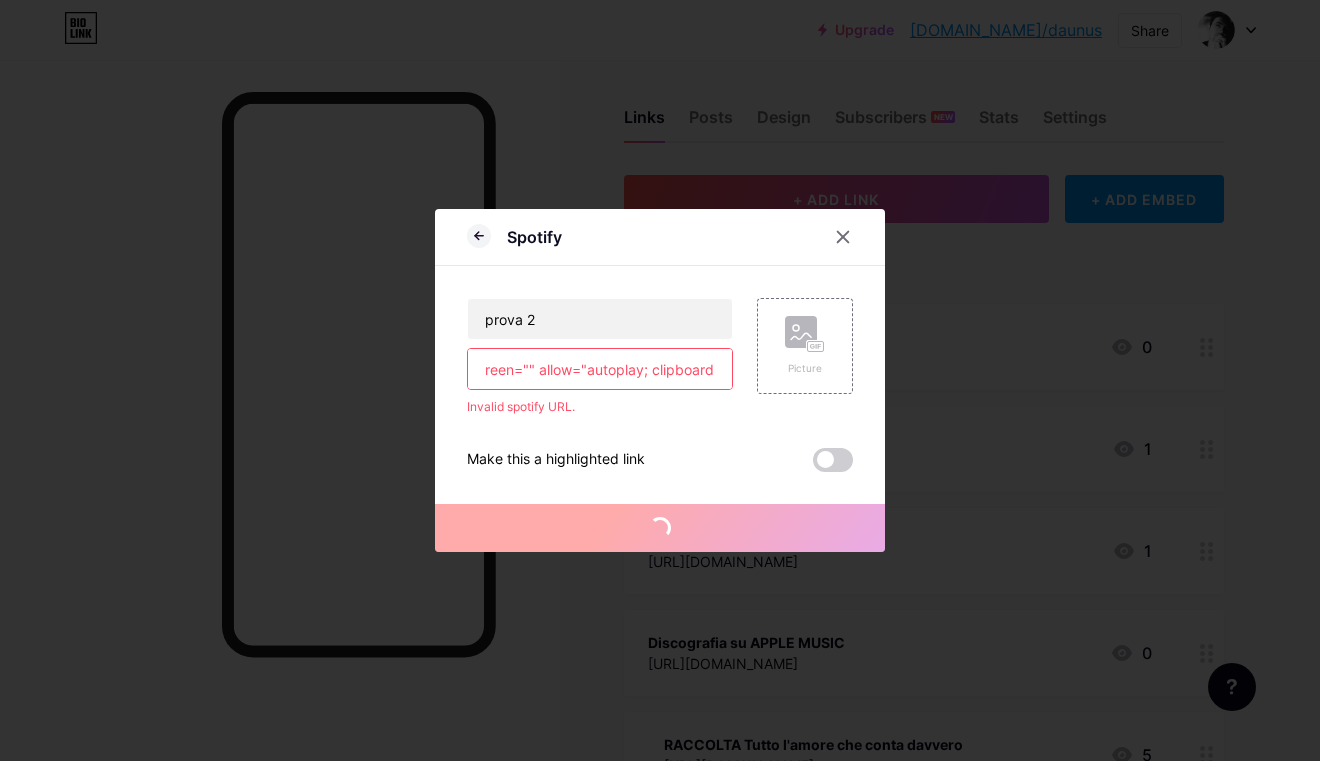 drag, startPoint x: 707, startPoint y: 368, endPoint x: 319, endPoint y: 361, distance: 388.06314 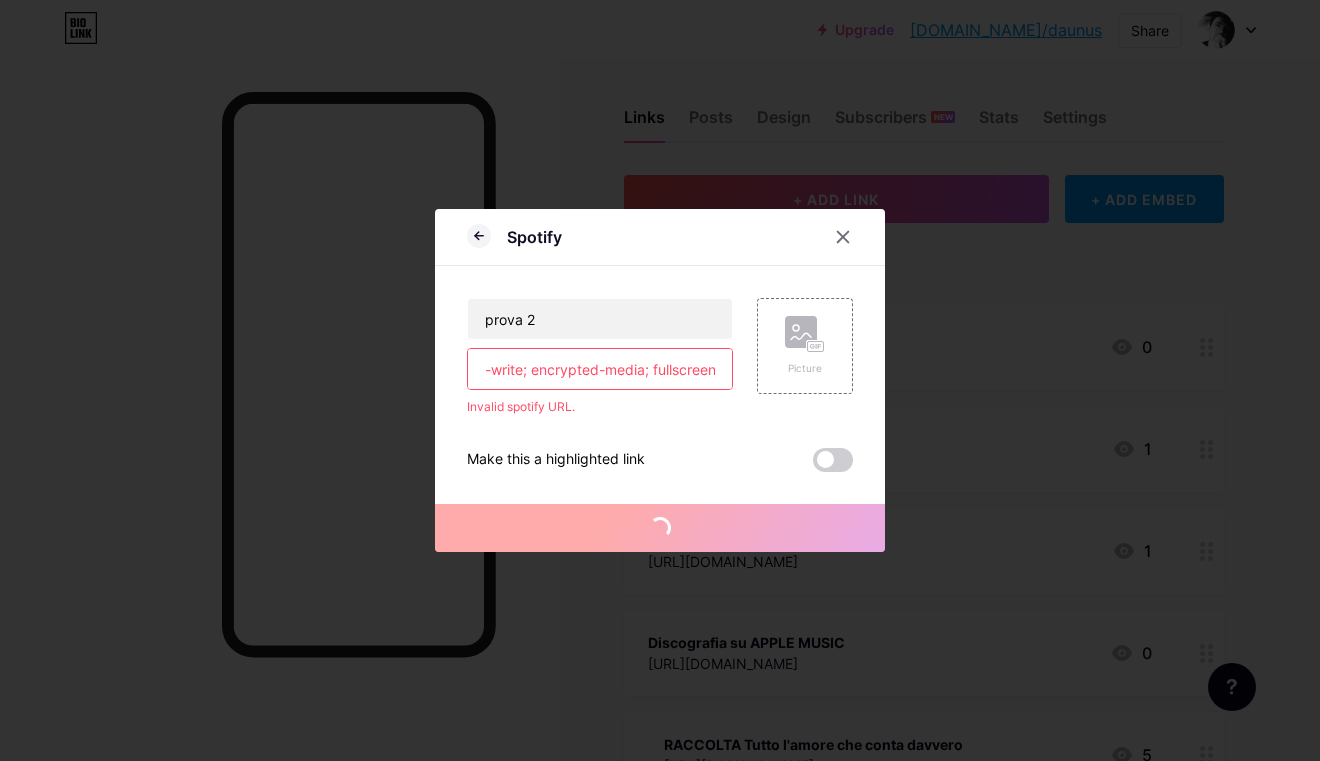 drag, startPoint x: 651, startPoint y: 374, endPoint x: 331, endPoint y: 375, distance: 320.00156 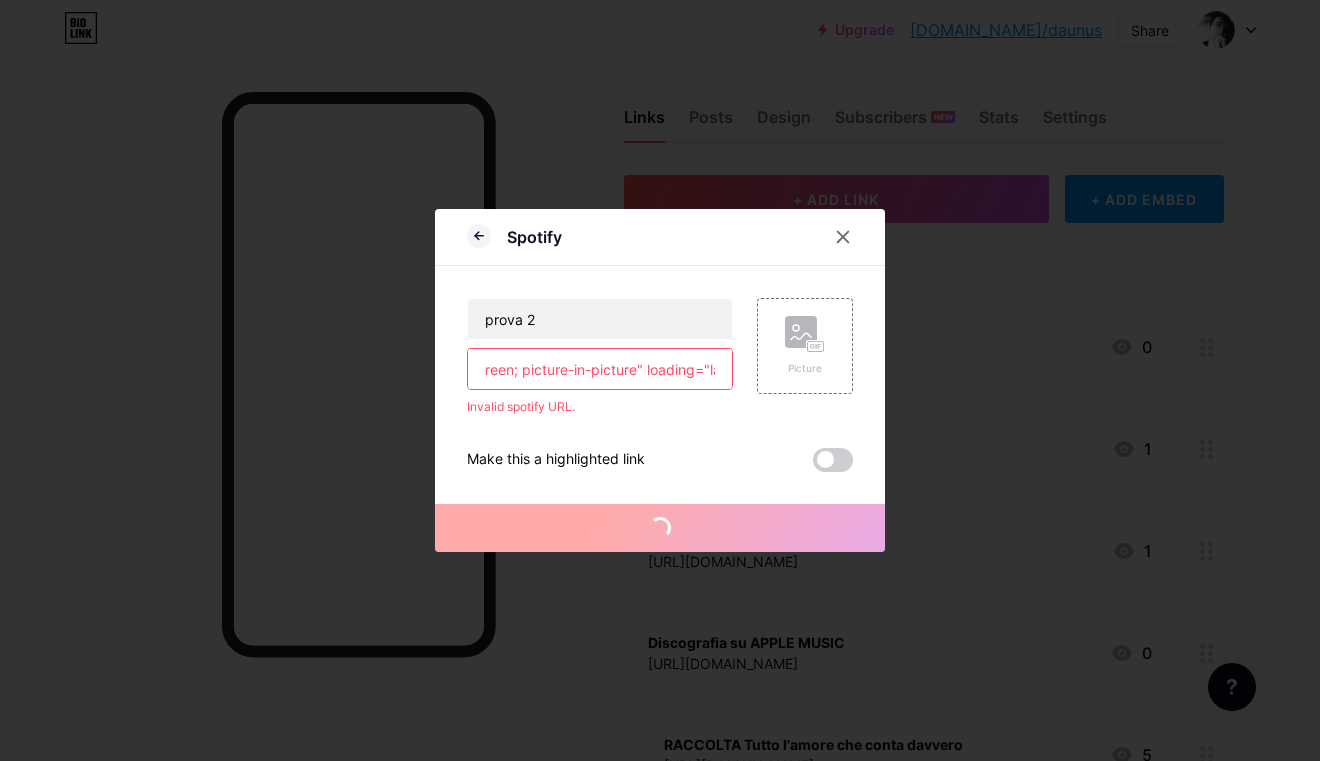 drag, startPoint x: 688, startPoint y: 369, endPoint x: 272, endPoint y: 365, distance: 416.01923 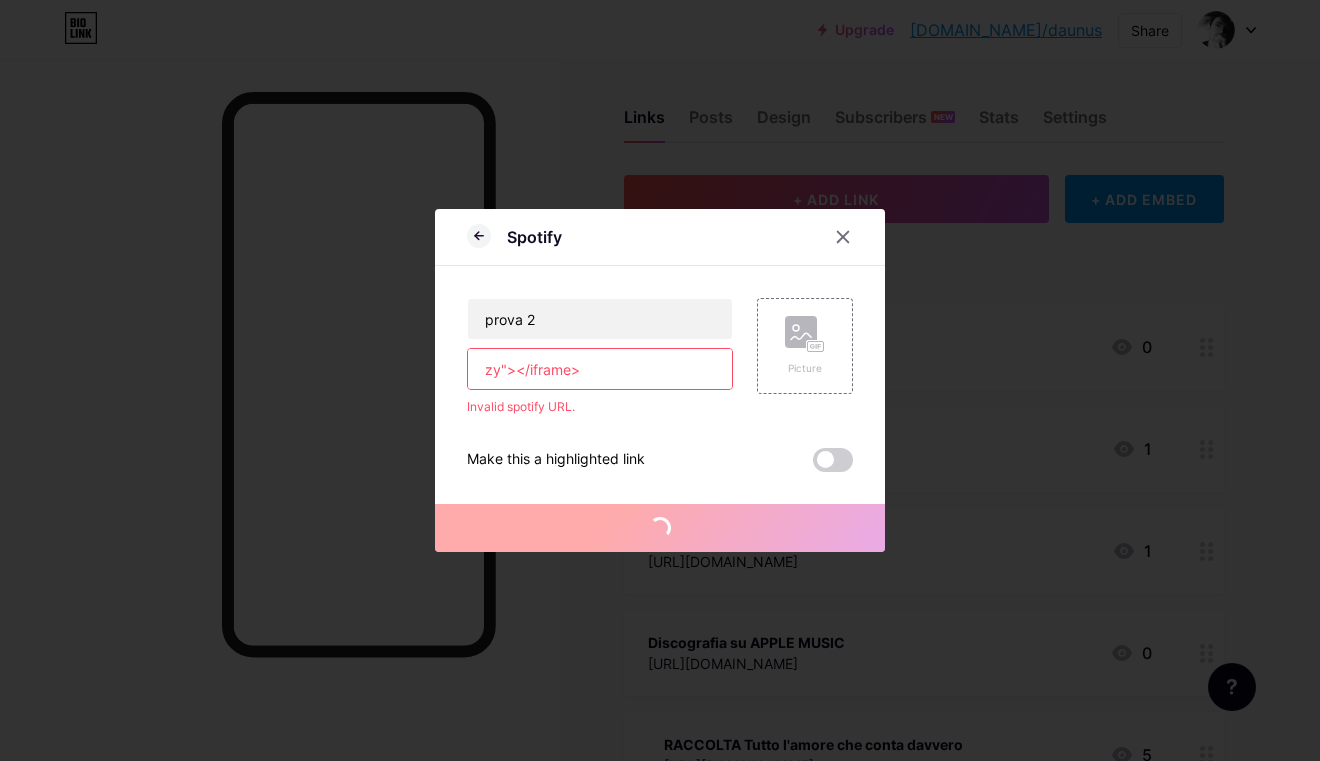 drag, startPoint x: 614, startPoint y: 374, endPoint x: 269, endPoint y: 366, distance: 345.09274 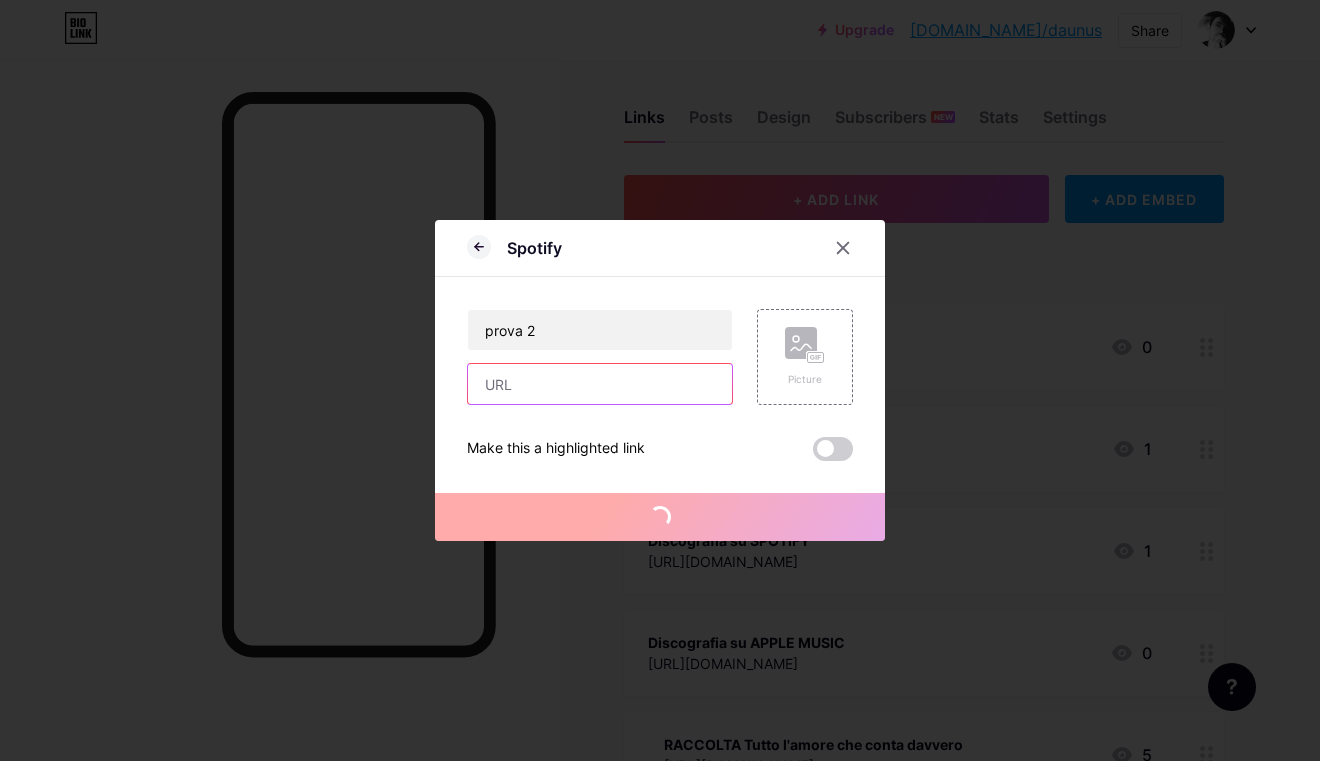 paste on "https://open.spotify.com/intl-it/album/3bYN0wwGs3MiapFzDqnIQj?si=LV1P7Xq-TwOX_sxuBo5v6A" 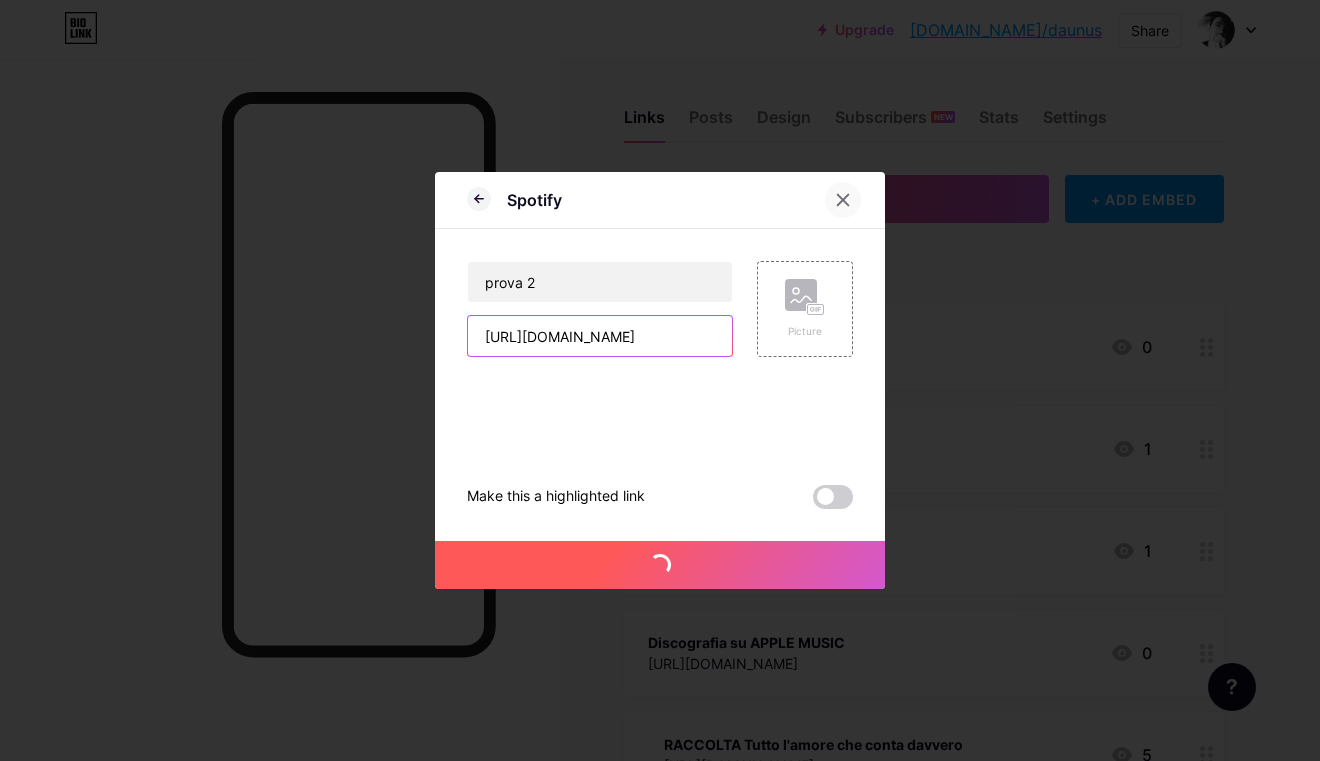 type on "https://open.spotify.com/intl-it/album/3bYN0wwGs3MiapFzDqnIQj?si=LV1P7Xq-TwOX_sxuBo5v6A" 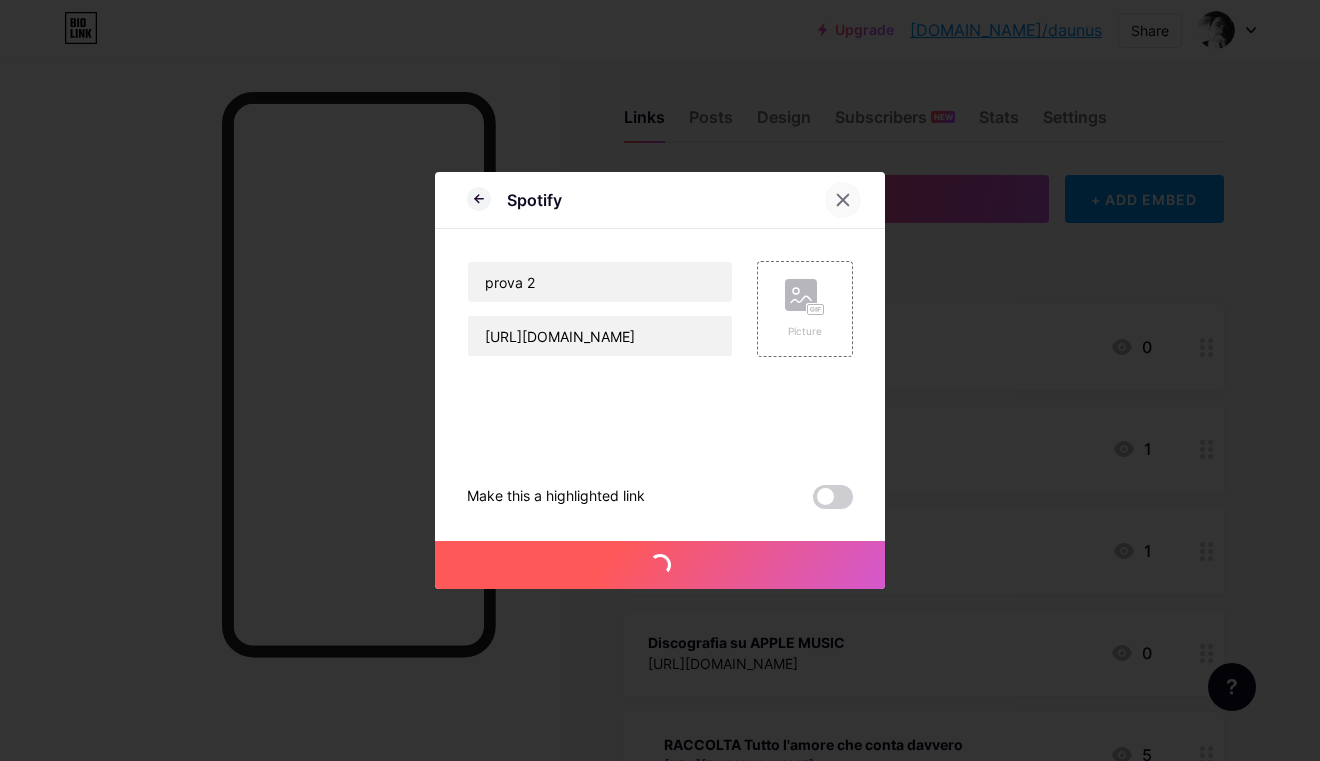 click 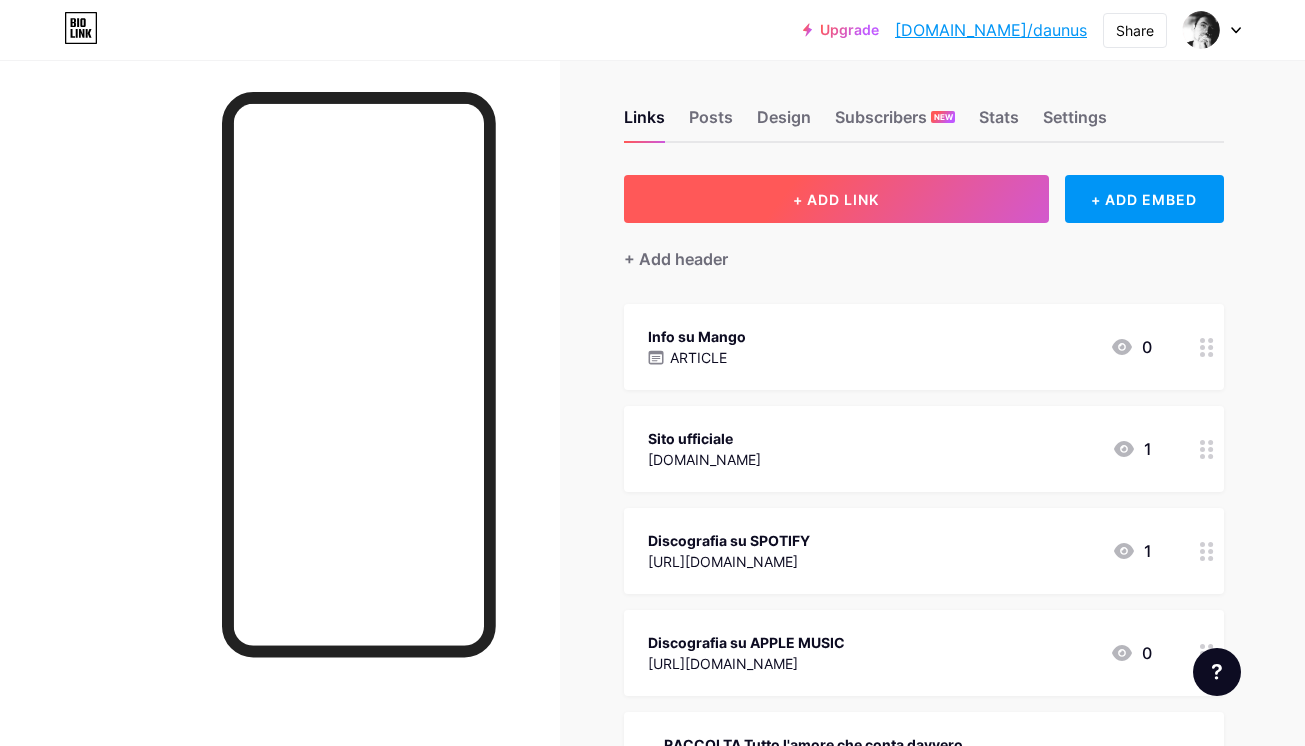 click on "+ ADD LINK" at bounding box center [836, 199] 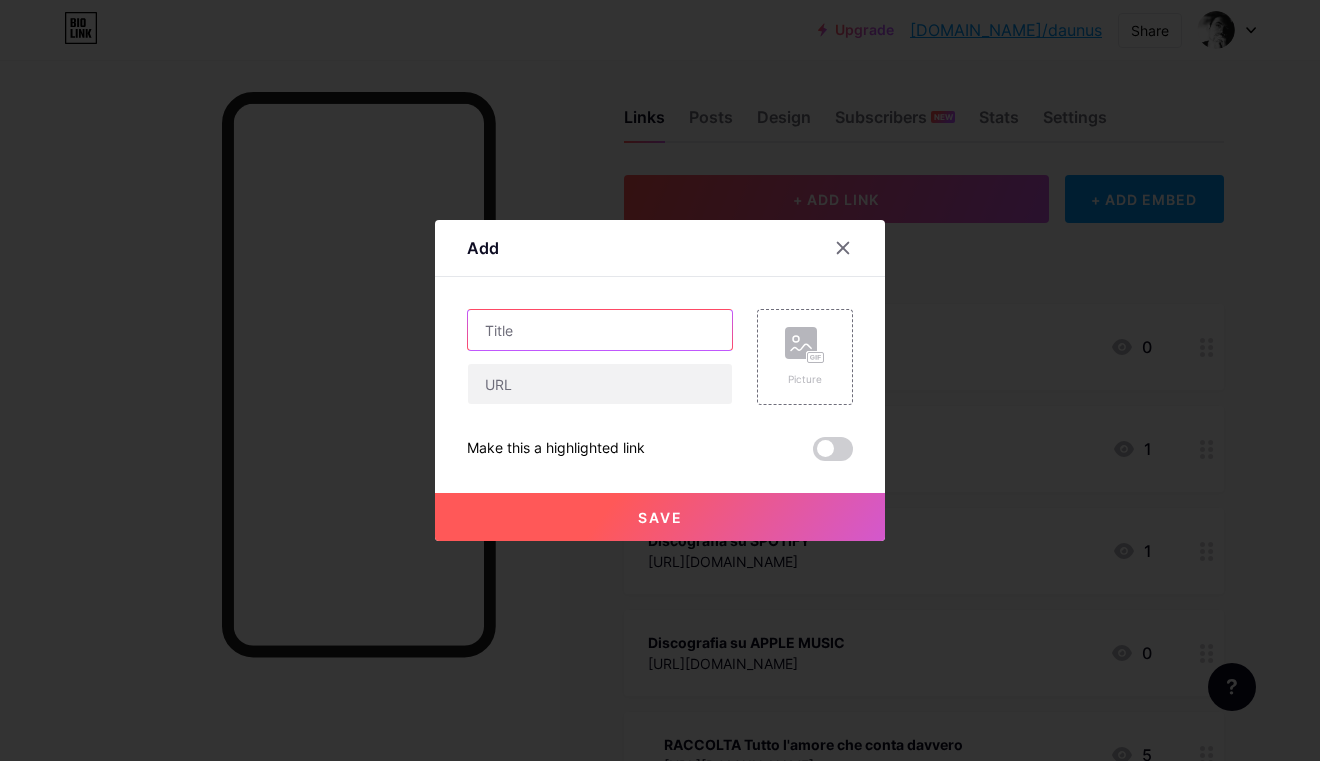 click at bounding box center [600, 330] 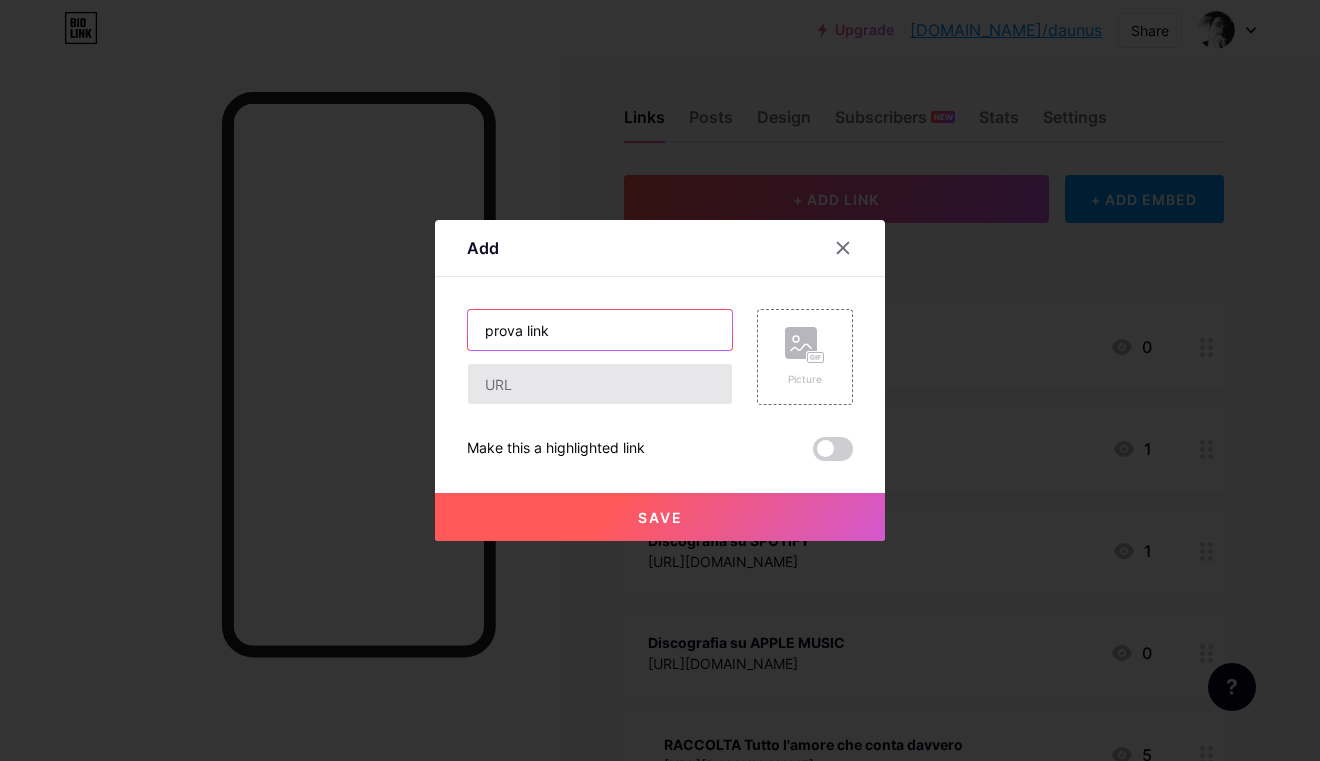type on "prova link" 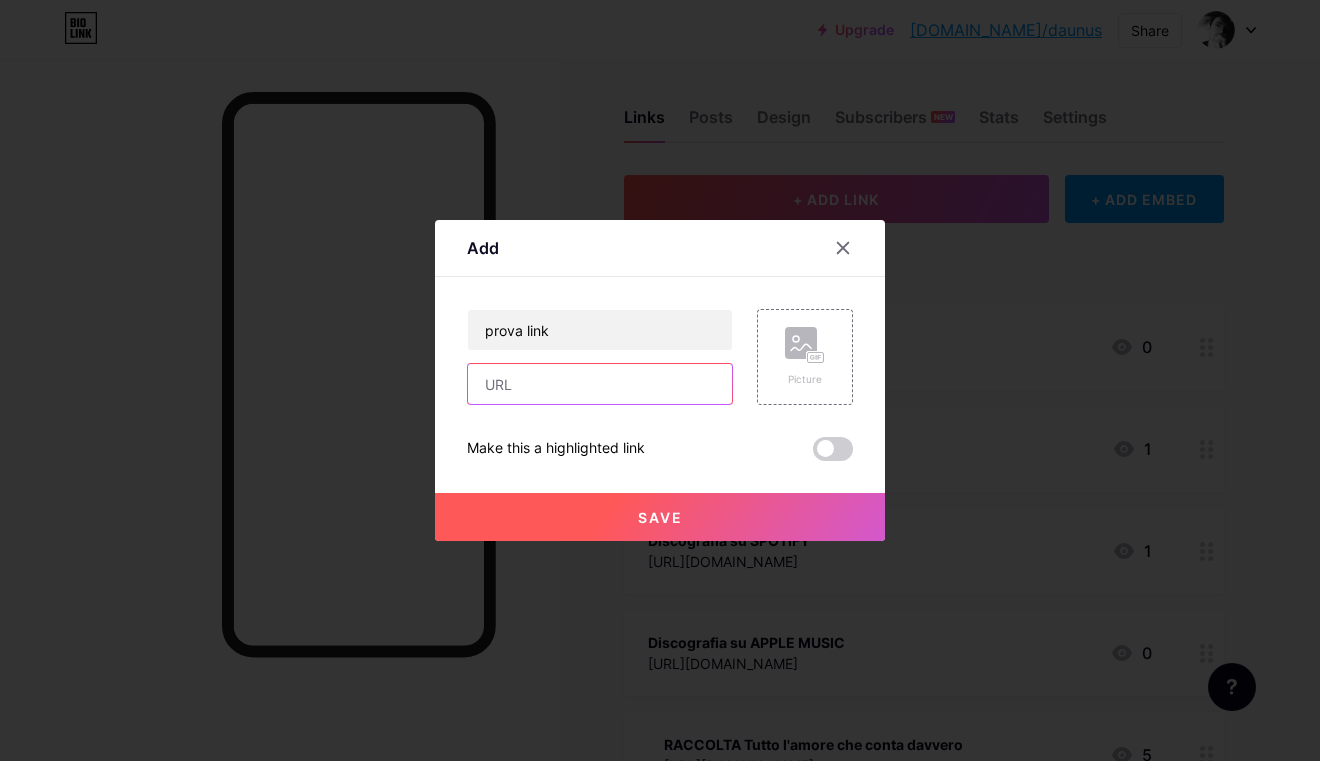 click at bounding box center (600, 384) 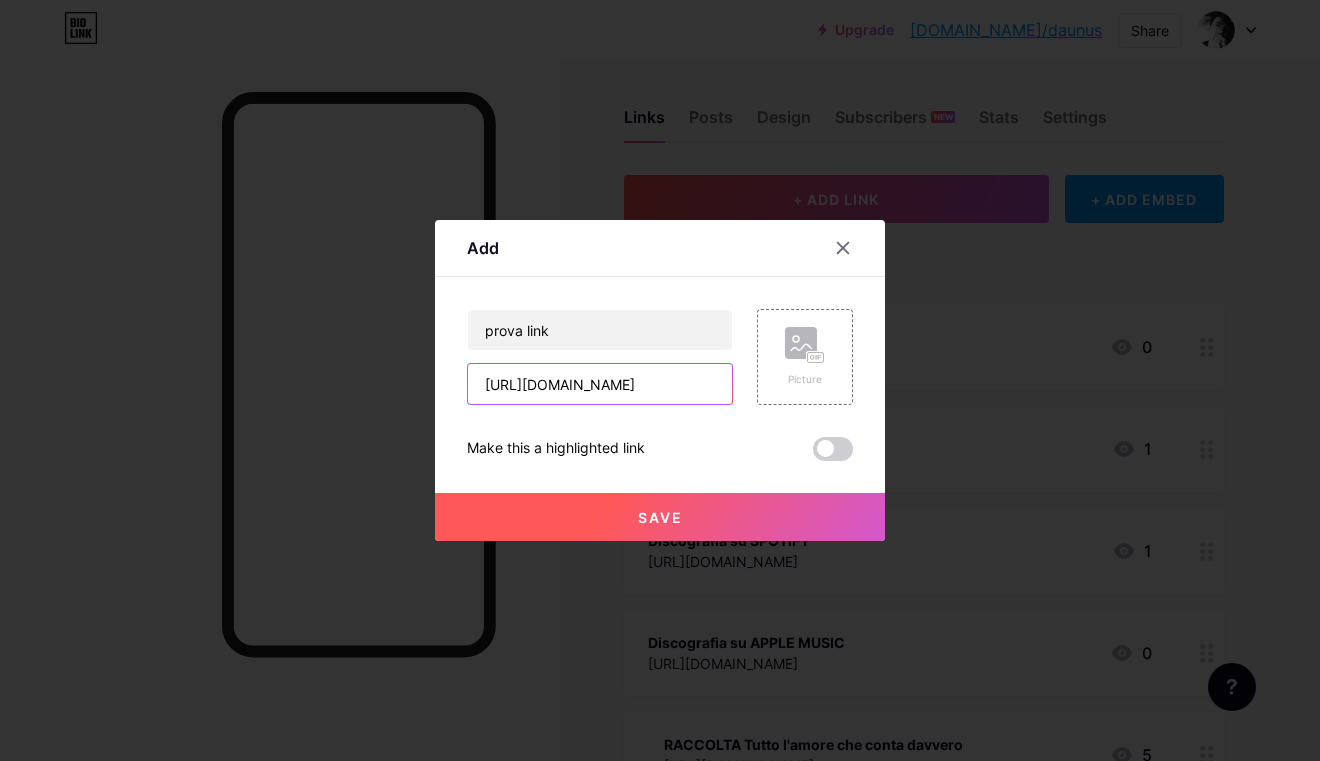 type on "[URL][DOMAIN_NAME]" 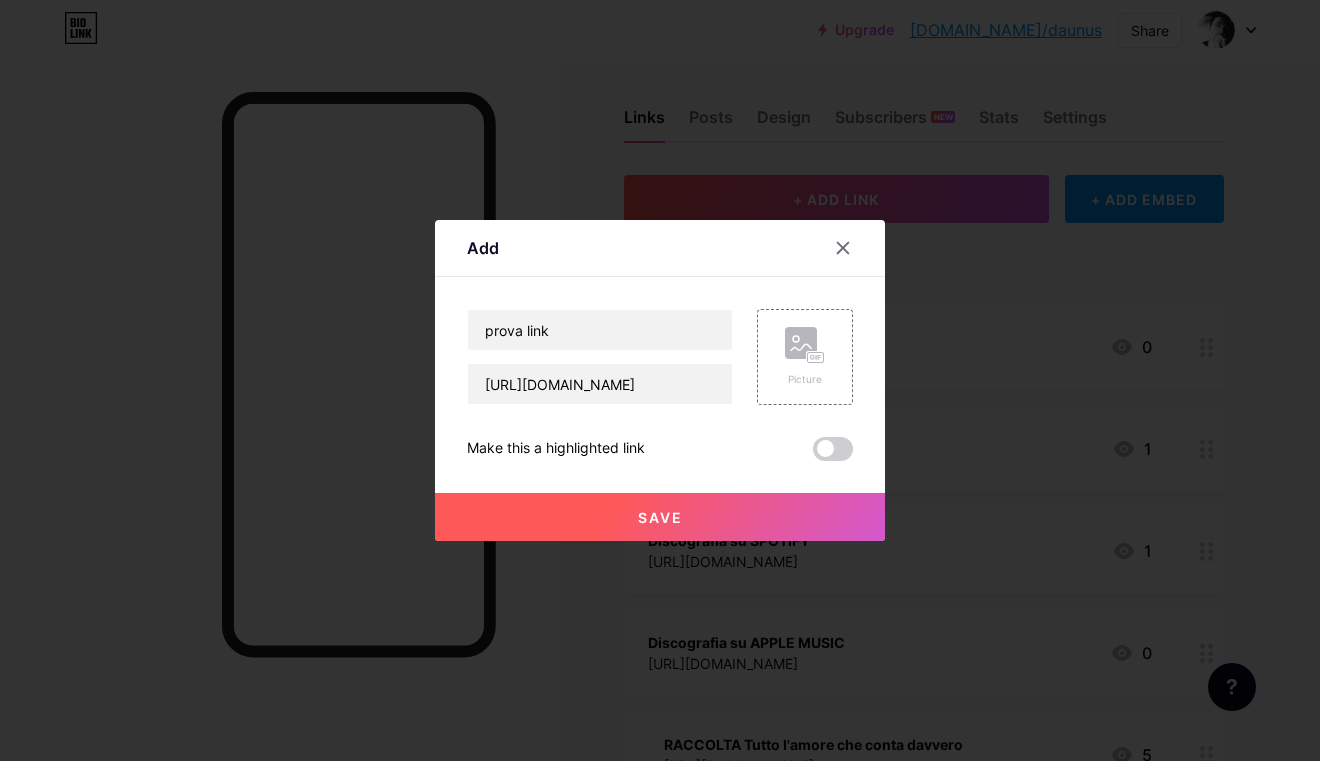 click on "Save" at bounding box center (660, 517) 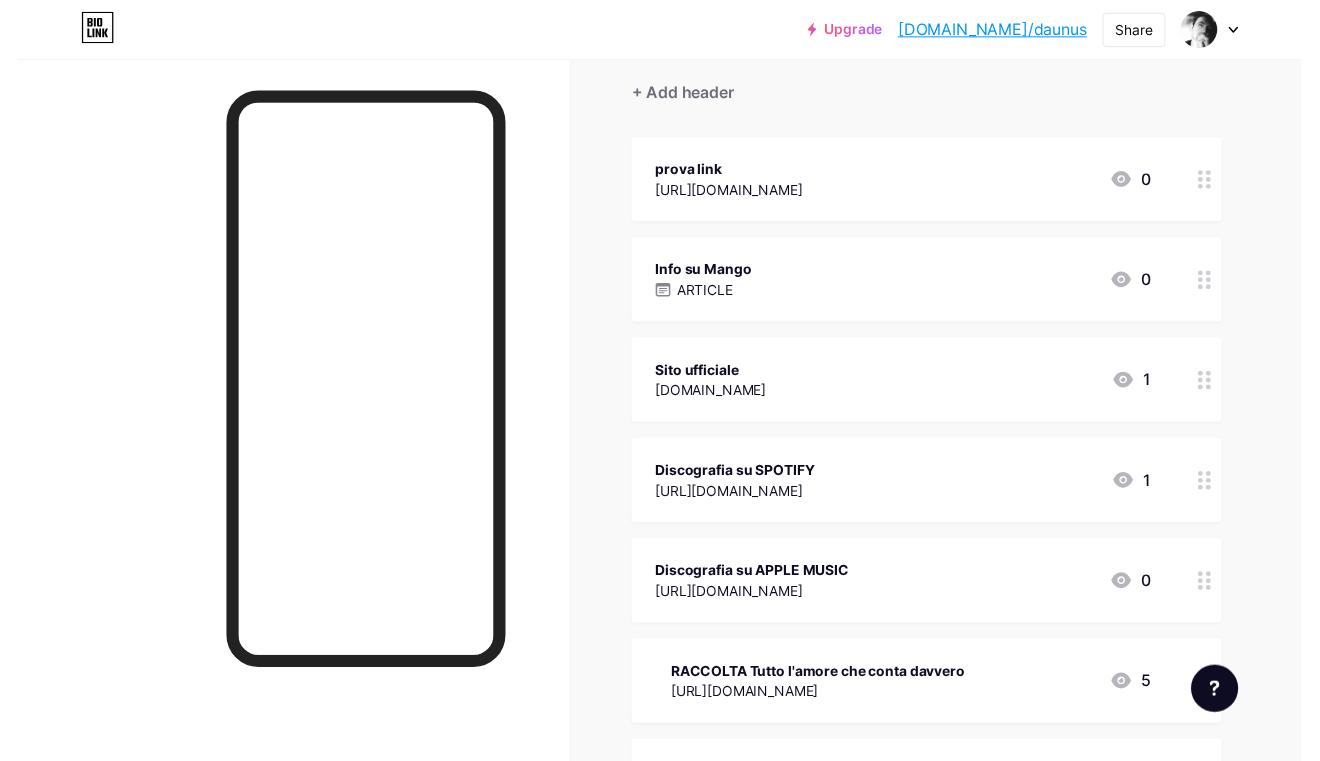 scroll, scrollTop: 0, scrollLeft: 0, axis: both 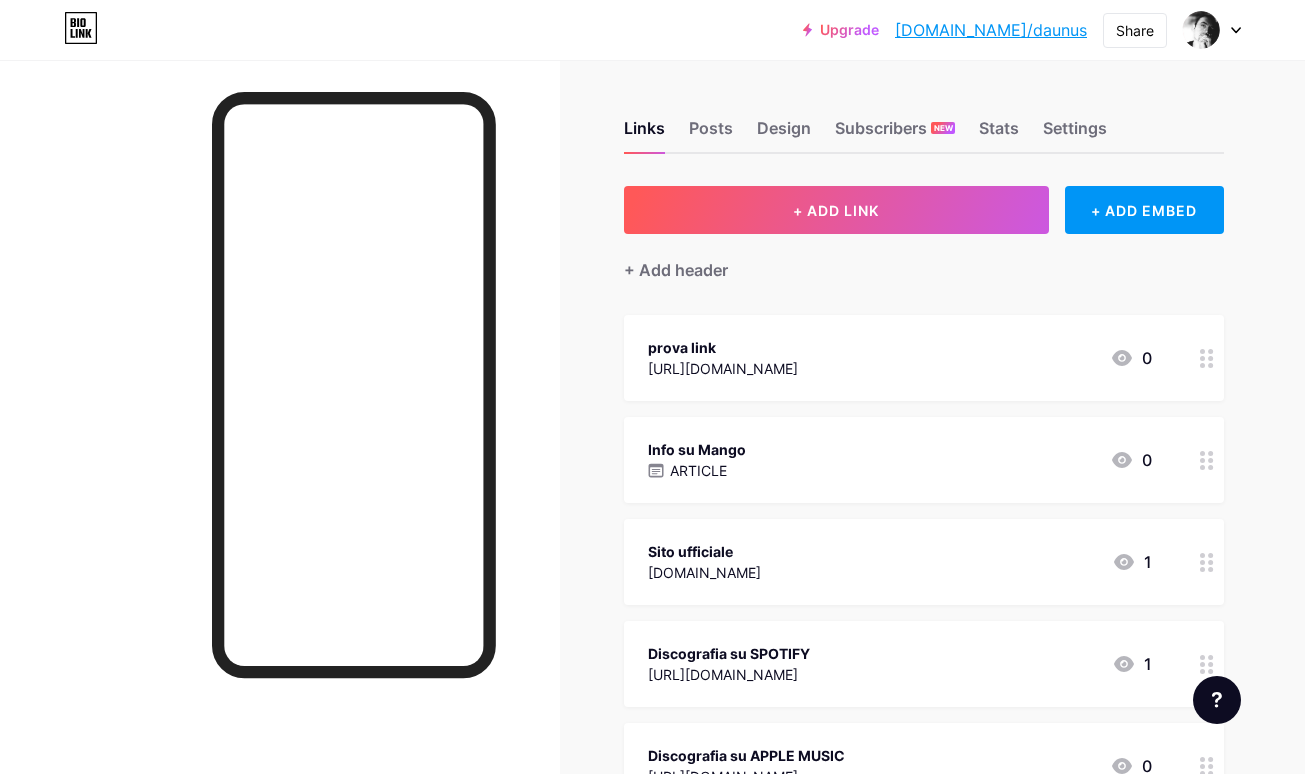 click on "[URL][DOMAIN_NAME]" at bounding box center (723, 368) 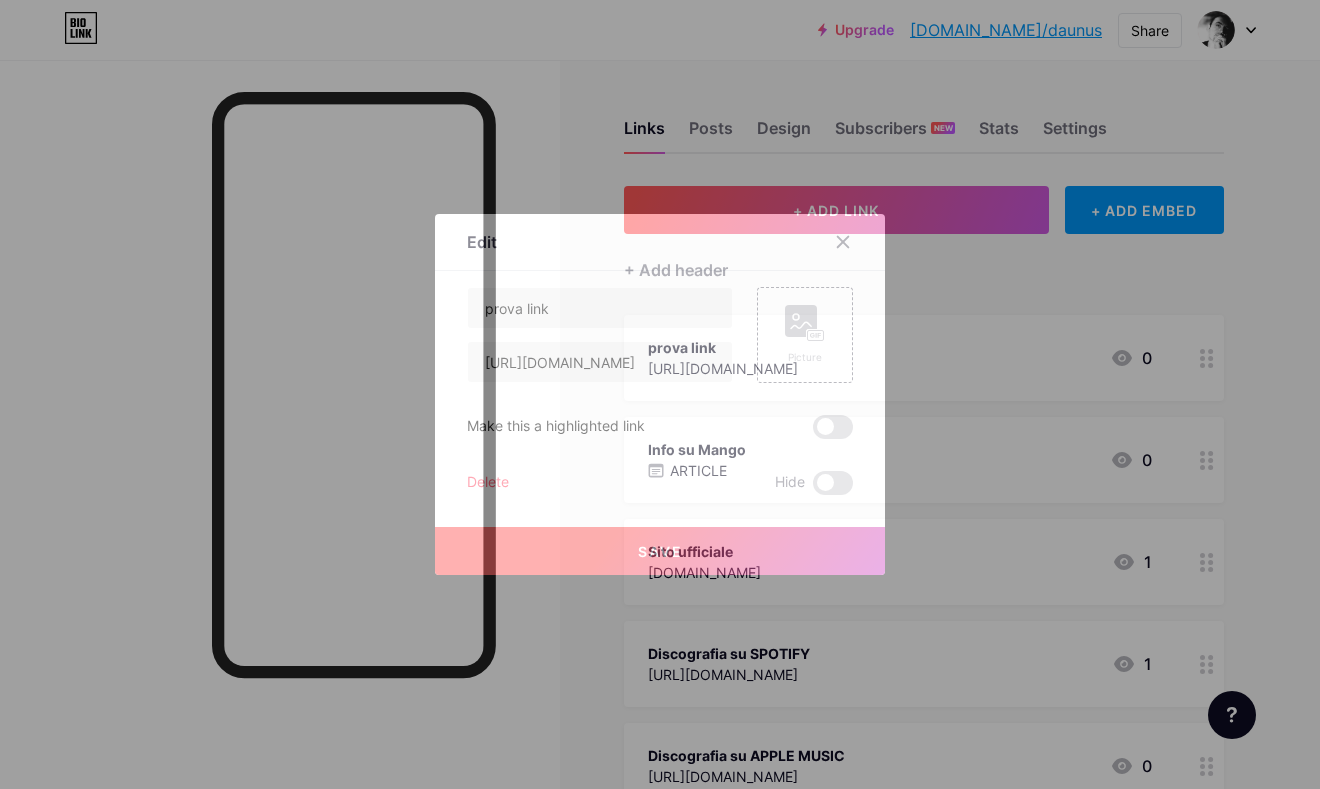 click on "Delete" at bounding box center [488, 483] 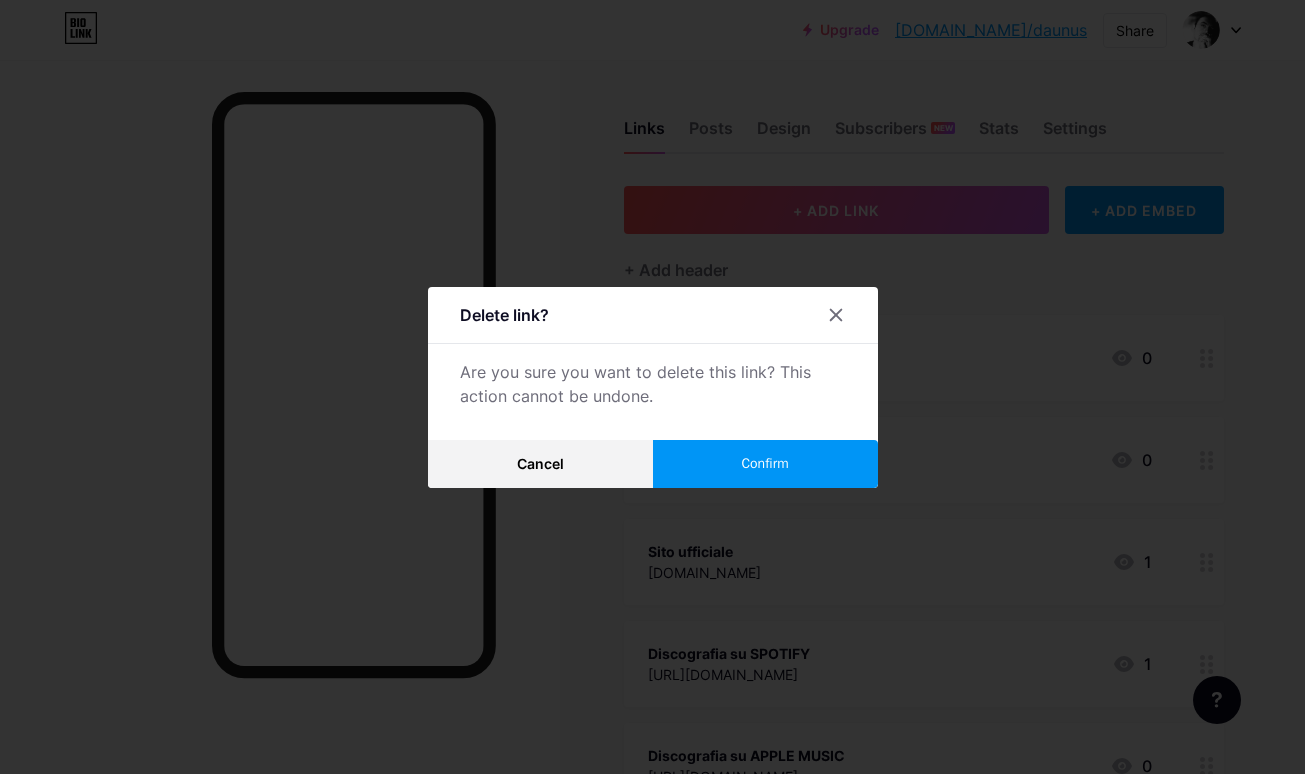 click on "Confirm" at bounding box center (765, 464) 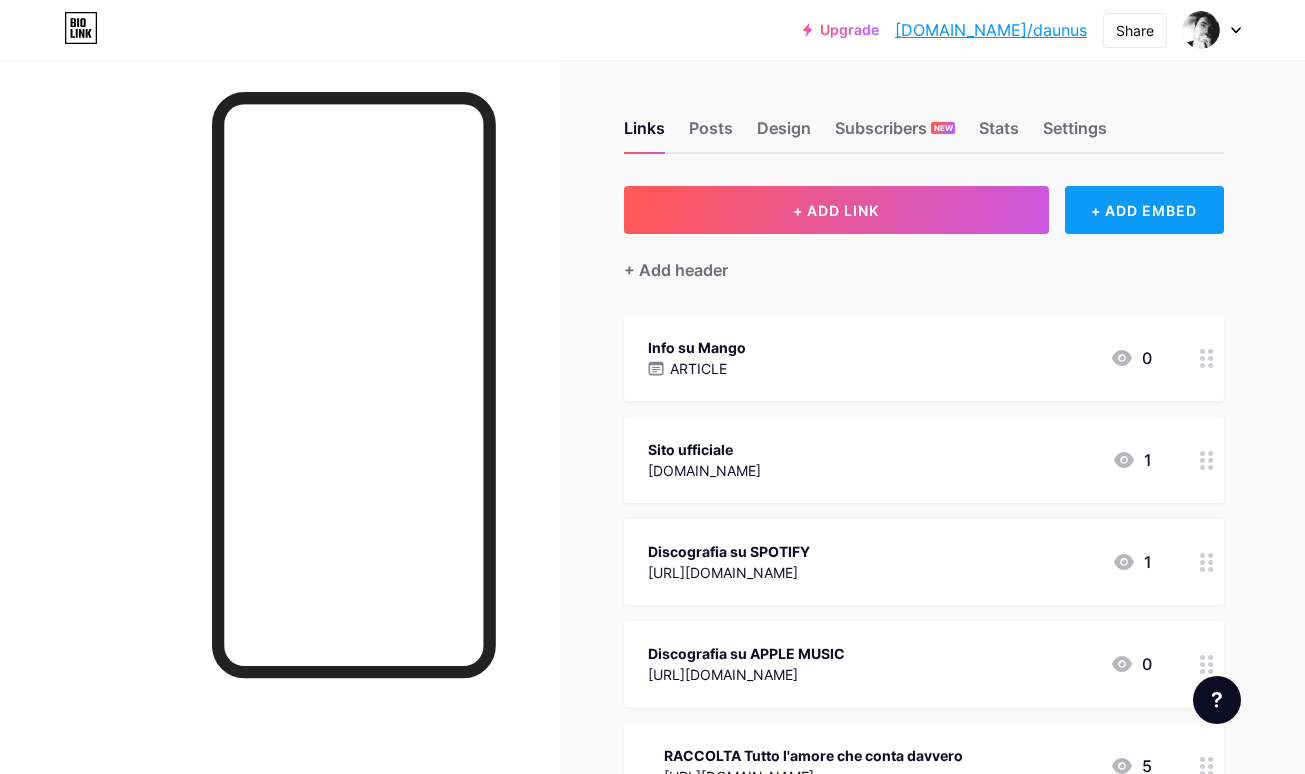 click on "+ ADD EMBED" at bounding box center [1144, 210] 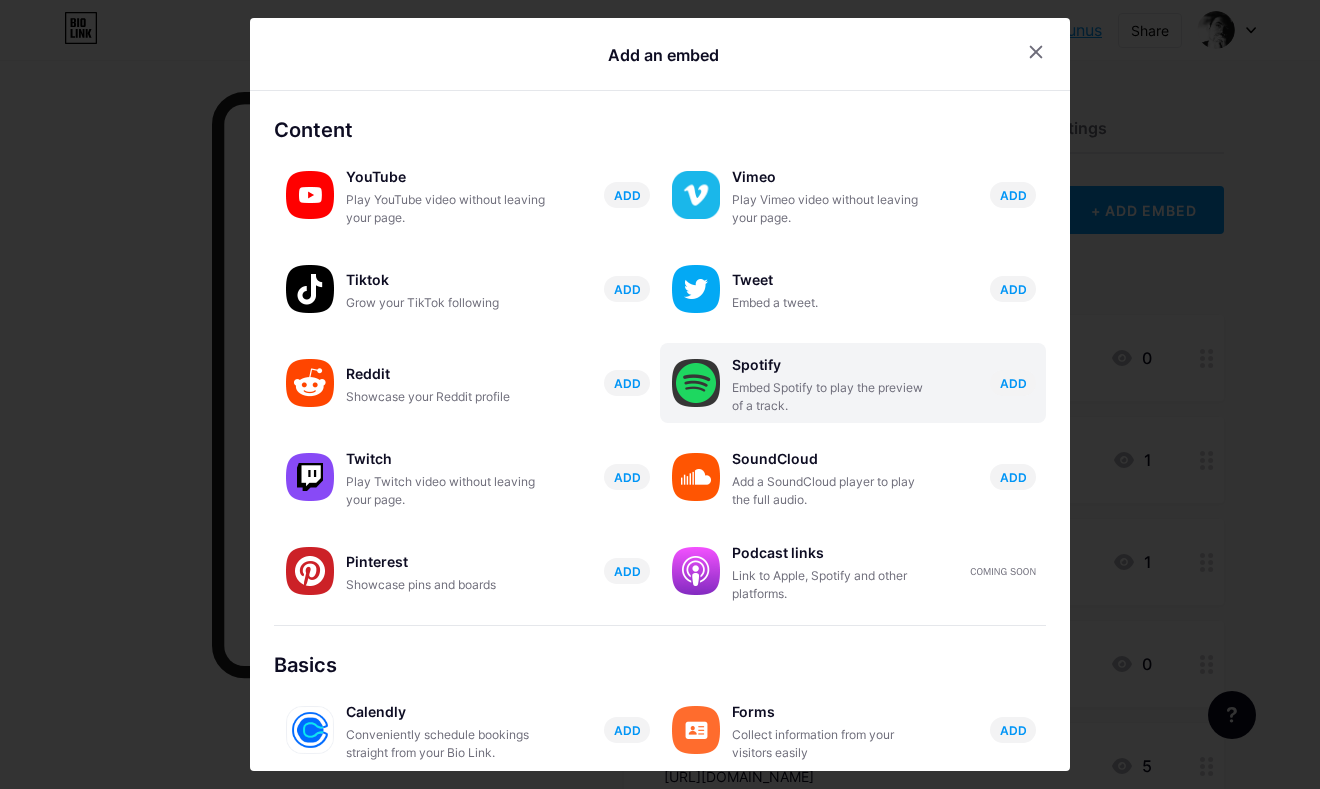 click on "Spotify" at bounding box center [832, 365] 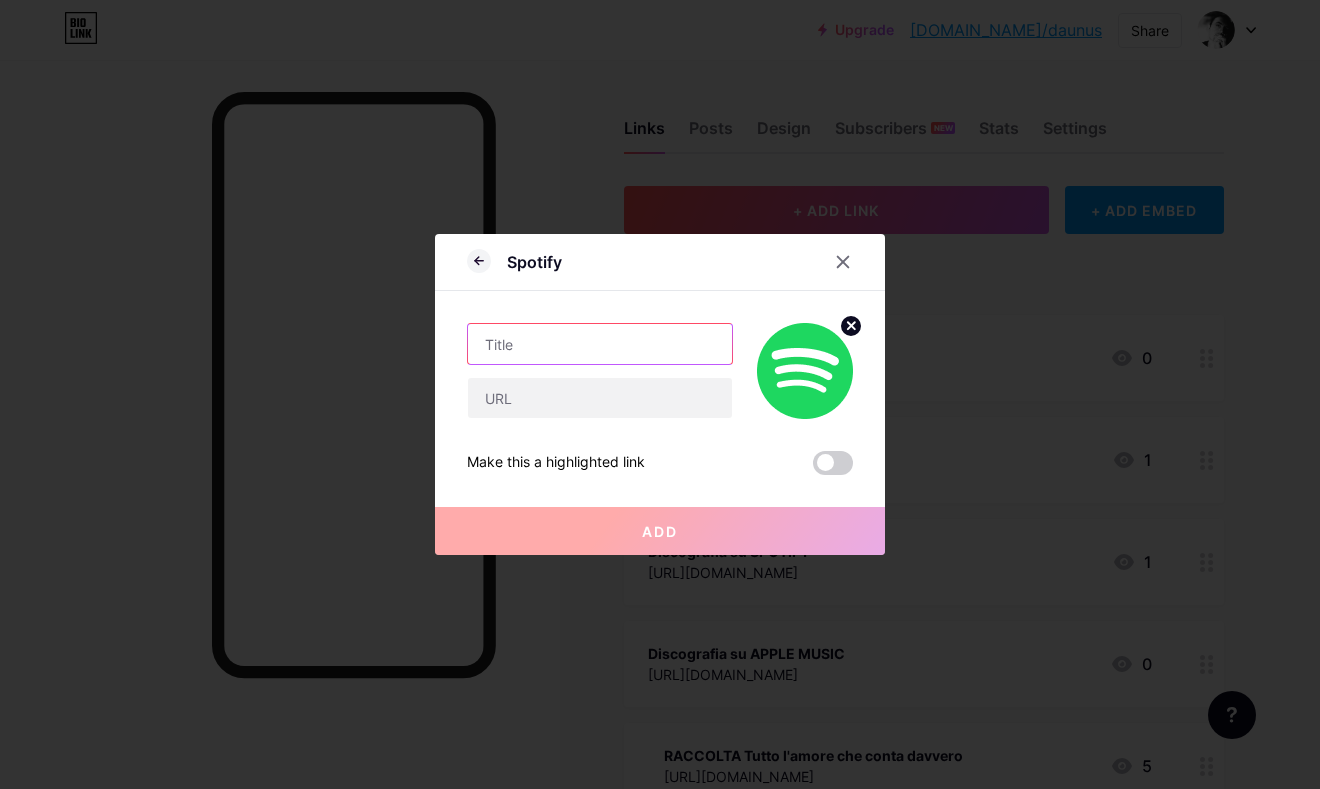 click at bounding box center [600, 344] 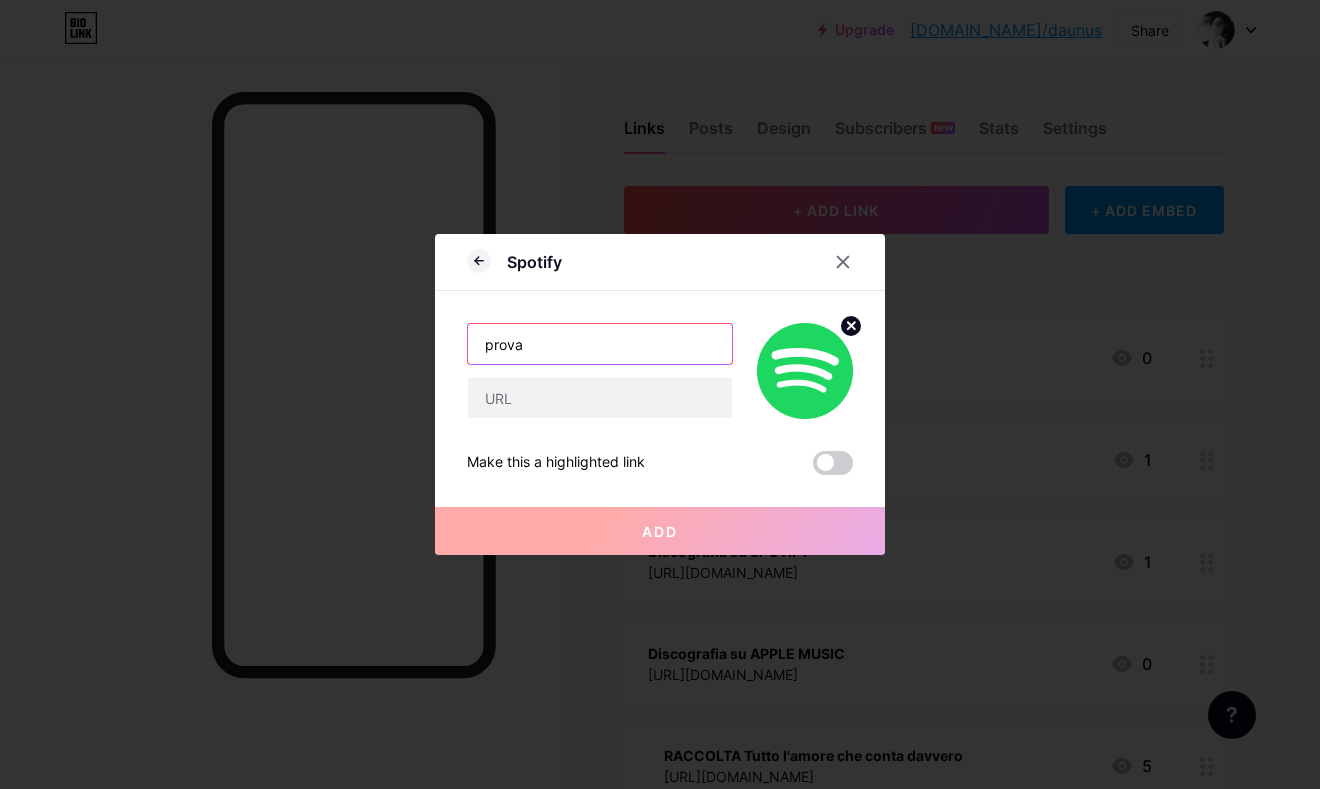 type on "prova" 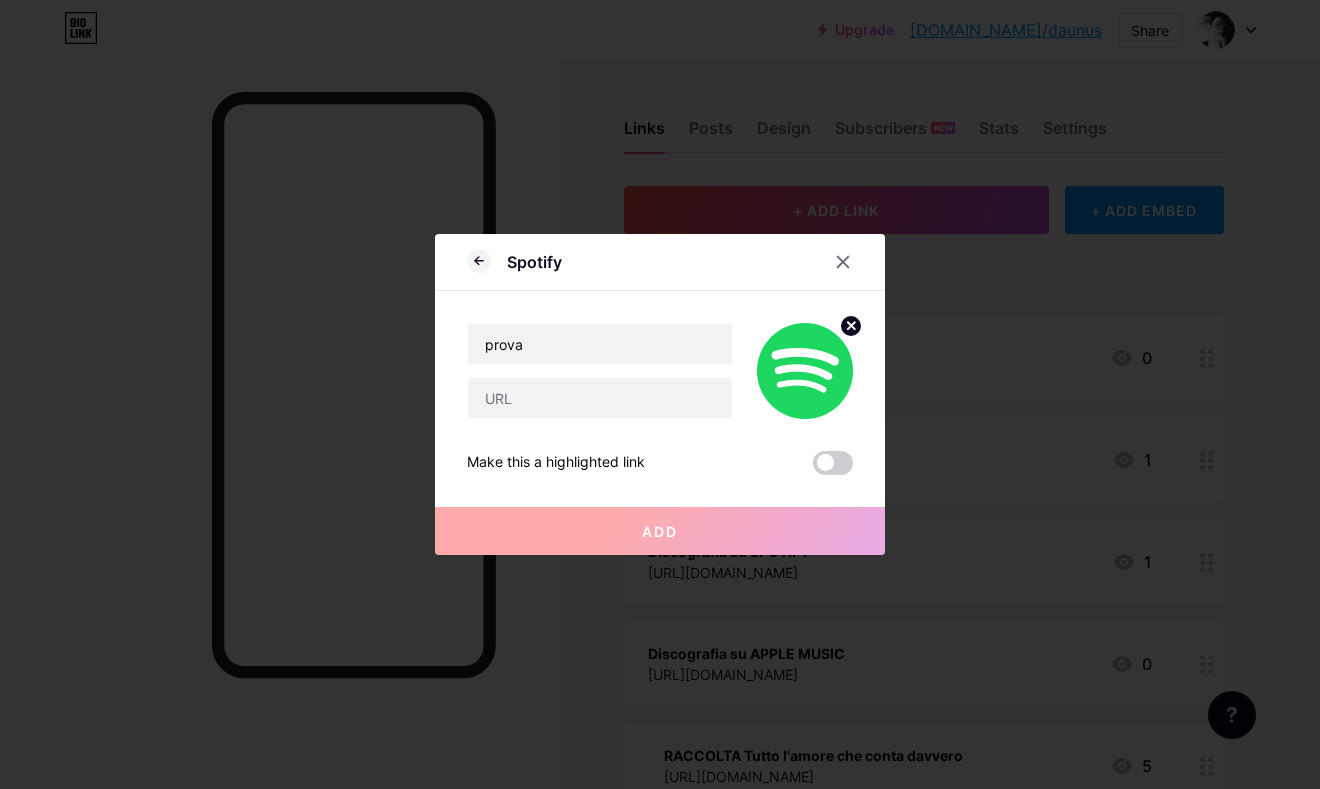 click 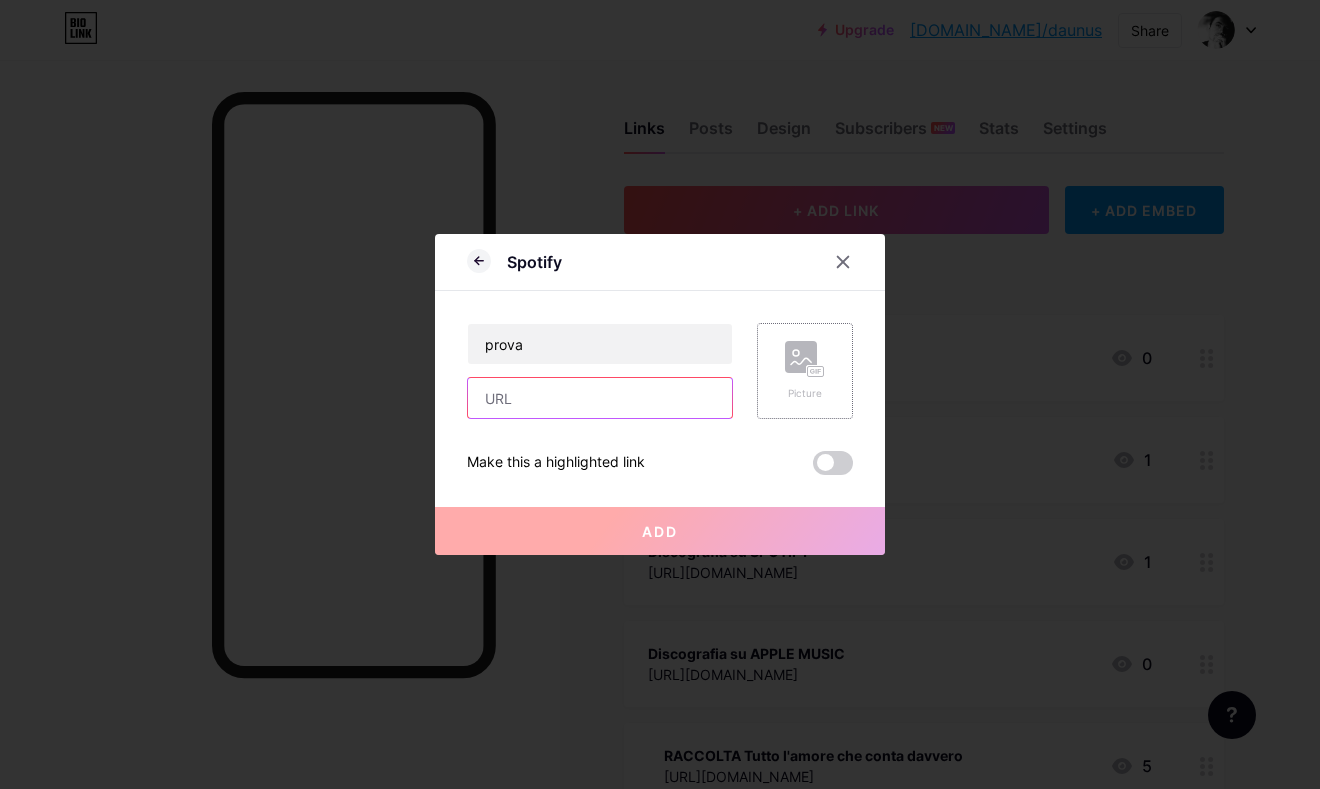 paste on "https://open.spotify.com/intl-it/album/3bYN0wwGs3MiapFzDqnIQj?si=AR975bv1SKa8TCQBlwMgAw" 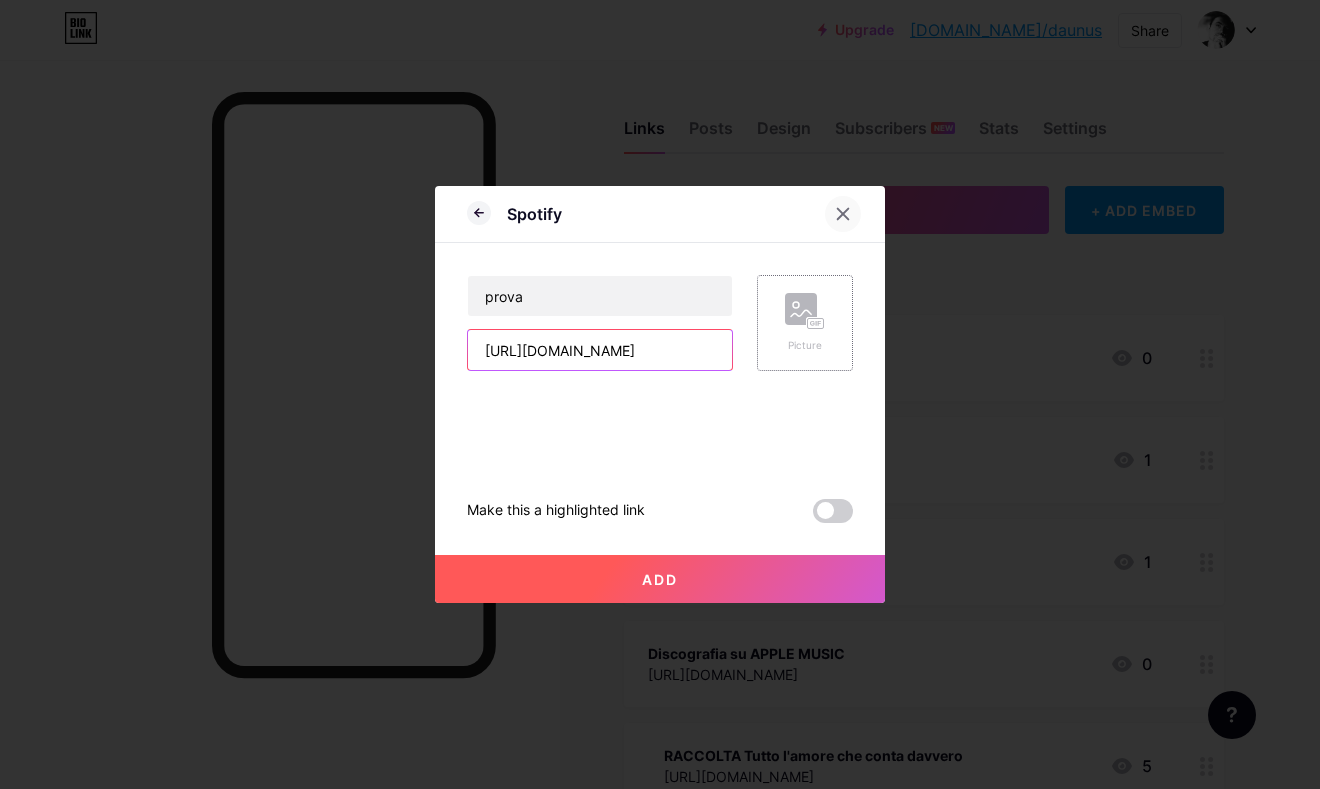 type on "https://open.spotify.com/intl-it/album/3bYN0wwGs3MiapFzDqnIQj?si=AR975bv1SKa8TCQBlwMgAw" 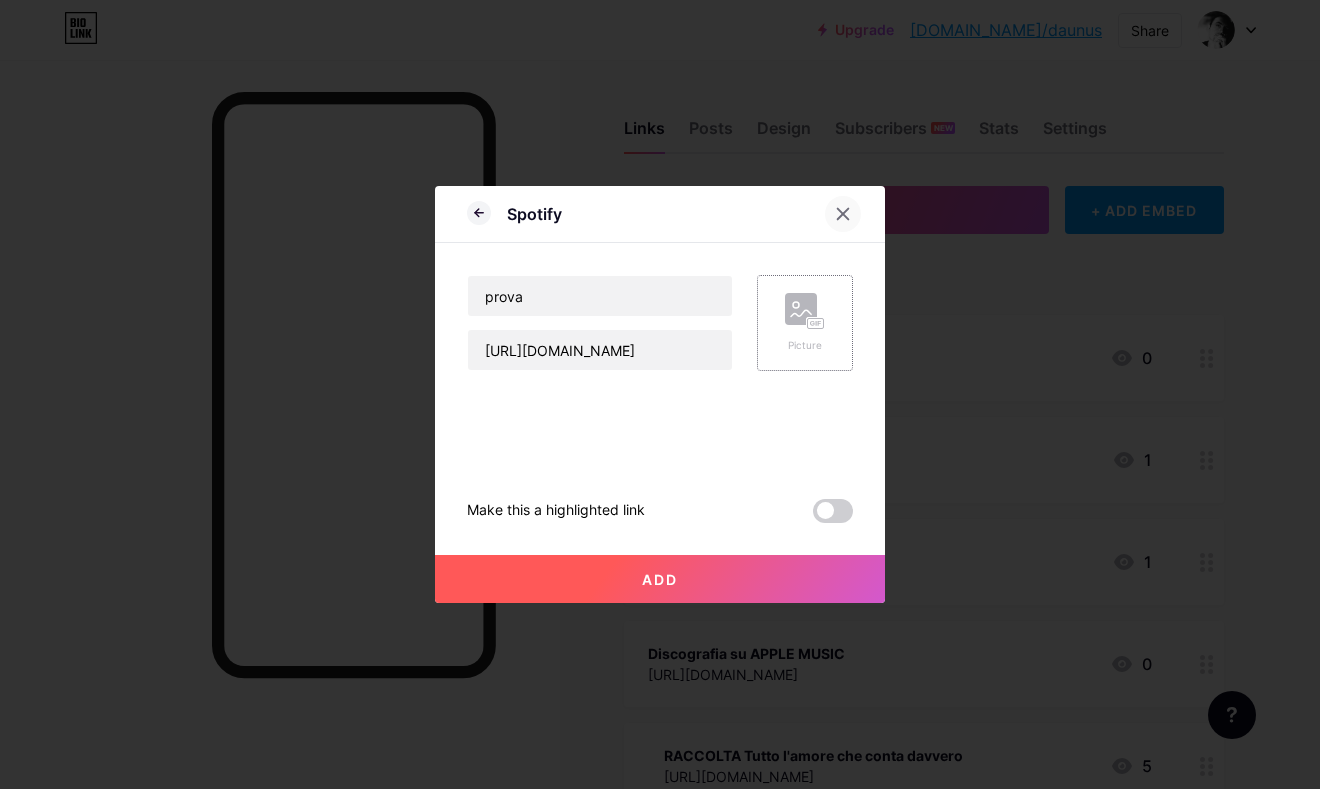 click 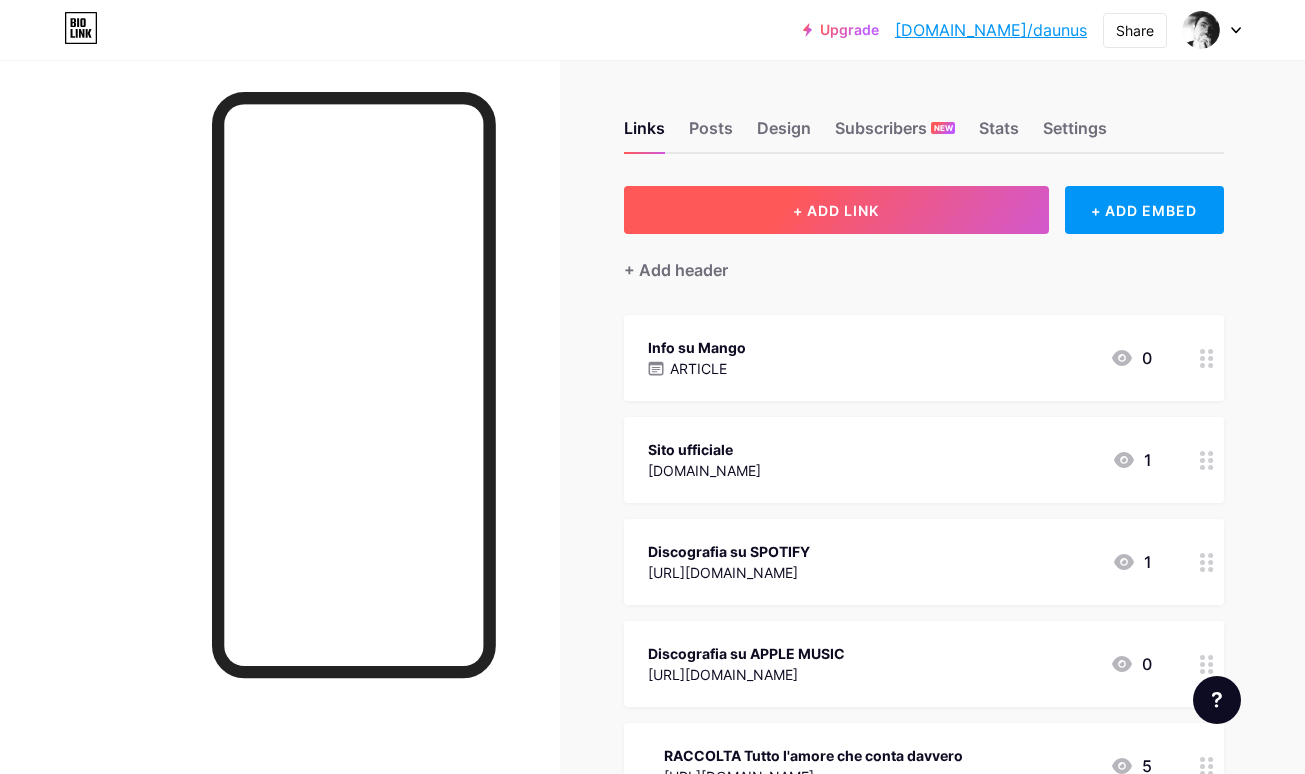 click on "+ ADD LINK" at bounding box center [836, 210] 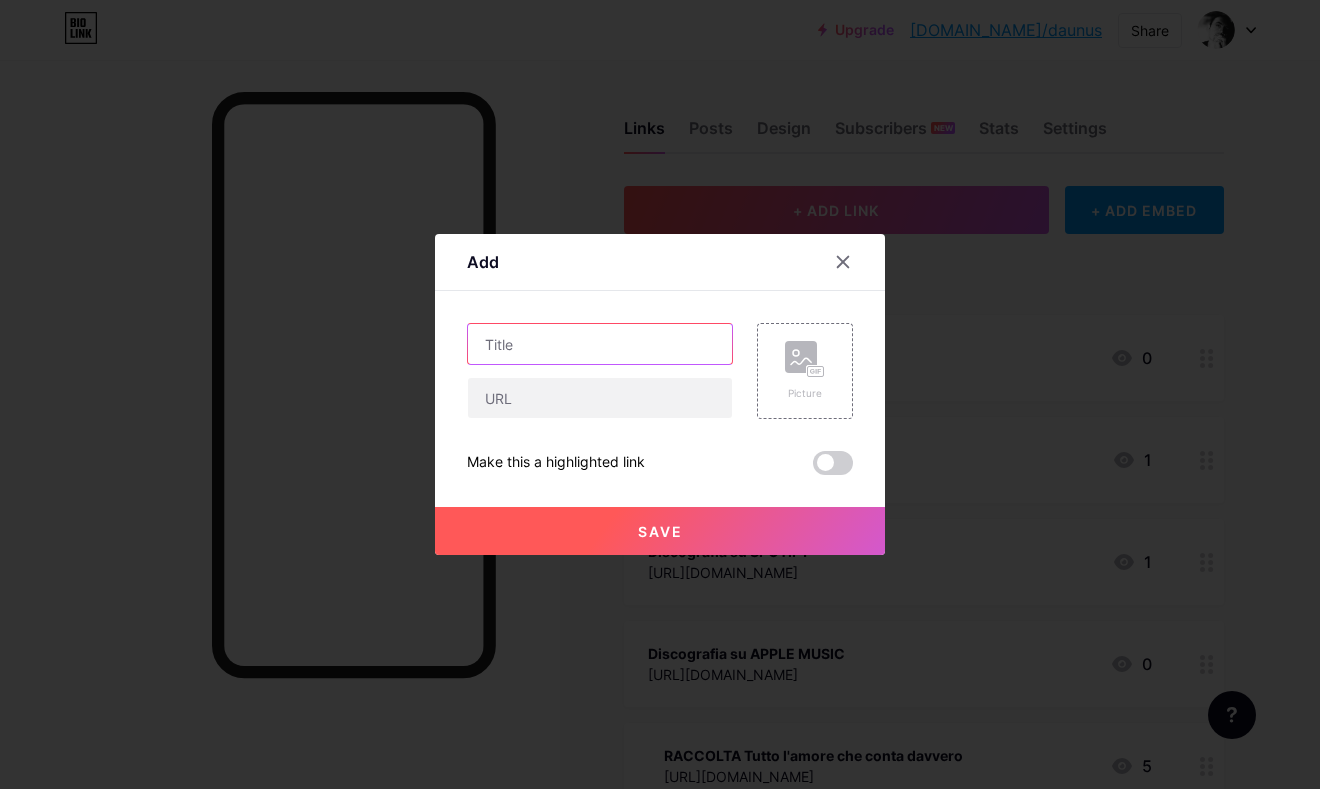 click at bounding box center (600, 344) 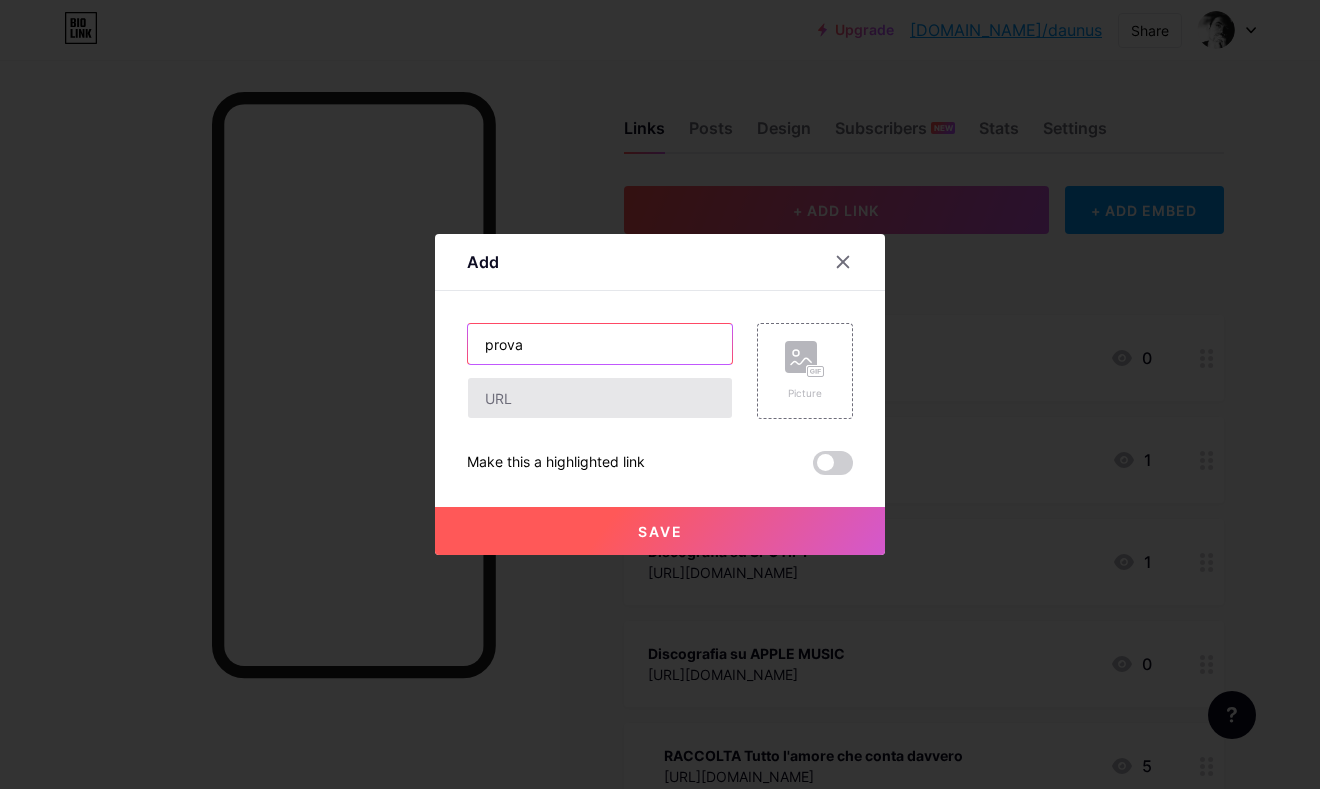 type on "prova" 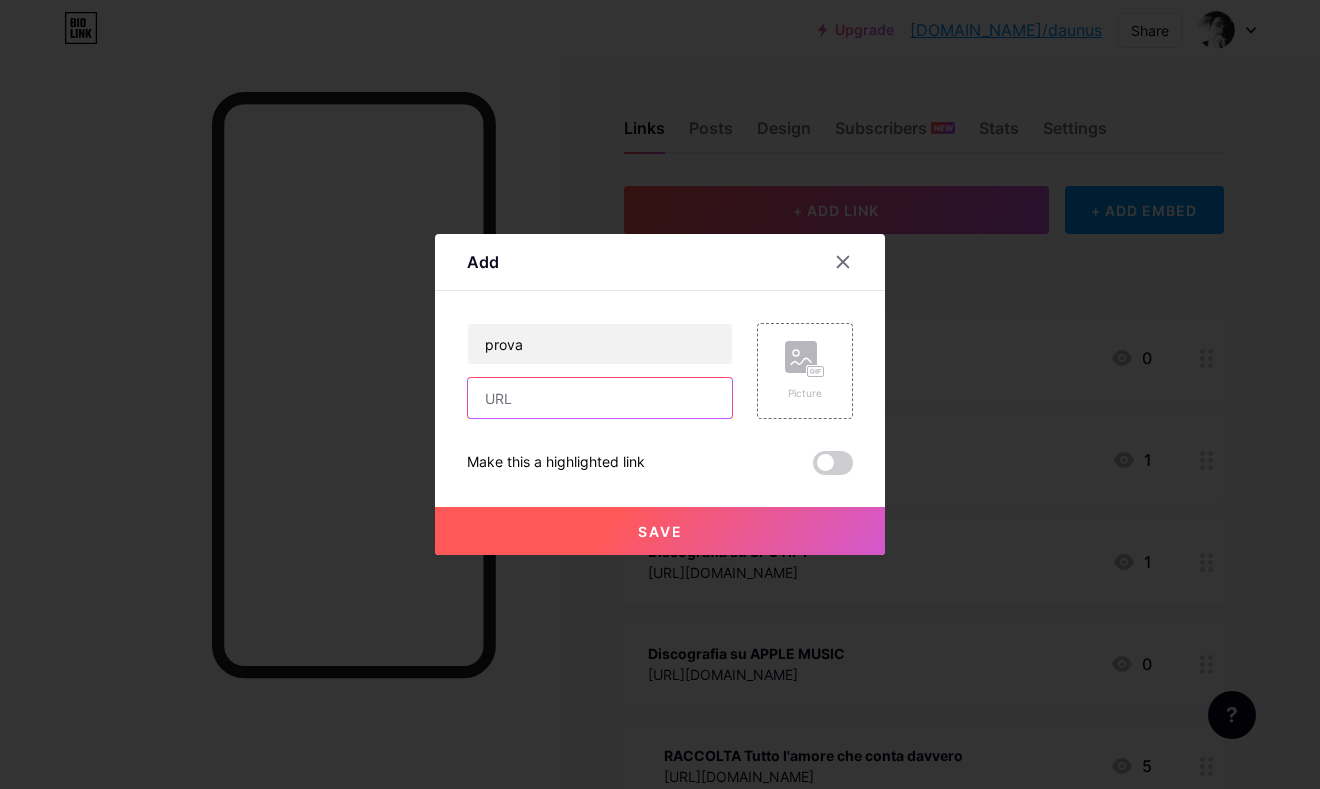 click at bounding box center [600, 398] 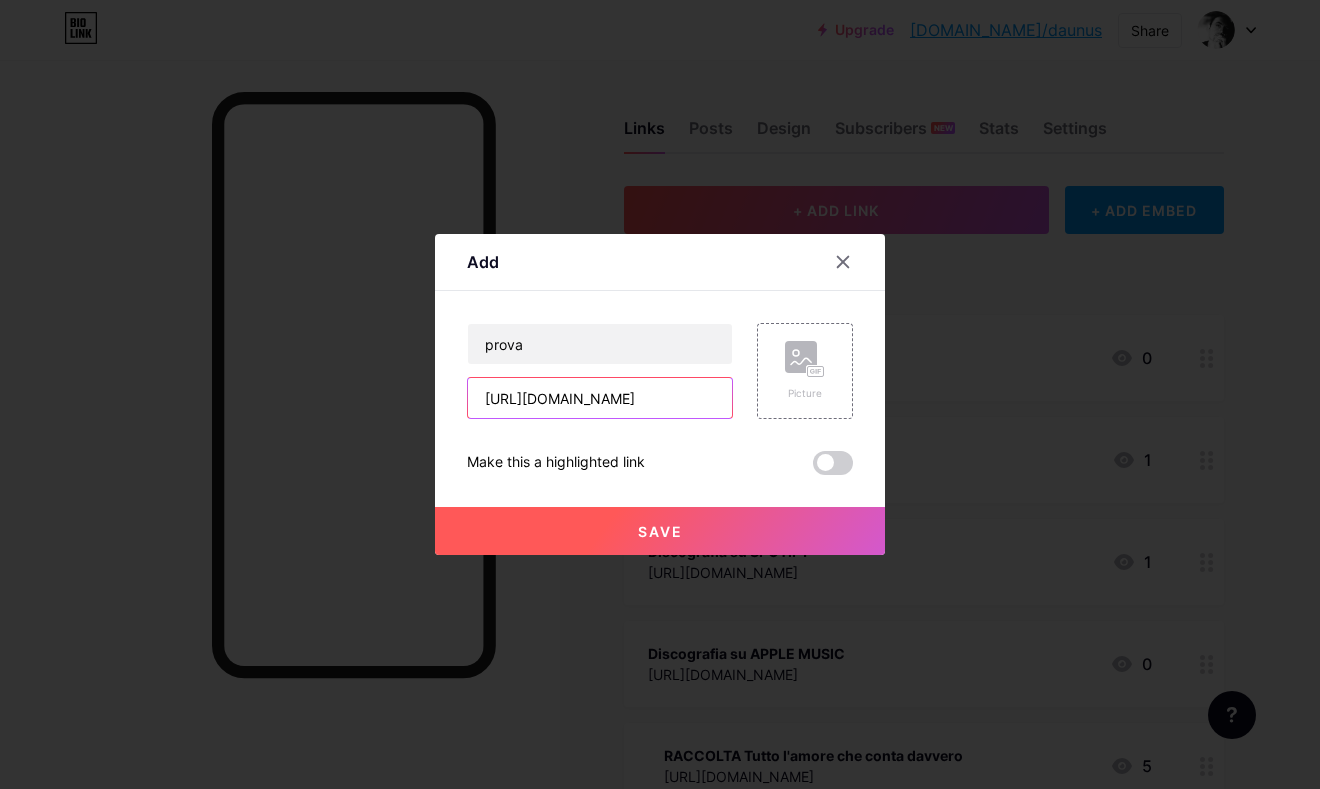 type on "https://open.spotify.com/intl-it/album/3bYN0wwGs3MiapFzDqnIQj?si=AR975bv1SKa8TCQBlwMgAw" 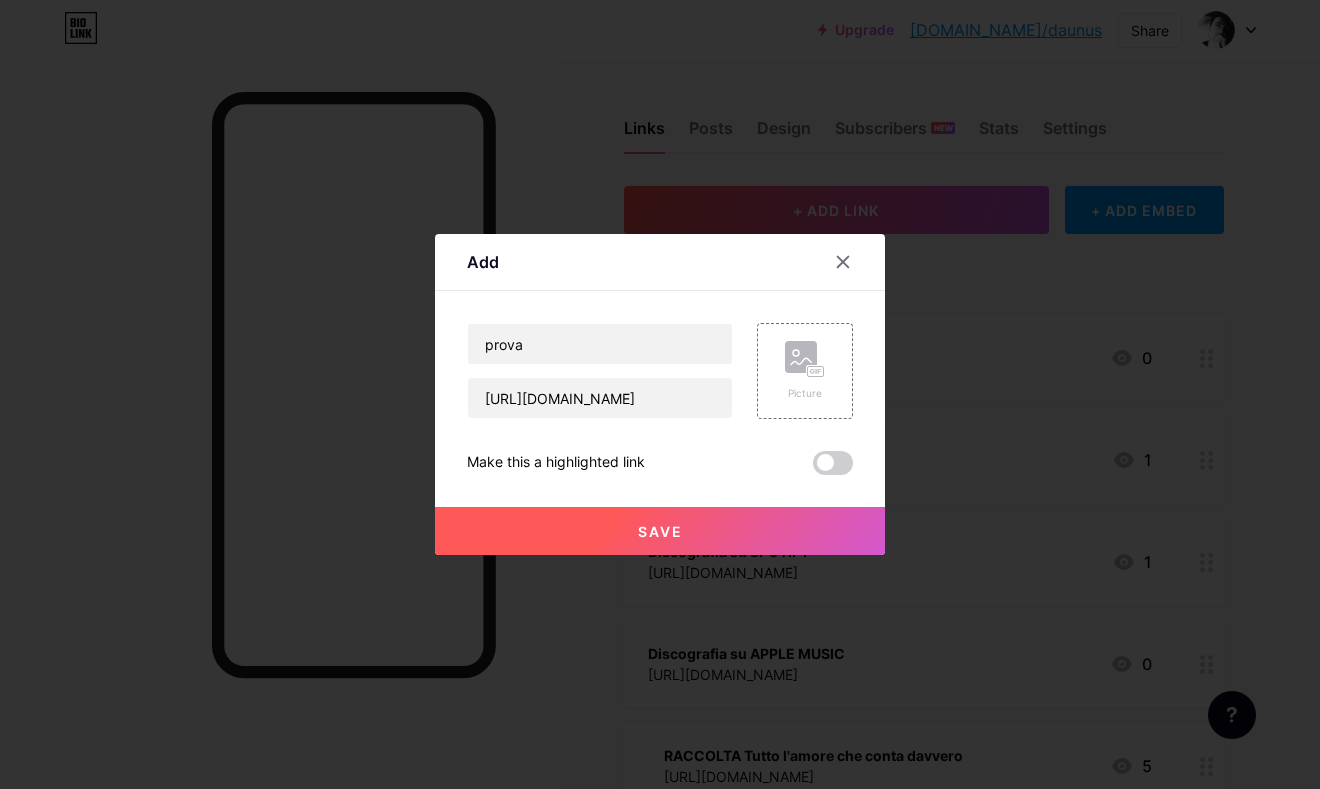 click on "Save" at bounding box center [660, 531] 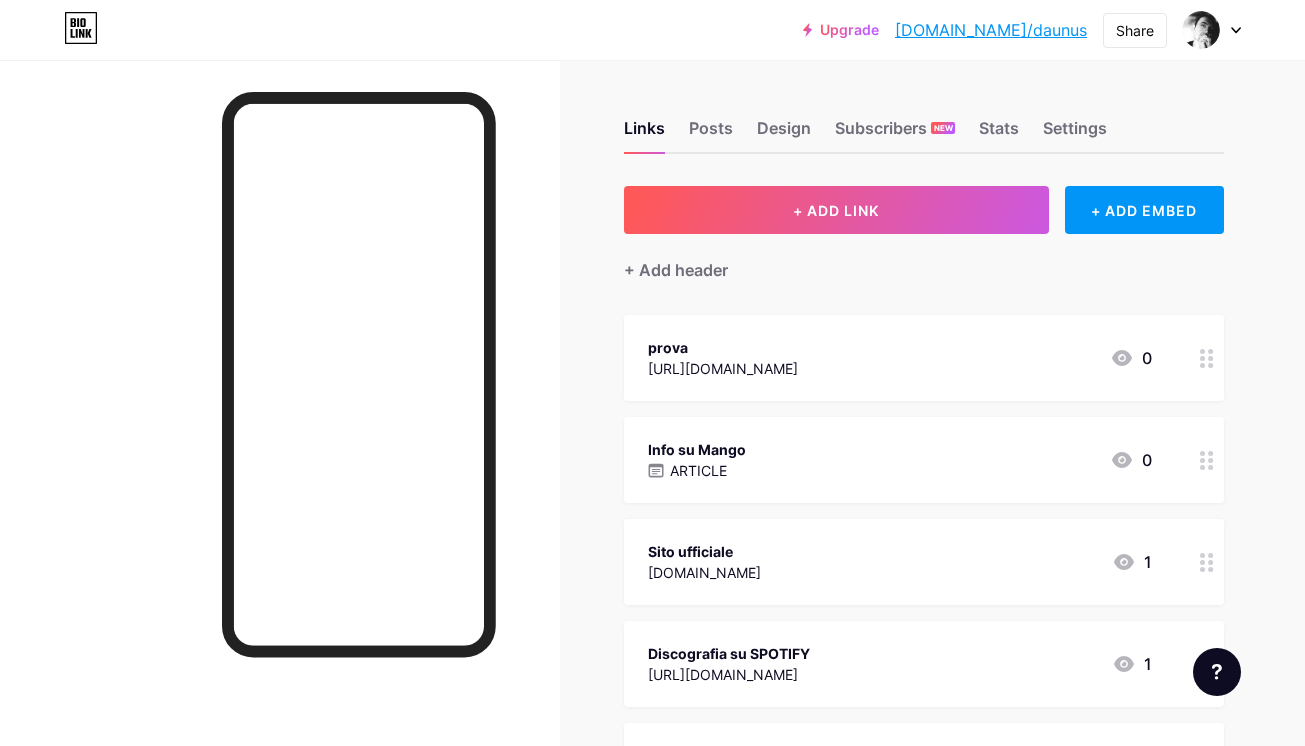 click on "https://open.spotify.com/intl-it/album/3bYN0wwGs3MiapFzDqnIQj?si=AR975bv1SKa8TCQBlwMgAw" at bounding box center [723, 368] 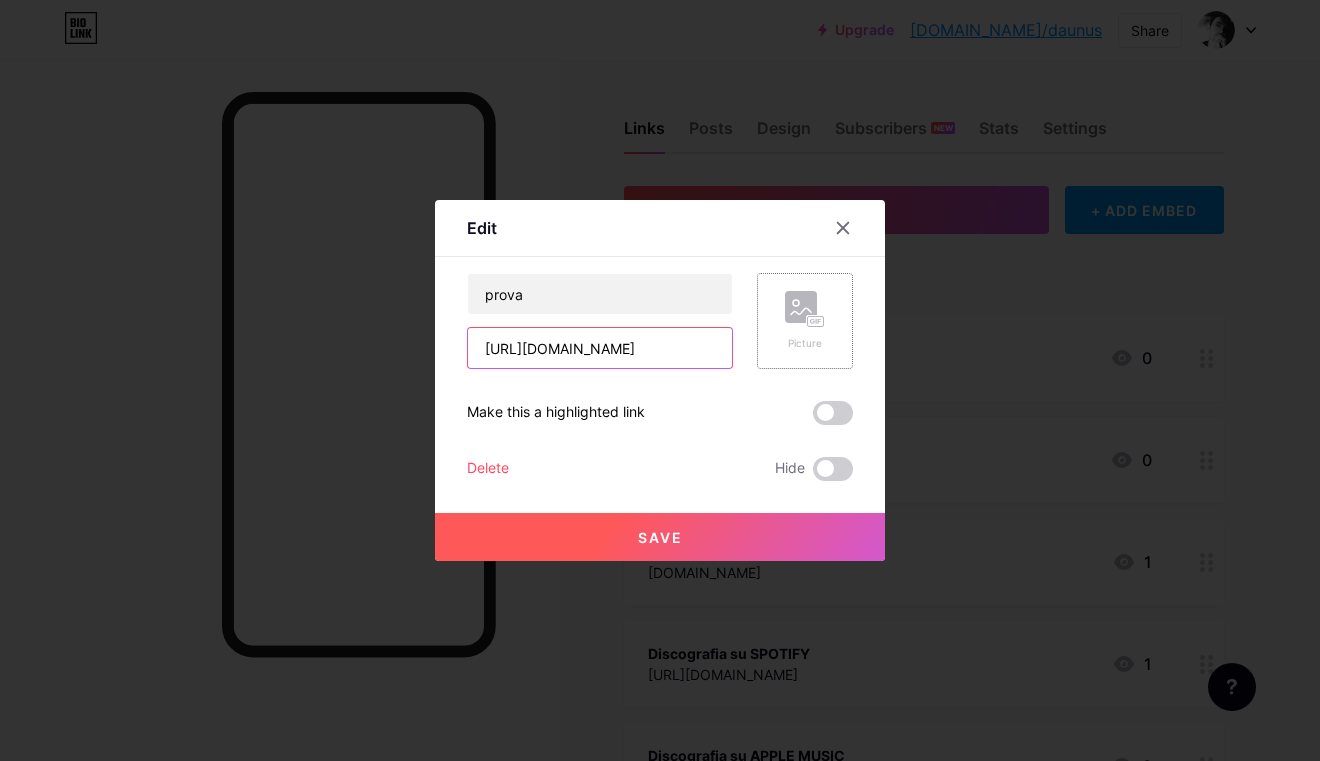 drag, startPoint x: 473, startPoint y: 350, endPoint x: 826, endPoint y: 356, distance: 353.051 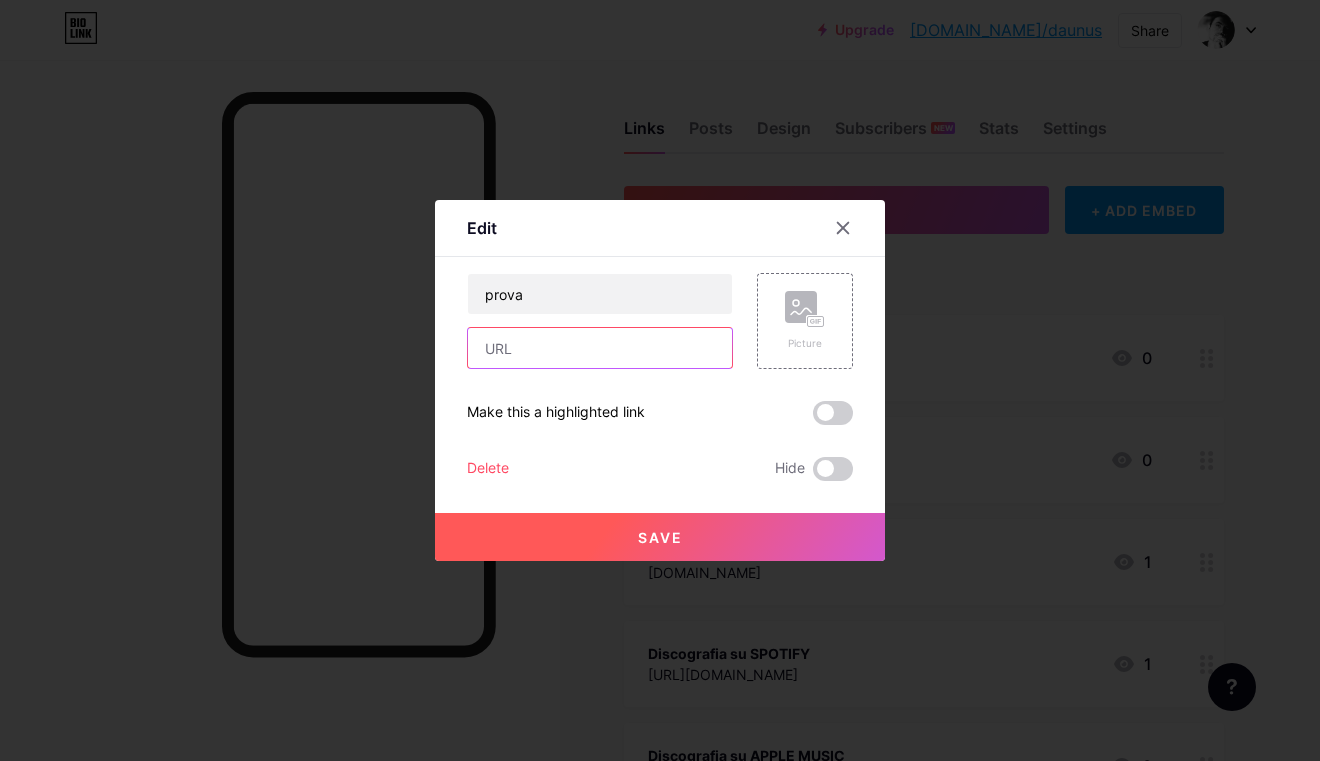 paste on "[URL][DOMAIN_NAME]" 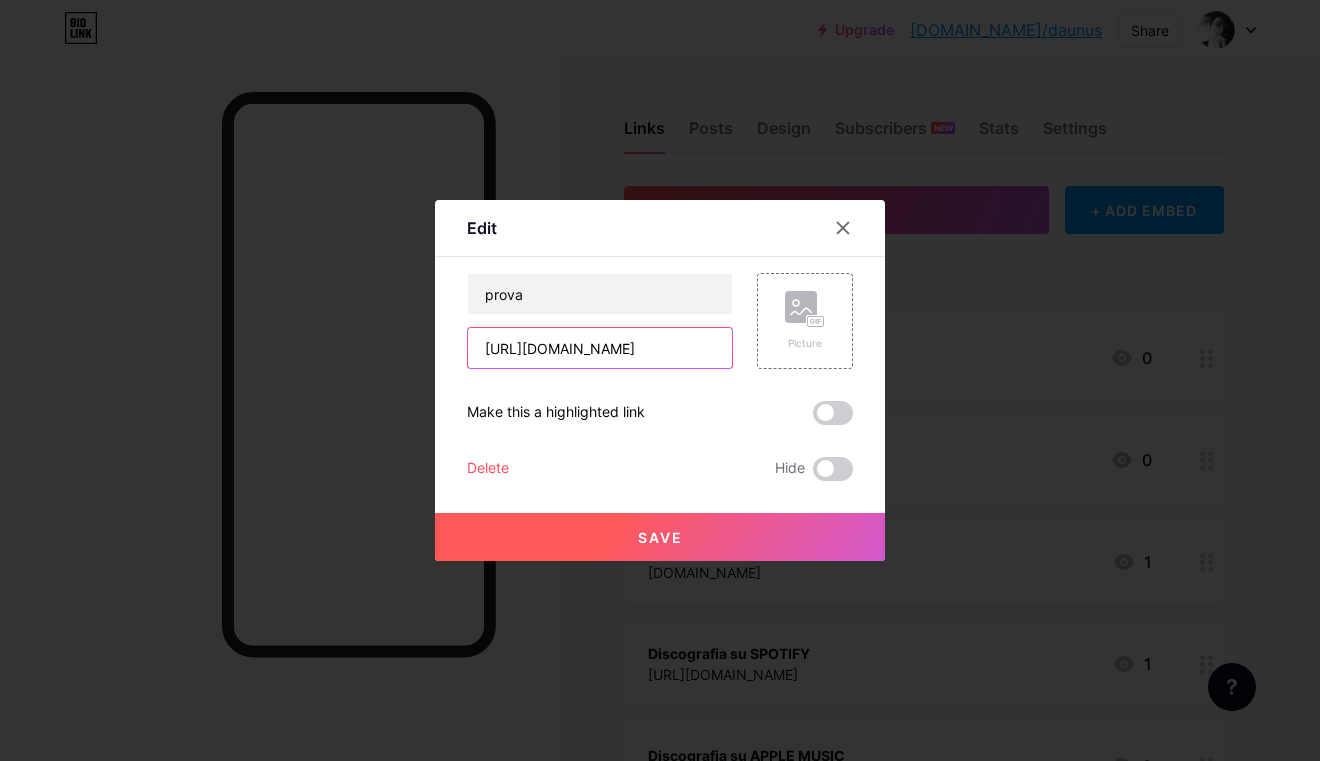 type on "[URL][DOMAIN_NAME]" 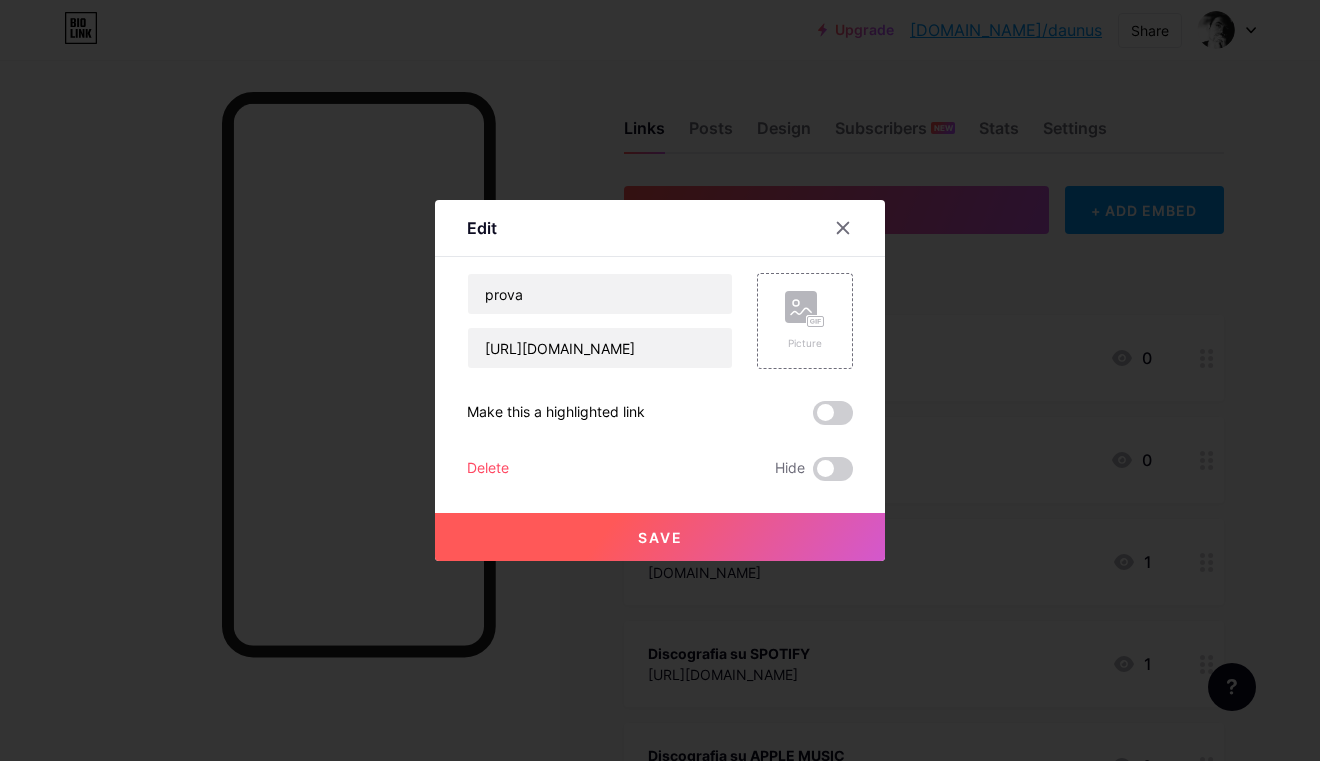 click on "Save" at bounding box center [660, 537] 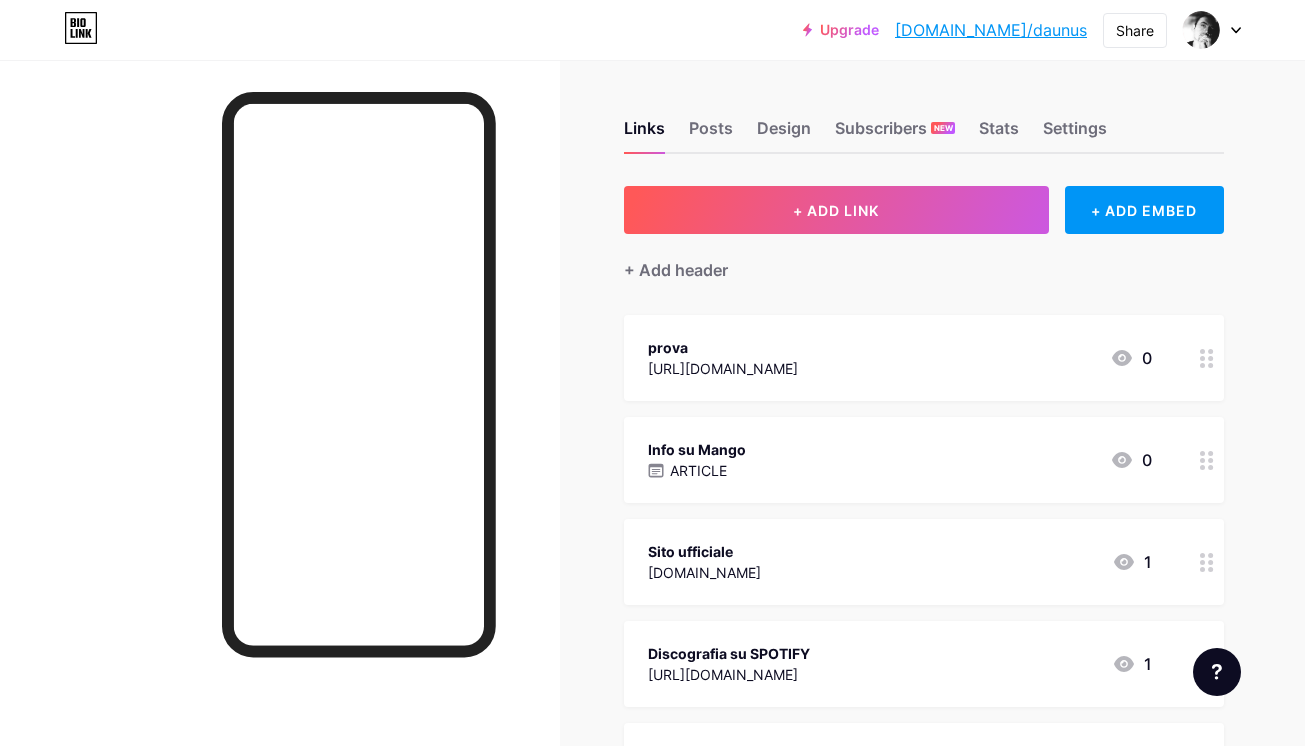 click on "prova" at bounding box center [723, 347] 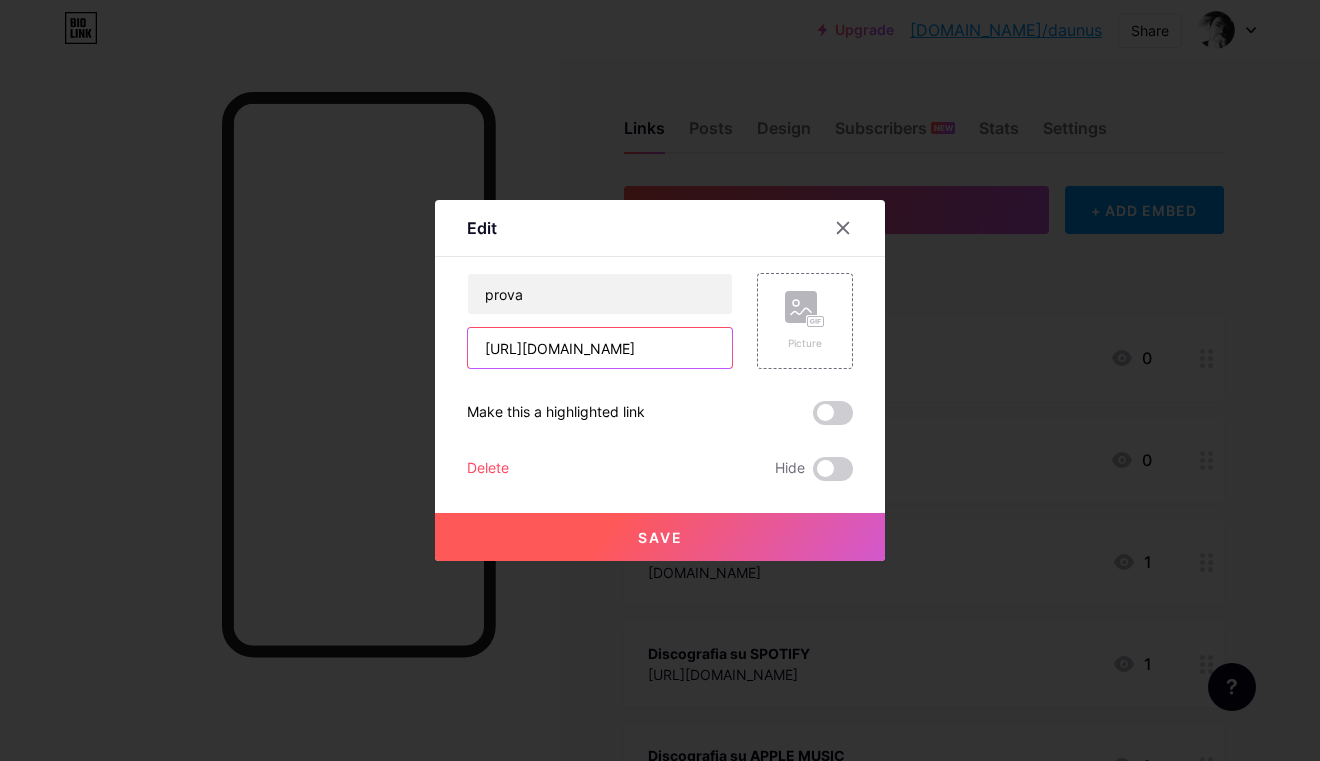 drag, startPoint x: 477, startPoint y: 349, endPoint x: 868, endPoint y: 354, distance: 391.03198 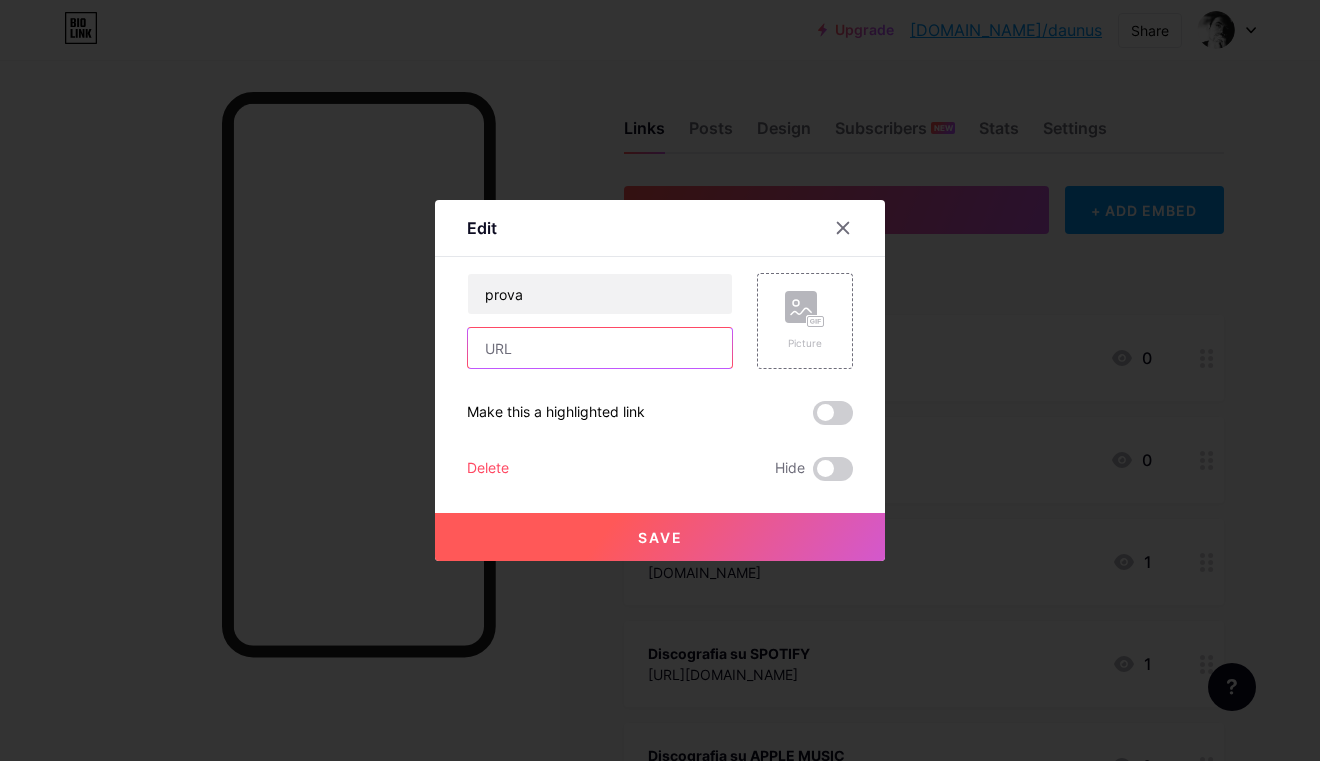 paste on "<iframe data-testid="embed-iframe" style="border-radius:12px" src="https://open.spotify.com/embed/album/3bYN0wwGs3MiapFzDqnIQj?utm_source=generator" width="100%" height="152" frameBorder="0" allowfullscreen="" allow="autoplay; clipboard-write; encrypted-media; fullscreen; picture-in-picture" loading="lazy"></iframe>" 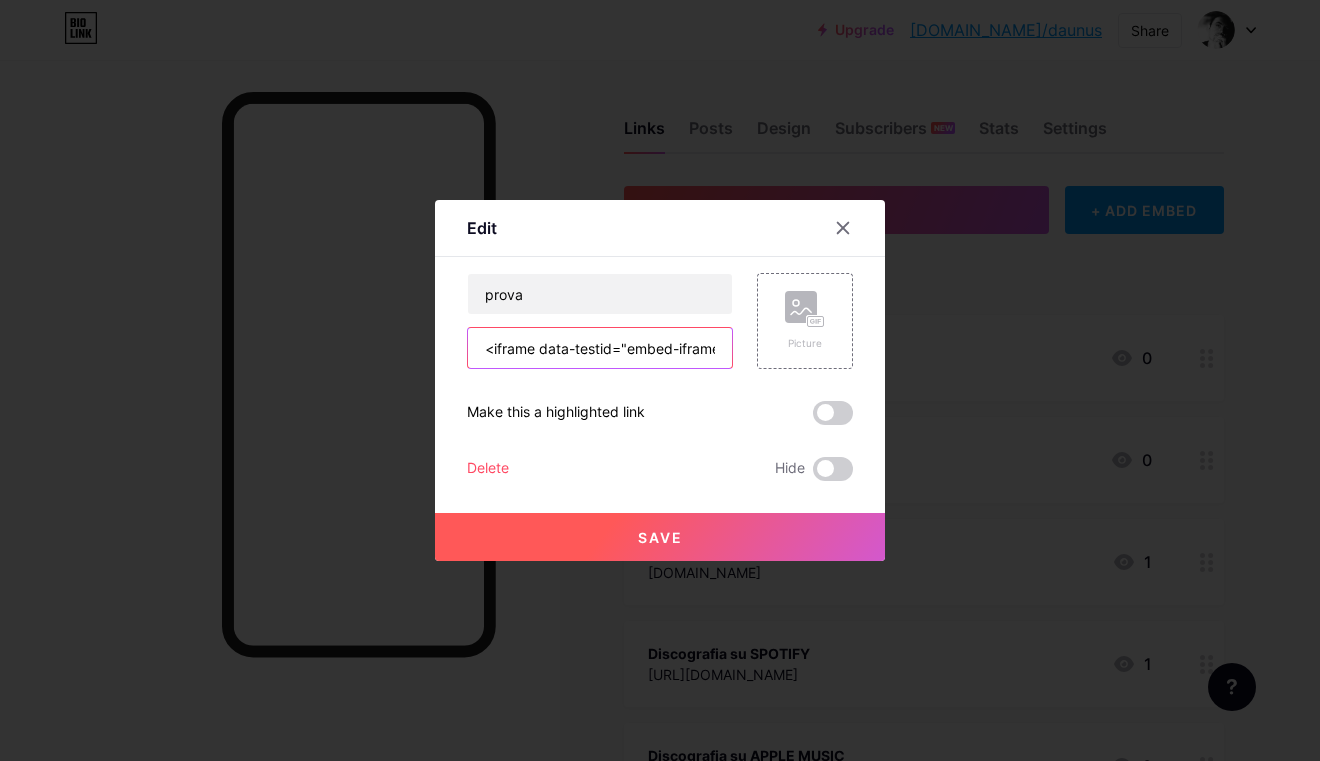 type on "<iframe data-testid="embed-iframe" style="border-radius:12px" src="https://open.spotify.com/embed/album/3bYN0wwGs3MiapFzDqnIQj?utm_source=generator" width="100%" height="152" frameBorder="0" allowfullscreen="" allow="autoplay; clipboard-write; encrypted-media; fullscreen; picture-in-picture" loading="lazy"></iframe>" 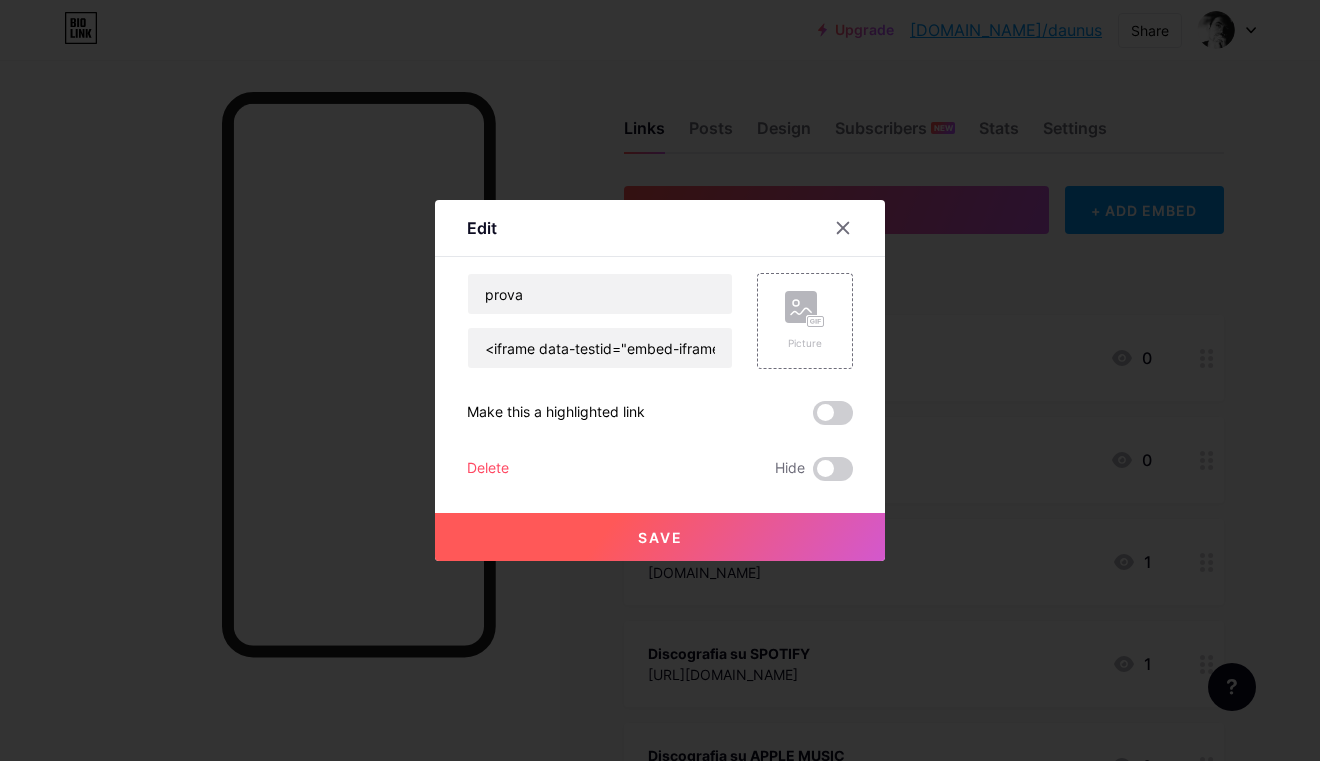 click on "Save" at bounding box center [660, 537] 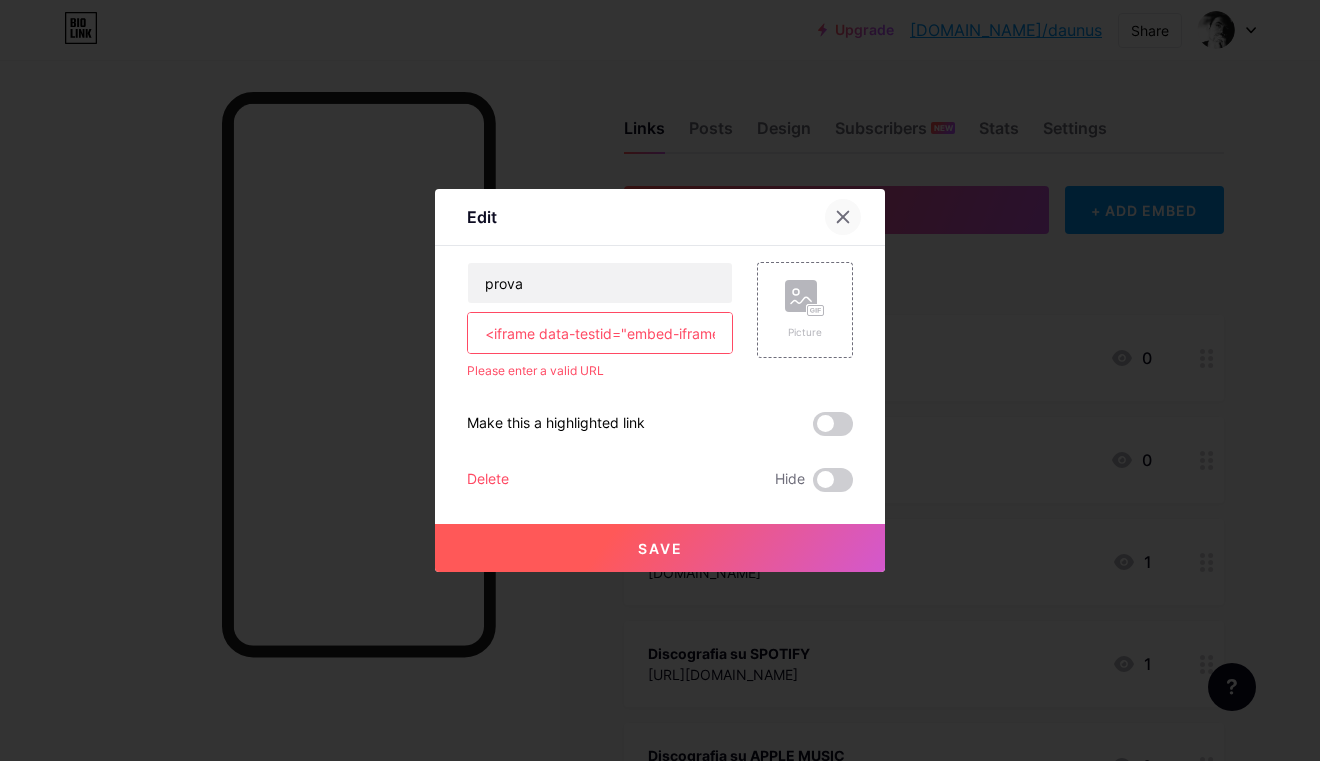 click 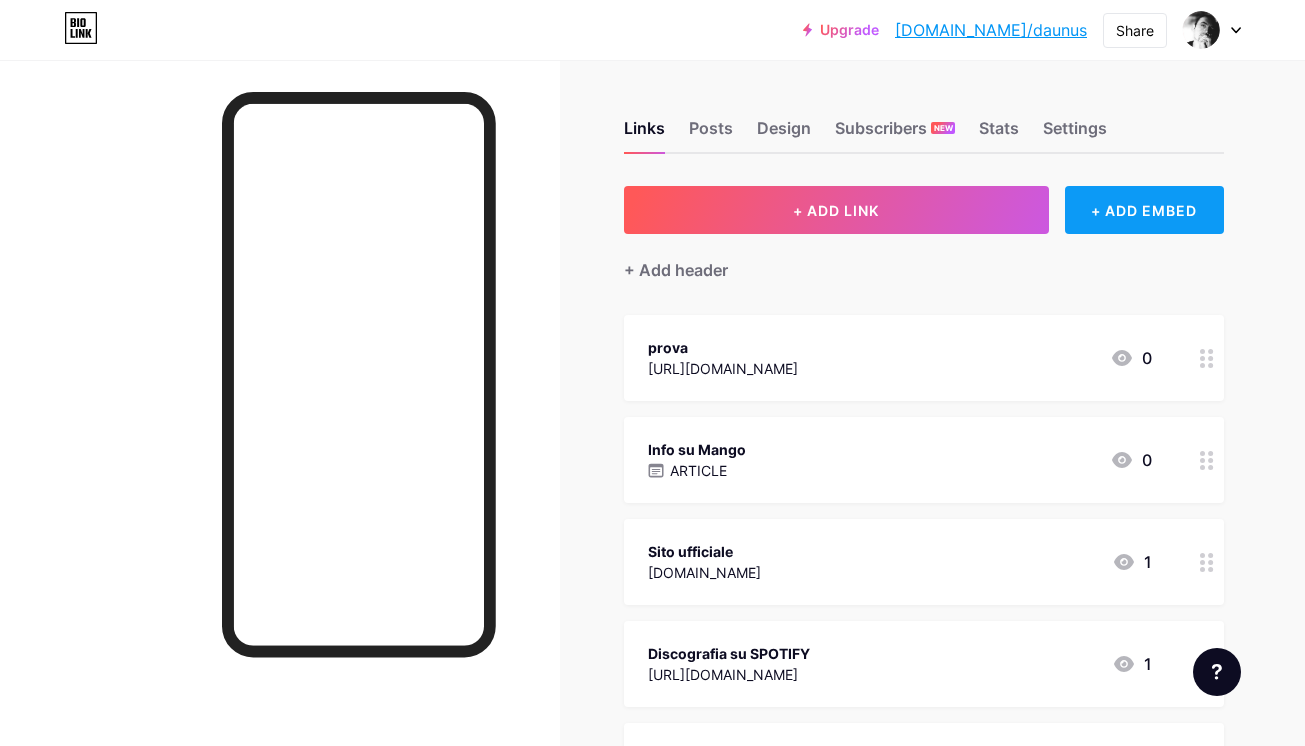 click on "+ ADD EMBED" at bounding box center (1144, 210) 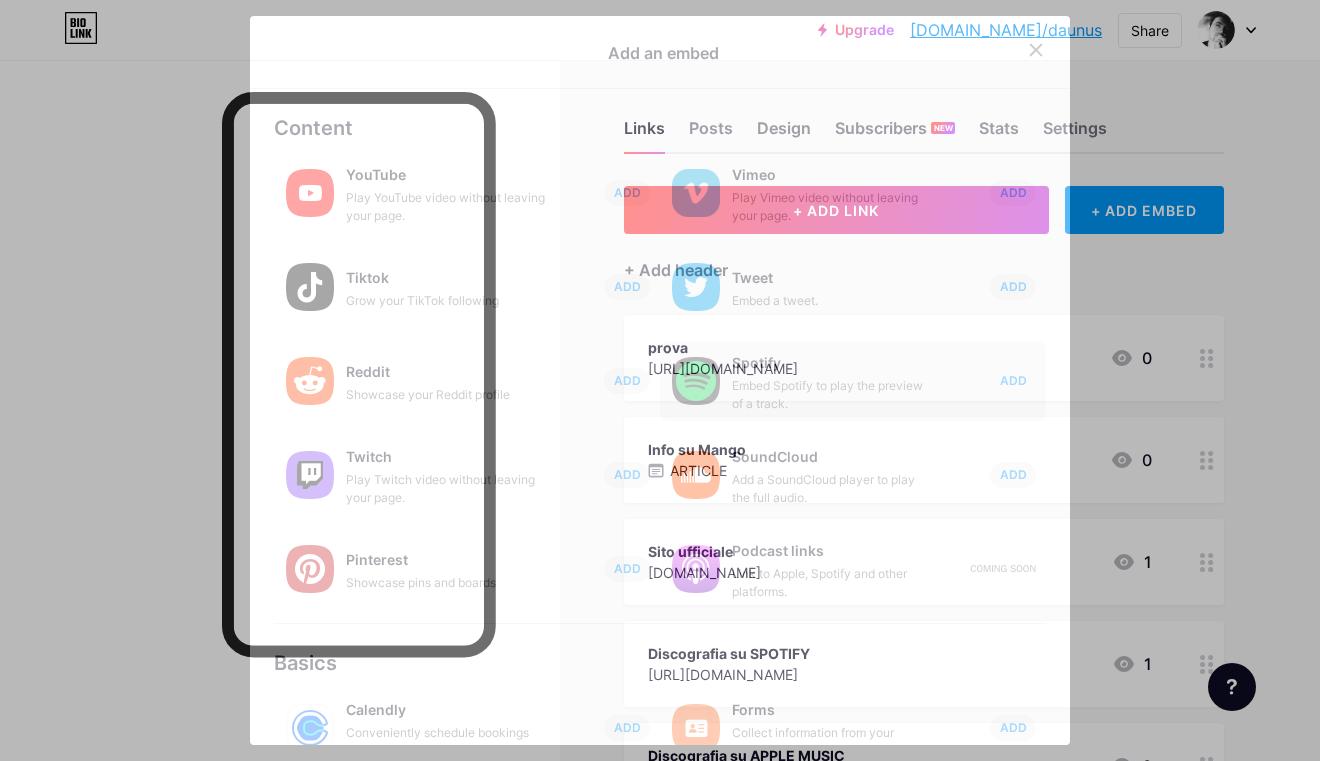 click on "Spotify" at bounding box center [832, 363] 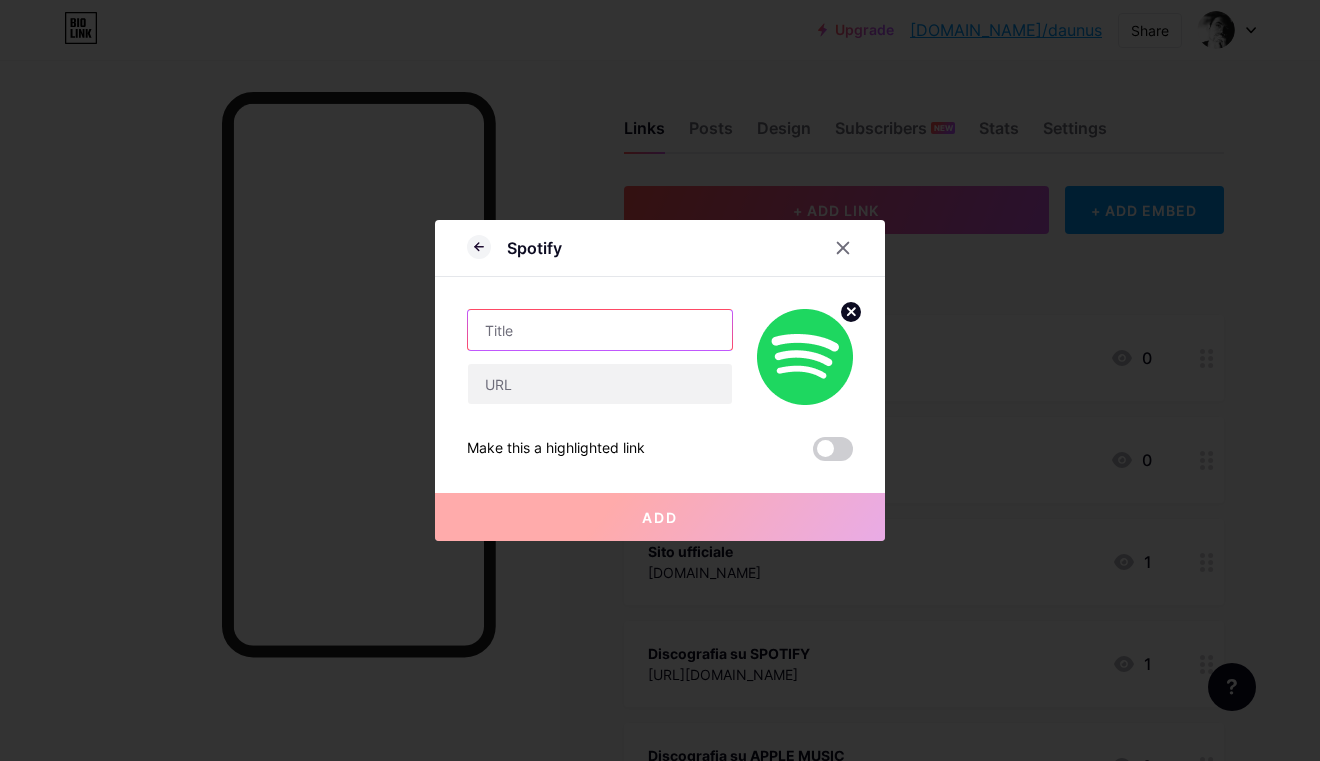 click at bounding box center [600, 330] 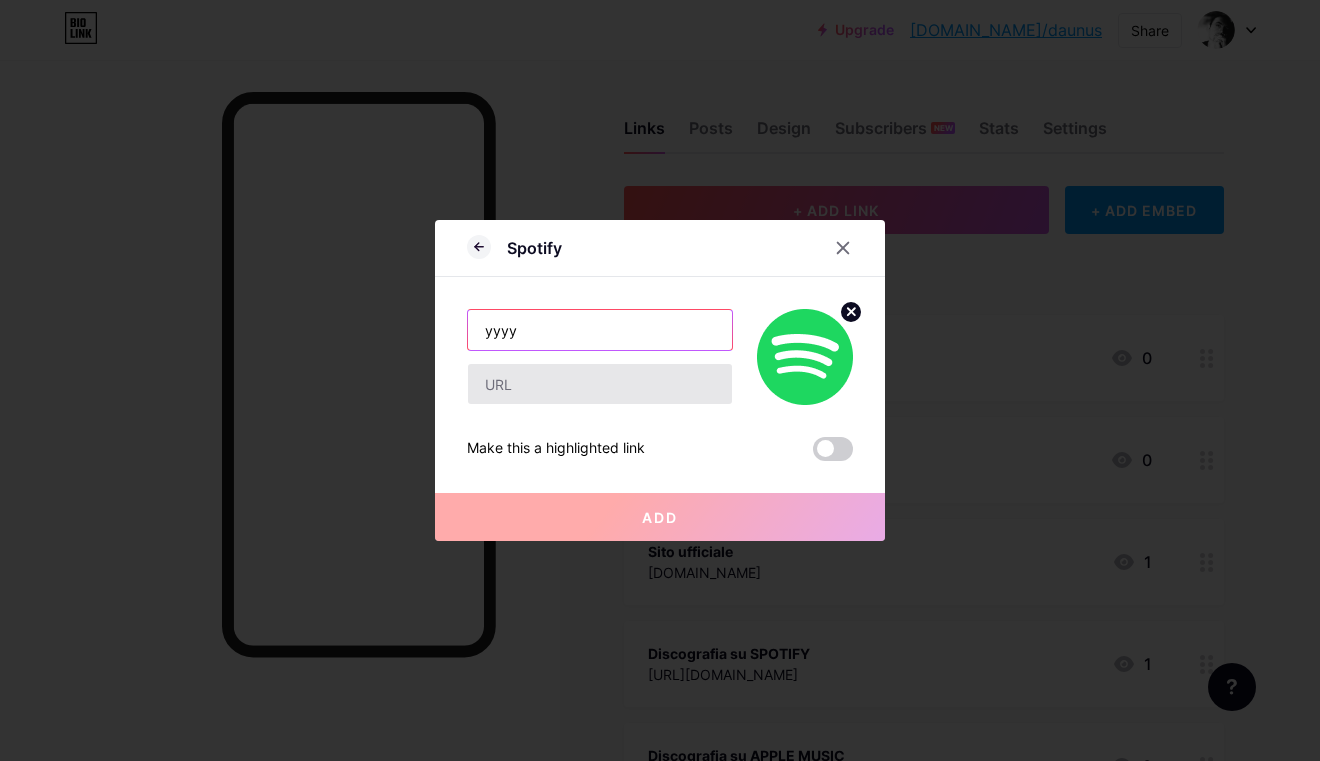 type on "yyyy" 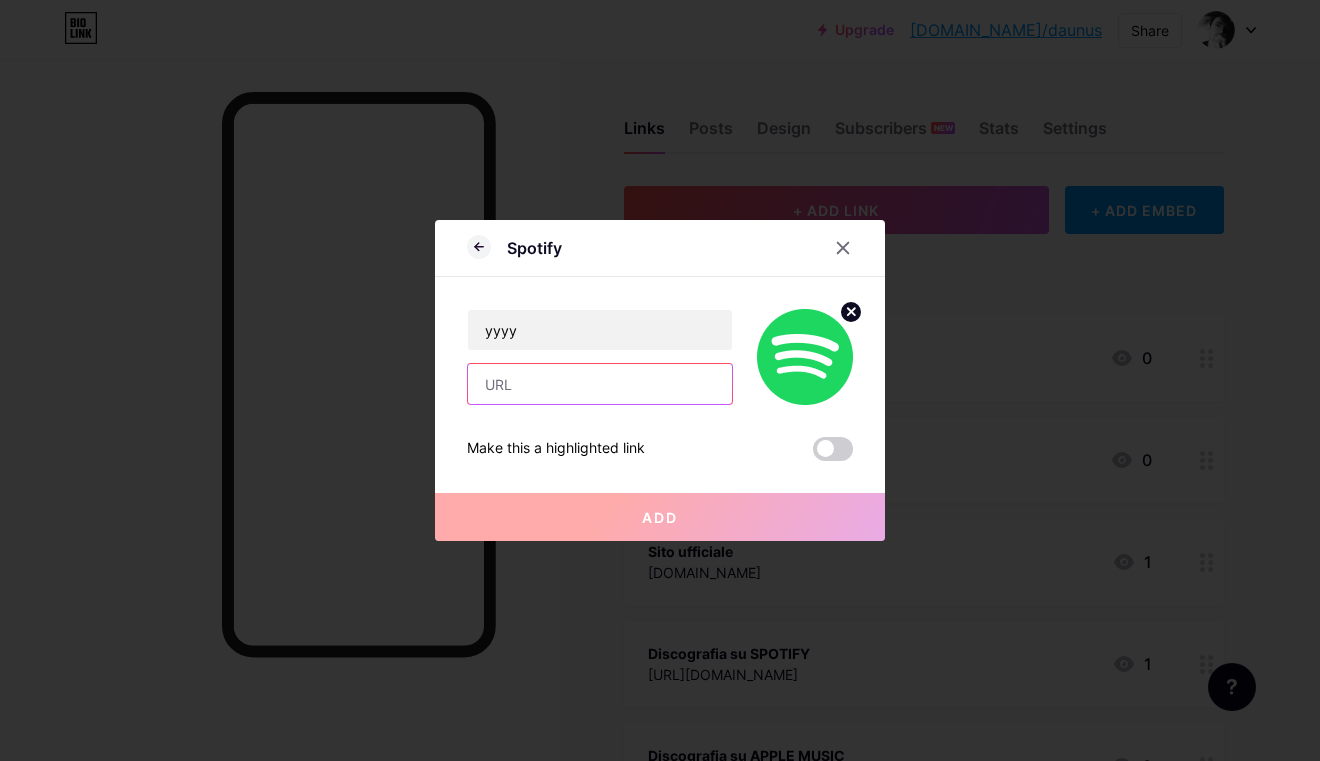 click at bounding box center (600, 384) 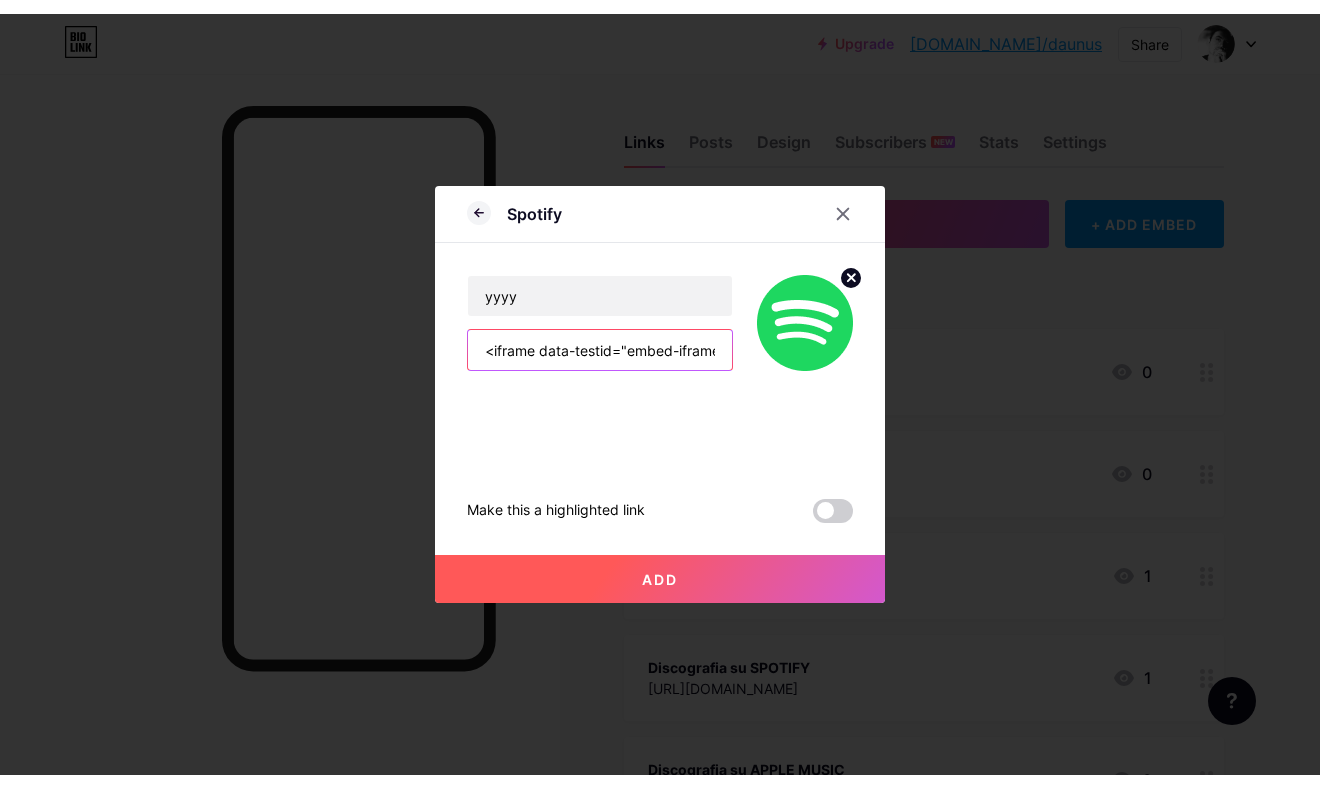 scroll, scrollTop: 0, scrollLeft: 0, axis: both 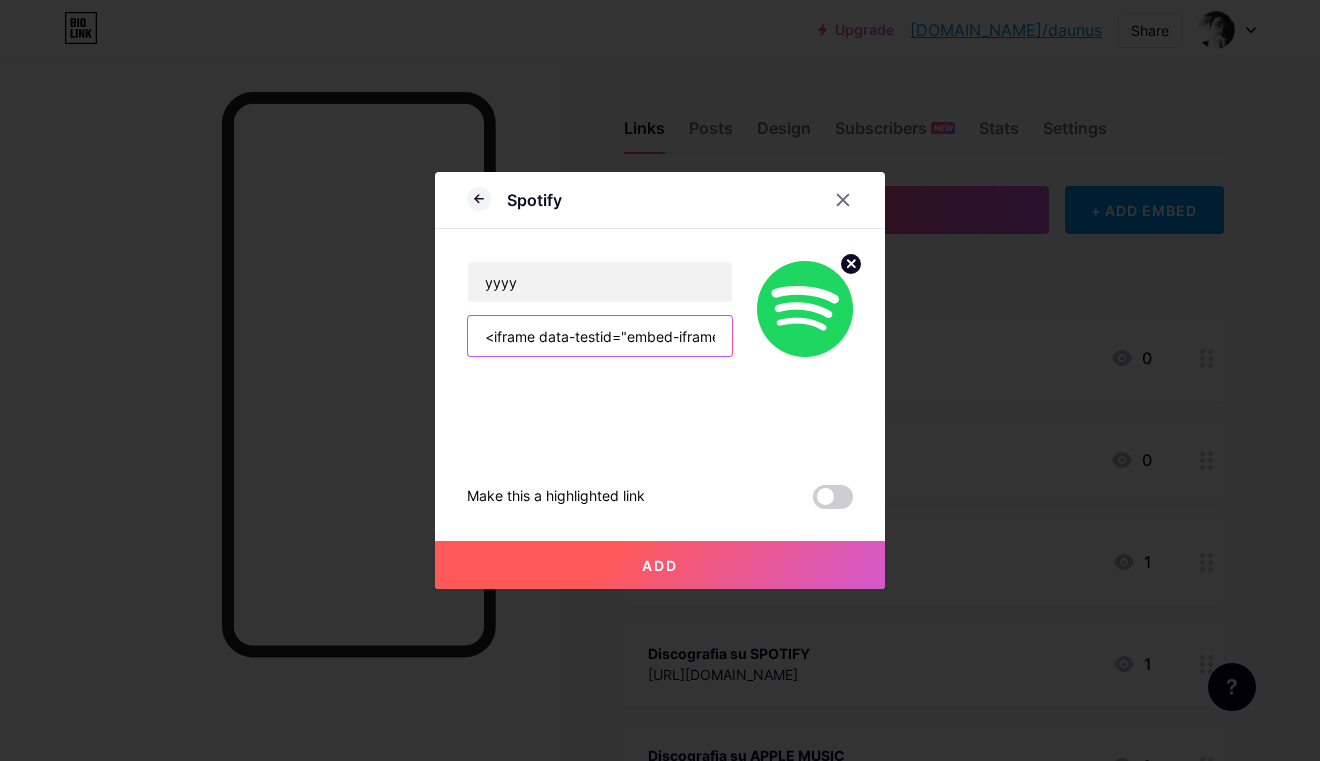 type on "<iframe data-testid="embed-iframe" style="border-radius:12px" src="https://open.spotify.com/embed/album/3bYN0wwGs3MiapFzDqnIQj?utm_source=generator" width="100%" height="152" frameBorder="0" allowfullscreen="" allow="autoplay; clipboard-write; encrypted-media; fullscreen; picture-in-picture" loading="lazy"></iframe>" 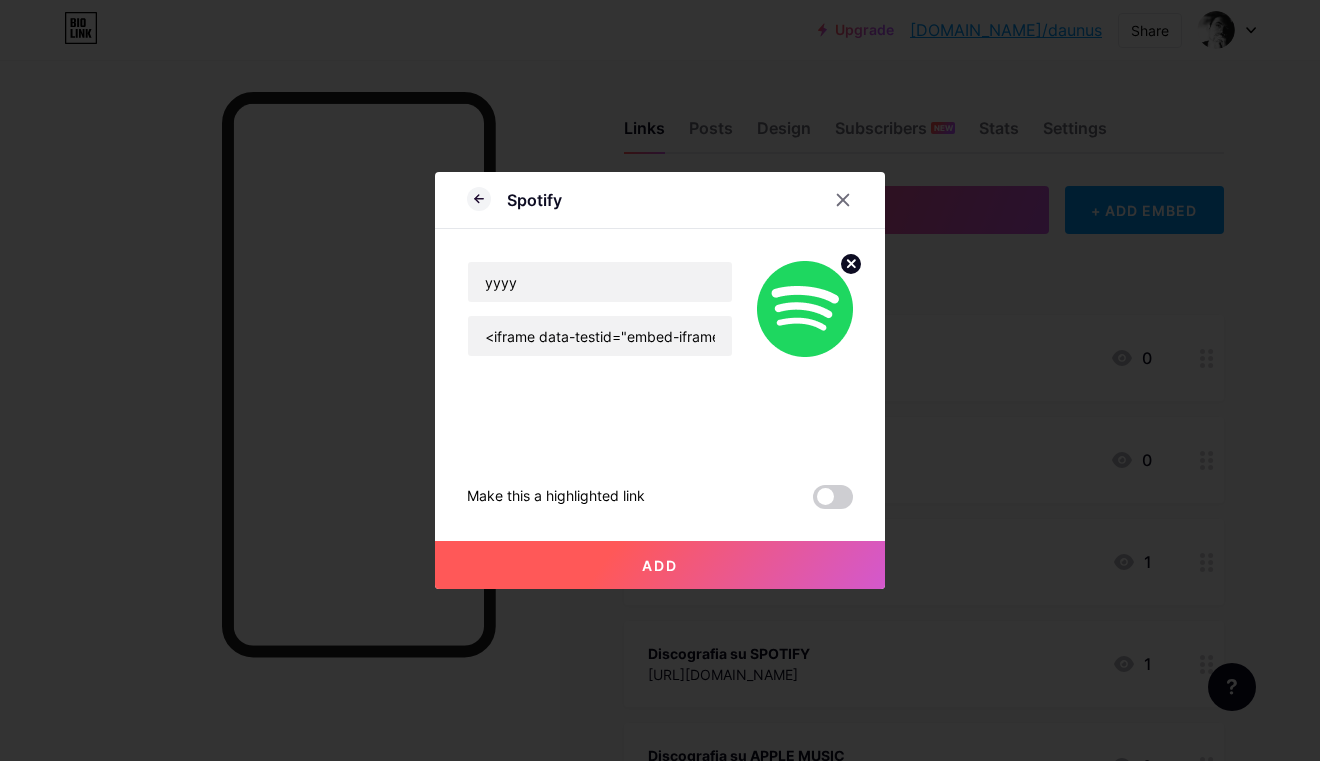 click on "Add" at bounding box center [660, 565] 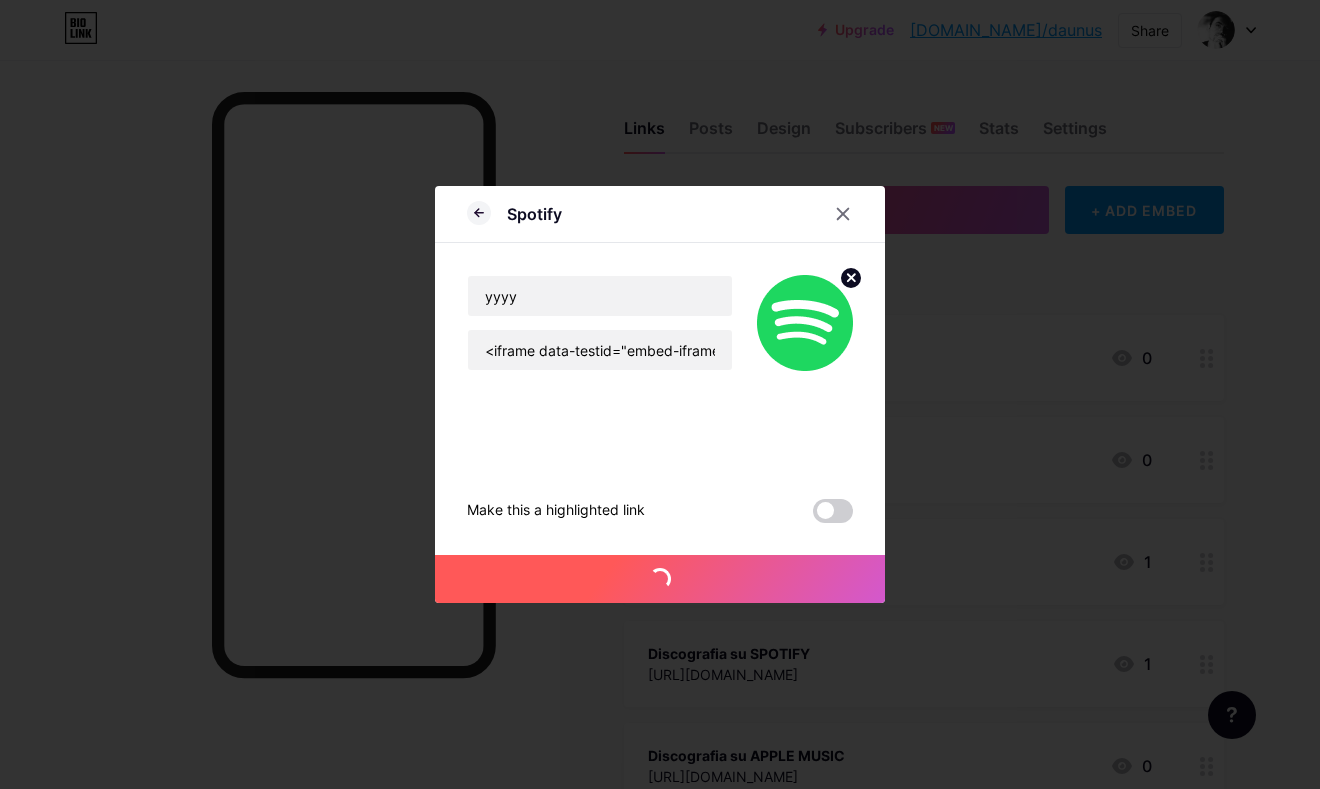 drag, startPoint x: 726, startPoint y: 205, endPoint x: 856, endPoint y: 208, distance: 130.0346 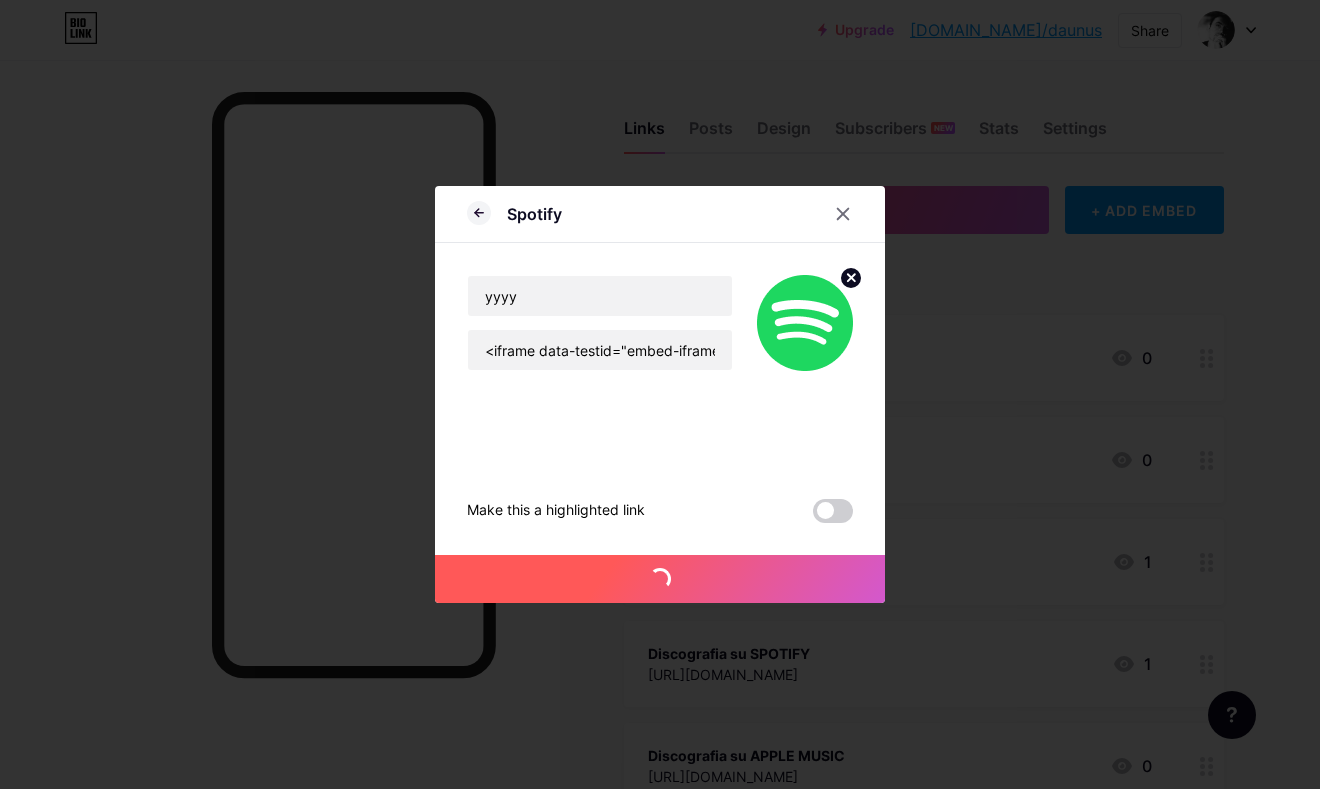 click 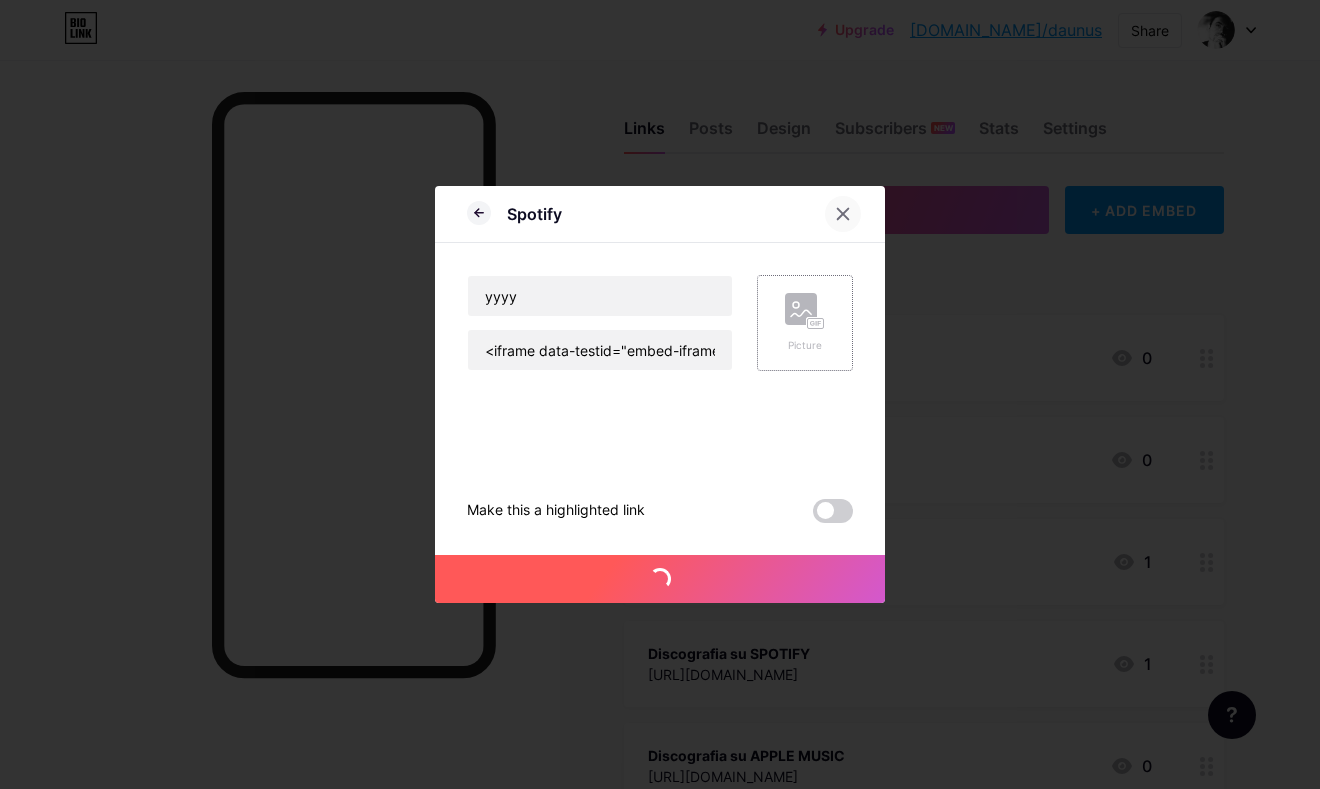 click 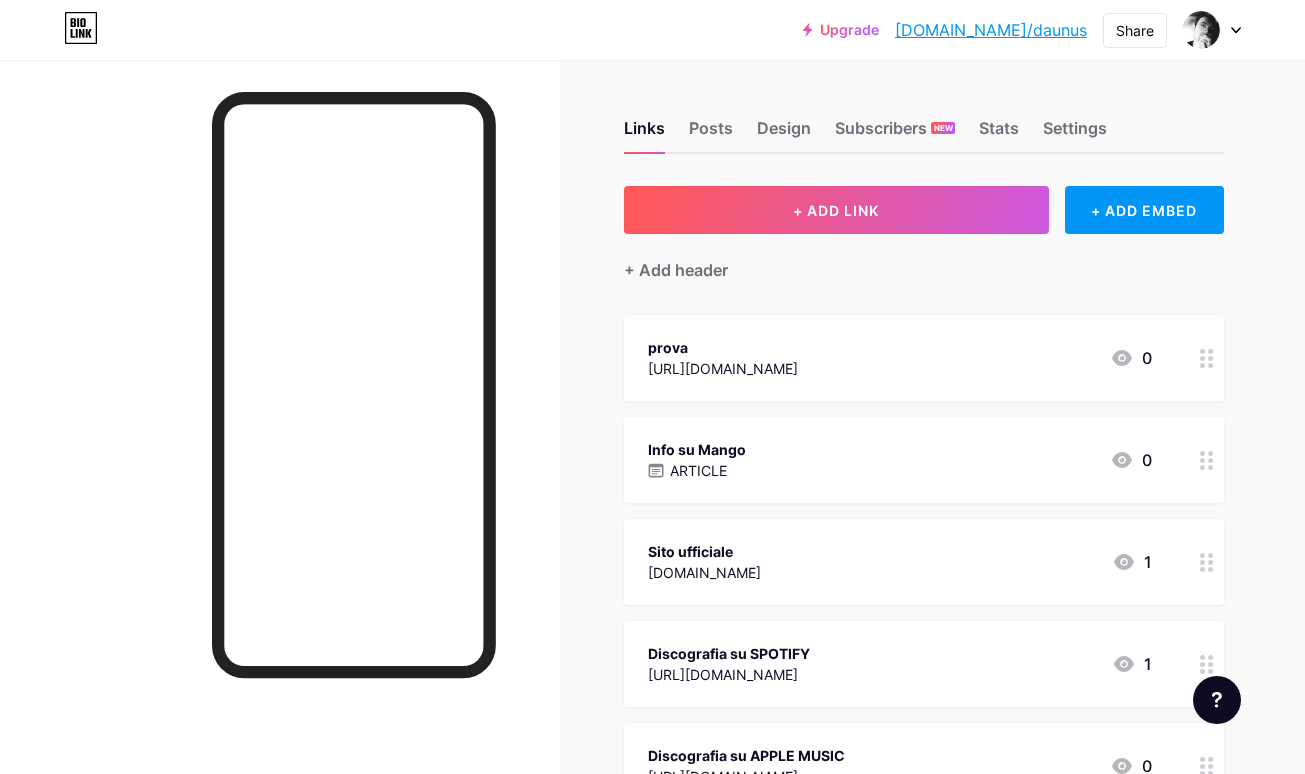 click on "[URL][DOMAIN_NAME]" at bounding box center (723, 368) 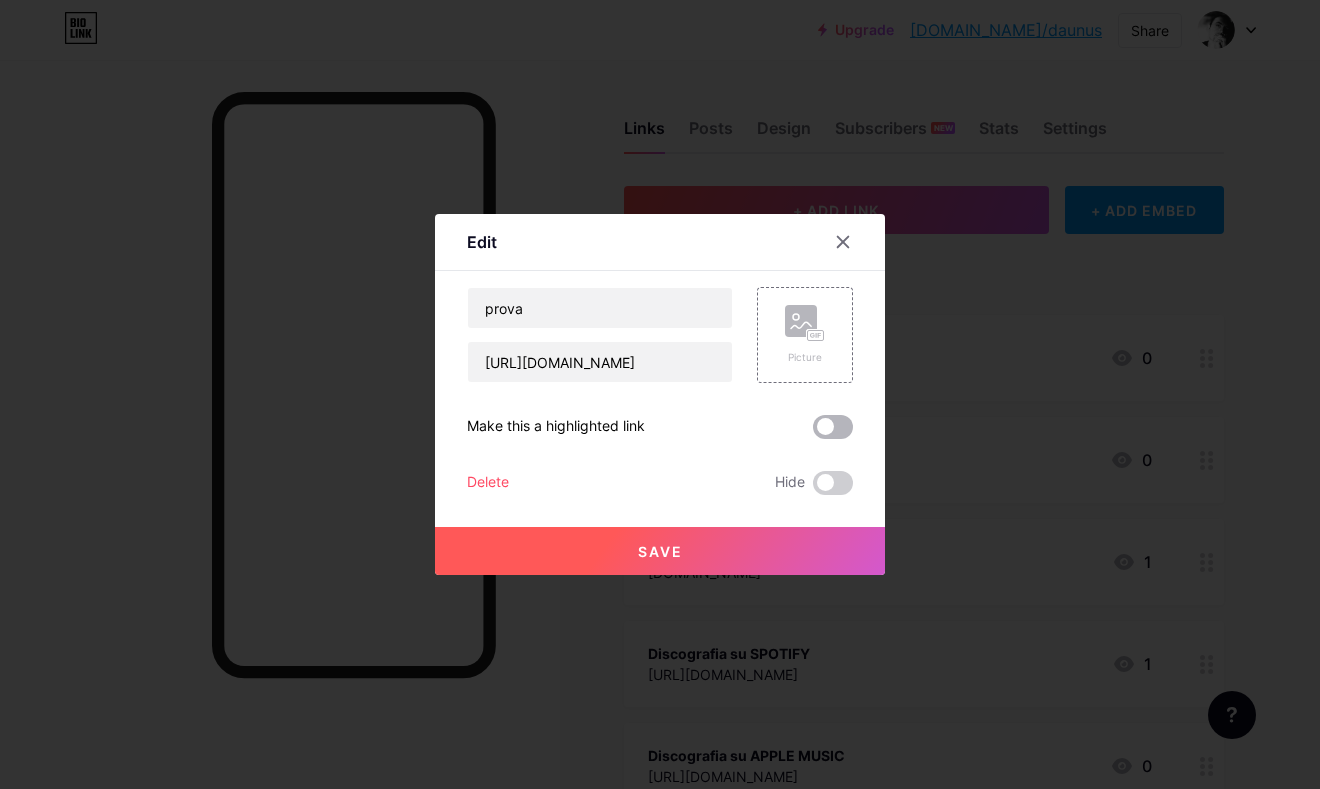 click at bounding box center (833, 427) 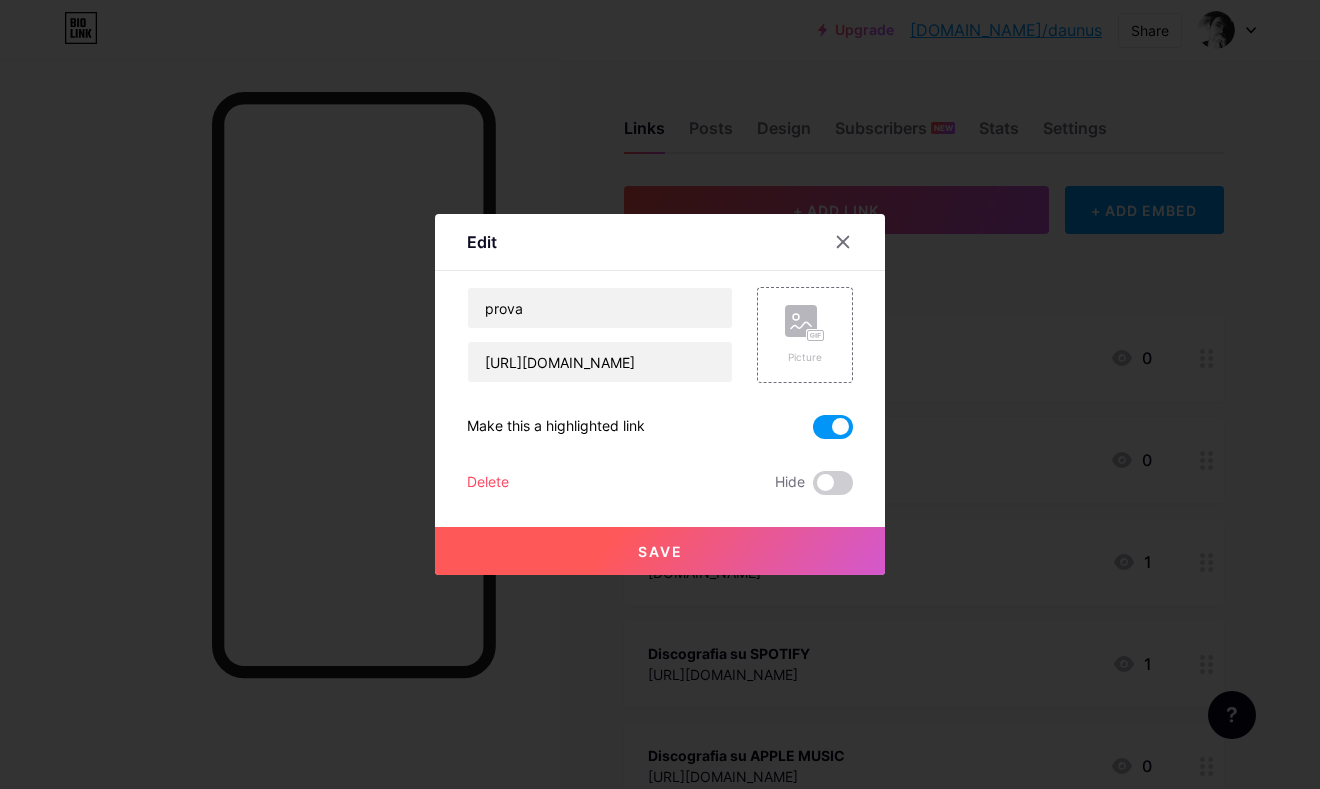 click on "Save" at bounding box center [660, 551] 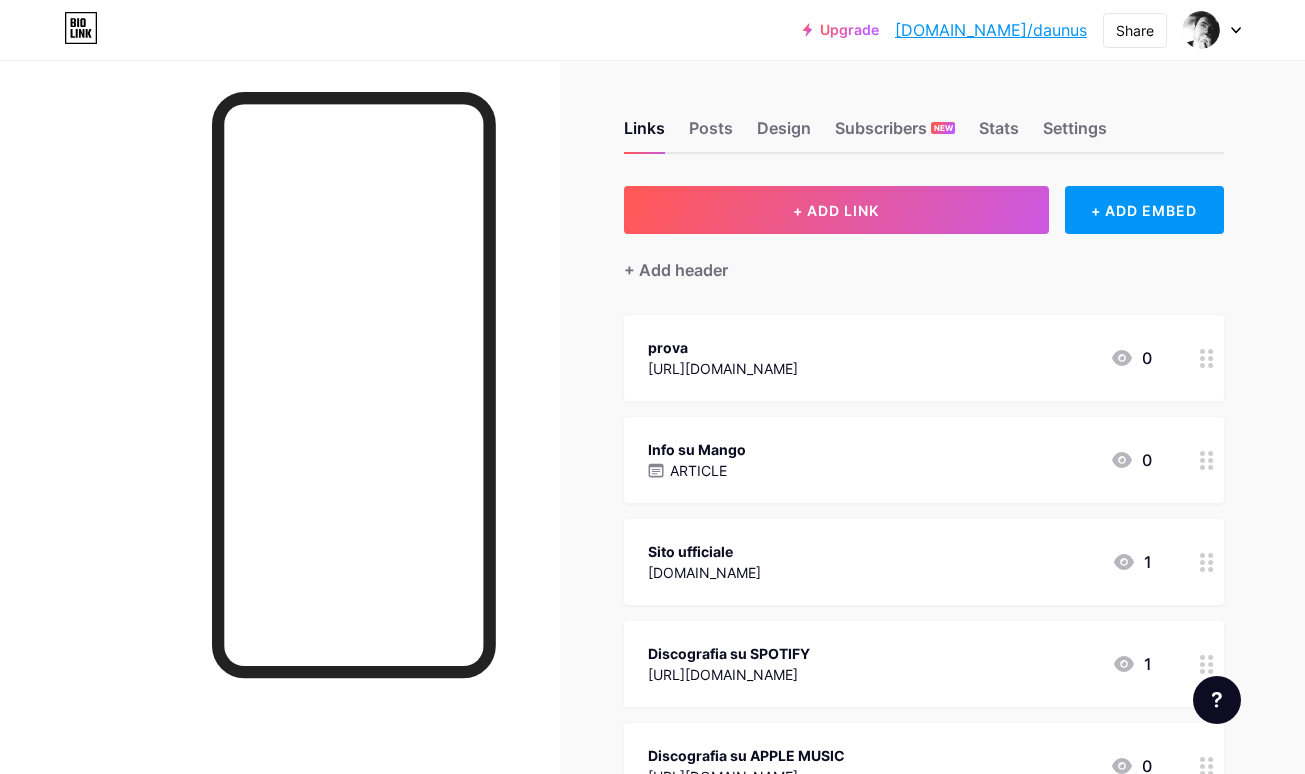 click on "[URL][DOMAIN_NAME]" at bounding box center [723, 368] 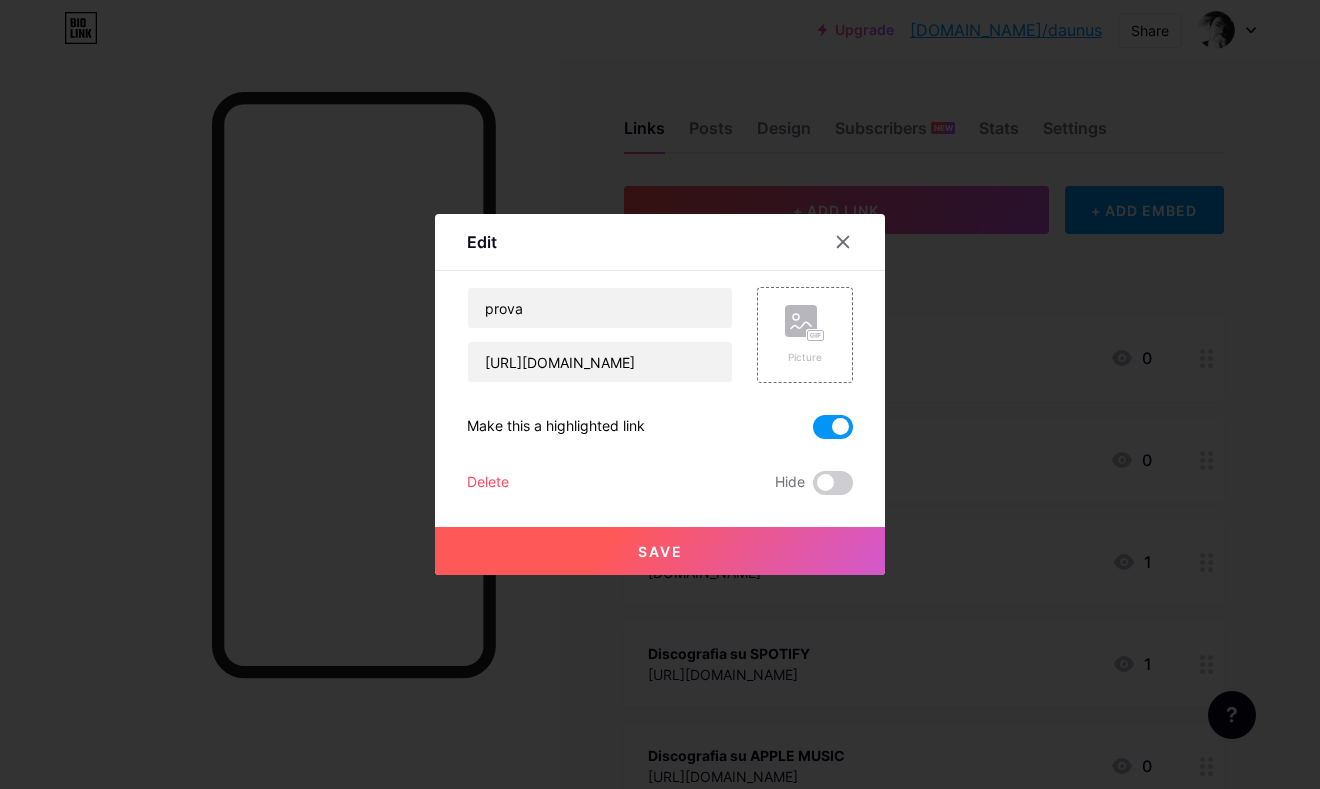 click on "prova     https://open.spotify.com/intl-it/track/4DqK8OQhX7q6uQ5seTbFEG?si=20d2b468478843be                     Picture
Make this a highlighted link
Delete
Hide         Save" at bounding box center (660, 391) 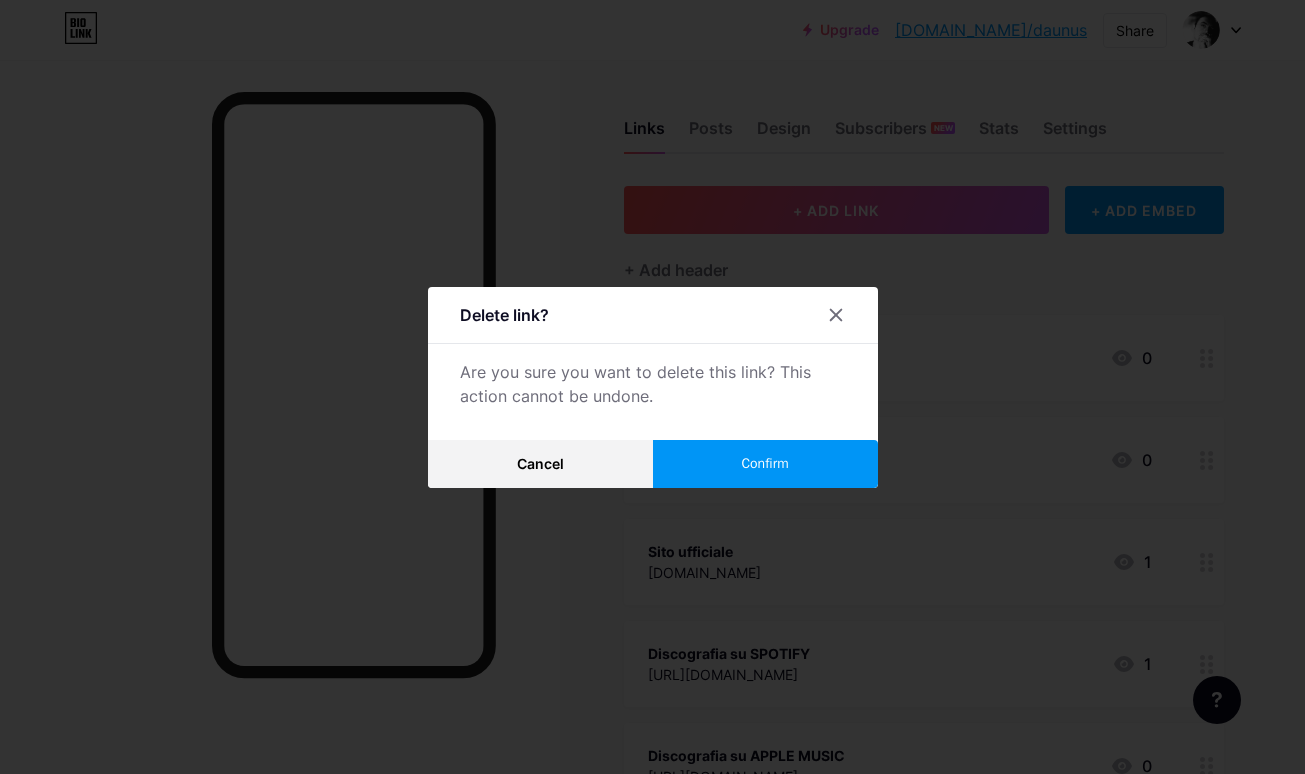 click on "Confirm" at bounding box center (765, 464) 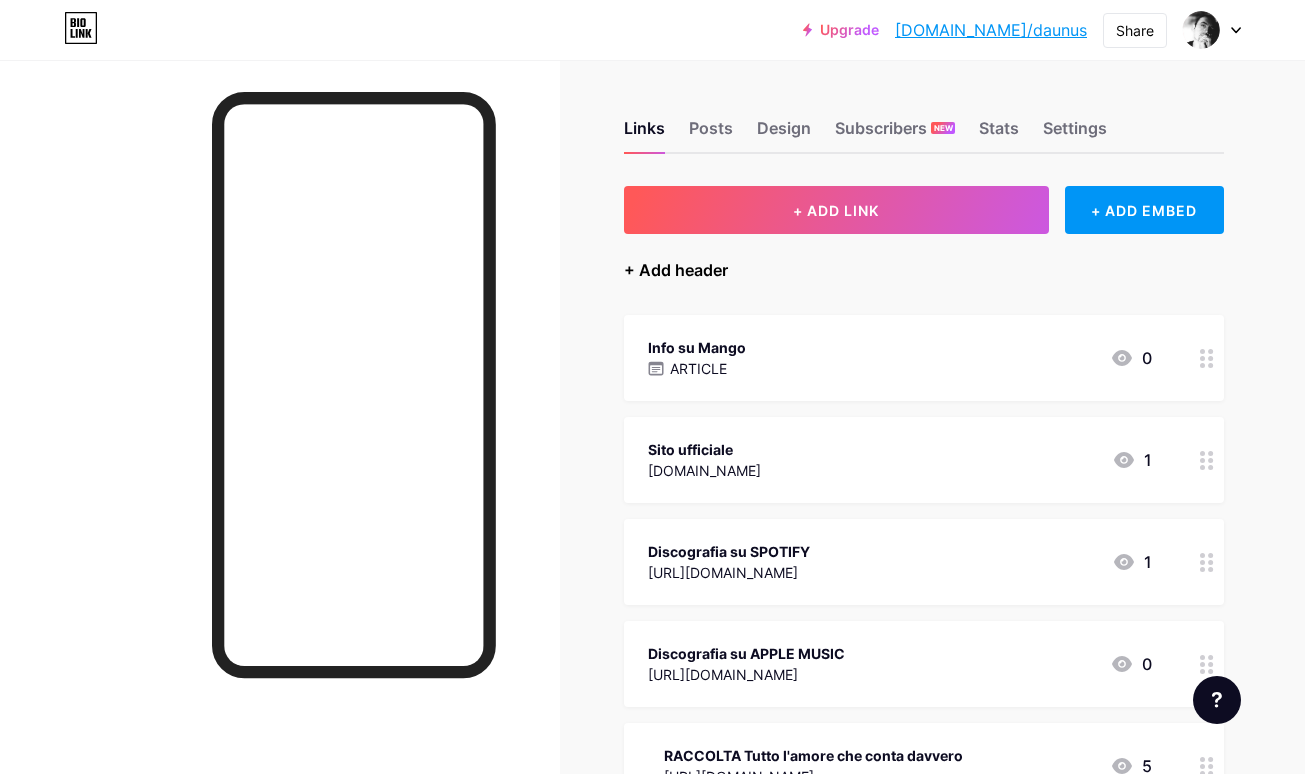 click on "+ Add header" at bounding box center (676, 270) 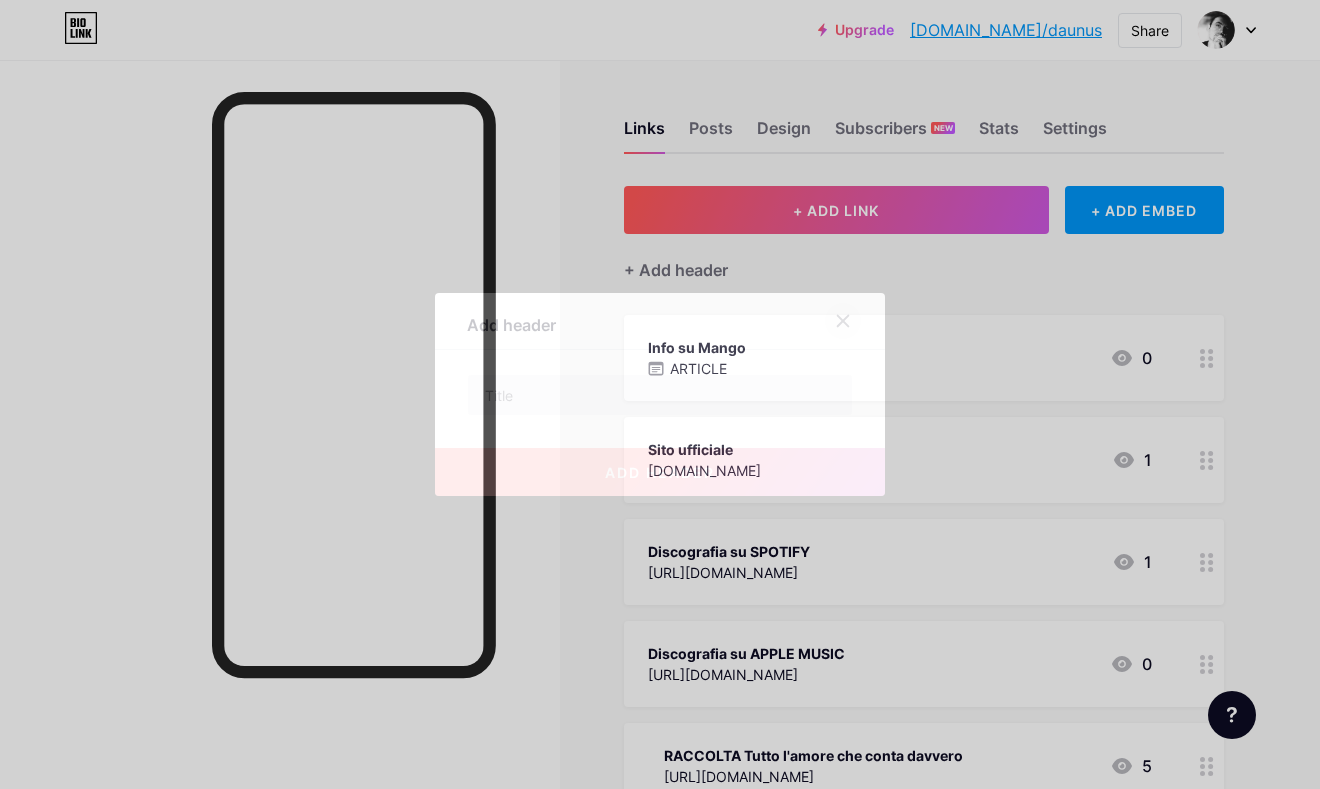 click 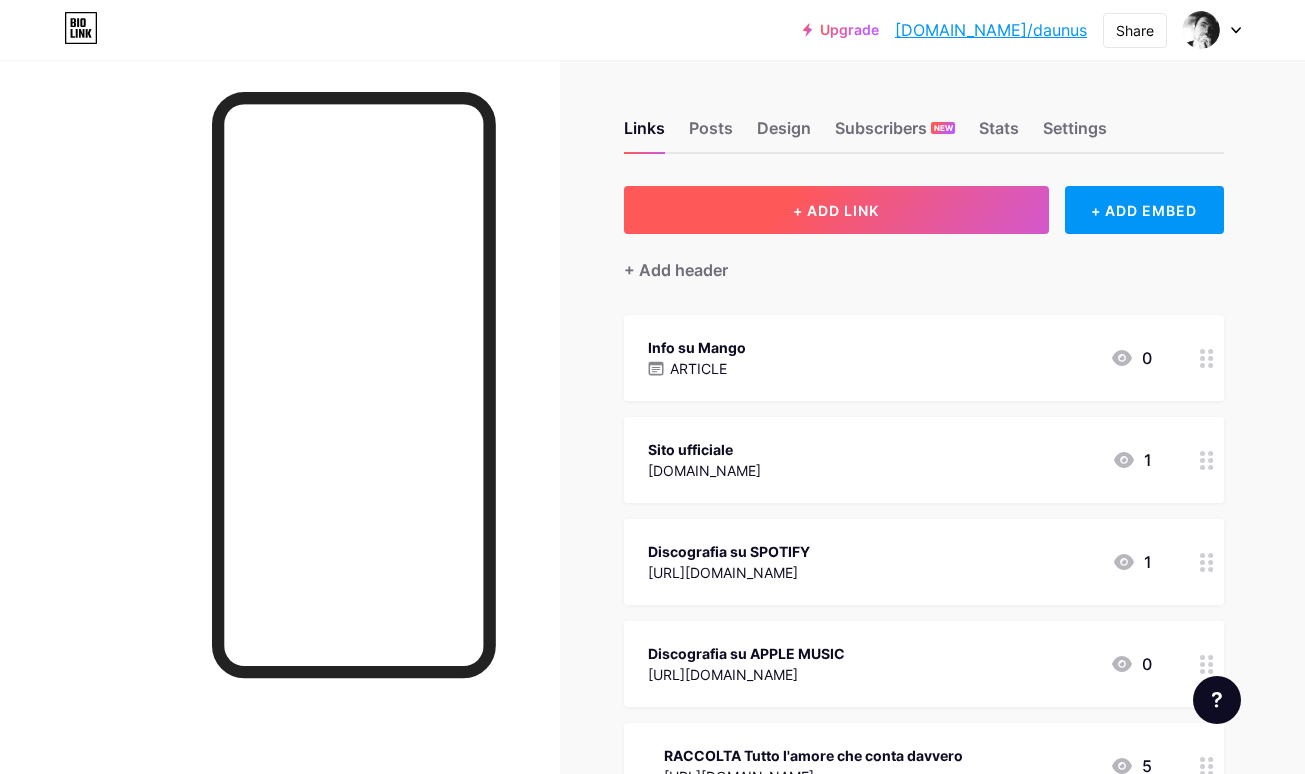 click on "+ ADD LINK" at bounding box center [836, 210] 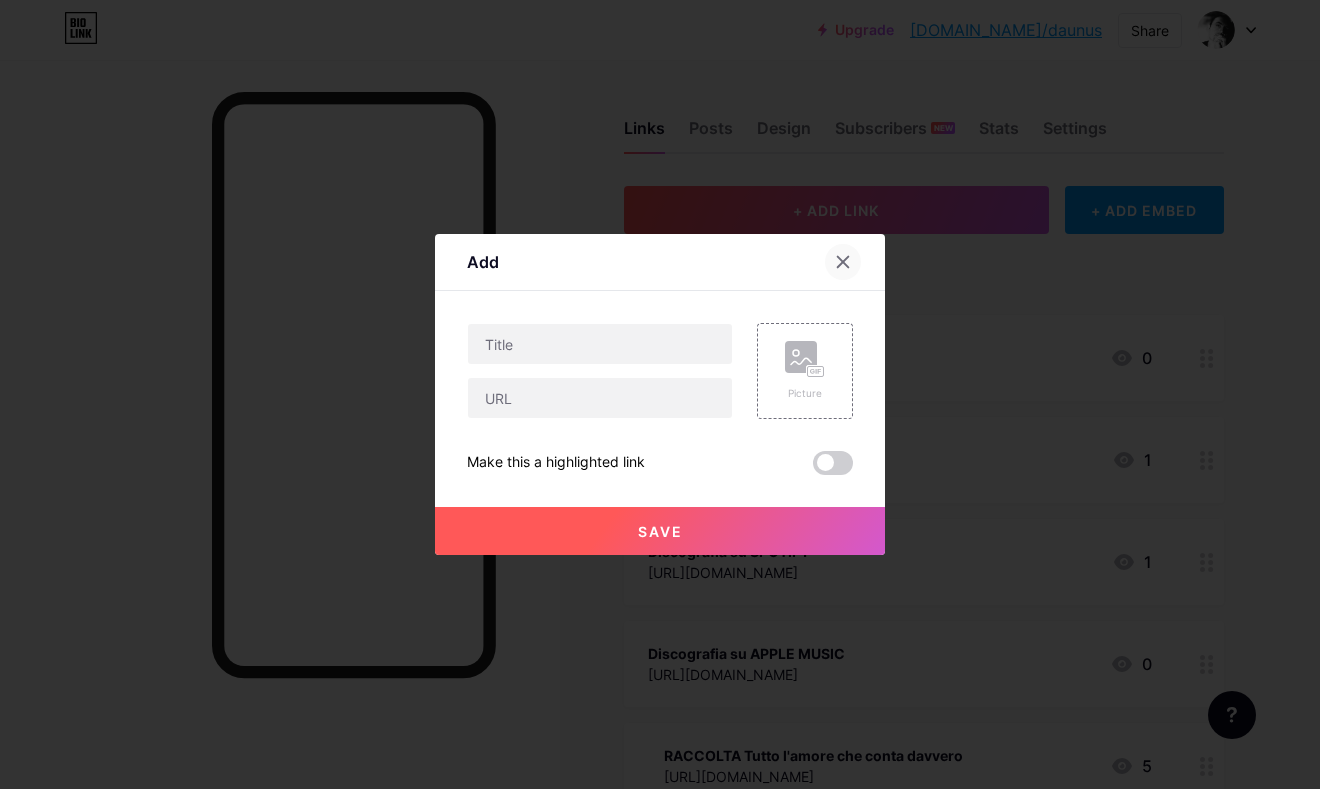 click at bounding box center (843, 262) 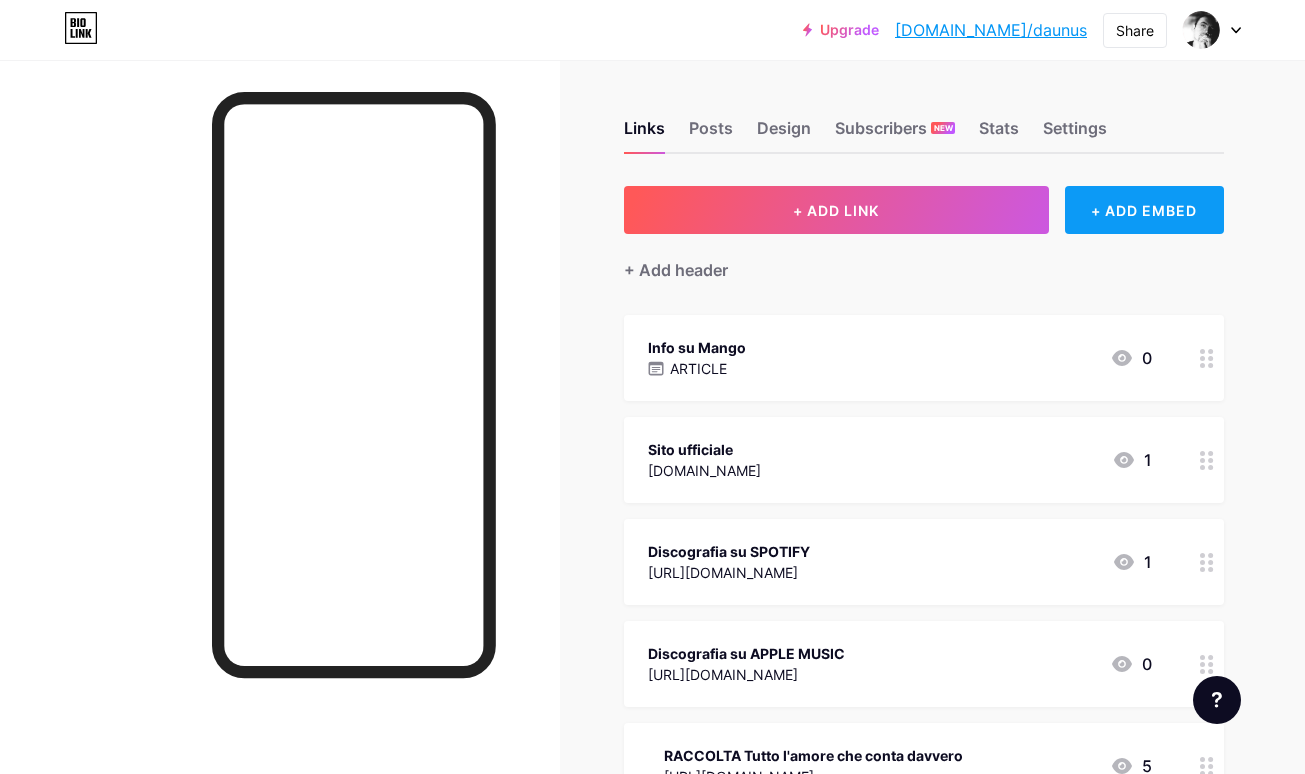 click on "+ ADD EMBED" at bounding box center (1144, 210) 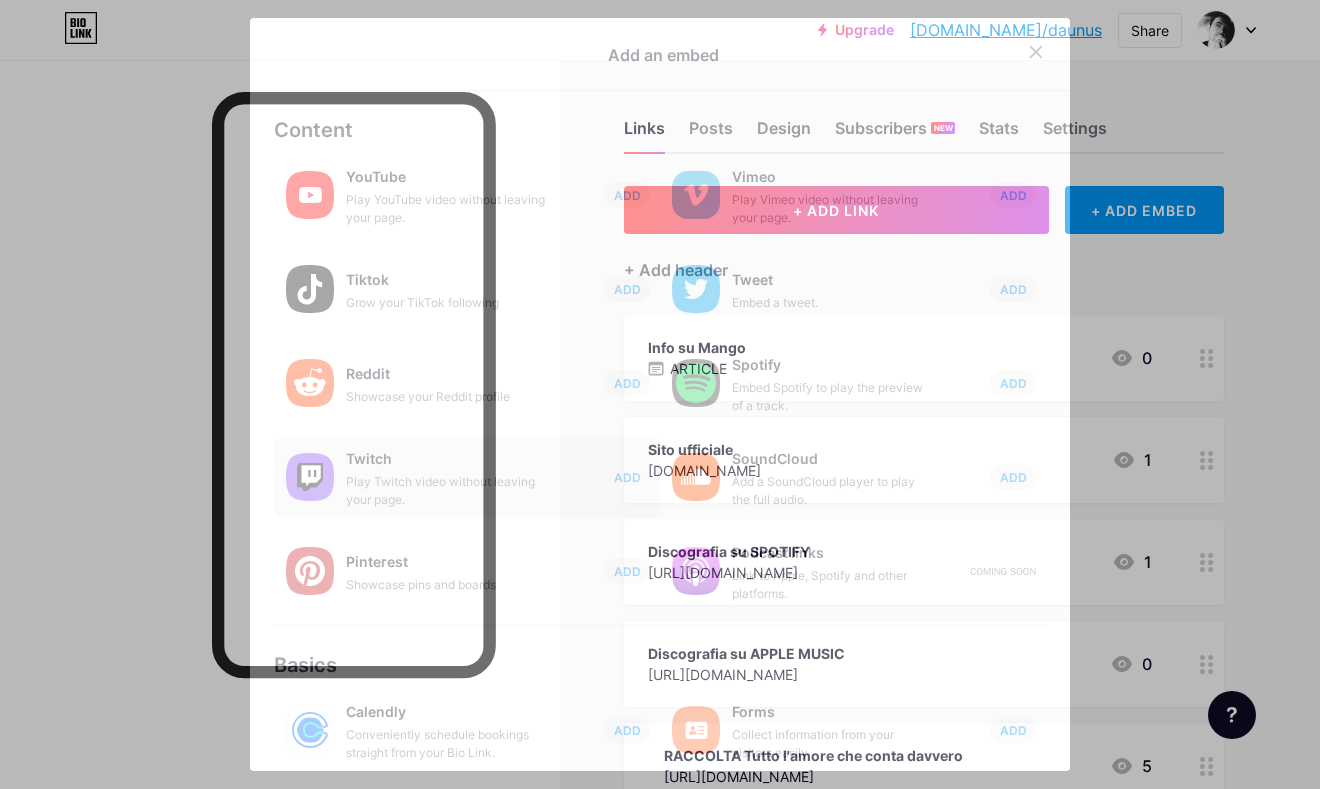 scroll, scrollTop: 267, scrollLeft: 0, axis: vertical 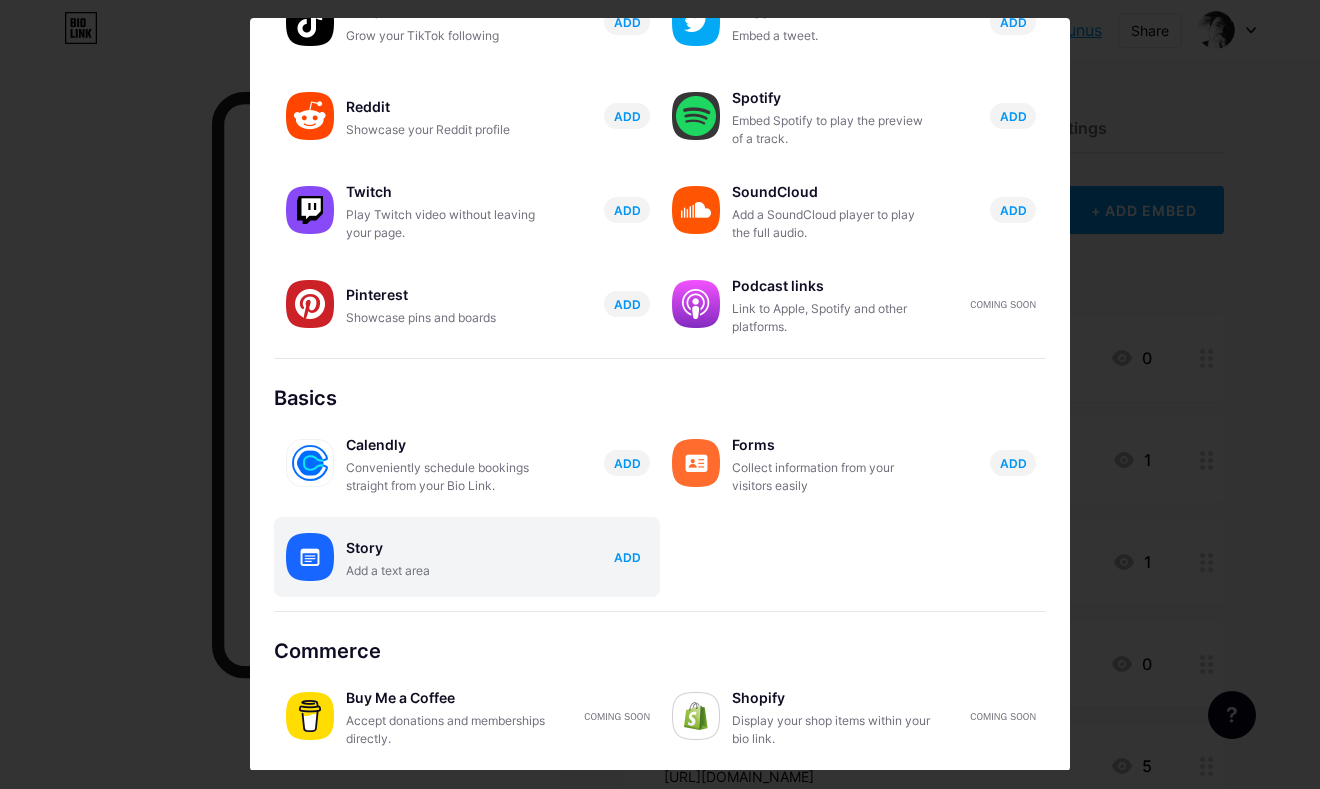 click on "ADD" at bounding box center (627, 557) 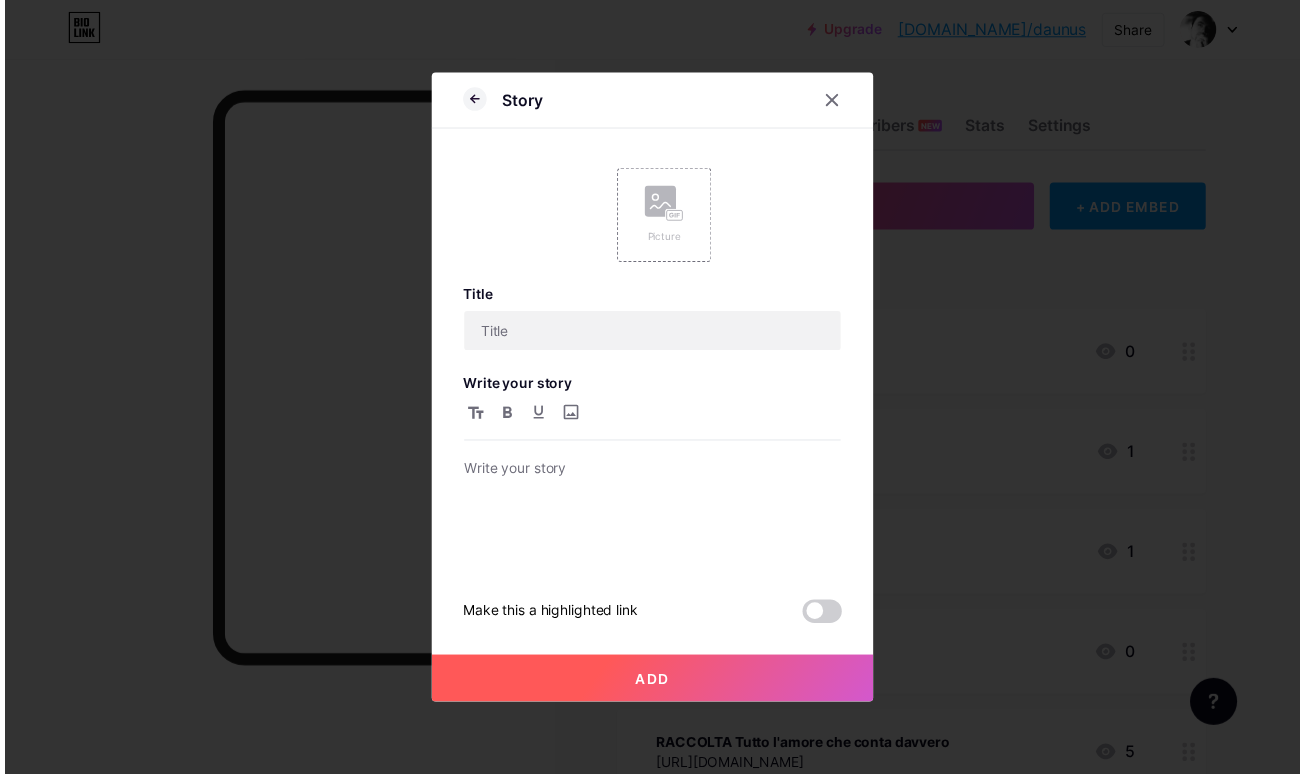 scroll, scrollTop: 0, scrollLeft: 0, axis: both 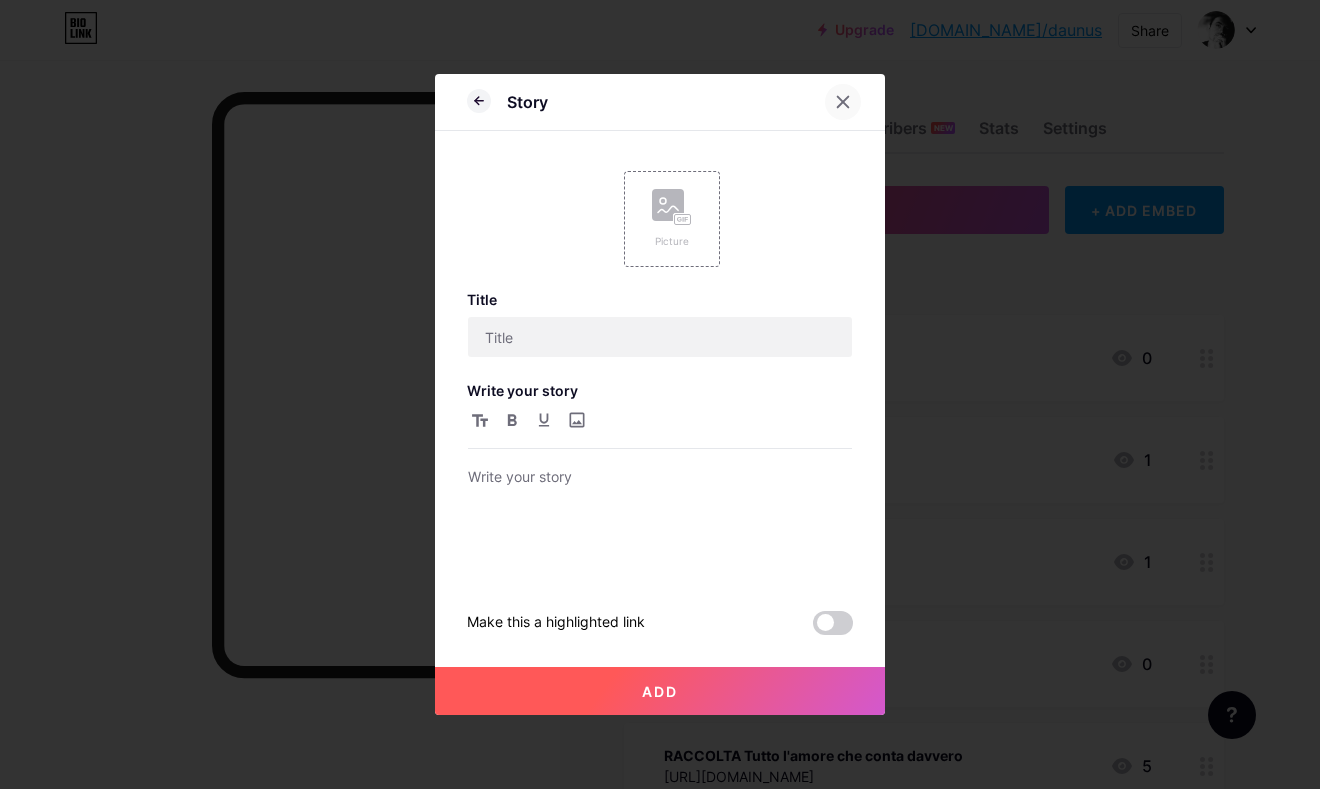 click 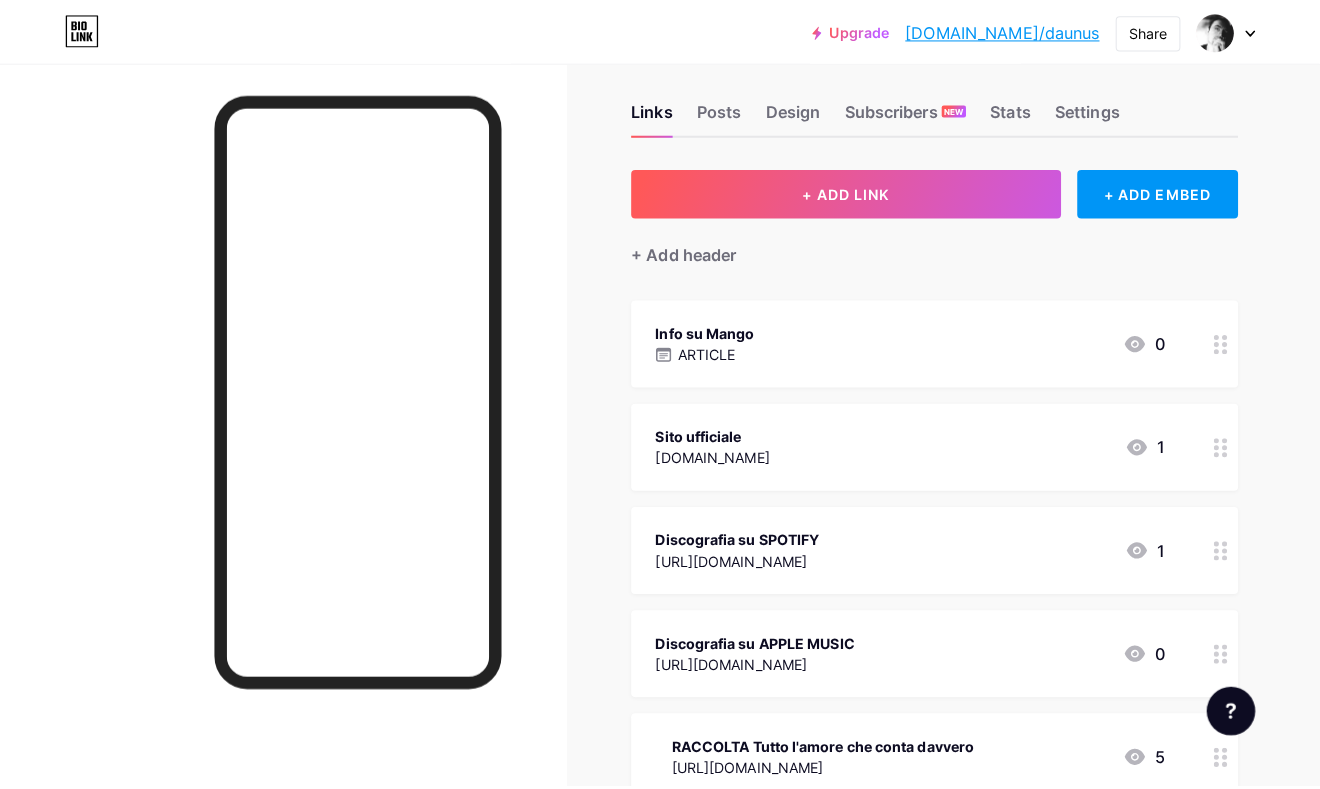 scroll, scrollTop: 0, scrollLeft: 0, axis: both 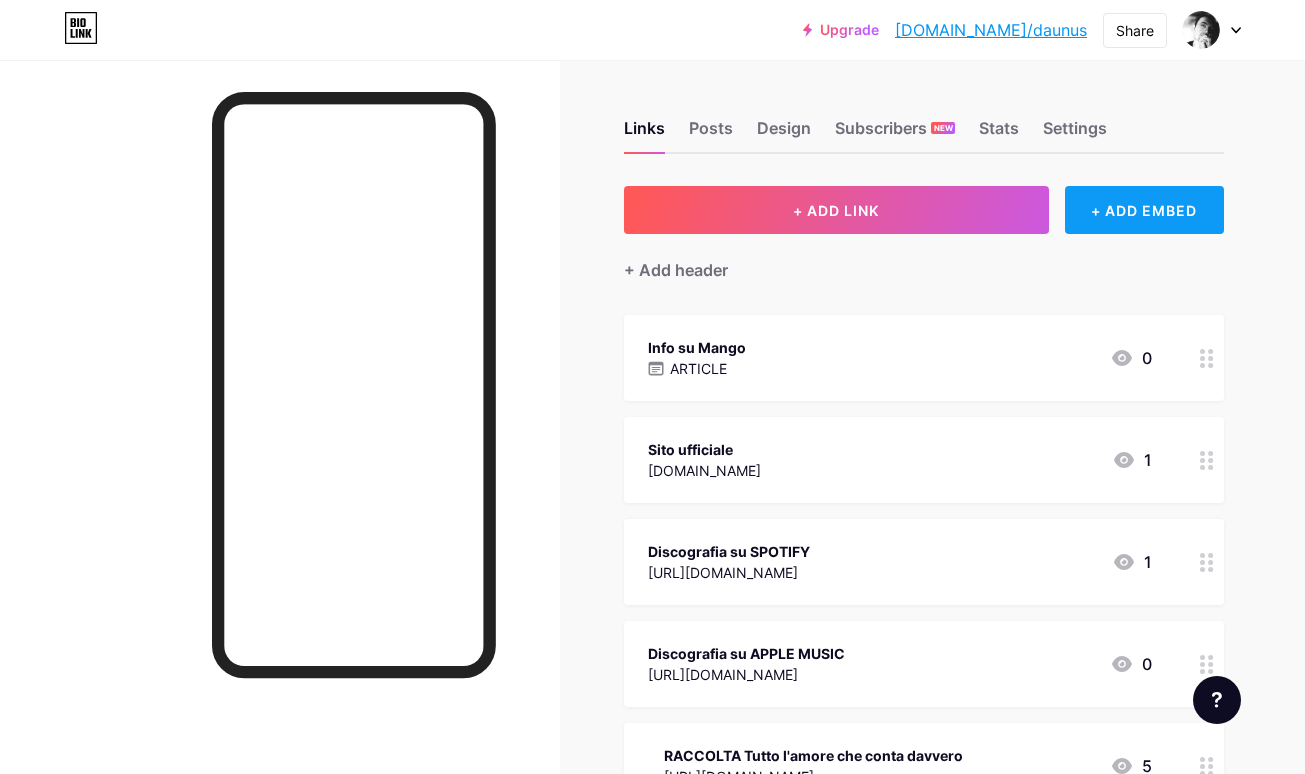 click on "+ ADD EMBED" at bounding box center [1144, 210] 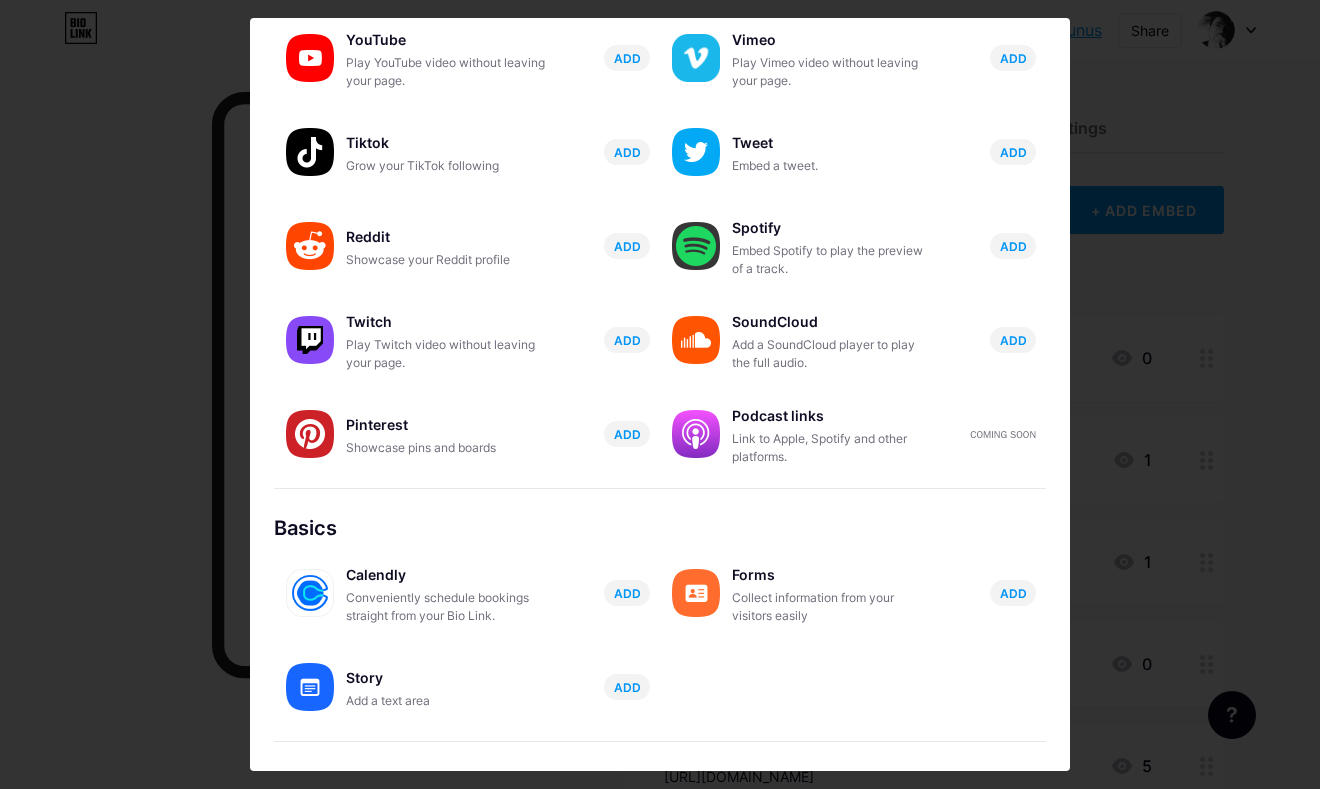 scroll, scrollTop: 267, scrollLeft: 0, axis: vertical 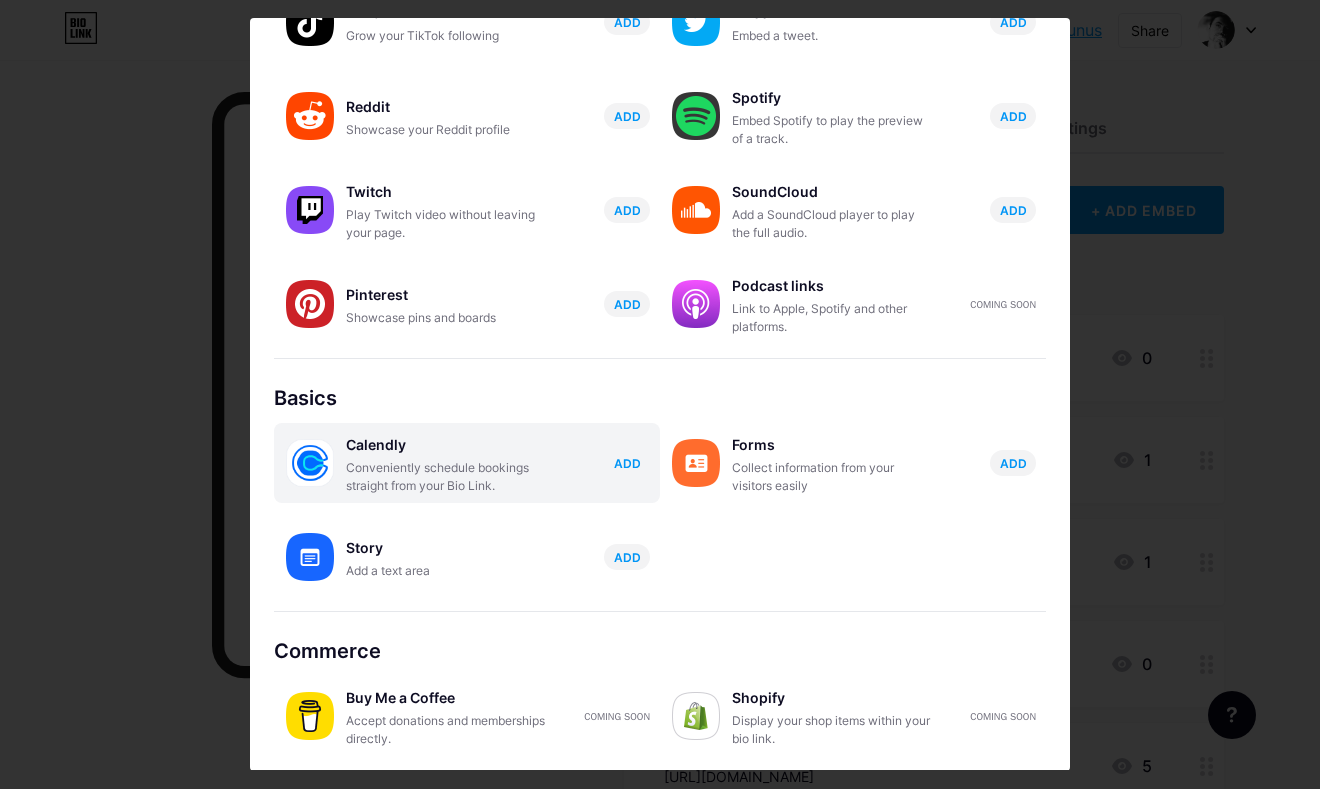 click on "ADD" at bounding box center (627, 463) 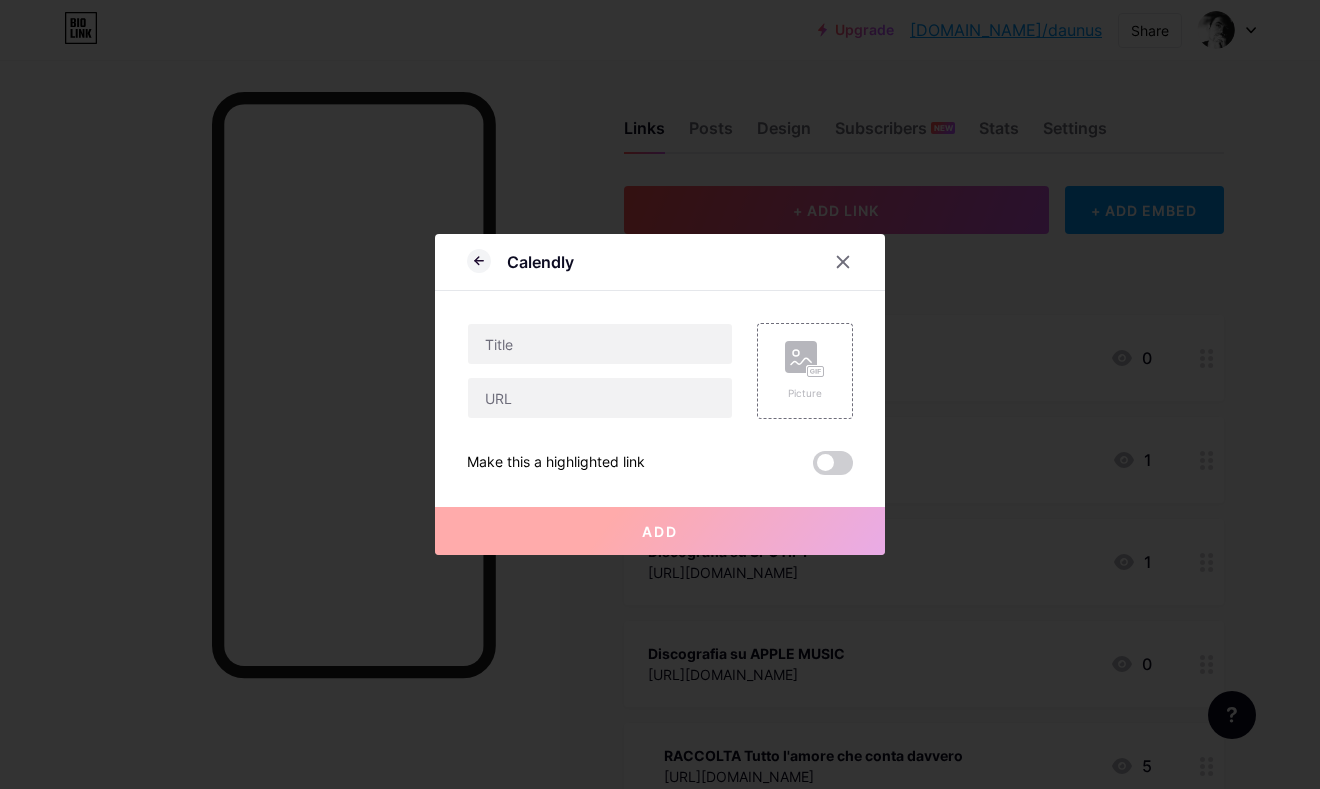 scroll, scrollTop: 0, scrollLeft: 0, axis: both 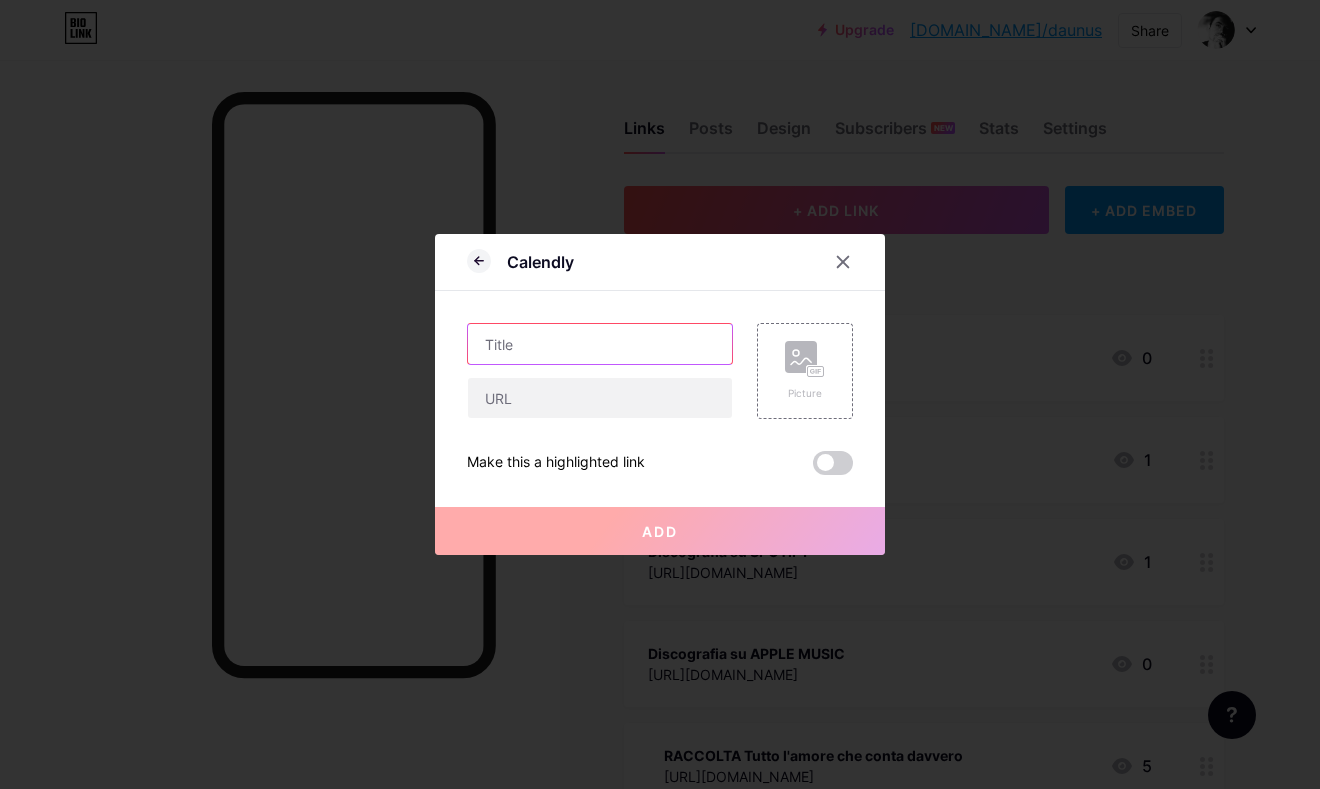 click at bounding box center [600, 344] 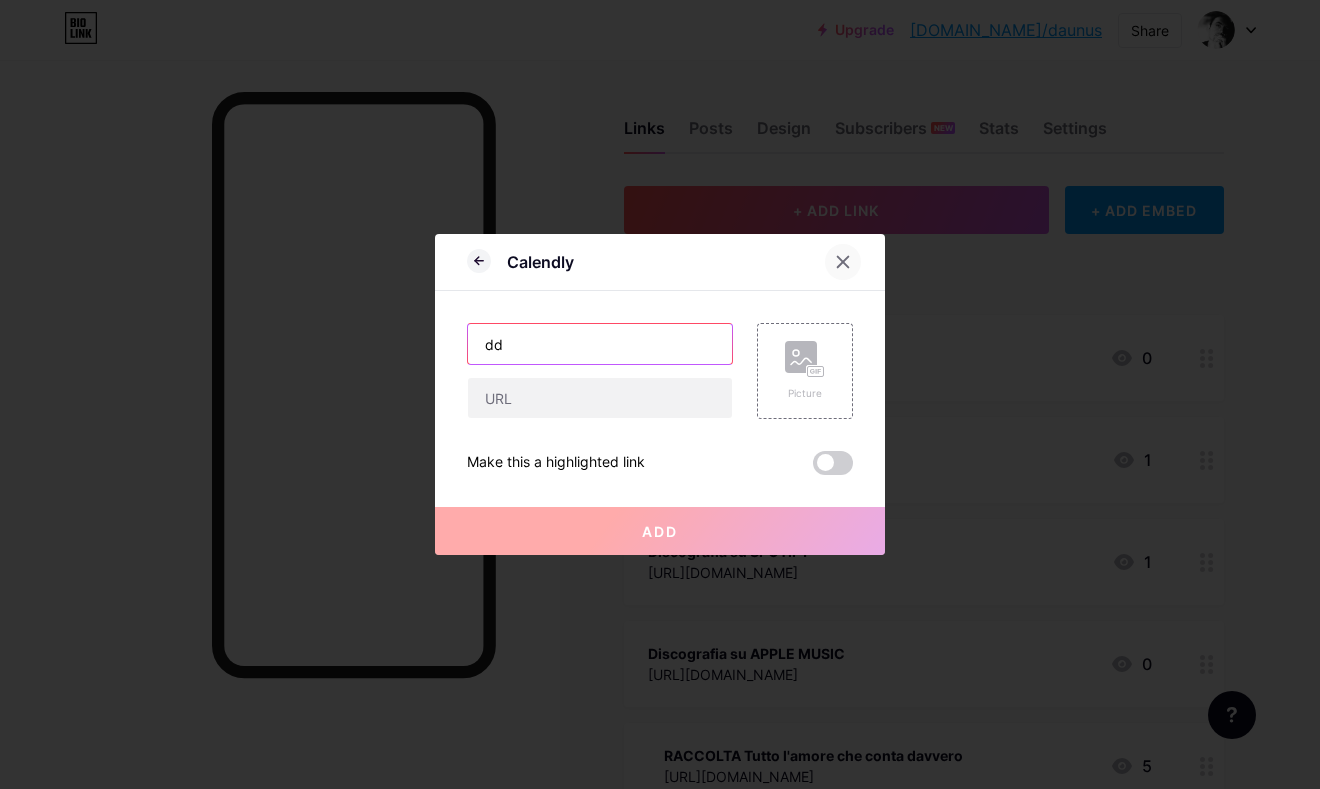 type on "dd" 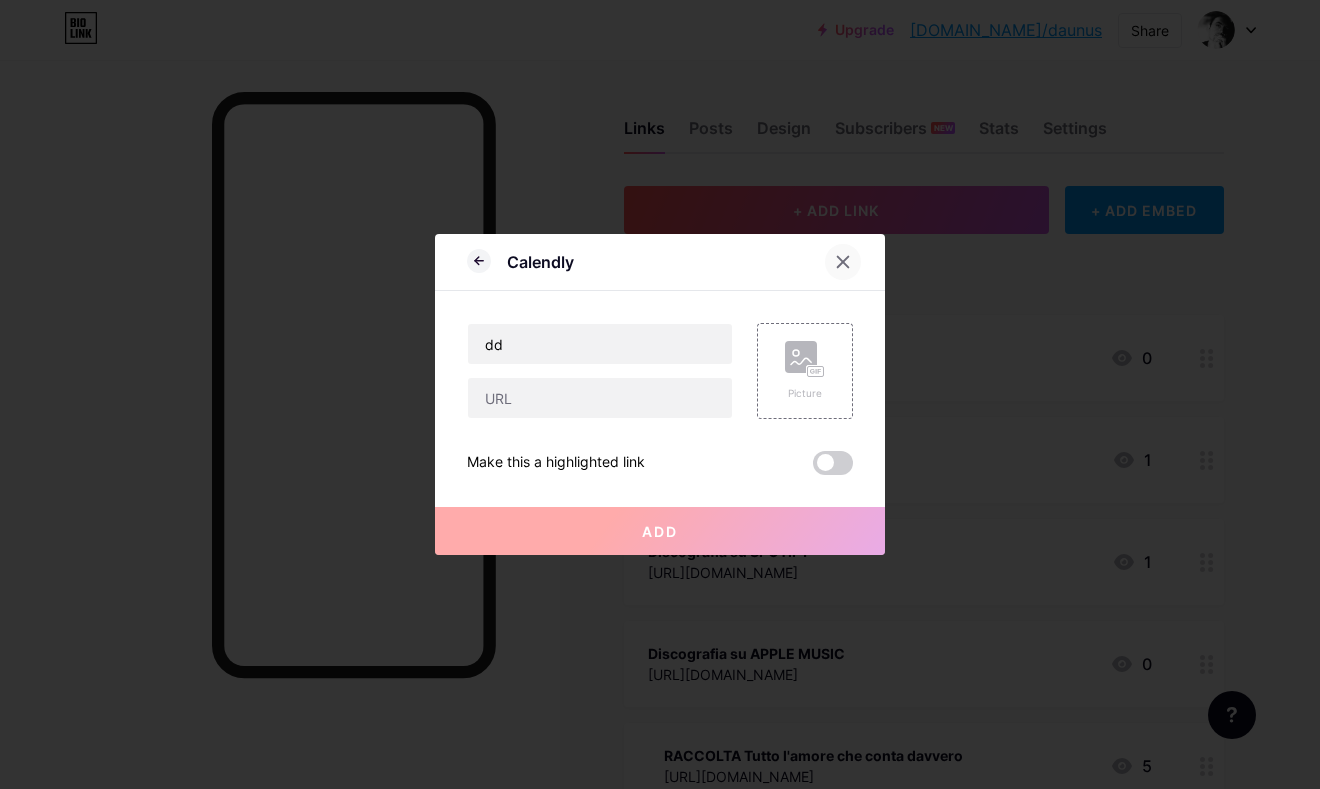 click 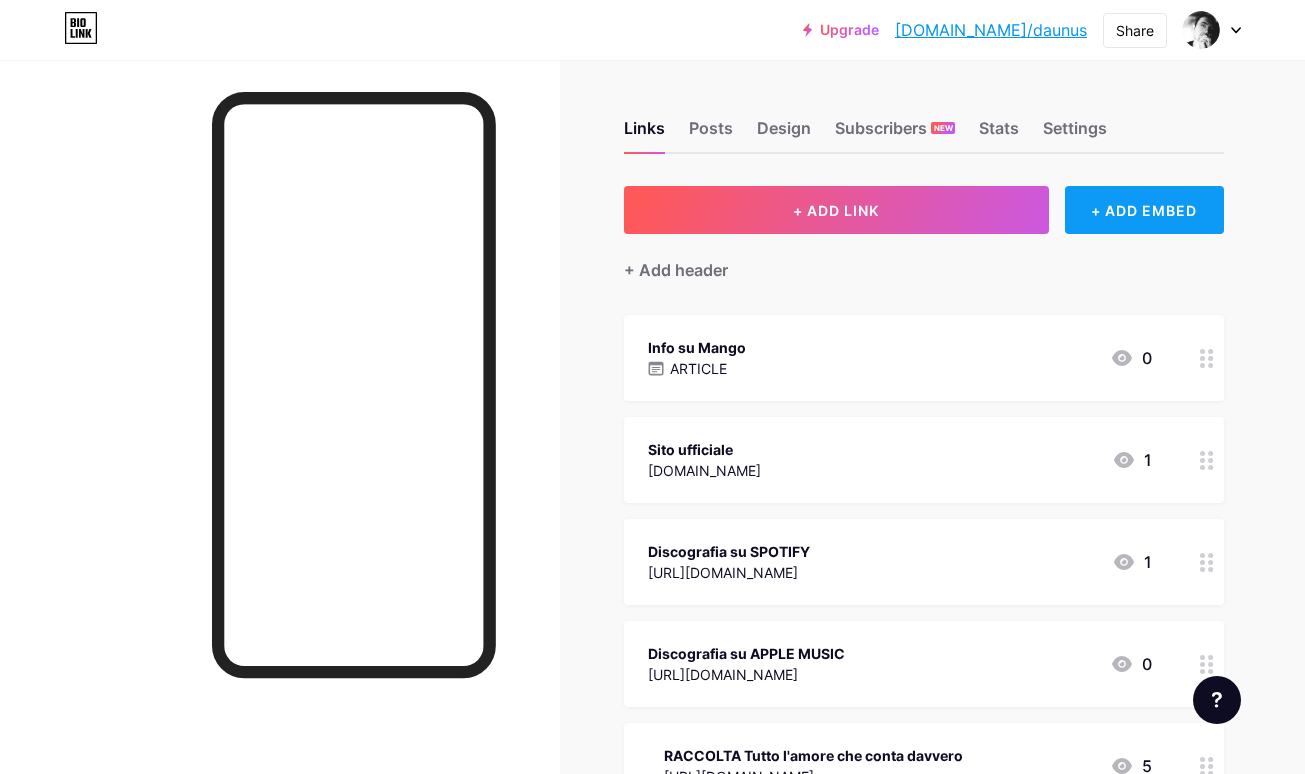 click on "+ ADD EMBED" at bounding box center (1144, 210) 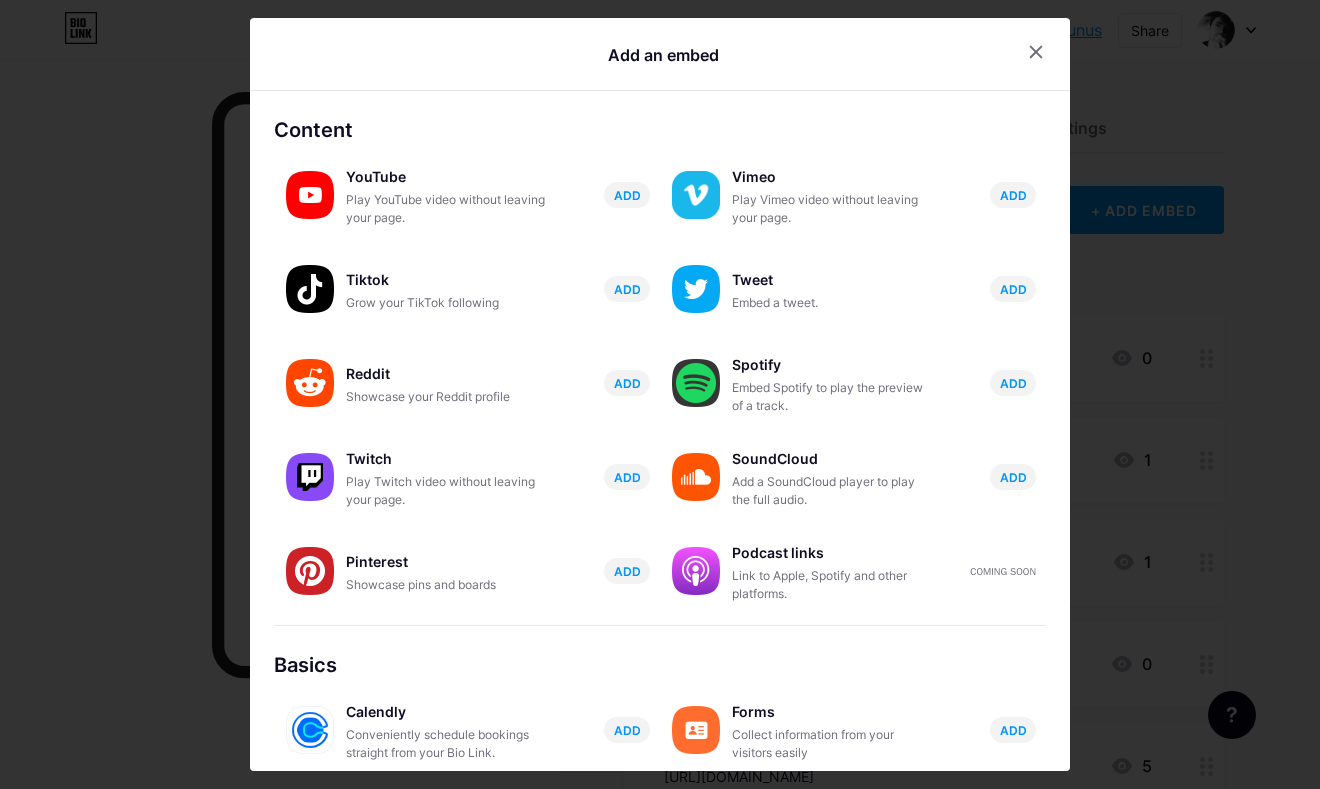 scroll, scrollTop: 267, scrollLeft: 0, axis: vertical 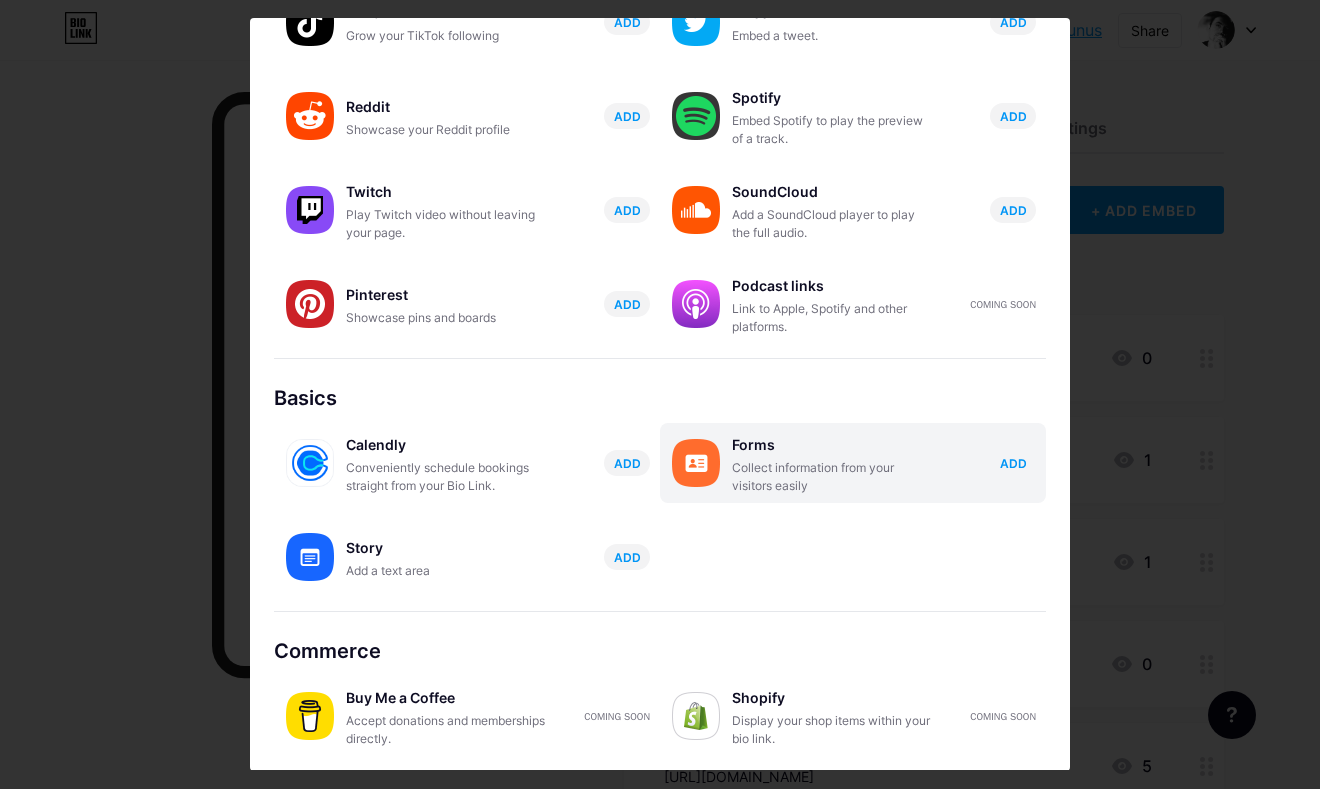 click on "ADD" at bounding box center [1013, 463] 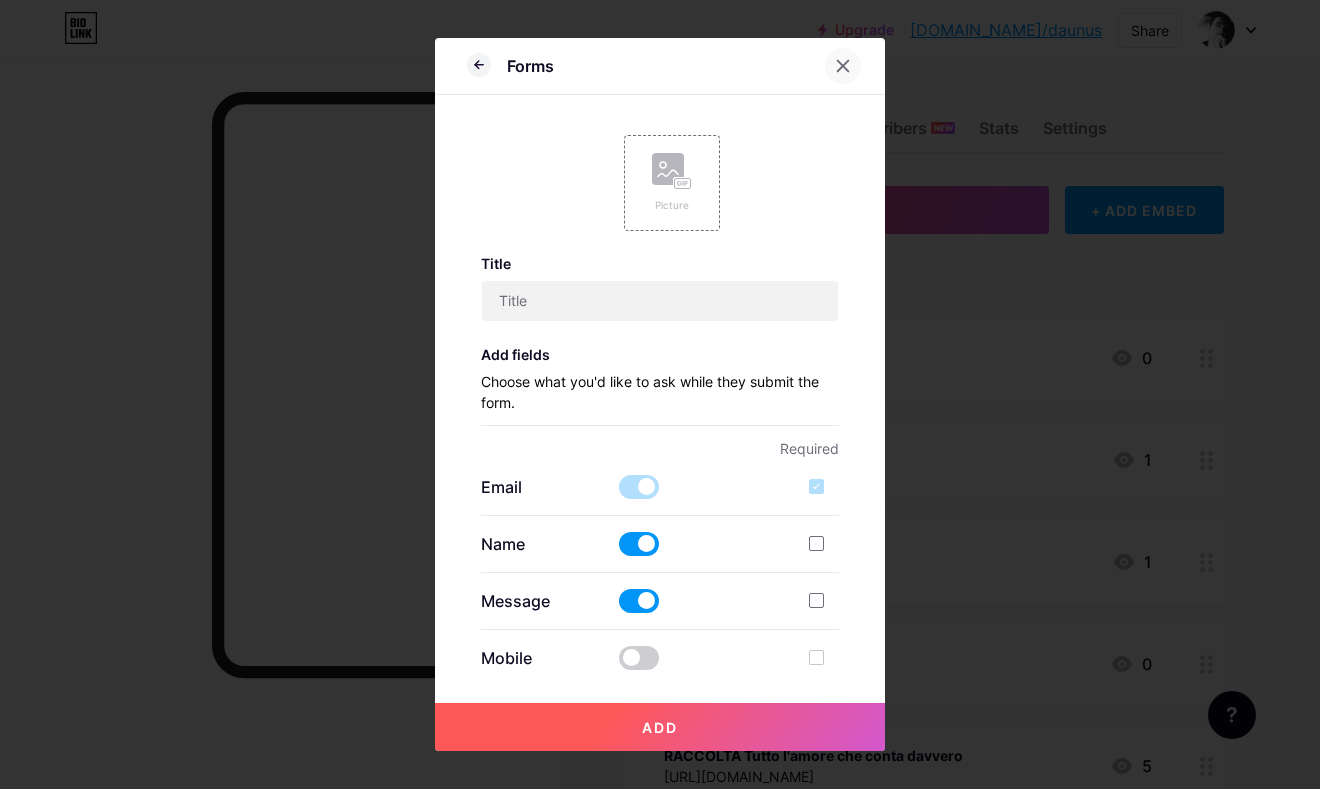 click 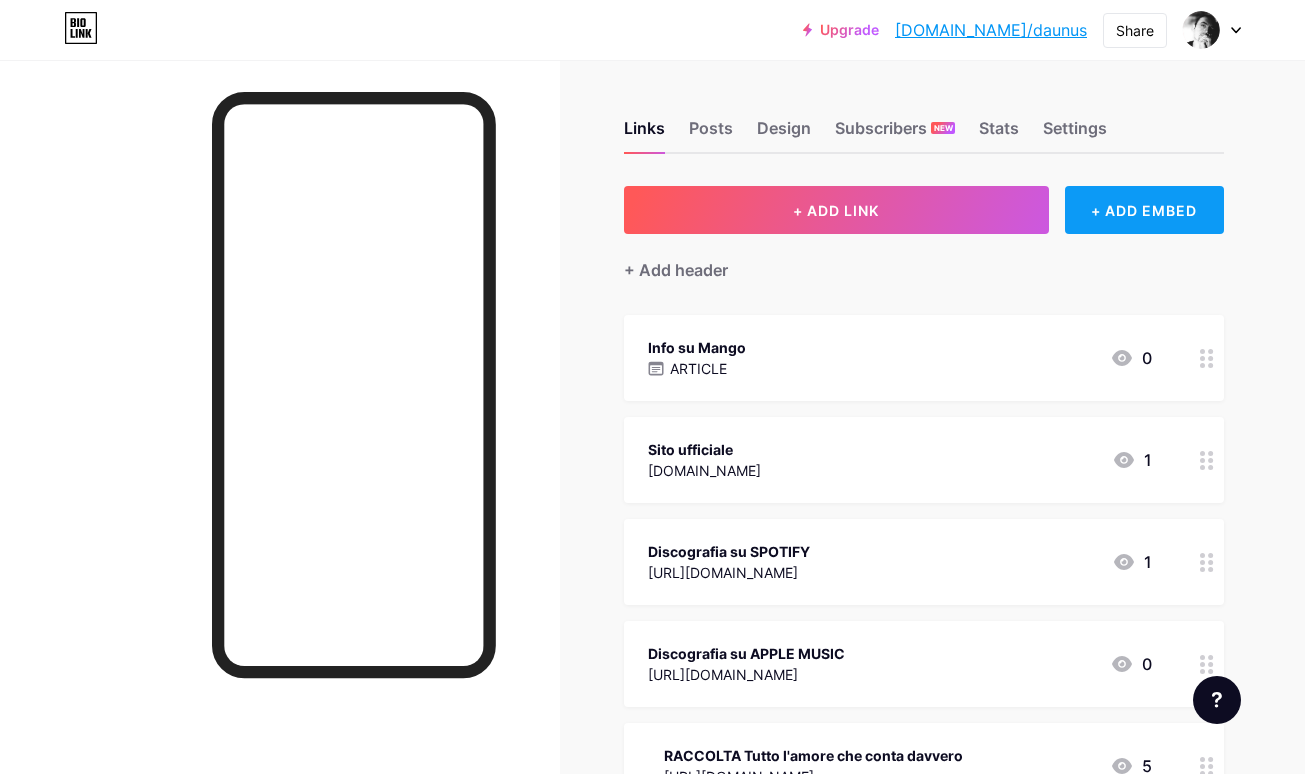 click on "+ ADD EMBED" at bounding box center [1144, 210] 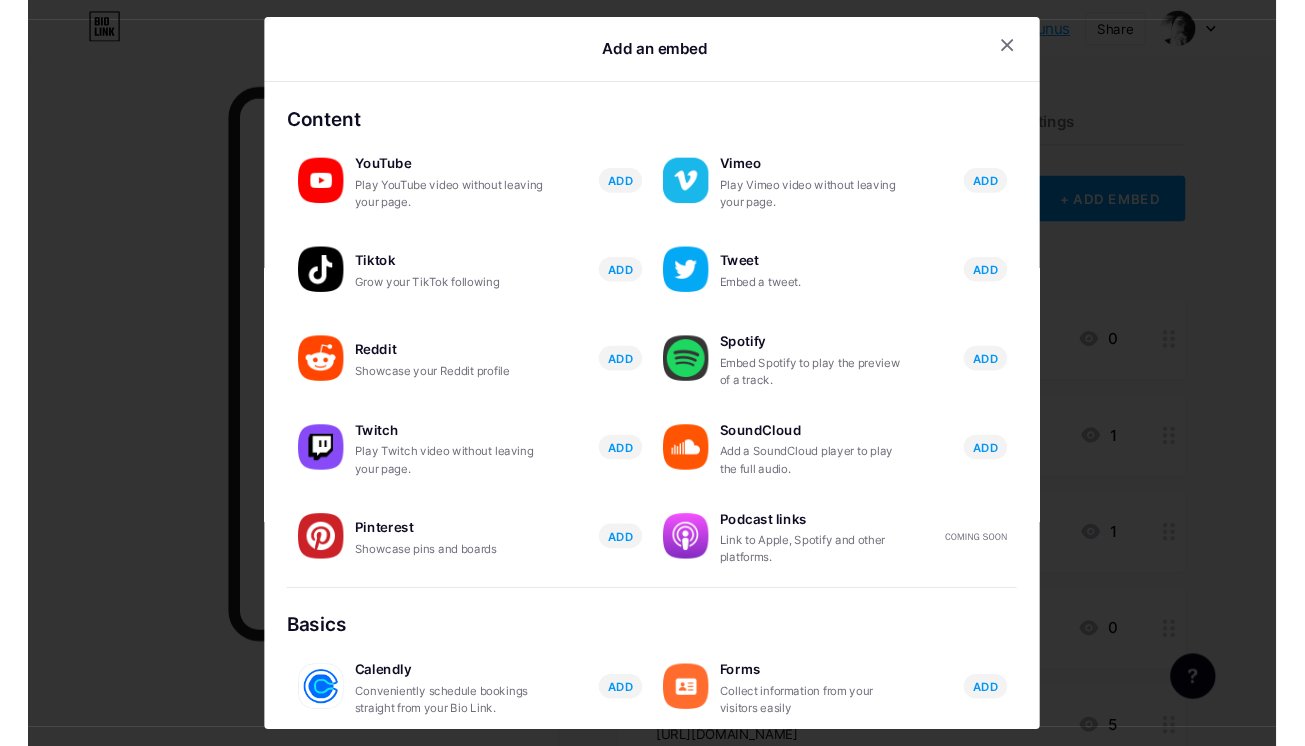 scroll, scrollTop: 0, scrollLeft: 0, axis: both 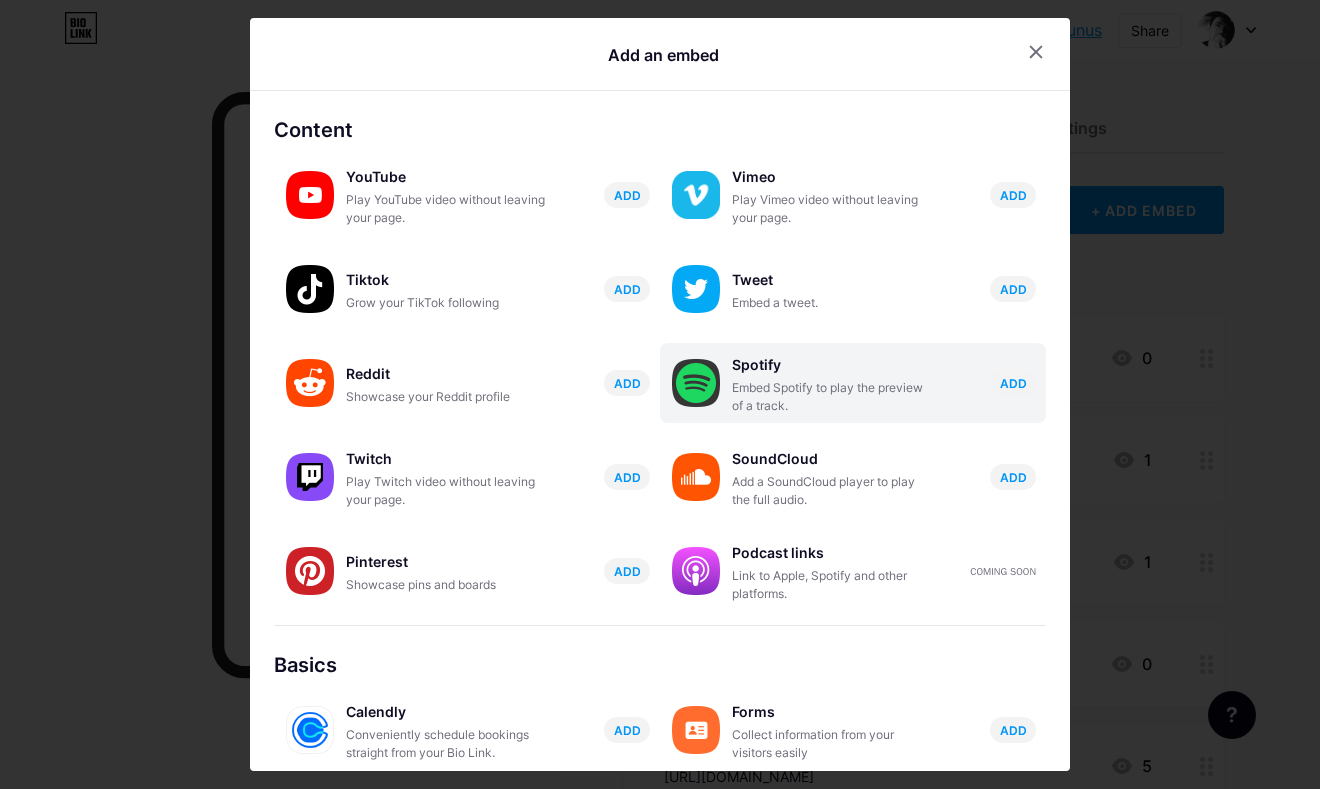 click on "Embed Spotify to play the preview of a track." at bounding box center [832, 397] 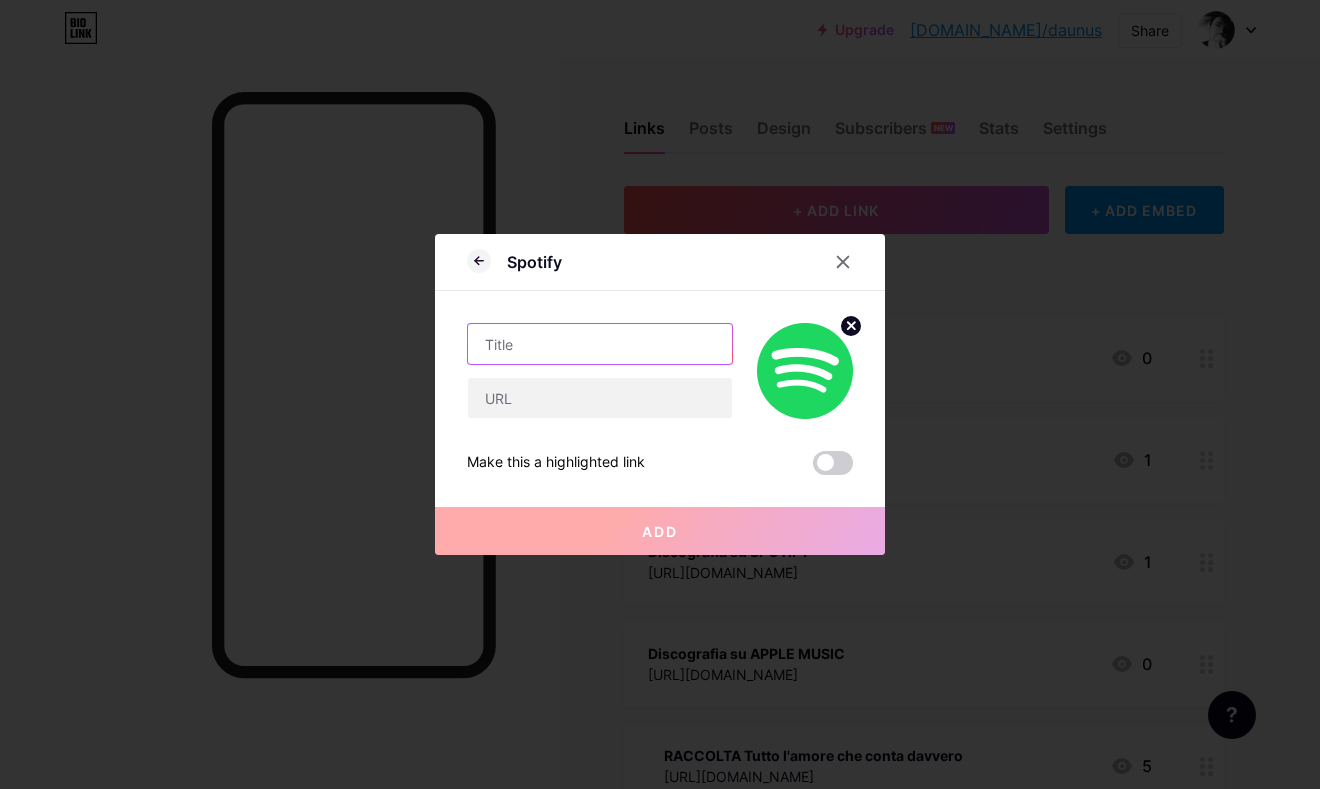 click at bounding box center [600, 344] 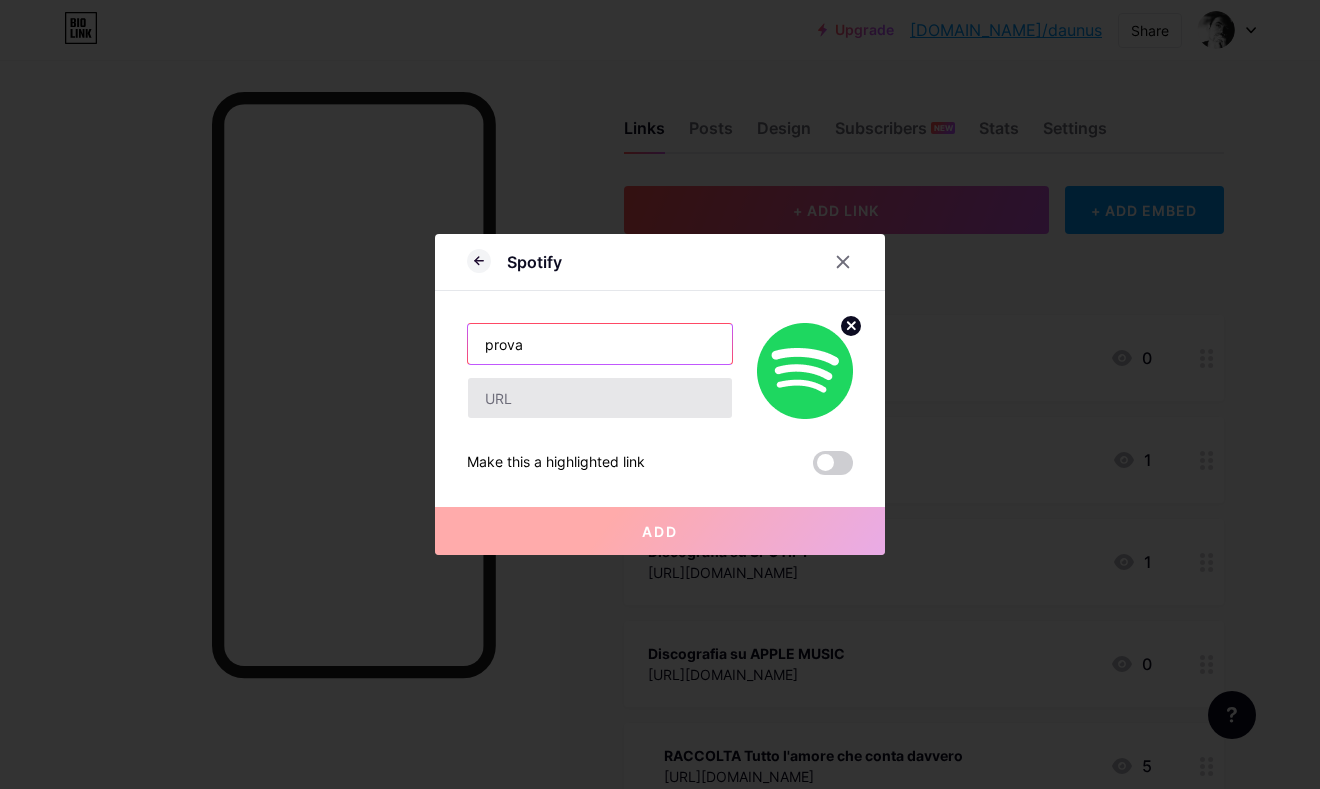 type on "prova" 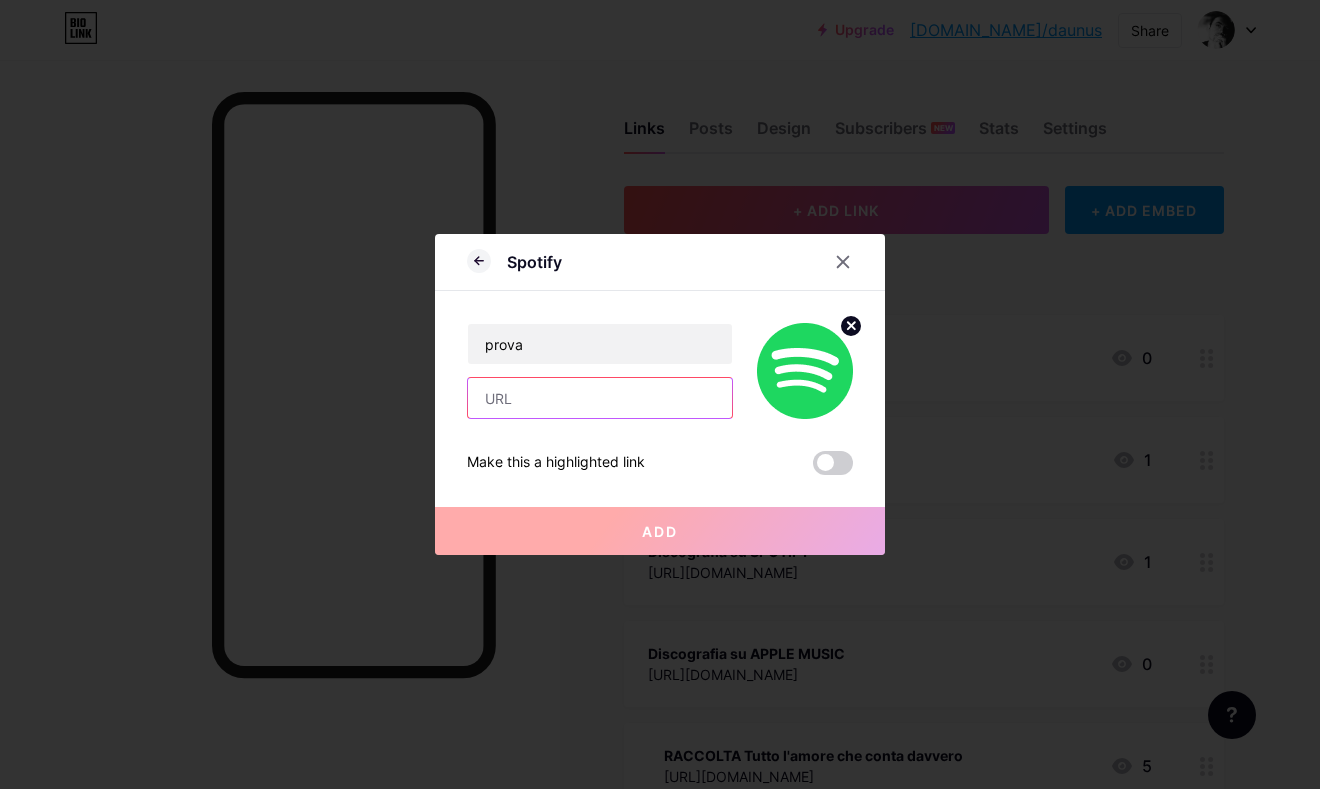 click at bounding box center [600, 398] 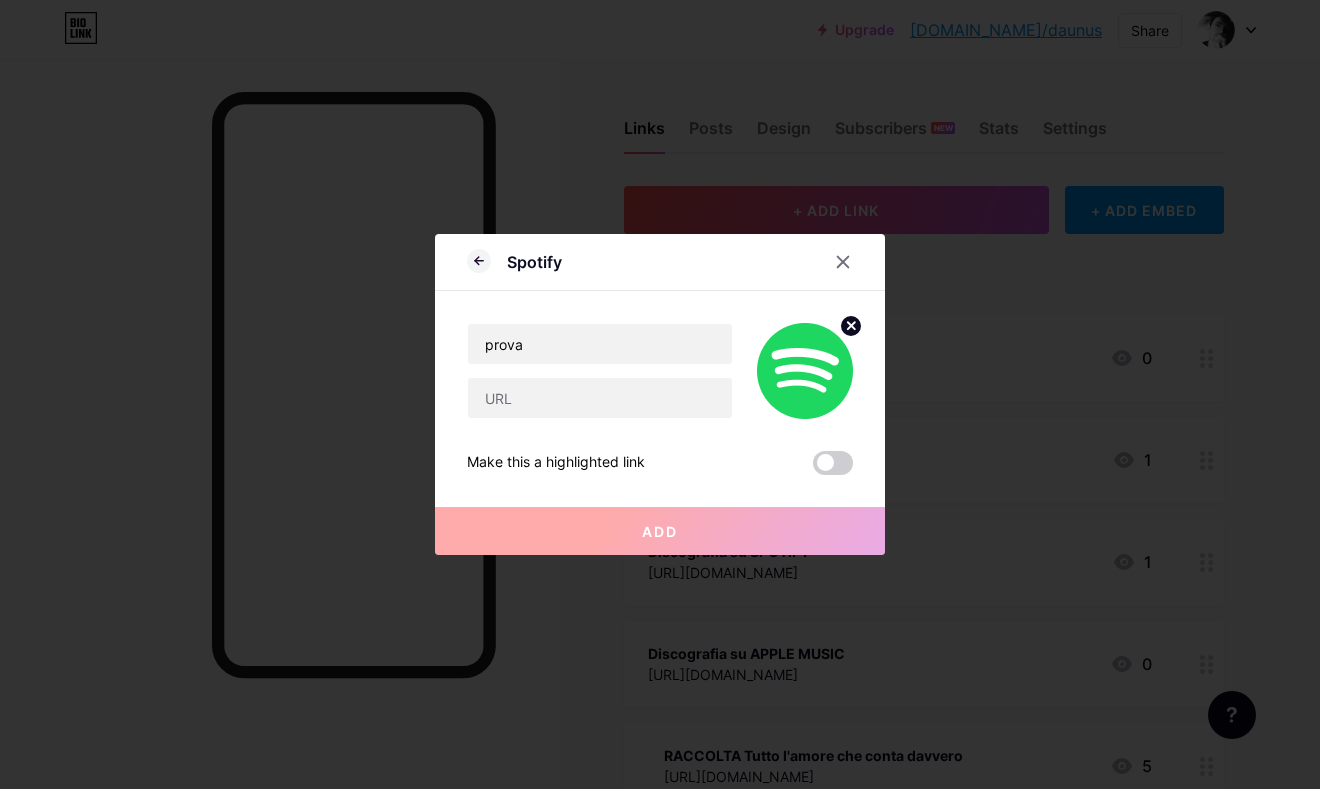 click 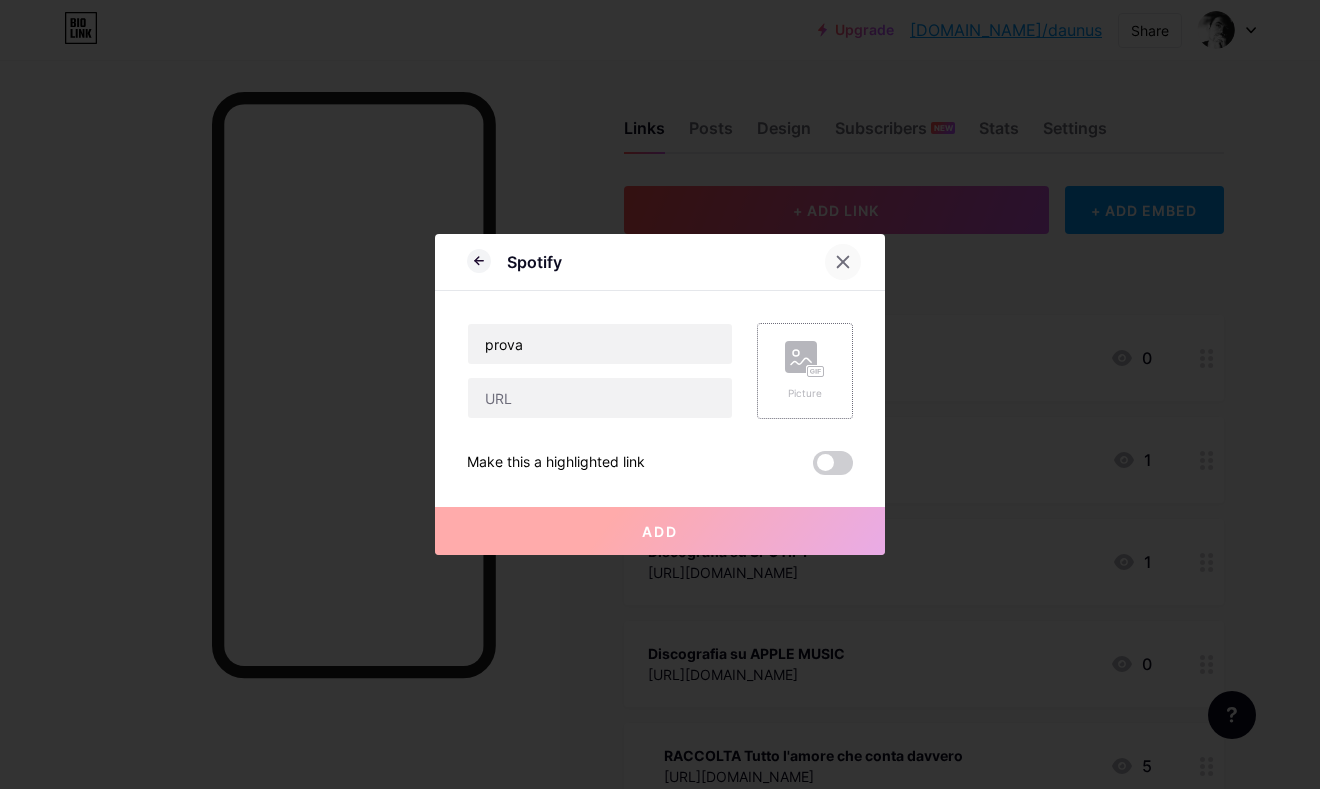 click at bounding box center [843, 262] 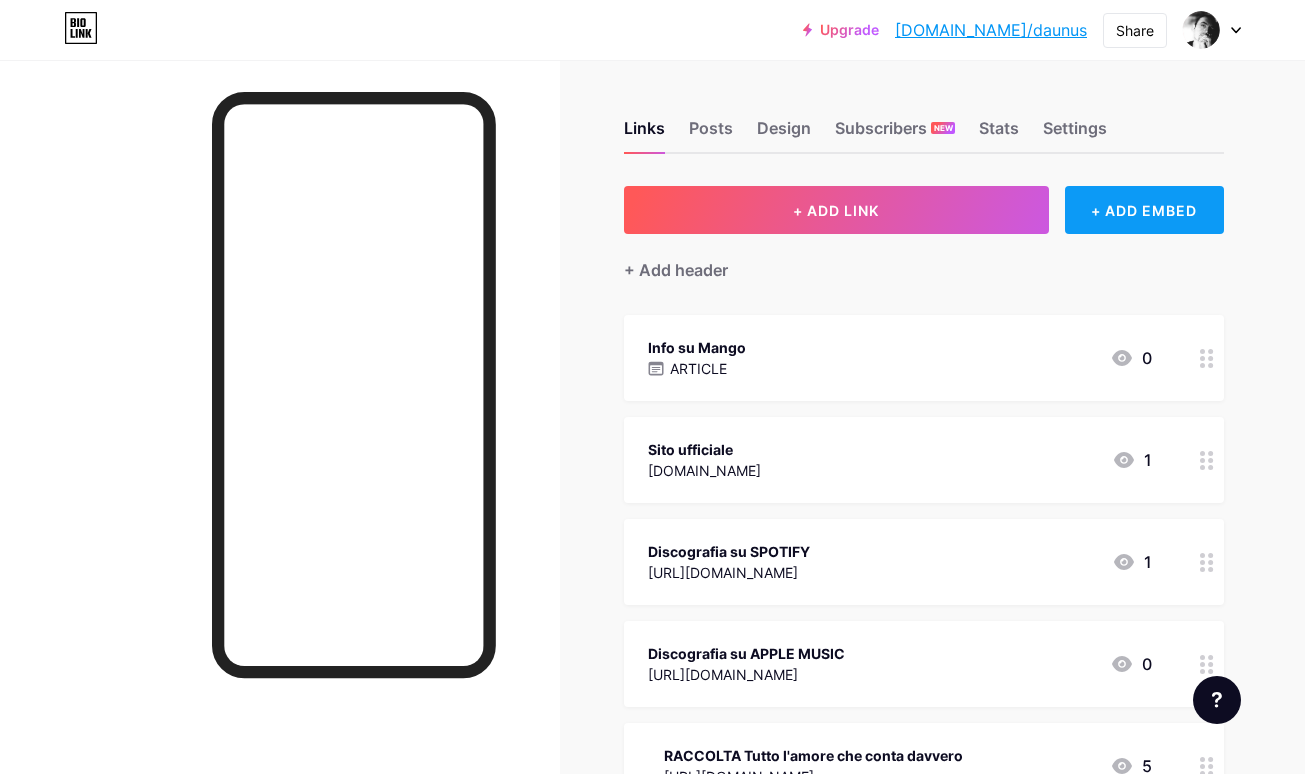 click on "+ ADD EMBED" at bounding box center [1144, 210] 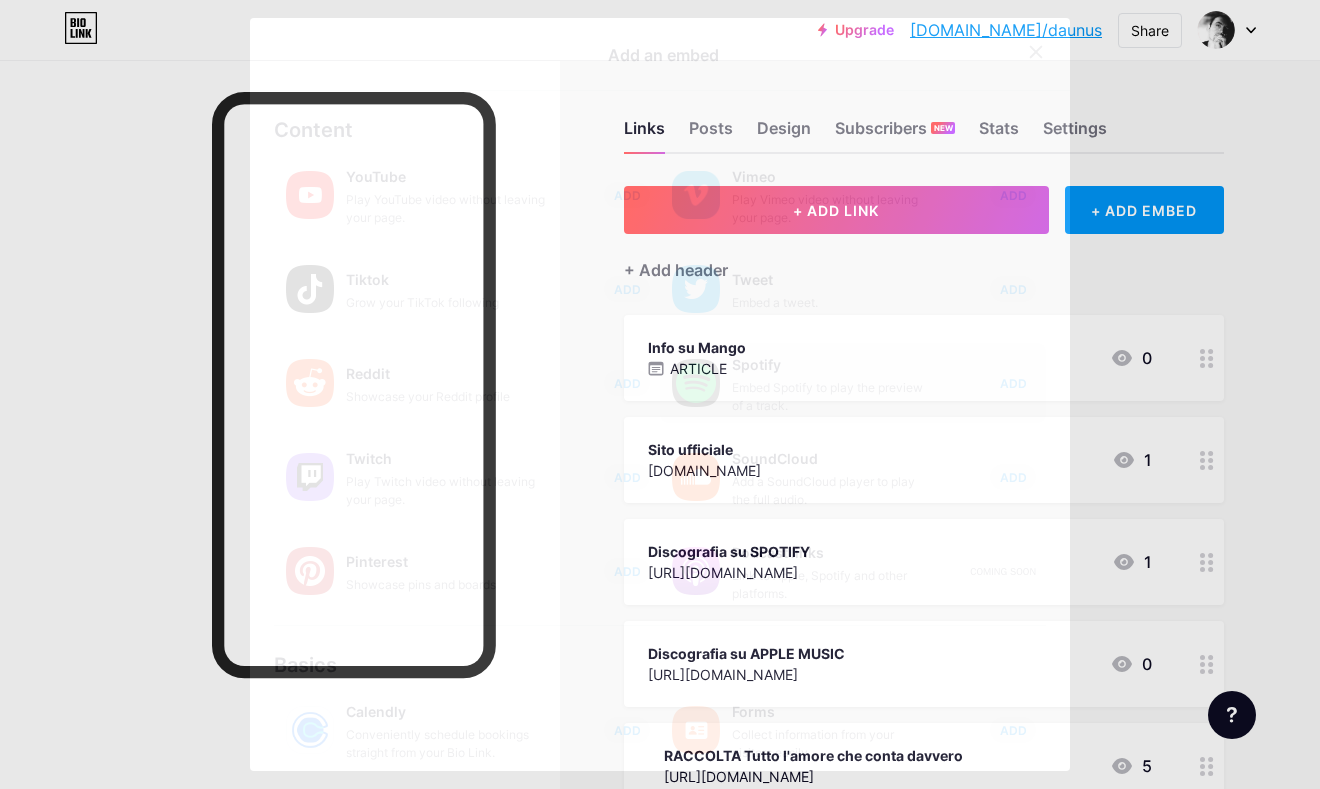drag, startPoint x: 724, startPoint y: 387, endPoint x: 803, endPoint y: 406, distance: 81.25269 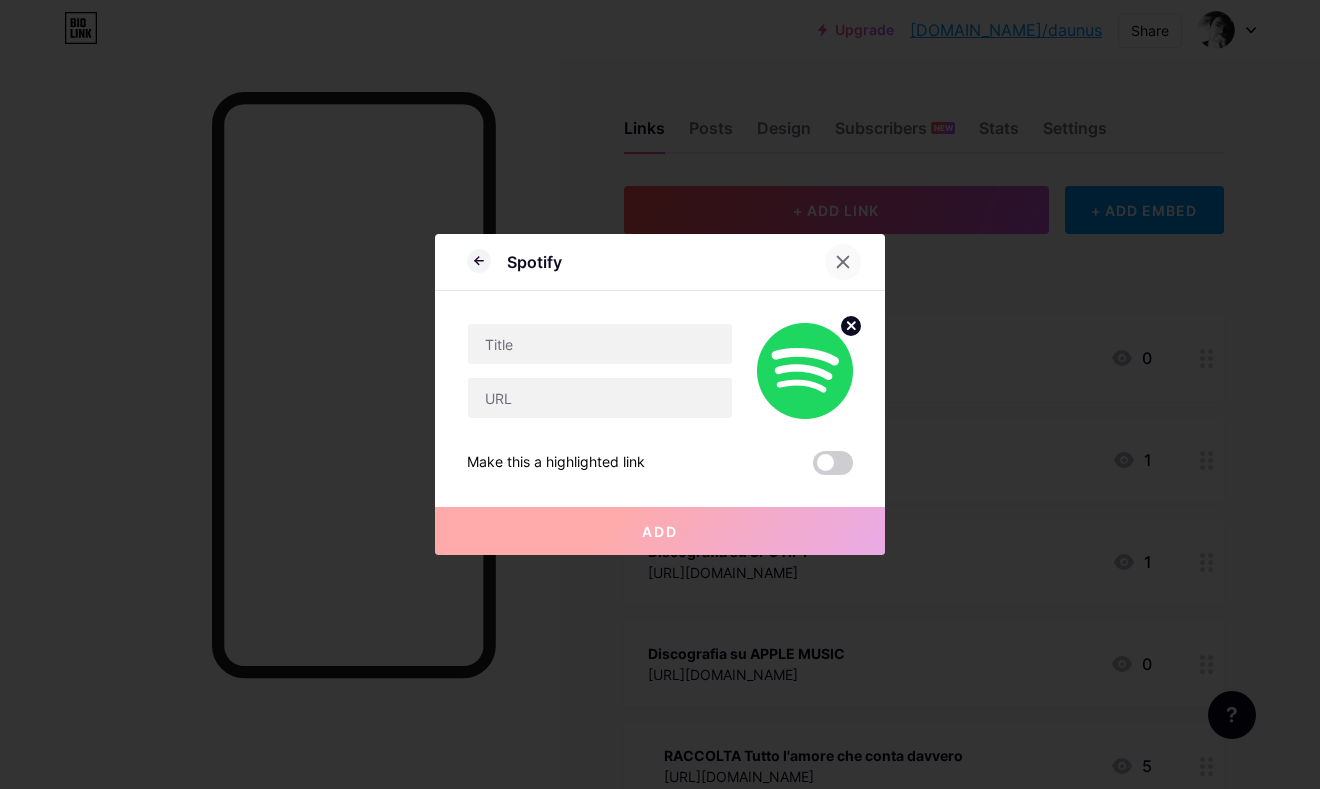 click 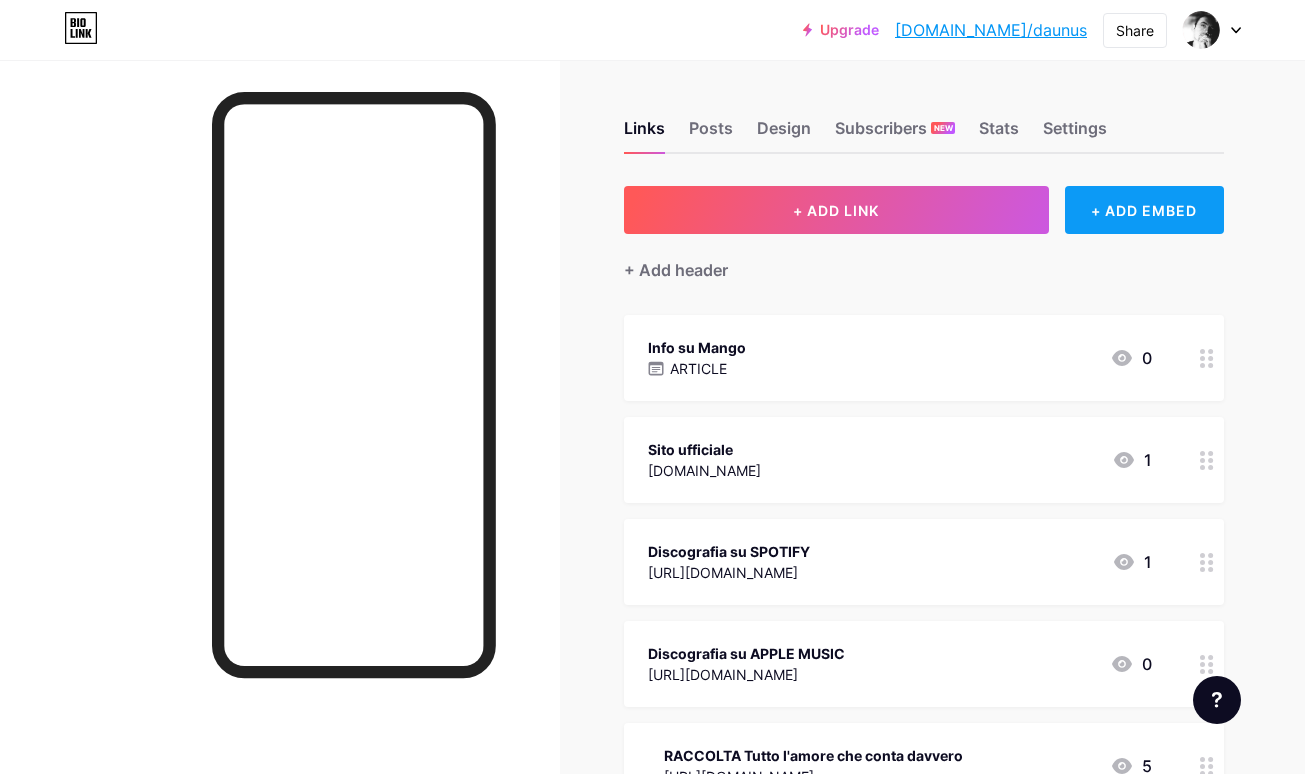 click on "+ ADD EMBED" at bounding box center [1144, 210] 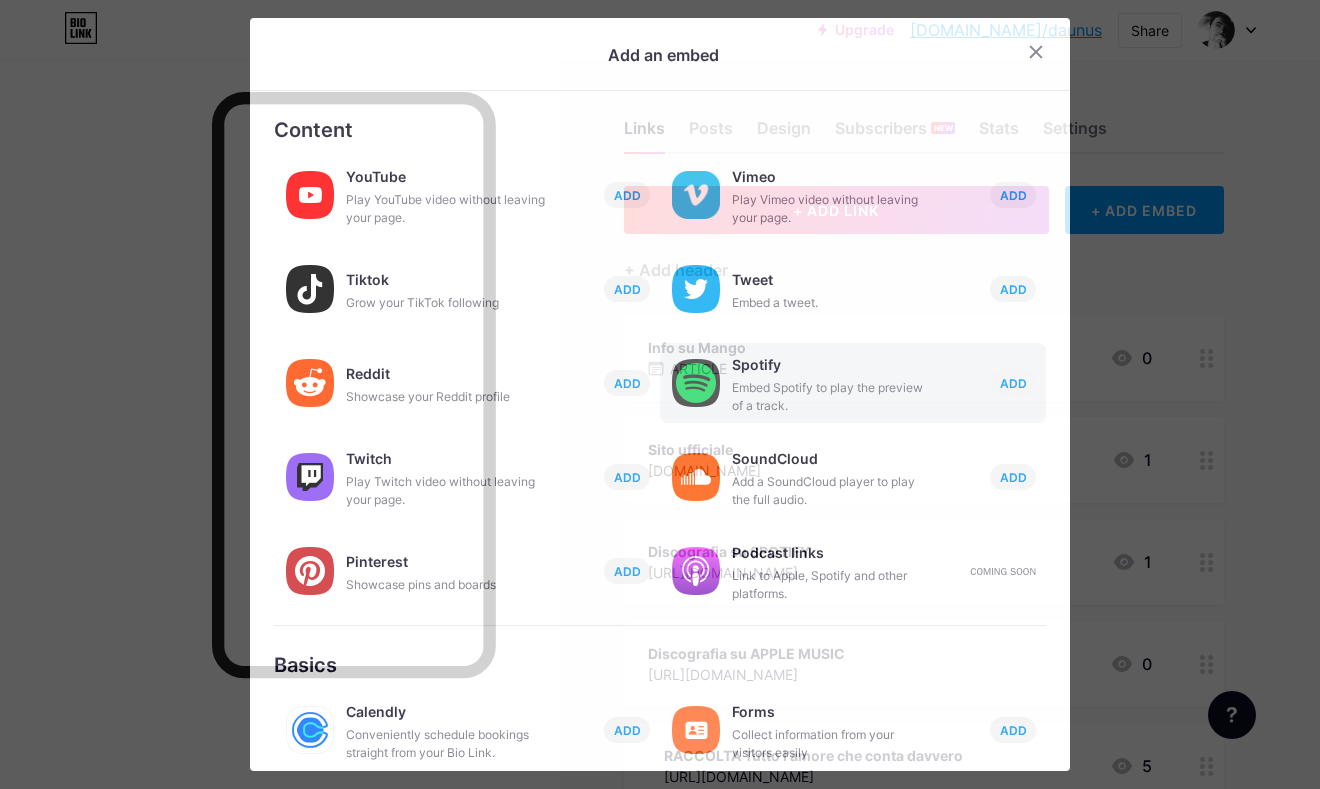 drag, startPoint x: 812, startPoint y: 410, endPoint x: 718, endPoint y: 388, distance: 96.540146 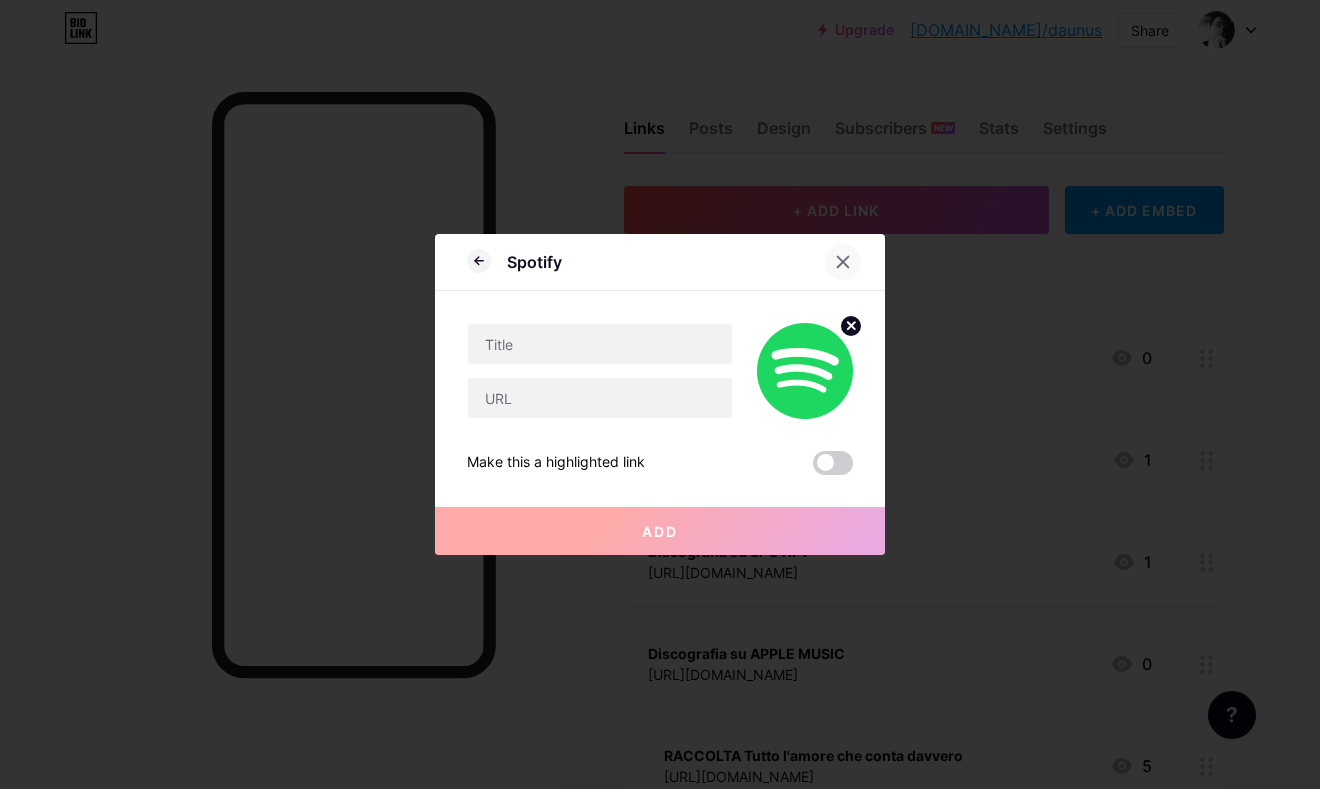 click 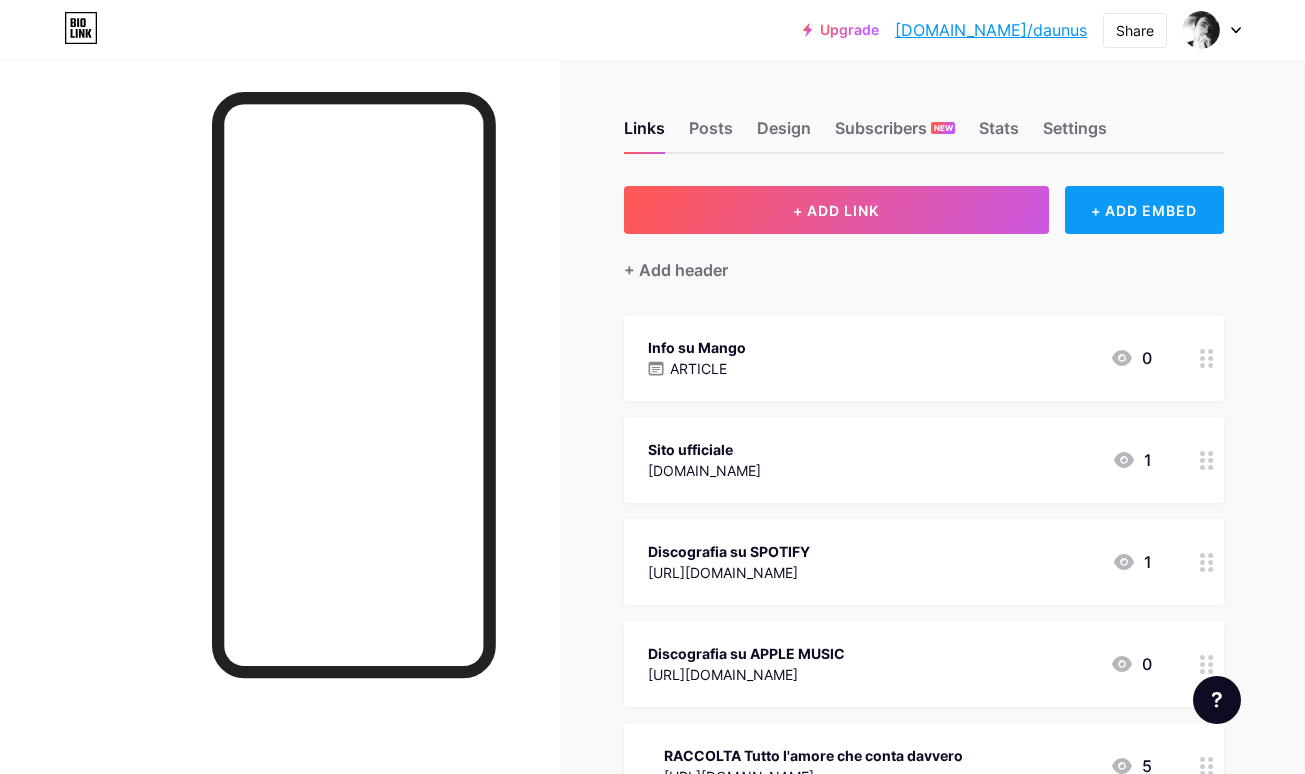 click on "+ ADD EMBED" at bounding box center (1144, 210) 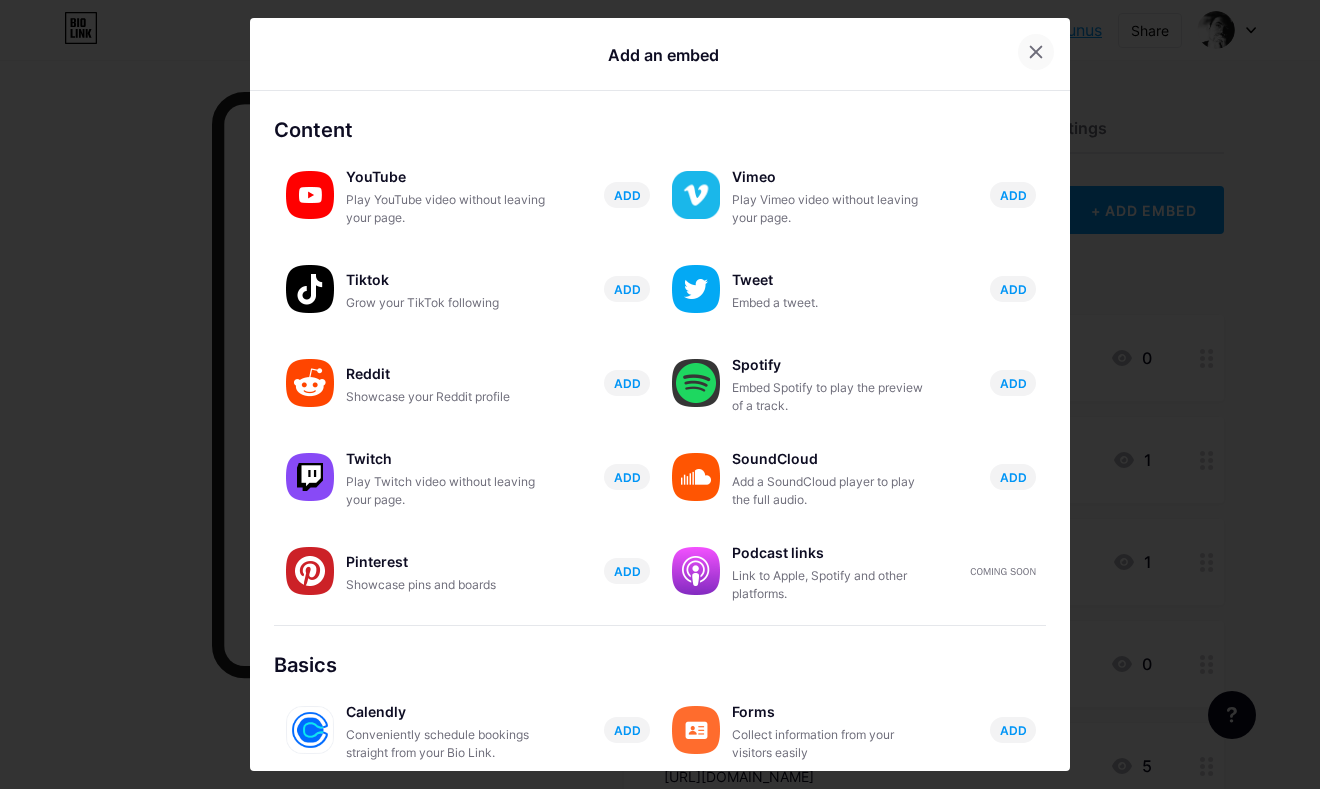 click at bounding box center (1036, 52) 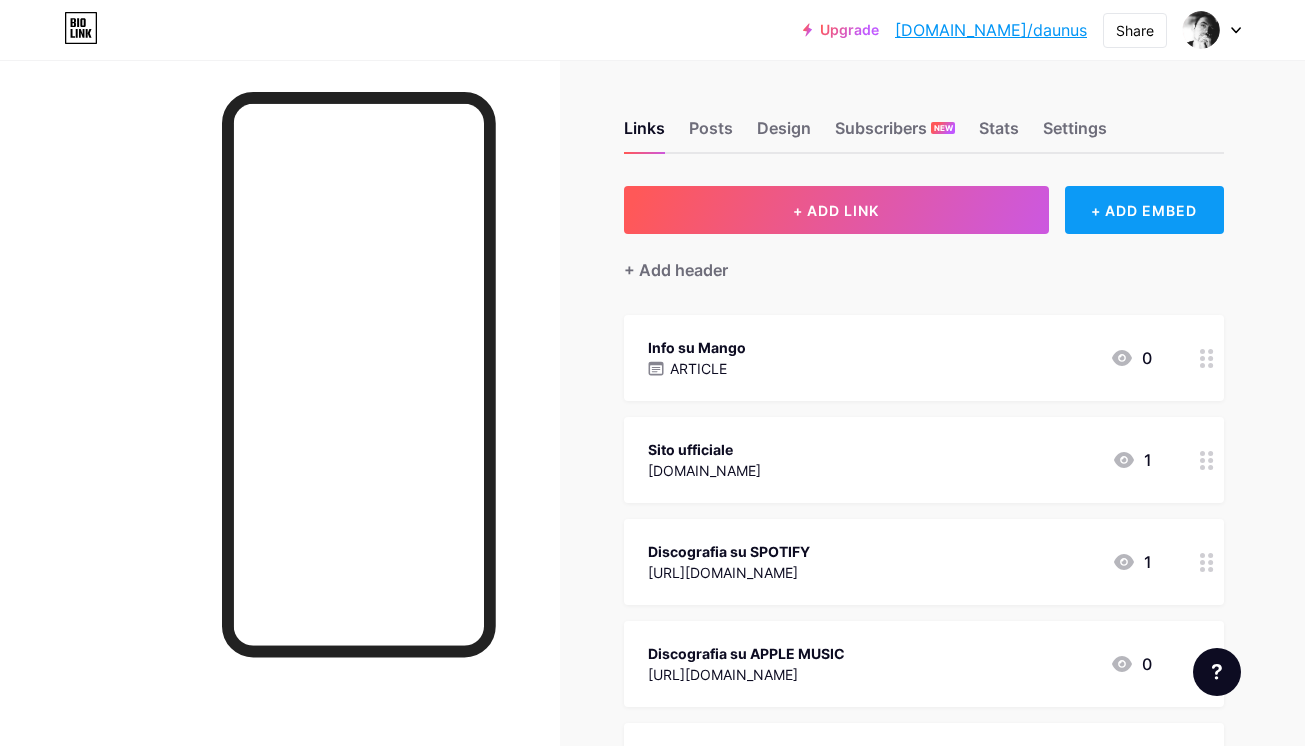 click on "+ ADD EMBED" at bounding box center (1144, 210) 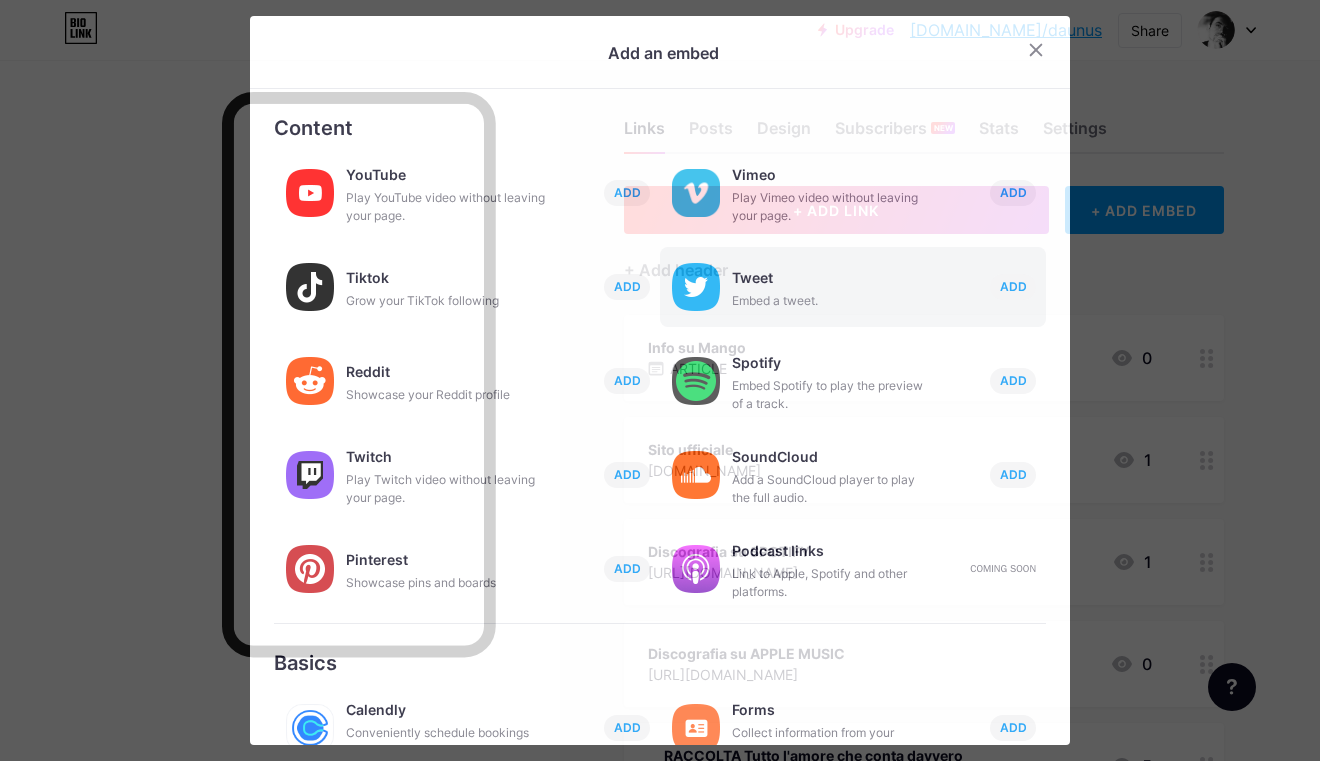 click on "Tweet" at bounding box center (832, 278) 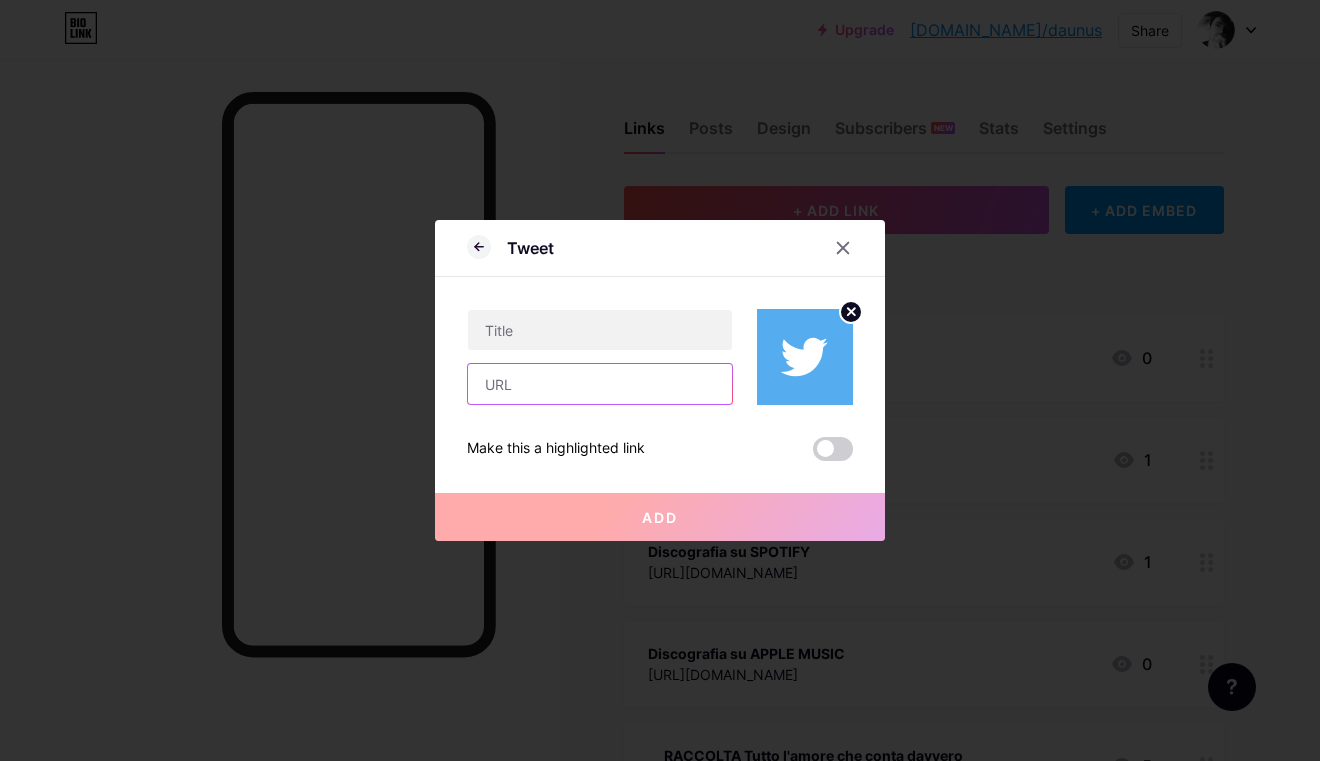 click at bounding box center (600, 384) 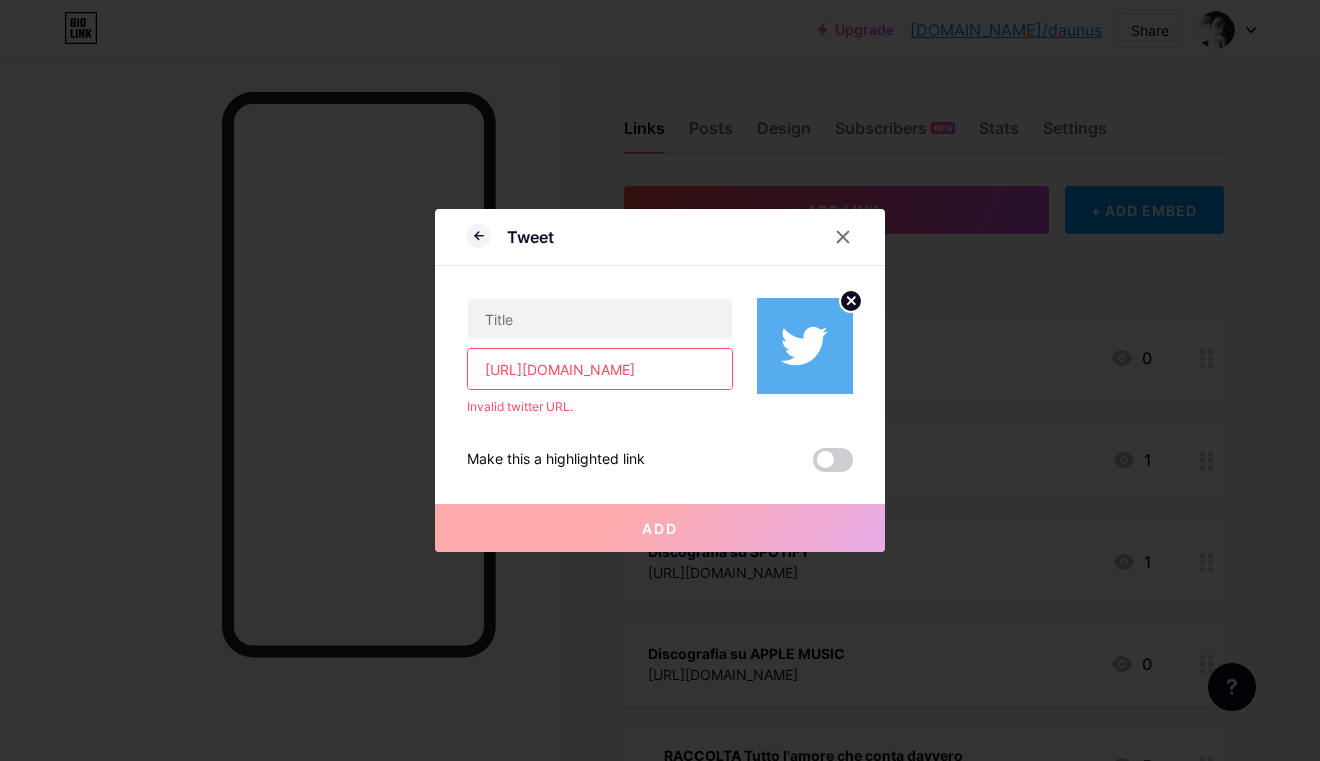 type on "https://open.spotify.com/track/3ZhOHQzc9SKCNaKfod8jbV?si=2Z77nMC0TJCKzfEAhdXJgQ" 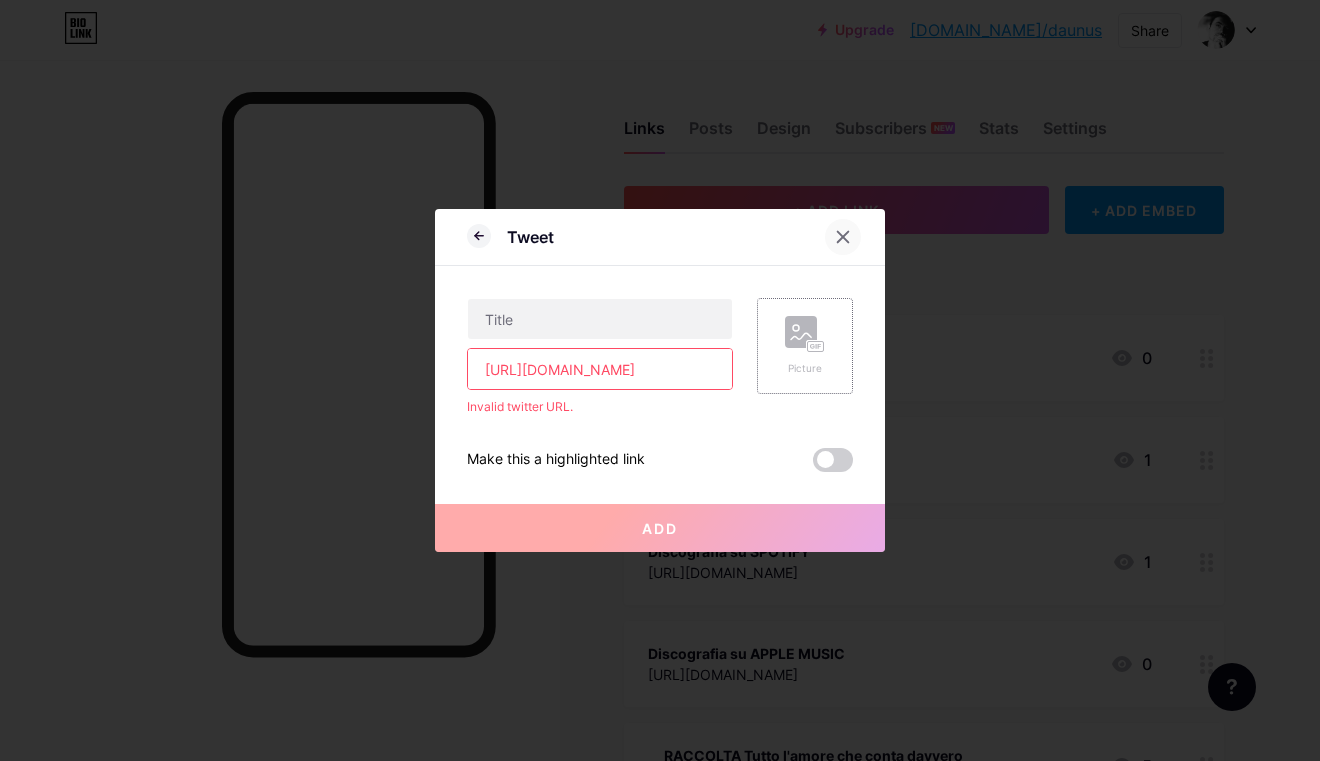 click 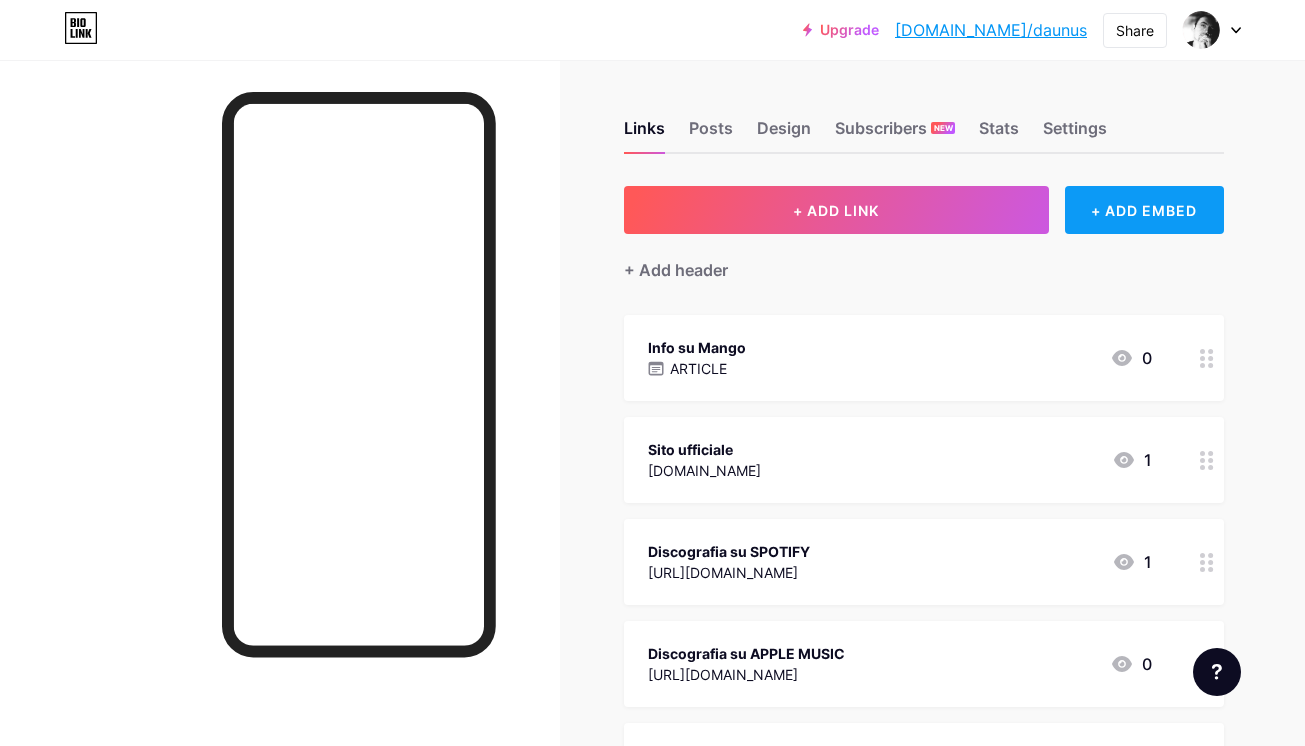 click on "+ ADD EMBED" at bounding box center [1144, 210] 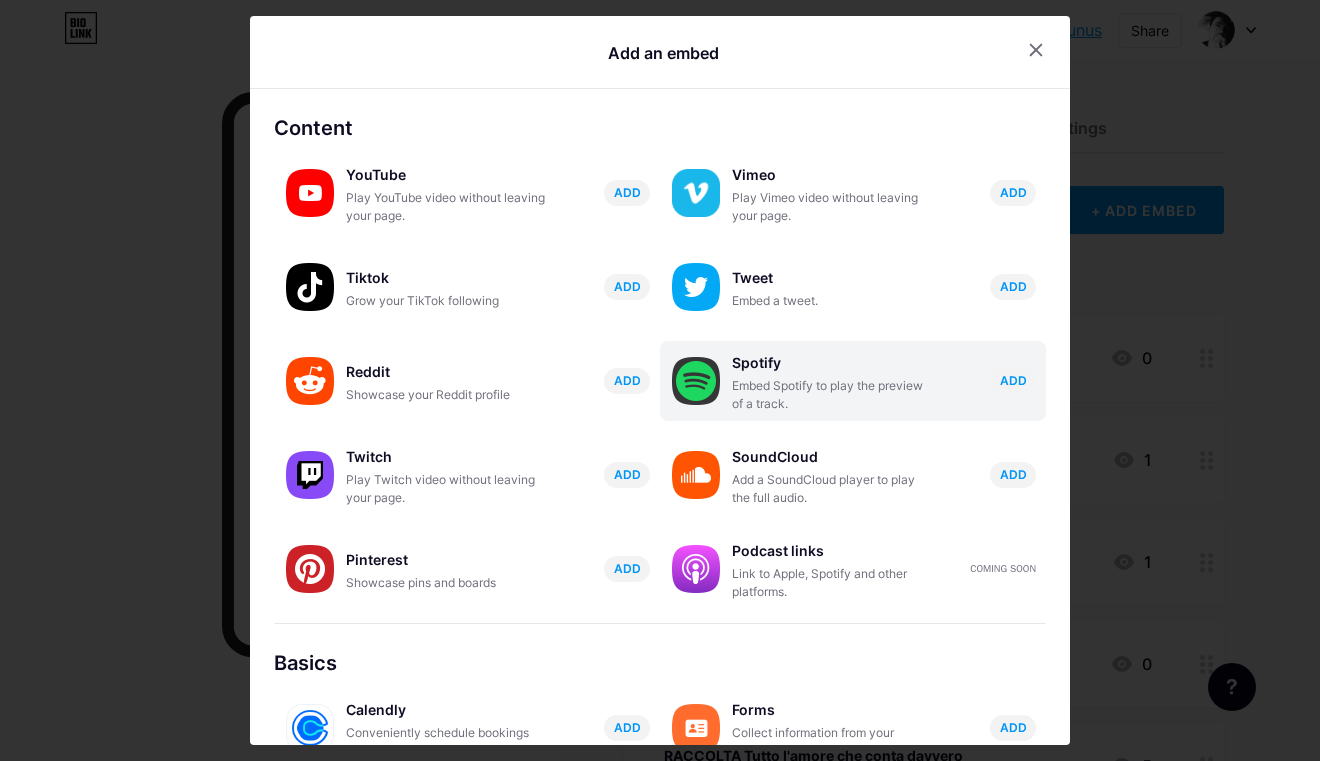 click on "Spotify" at bounding box center (832, 363) 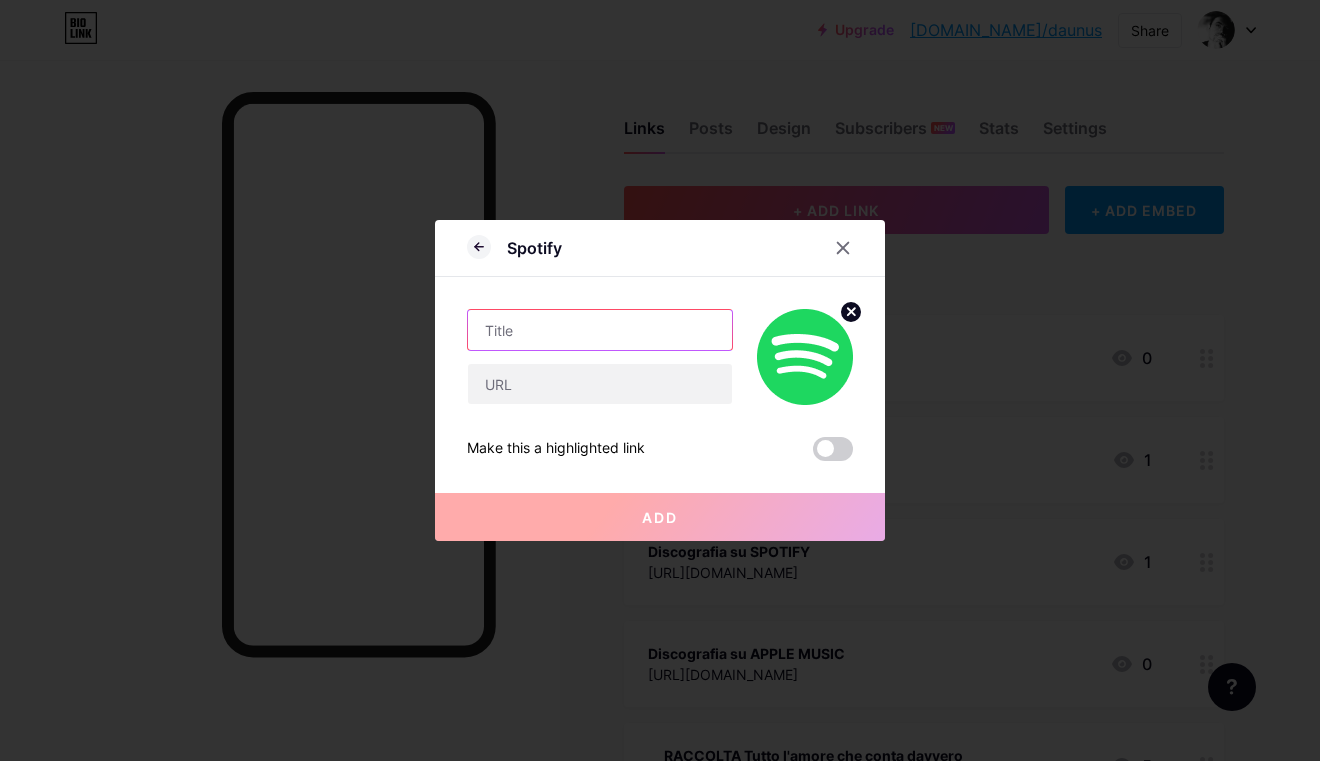 click at bounding box center [600, 330] 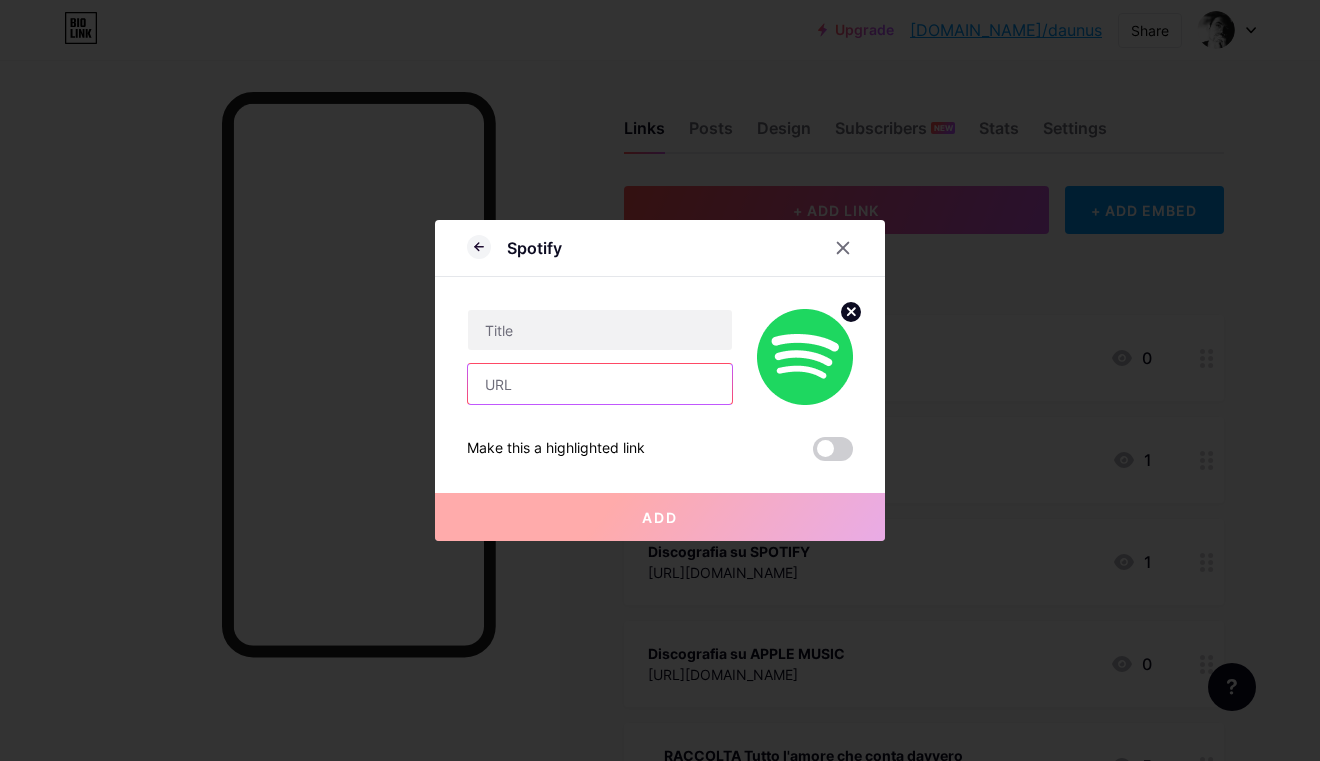 click at bounding box center [600, 384] 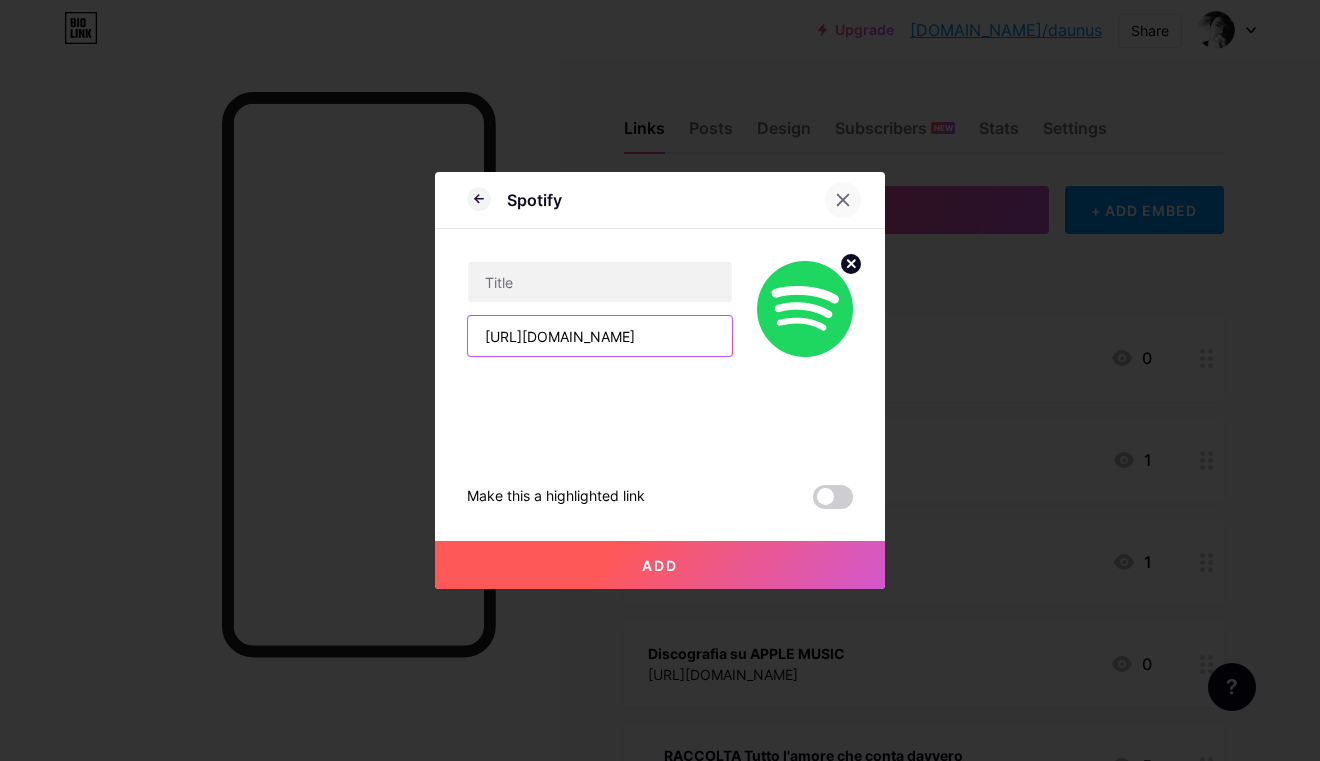 type on "https://open.spotify.com/track/3ZhOHQzc9SKCNaKfod8jbV?si=2Z77nMC0TJCKzfEAhdXJgQ" 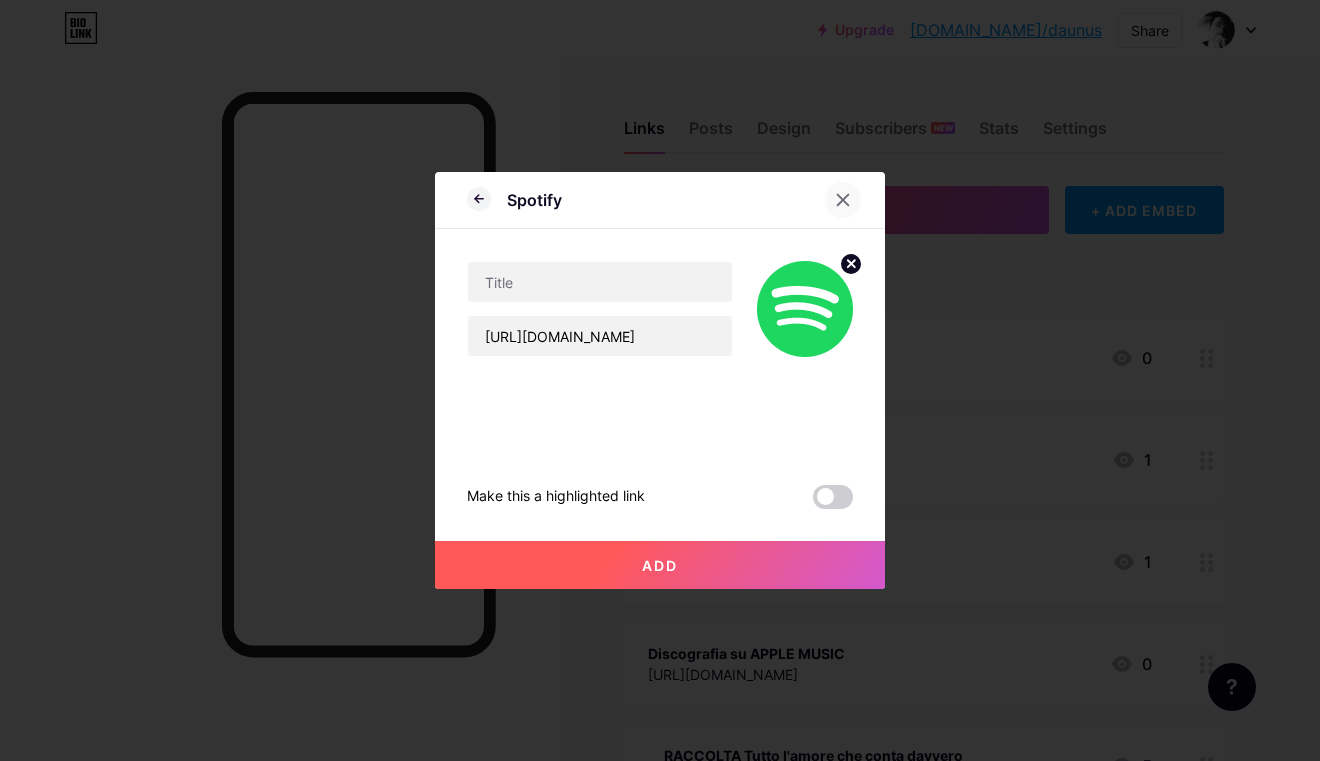 click 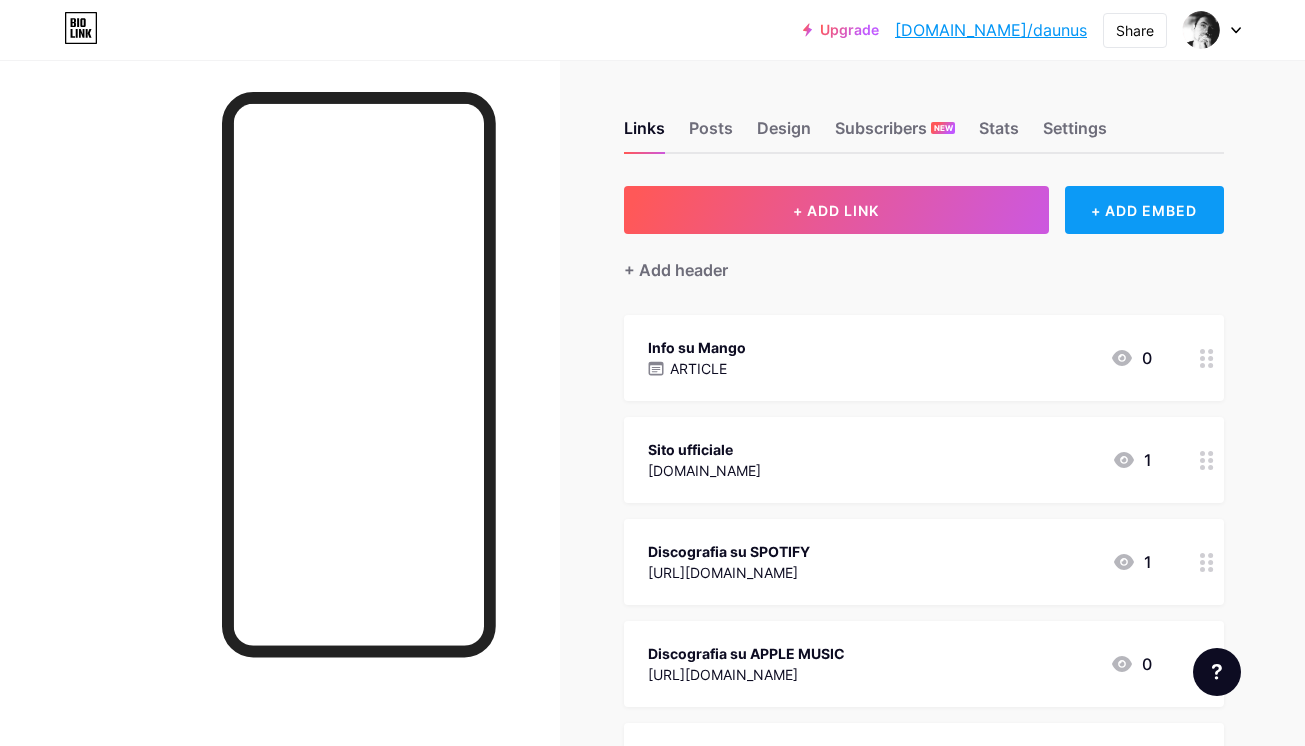 click on "+ ADD EMBED" at bounding box center [1144, 210] 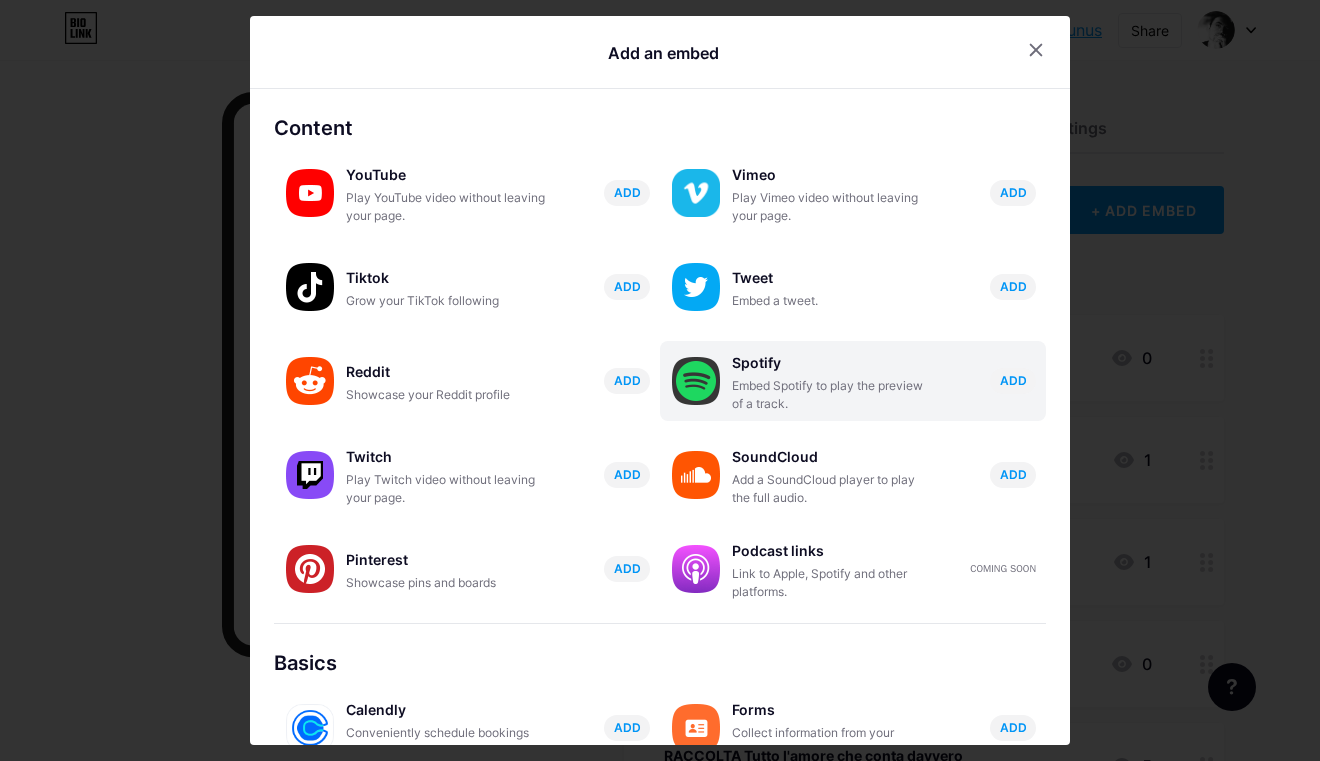 click on "Spotify
Embed Spotify to play the preview of a track.
ADD" at bounding box center (853, 381) 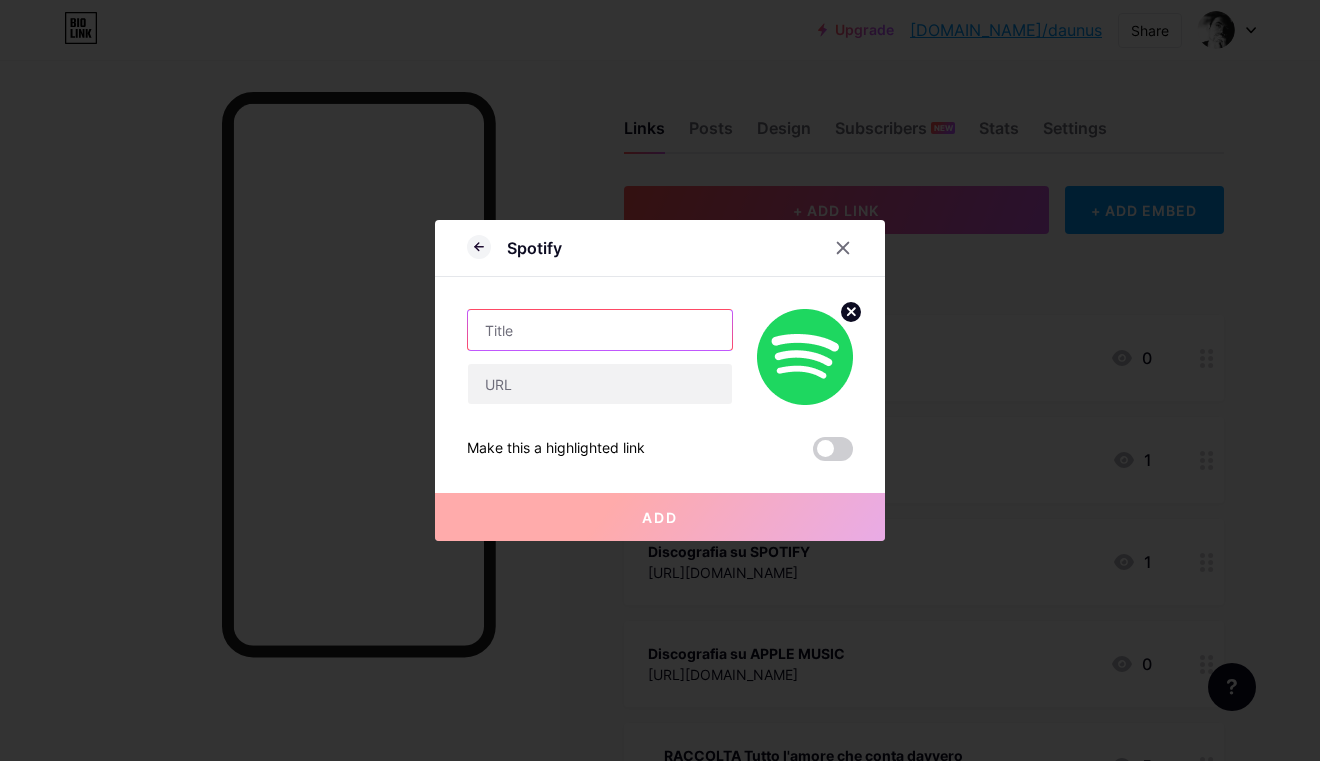 click at bounding box center [600, 330] 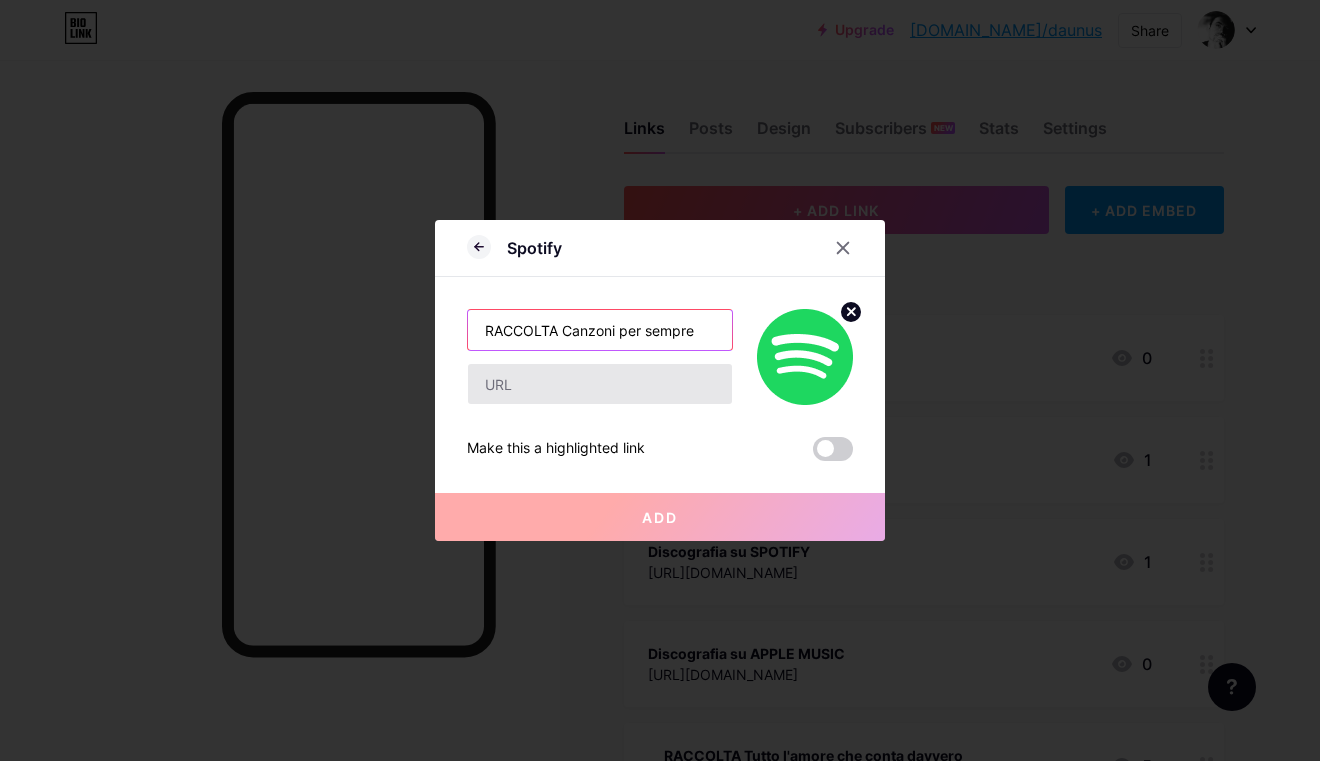 type on "RACCOLTA Canzoni per sempre" 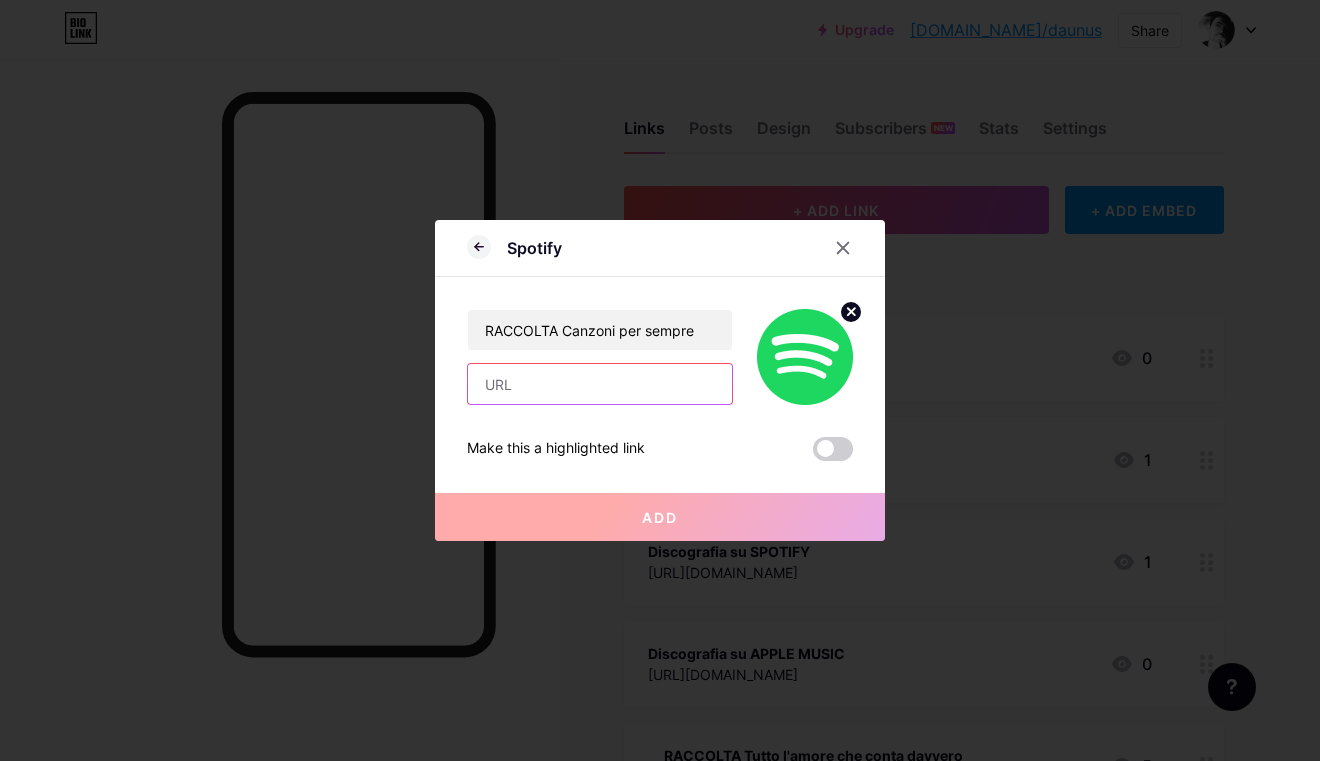 paste on "https://open.spotify.com/track/152ITAhnJ4rqzUC2jLMYVz?si=zvYmfS3iRAamU1wJoh_l2g" 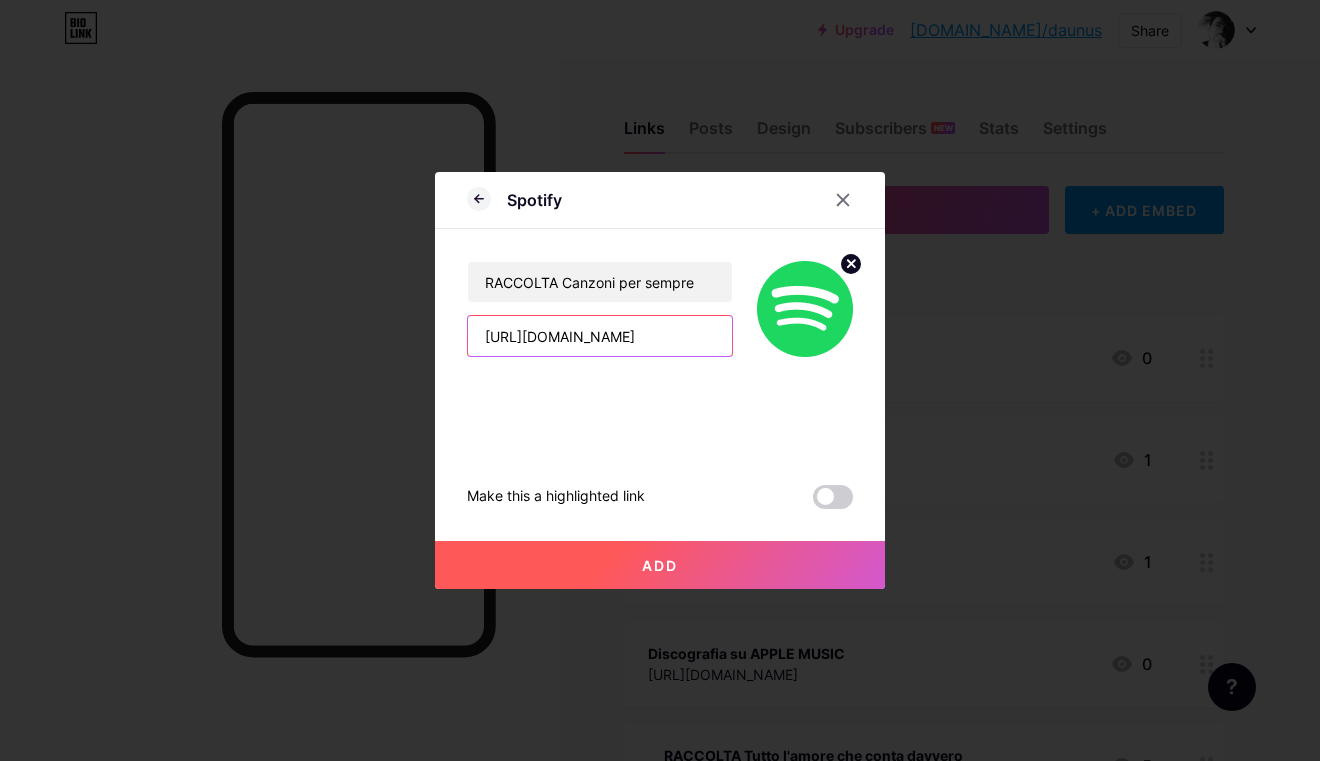 type on "https://open.spotify.com/track/152ITAhnJ4rqzUC2jLMYVz?si=zvYmfS3iRAamU1wJoh_l2g" 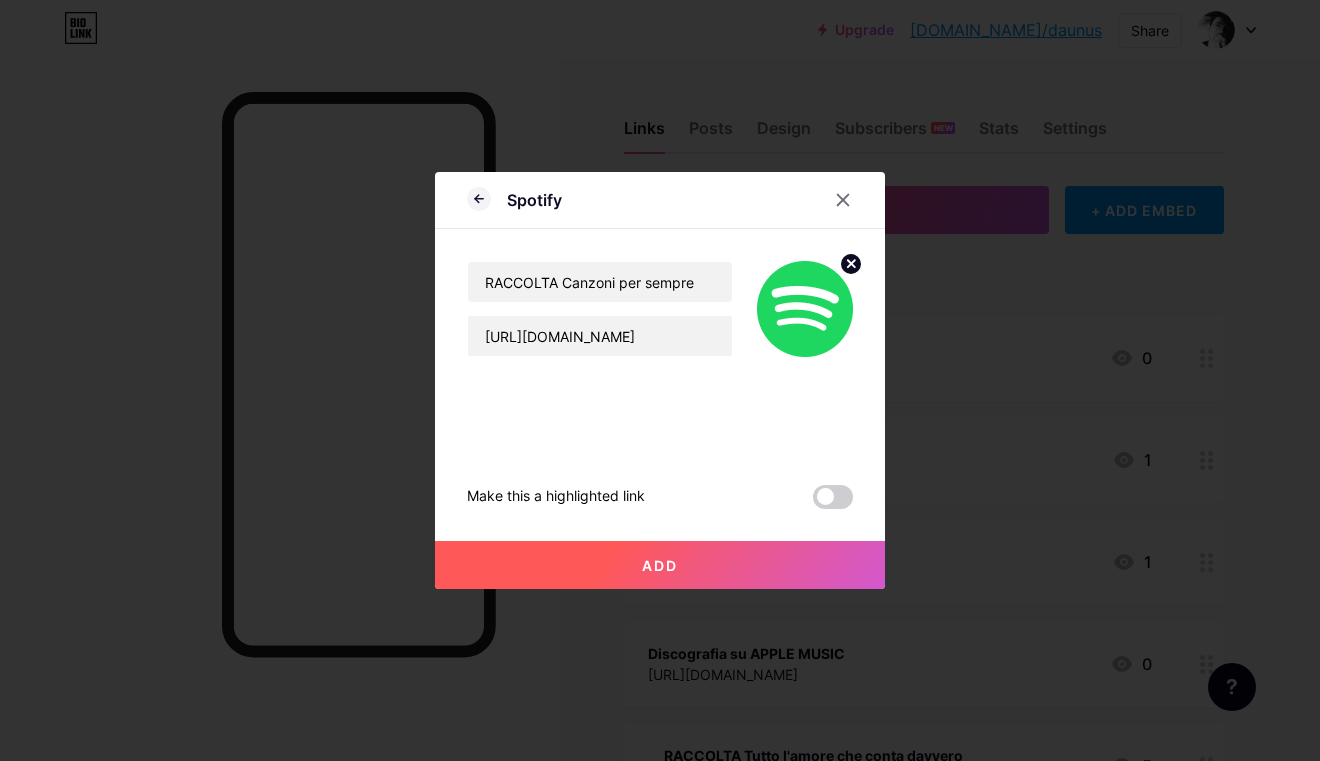 click on "Add" at bounding box center [660, 565] 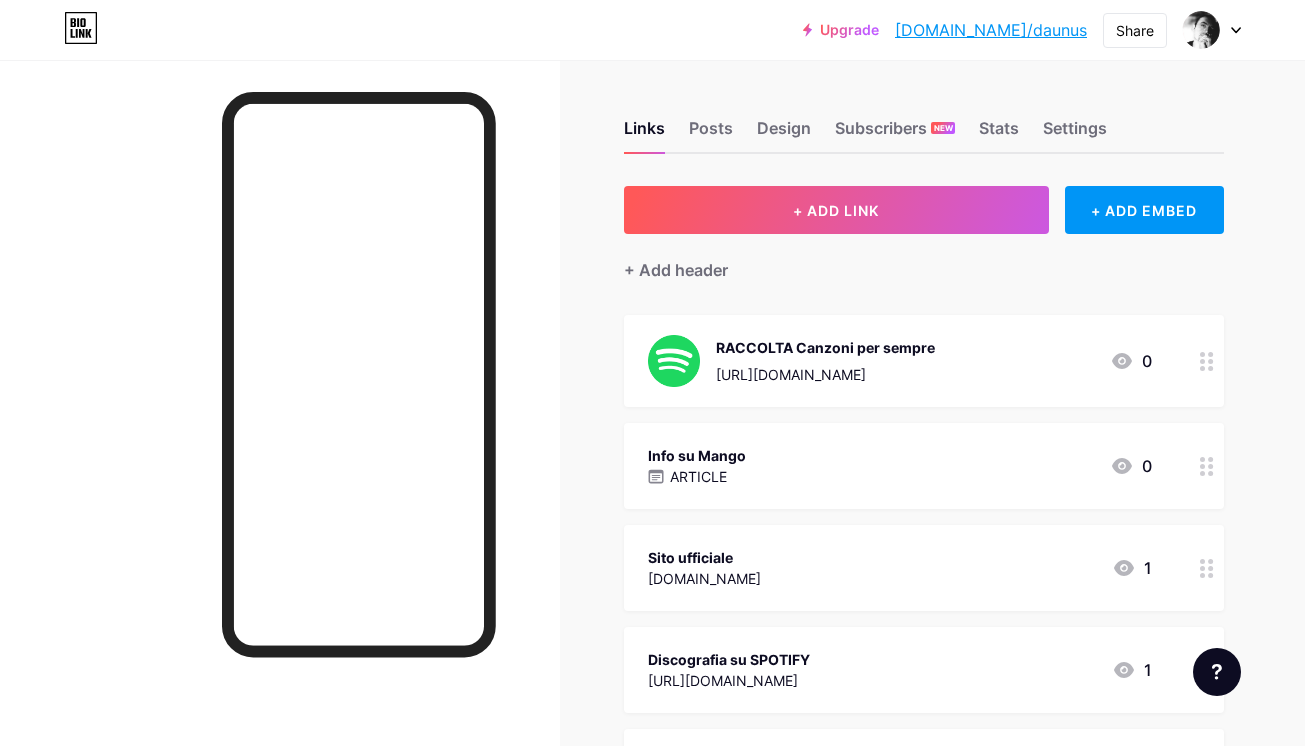click on "RACCOLTA Canzoni per sempre
https://open.spotify.com/track/152ITAhnJ4rqzUC2jLMYVz?si=zvYmfS3iRAamU1wJoh_l2g" at bounding box center (825, 361) 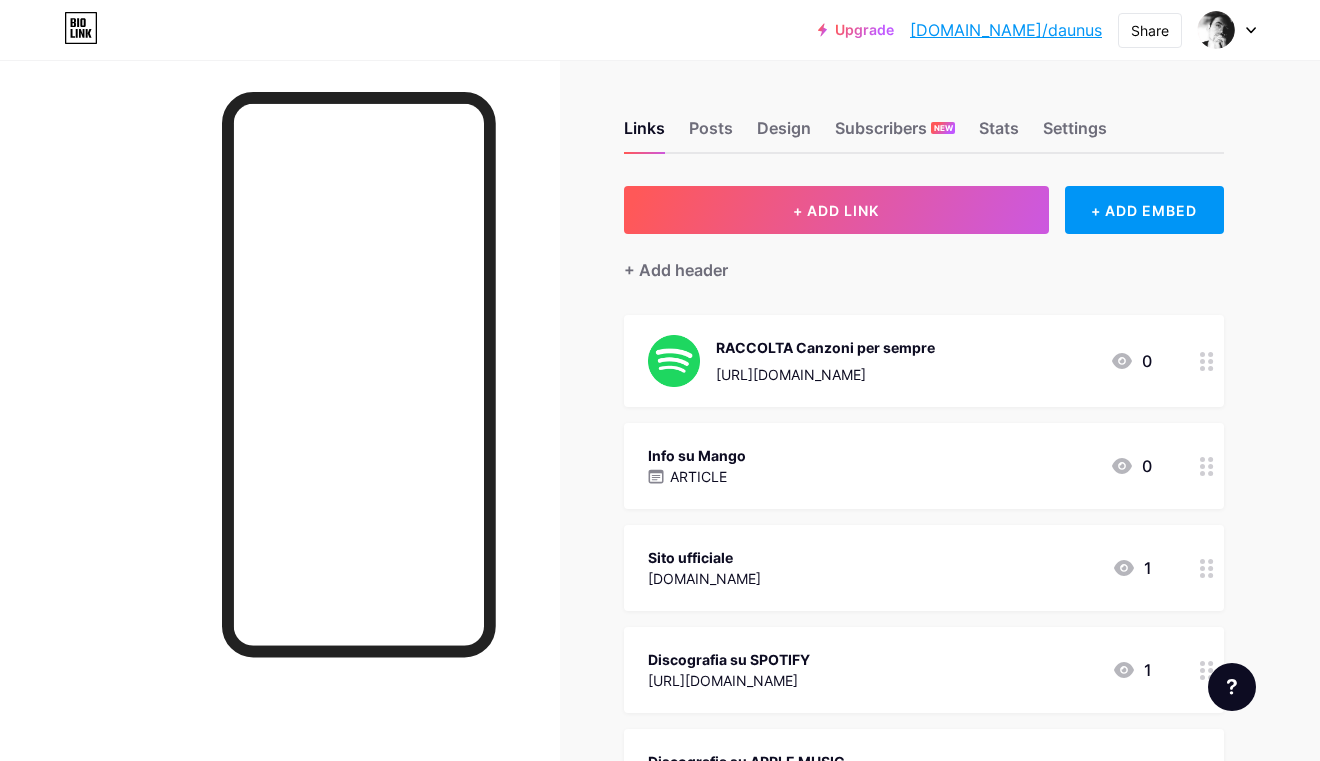 click 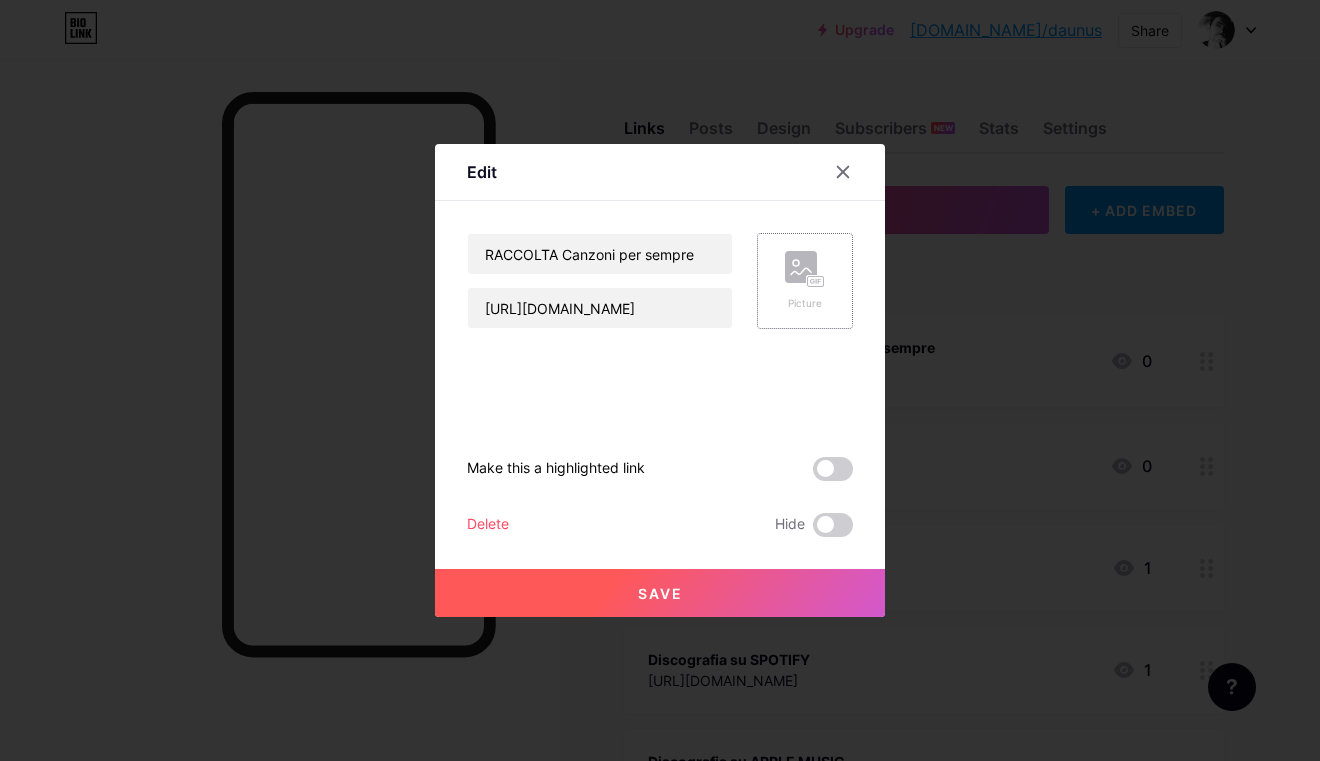 click on "Save" at bounding box center (660, 593) 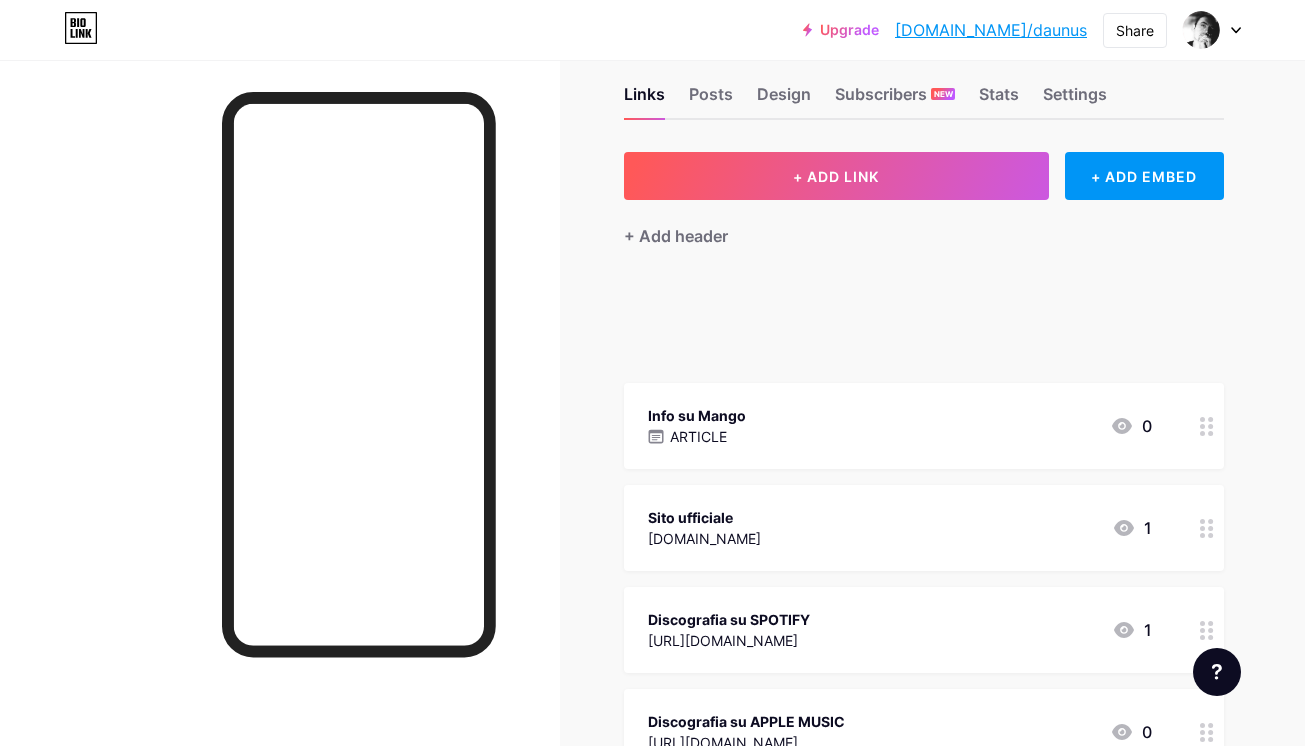 type 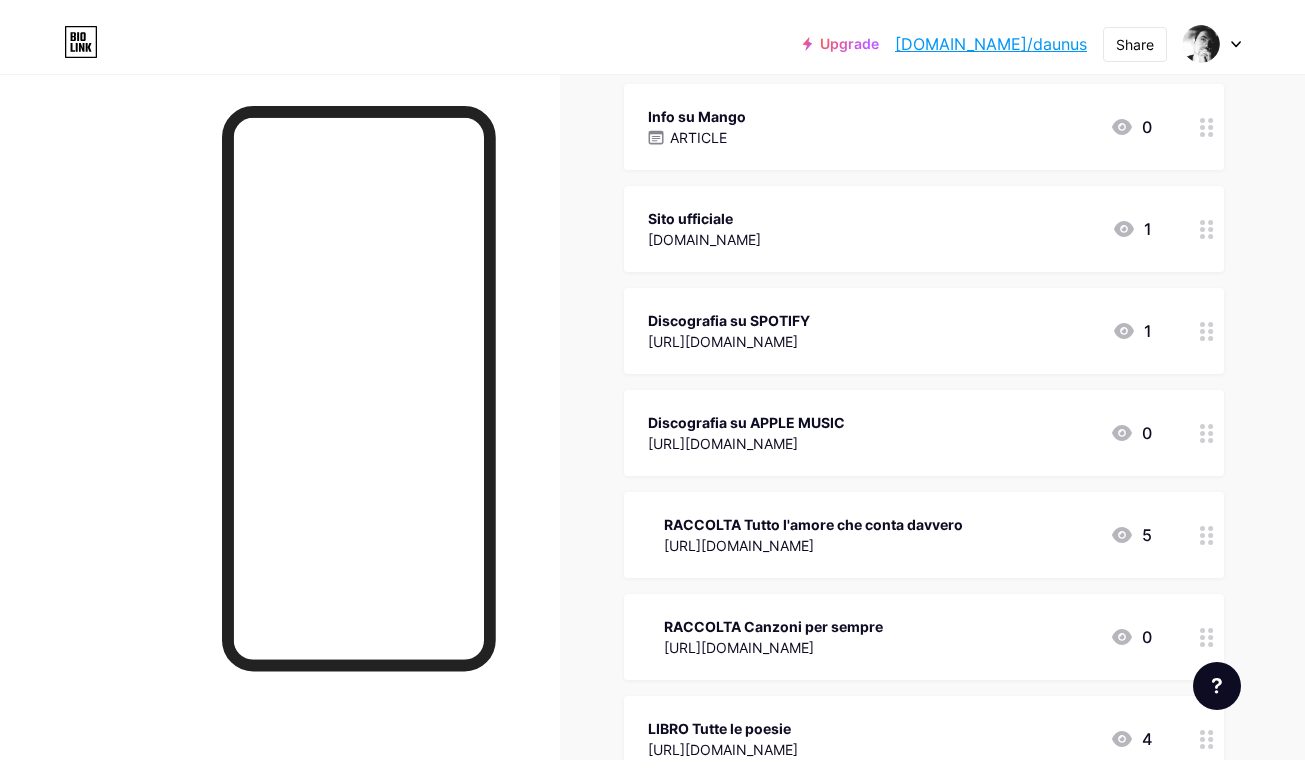 scroll, scrollTop: 346, scrollLeft: 0, axis: vertical 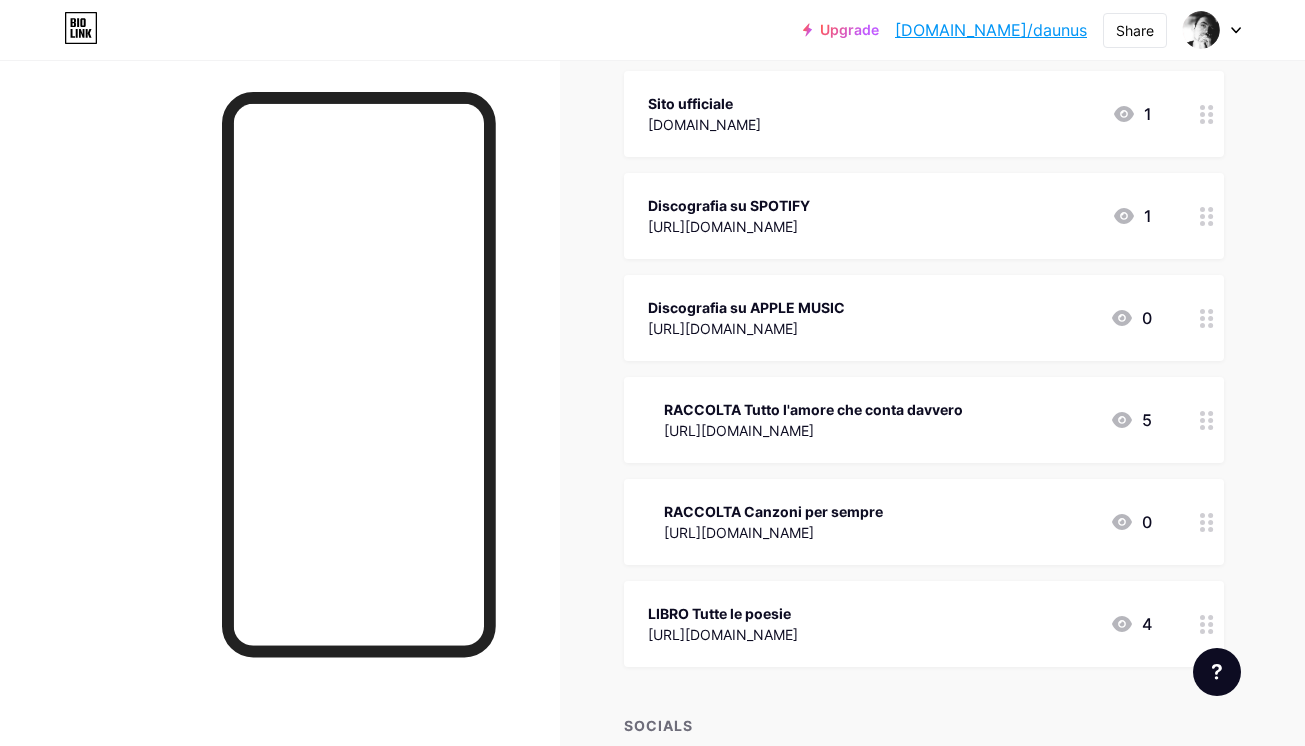 click on "RACCOLTA Tutto l'amore che conta davvero" at bounding box center (813, 409) 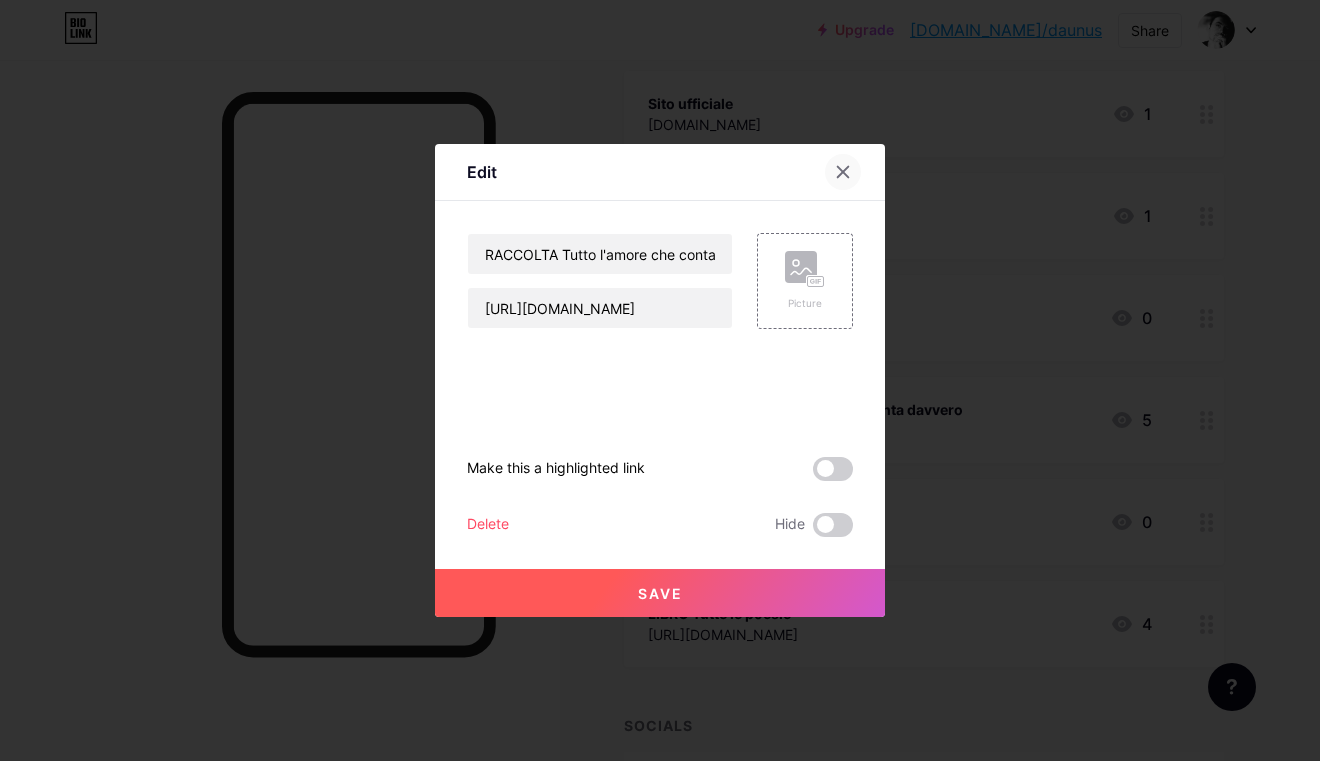 click 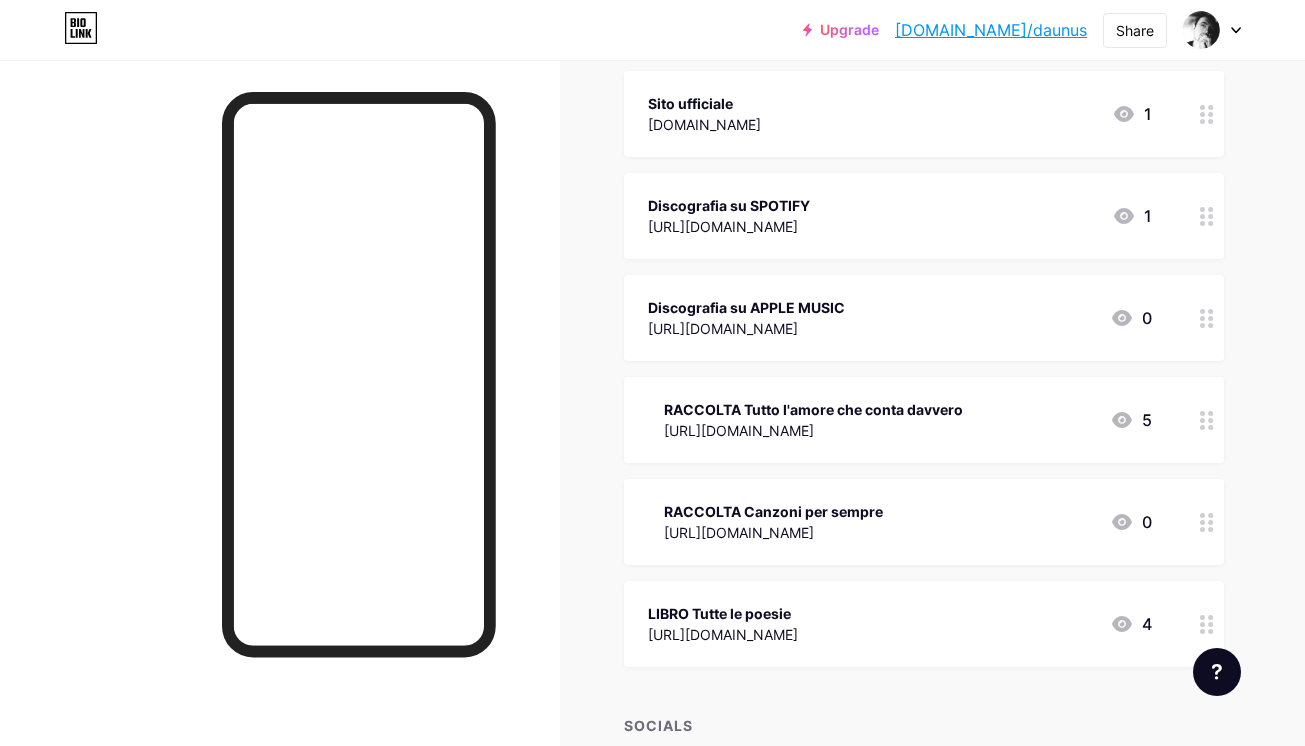 click on "https://open.spotify.com/track/152ITAhnJ4rqzUC2jLMYVz?si=zvYmfS3iRAamU1wJoh_l2g" at bounding box center [773, 532] 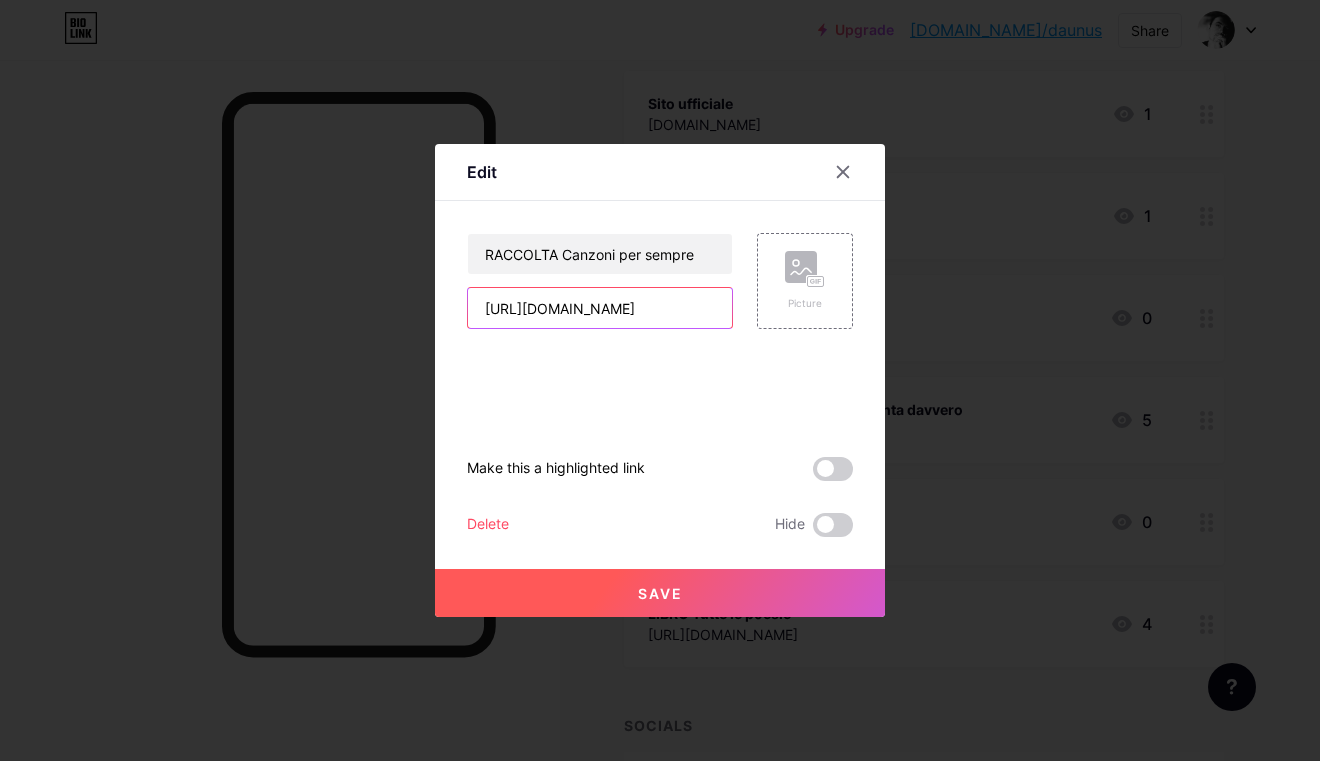 drag, startPoint x: 476, startPoint y: 311, endPoint x: 888, endPoint y: 314, distance: 412.01093 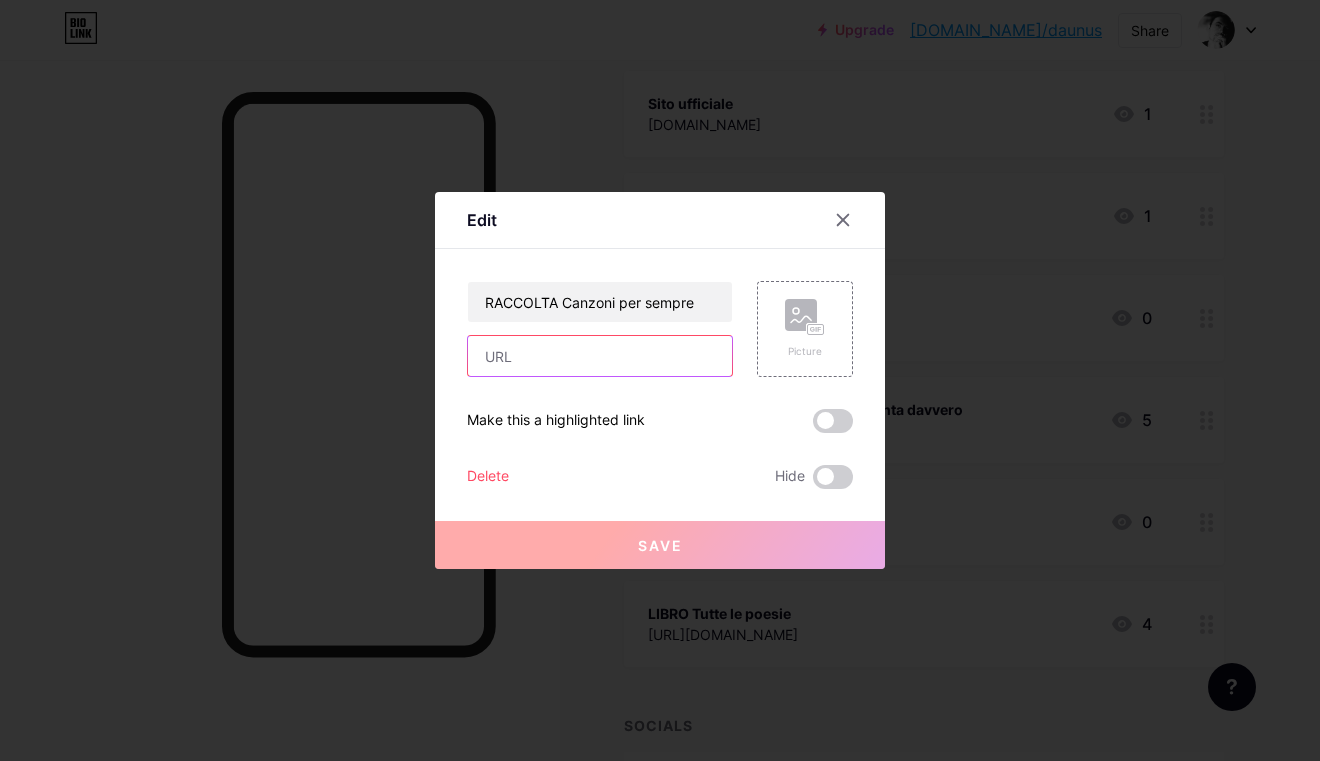 paste on "https://open.spotify.com/track/6FwN4QY9aPI4l6yQHQJ91i?si=q1rpkvC4THilFyCQB47Rgw" 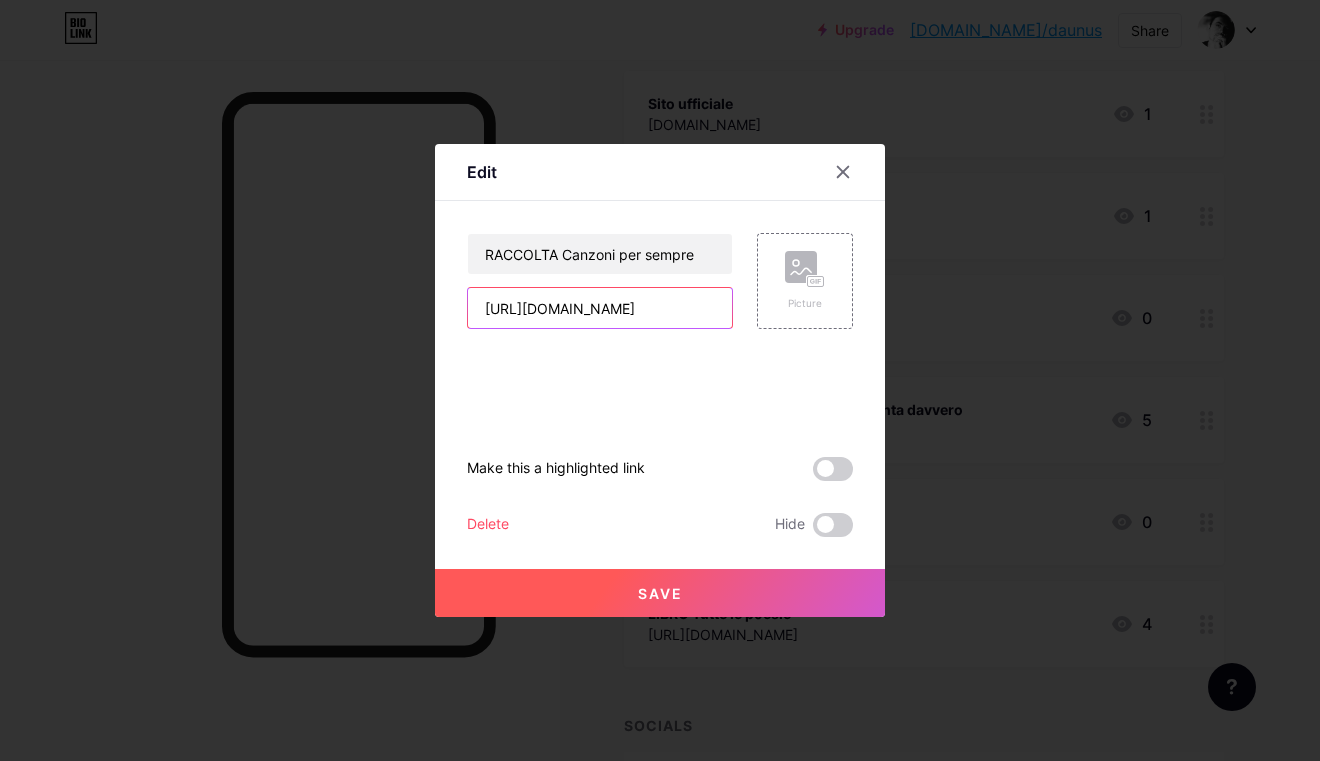 type on "https://open.spotify.com/track/6FwN4QY9aPI4l6yQHQJ91i?si=q1rpkvC4THilFyCQB47Rgw" 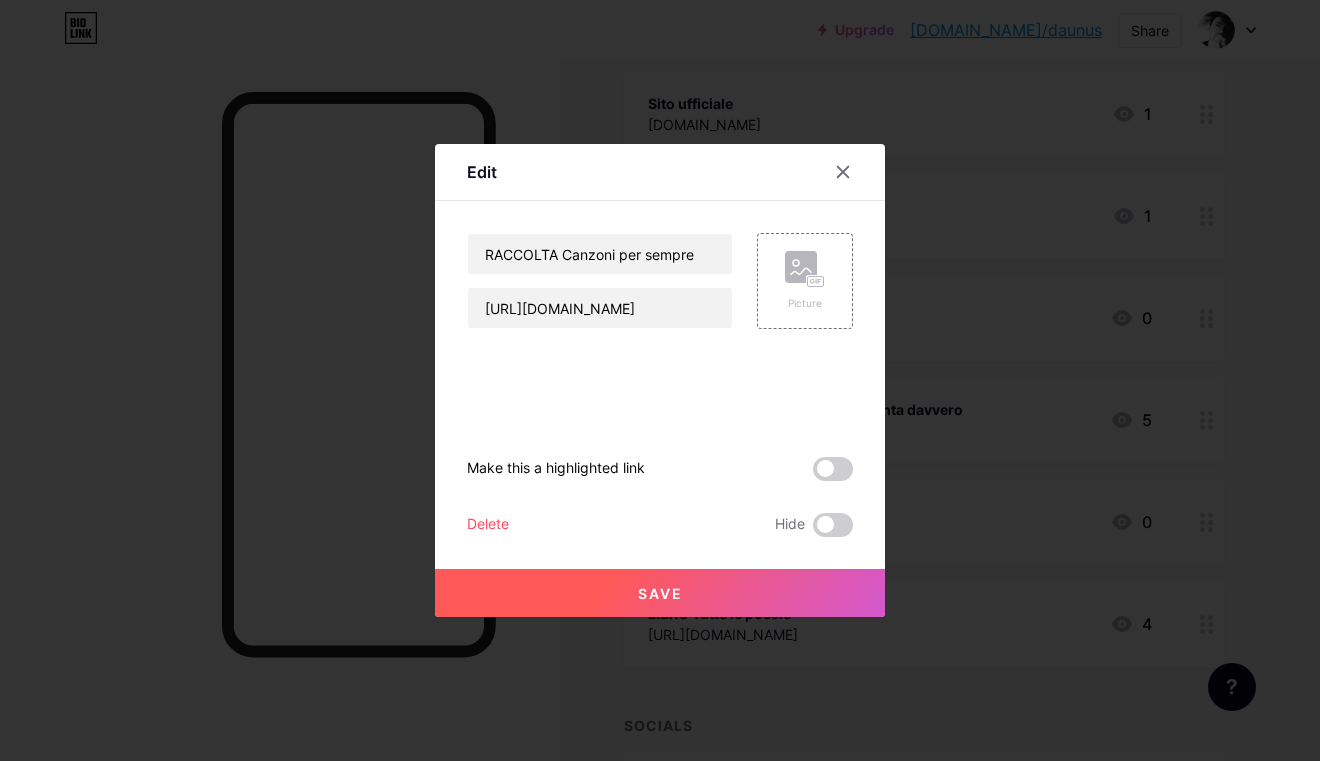 click on "Save" at bounding box center (660, 593) 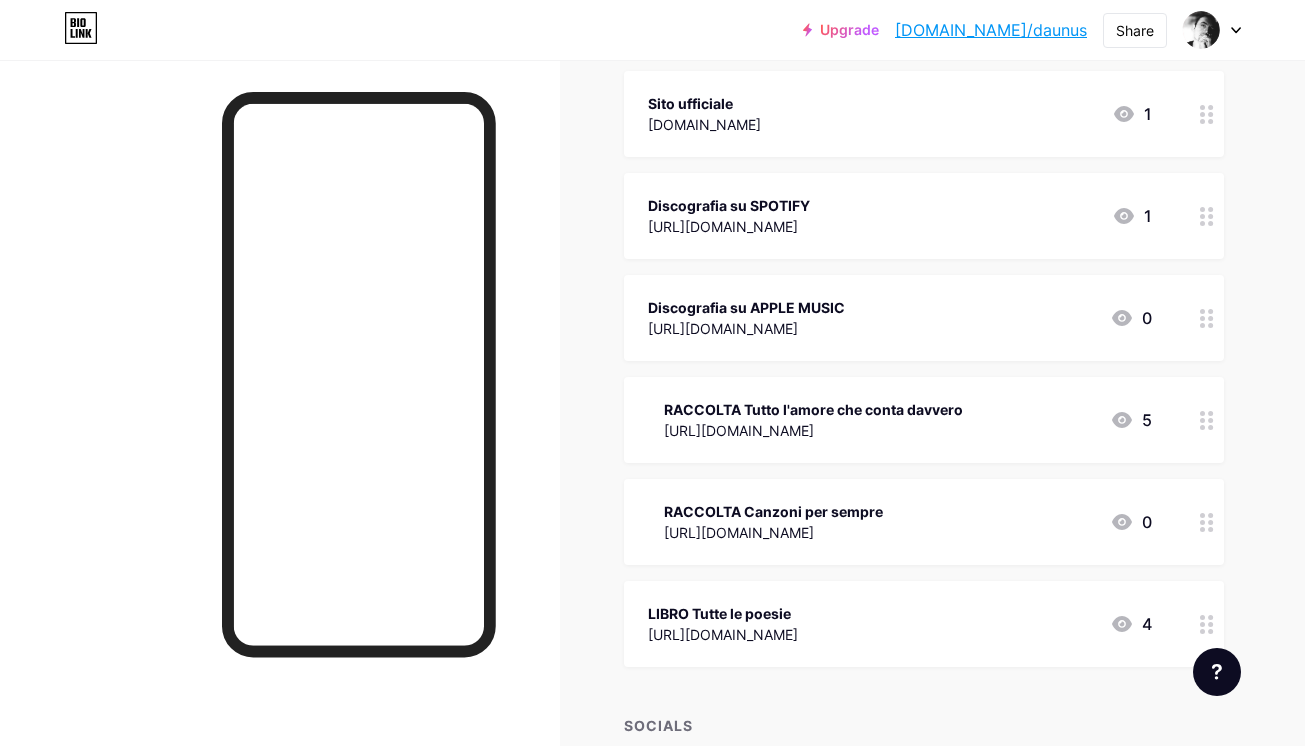 click on "[URL][DOMAIN_NAME]" at bounding box center [813, 430] 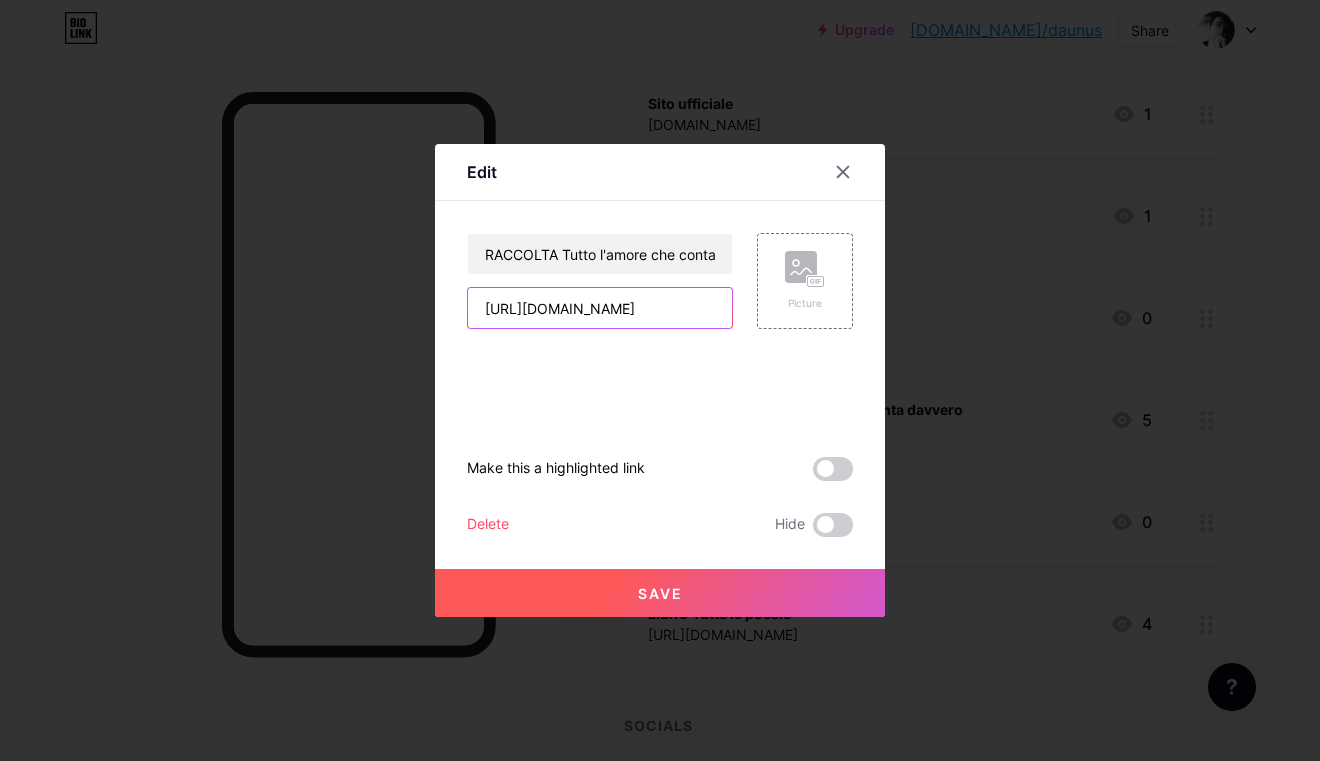 drag, startPoint x: 473, startPoint y: 310, endPoint x: 905, endPoint y: 330, distance: 432.4627 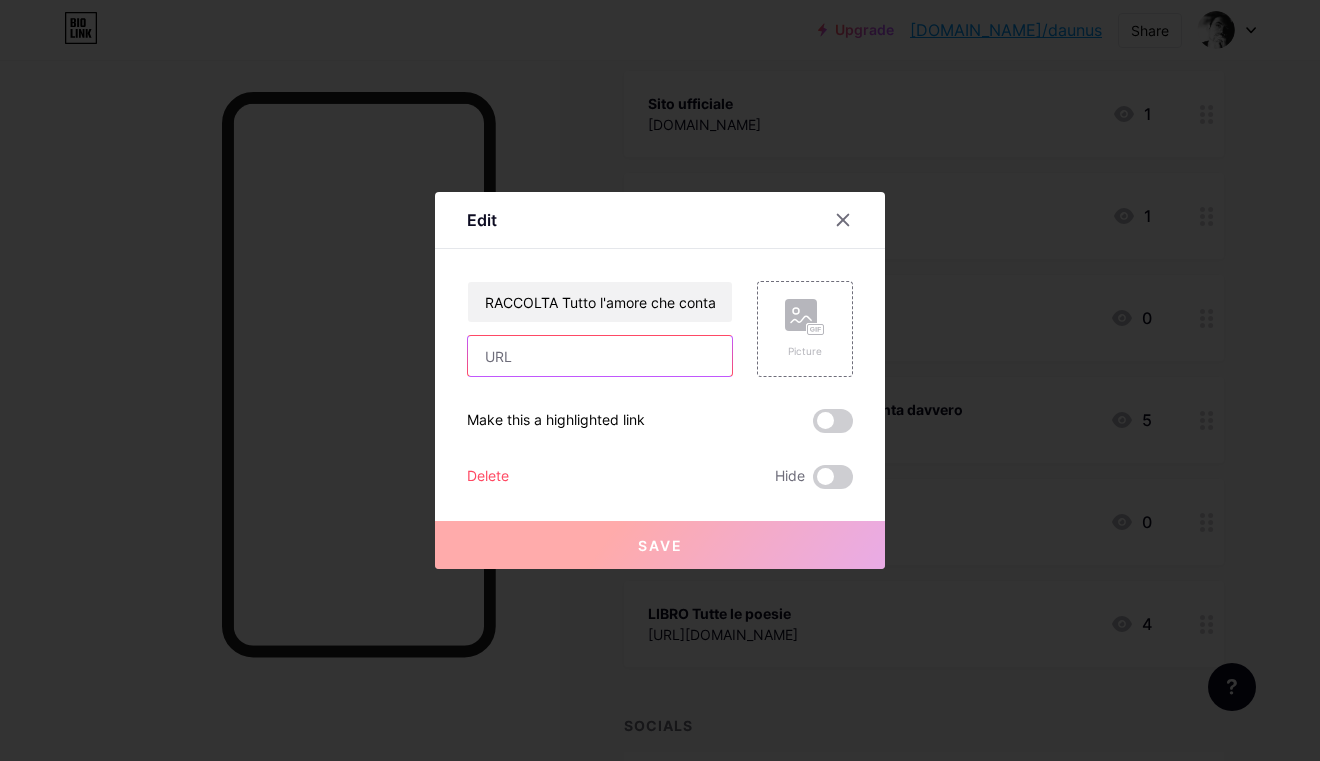 paste on "https://open.spotify.com/intl-it/track/2ZsAkoegXrv9xwkcPXNLU8?si=f1e4bbe93b1b464a" 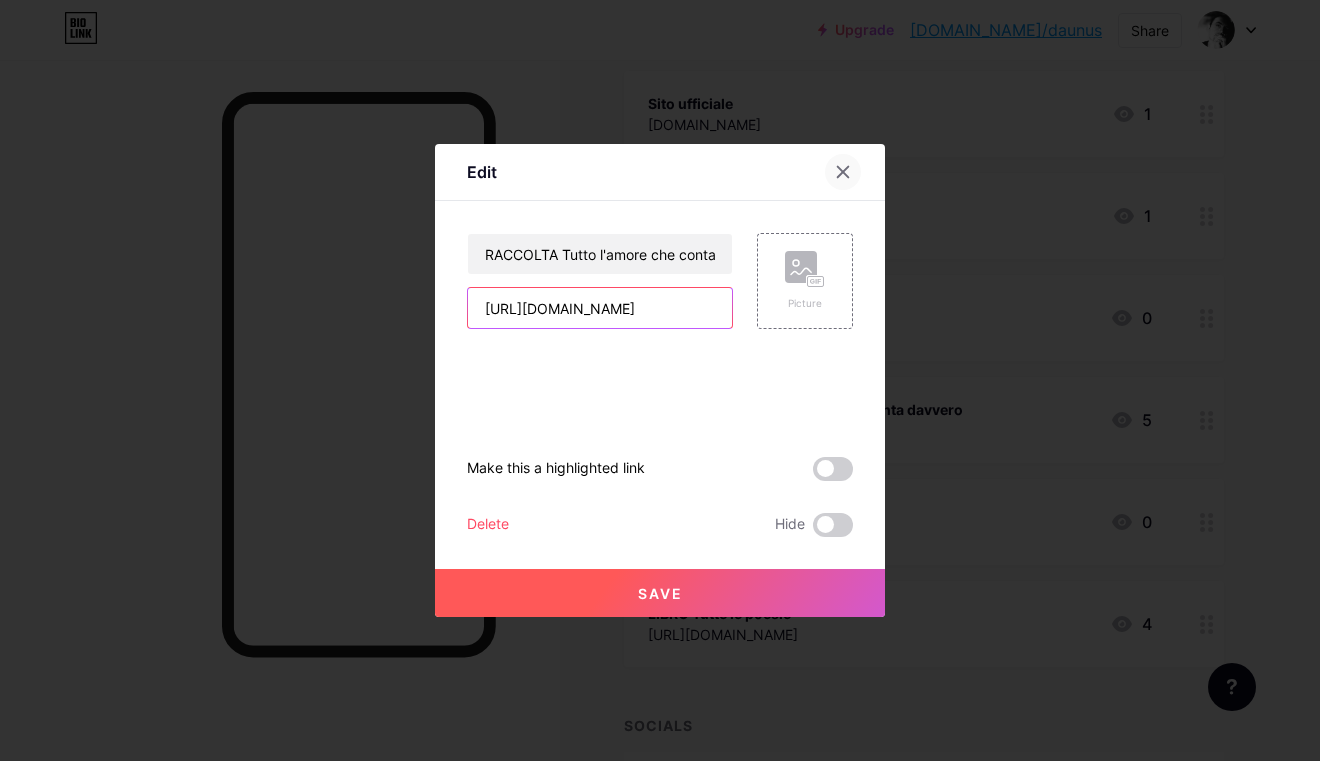 type on "https://open.spotify.com/intl-it/track/2ZsAkoegXrv9xwkcPXNLU8?si=f1e4bbe93b1b464a" 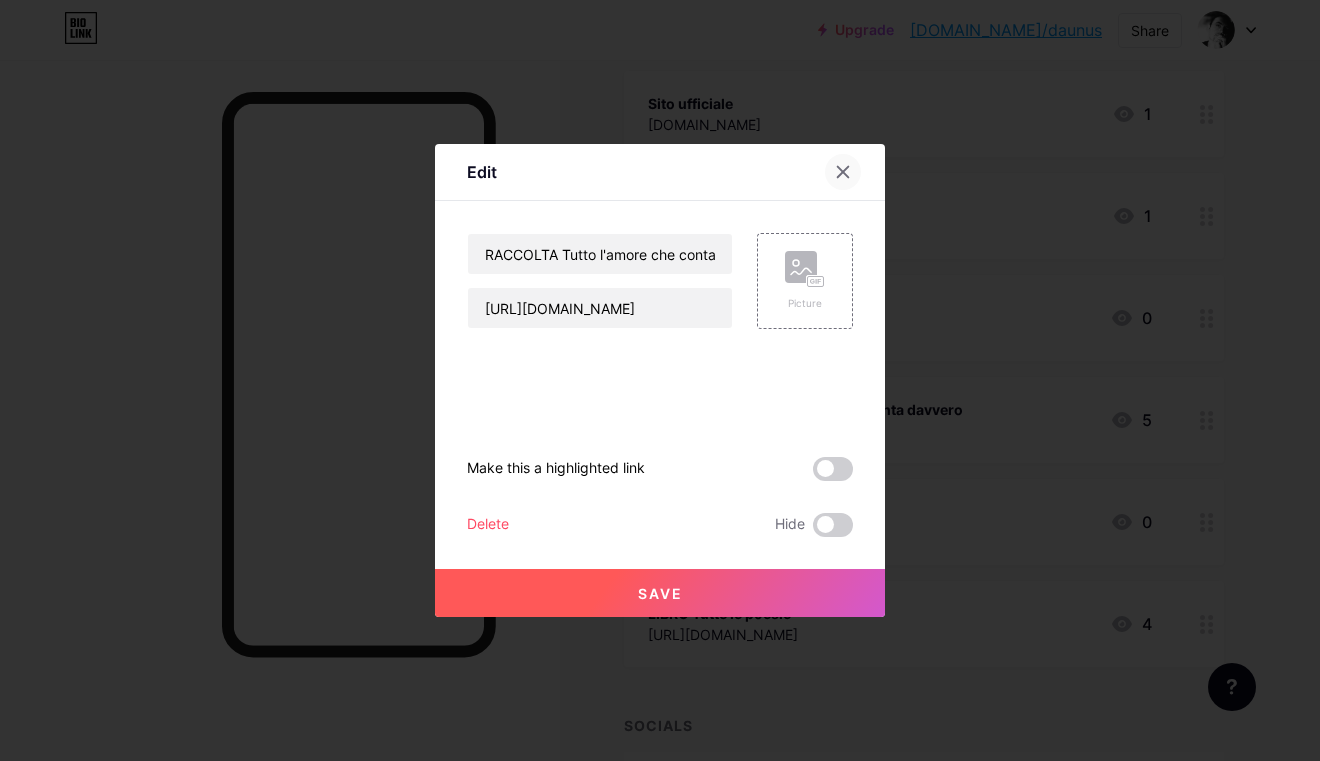 click 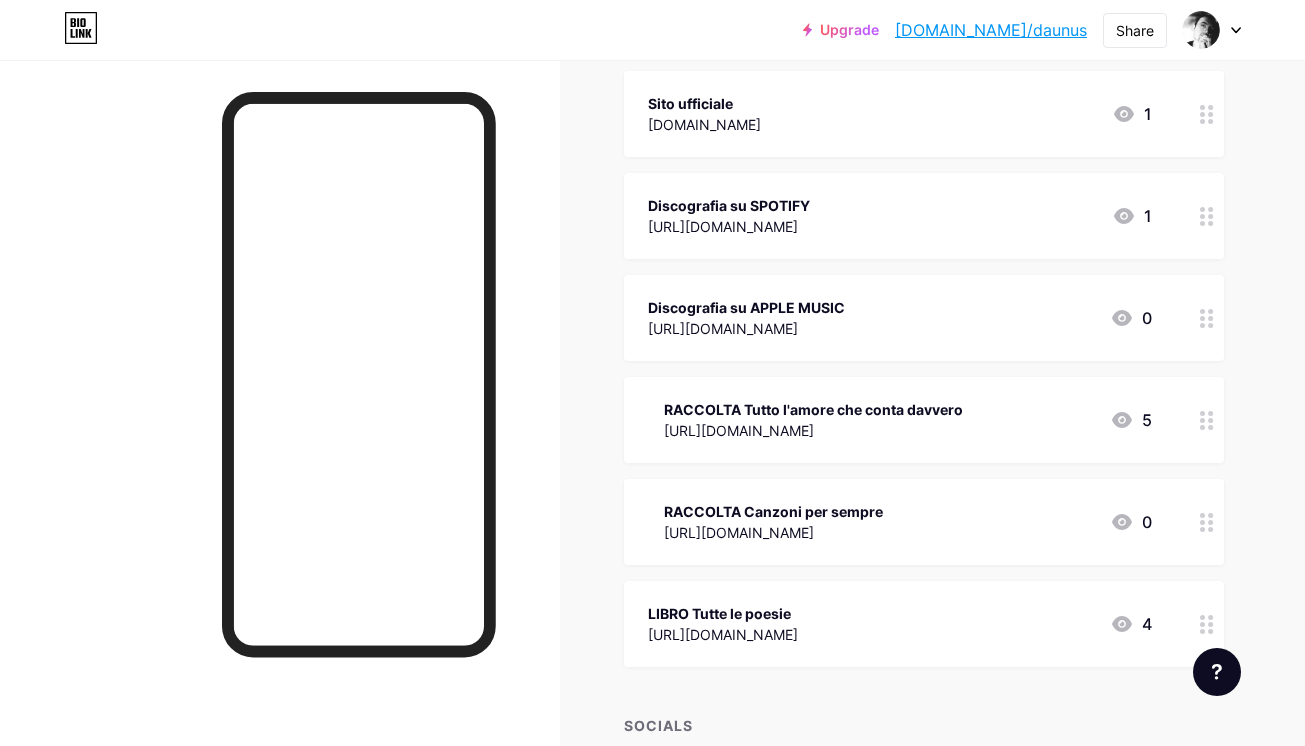 click on "[URL][DOMAIN_NAME]" at bounding box center [813, 430] 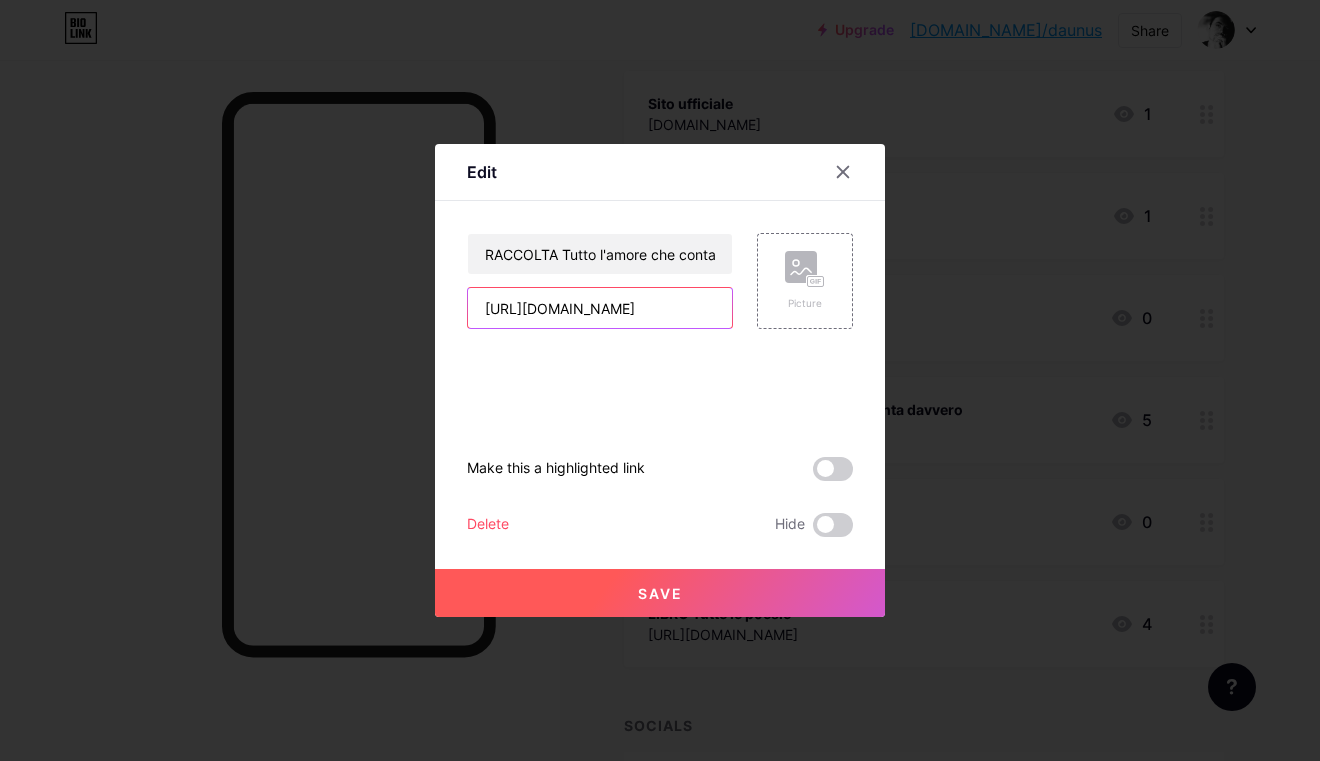 drag, startPoint x: 479, startPoint y: 312, endPoint x: 878, endPoint y: 301, distance: 399.1516 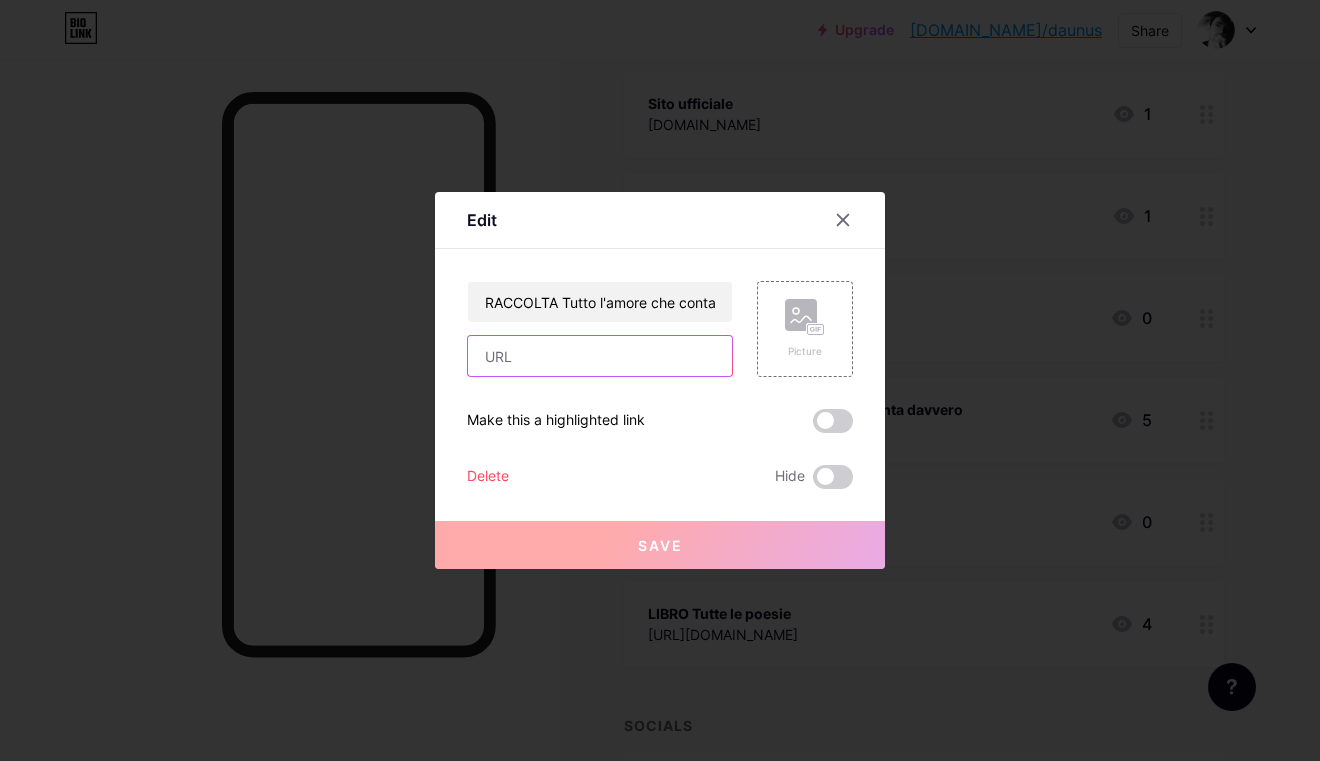 paste on "https://open.spotify.com/album/3bYN0wwGs3MiapFzDqnIQj?si=uTNXIrqISS-vpvKcq4OClw" 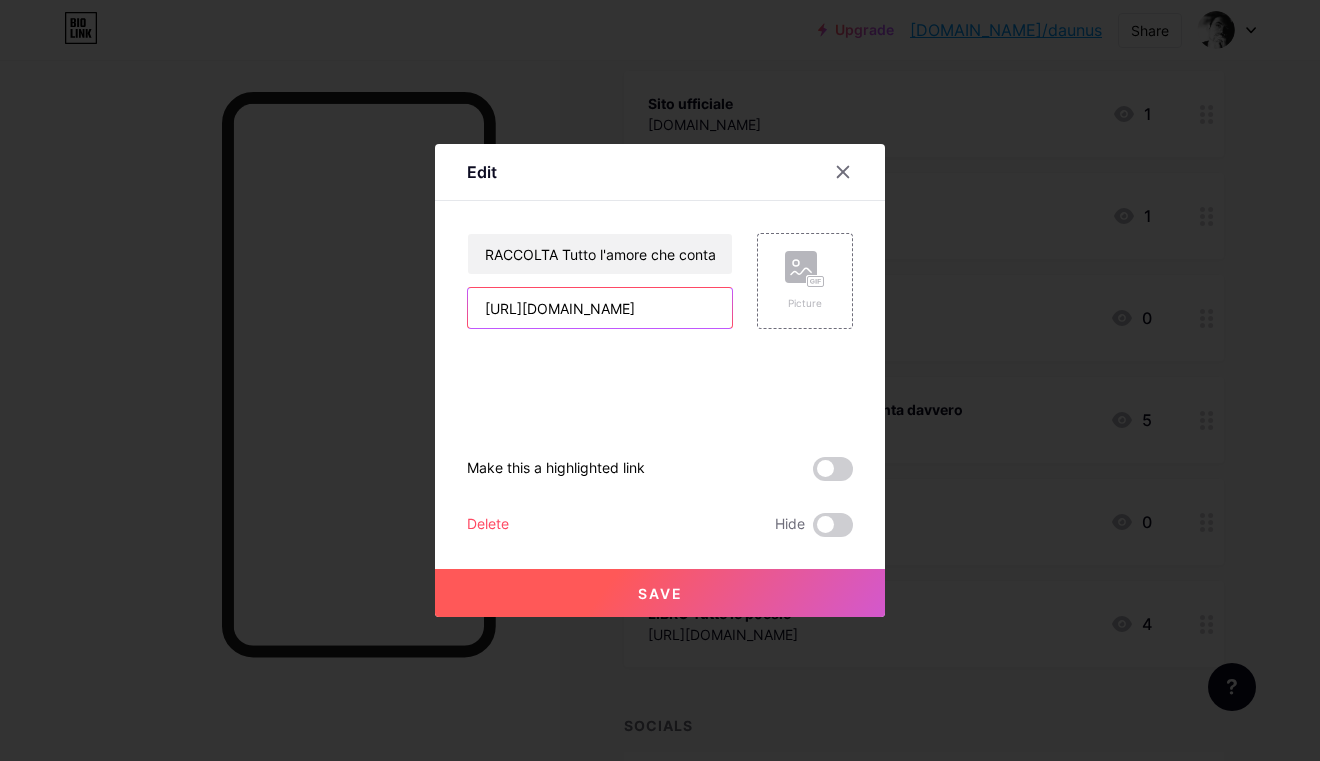 type on "https://open.spotify.com/album/3bYN0wwGs3MiapFzDqnIQj?si=uTNXIrqISS-vpvKcq4OClw" 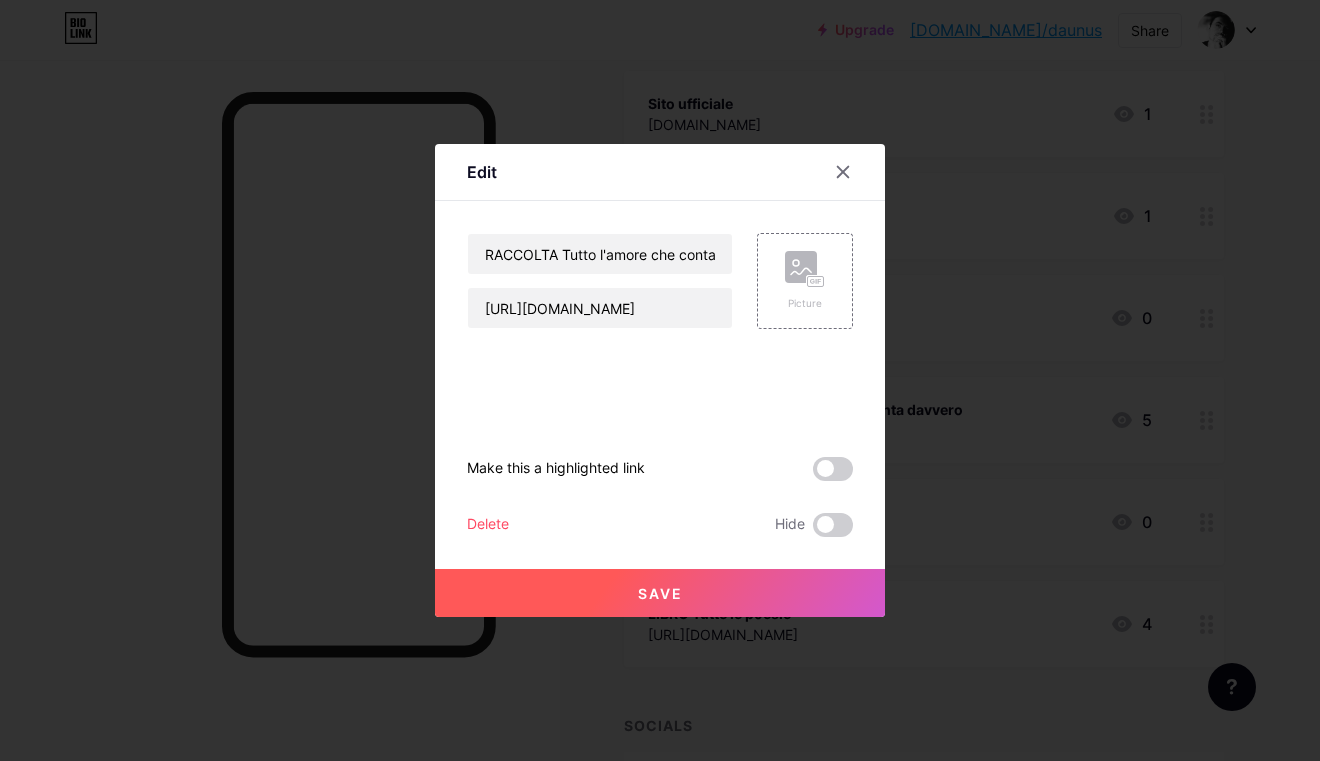 click on "Save" at bounding box center (660, 593) 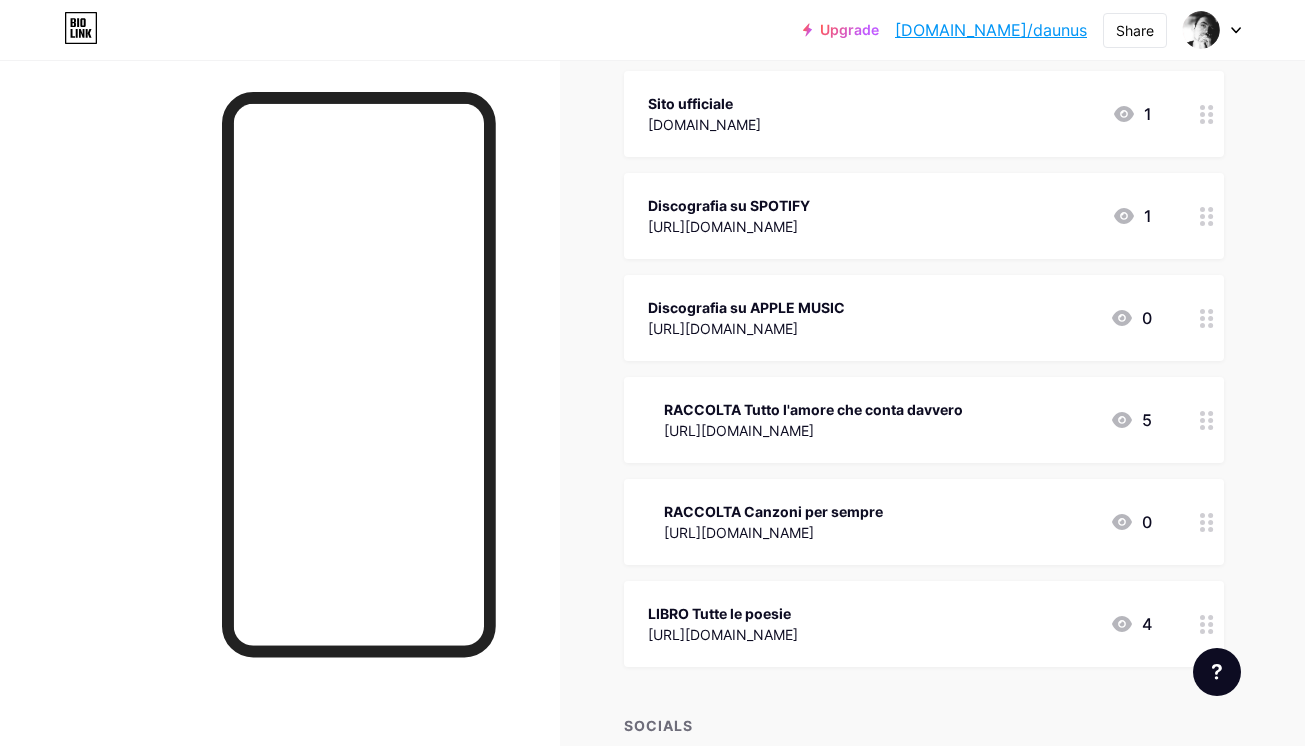 click on "RACCOLTA Canzoni per sempre" at bounding box center (773, 511) 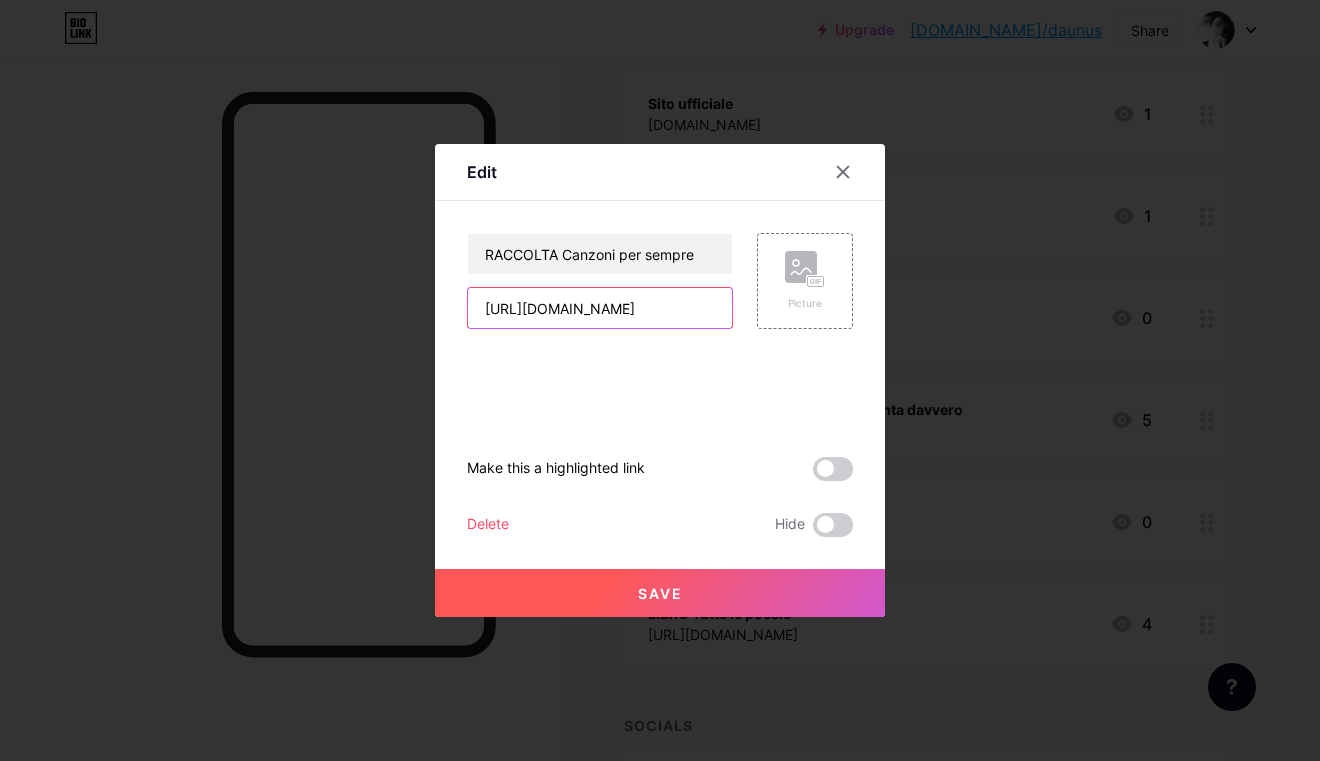 drag, startPoint x: 479, startPoint y: 310, endPoint x: 890, endPoint y: 316, distance: 411.0438 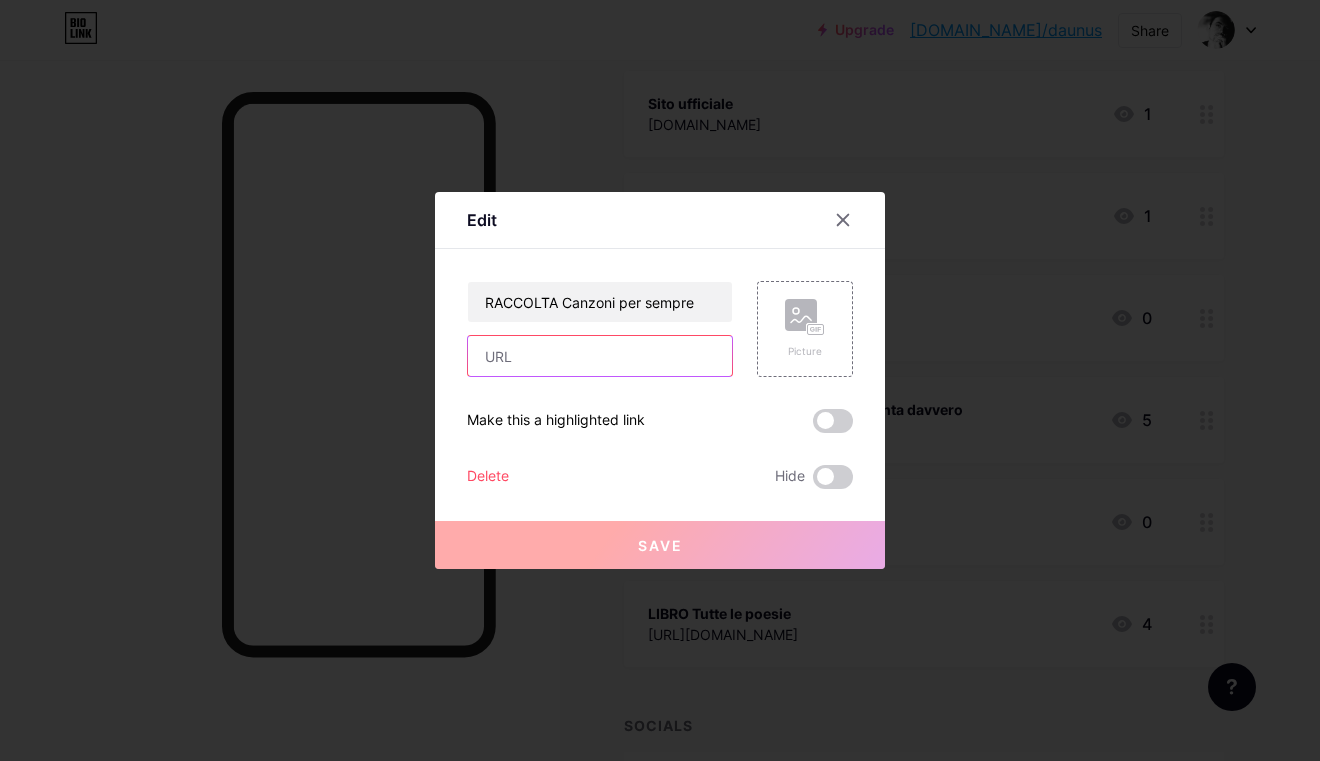 click at bounding box center (600, 356) 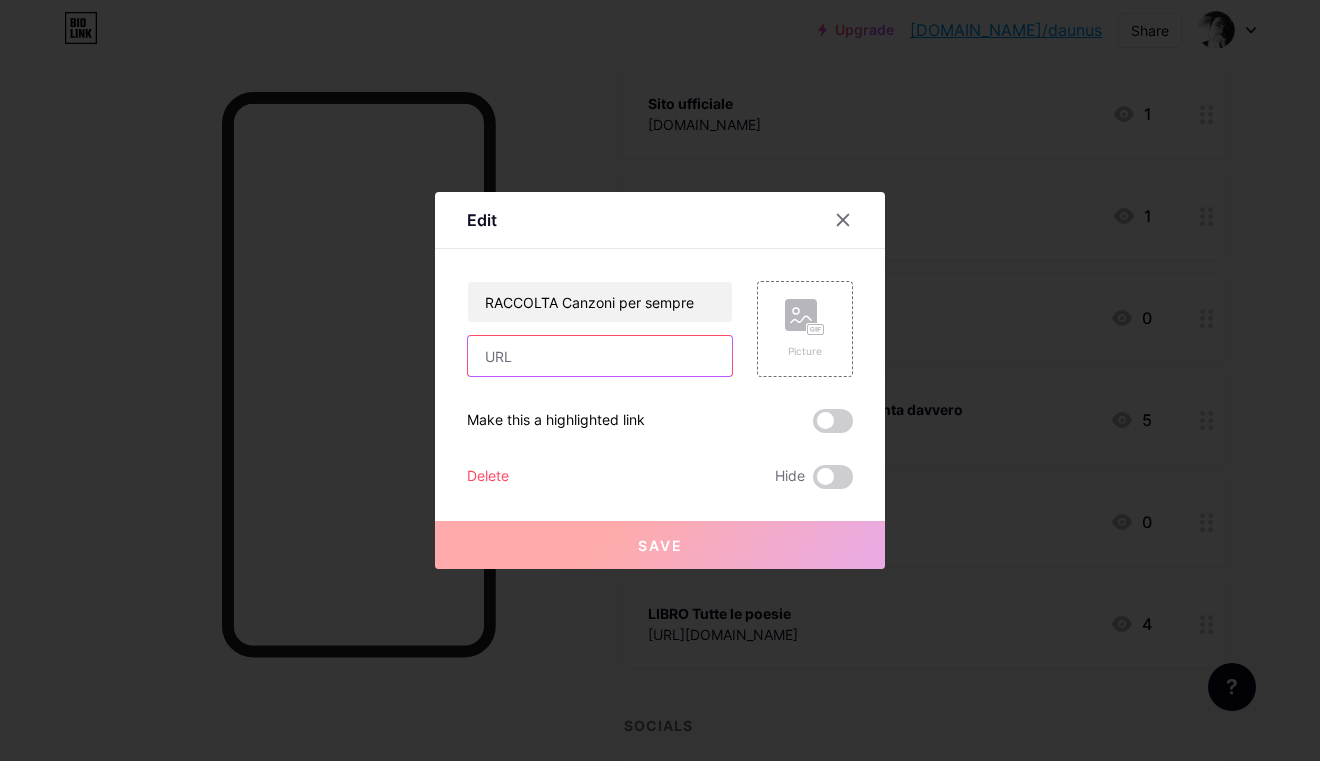 paste on "https://open.spotify.com/album/4niNGi5gge8Pi7SNvpjFt3?si=gJtb-vSZQveOp0rWUO9X3A" 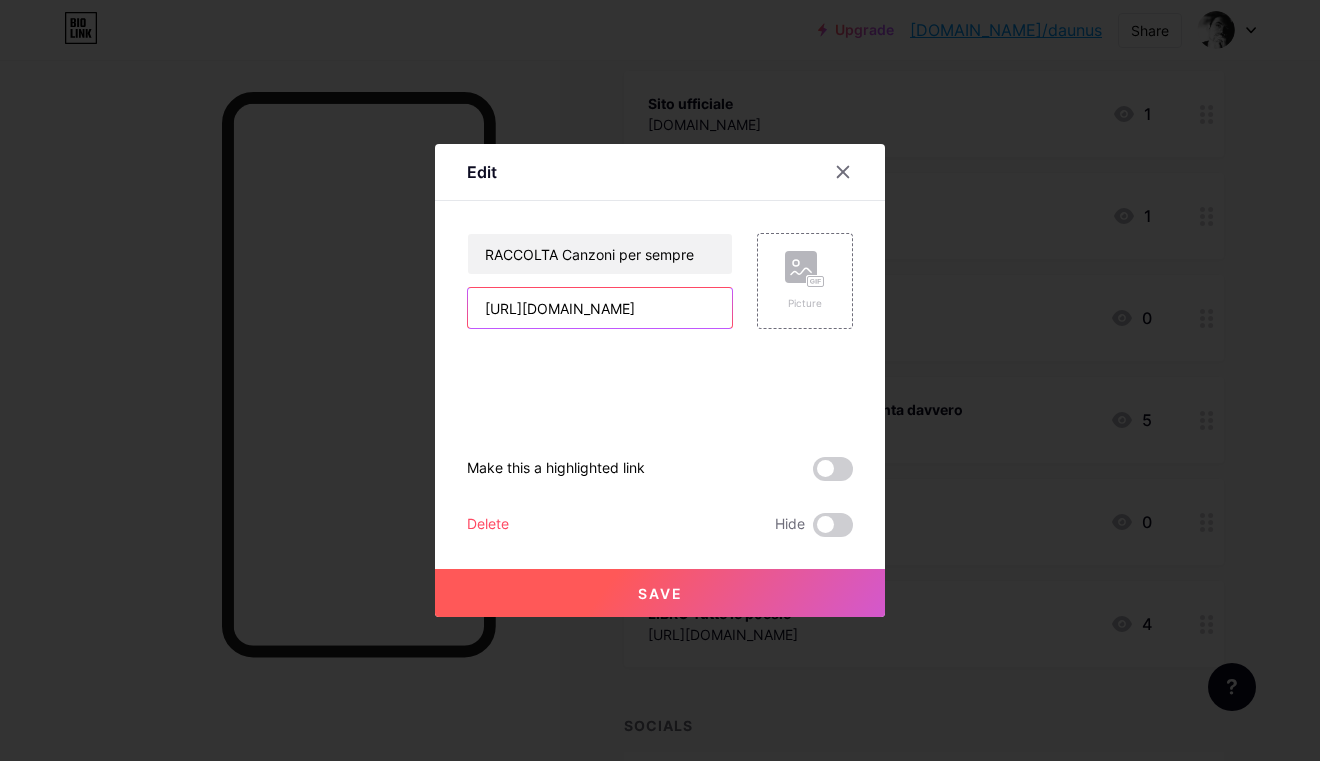 type on "https://open.spotify.com/album/4niNGi5gge8Pi7SNvpjFt3?si=gJtb-vSZQveOp0rWUO9X3A" 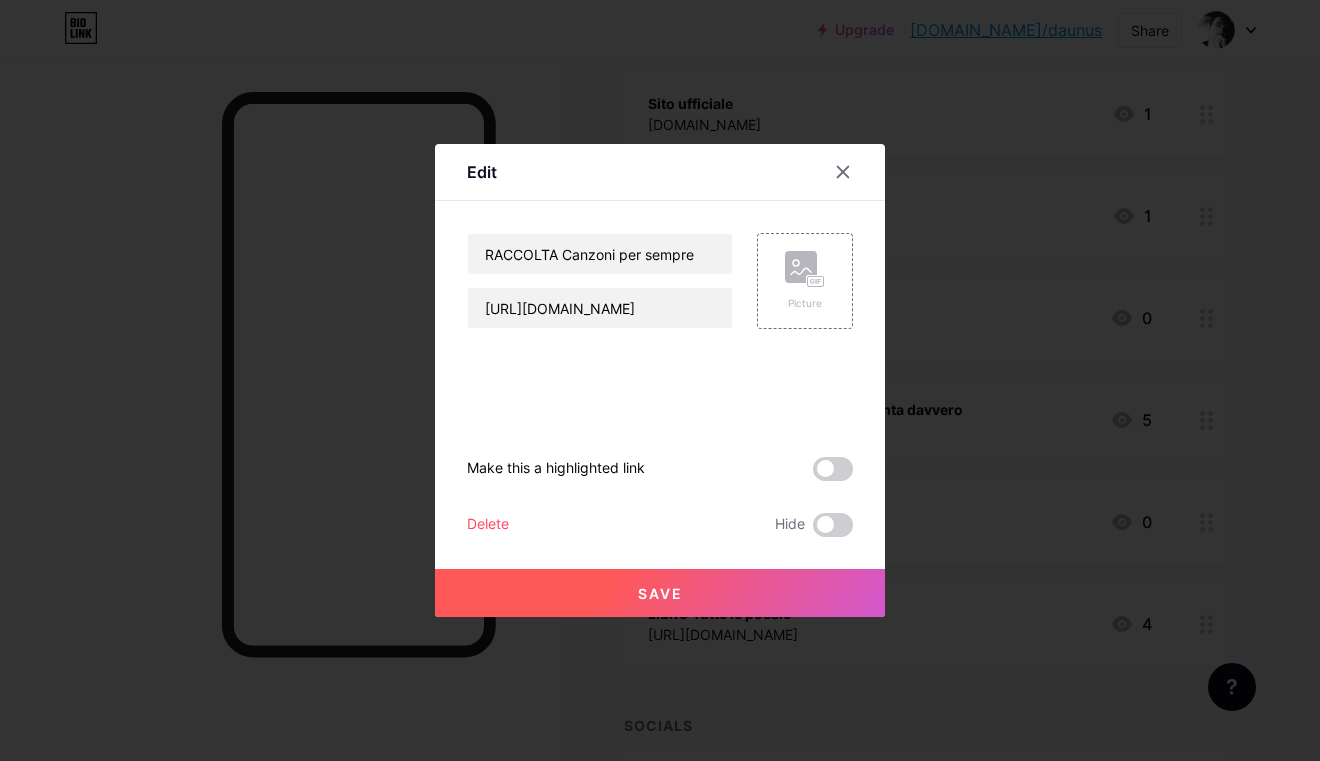 click on "Save" at bounding box center [660, 593] 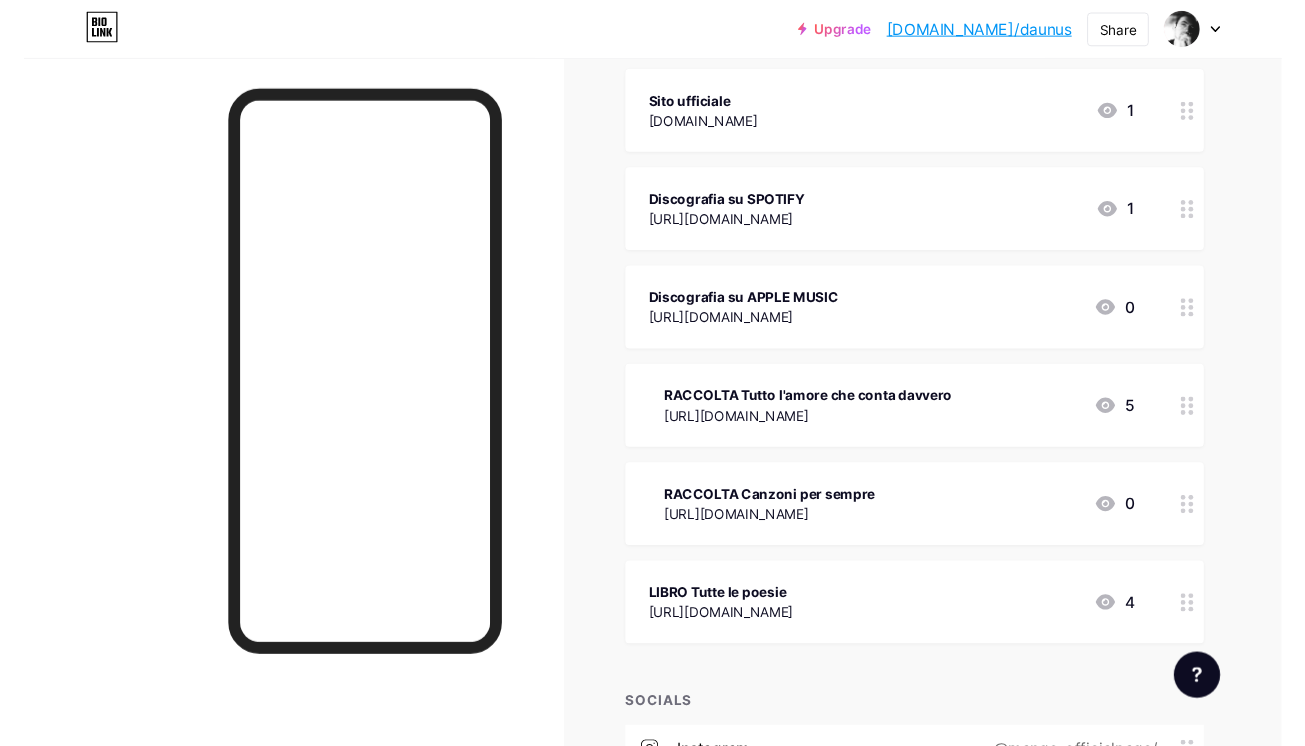 scroll, scrollTop: 334, scrollLeft: 0, axis: vertical 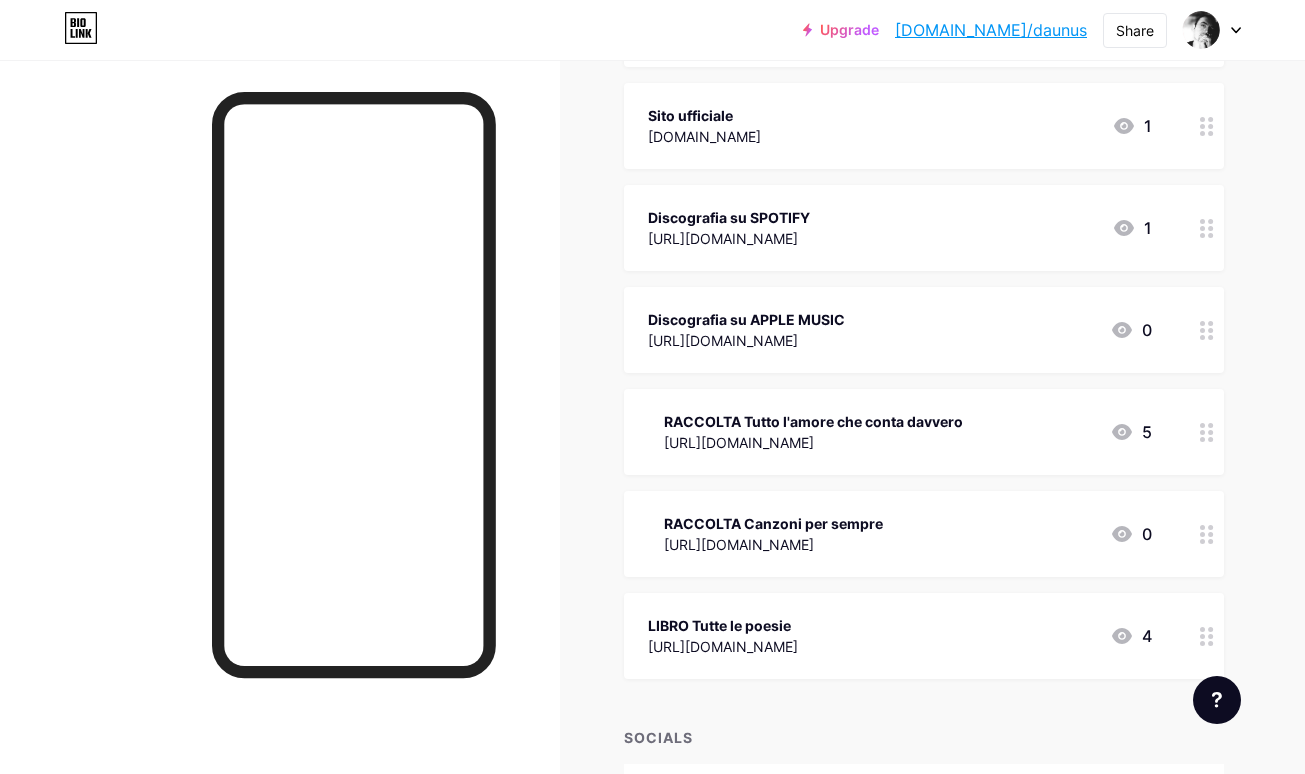 click on "[DOMAIN_NAME]/daunus" at bounding box center [991, 30] 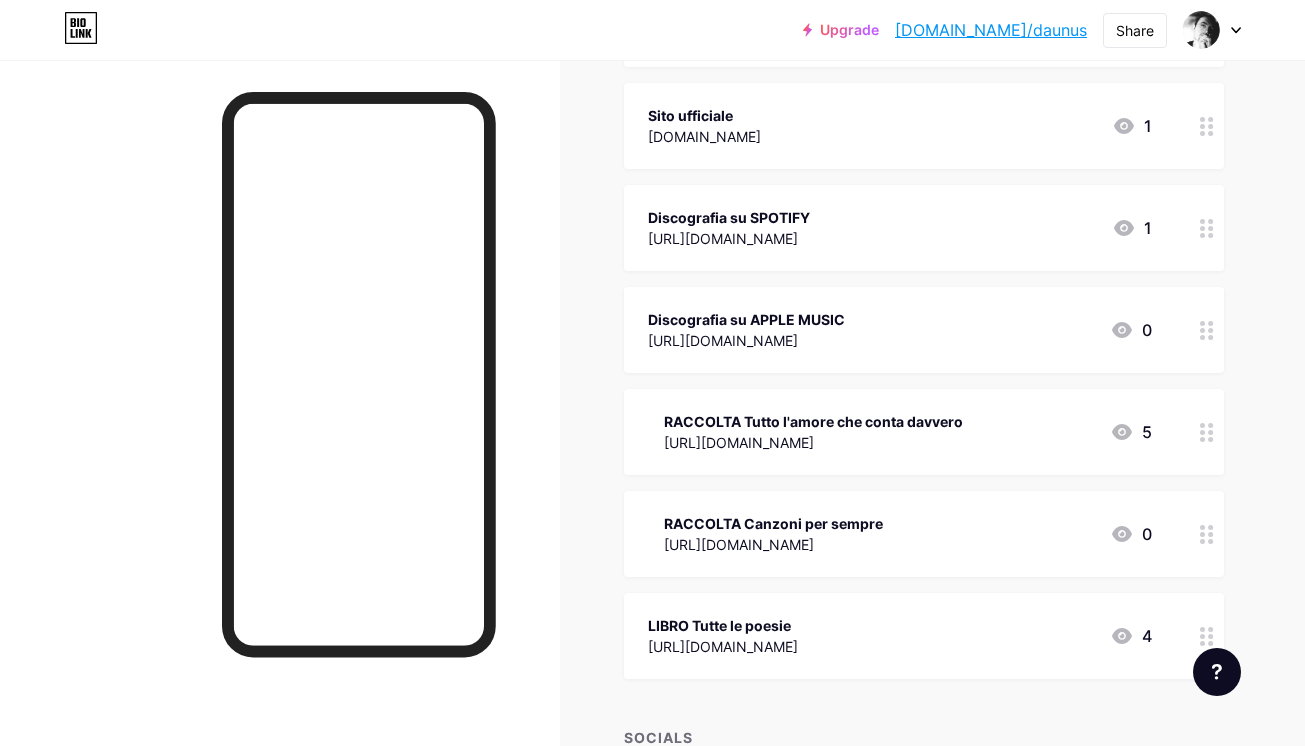 scroll, scrollTop: 104, scrollLeft: 0, axis: vertical 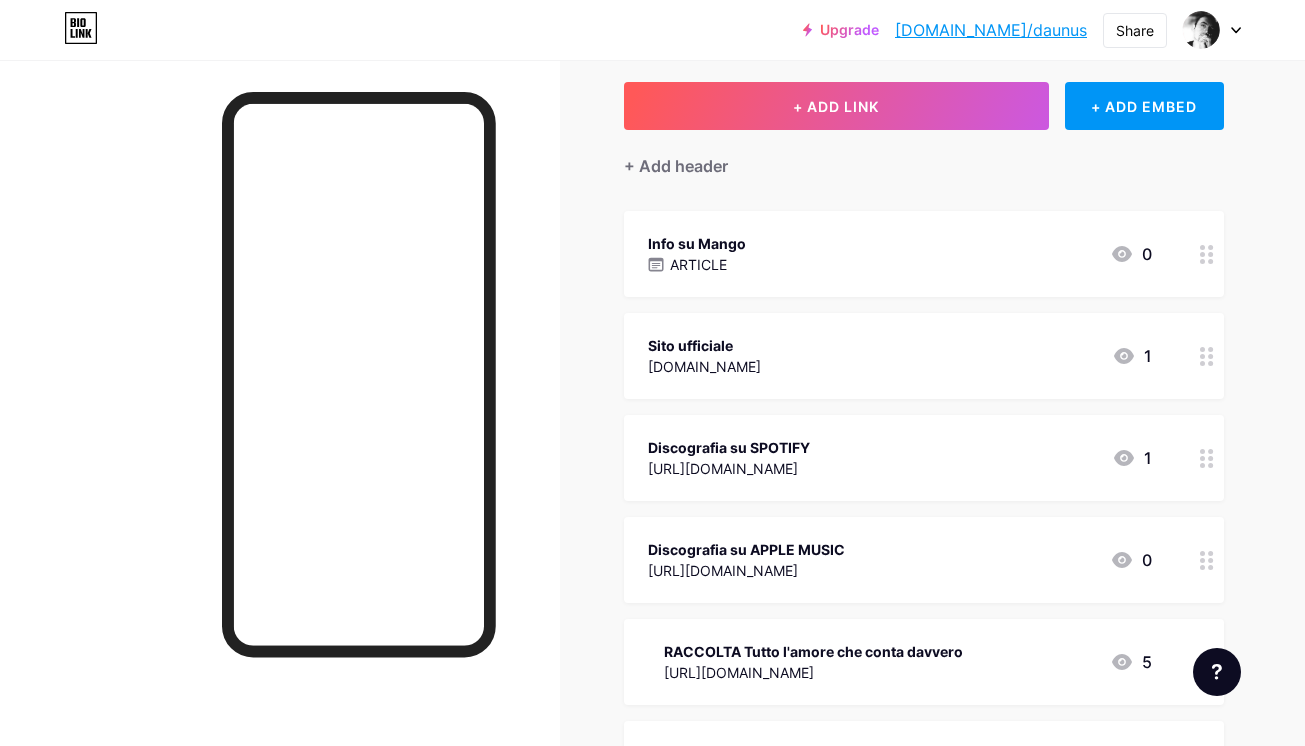 click on "[DOMAIN_NAME]/daunus" at bounding box center (991, 30) 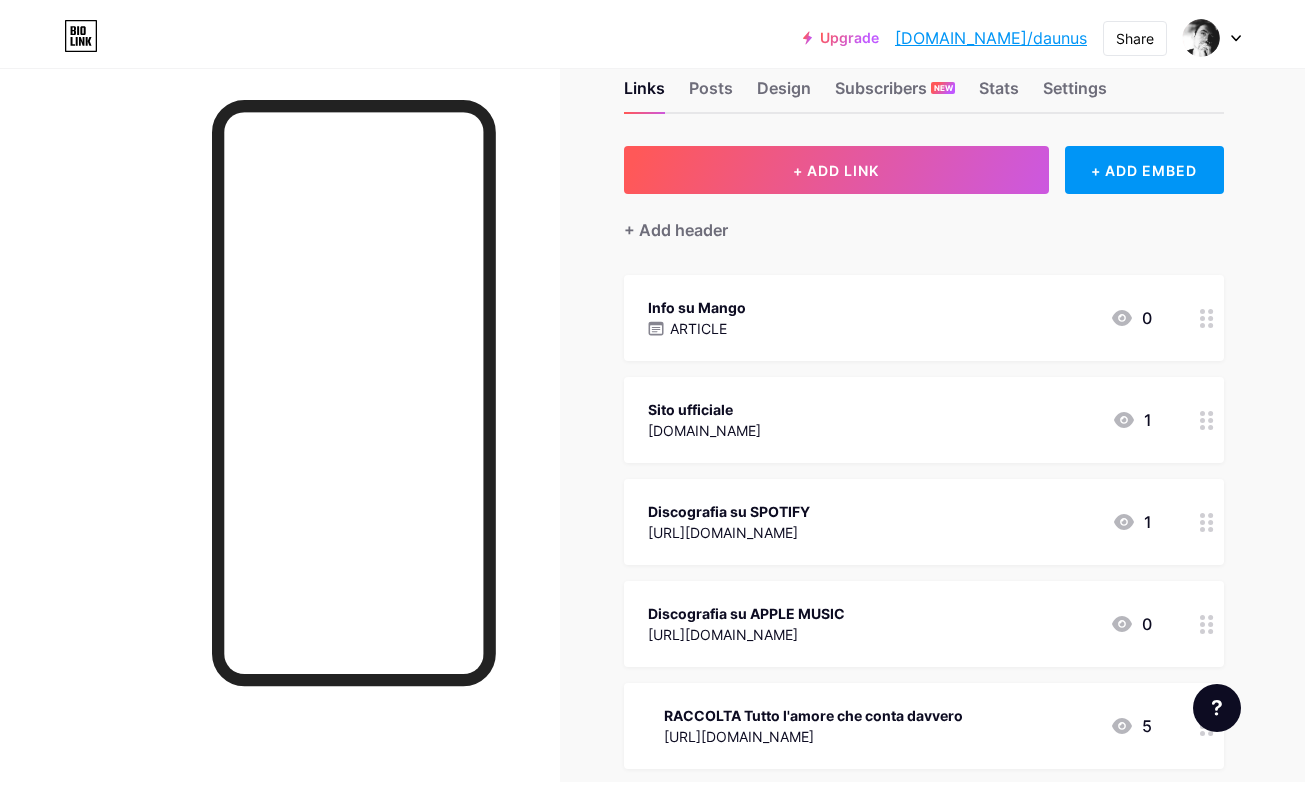 scroll, scrollTop: 0, scrollLeft: 0, axis: both 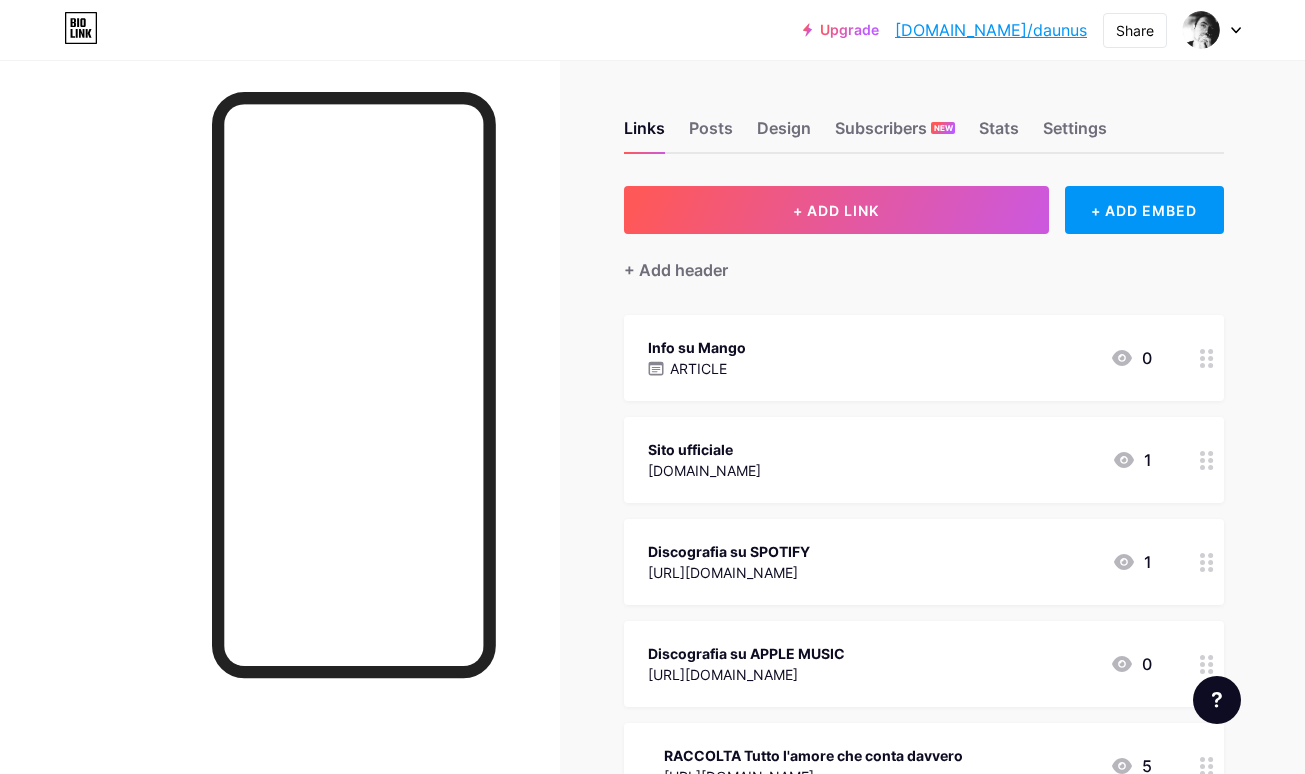 click 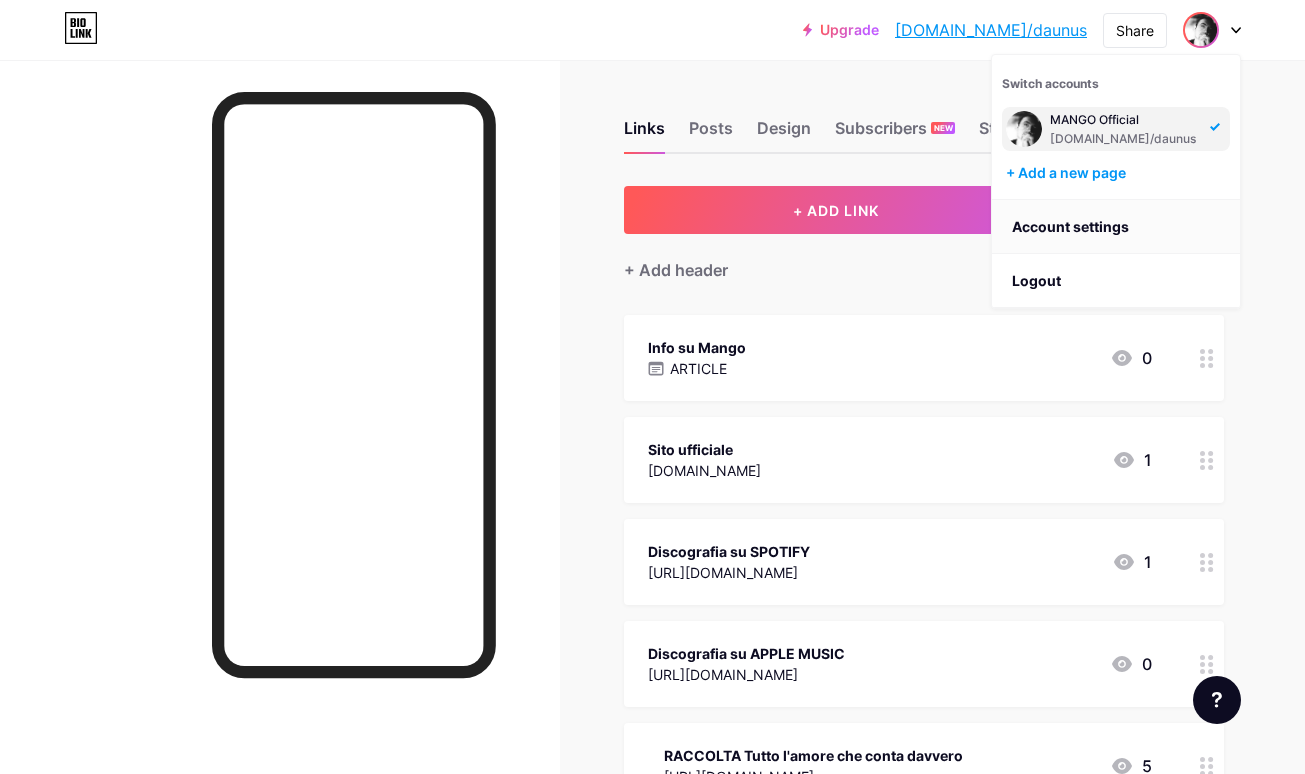 click on "Account settings" at bounding box center [1116, 227] 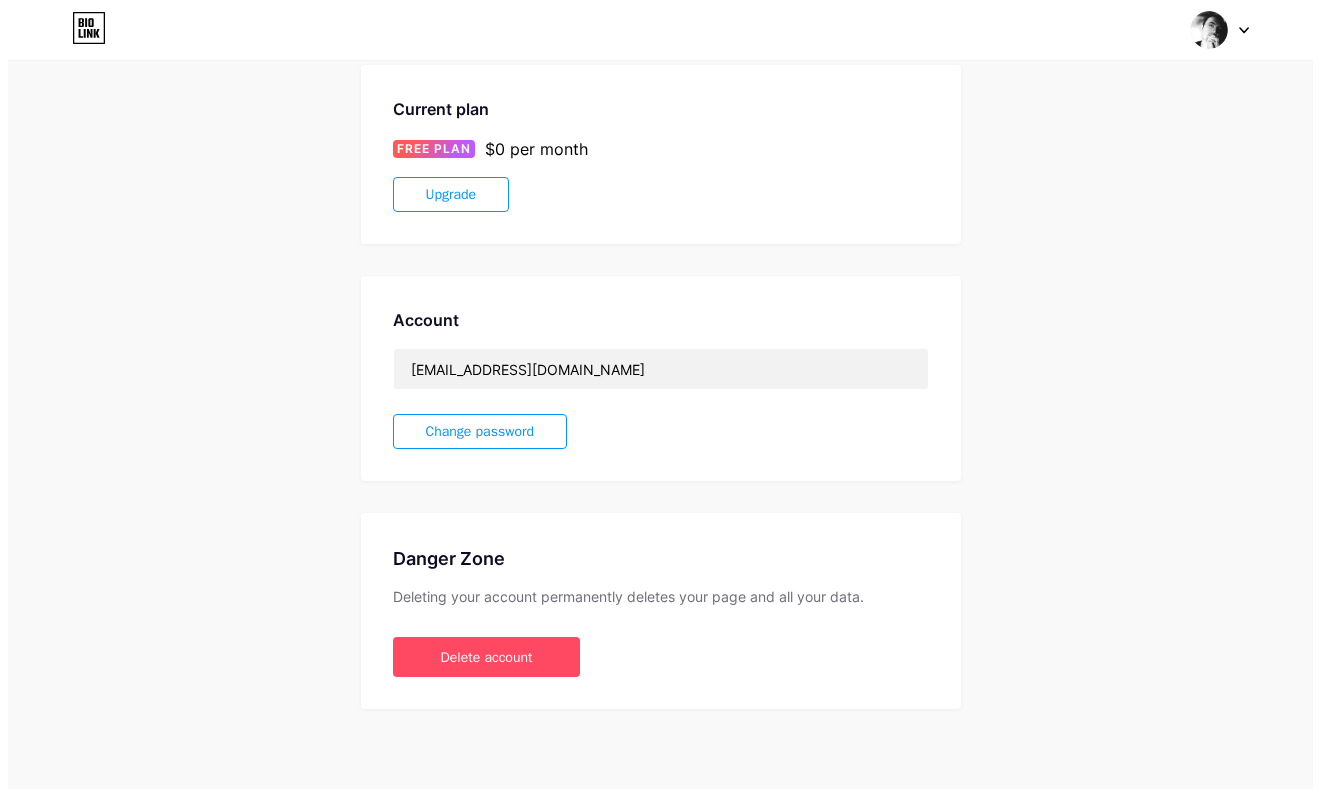 scroll, scrollTop: 0, scrollLeft: 0, axis: both 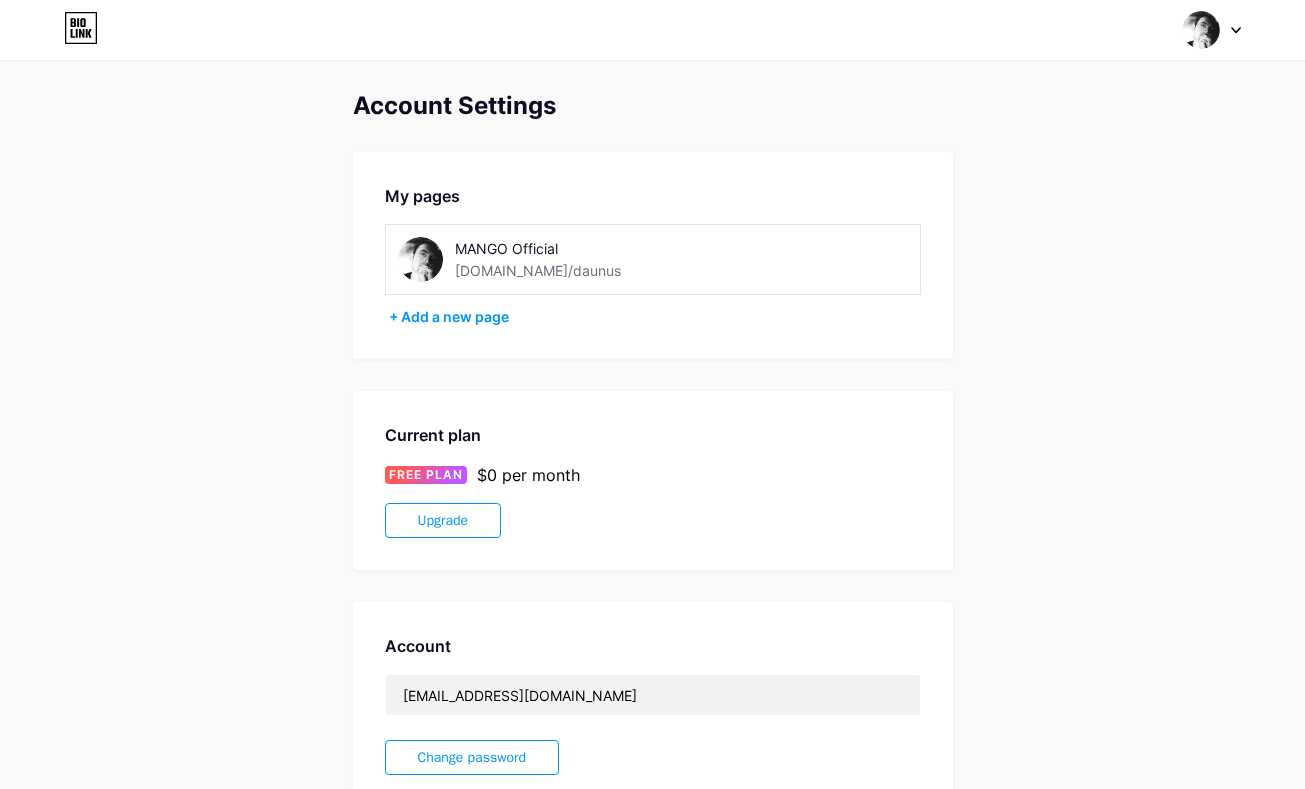 click at bounding box center [1201, 30] 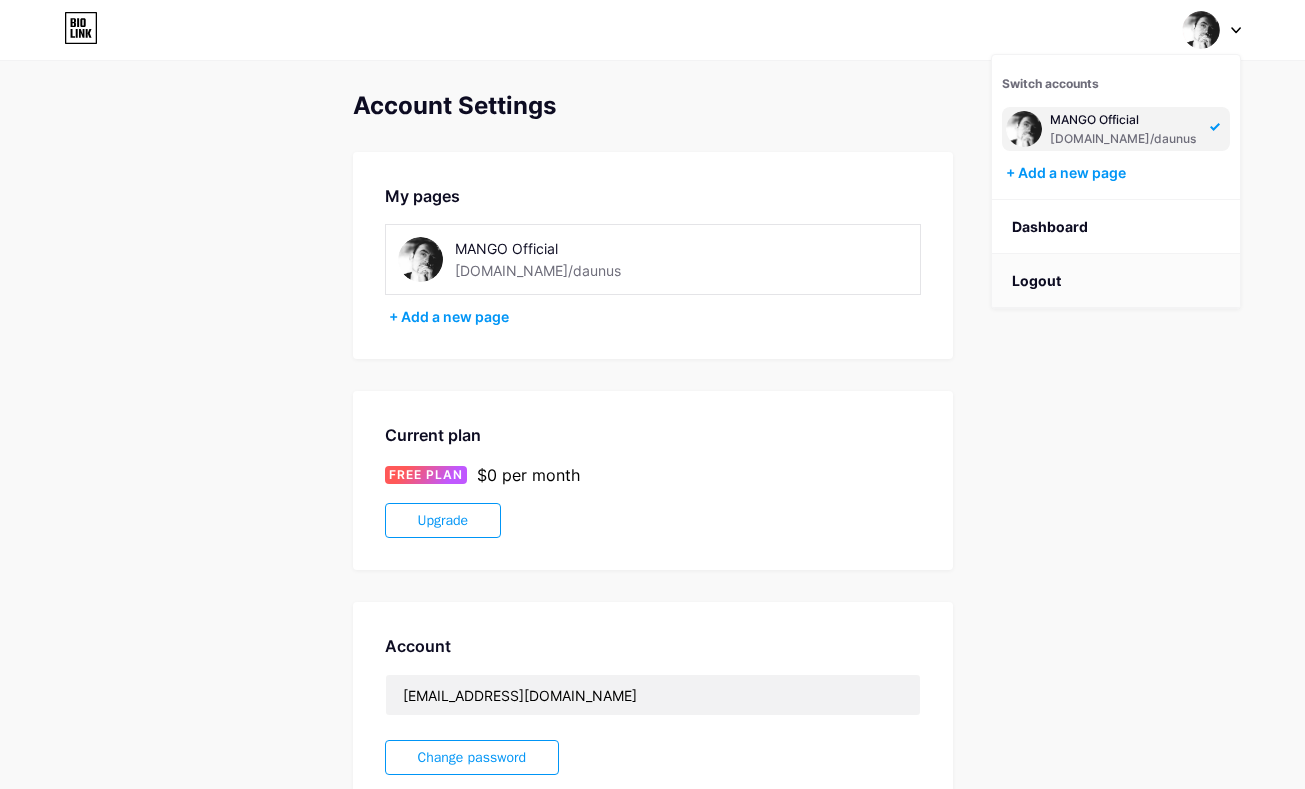 click on "Logout" at bounding box center [1116, 281] 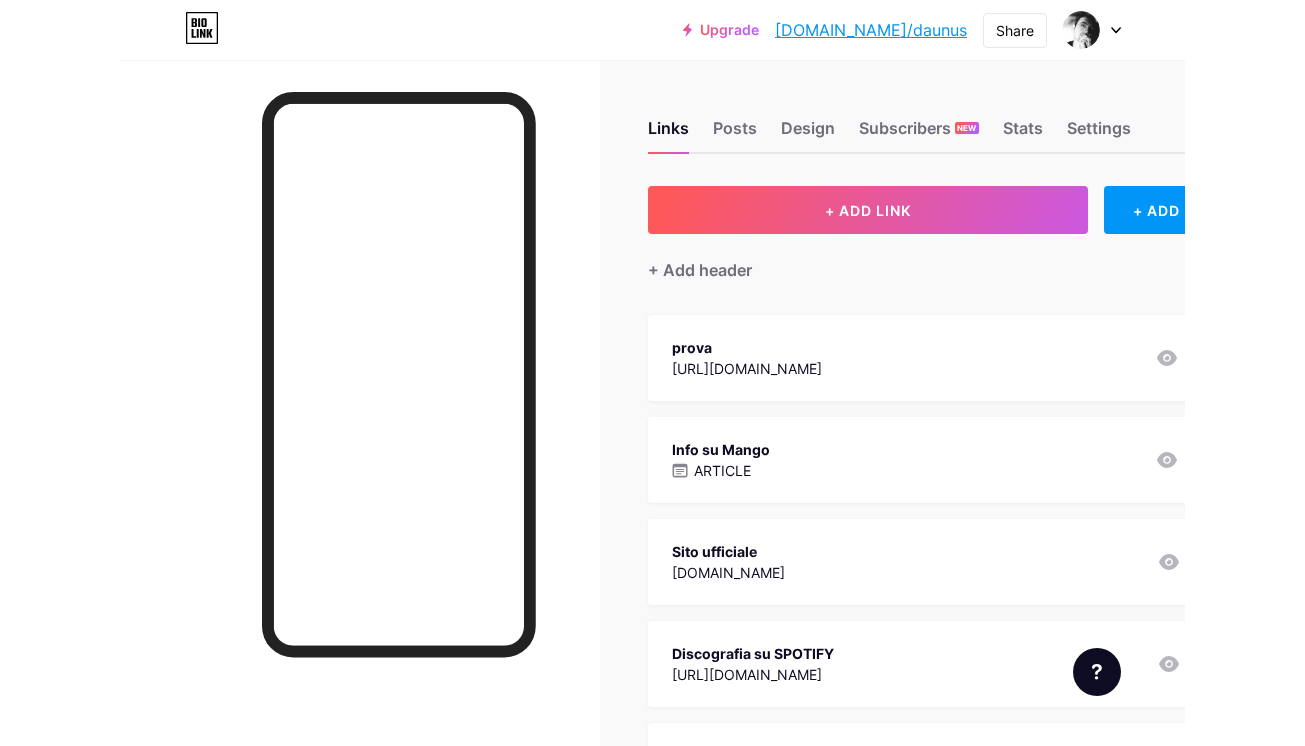 scroll, scrollTop: 0, scrollLeft: 0, axis: both 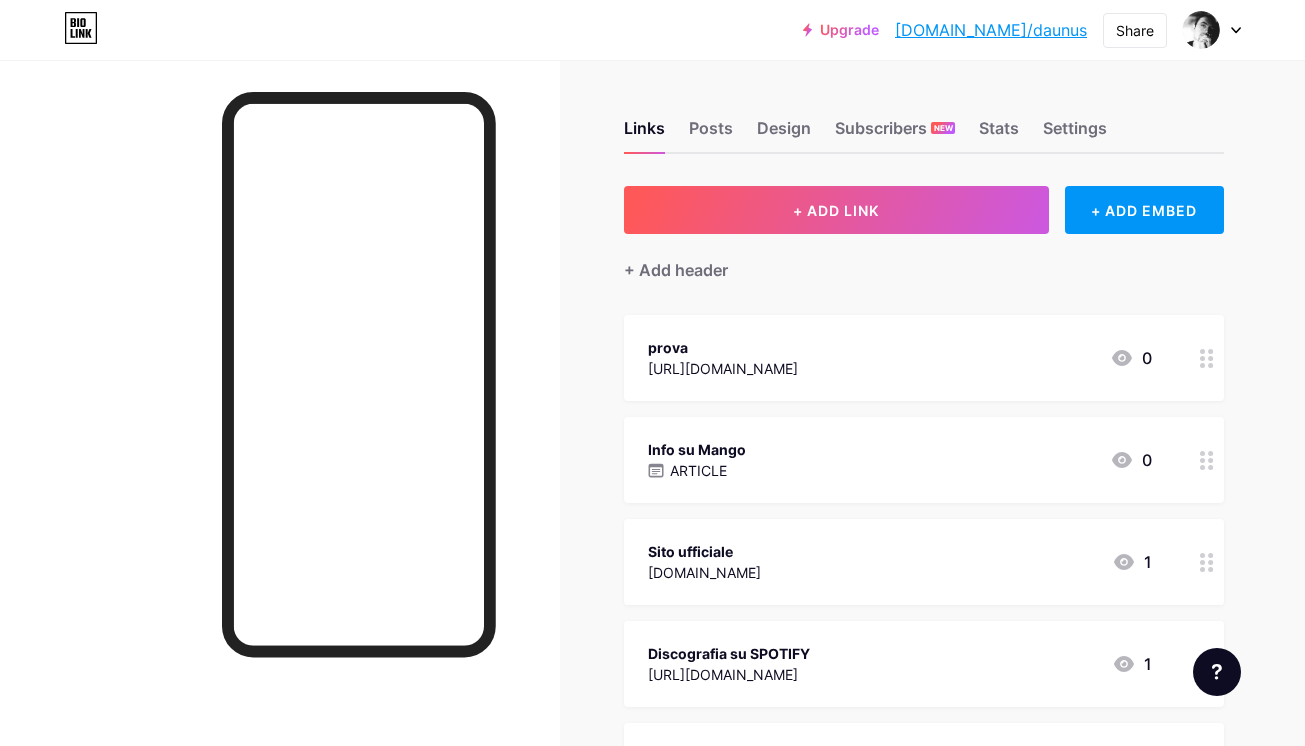 click on "[DOMAIN_NAME]/daunus" at bounding box center [991, 30] 